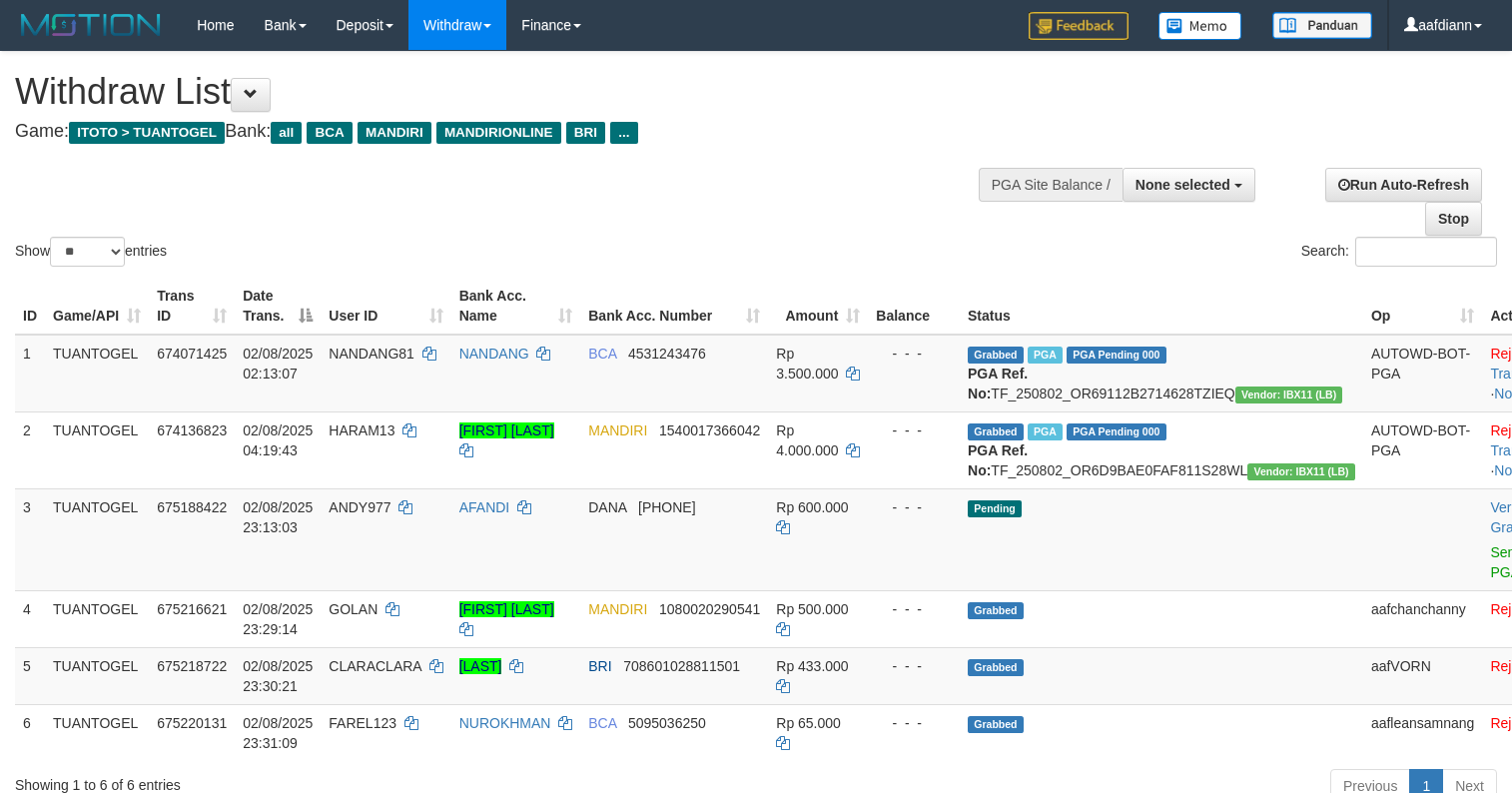 select 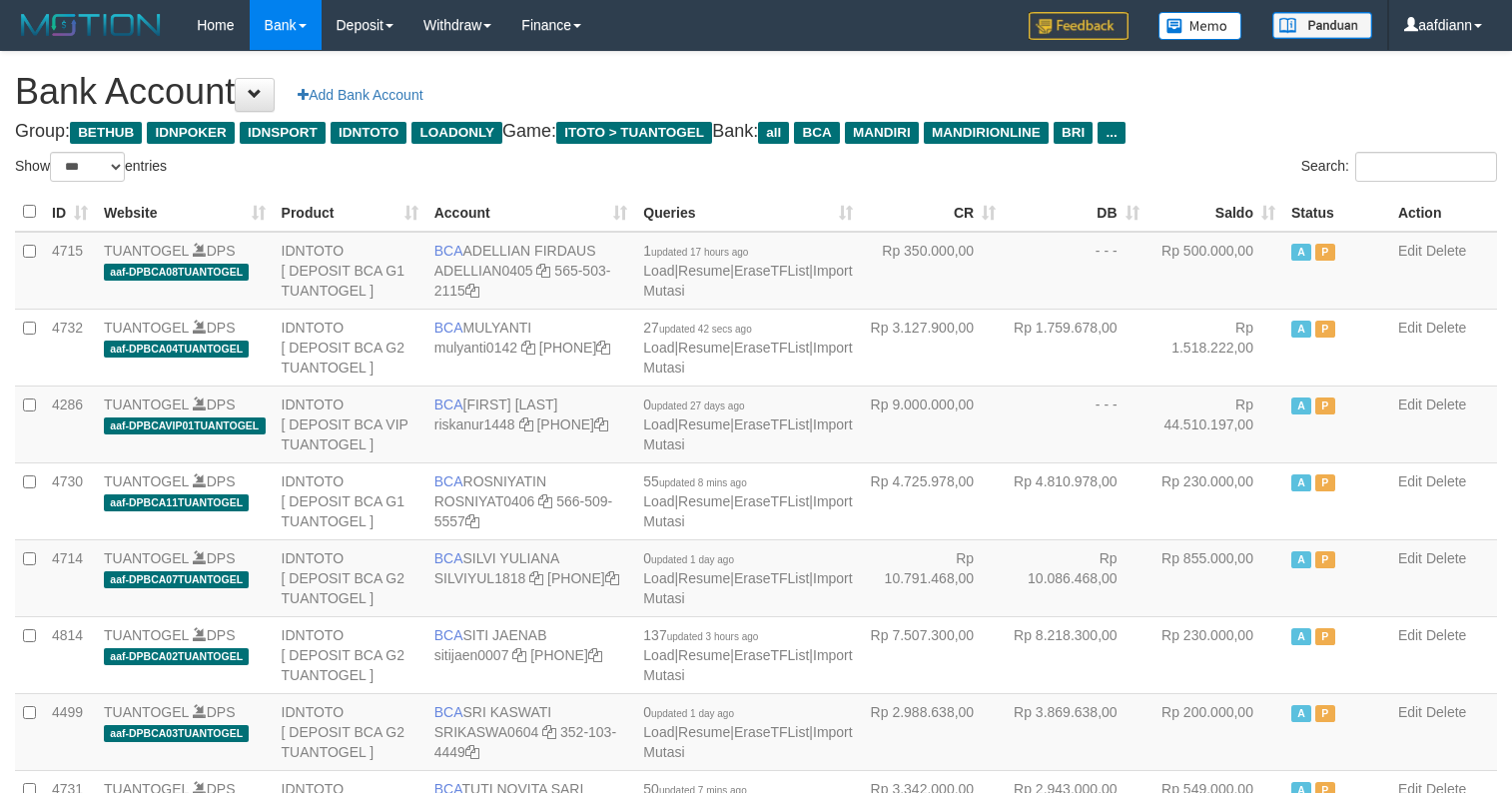 select on "***" 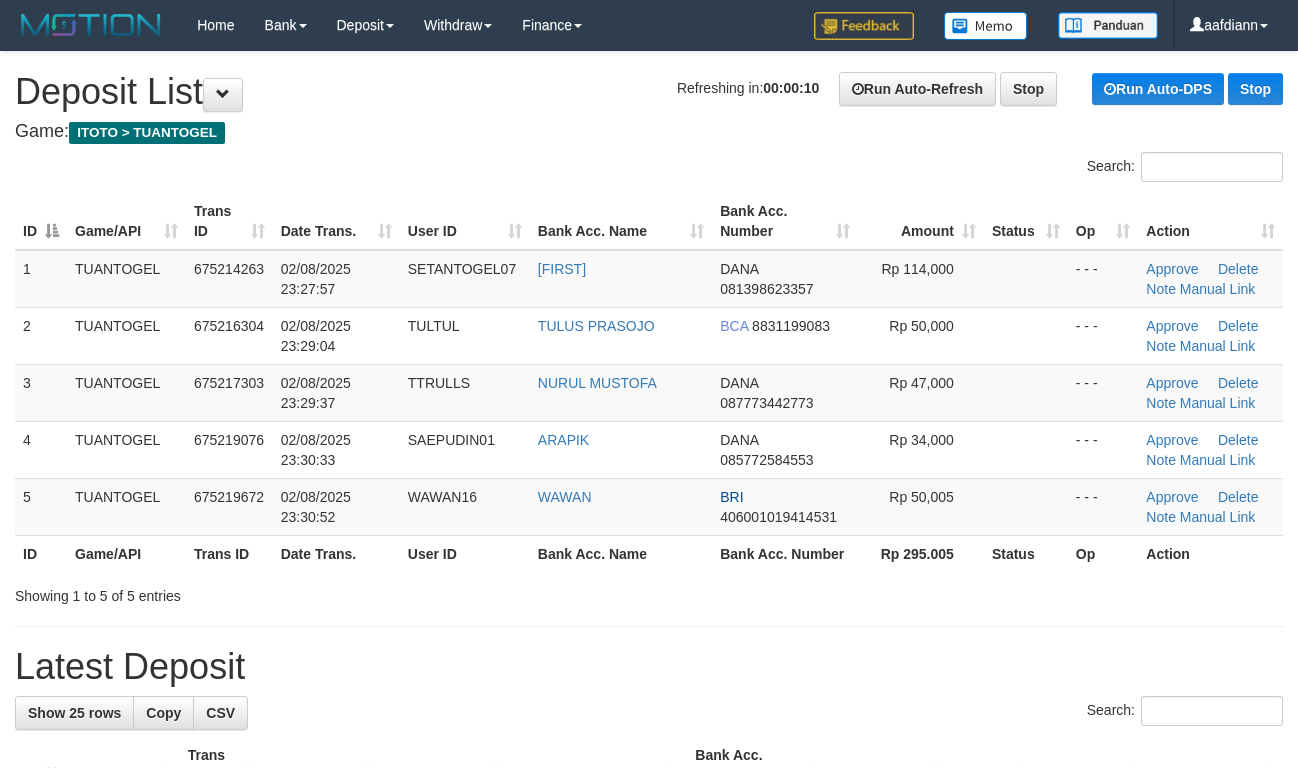 scroll, scrollTop: 0, scrollLeft: 0, axis: both 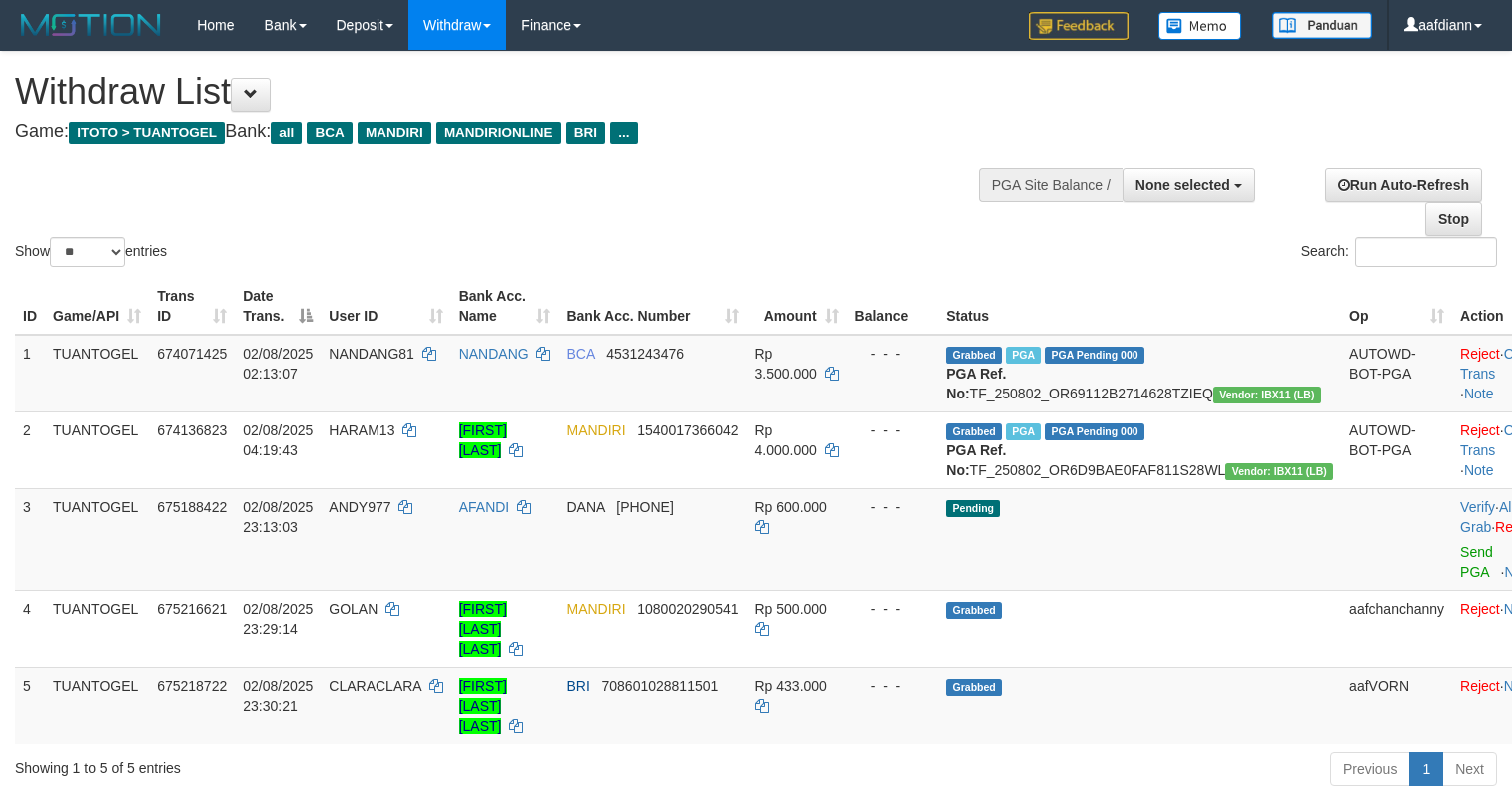 select 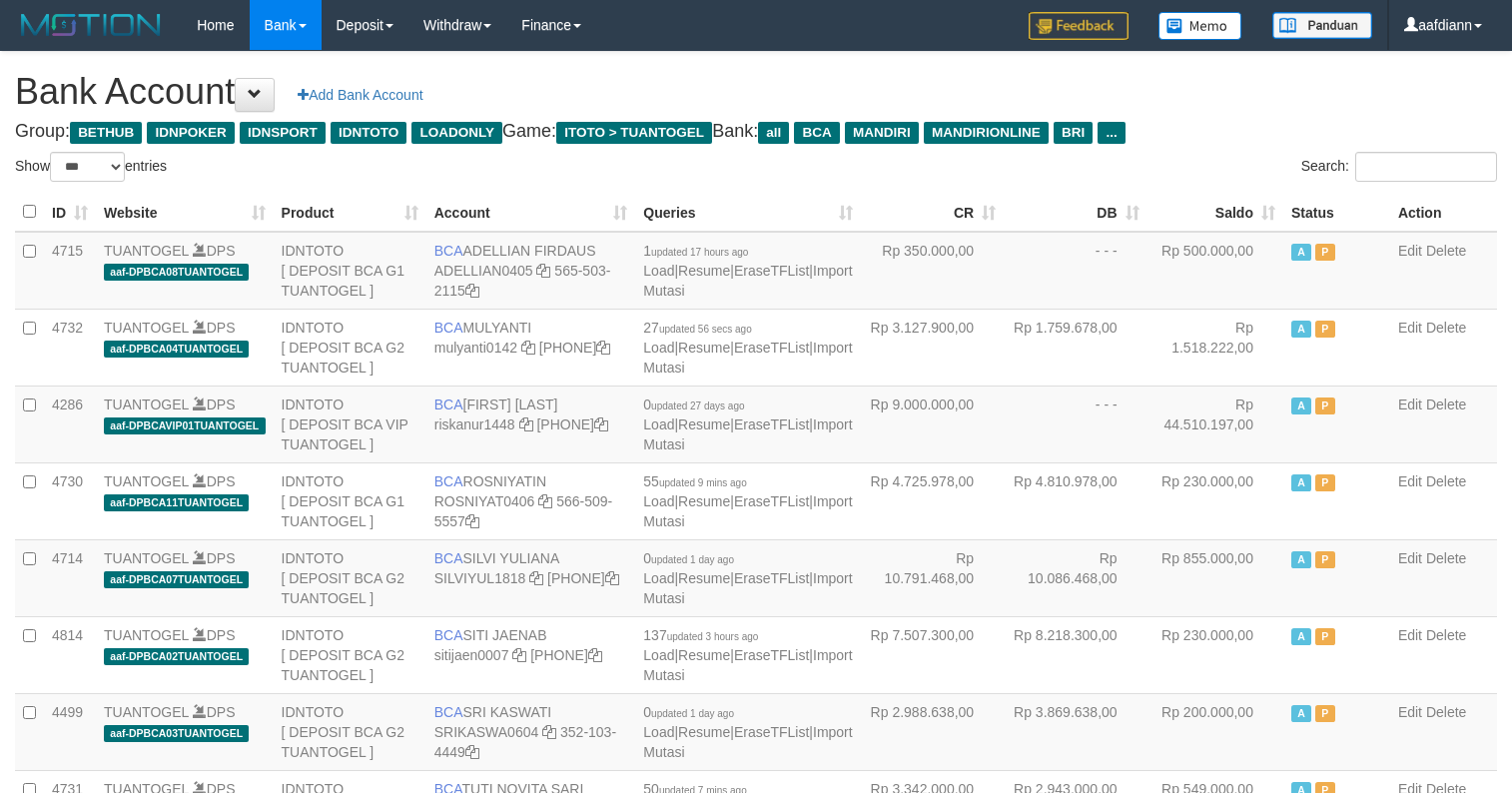 select on "***" 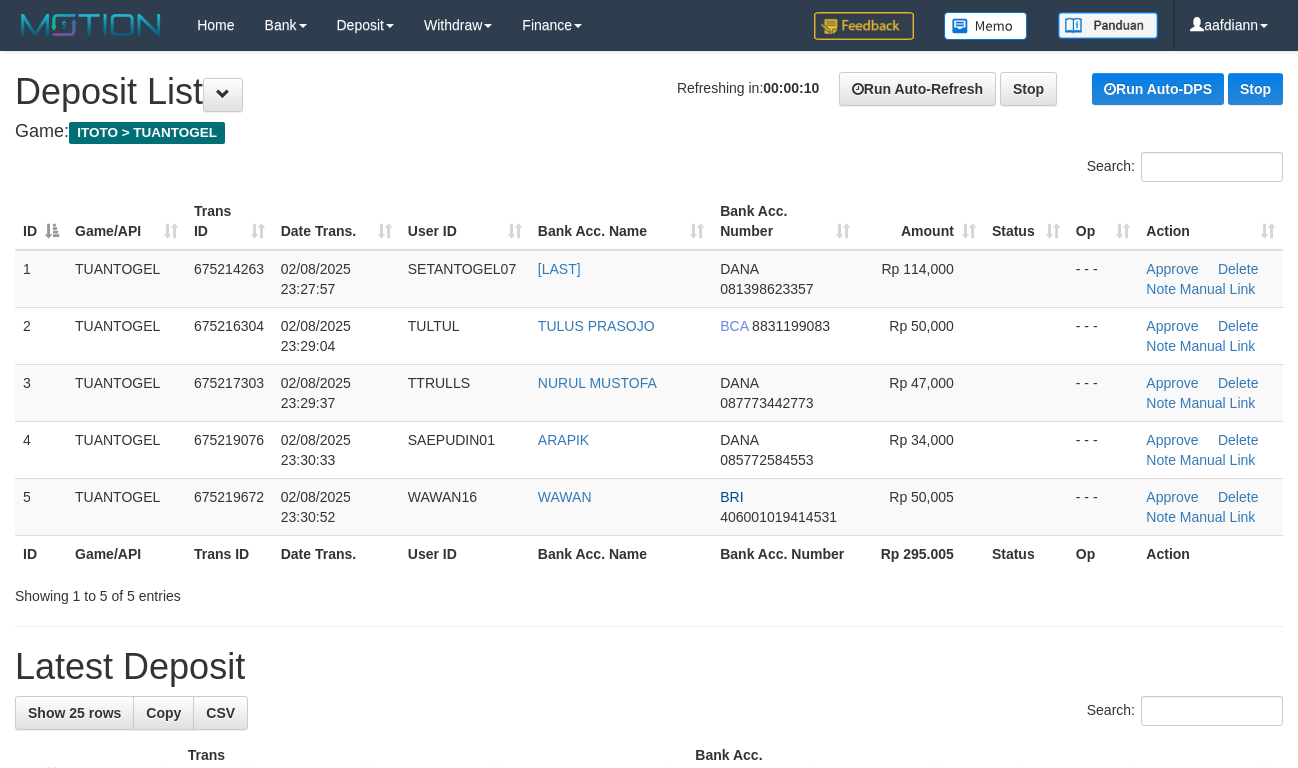 scroll, scrollTop: 0, scrollLeft: 0, axis: both 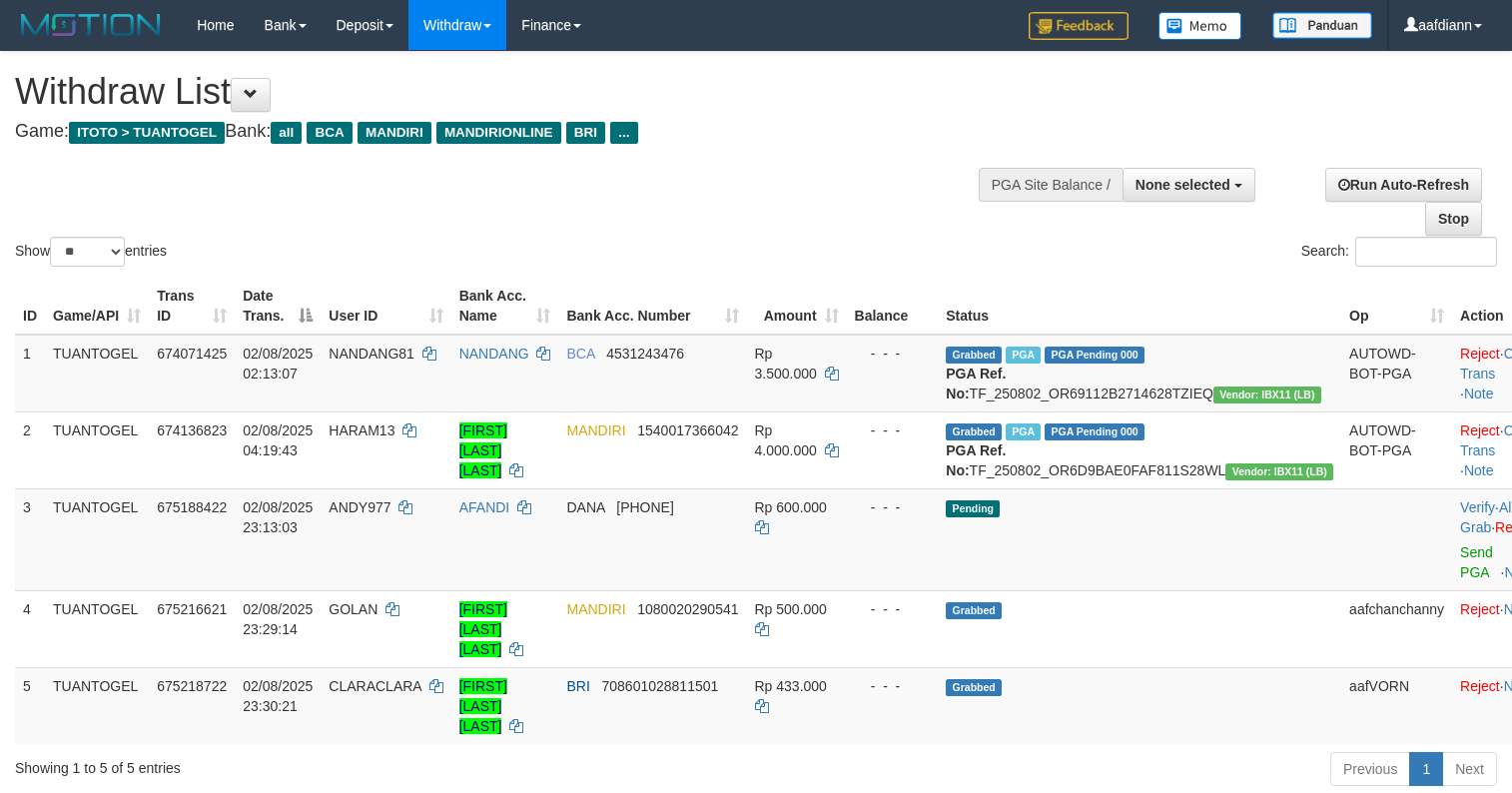 select 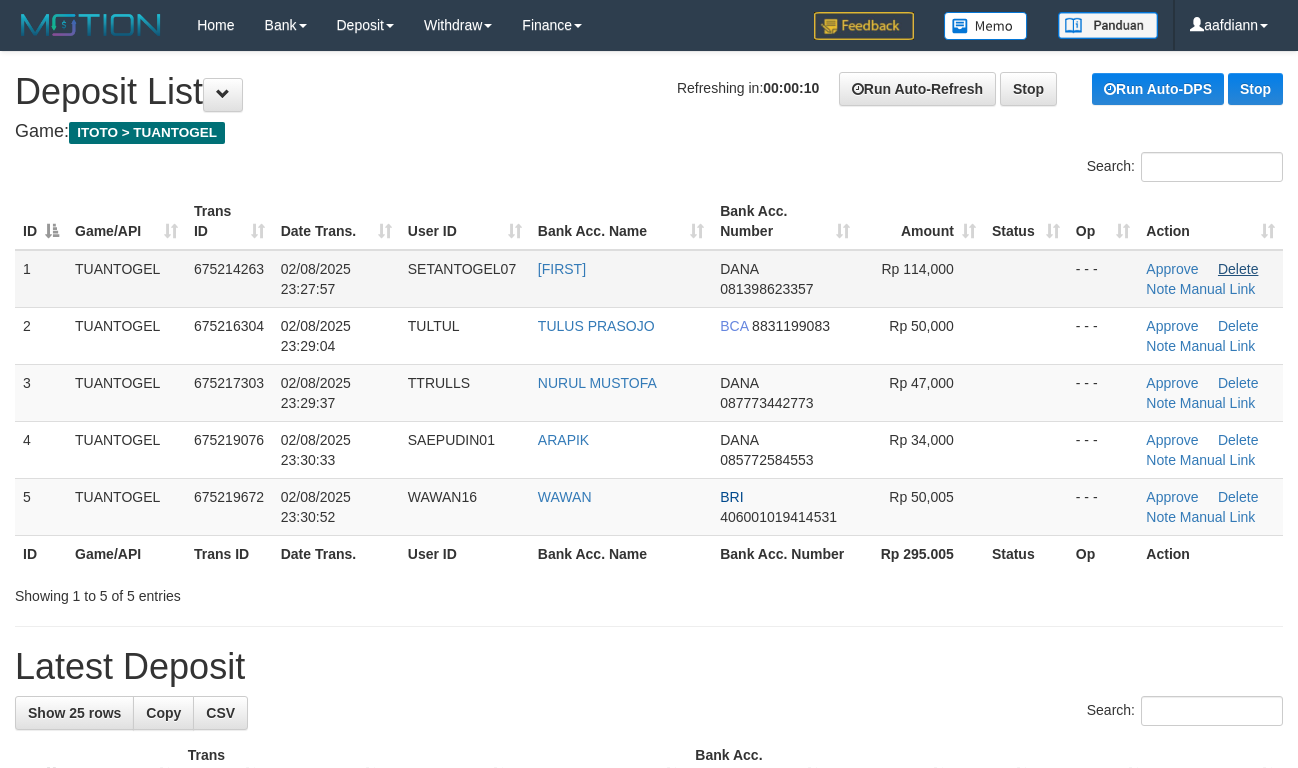 scroll, scrollTop: 0, scrollLeft: 0, axis: both 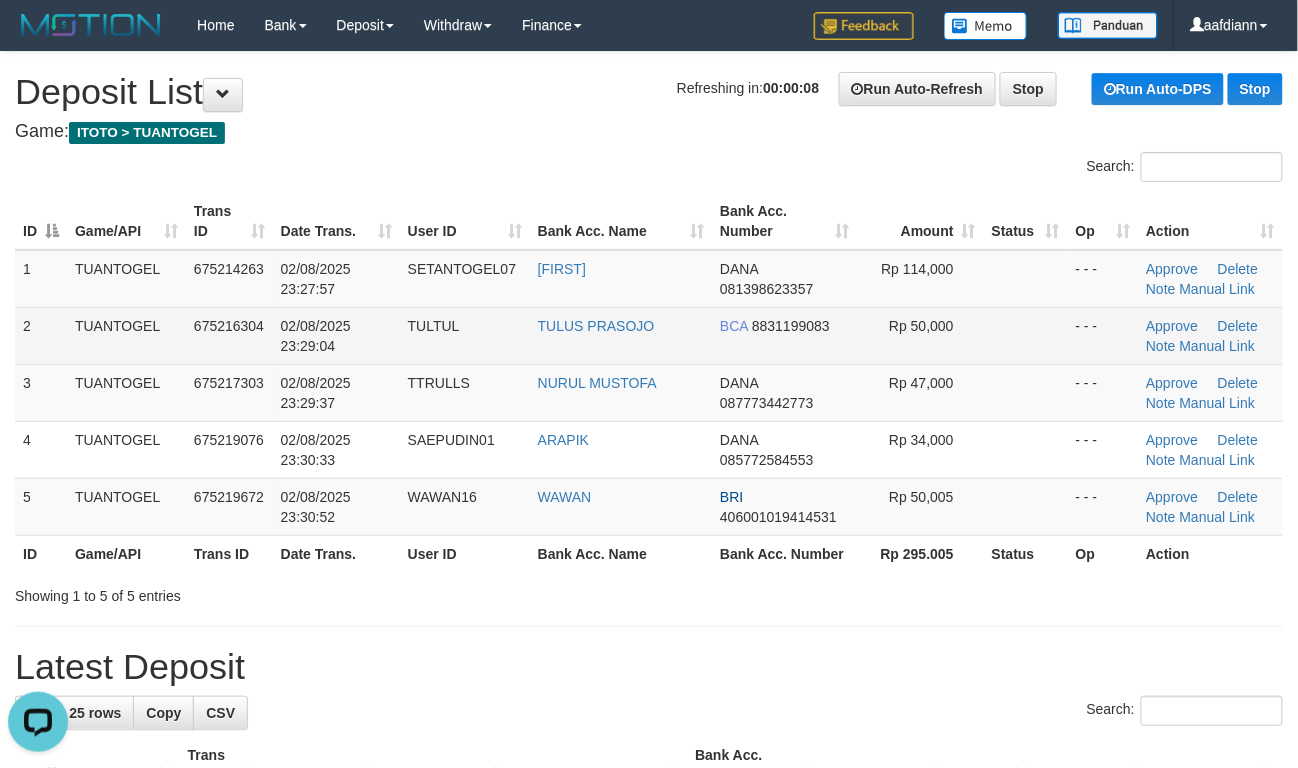 drag, startPoint x: 477, startPoint y: 381, endPoint x: 468, endPoint y: 353, distance: 29.410883 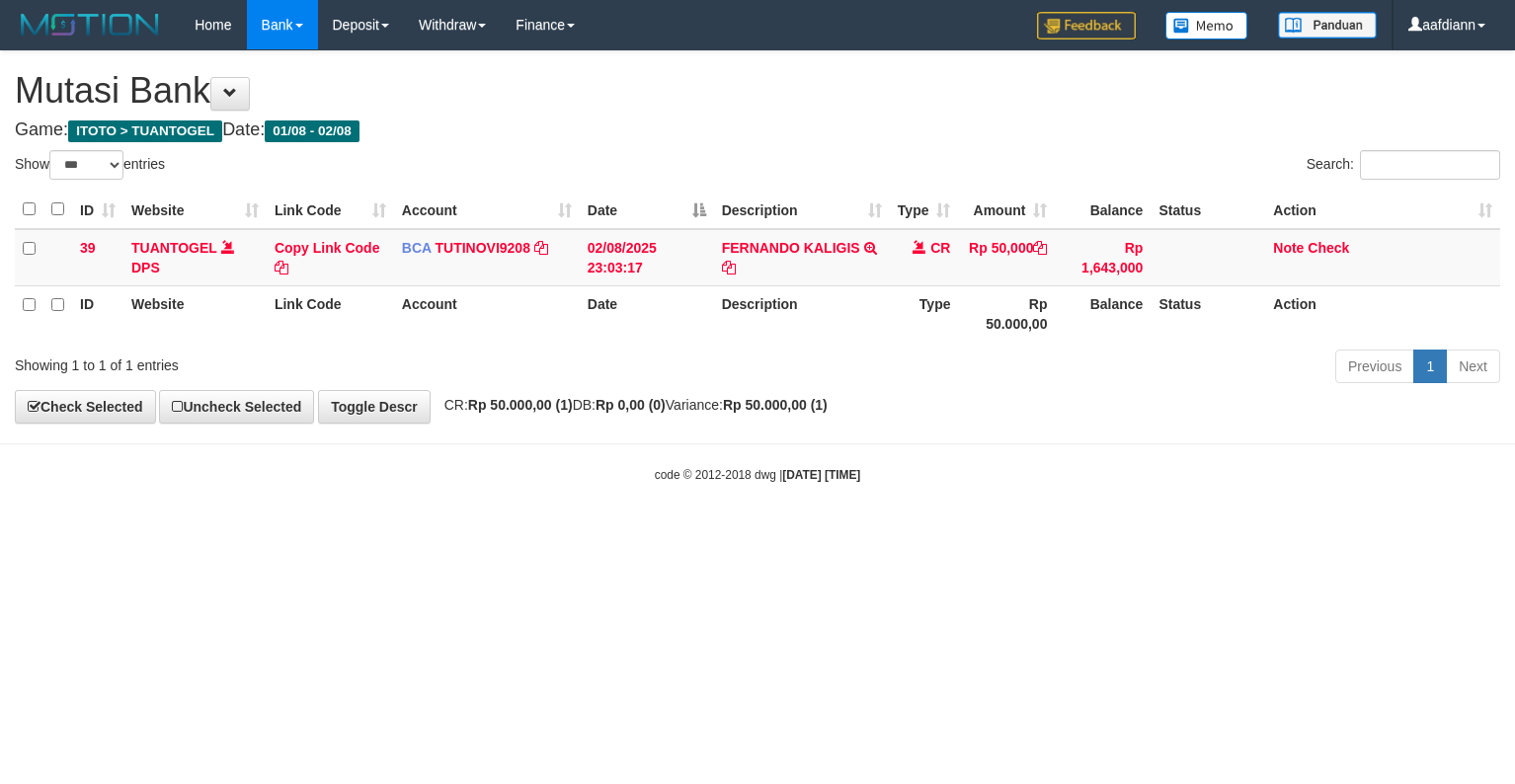 select on "***" 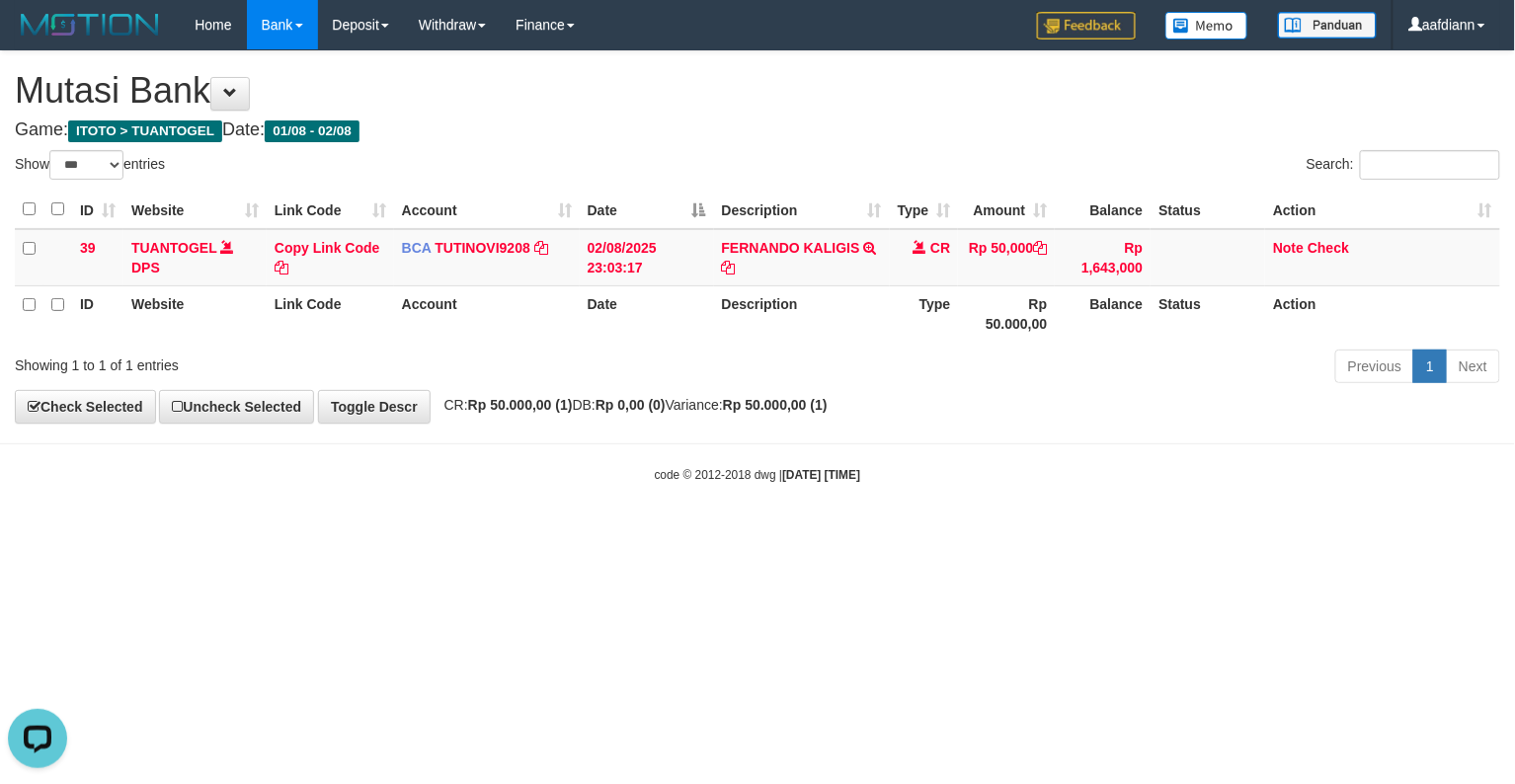 scroll, scrollTop: 0, scrollLeft: 0, axis: both 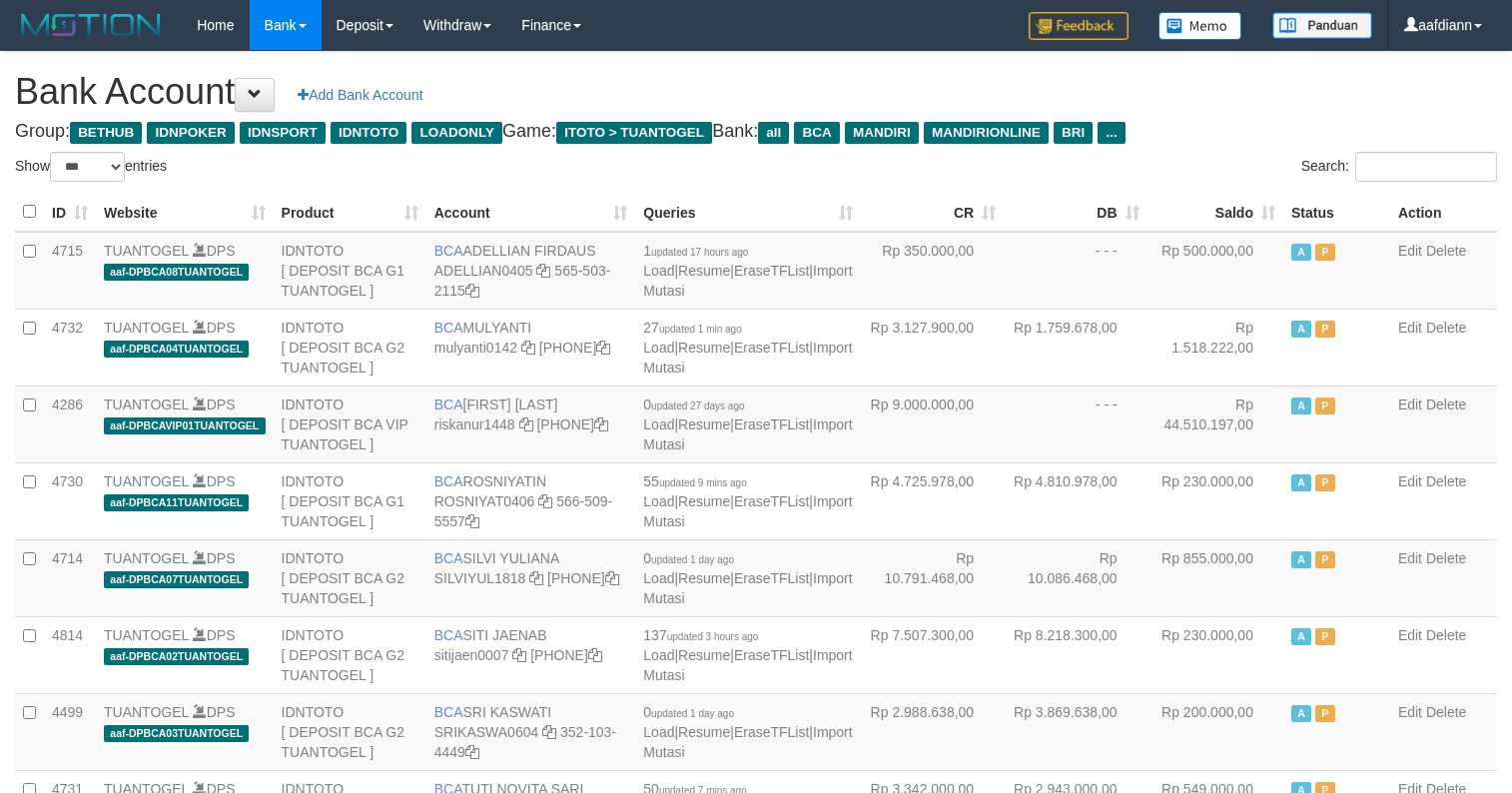 select on "***" 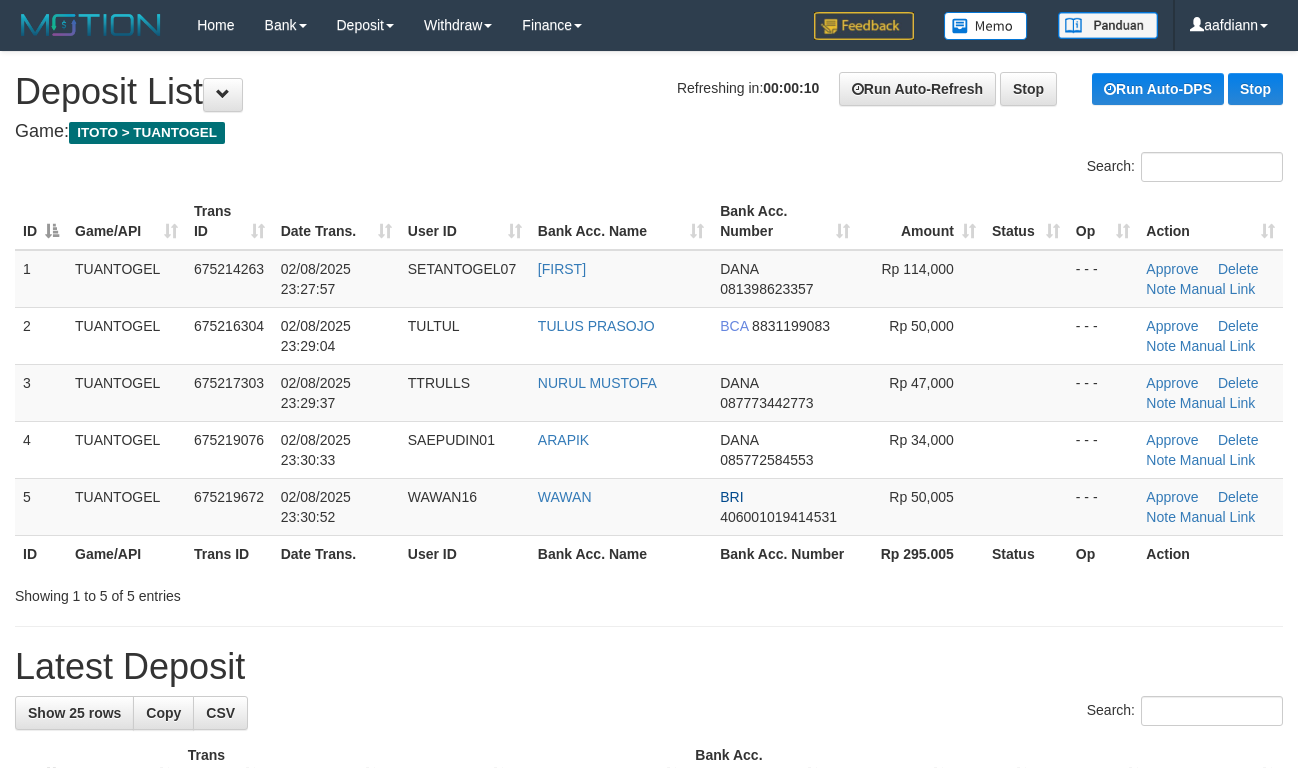 scroll, scrollTop: 0, scrollLeft: 0, axis: both 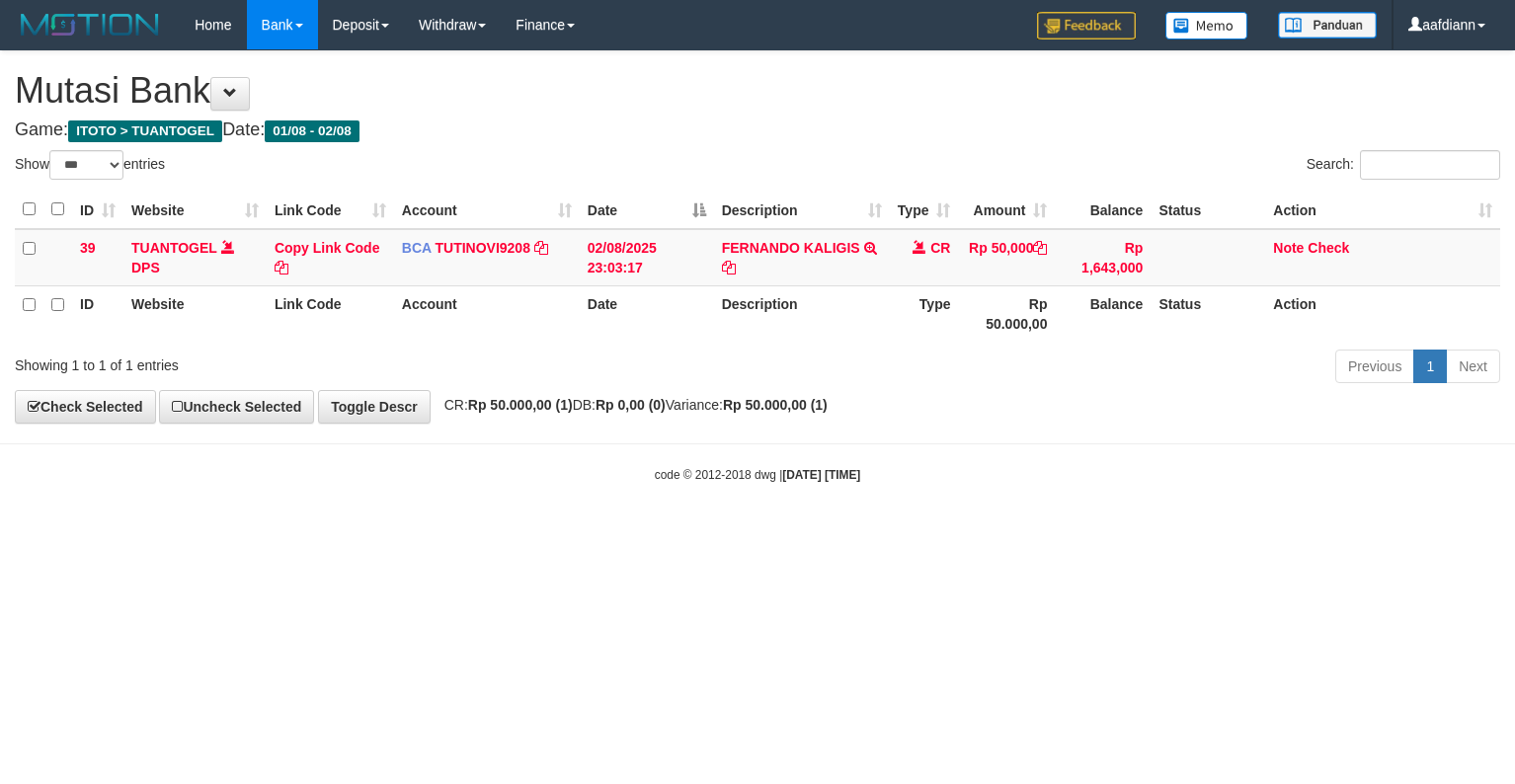 select on "***" 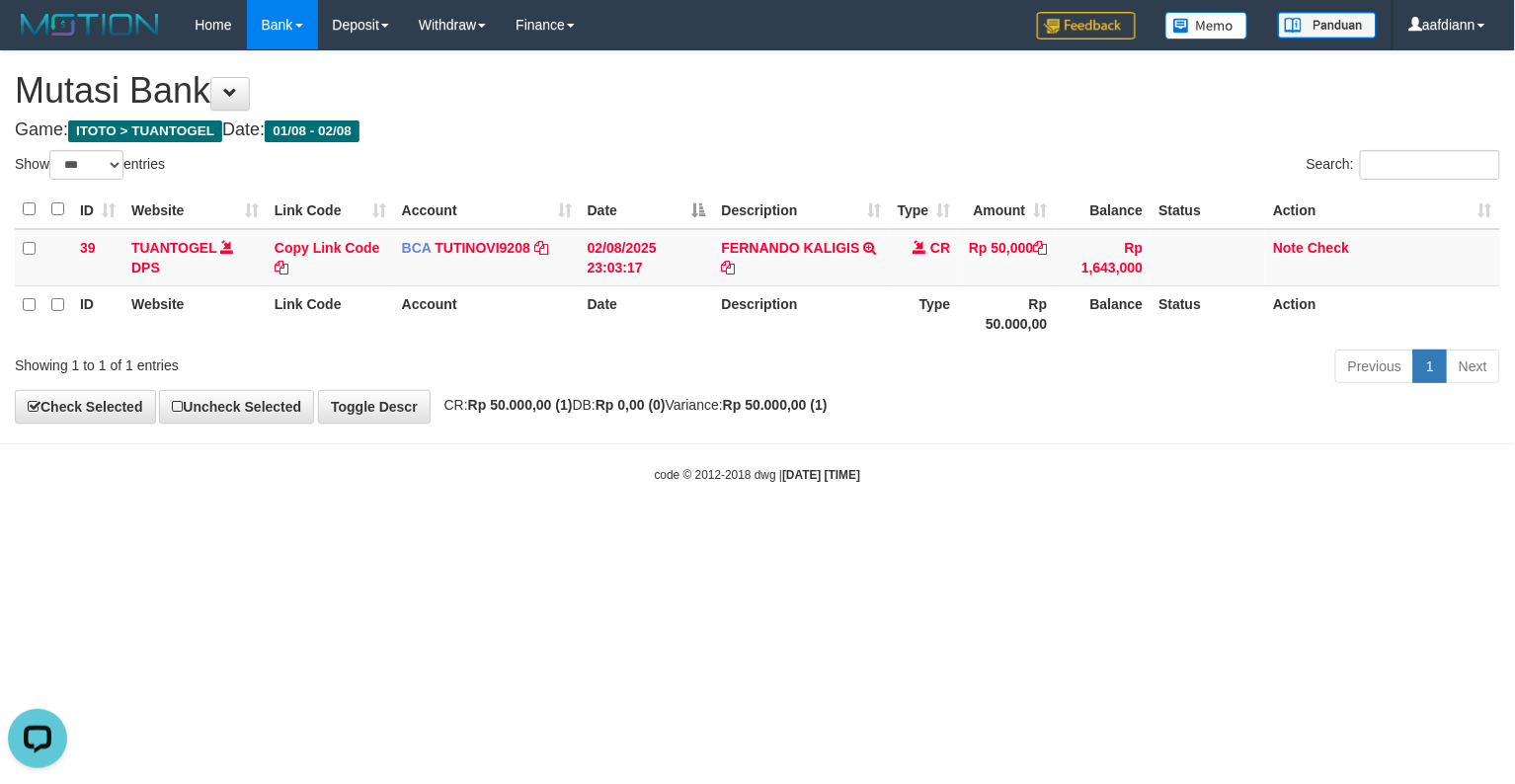 scroll, scrollTop: 0, scrollLeft: 0, axis: both 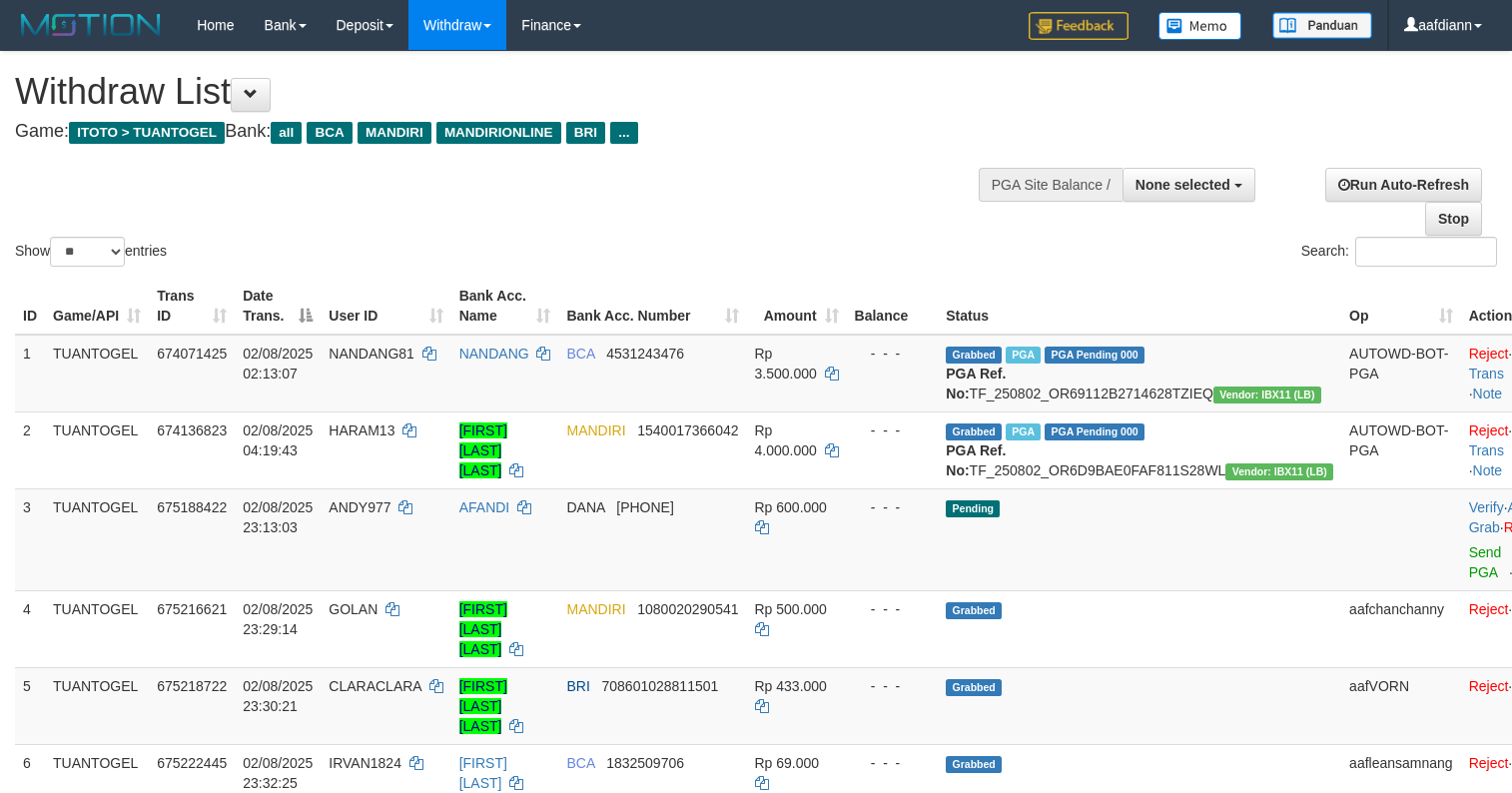 select 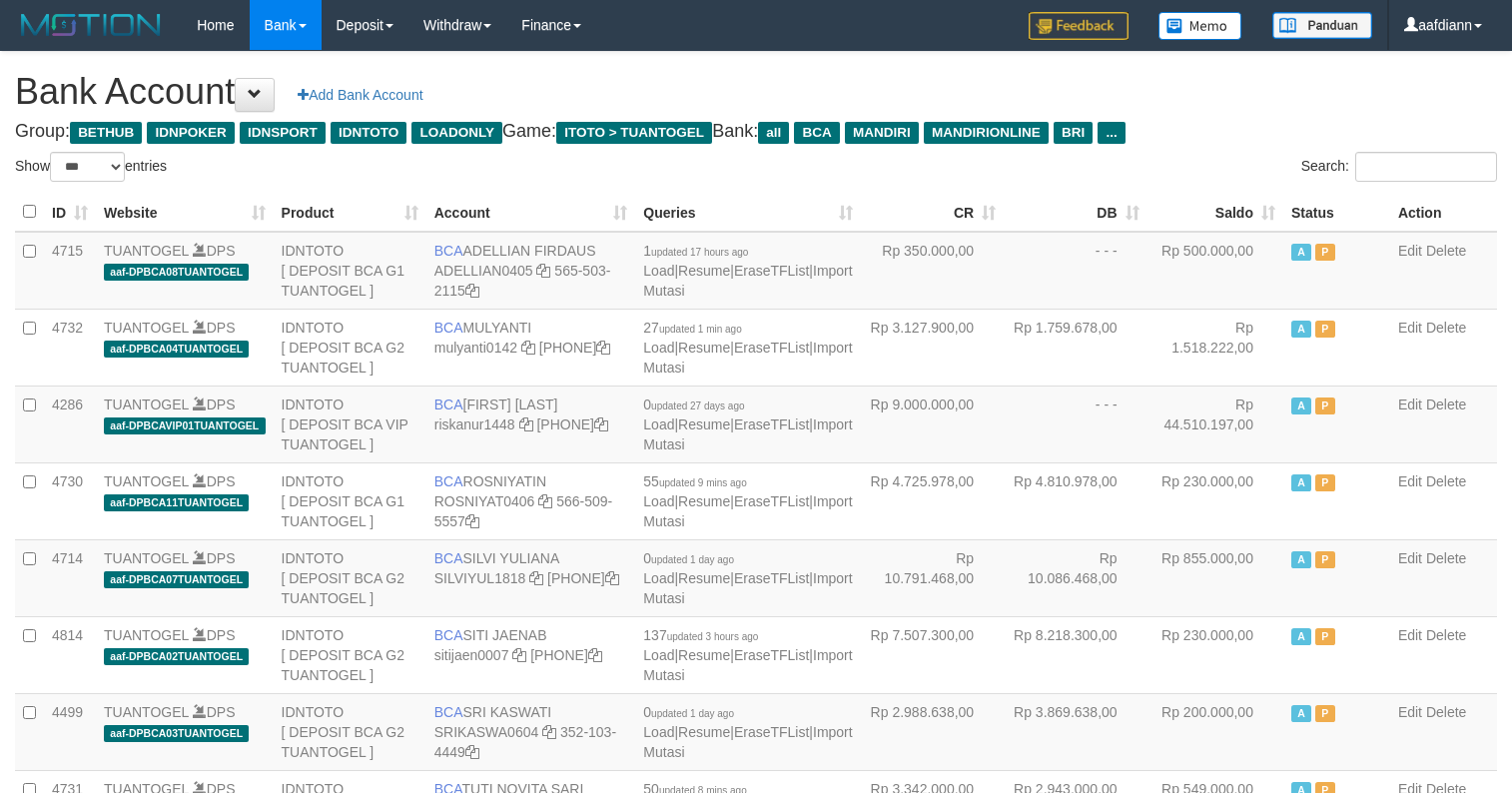 select on "***" 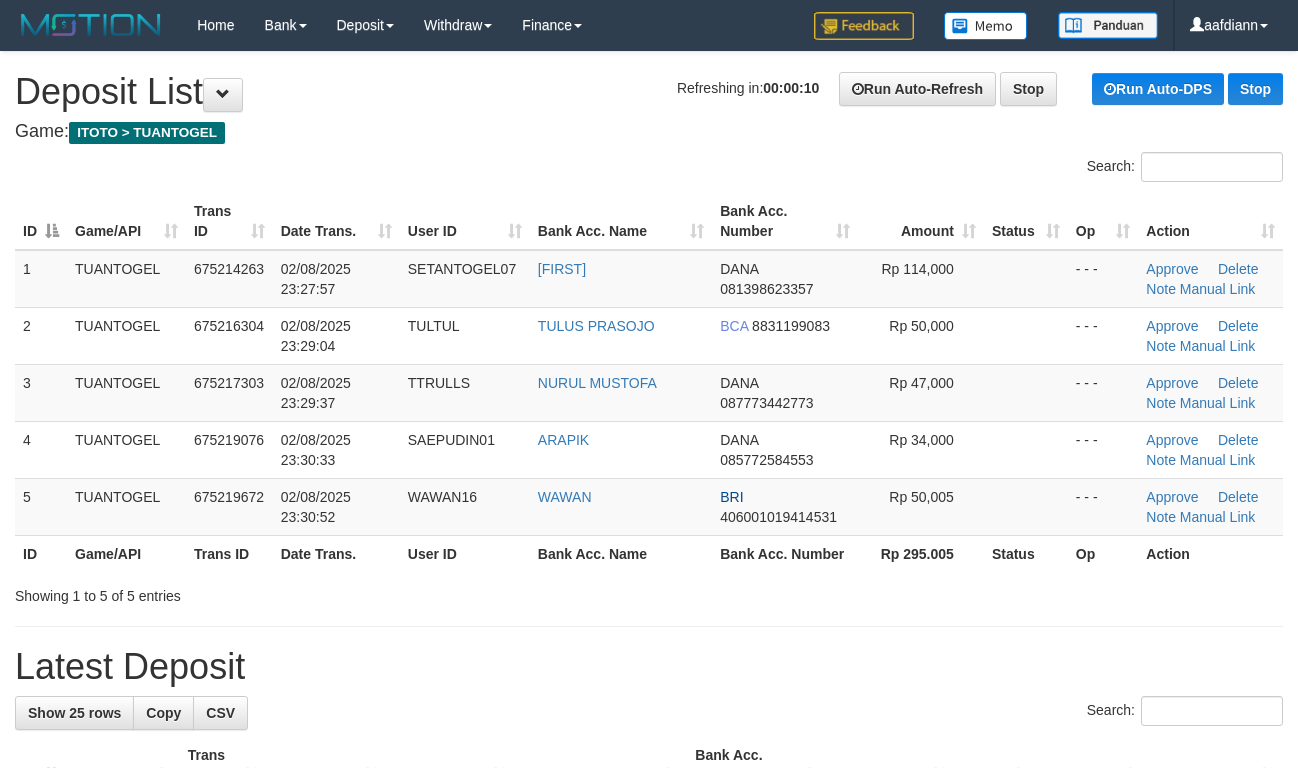 scroll, scrollTop: 0, scrollLeft: 0, axis: both 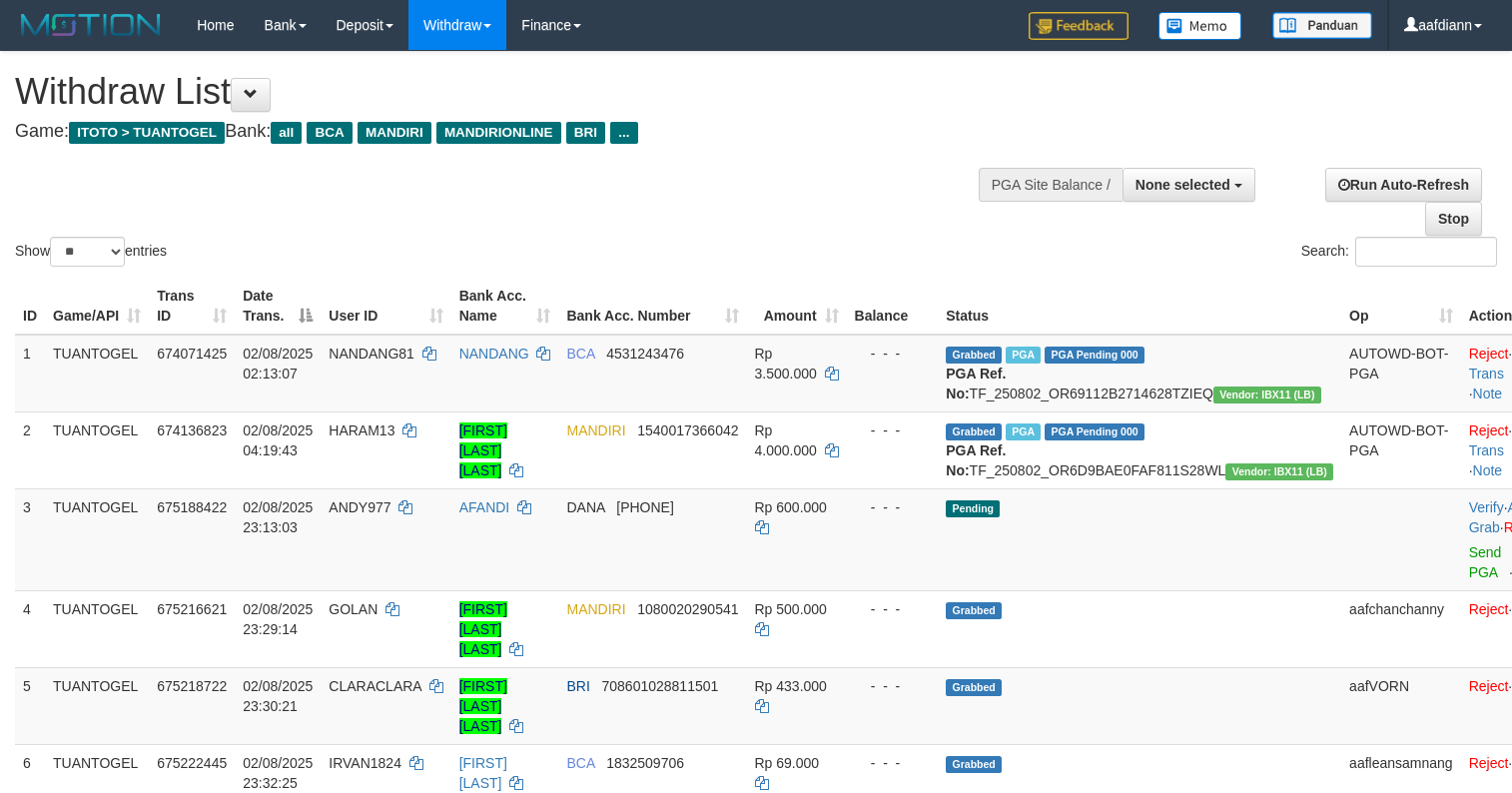 select 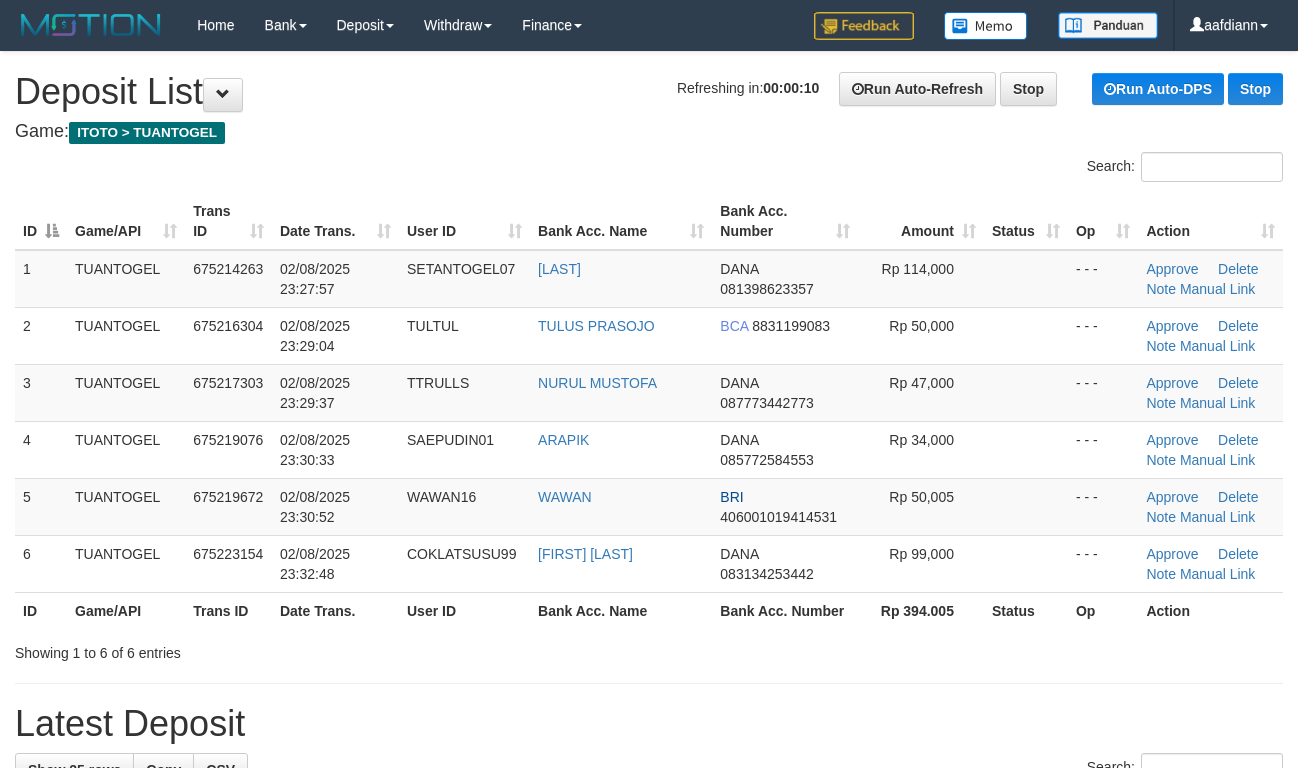 scroll, scrollTop: 0, scrollLeft: 0, axis: both 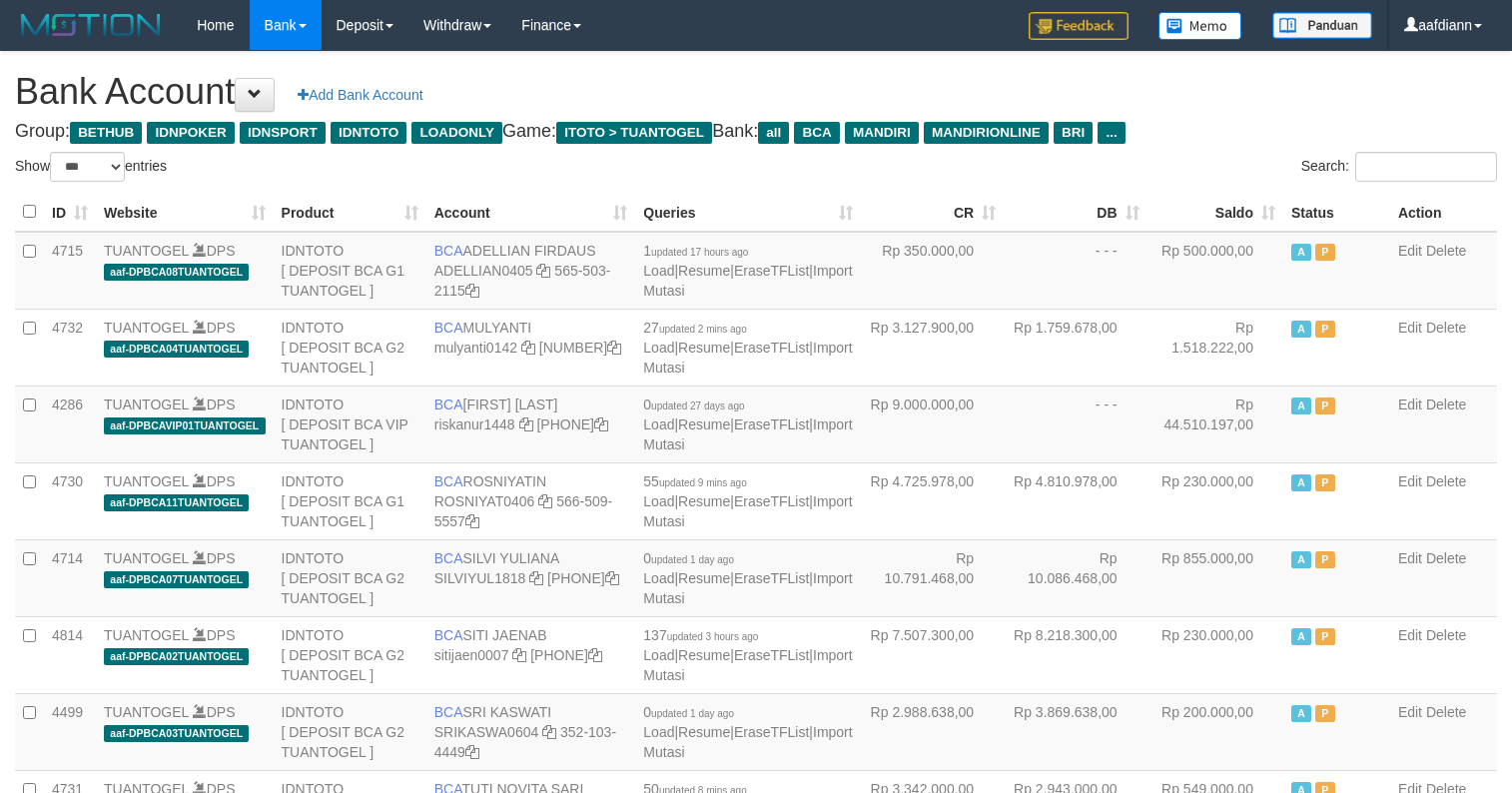 select on "***" 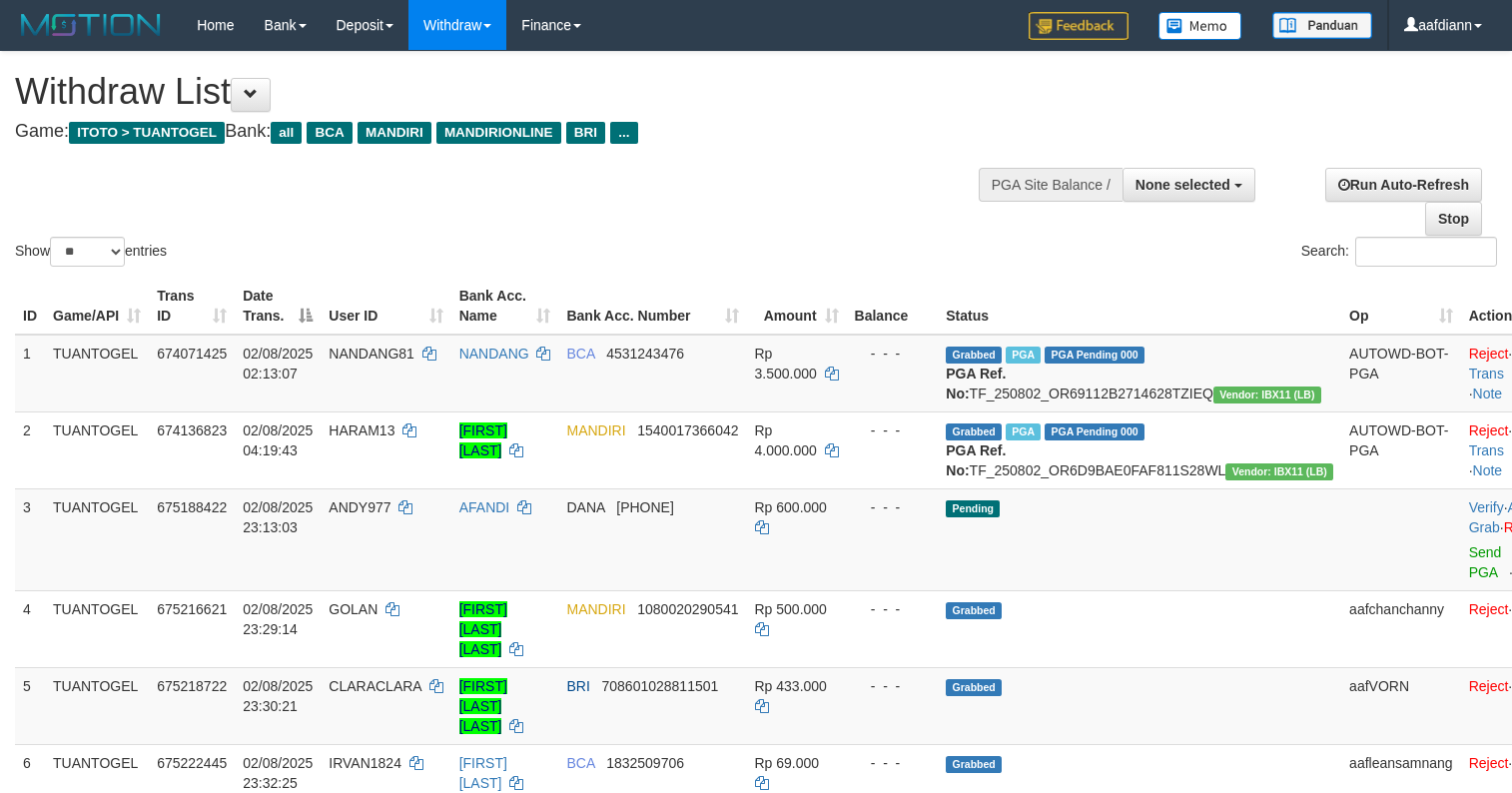 select 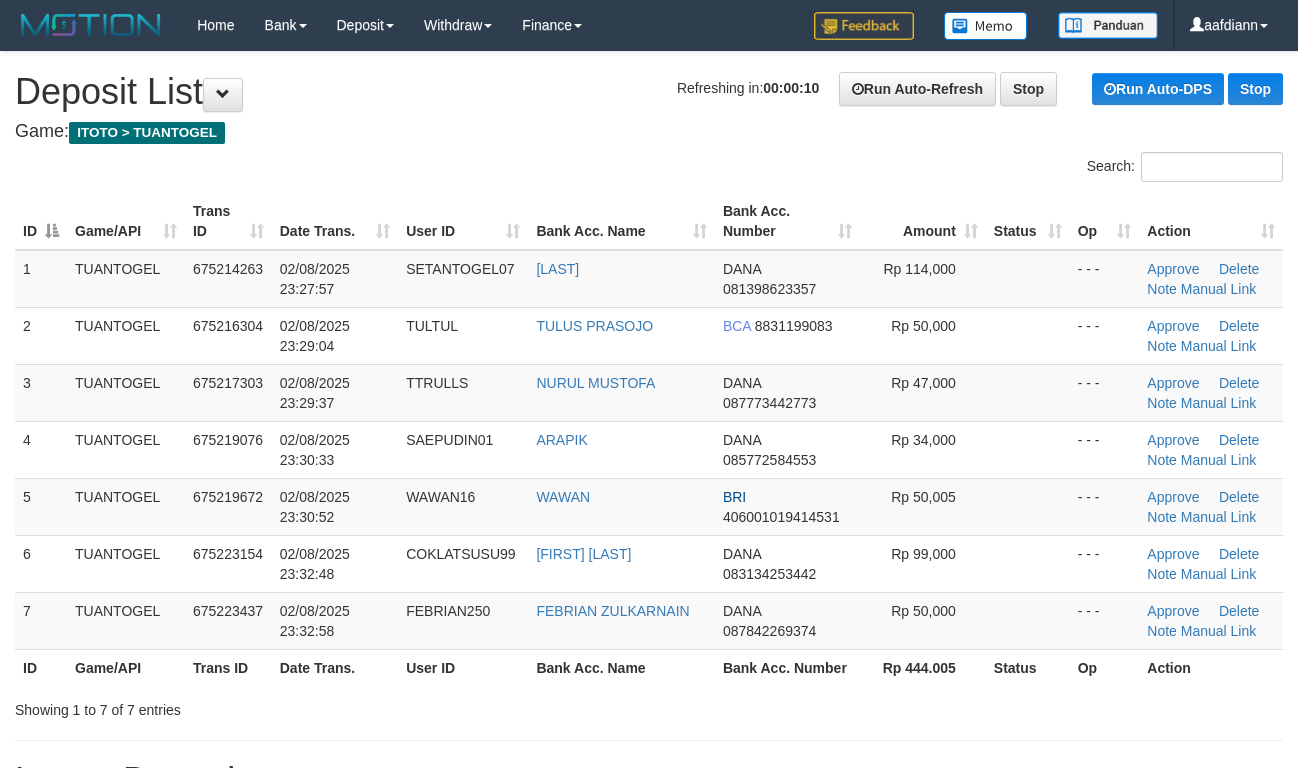 scroll, scrollTop: 0, scrollLeft: 0, axis: both 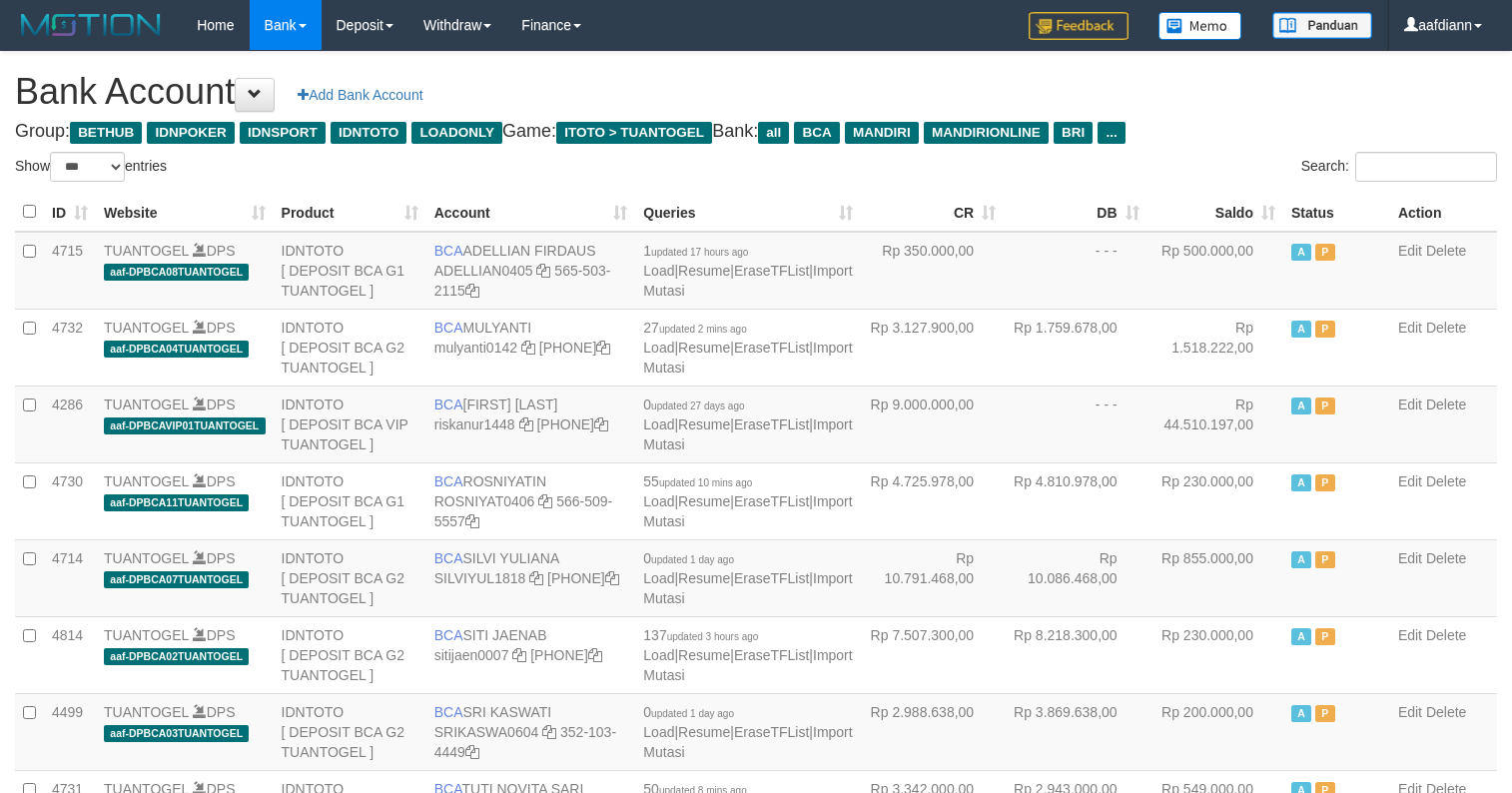 select on "***" 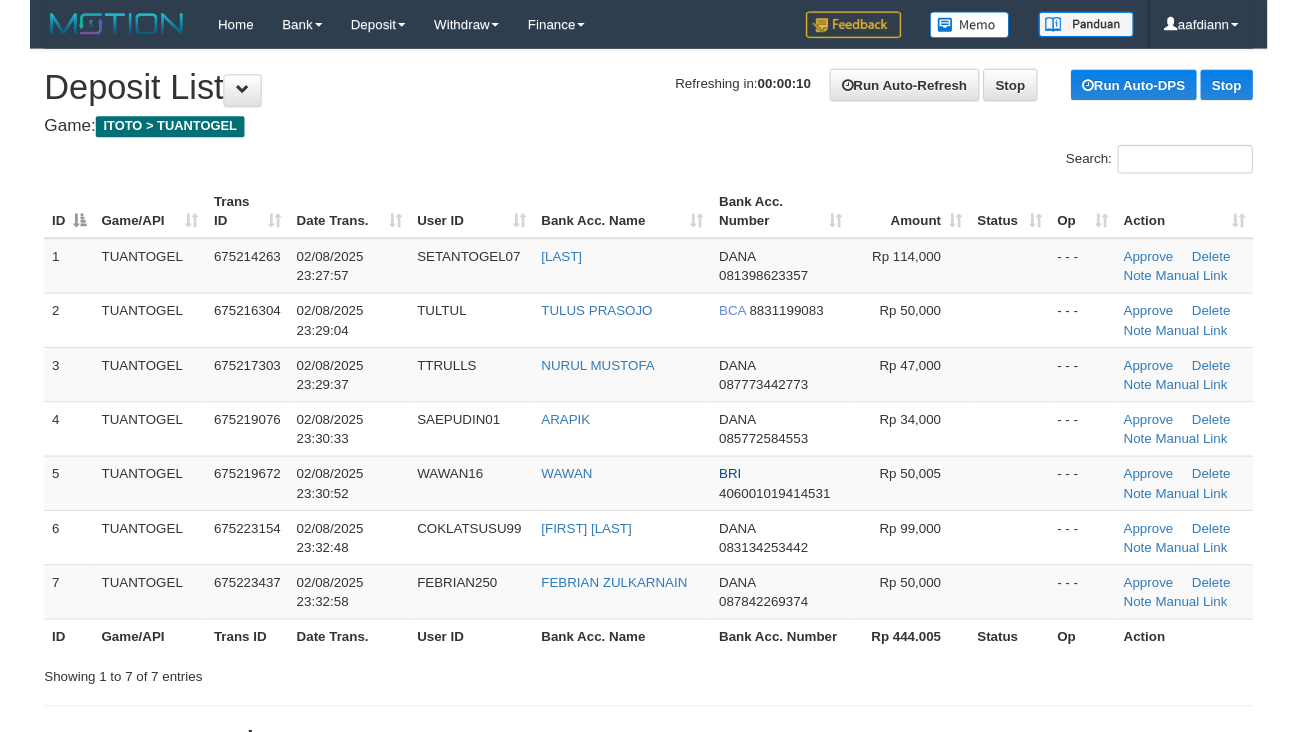 scroll, scrollTop: 0, scrollLeft: 0, axis: both 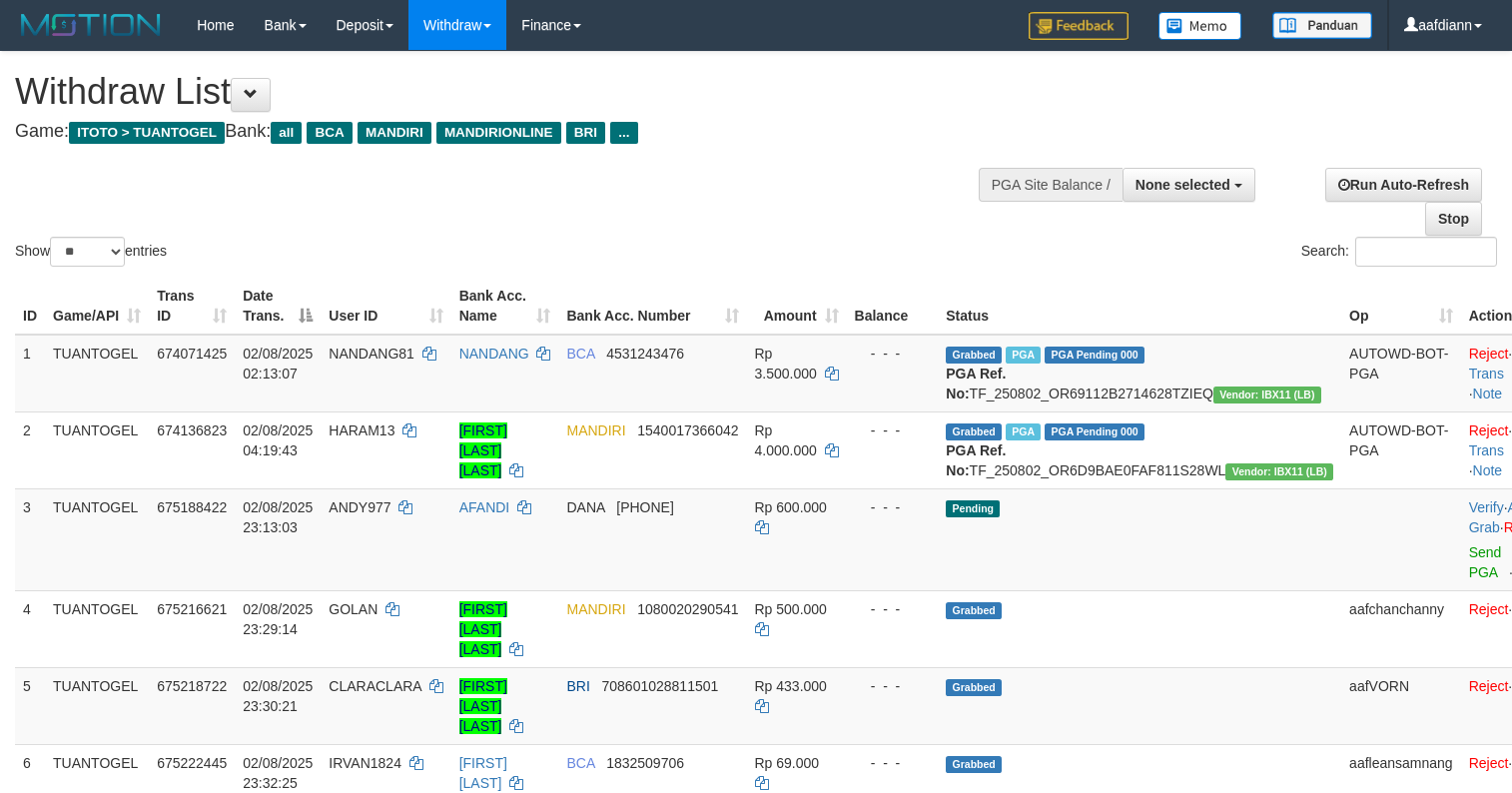 select 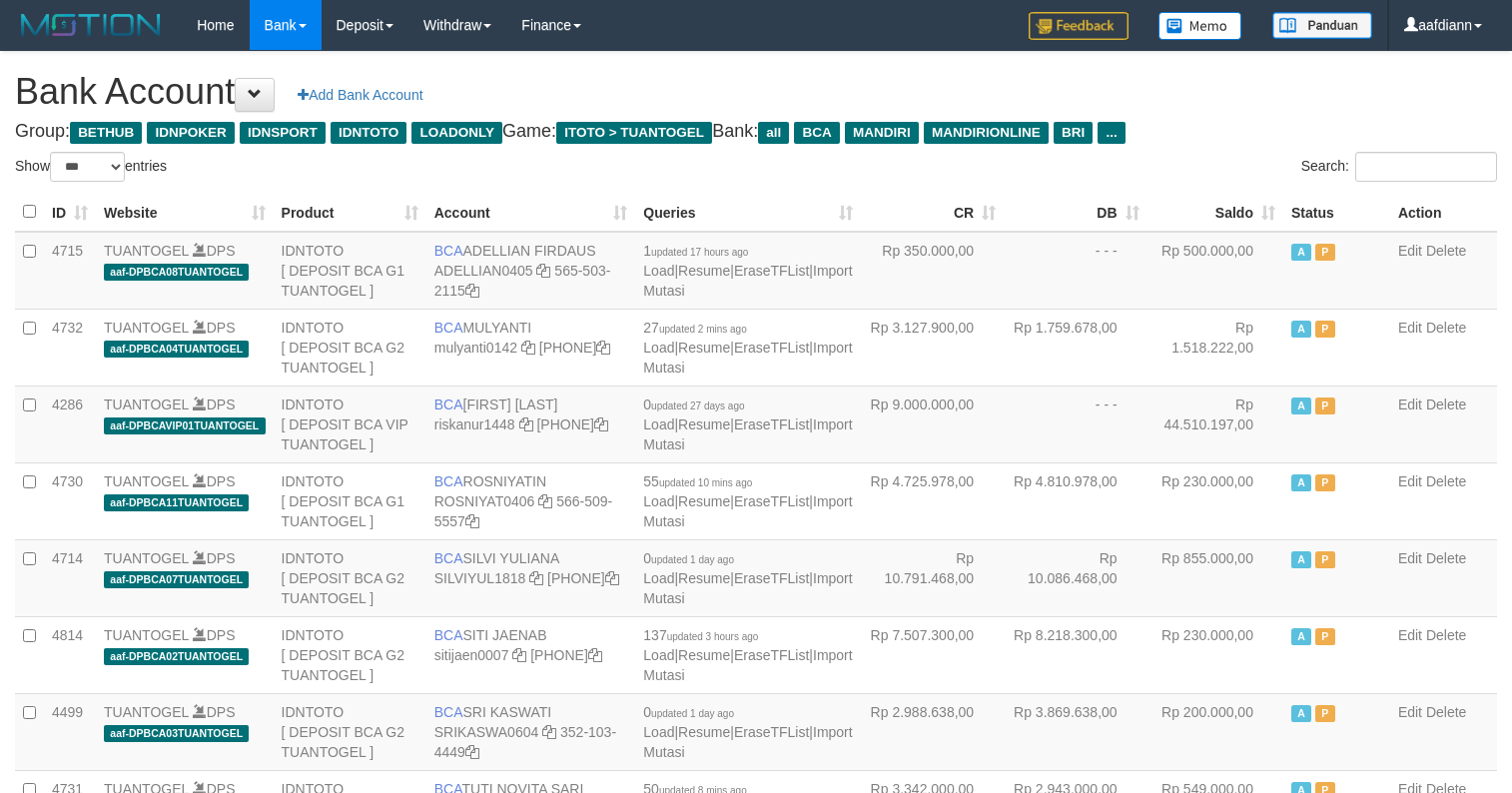 select on "***" 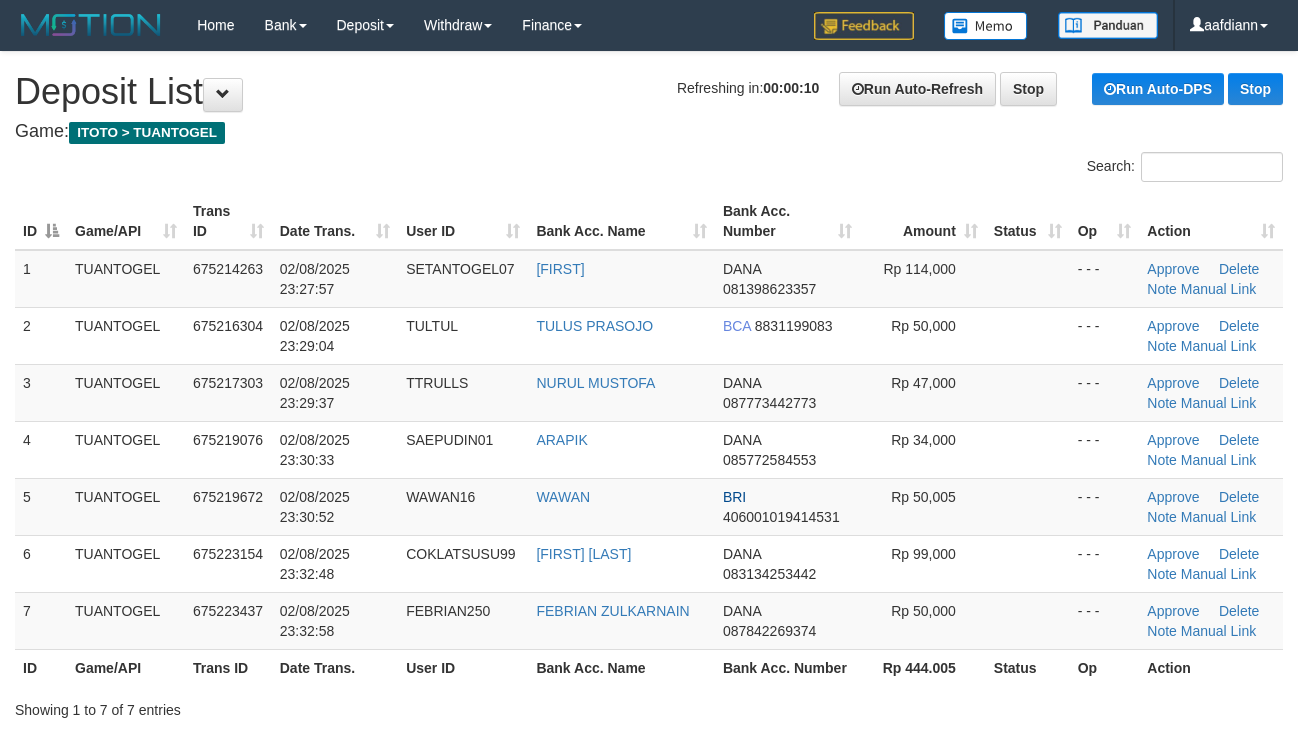 scroll, scrollTop: 0, scrollLeft: 0, axis: both 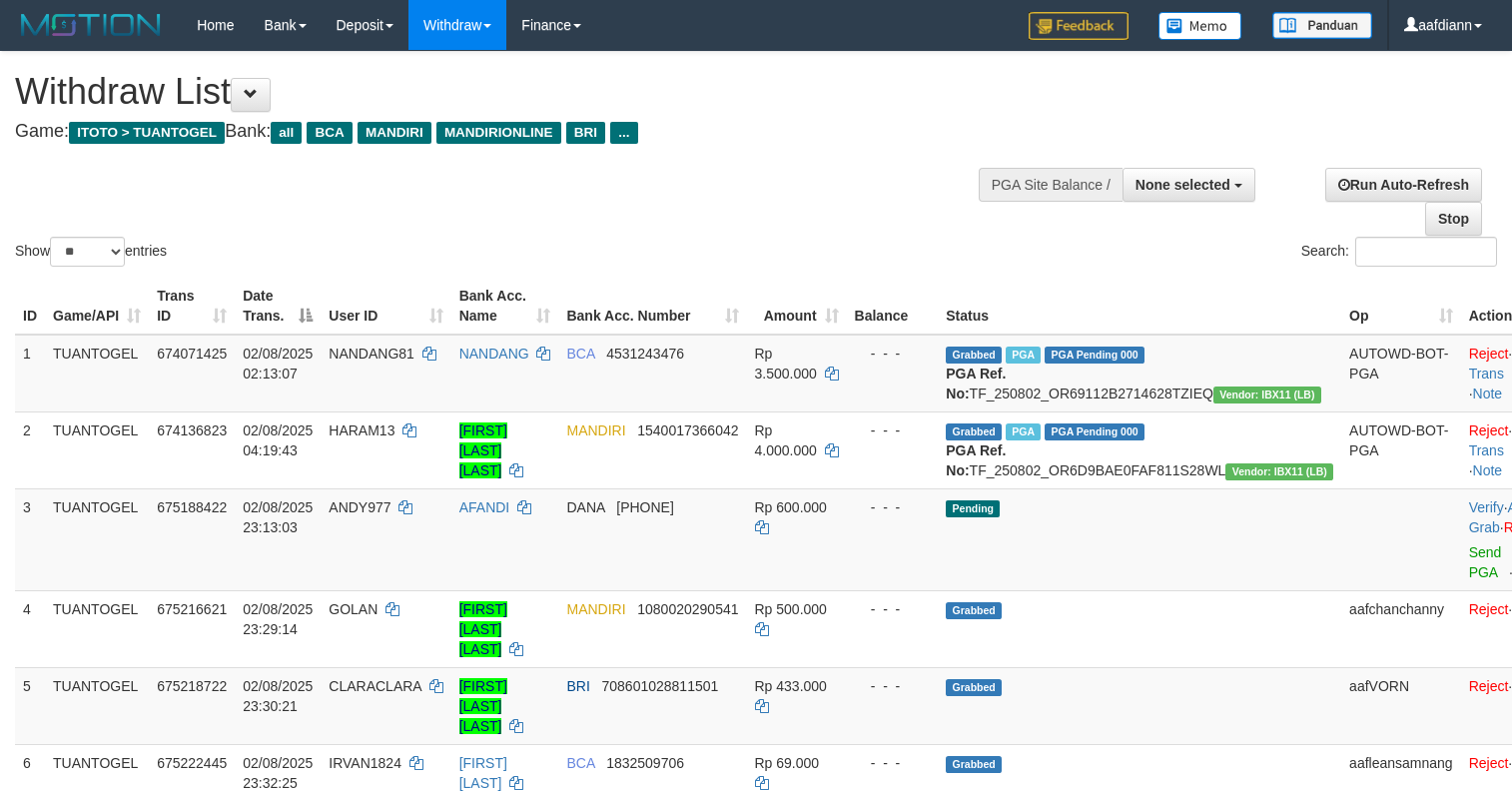 select 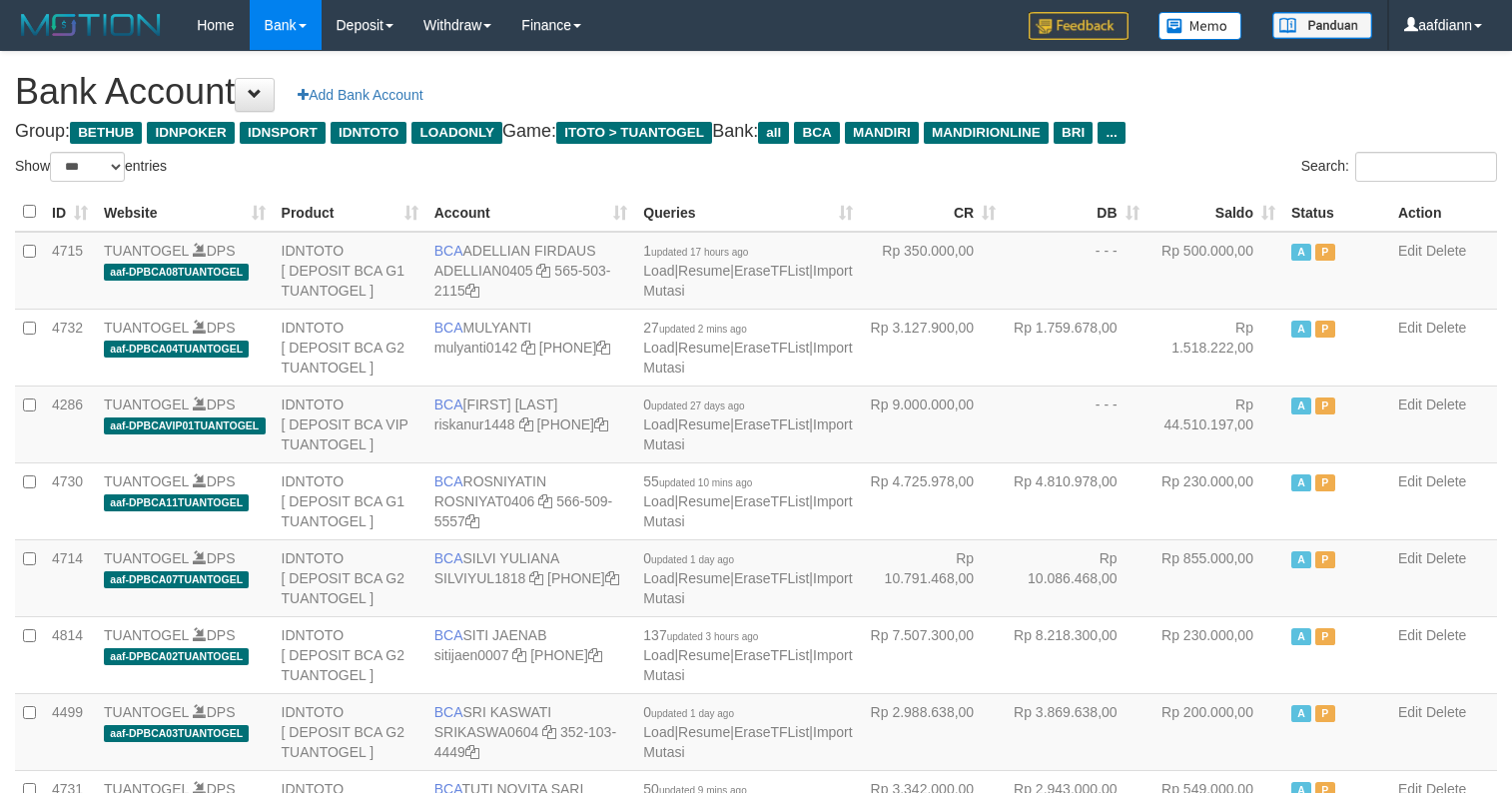 select on "***" 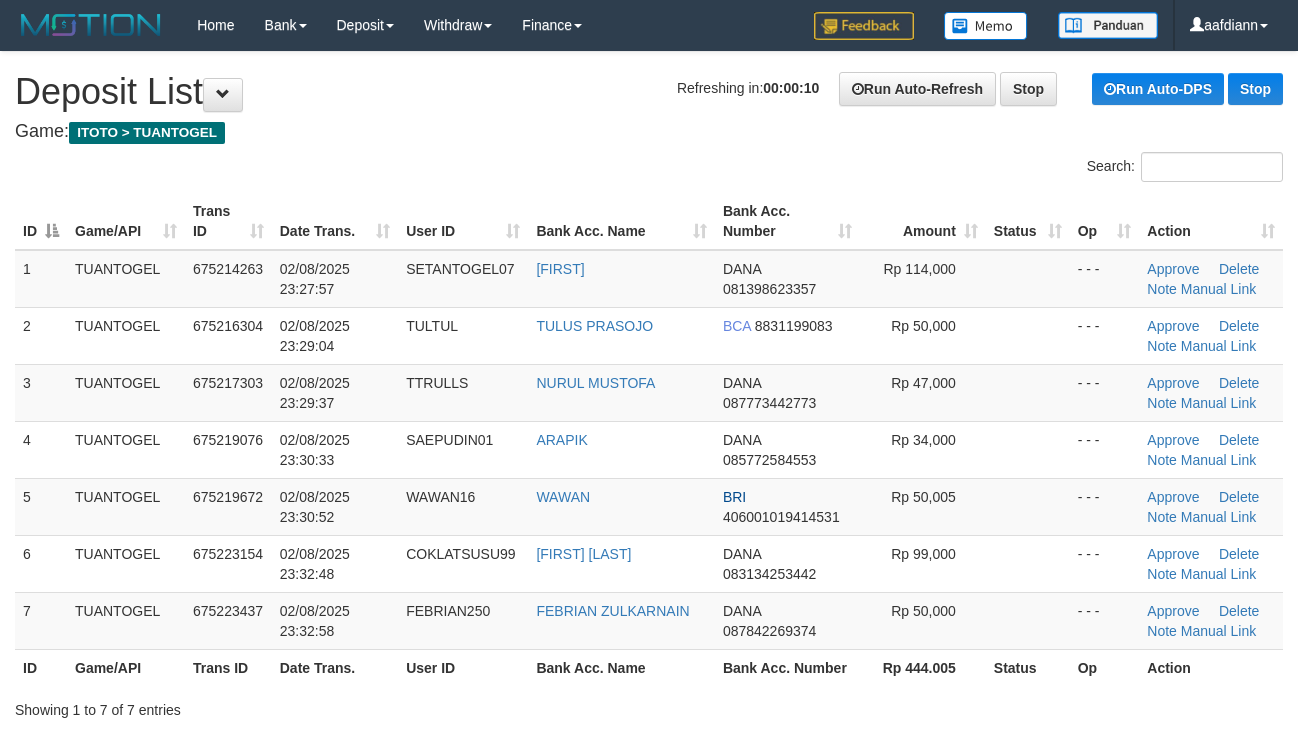 scroll, scrollTop: 0, scrollLeft: 0, axis: both 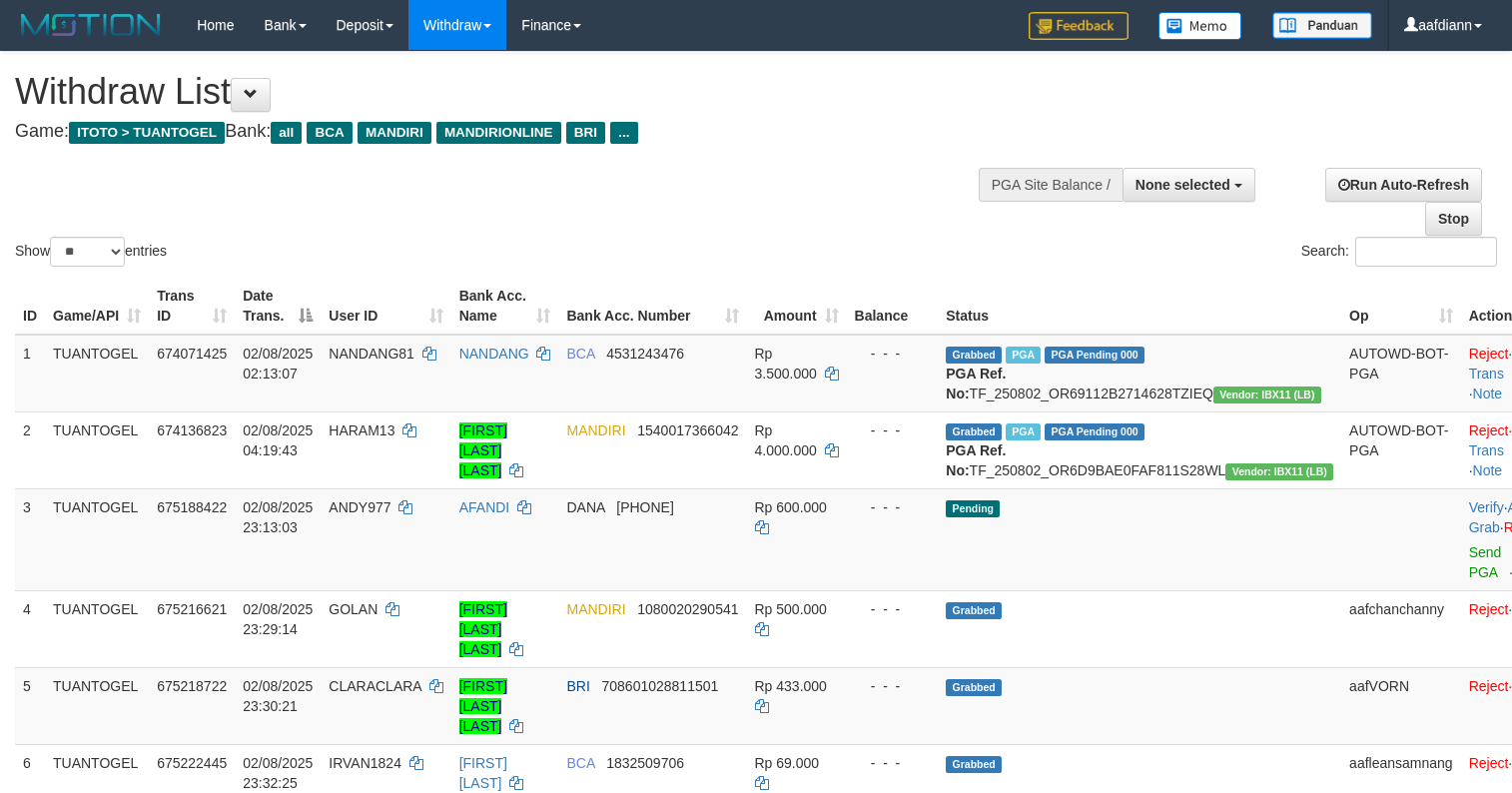 select 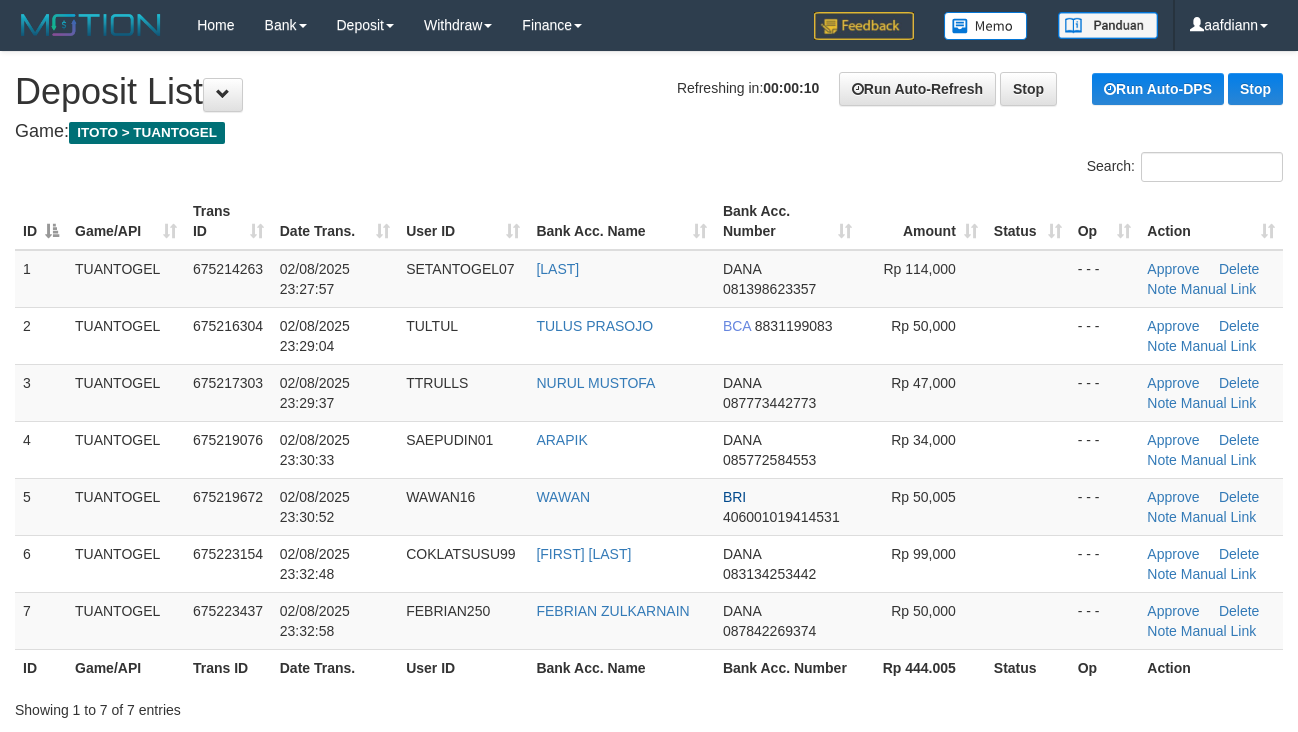 scroll, scrollTop: 0, scrollLeft: 0, axis: both 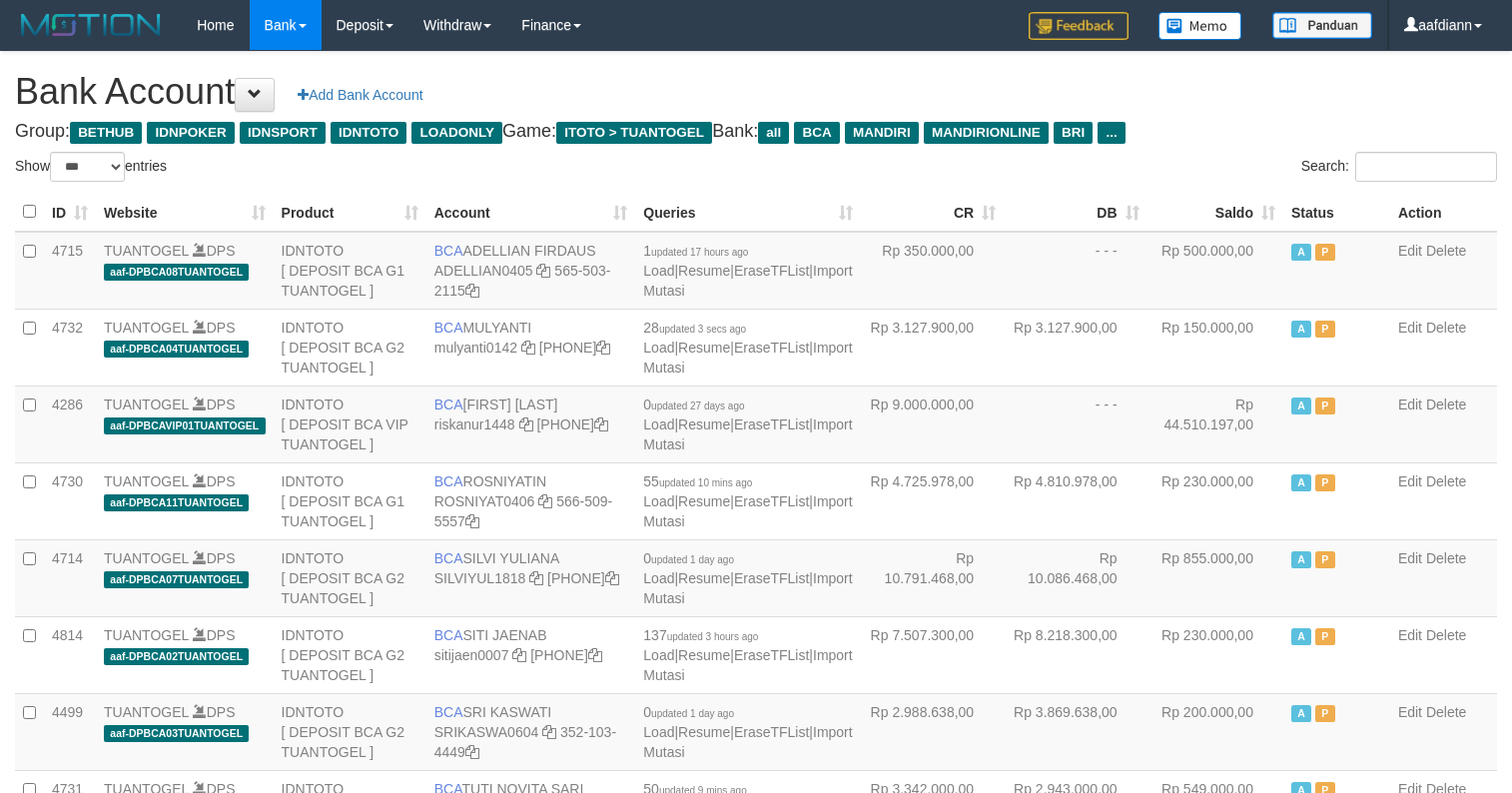 select on "***" 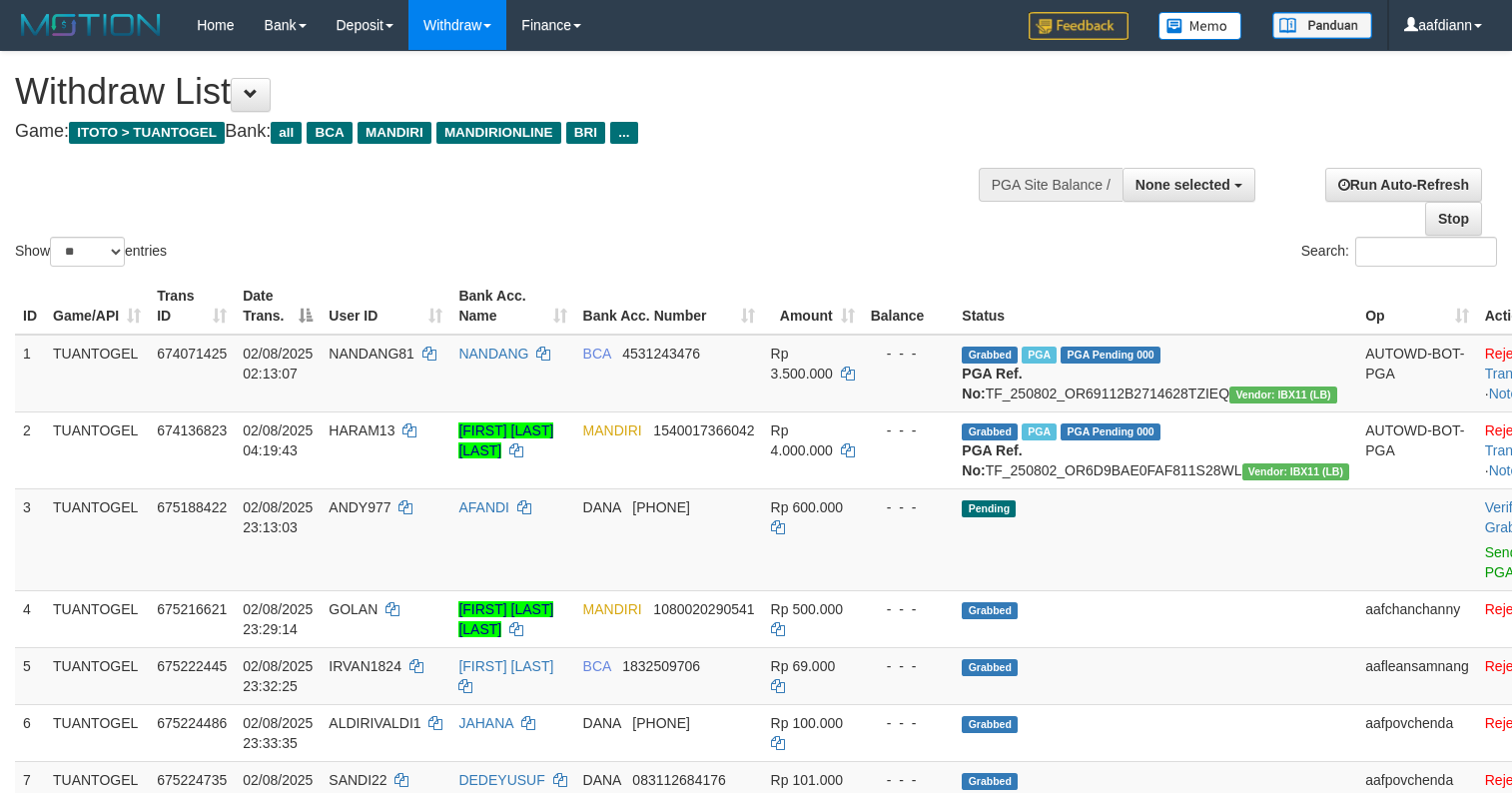 select 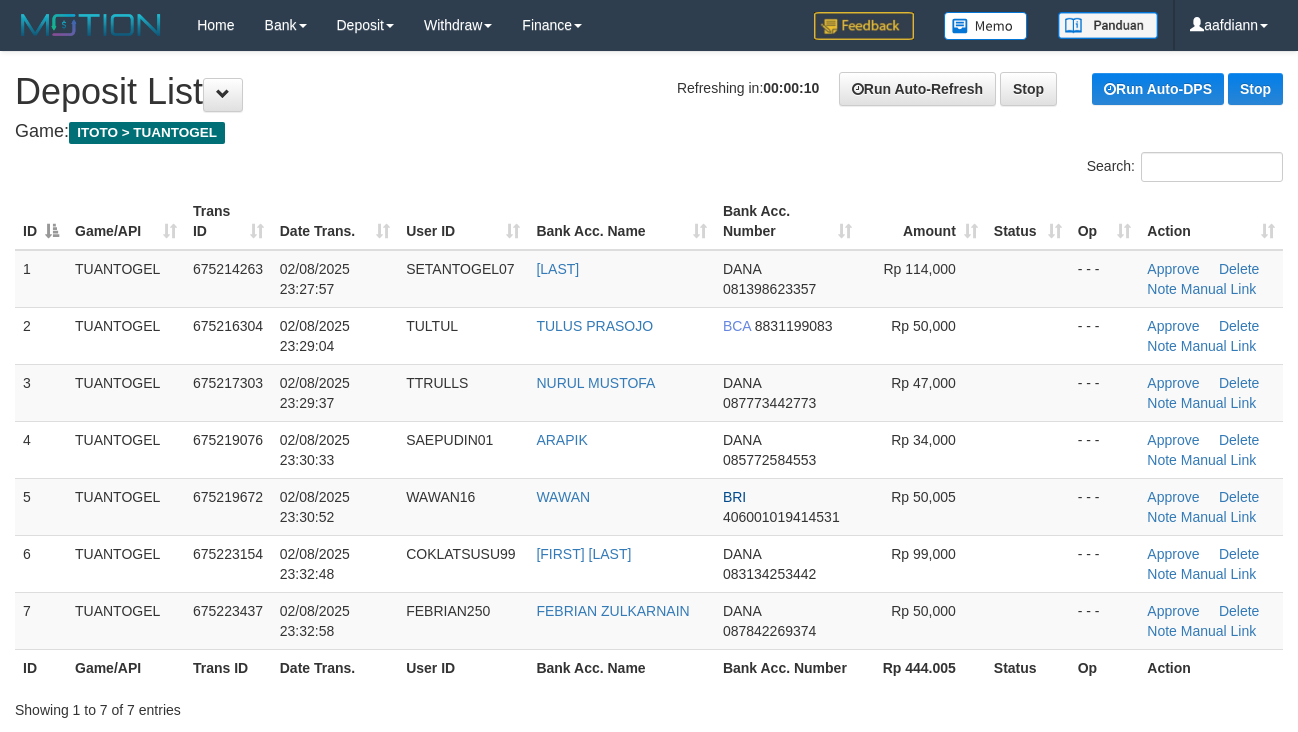 scroll, scrollTop: 0, scrollLeft: 0, axis: both 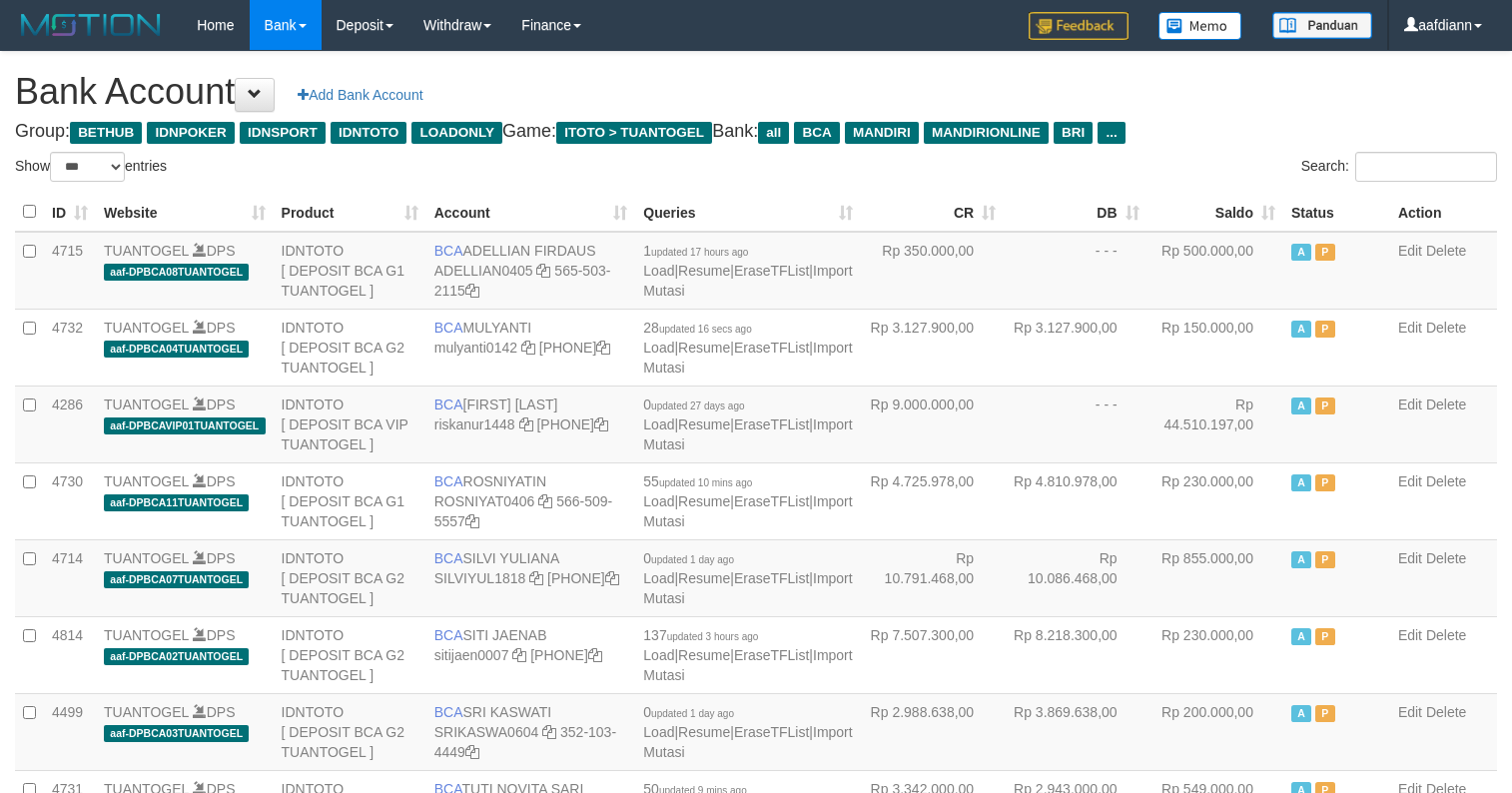 select on "***" 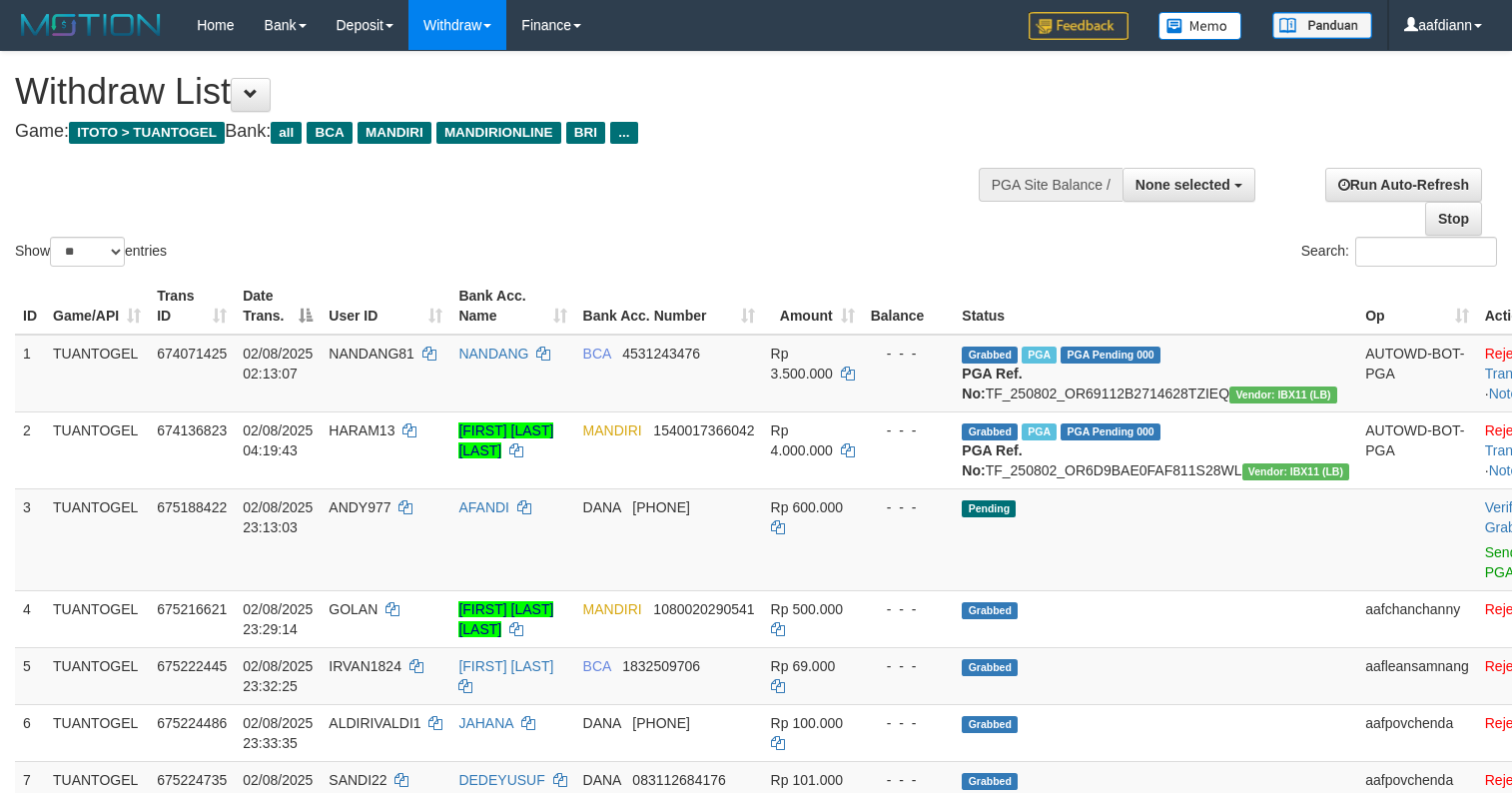select 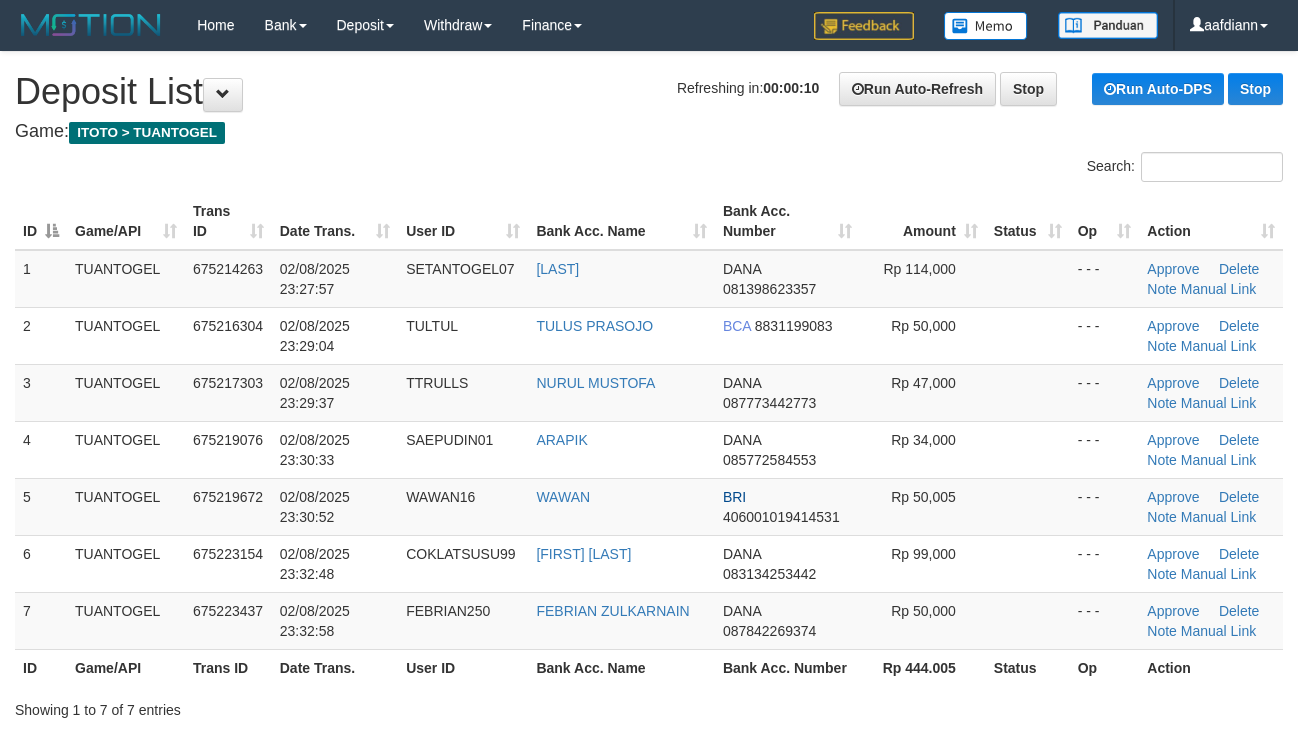 scroll, scrollTop: 0, scrollLeft: 0, axis: both 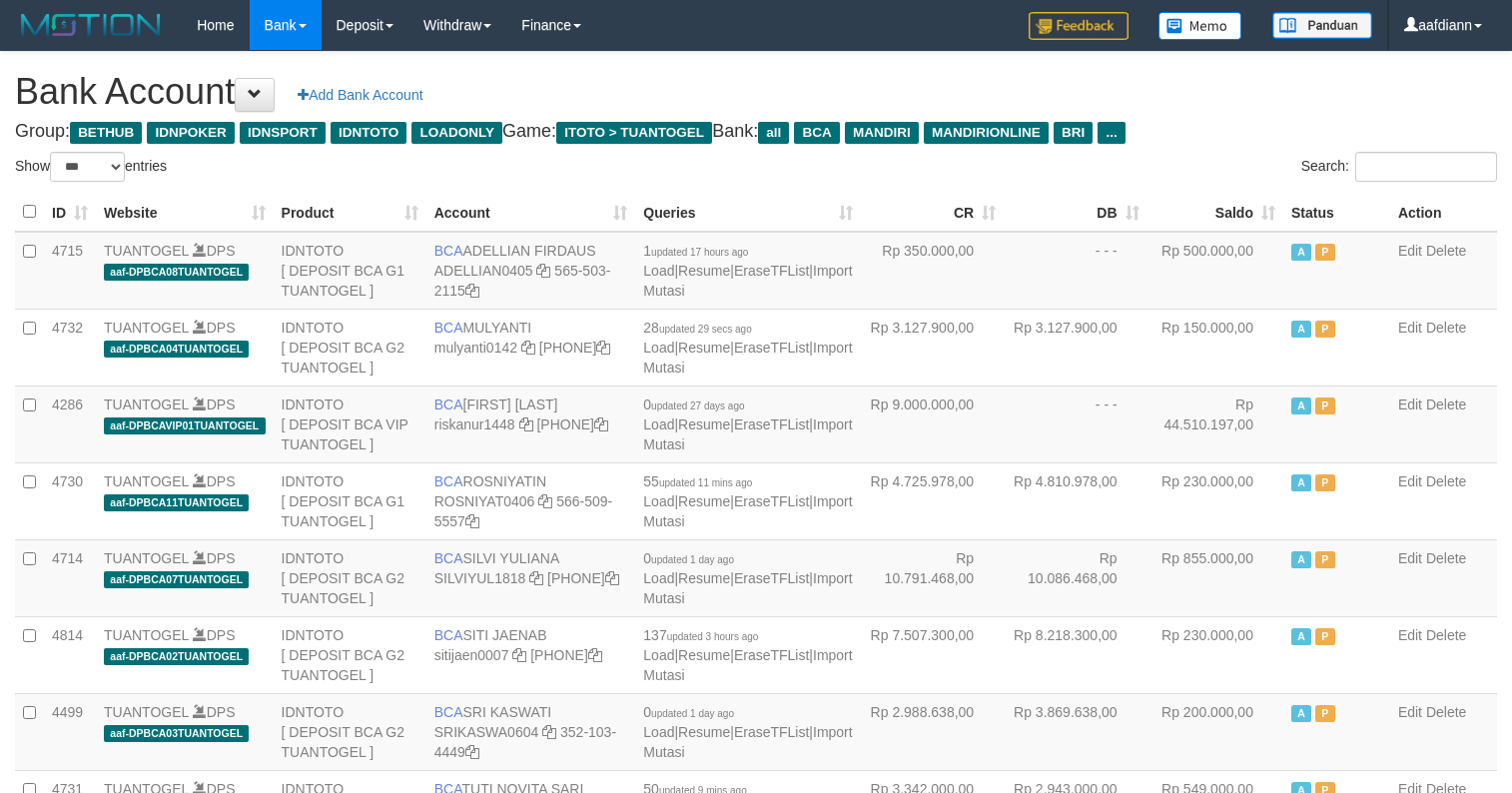 select on "***" 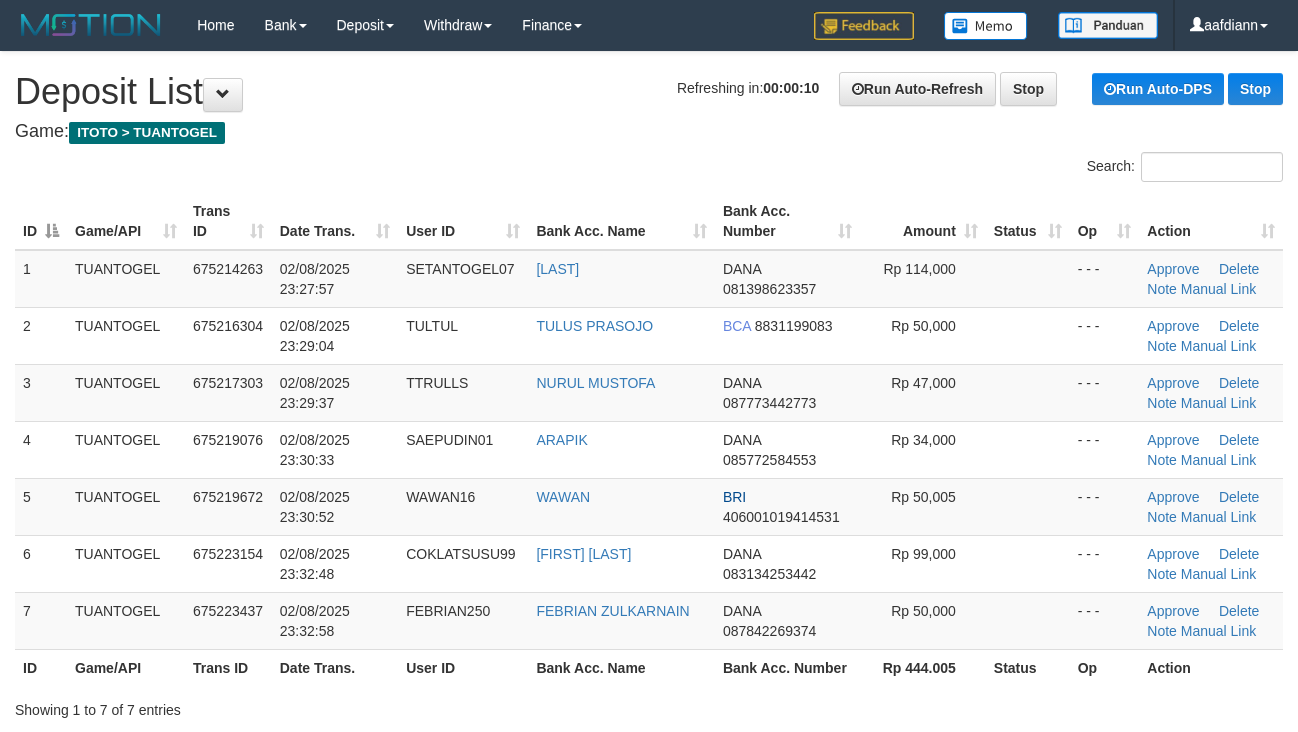 scroll, scrollTop: 0, scrollLeft: 0, axis: both 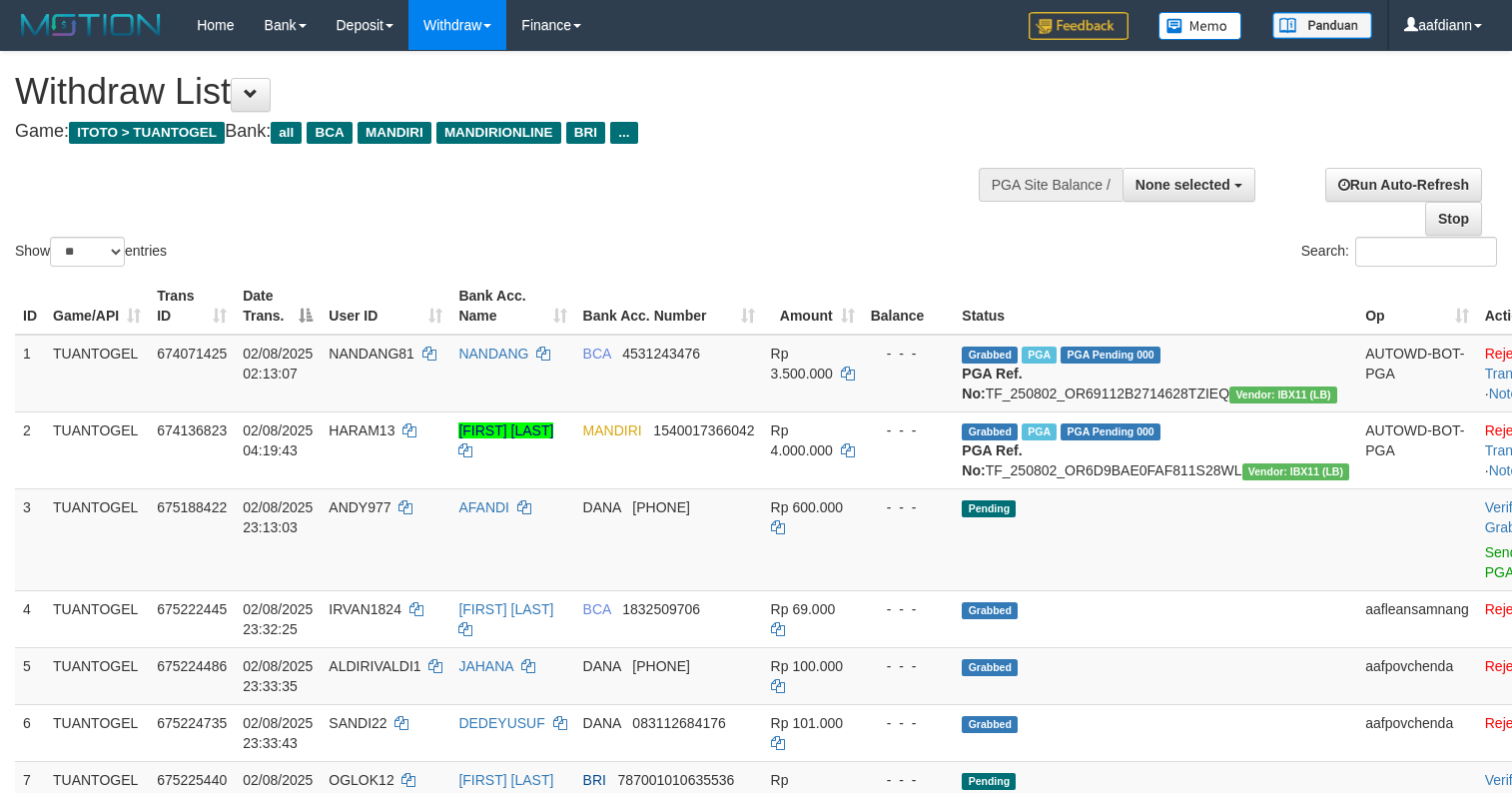 select 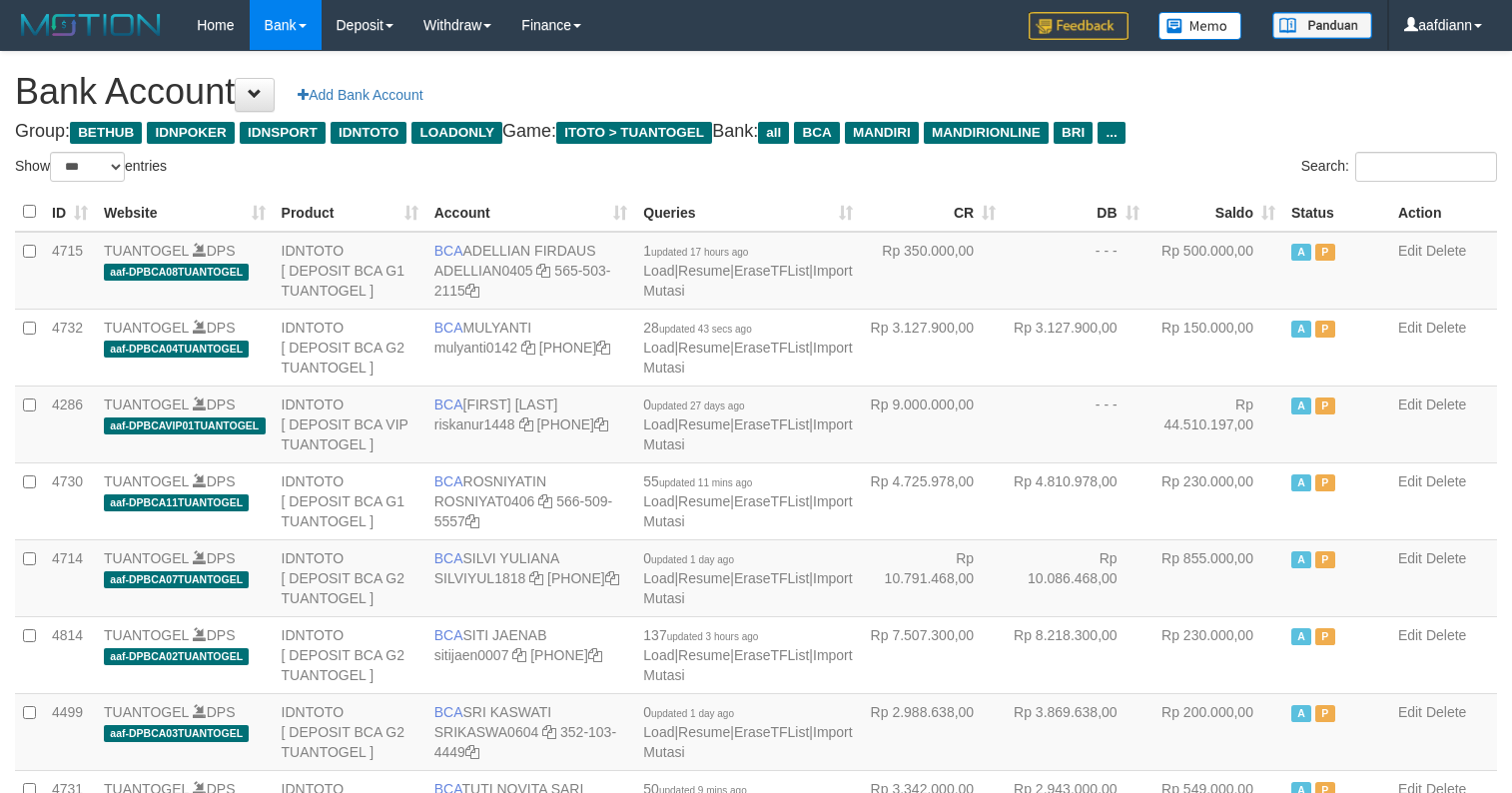 select on "***" 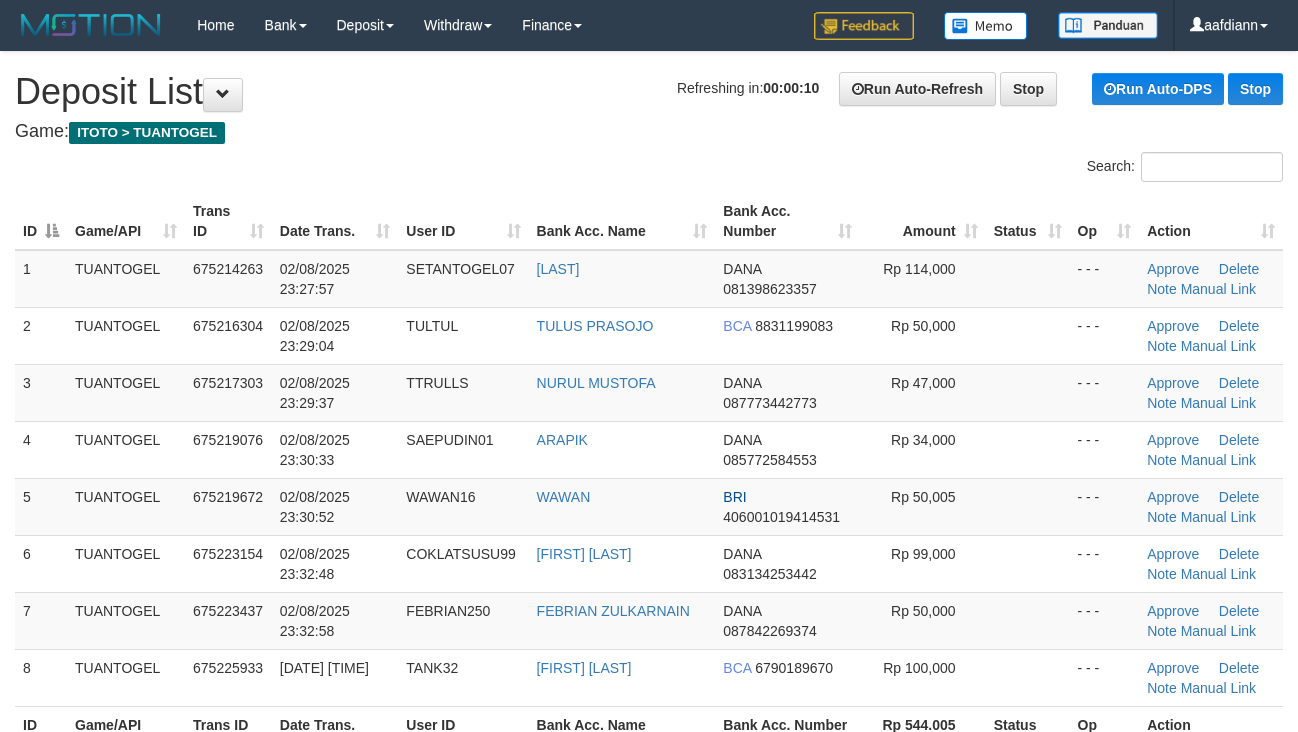 scroll, scrollTop: 0, scrollLeft: 0, axis: both 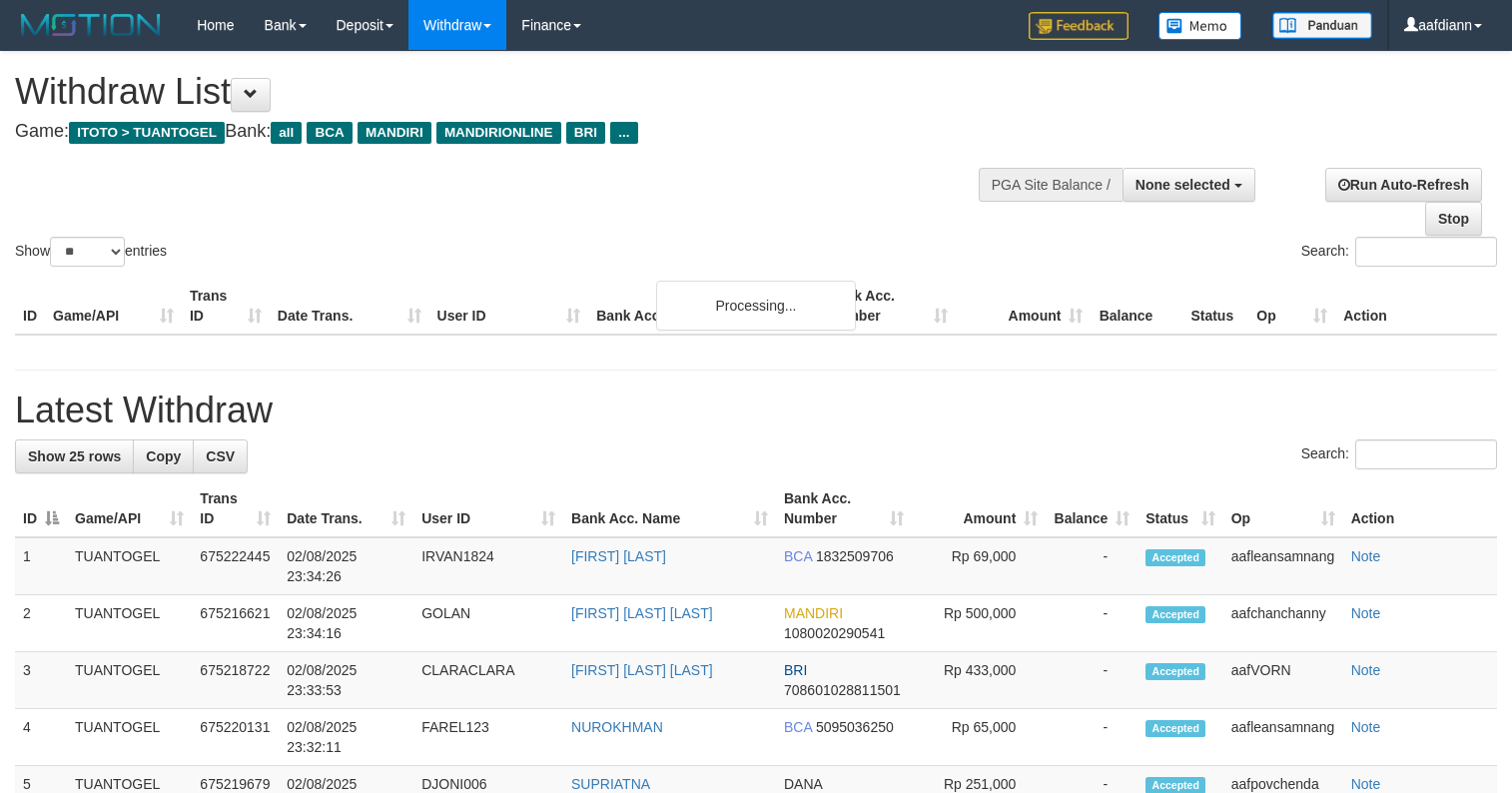 select 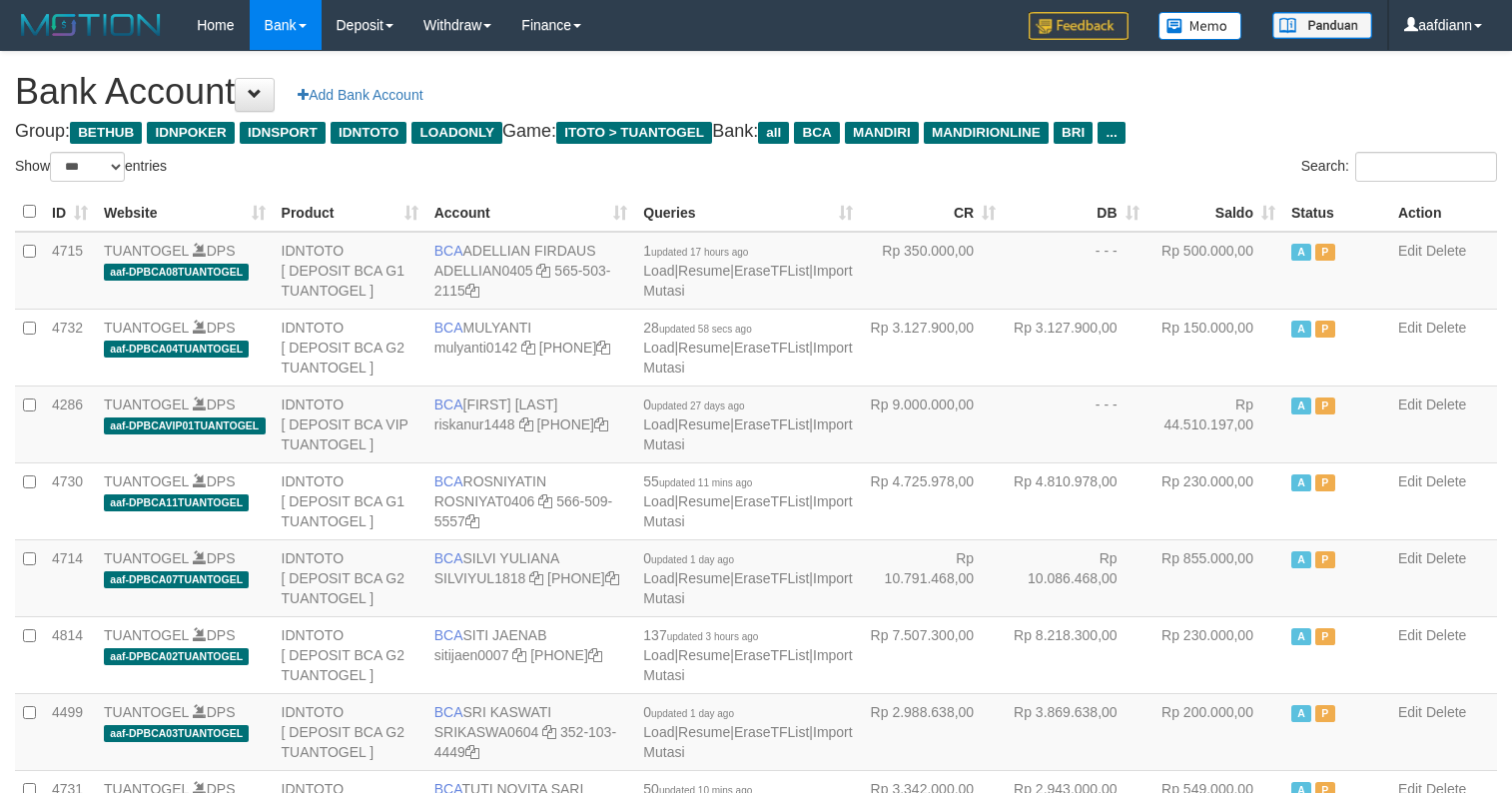 select on "***" 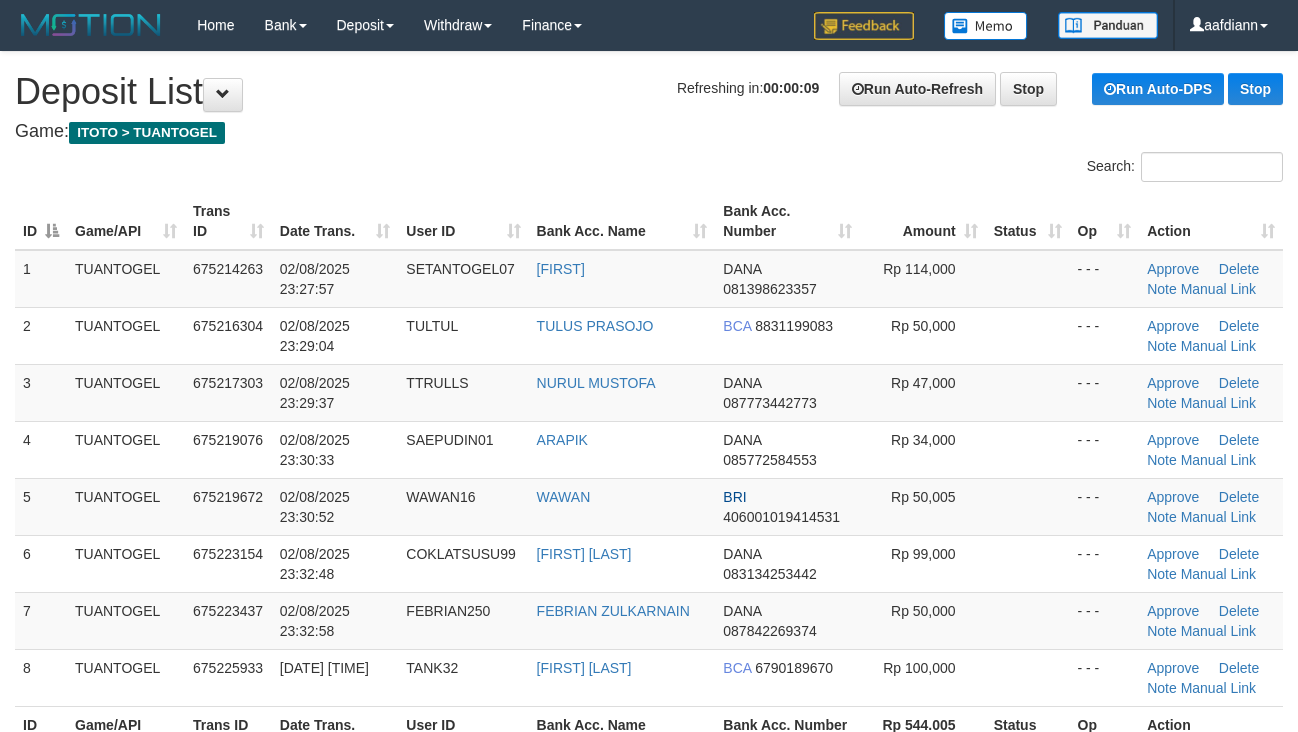 scroll, scrollTop: 0, scrollLeft: 0, axis: both 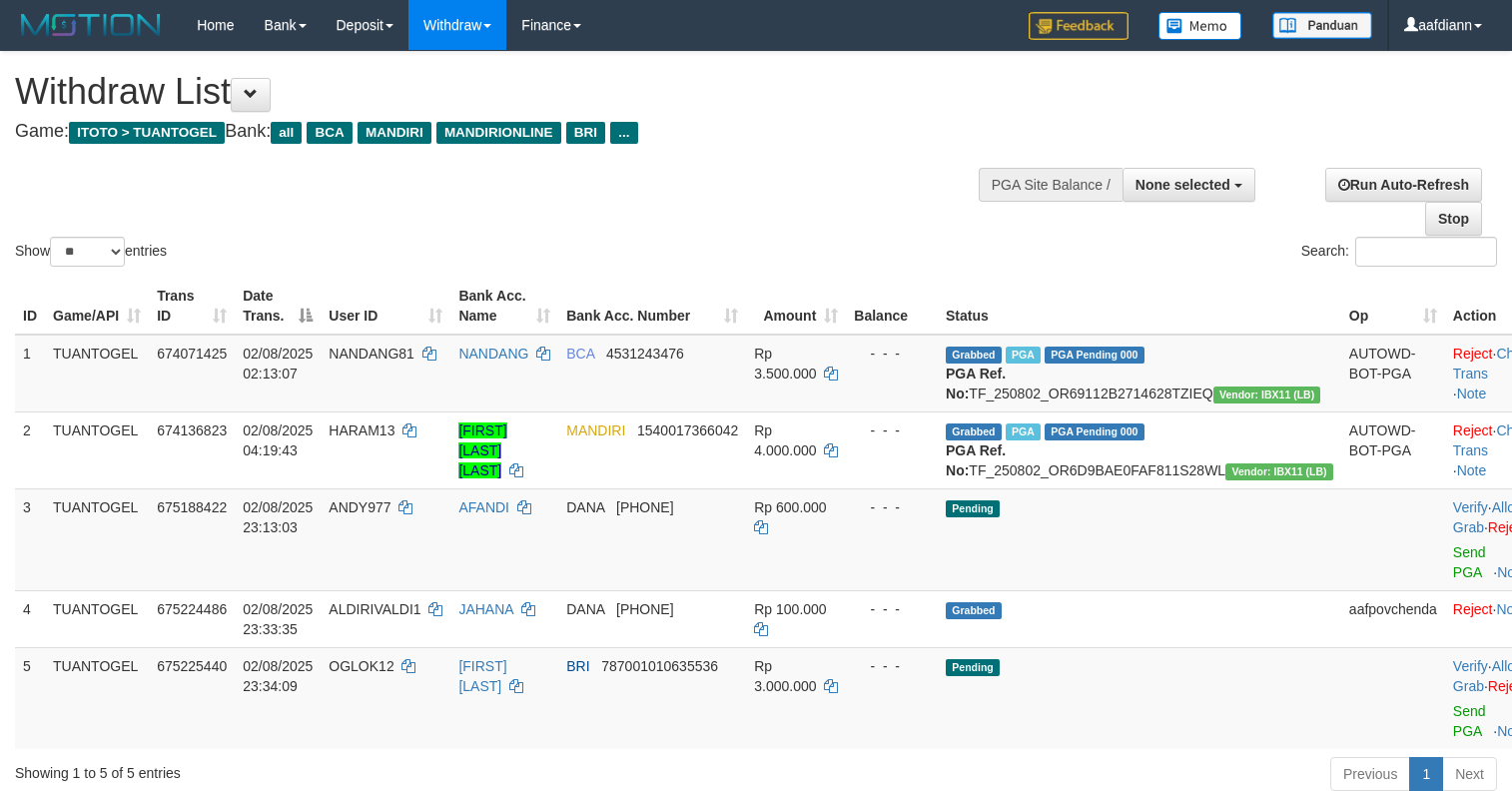 select 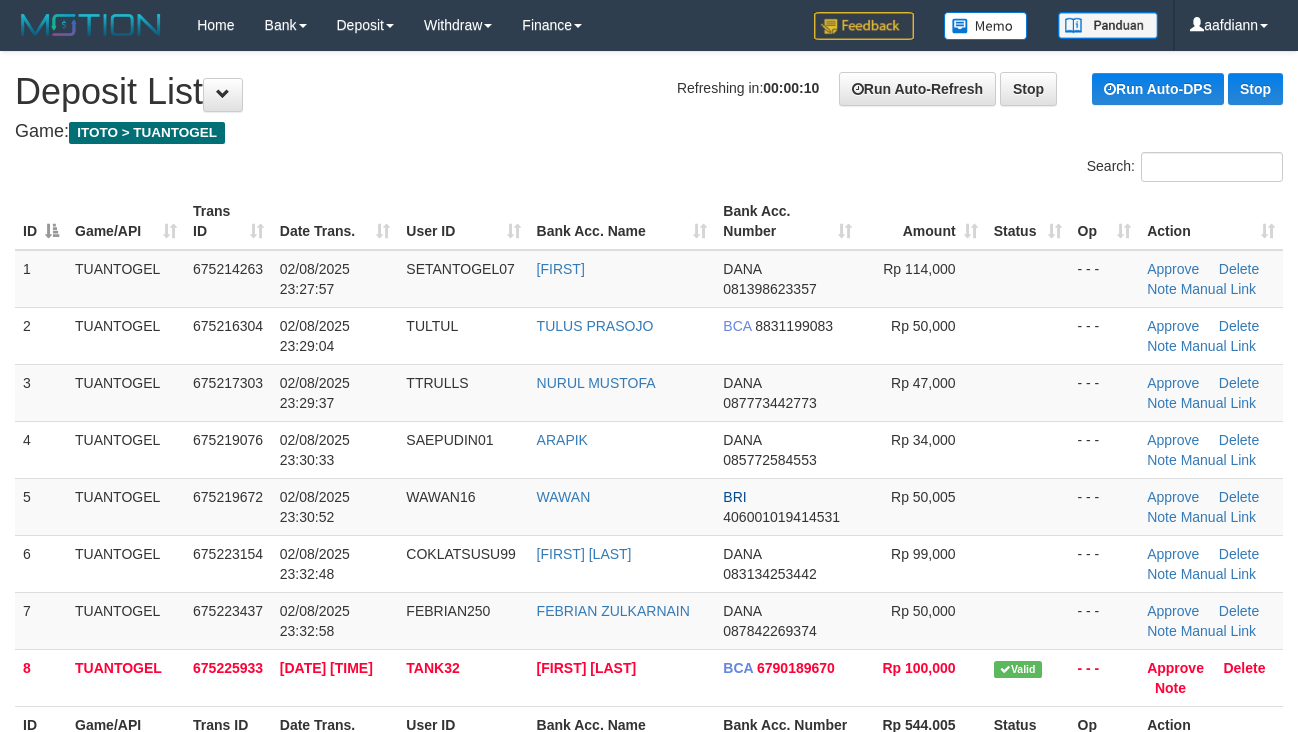 scroll, scrollTop: 0, scrollLeft: 0, axis: both 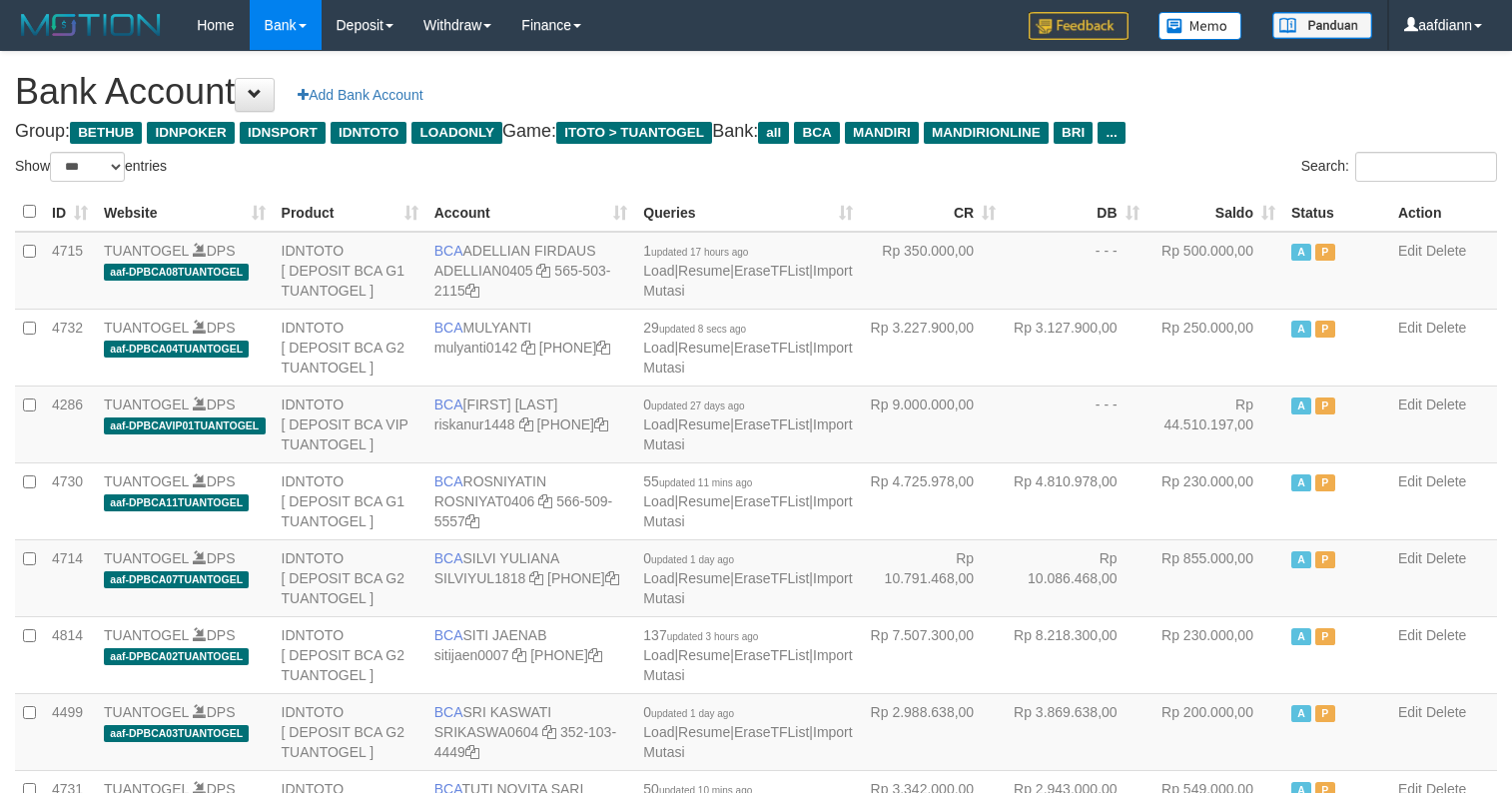 select on "***" 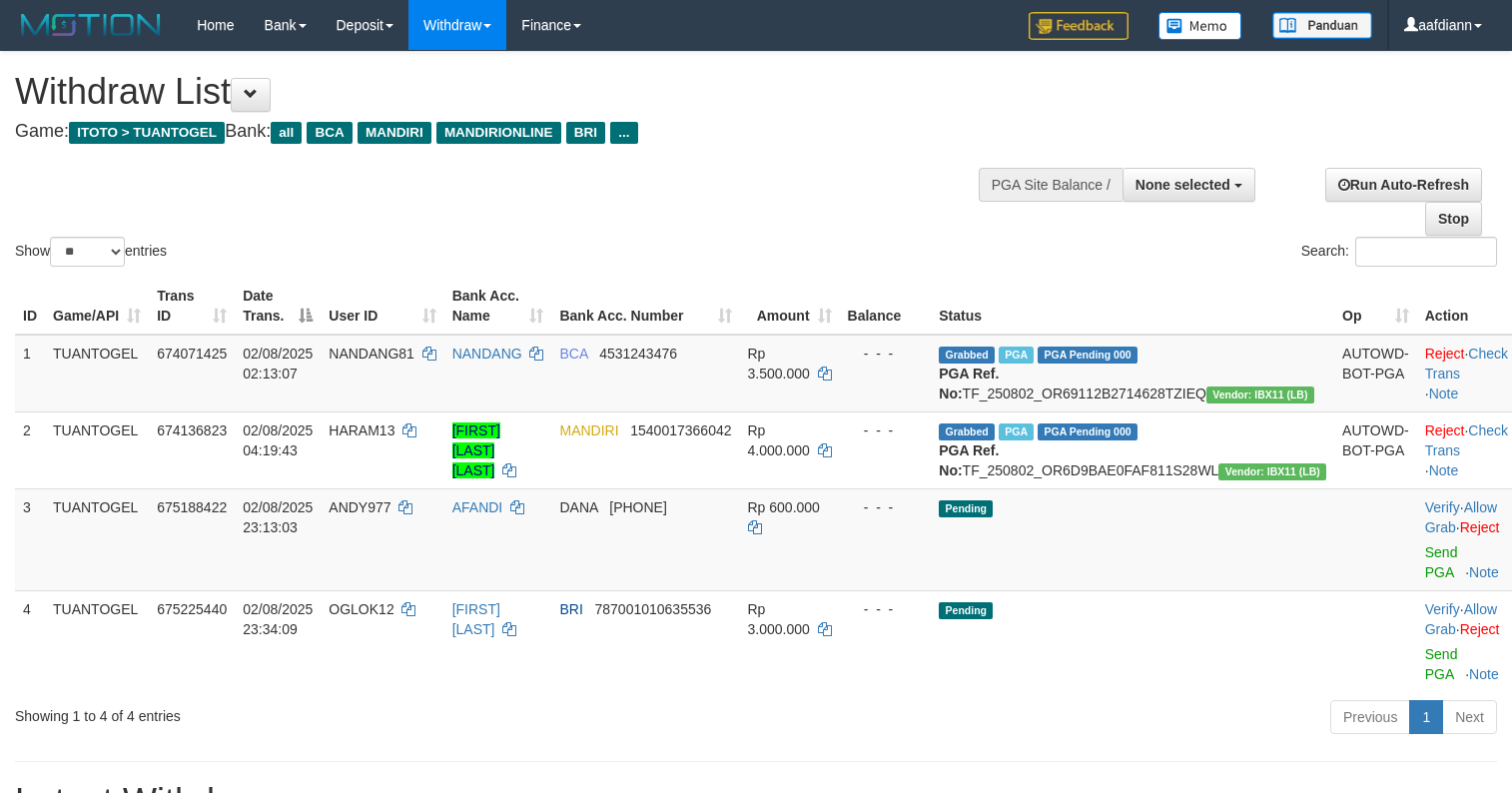 select 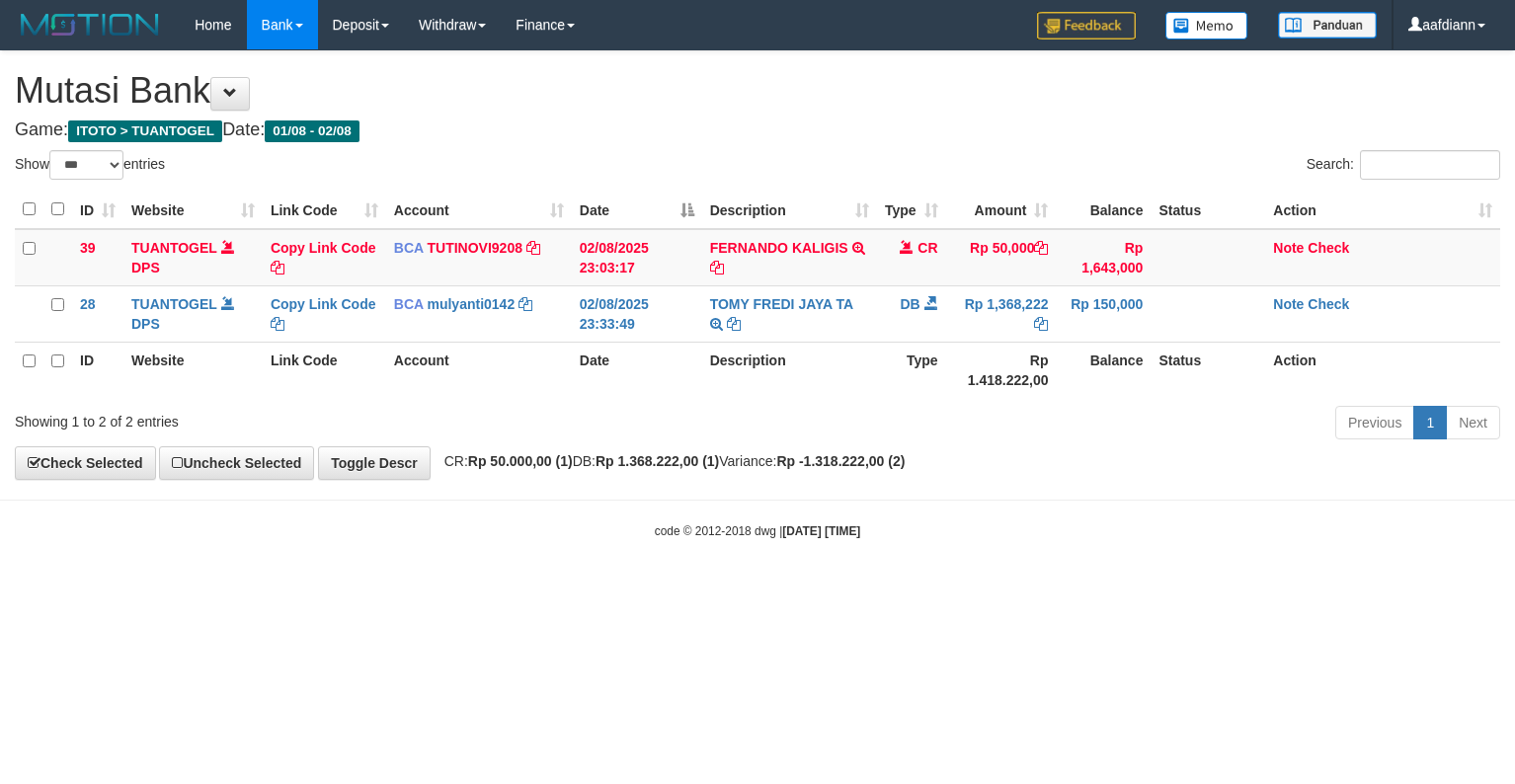 select on "***" 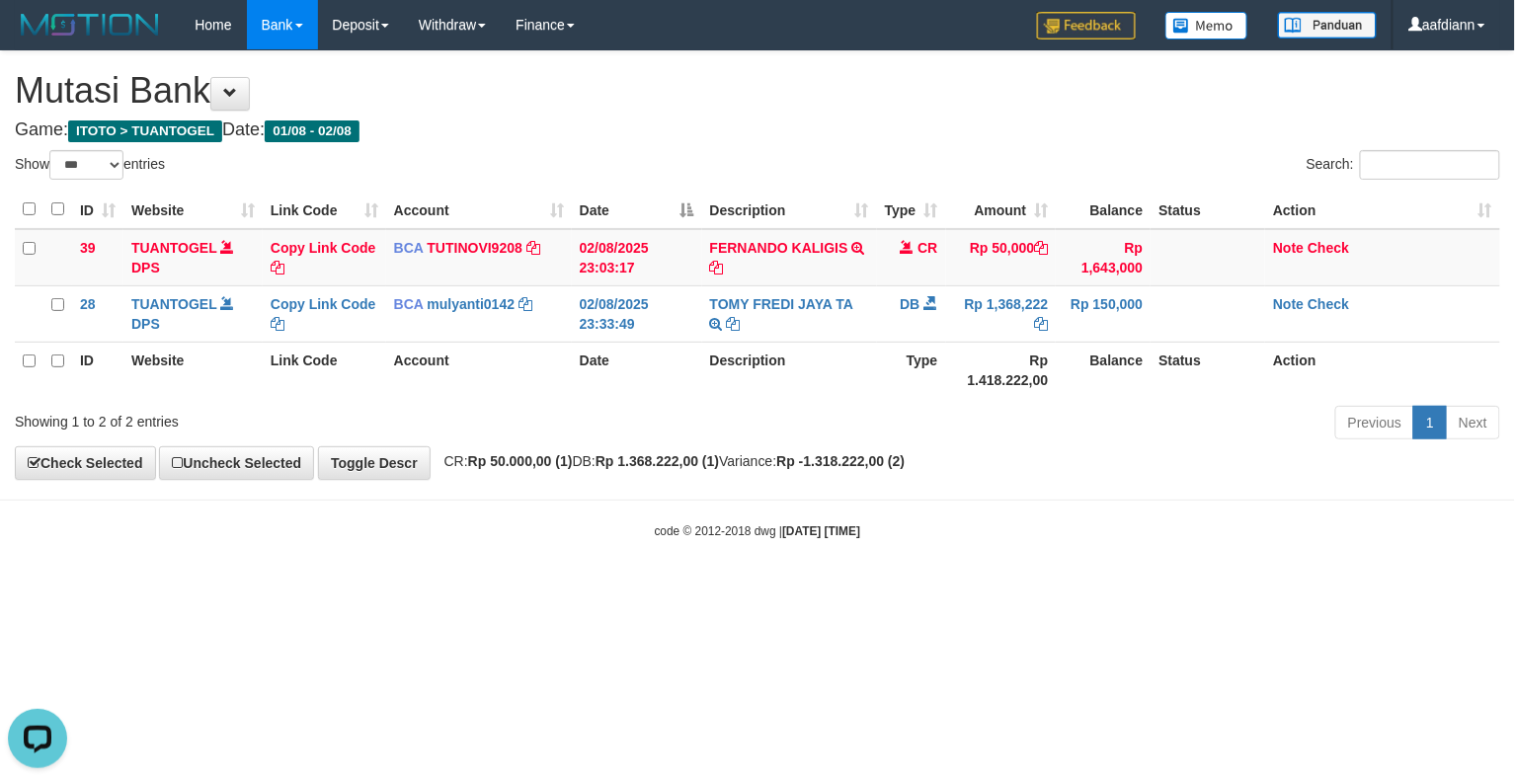 scroll, scrollTop: 0, scrollLeft: 0, axis: both 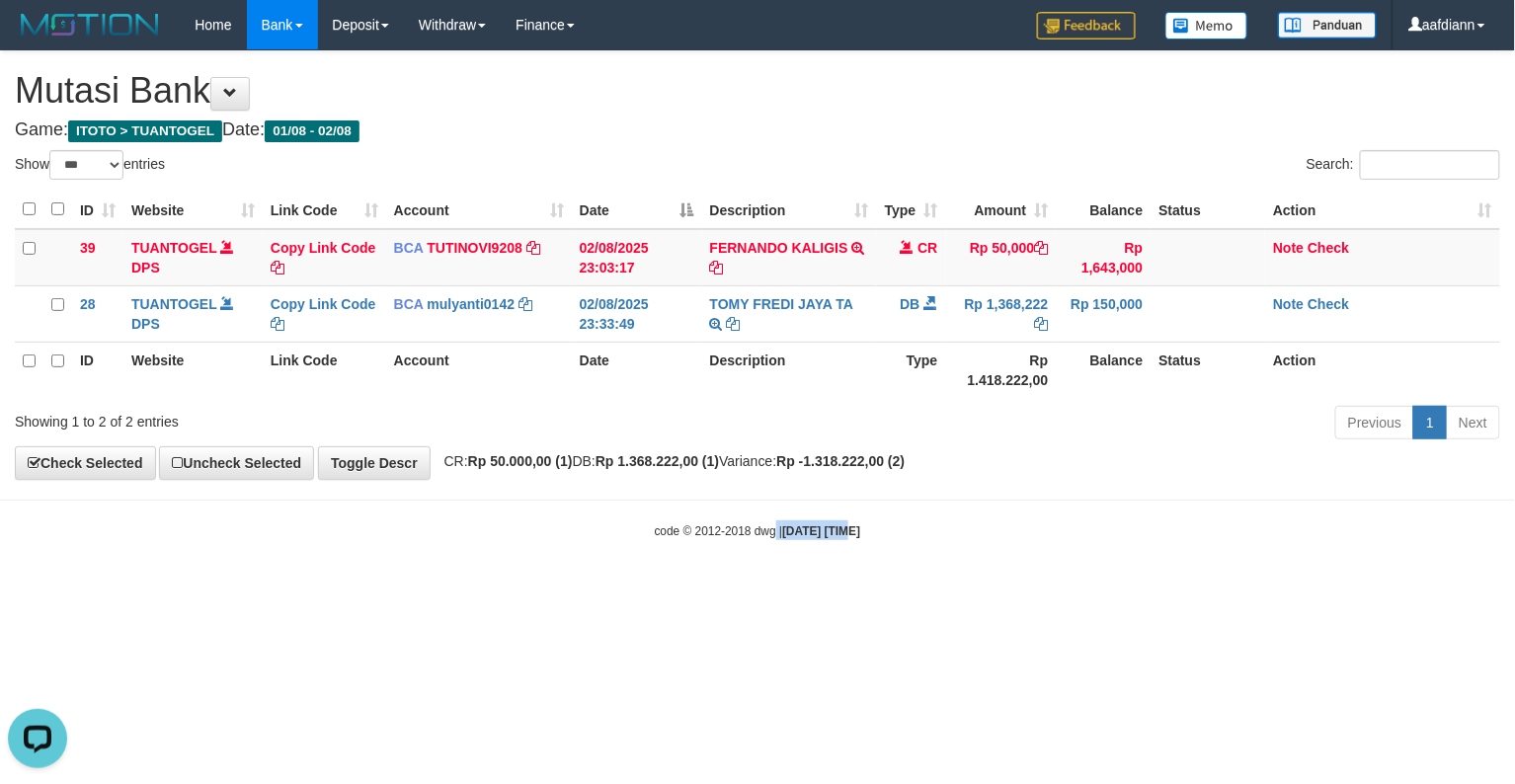 drag, startPoint x: 824, startPoint y: 517, endPoint x: 802, endPoint y: 448, distance: 72.42237 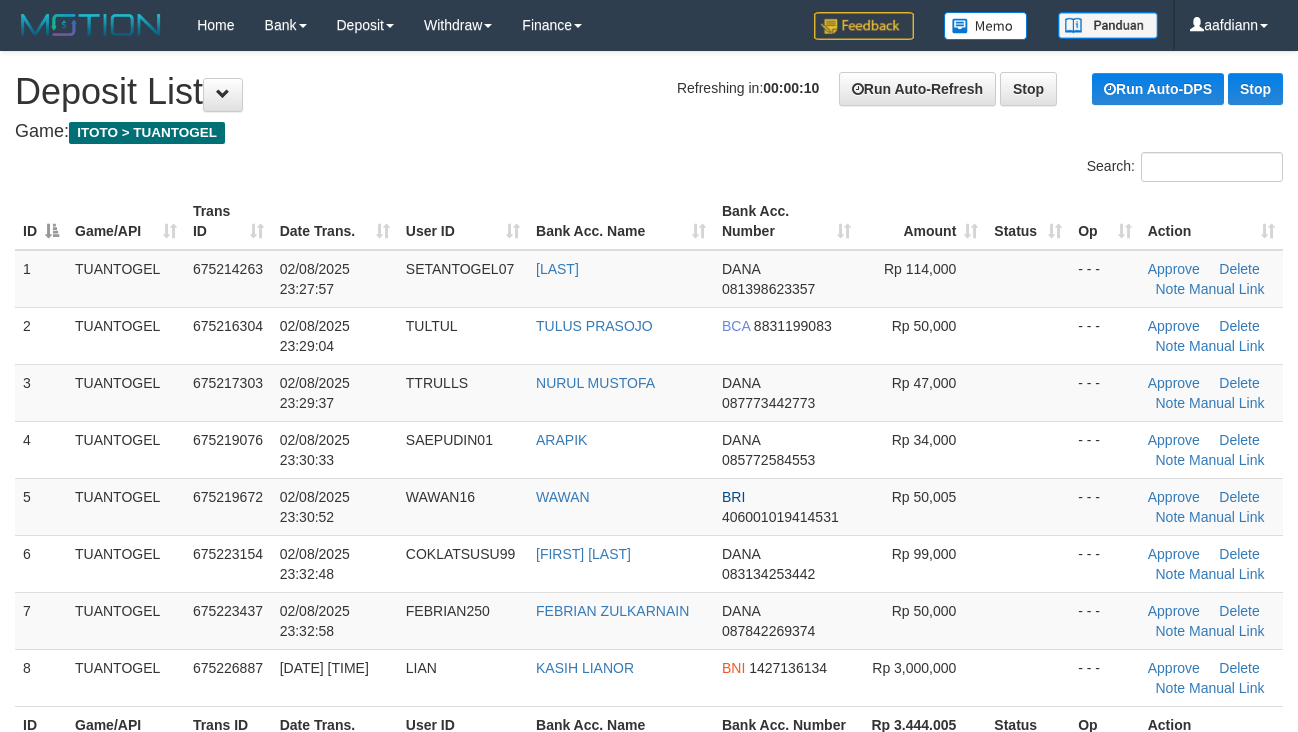 scroll, scrollTop: 0, scrollLeft: 0, axis: both 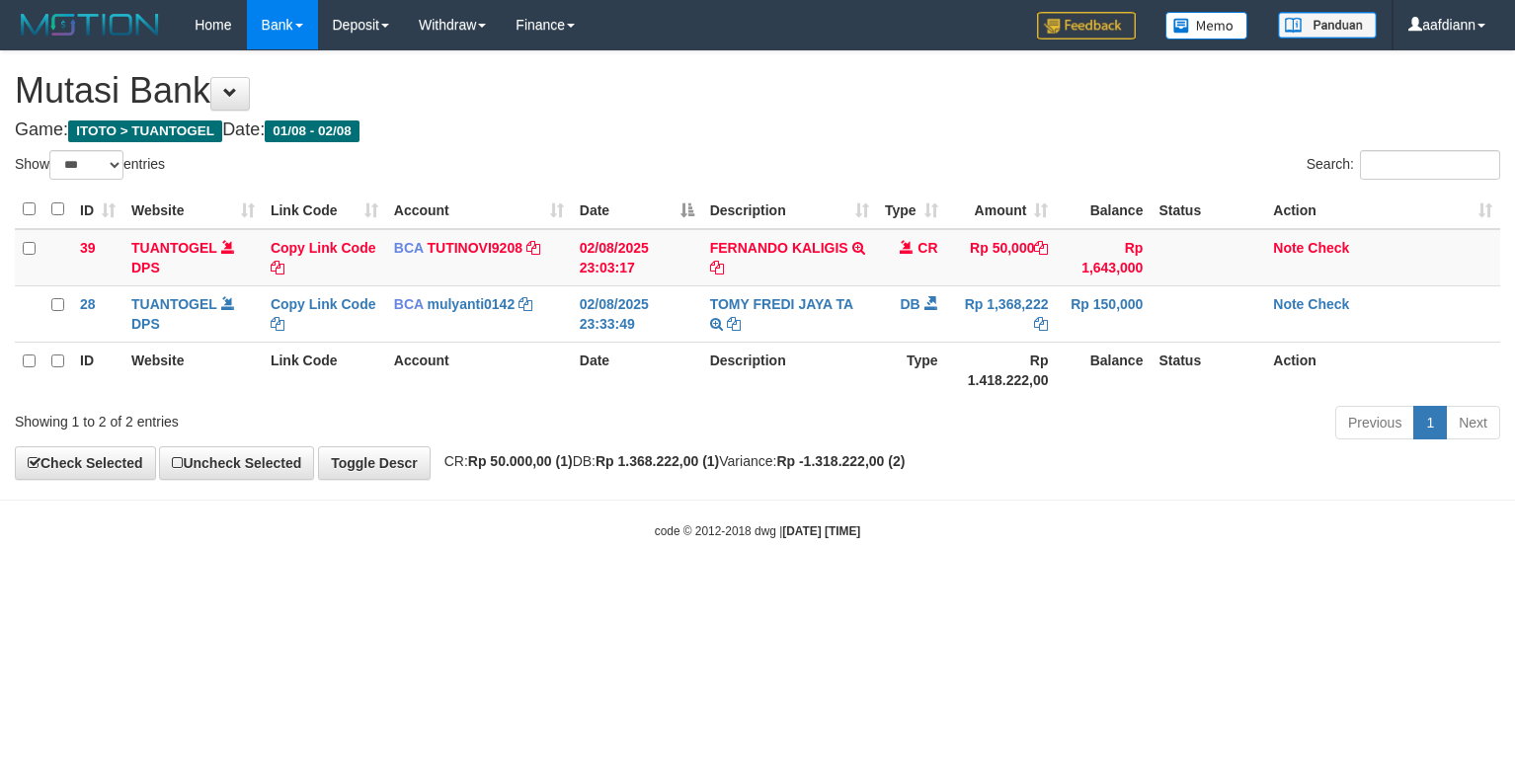 select on "***" 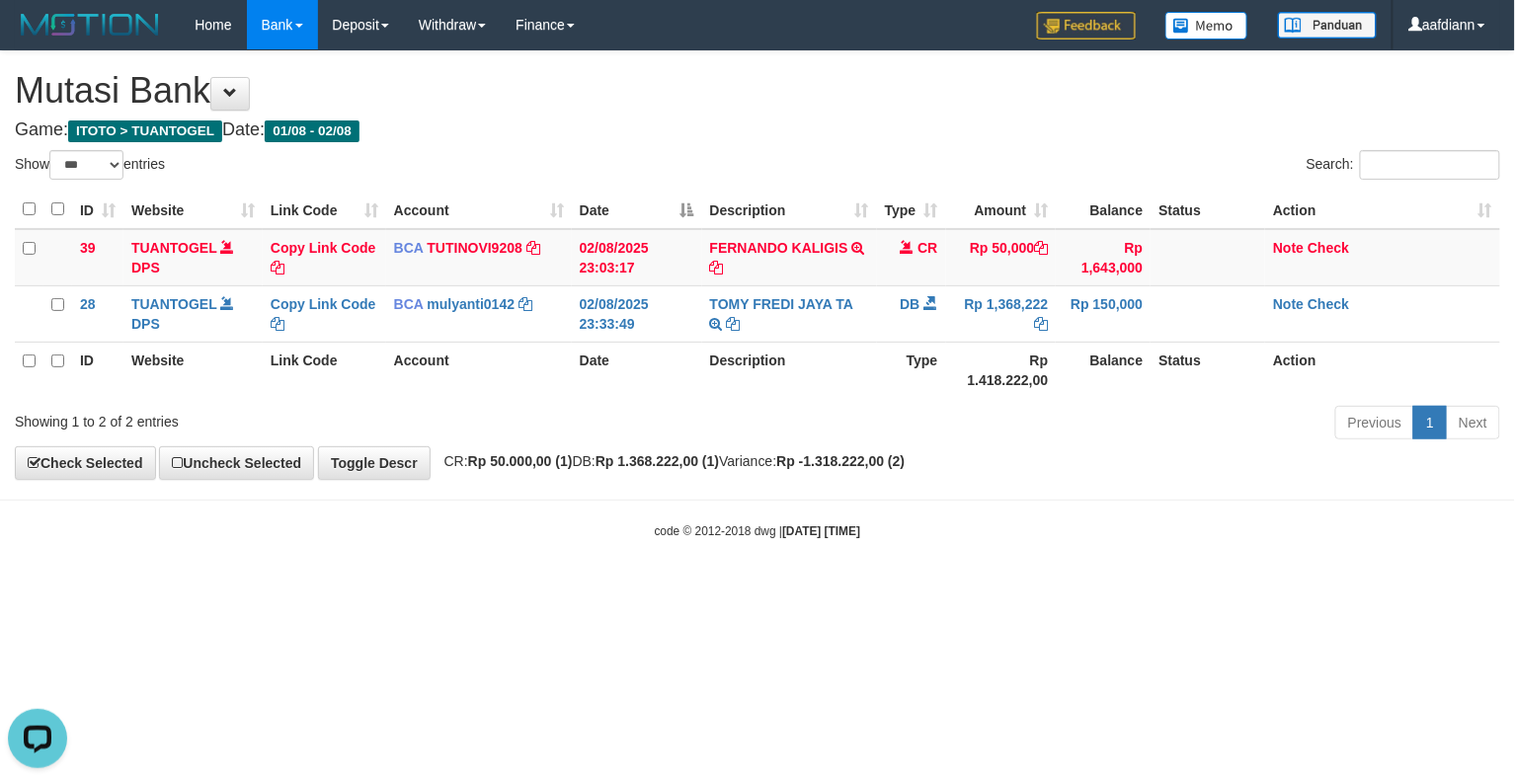 scroll, scrollTop: 0, scrollLeft: 0, axis: both 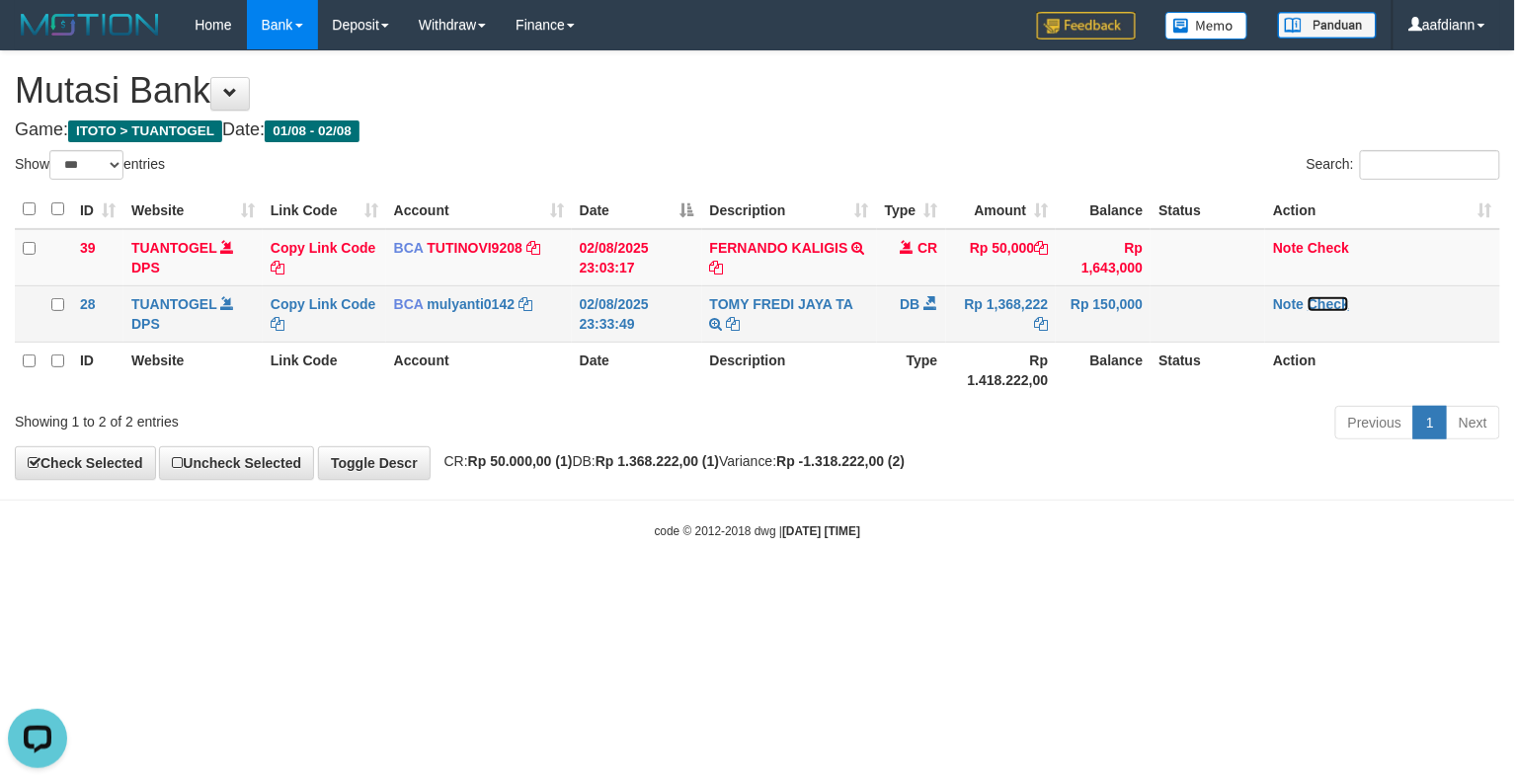 click on "Check" at bounding box center (1328, 304) 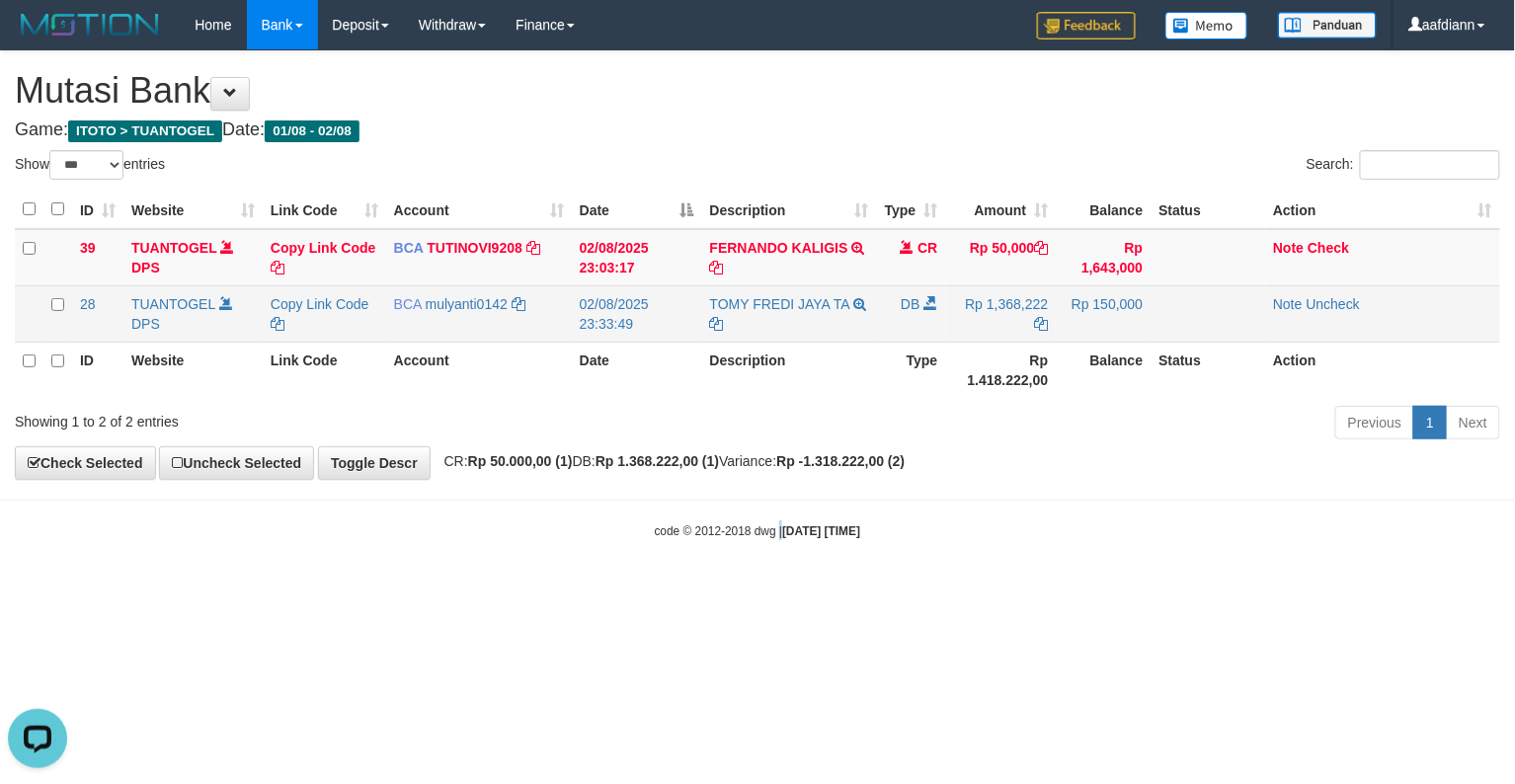 drag, startPoint x: 762, startPoint y: 563, endPoint x: 475, endPoint y: 324, distance: 373.4836 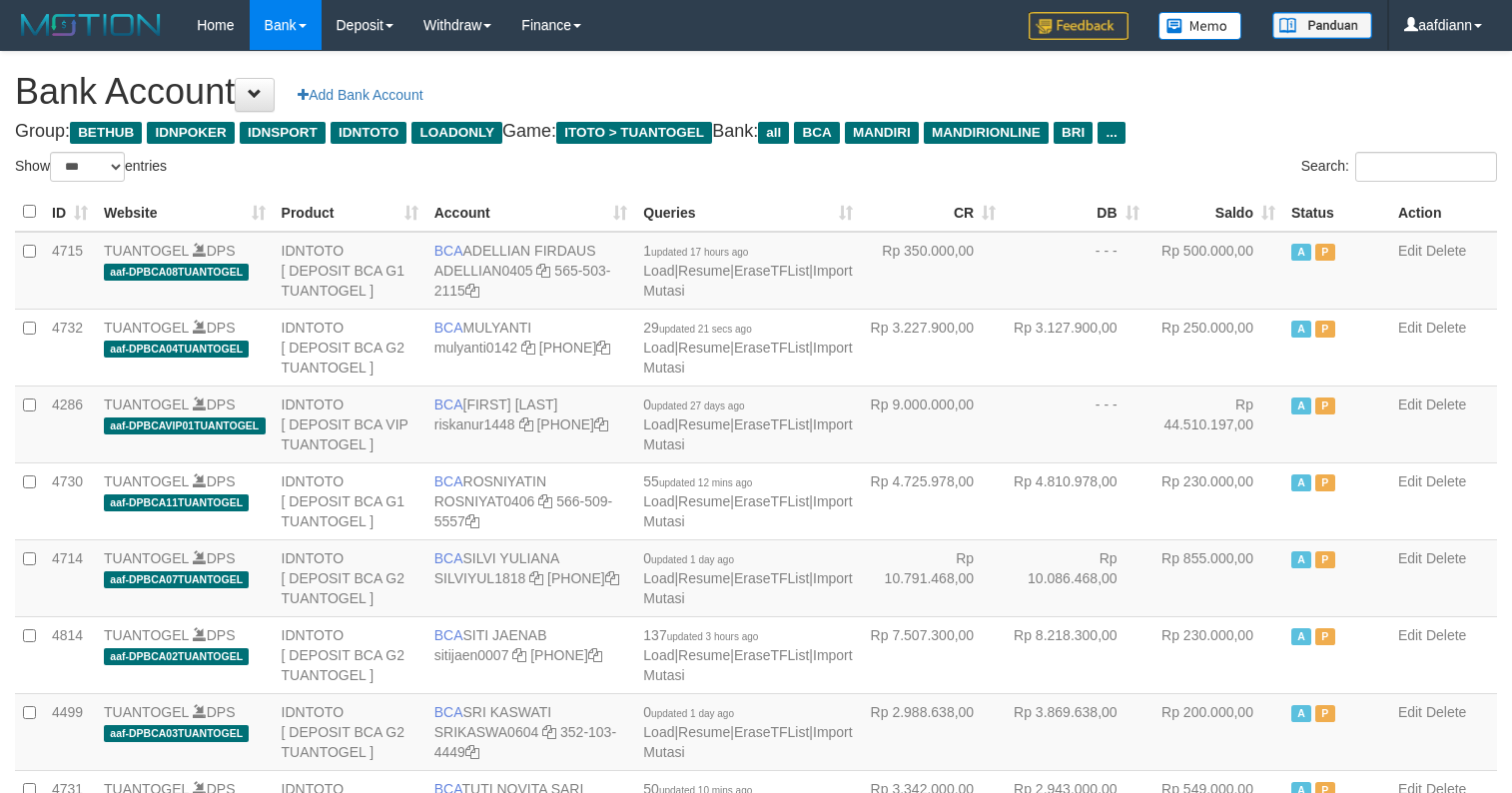 select on "***" 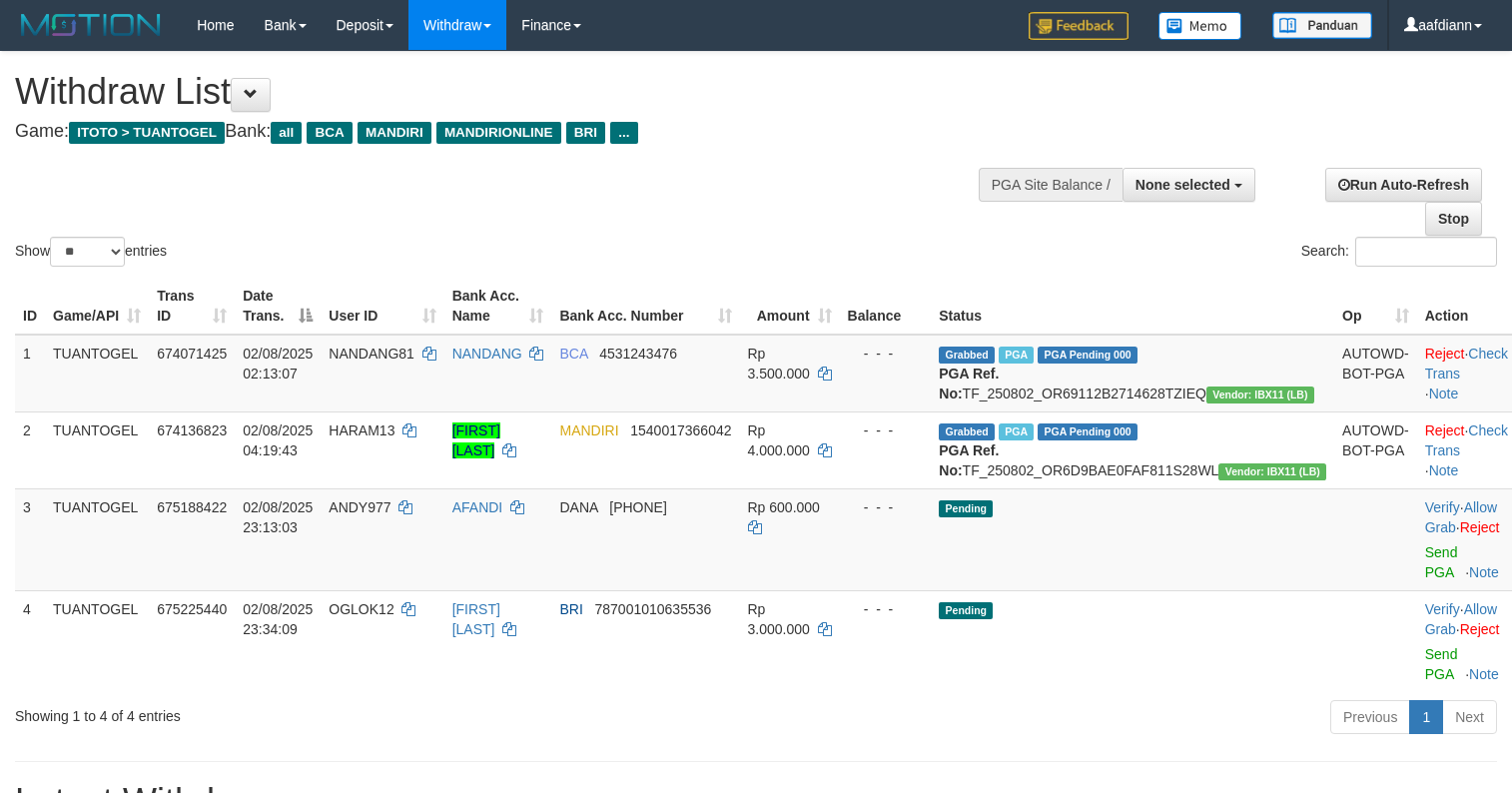 select 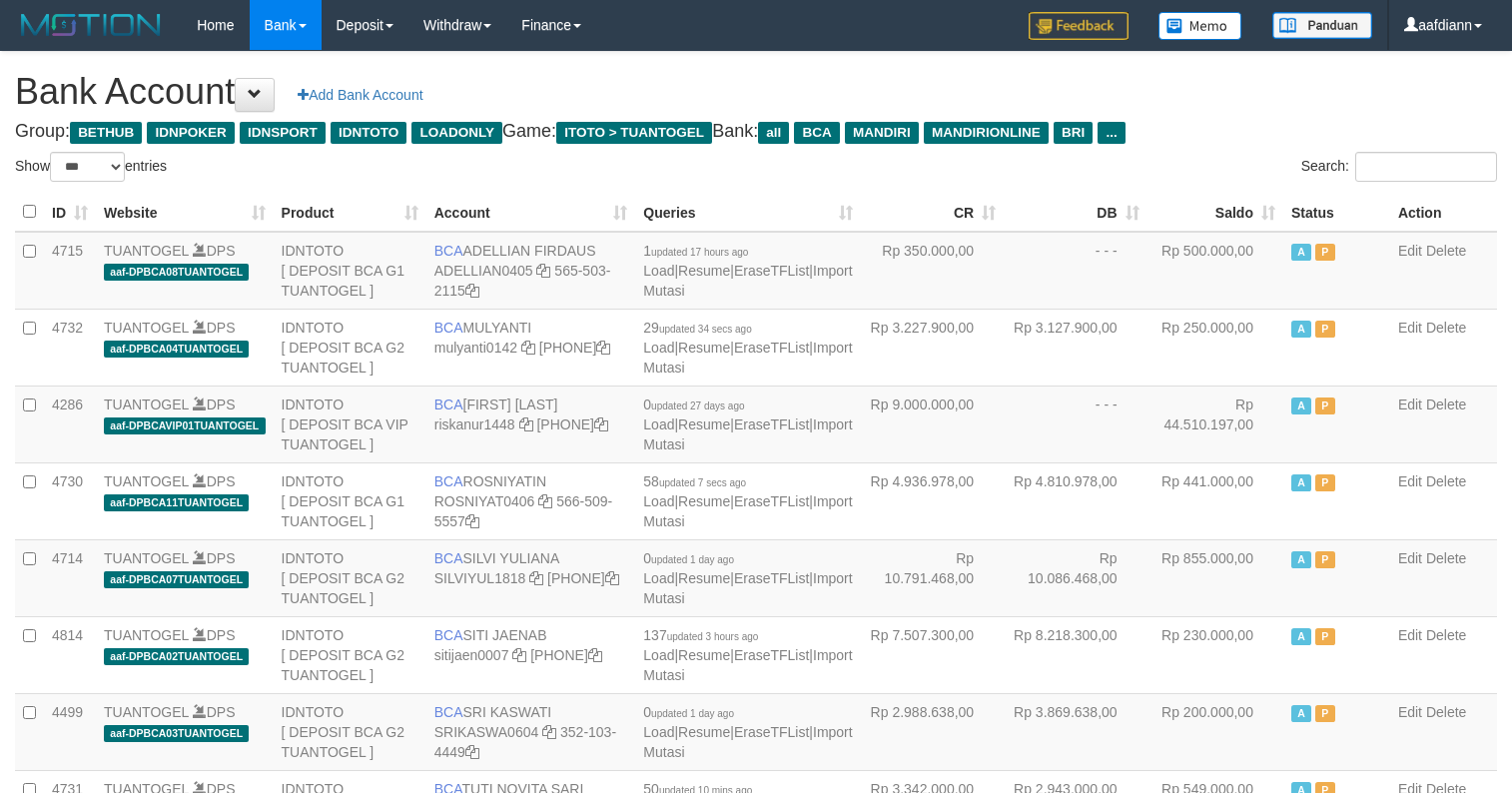 select on "***" 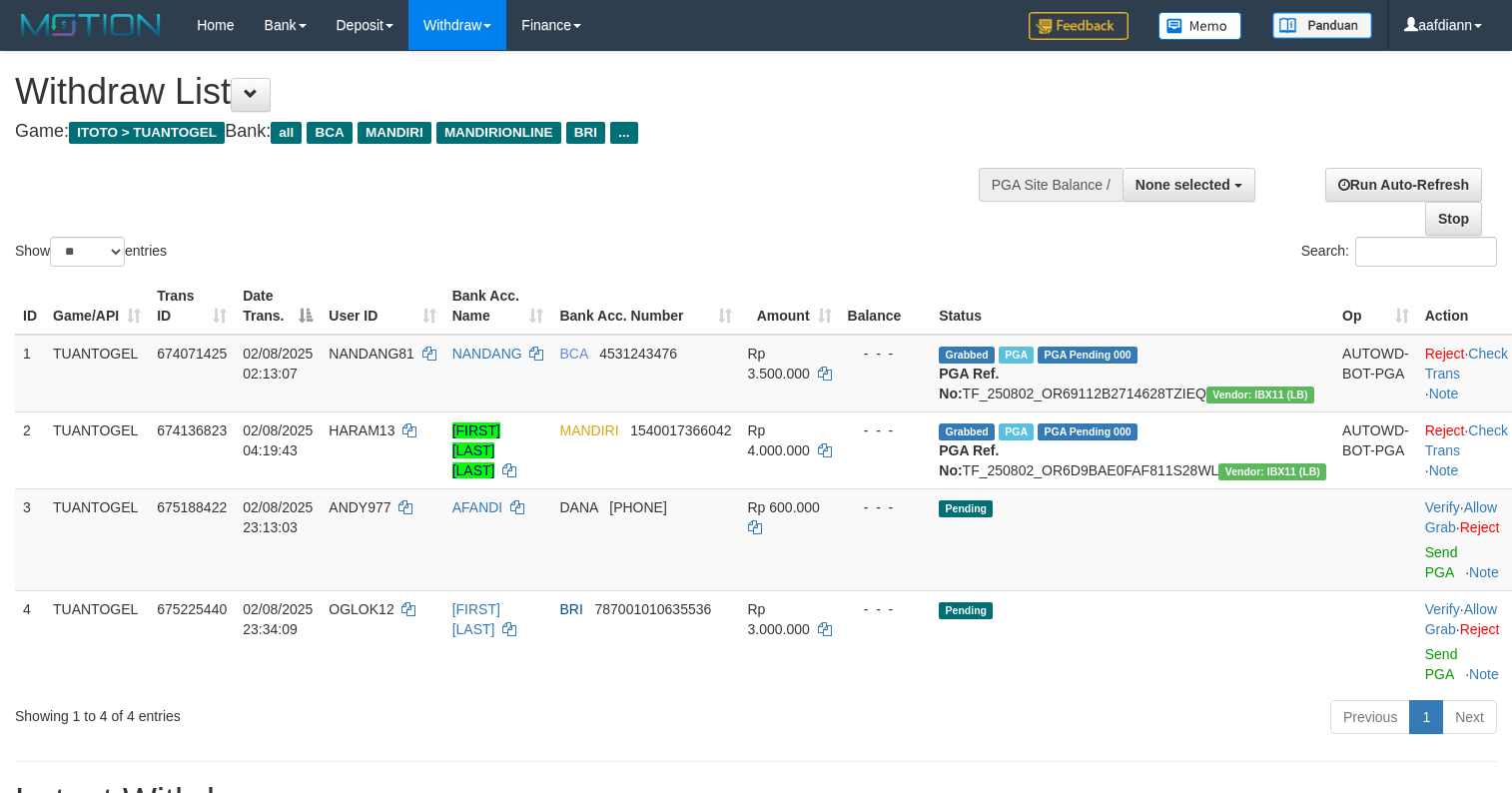 select 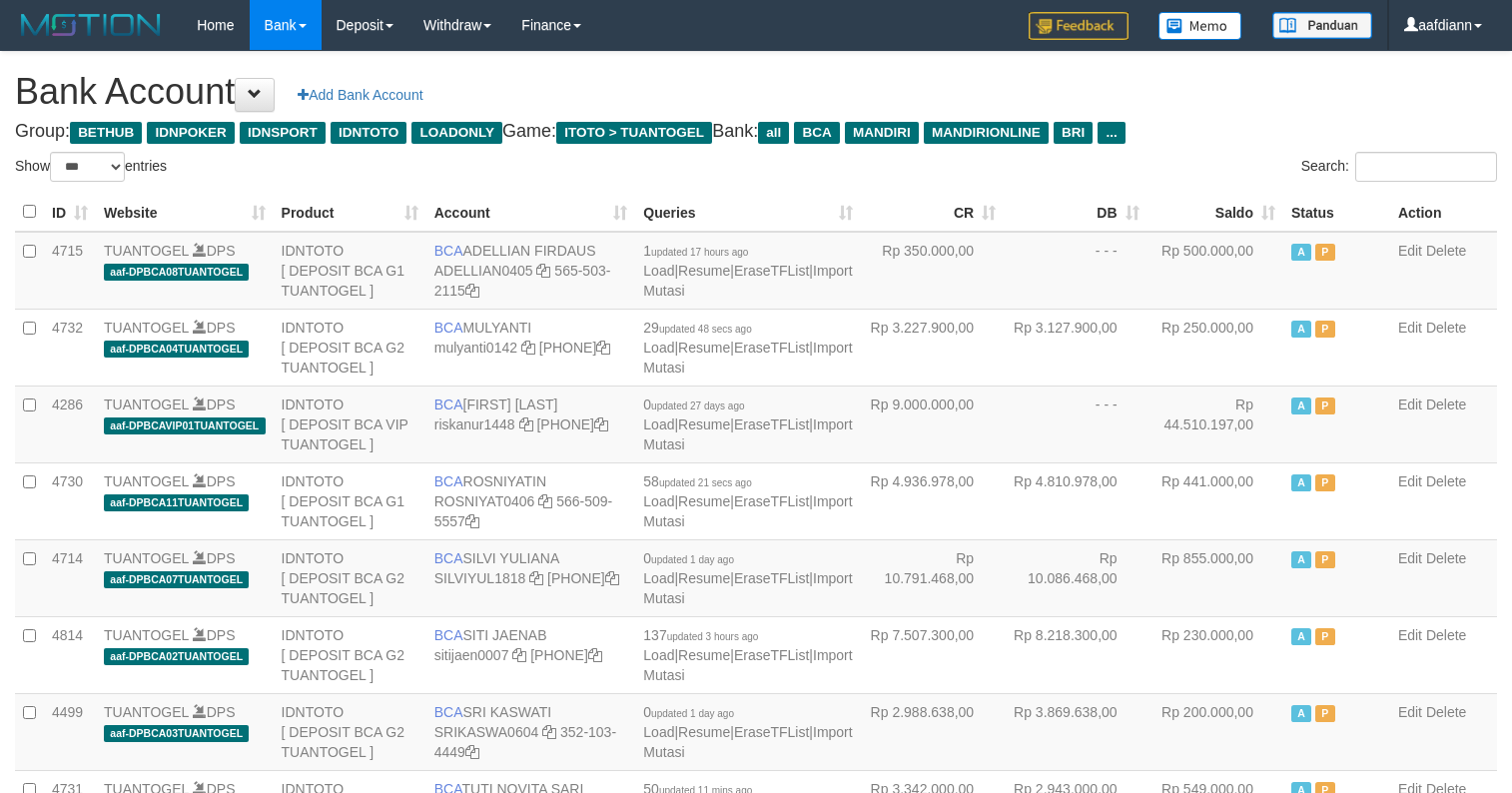 select on "***" 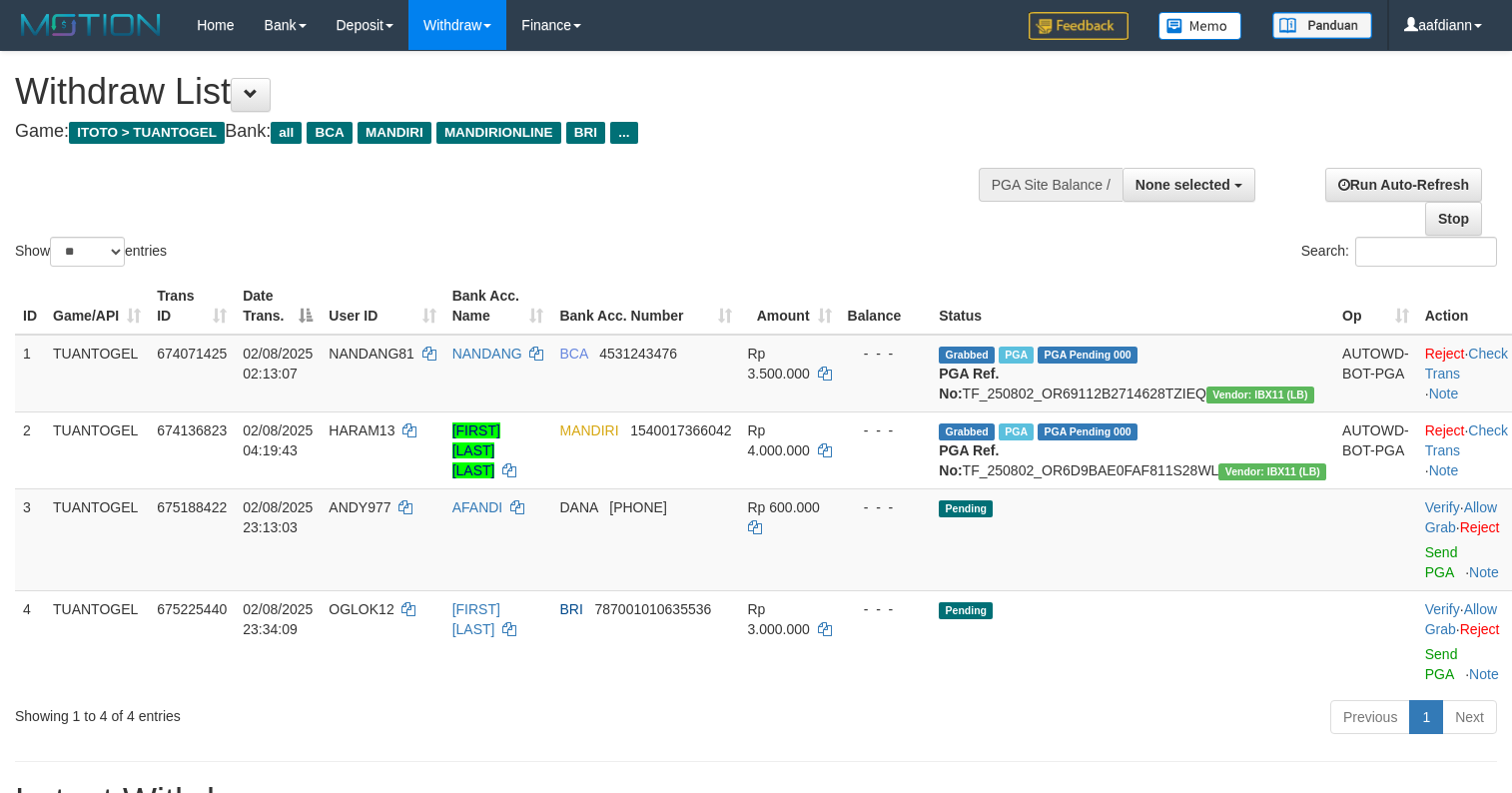 select 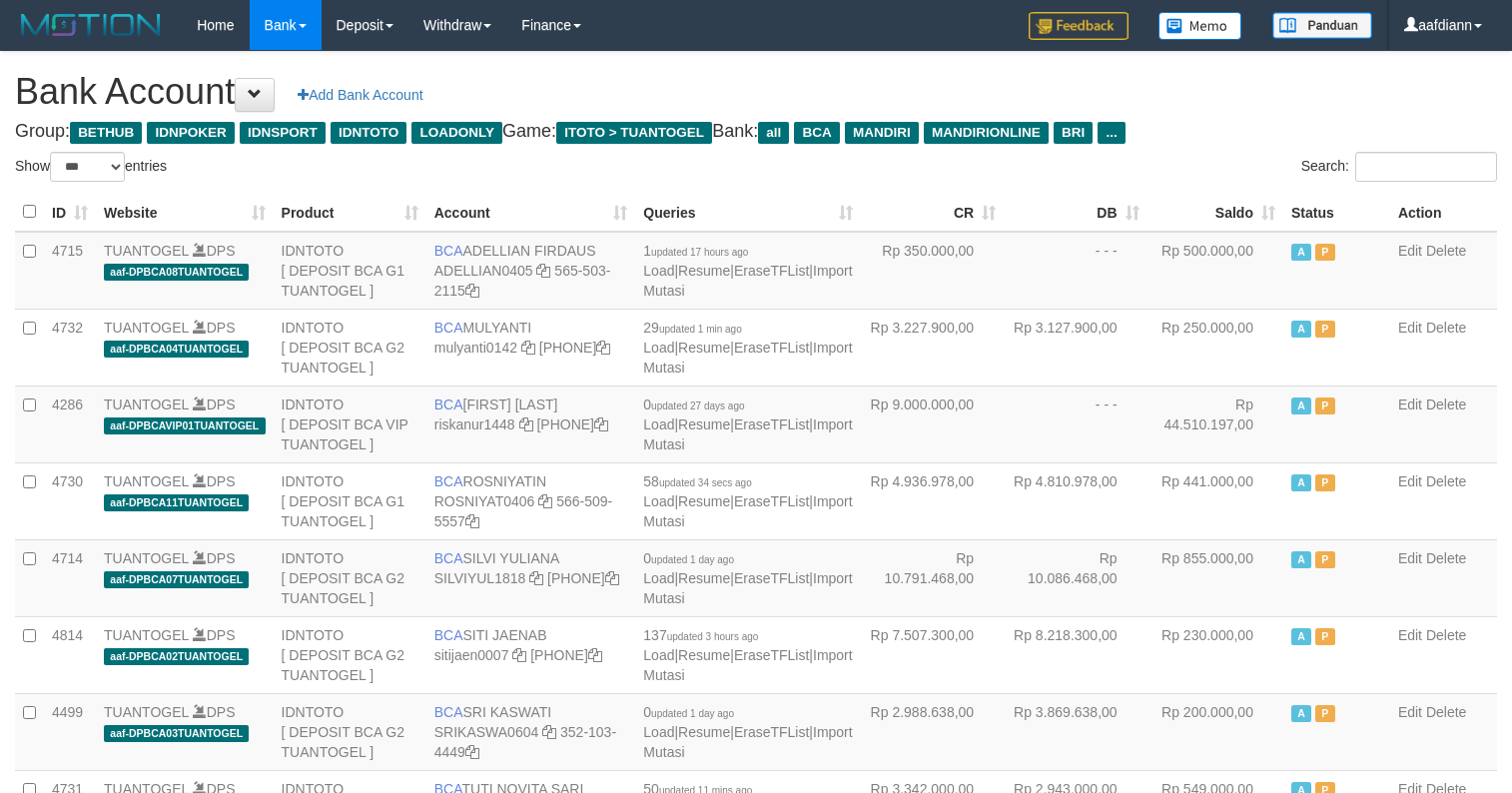 select on "***" 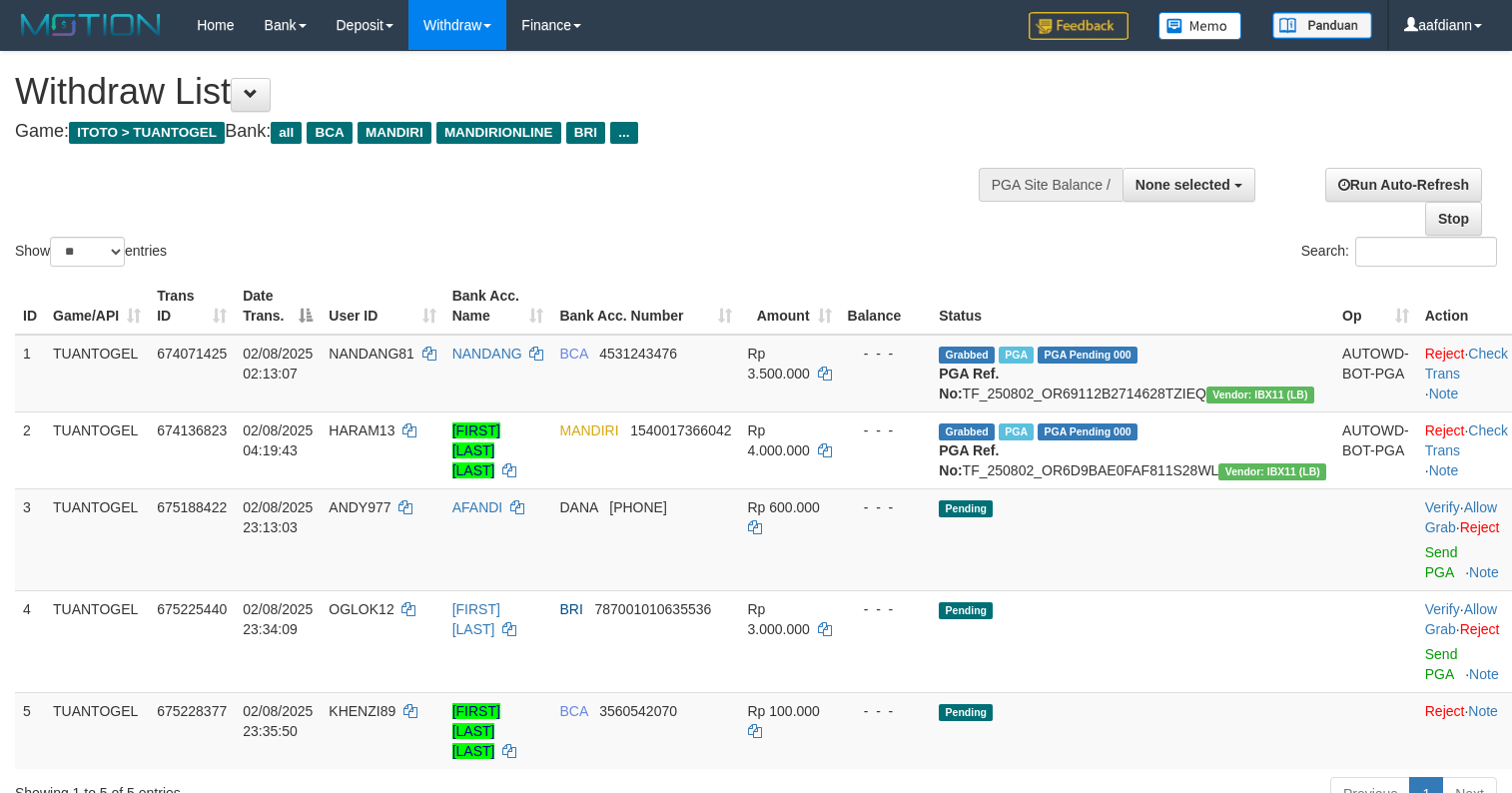select 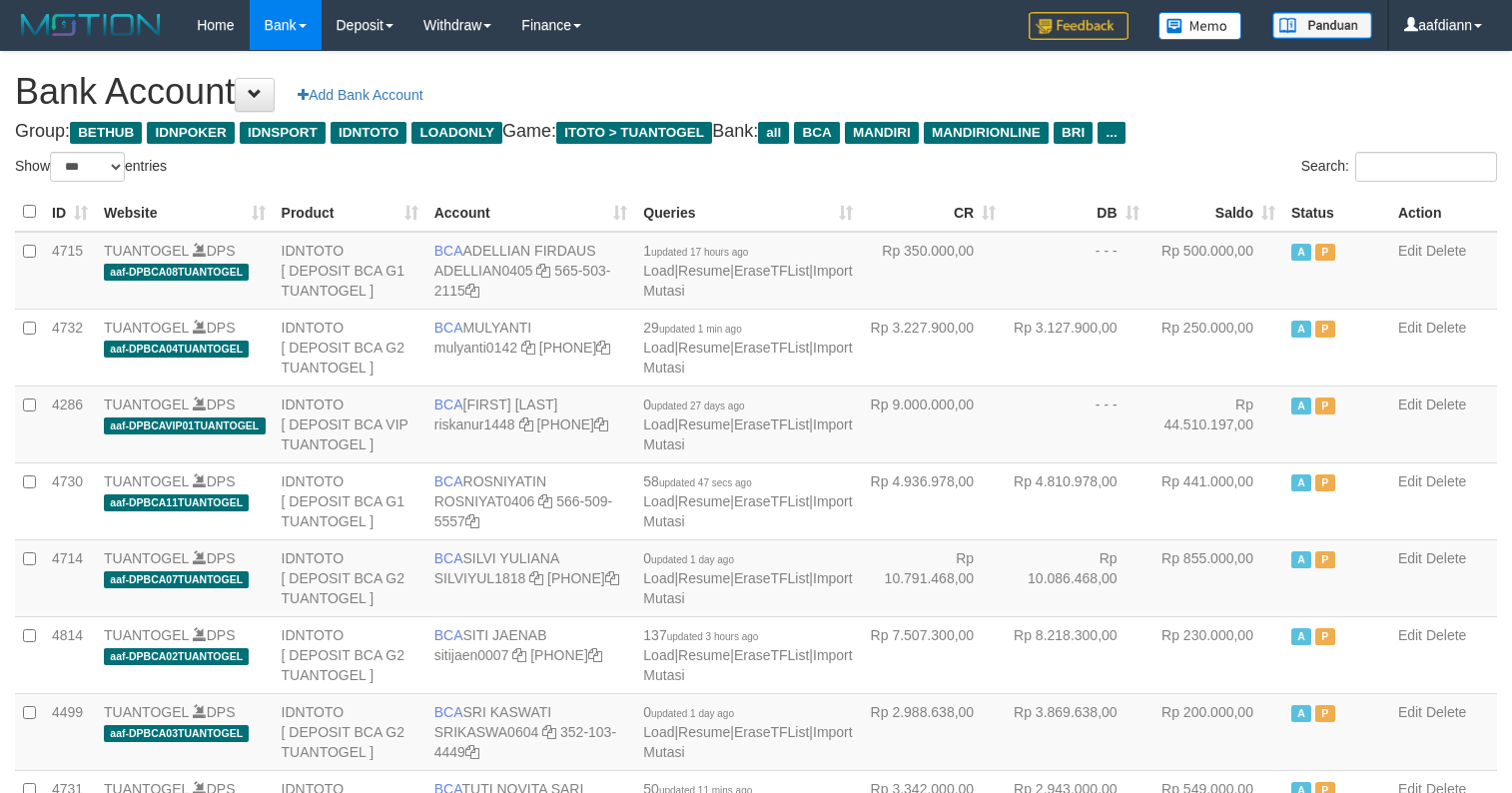 select on "***" 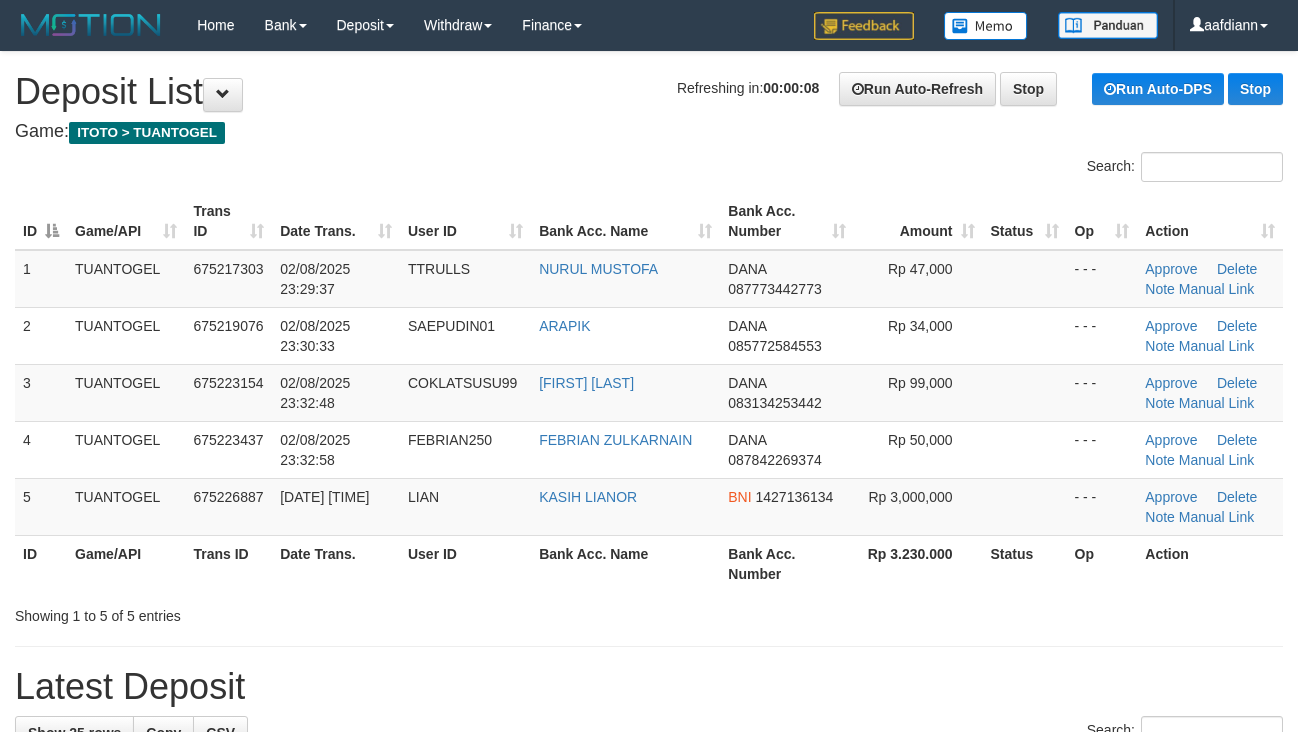scroll, scrollTop: 0, scrollLeft: 0, axis: both 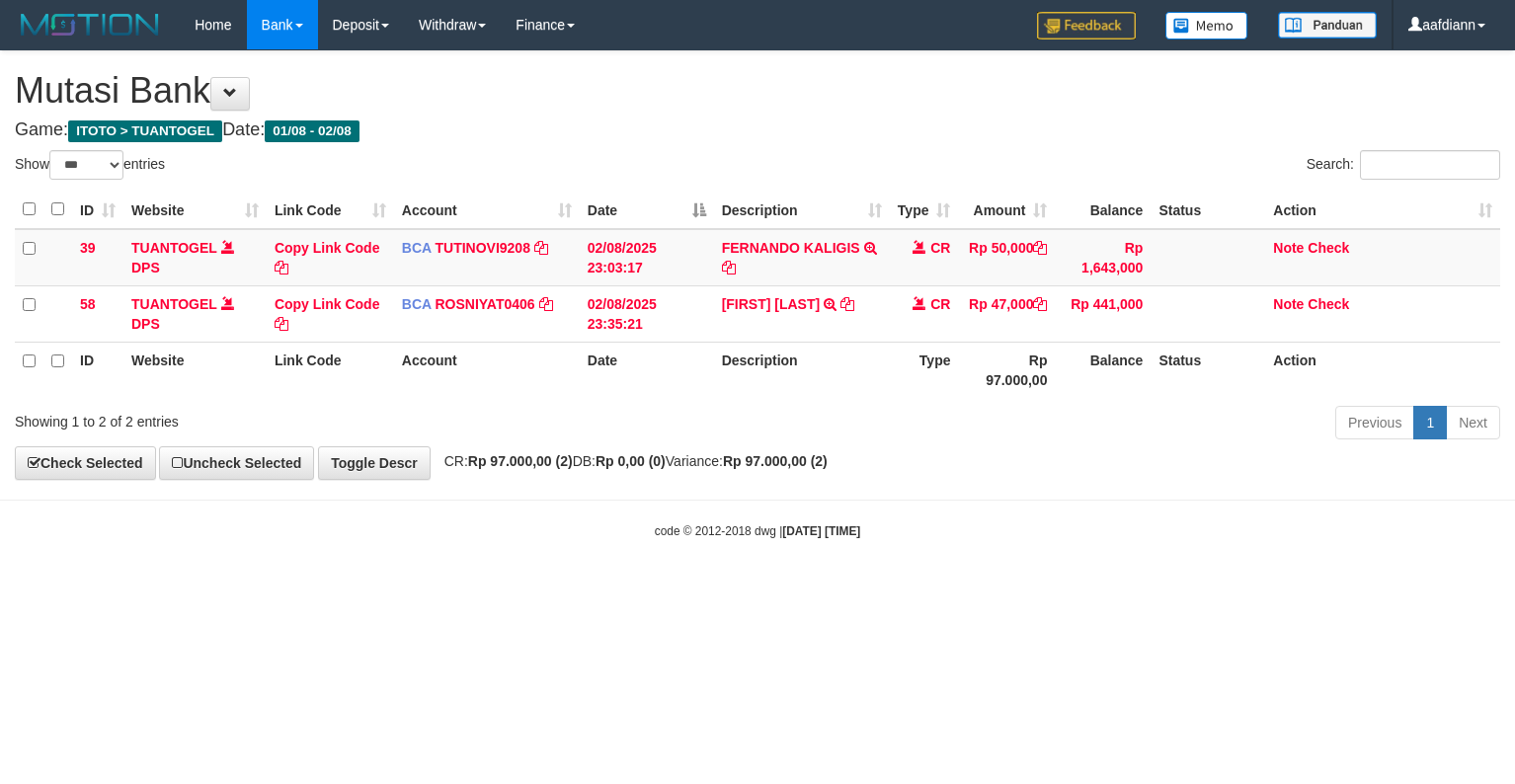 select on "***" 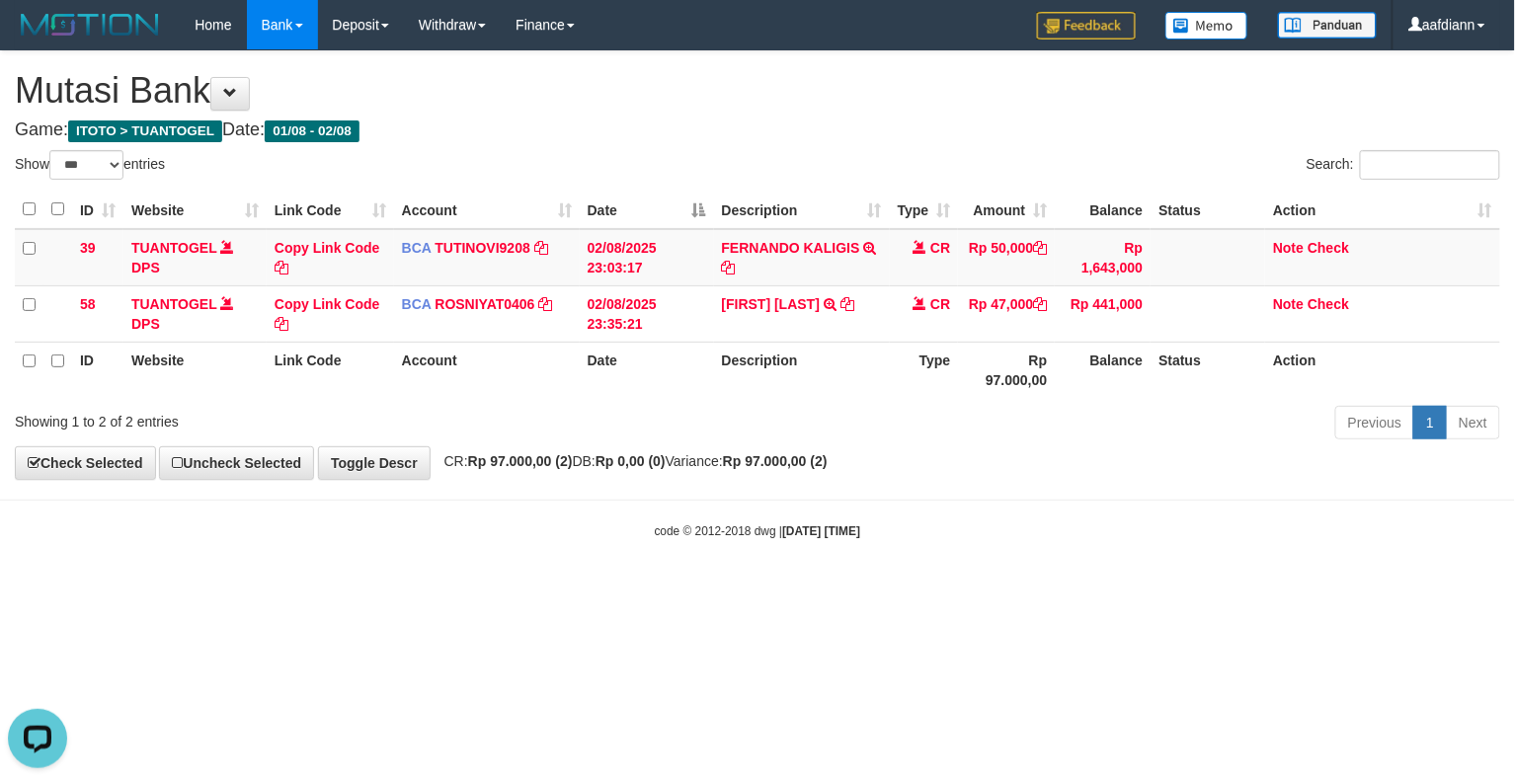 scroll, scrollTop: 0, scrollLeft: 0, axis: both 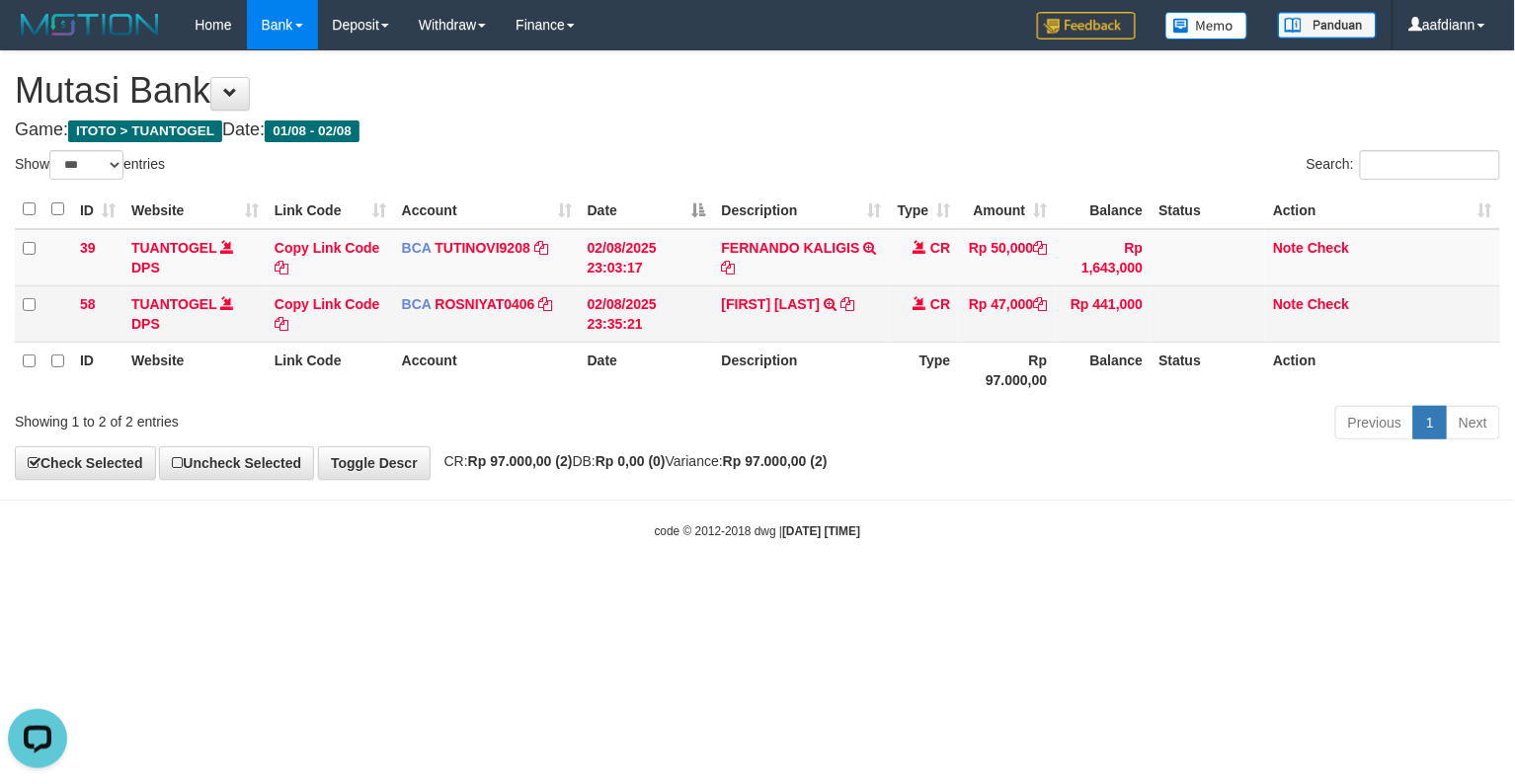 click on "NURUL MUSTOF         TRSF E-BANKING CR 0208/FTSCY/WS95051
47000.002025080234762136 TRFDN-NURUL MUSTOFESPAY DEBIT INDONE" at bounding box center (802, 313) 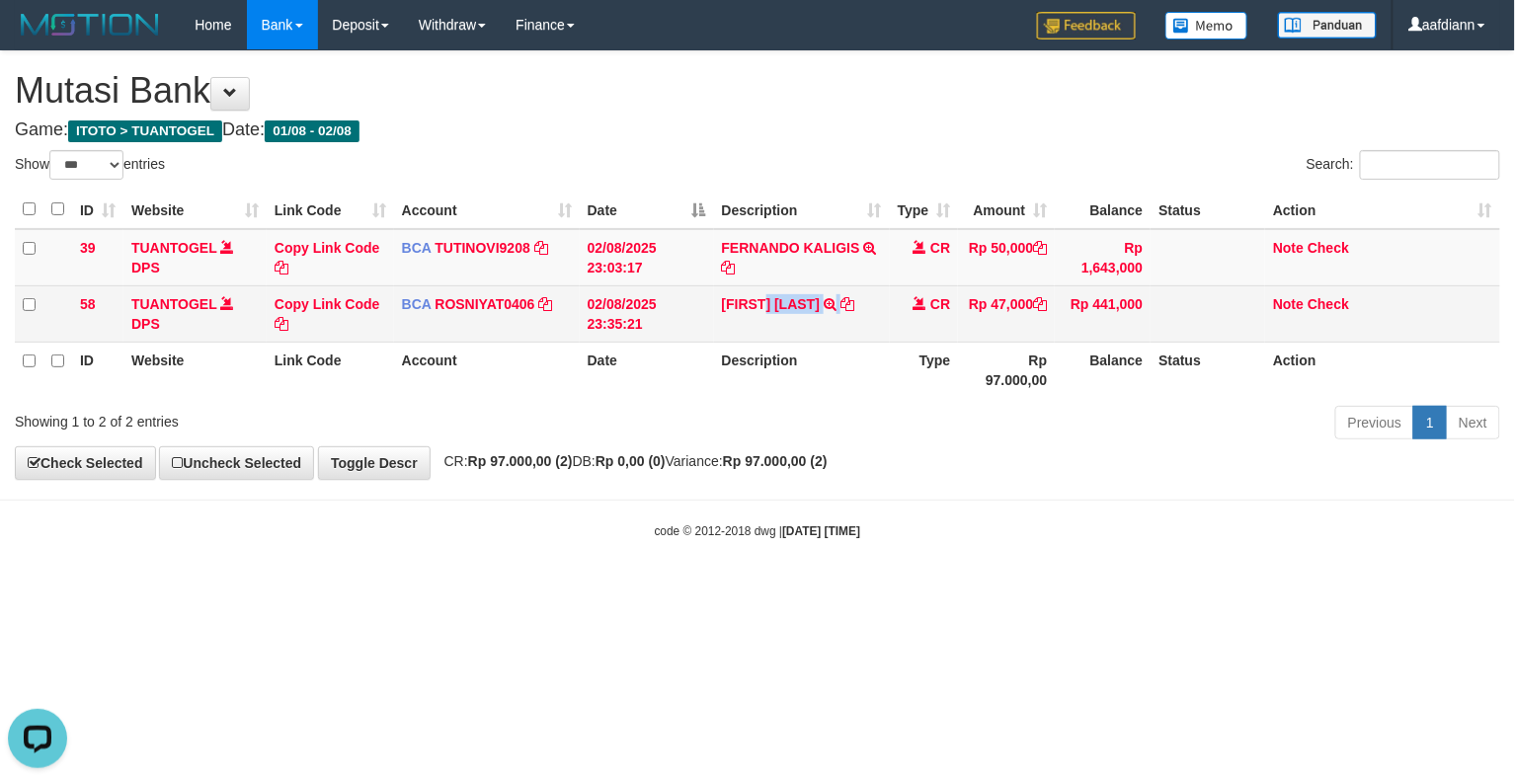 click on "NURUL MUSTOF         TRSF E-BANKING CR 0208/FTSCY/WS95051
47000.002025080234762136 TRFDN-NURUL MUSTOFESPAY DEBIT INDONE" at bounding box center [802, 313] 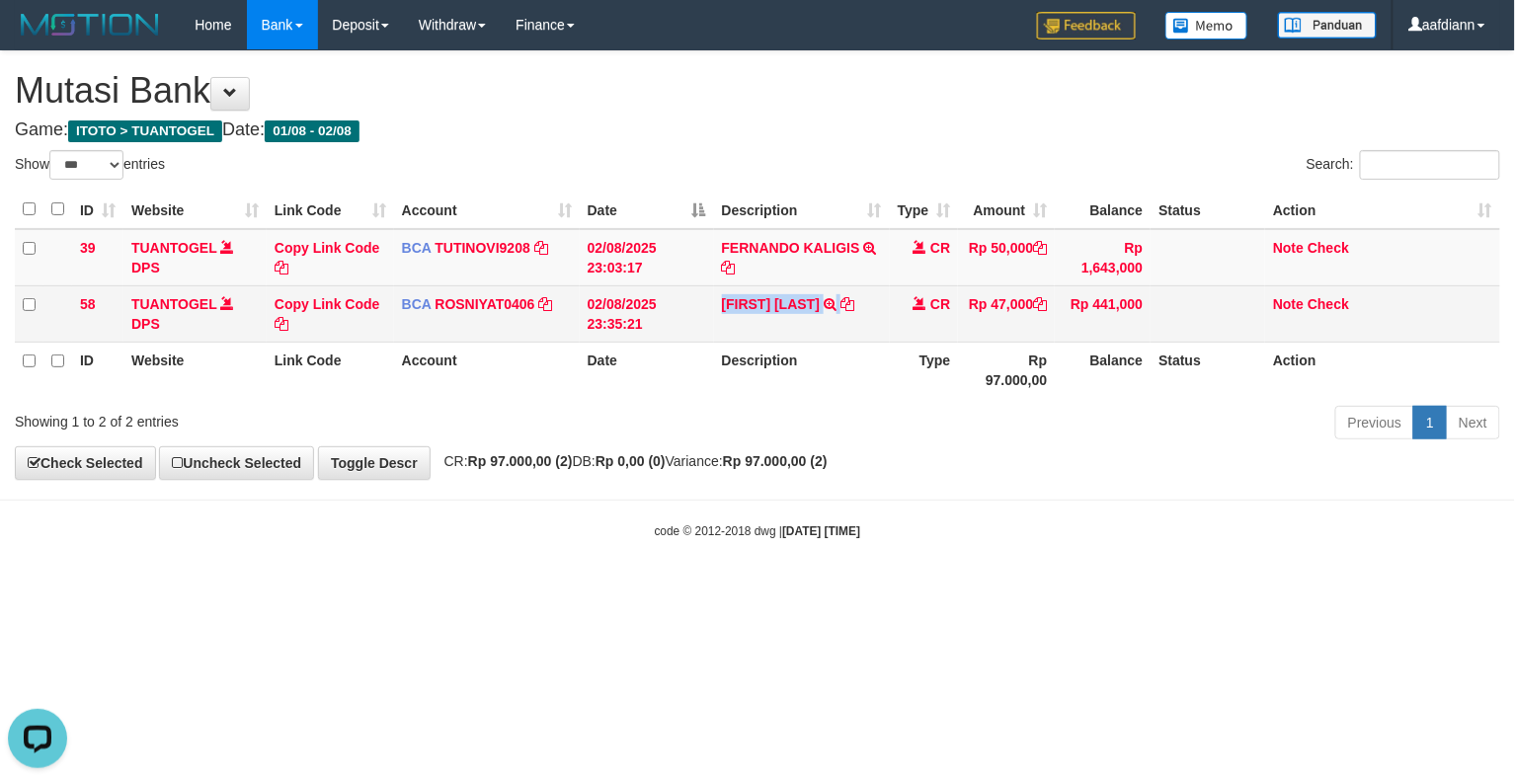 click on "NURUL MUSTOF         TRSF E-BANKING CR 0208/FTSCY/WS95051
47000.002025080234762136 TRFDN-NURUL MUSTOFESPAY DEBIT INDONE" at bounding box center [802, 313] 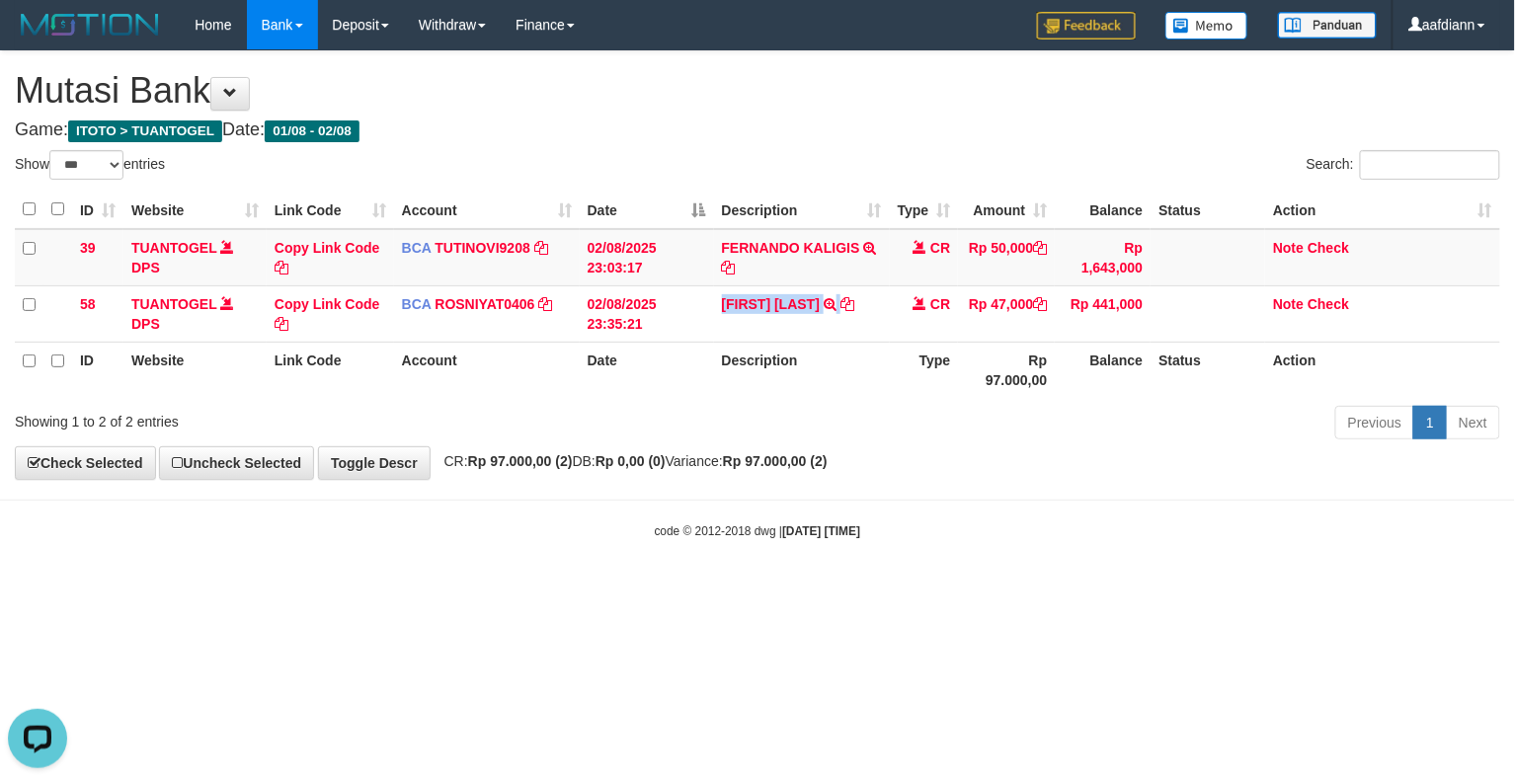 copy on "NURUL MUSTOF" 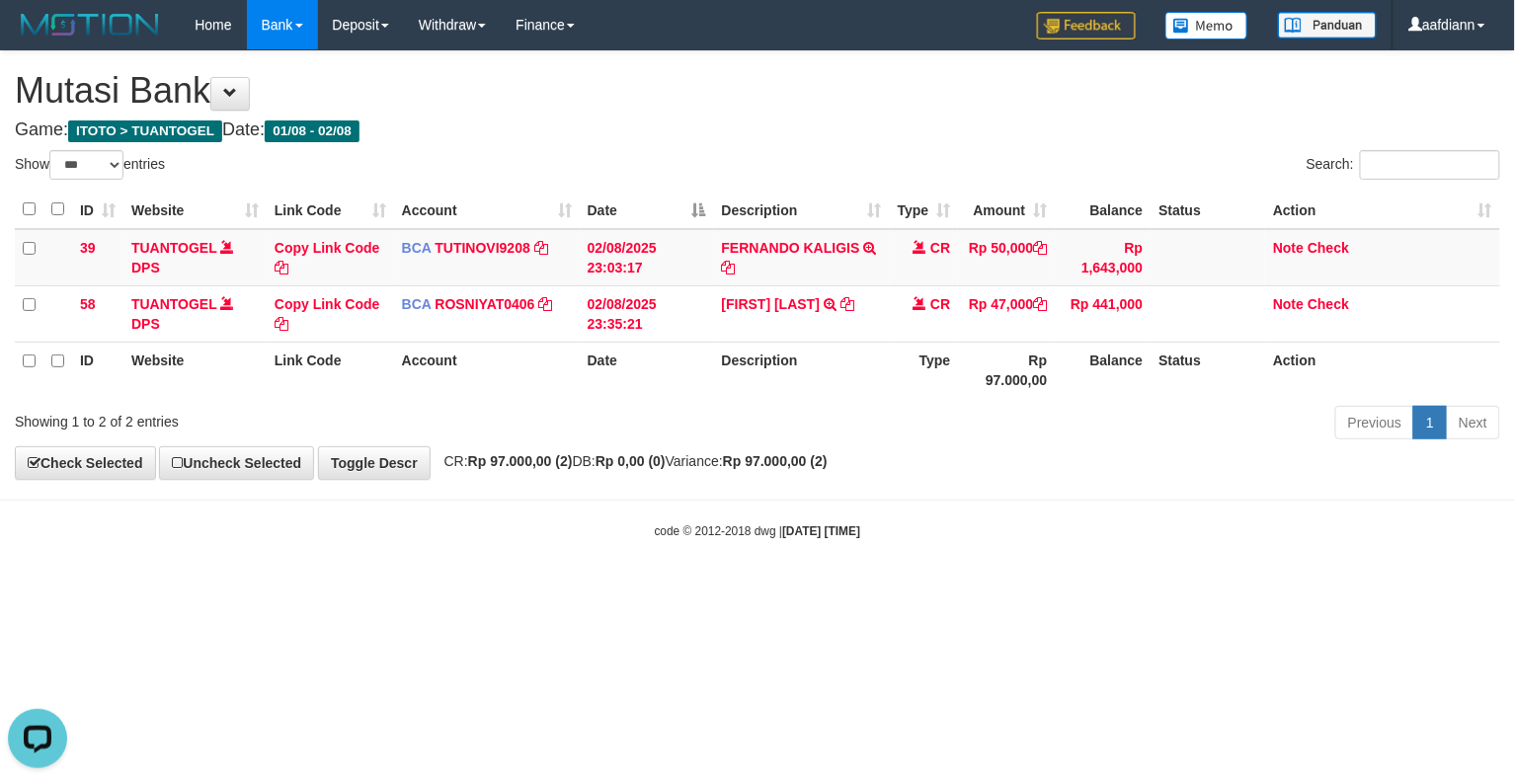 click on "Toggle navigation
Home
Bank
Account List
Load
By Website
Group
[ITOTO]													TUANTOGEL
By Load Group (DPS)
Group aaf-DPBCA02TUANTOGEL" at bounding box center (758, 294) 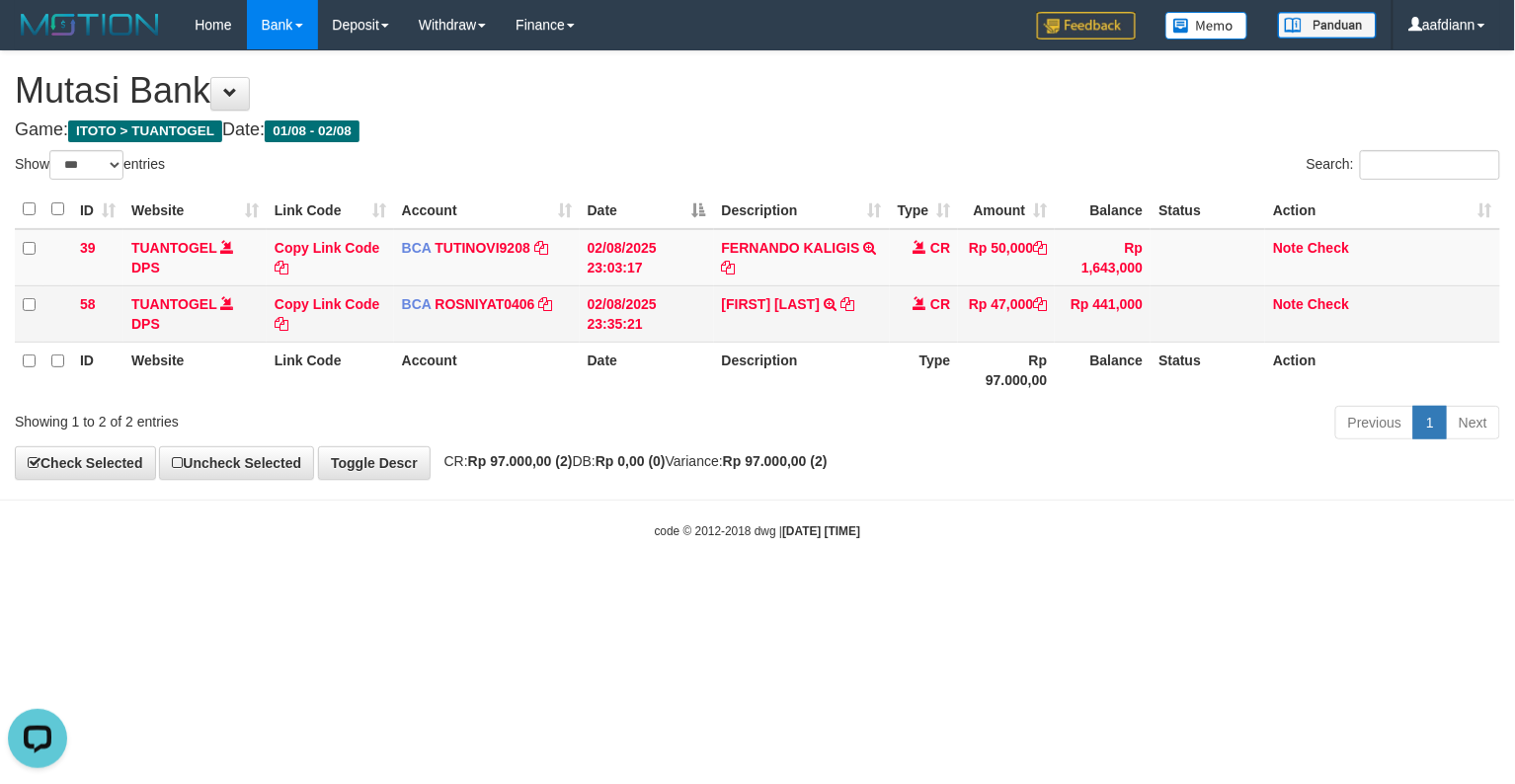 click on "Copy Link Code" at bounding box center (330, 313) 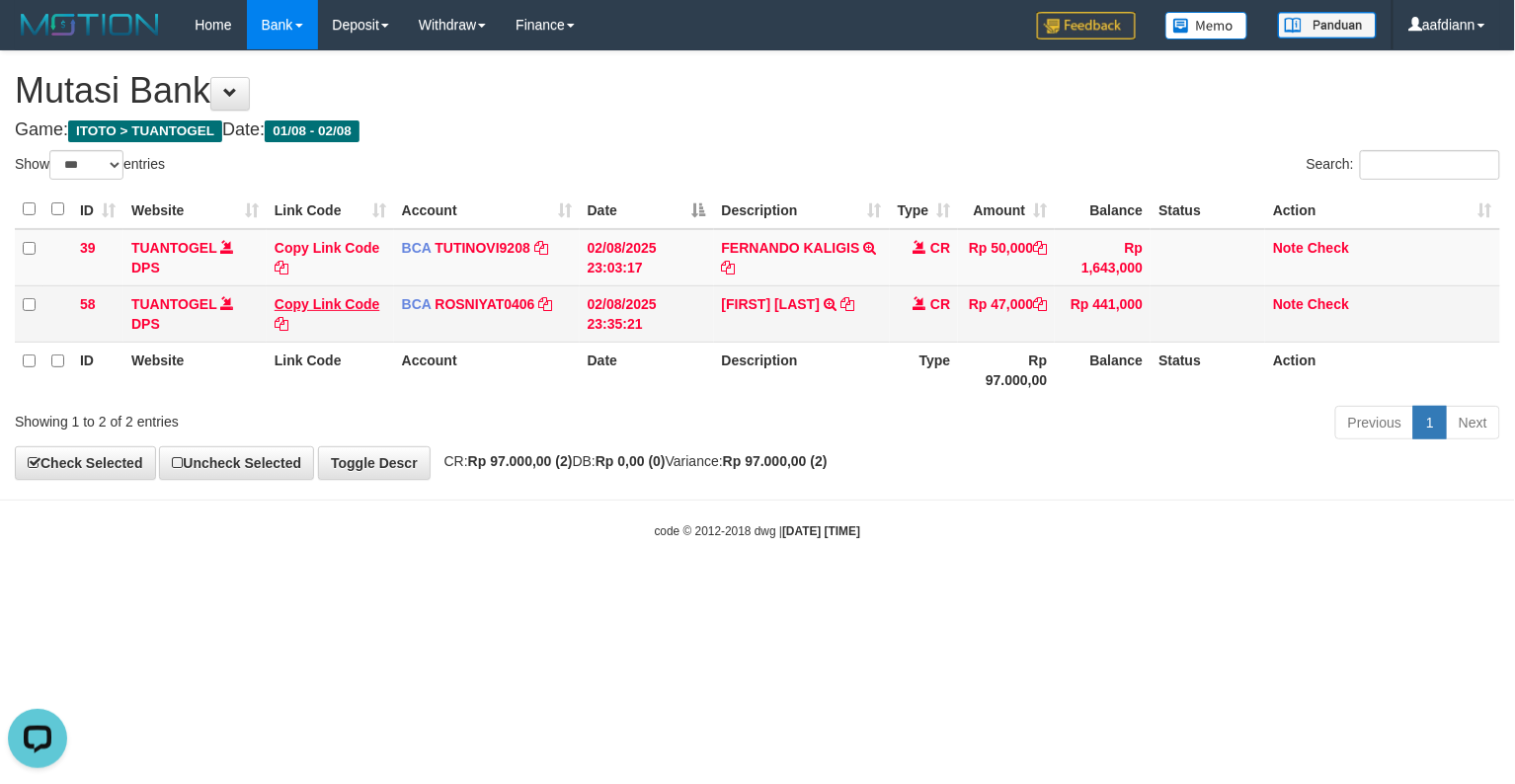 click on "Copy Link Code" at bounding box center (330, 313) 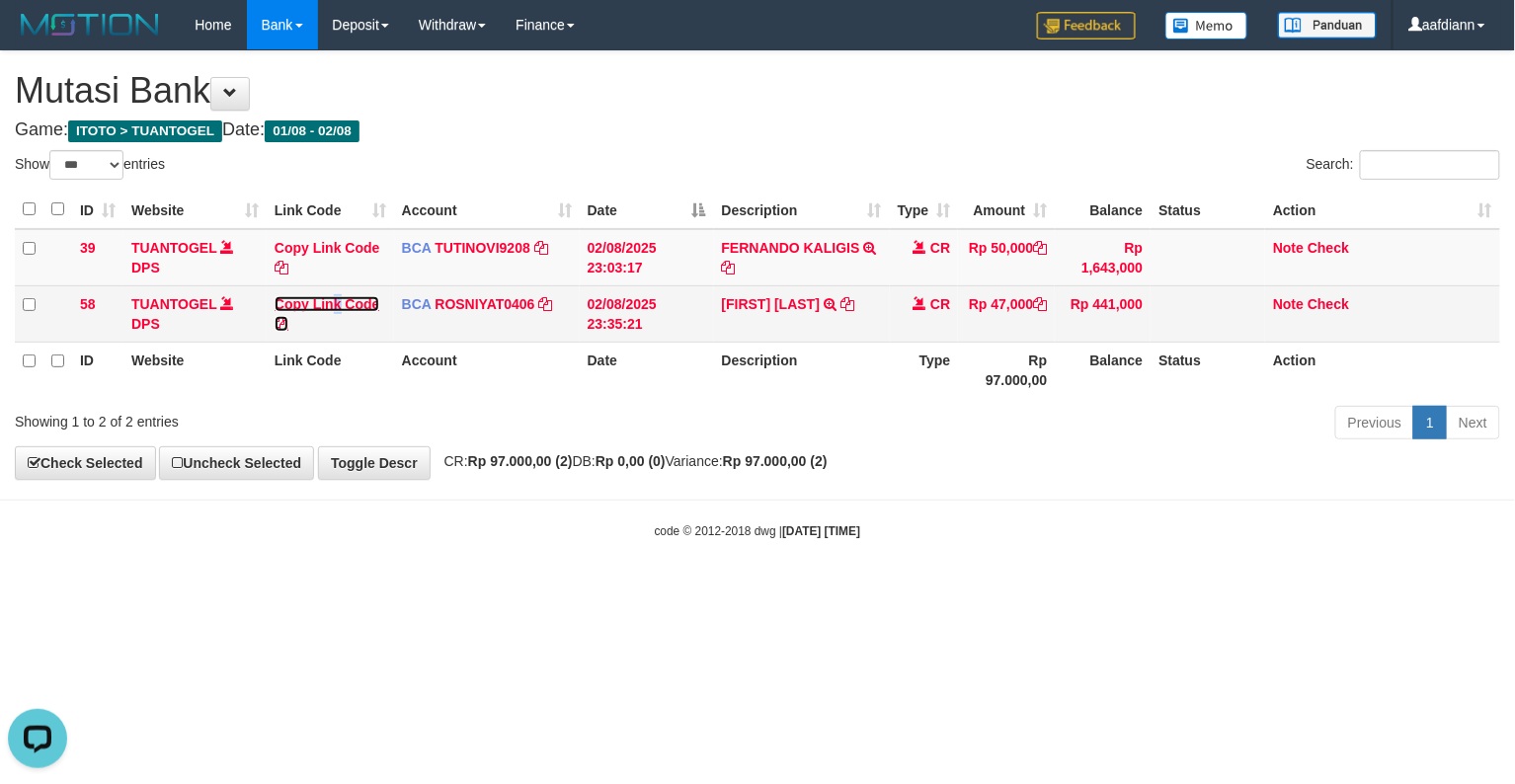 click on "Copy Link Code" at bounding box center [327, 314] 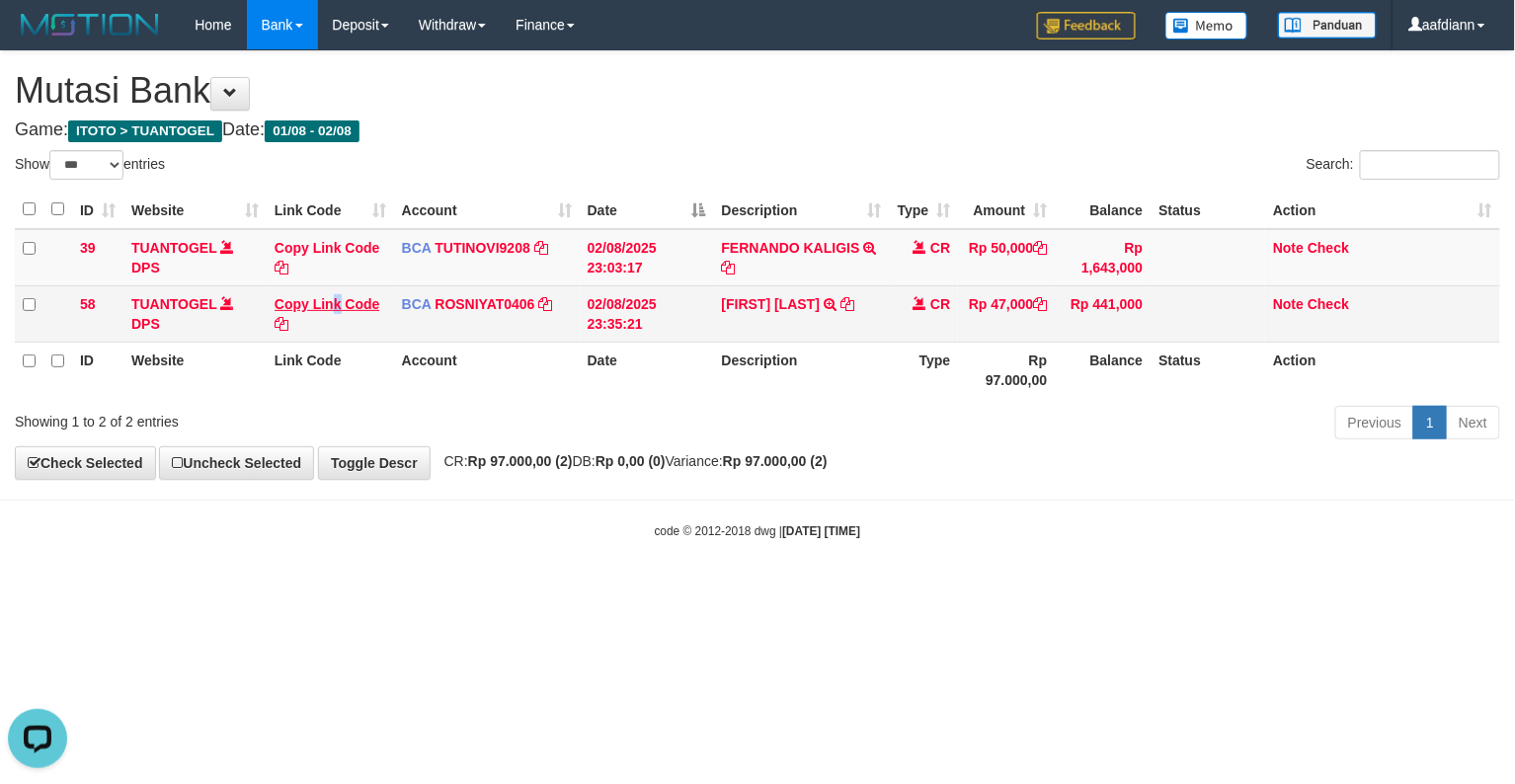copy on "k" 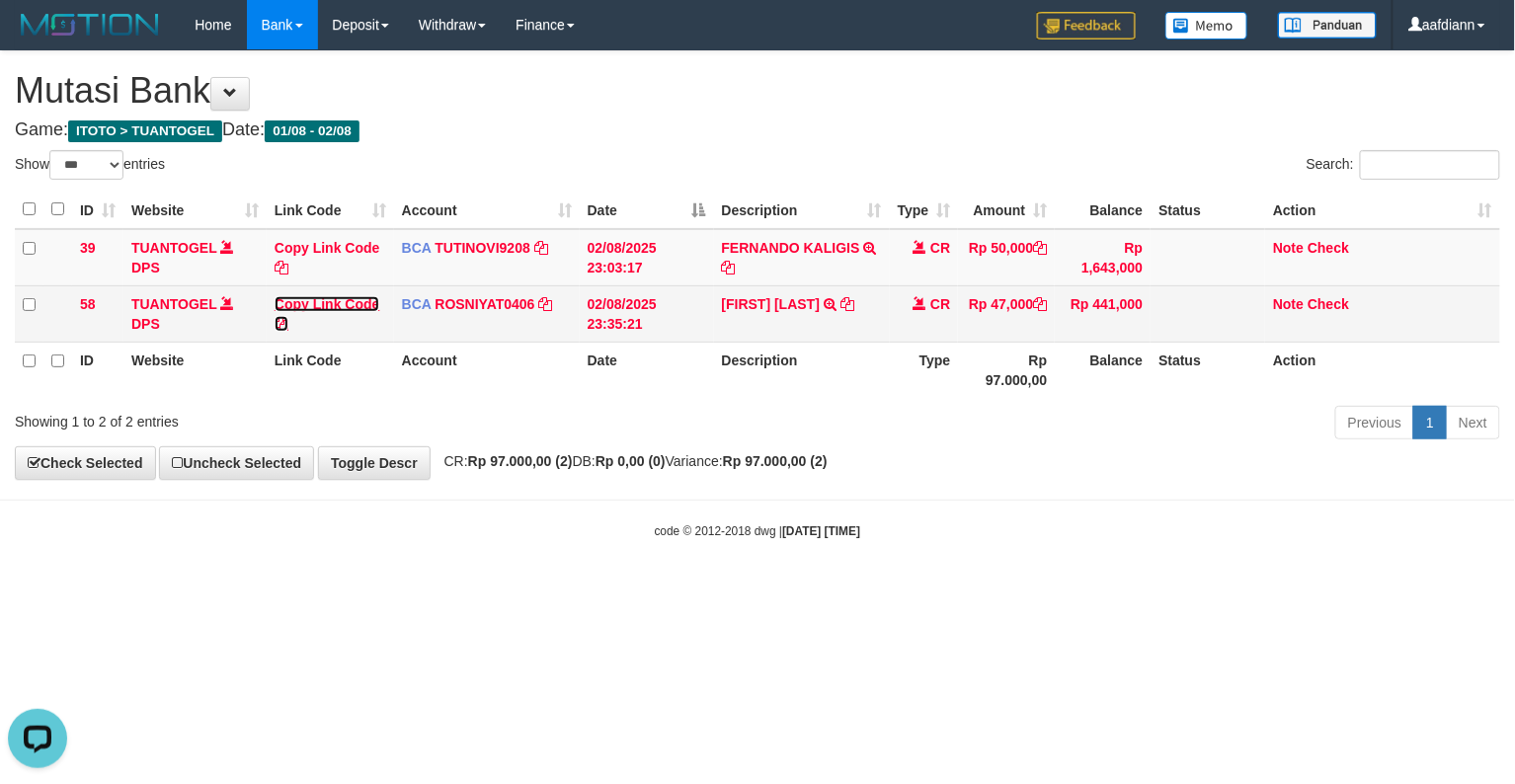 click on "Copy Link Code" at bounding box center [327, 314] 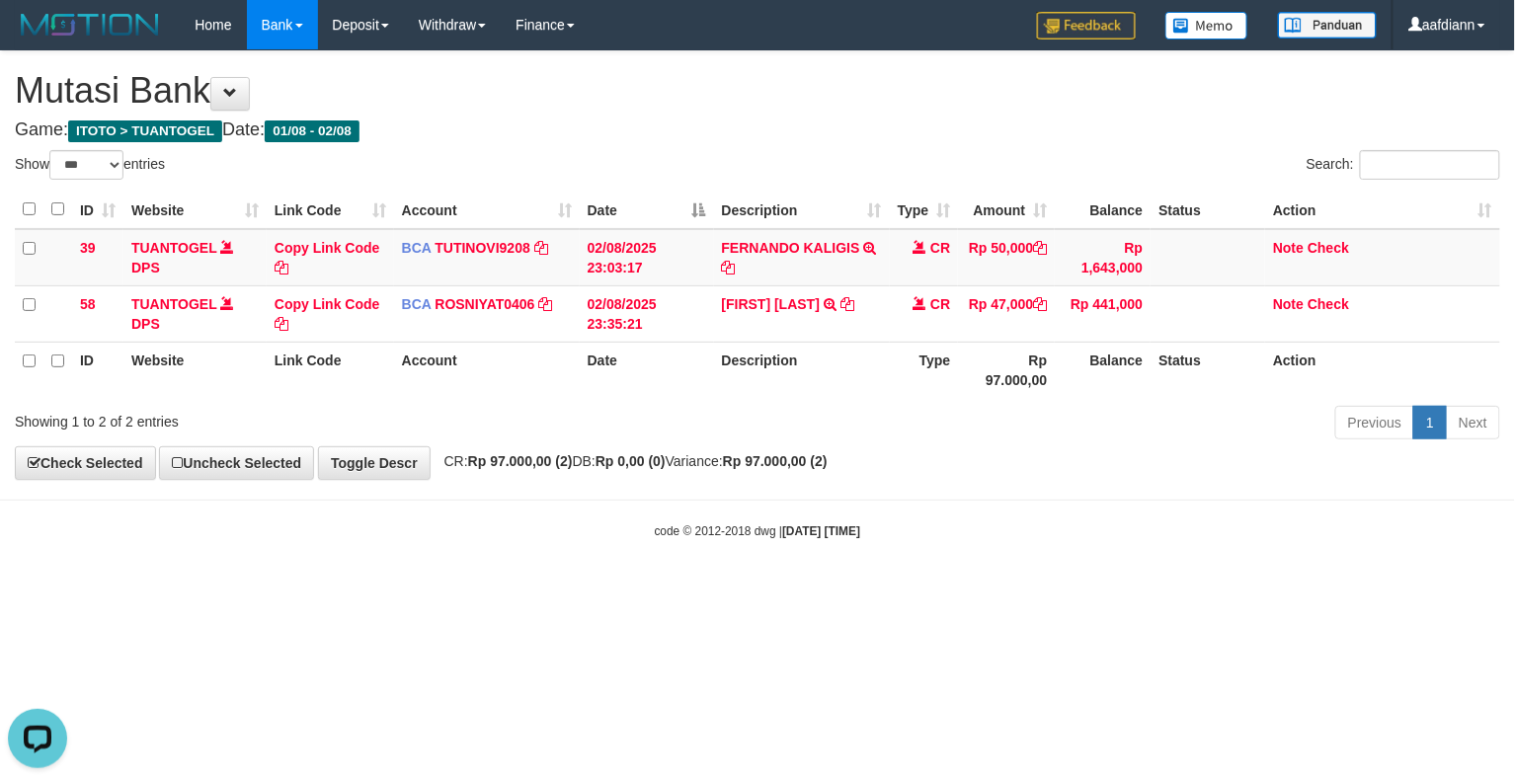 scroll, scrollTop: 0, scrollLeft: 0, axis: both 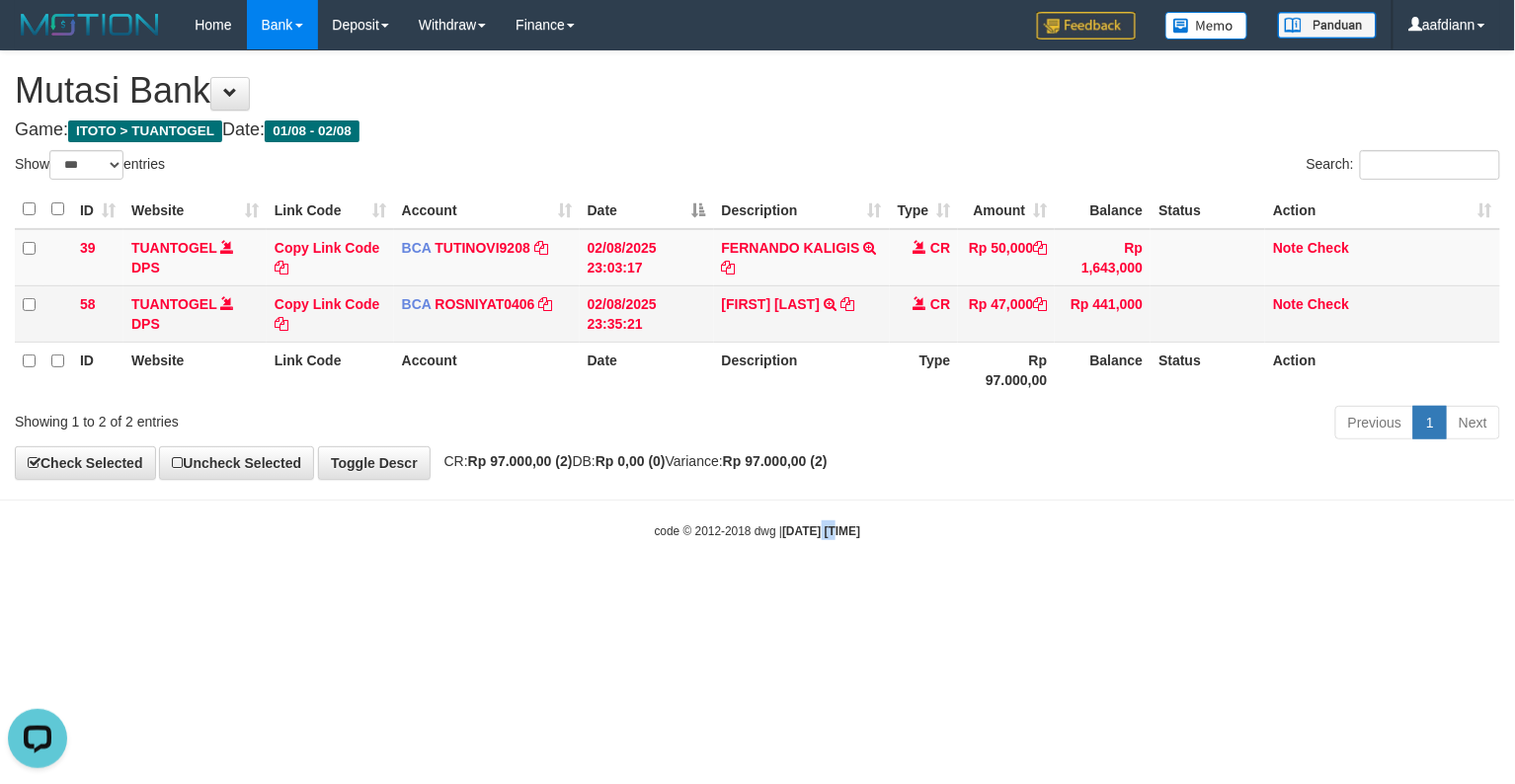 drag, startPoint x: 822, startPoint y: 558, endPoint x: 566, endPoint y: 313, distance: 354.3459 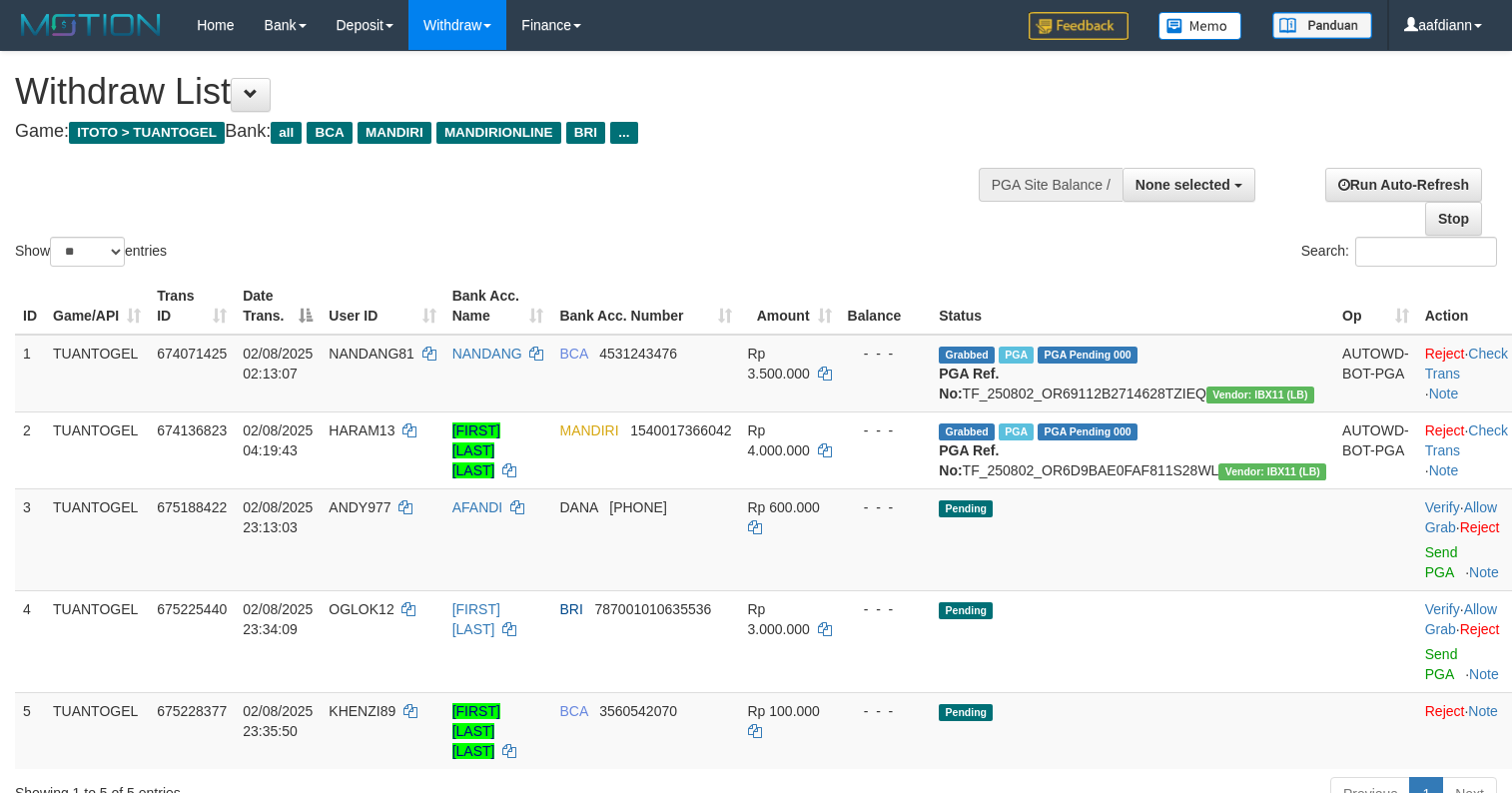 select 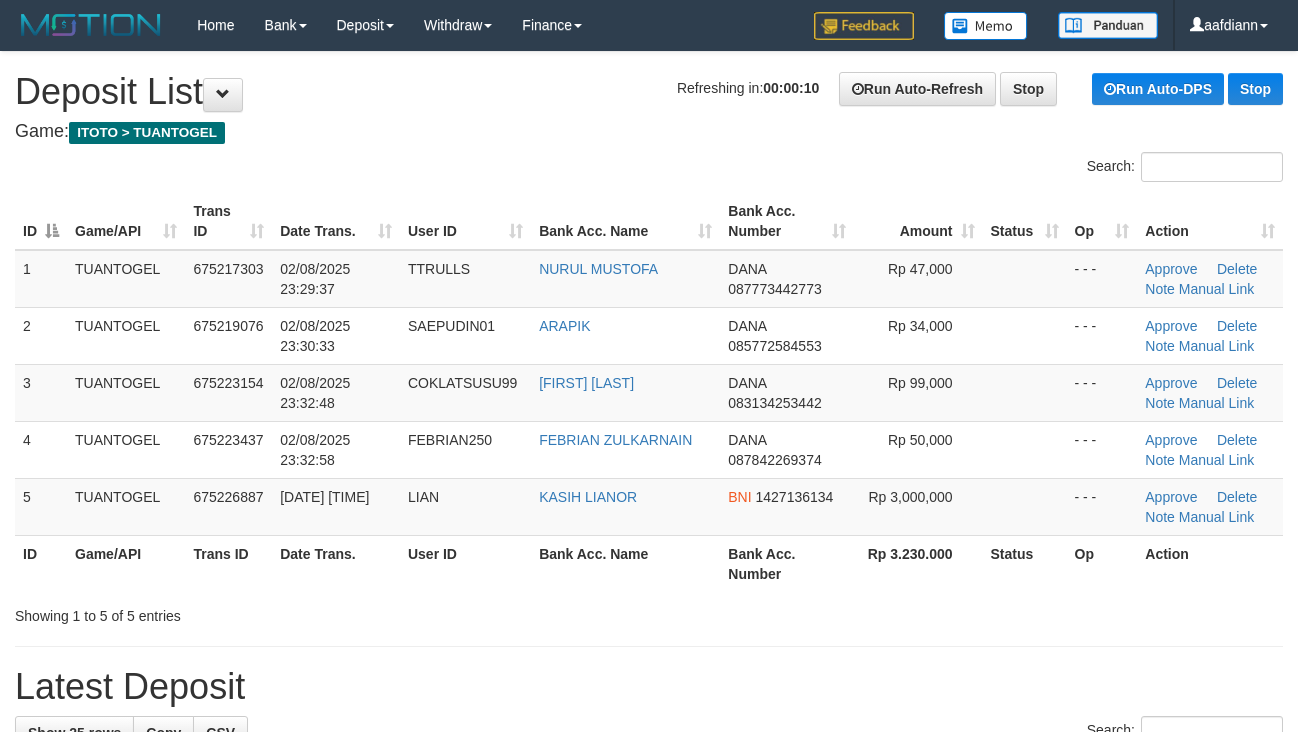 scroll, scrollTop: 0, scrollLeft: 0, axis: both 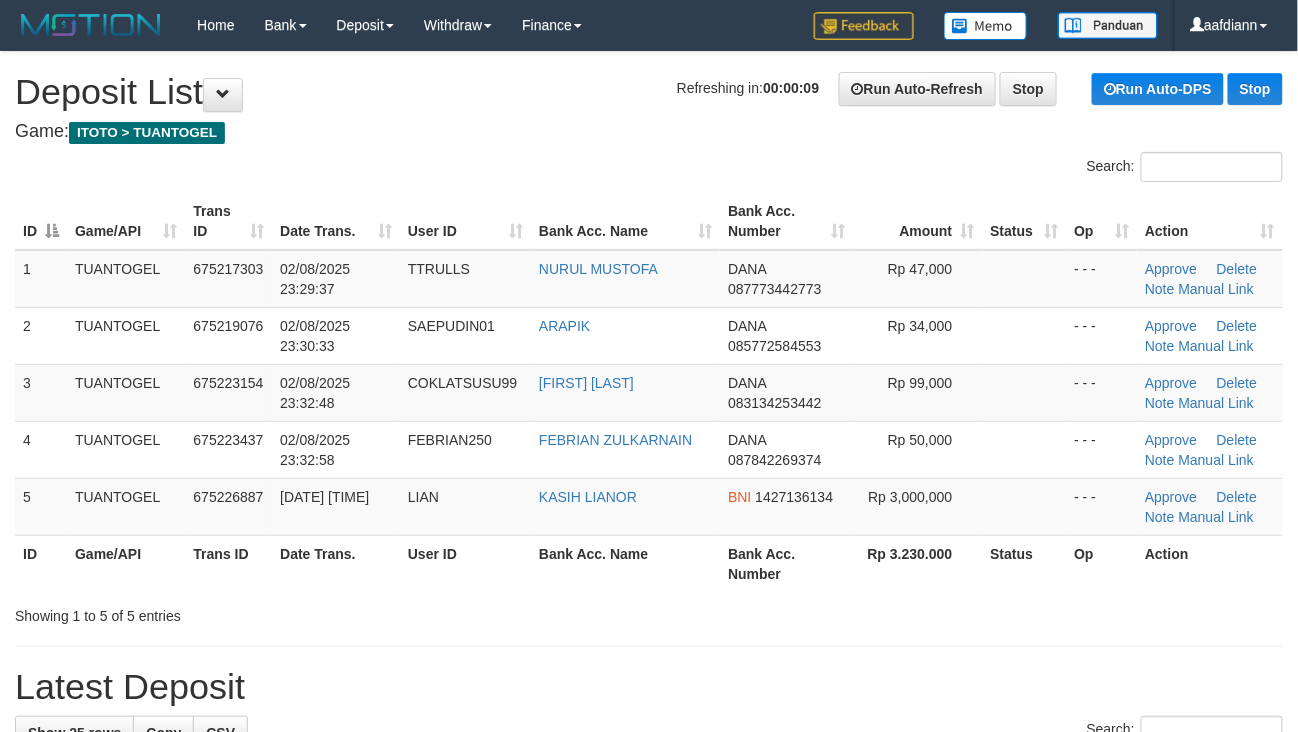 click on "Refreshing in:  00:00:09
Run Auto-Refresh
Stop
Run Auto-DPS
Stop" at bounding box center (980, 89) 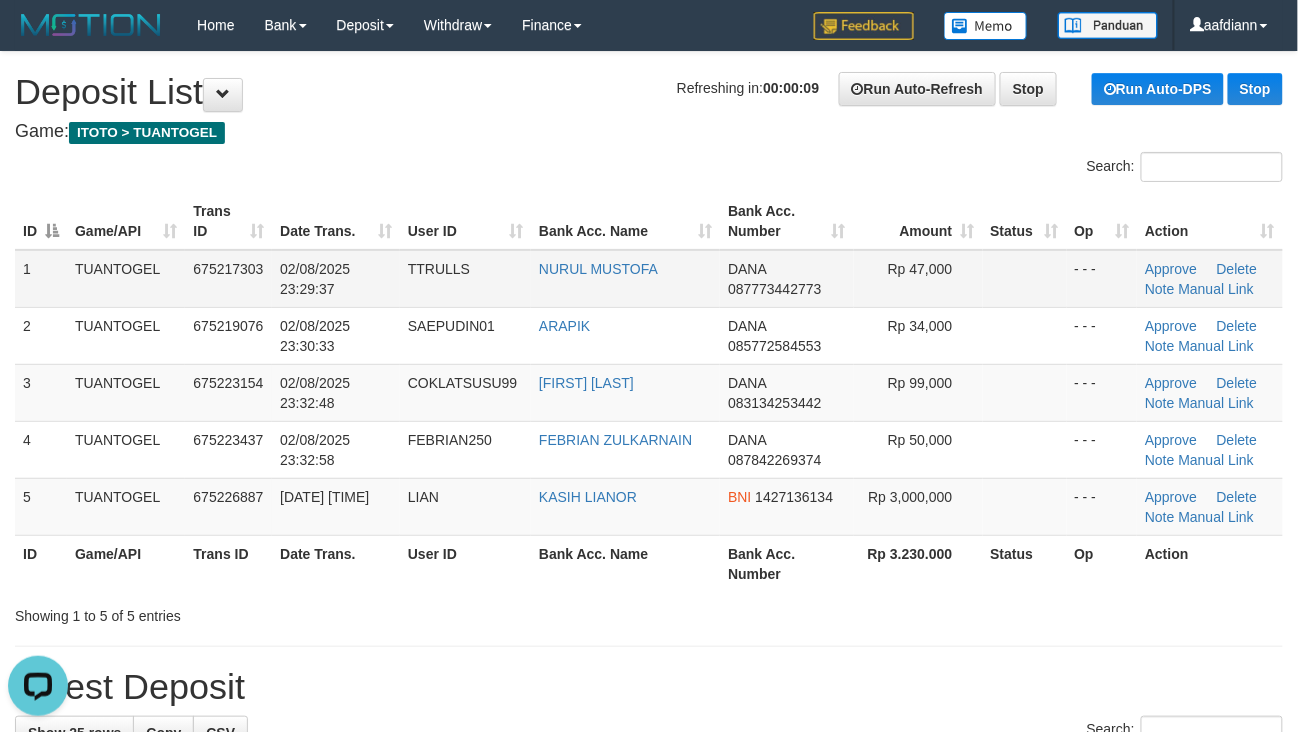 scroll, scrollTop: 0, scrollLeft: 0, axis: both 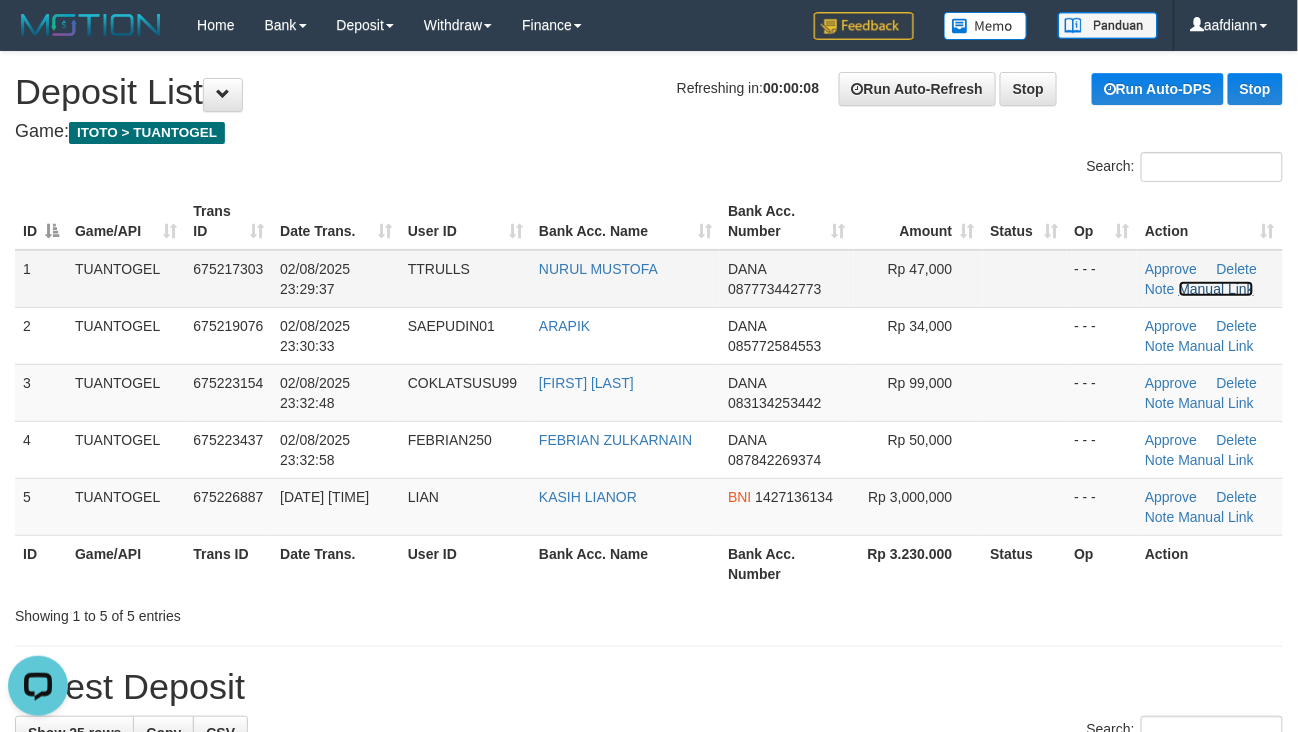 click on "Manual Link" at bounding box center [1217, 289] 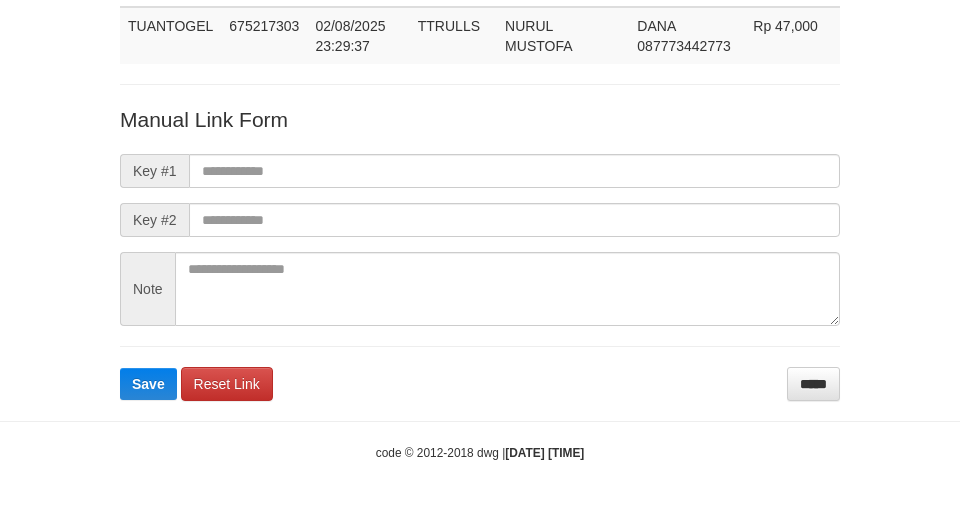 scroll, scrollTop: 146, scrollLeft: 0, axis: vertical 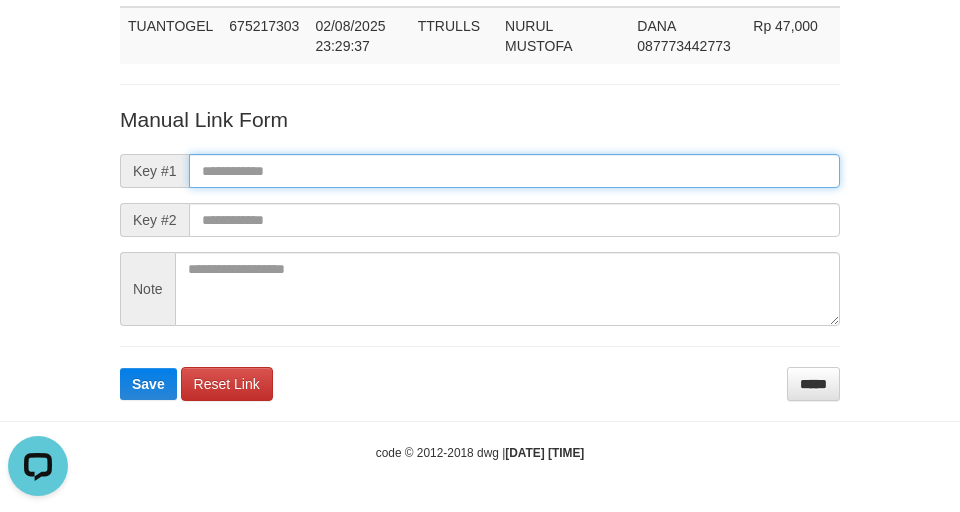 click at bounding box center (514, 171) 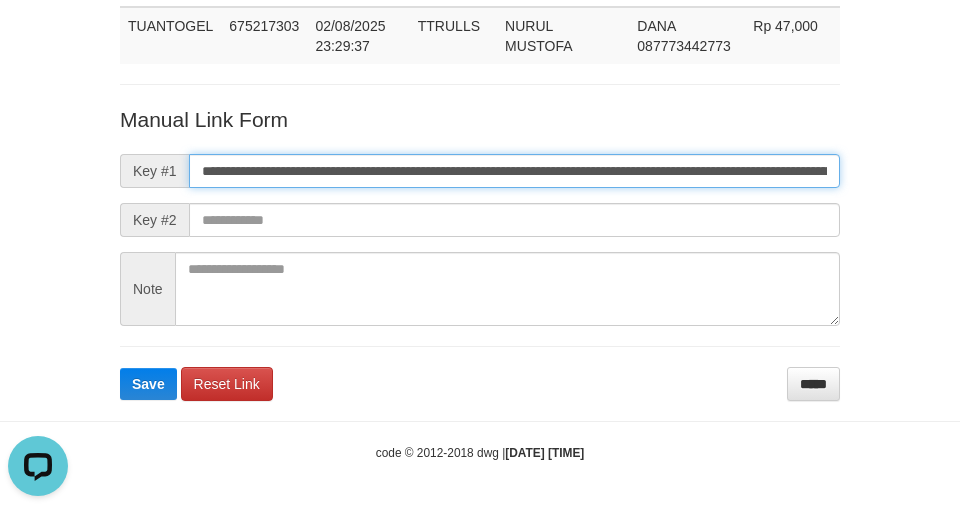 scroll, scrollTop: 0, scrollLeft: 1164, axis: horizontal 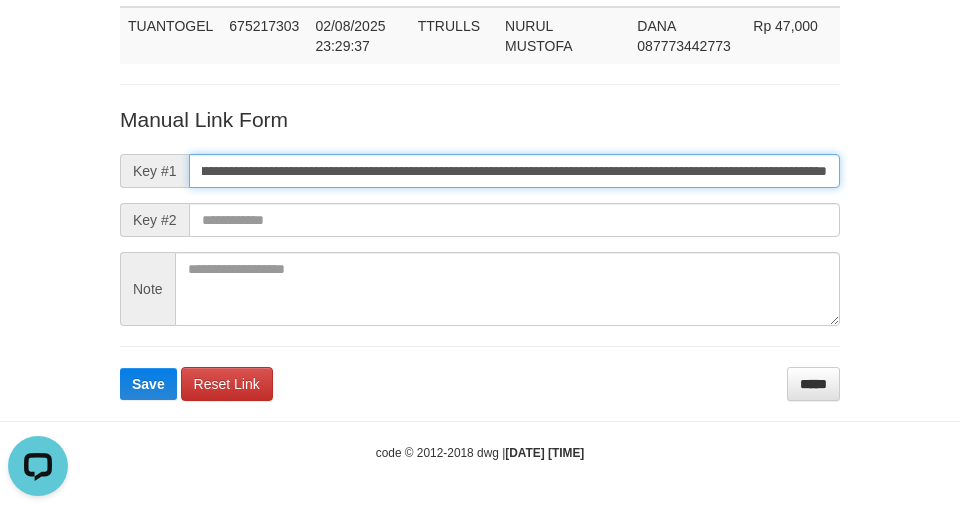 type on "**********" 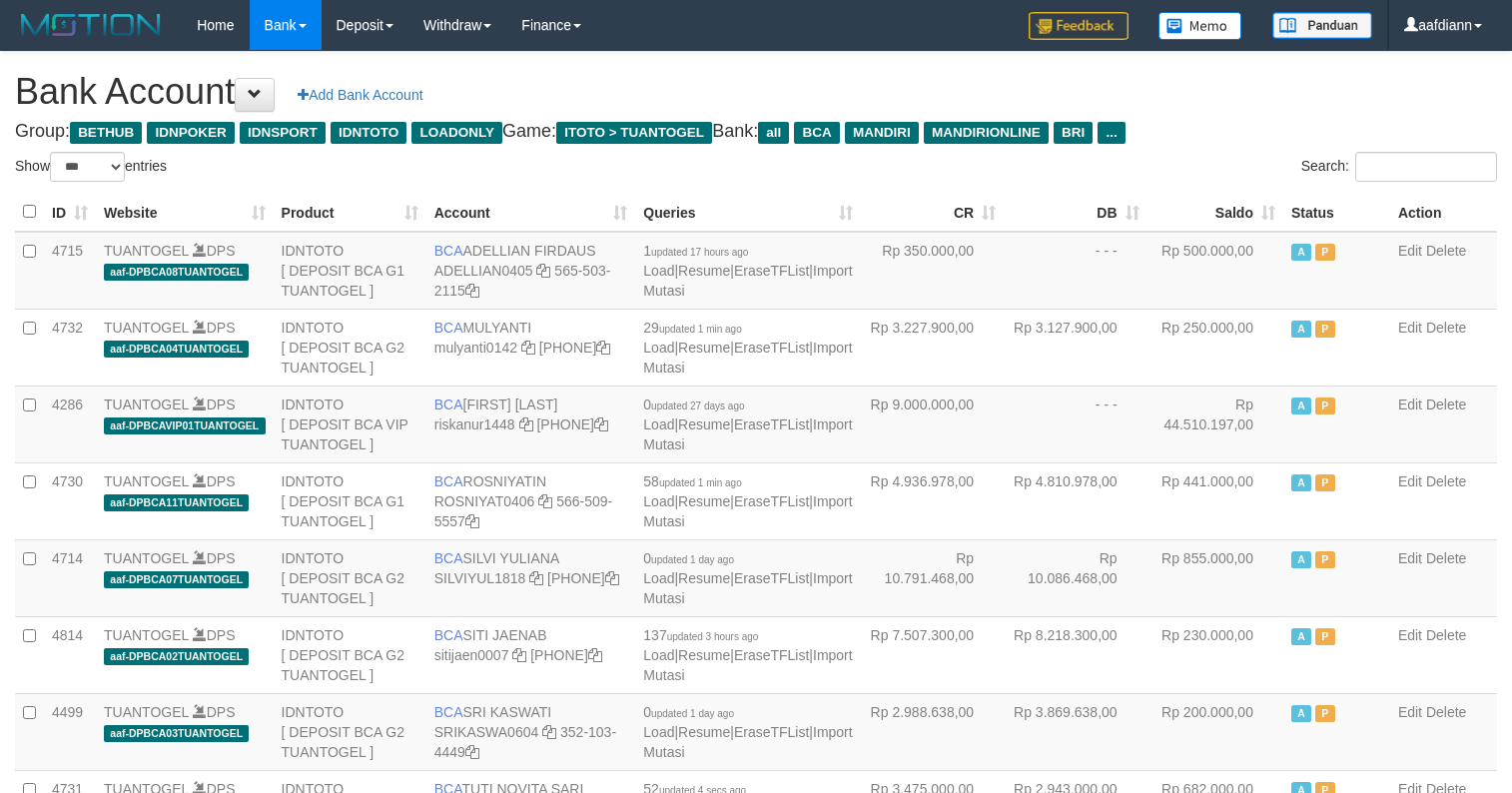 select on "***" 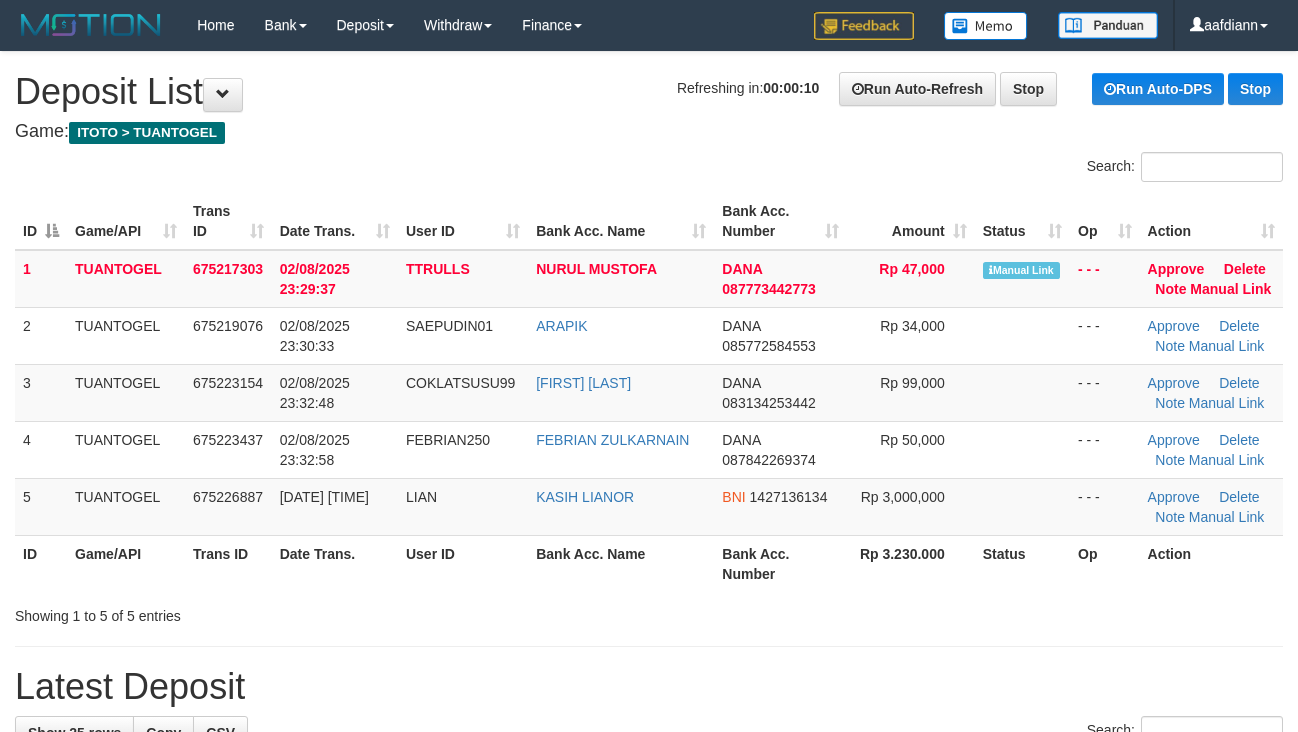scroll, scrollTop: 0, scrollLeft: 0, axis: both 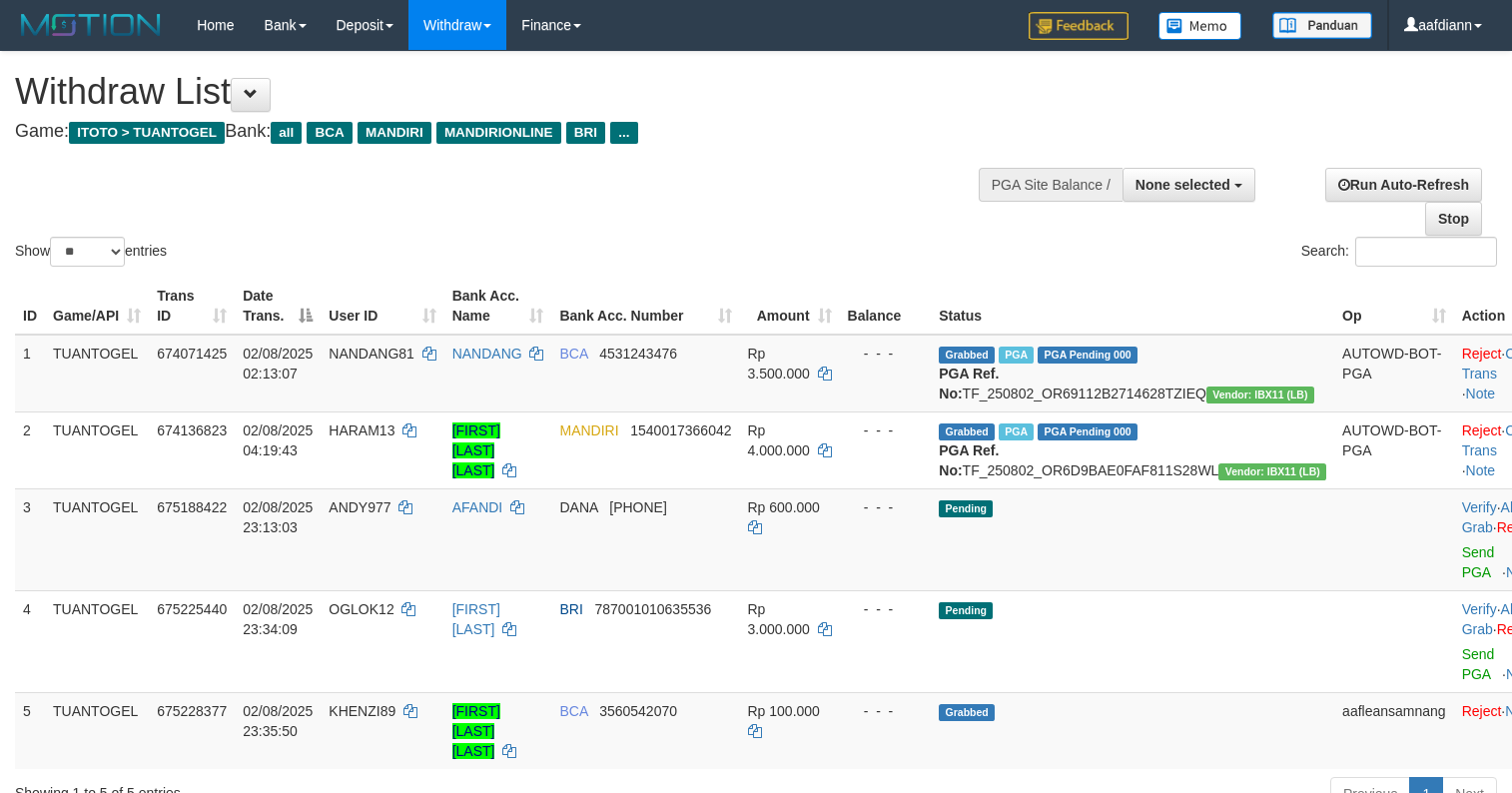 select 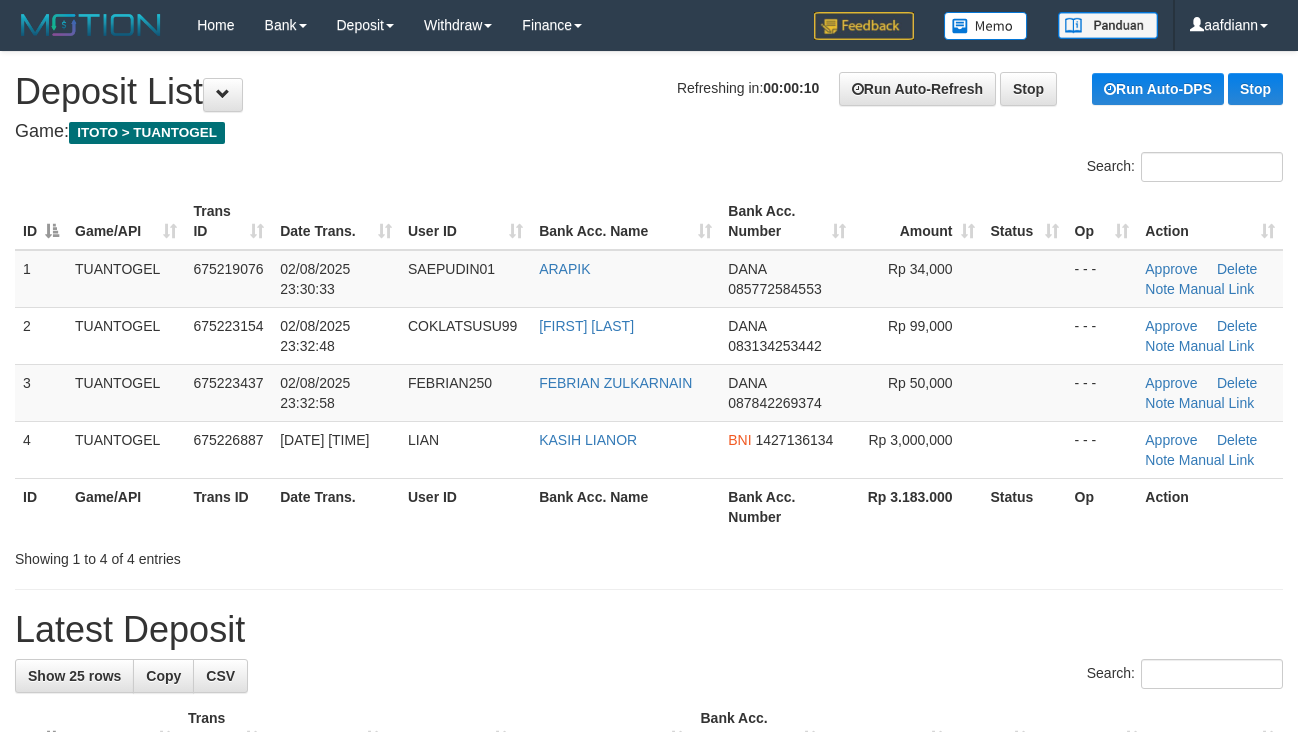 scroll, scrollTop: 0, scrollLeft: 0, axis: both 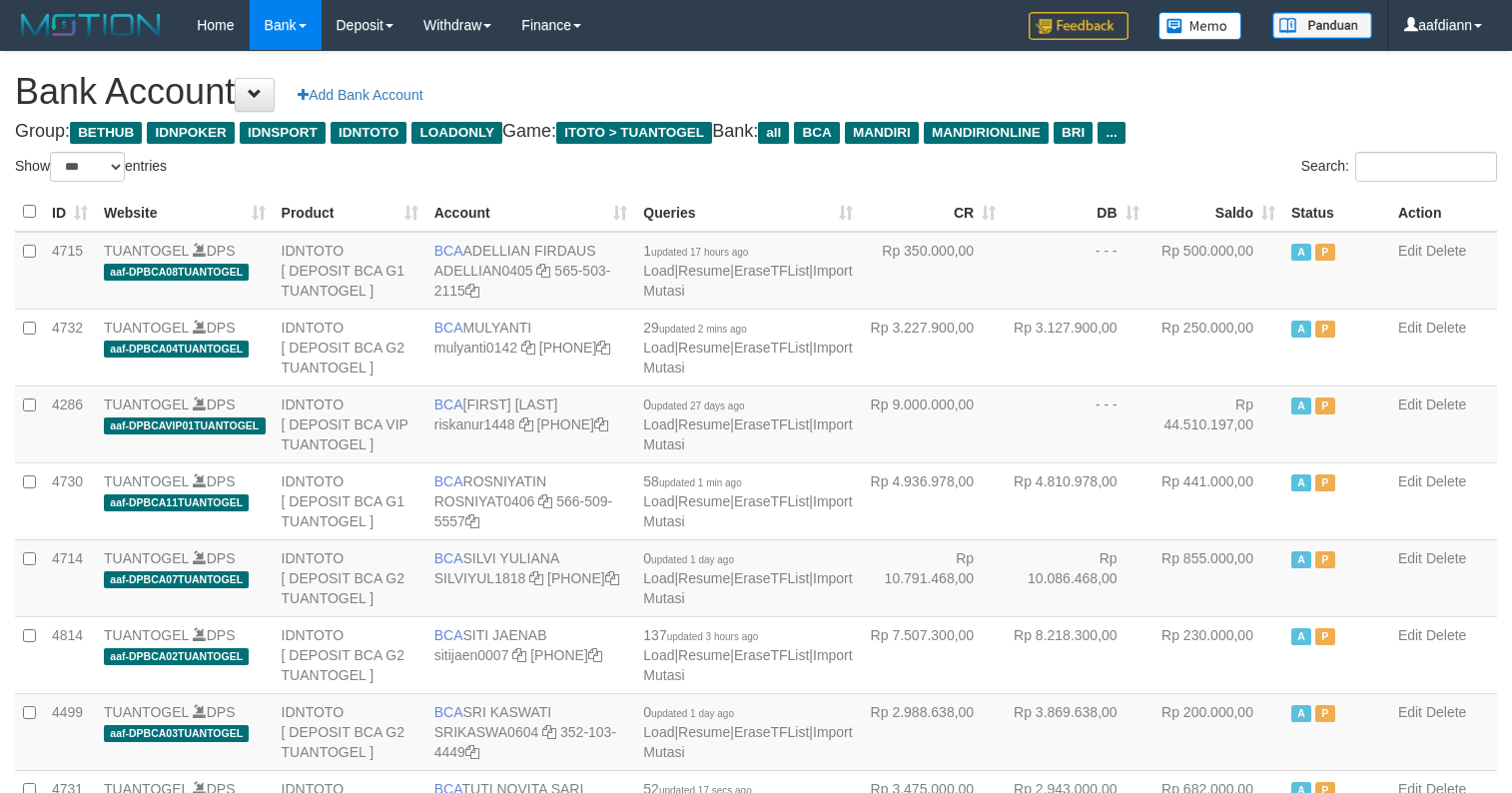 select on "***" 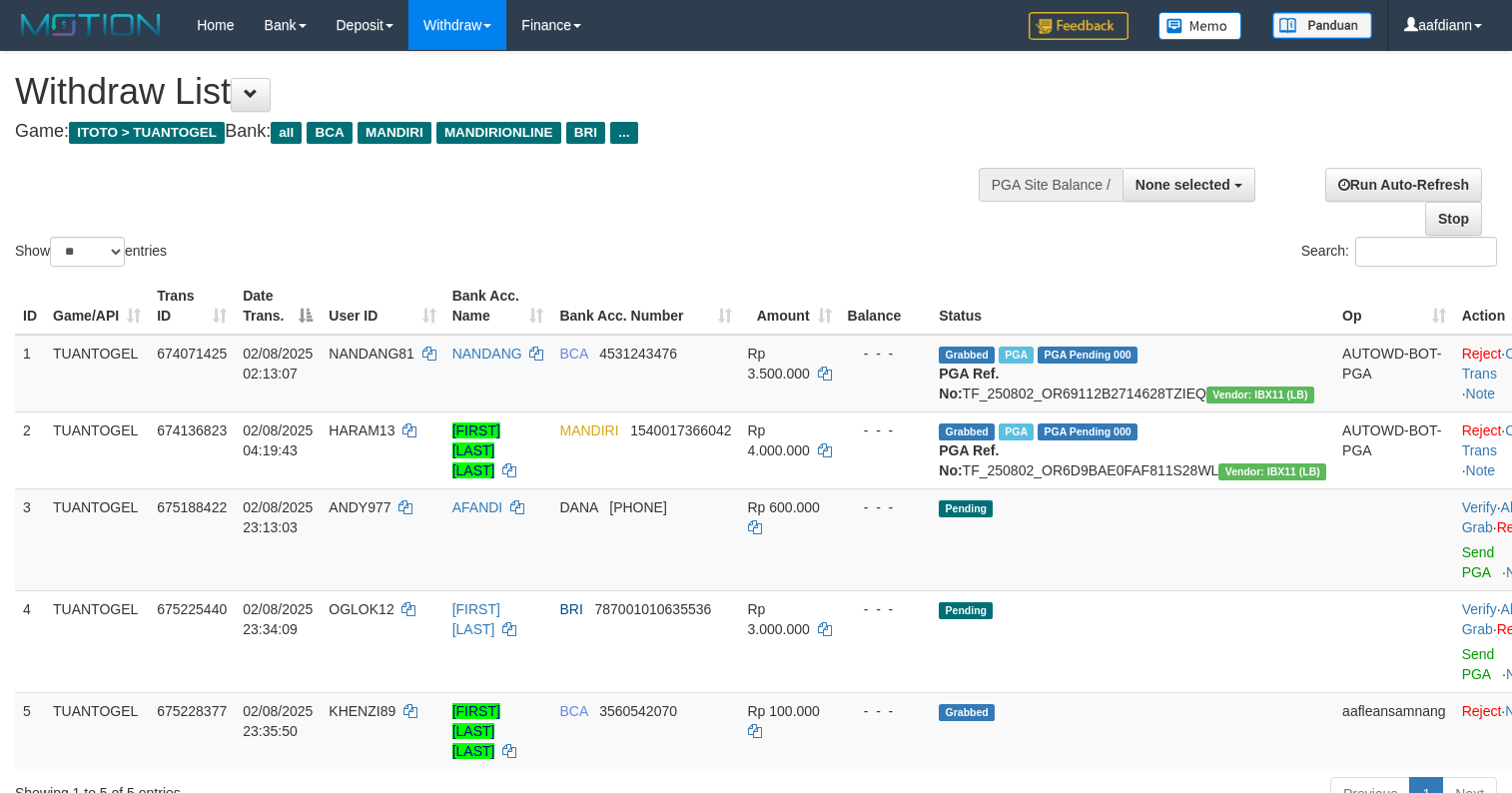 select 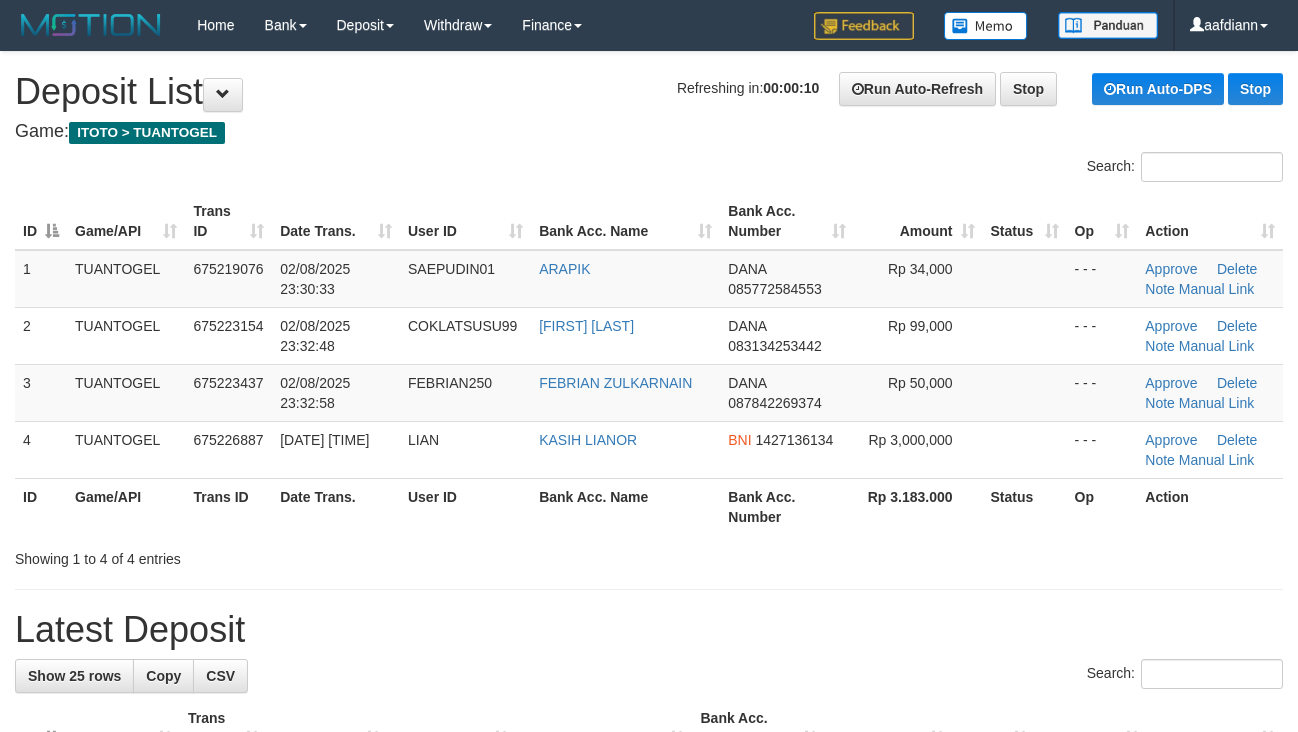 scroll, scrollTop: 0, scrollLeft: 0, axis: both 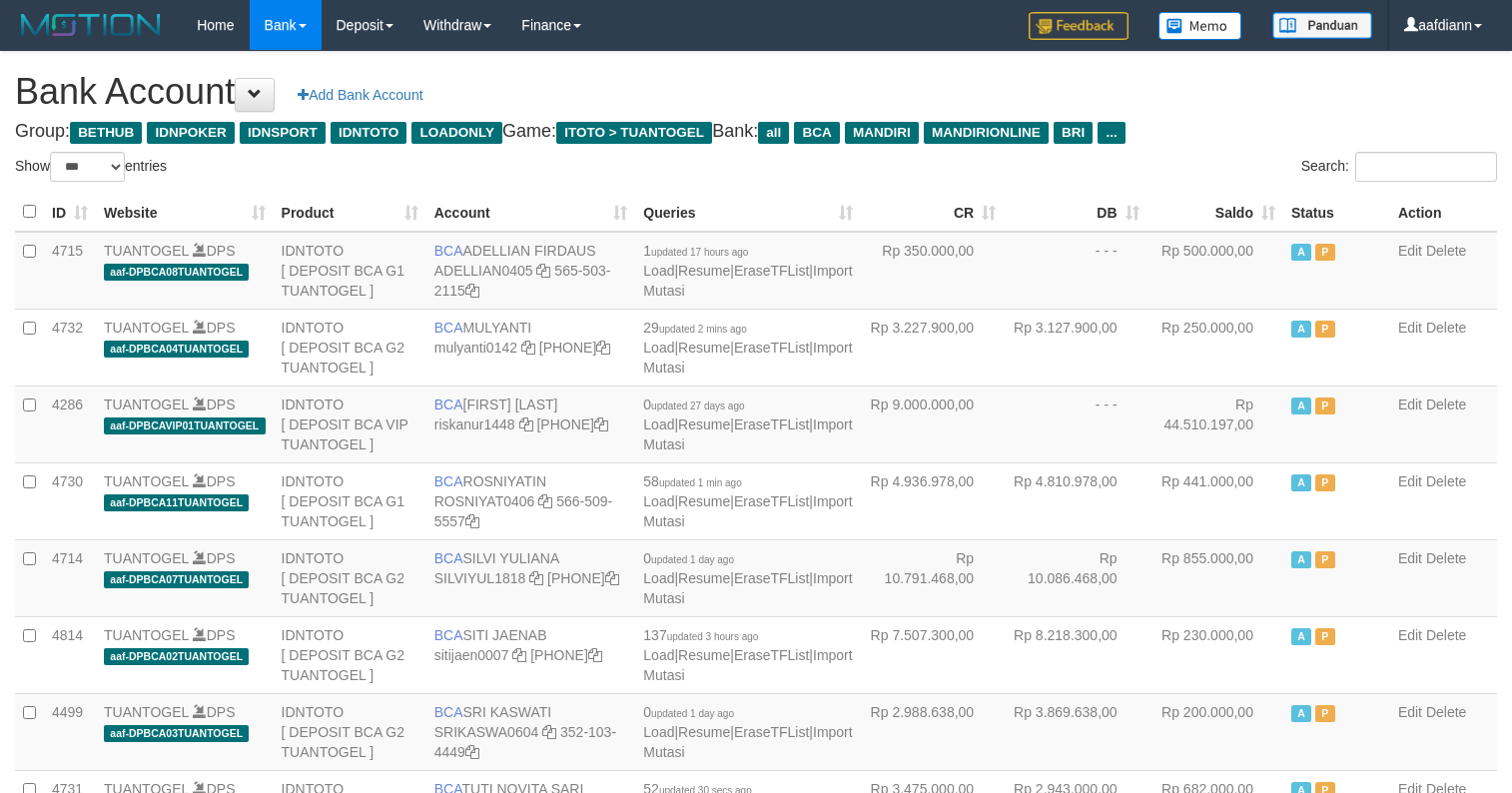 select on "***" 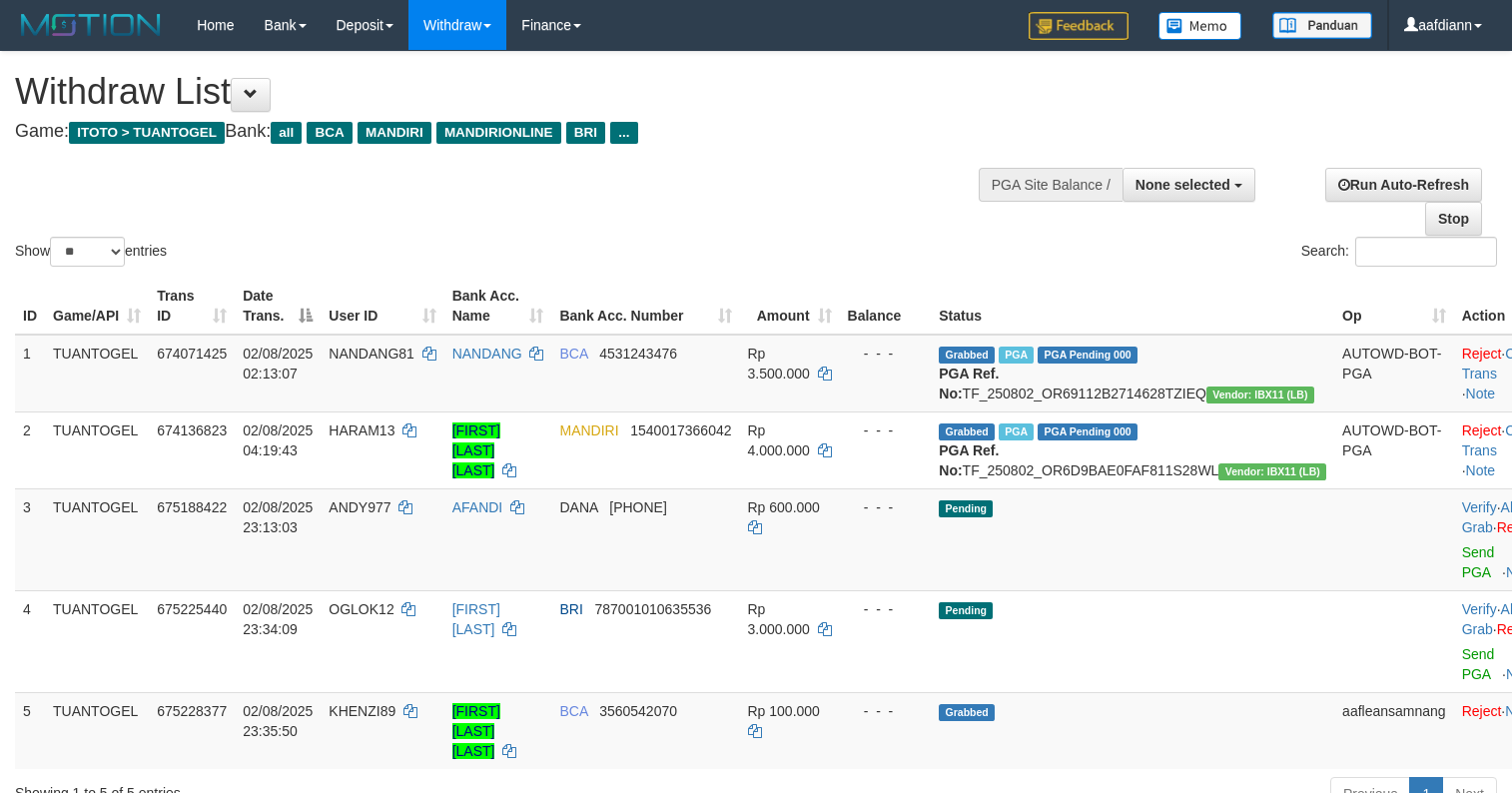 select 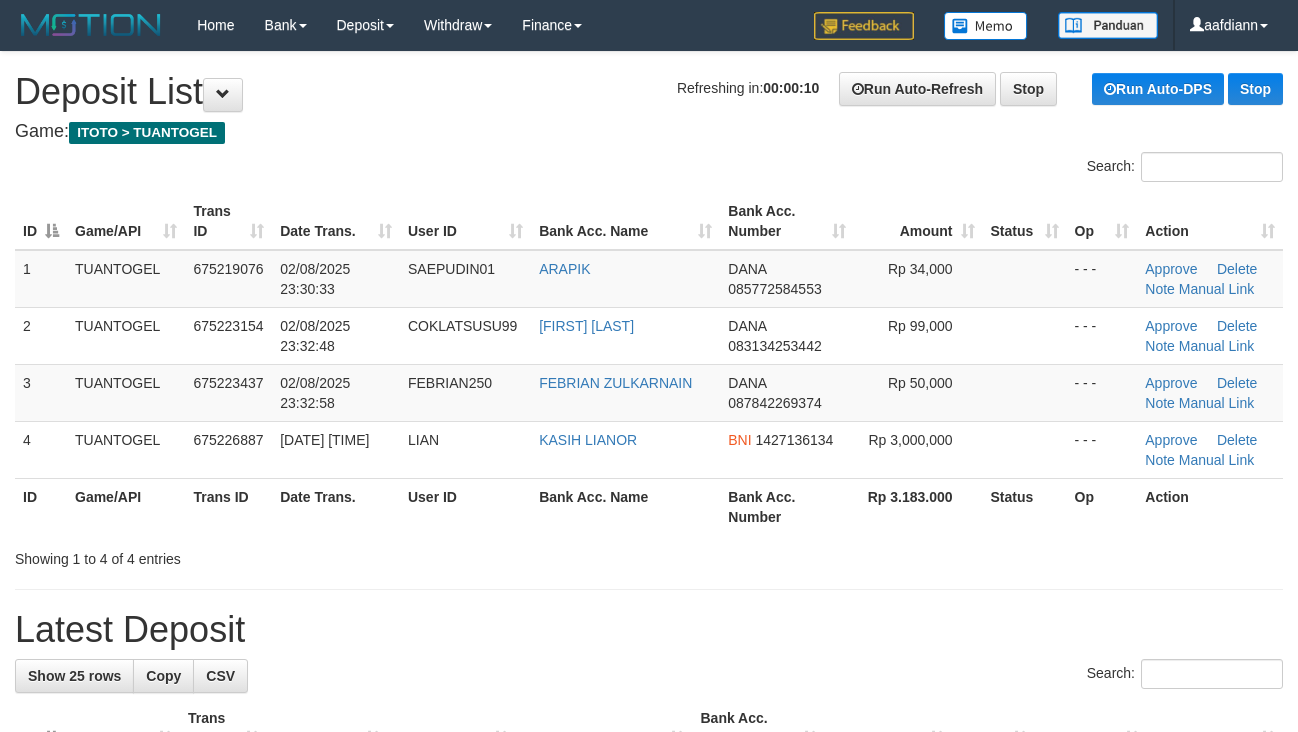 scroll, scrollTop: 0, scrollLeft: 0, axis: both 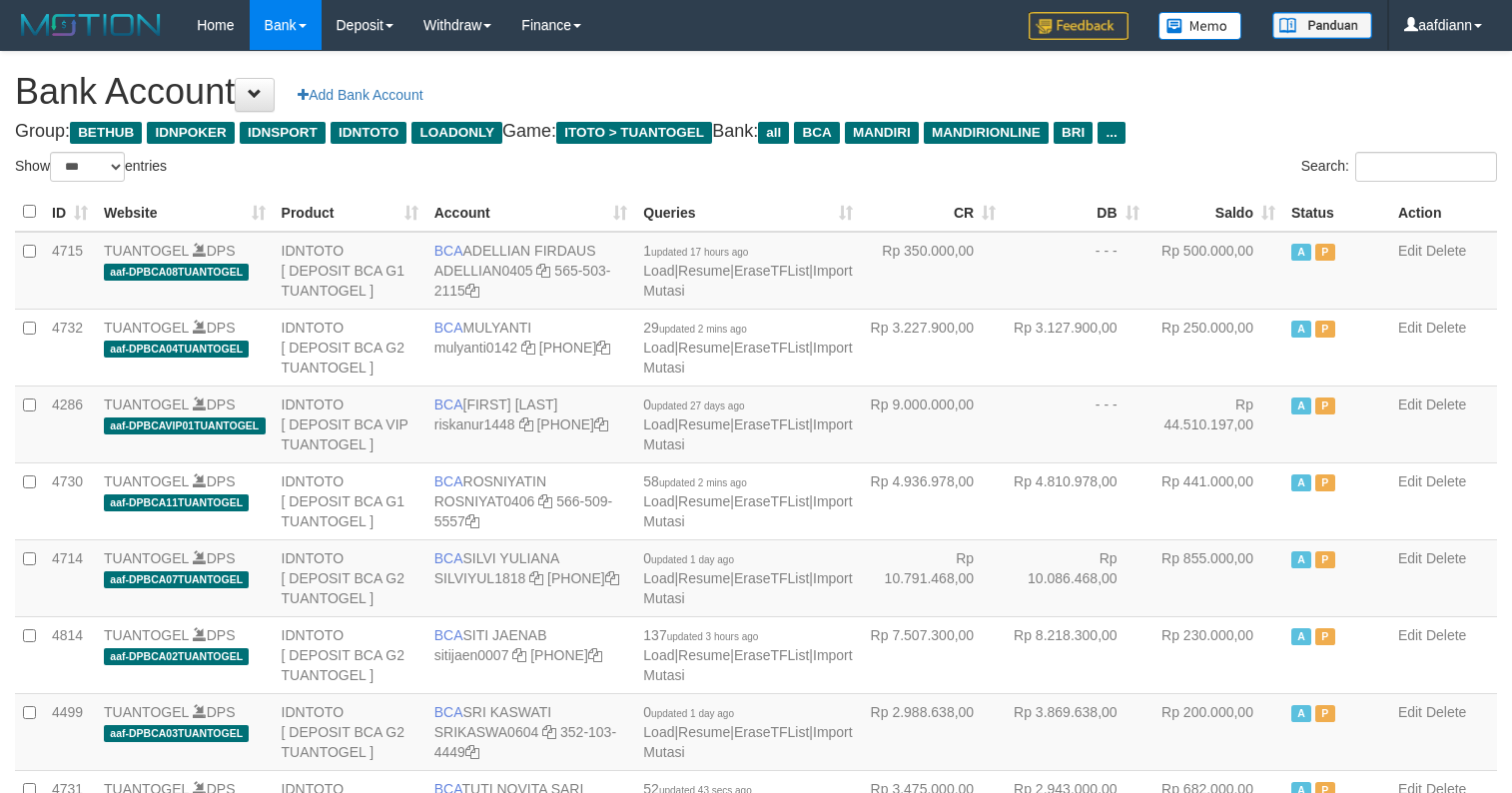 select on "***" 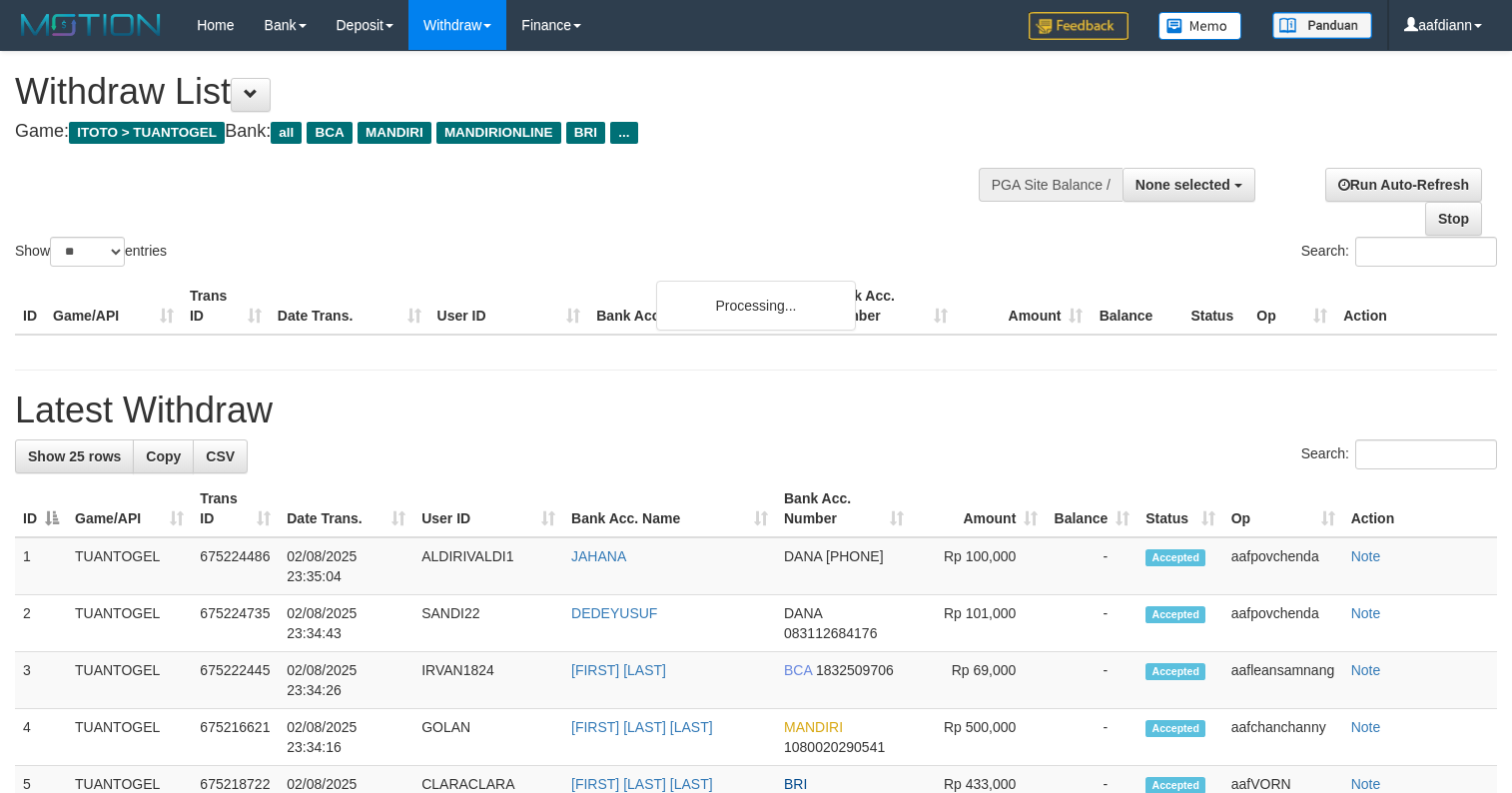 select 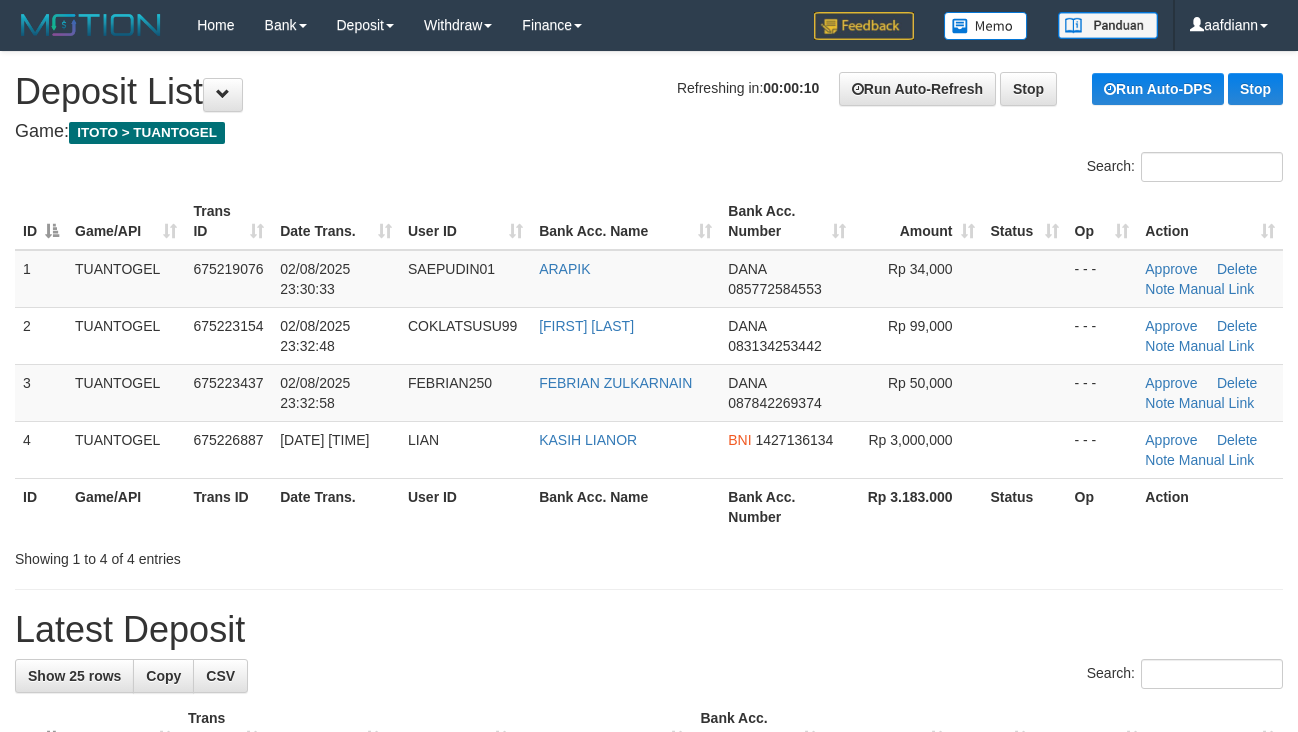scroll, scrollTop: 0, scrollLeft: 0, axis: both 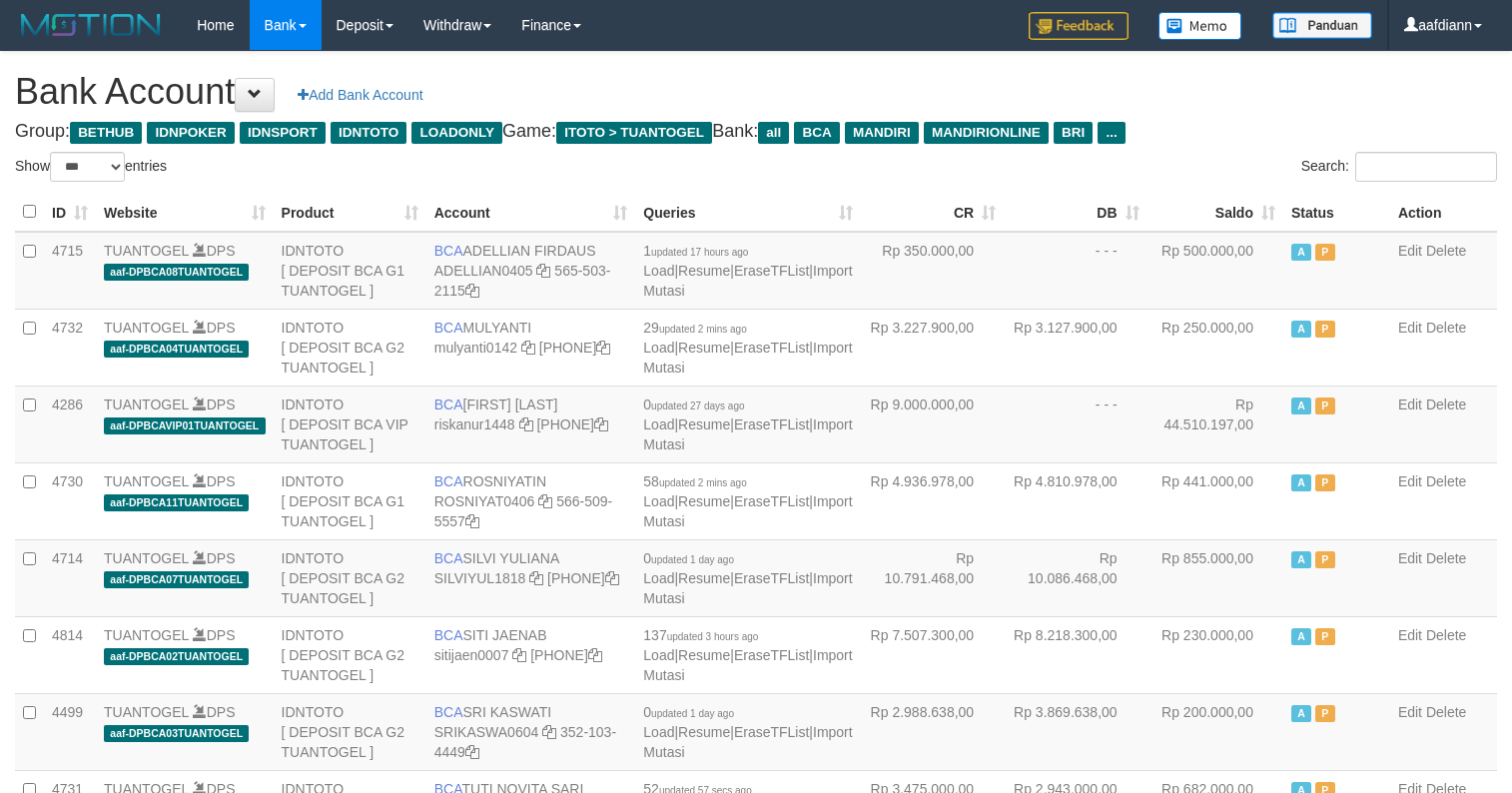 select on "***" 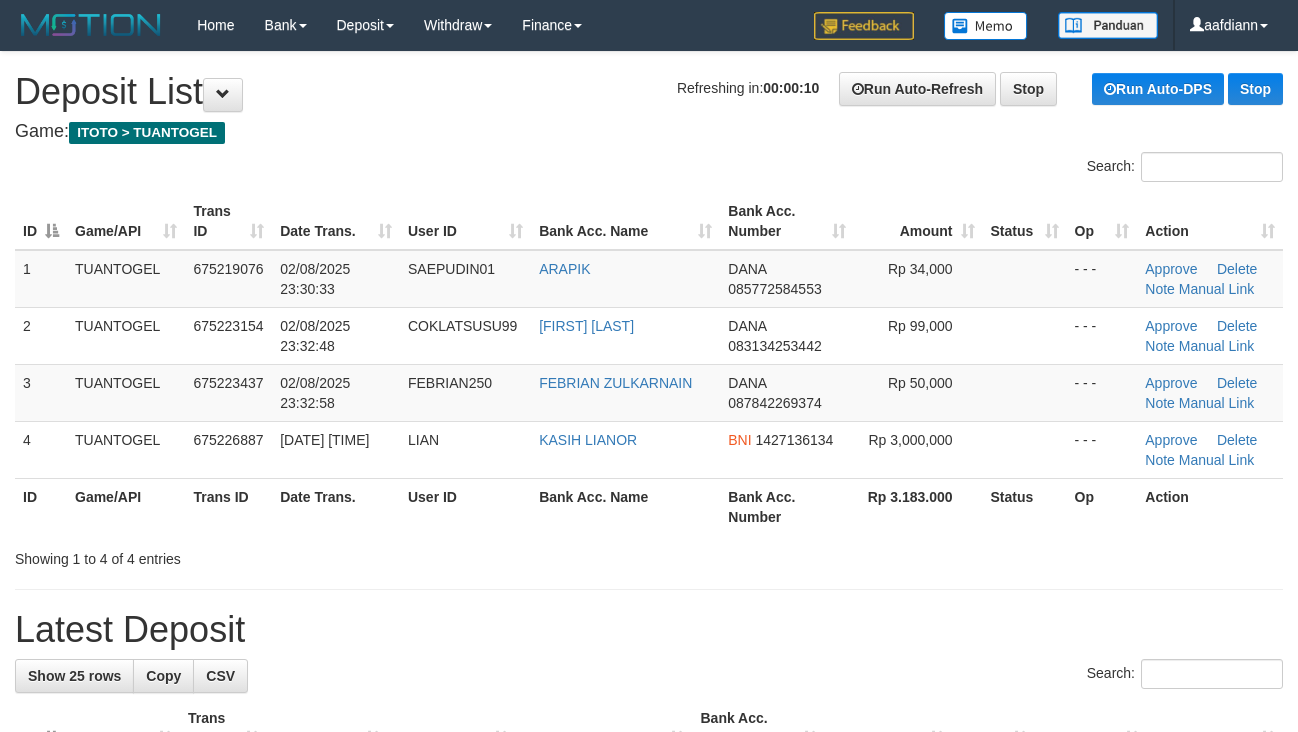 scroll, scrollTop: 0, scrollLeft: 0, axis: both 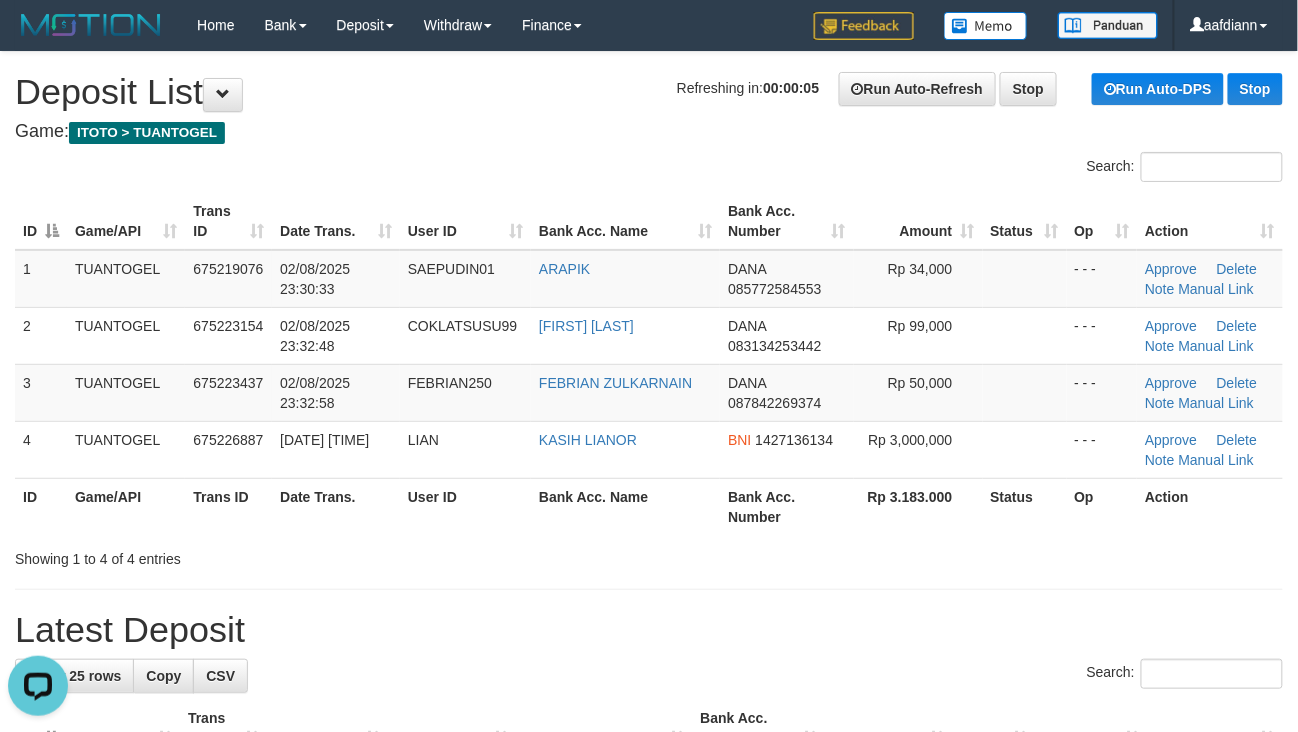 drag, startPoint x: 560, startPoint y: 156, endPoint x: 525, endPoint y: 133, distance: 41.880783 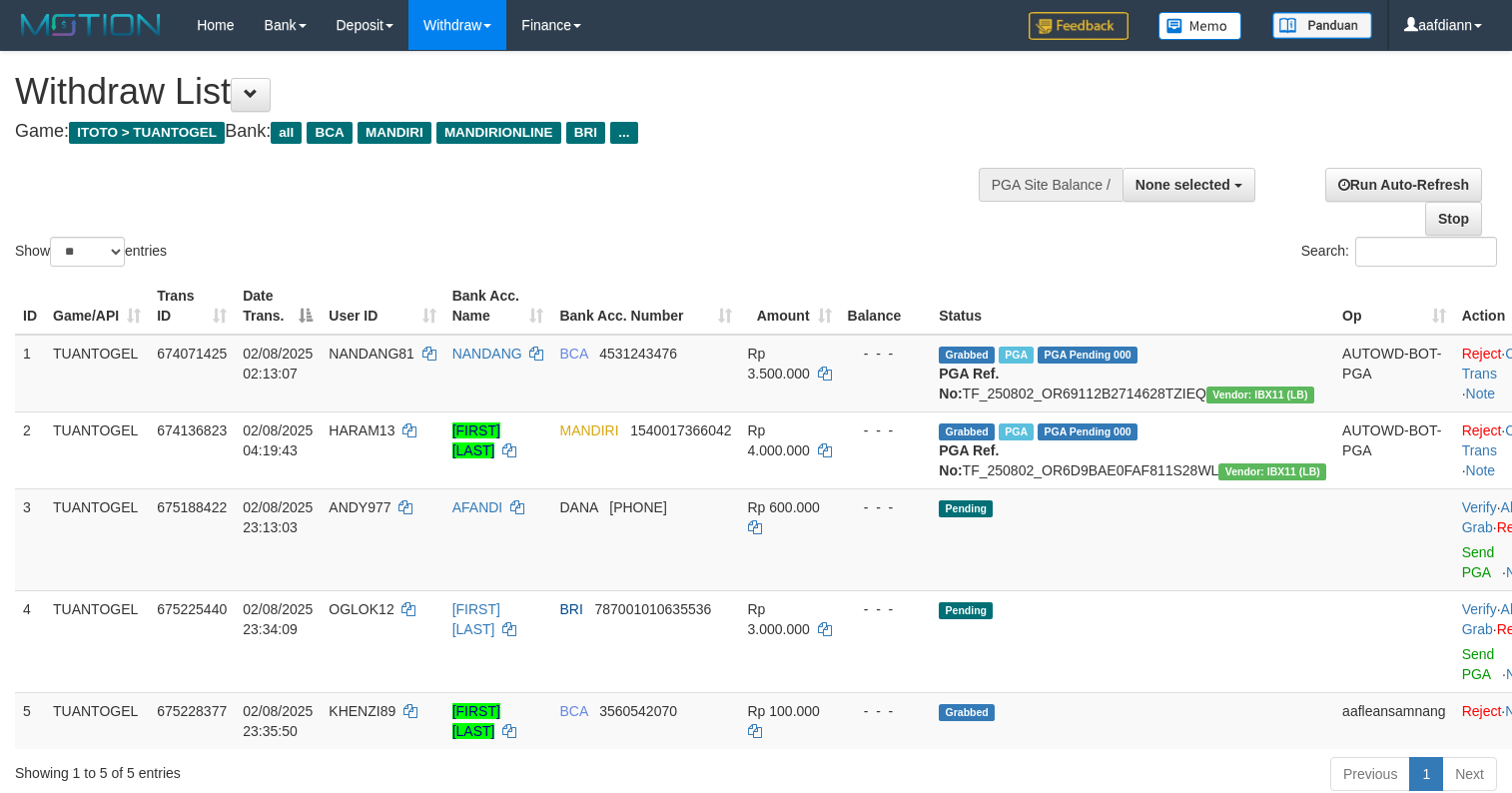 select 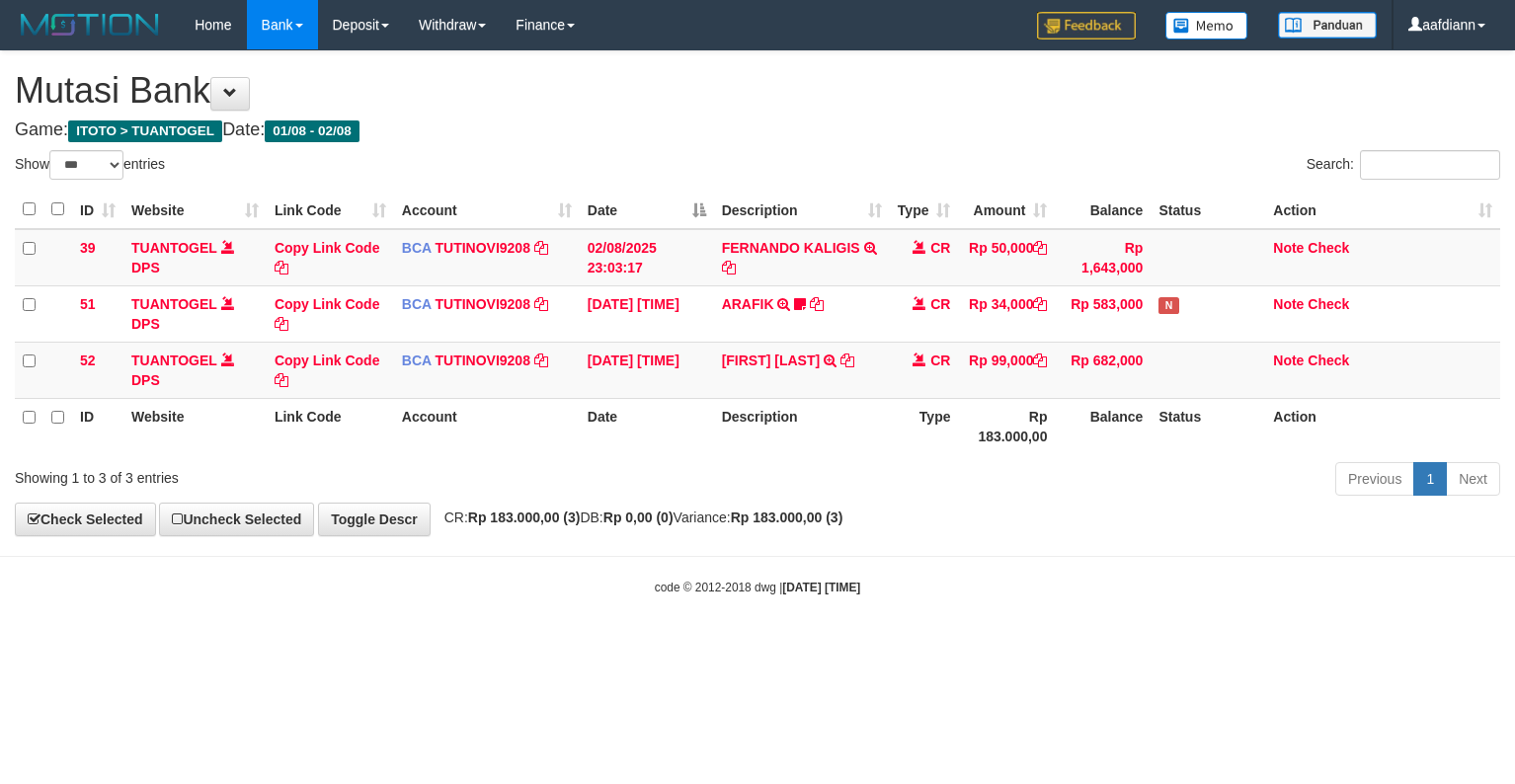 select on "***" 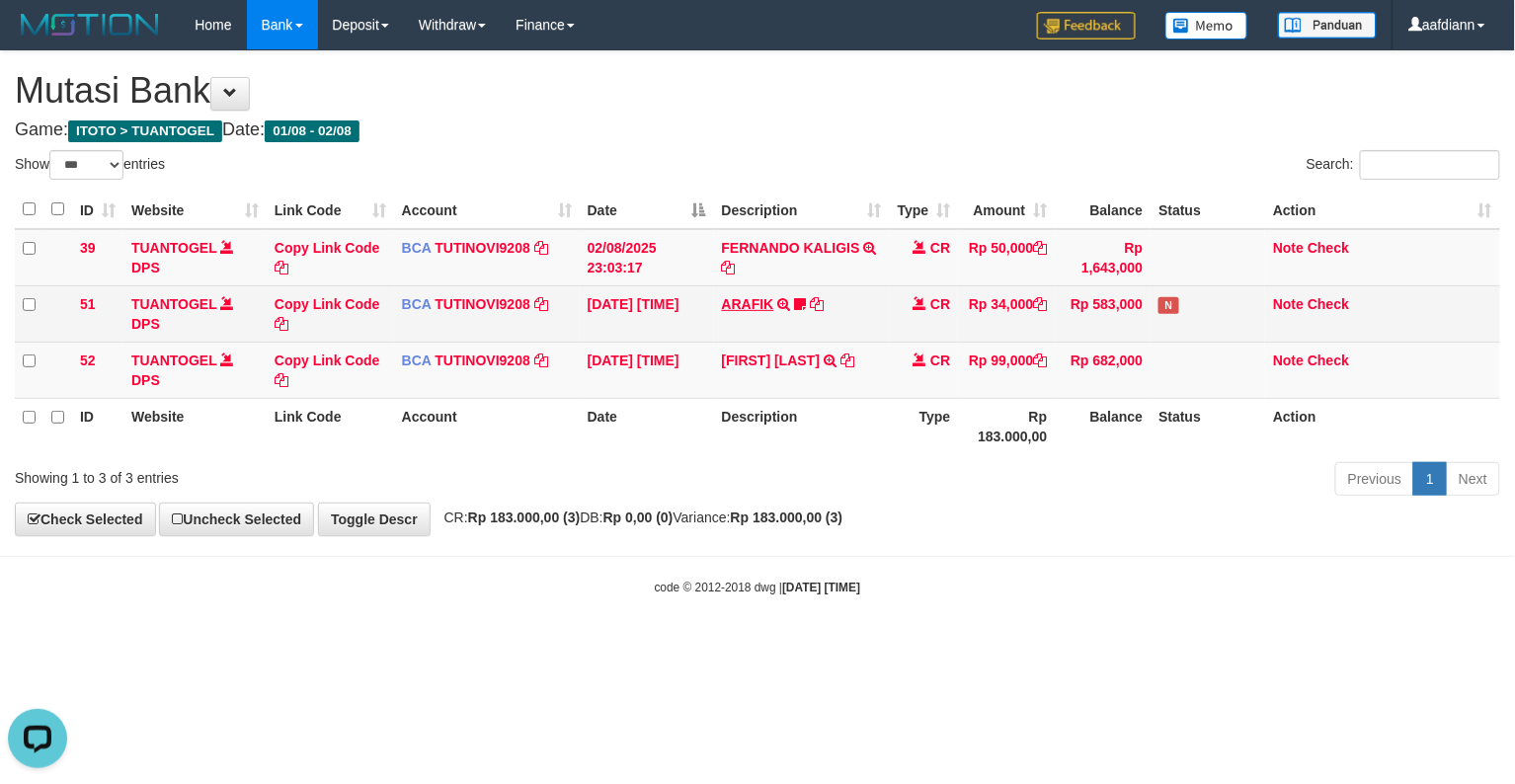 scroll, scrollTop: 0, scrollLeft: 0, axis: both 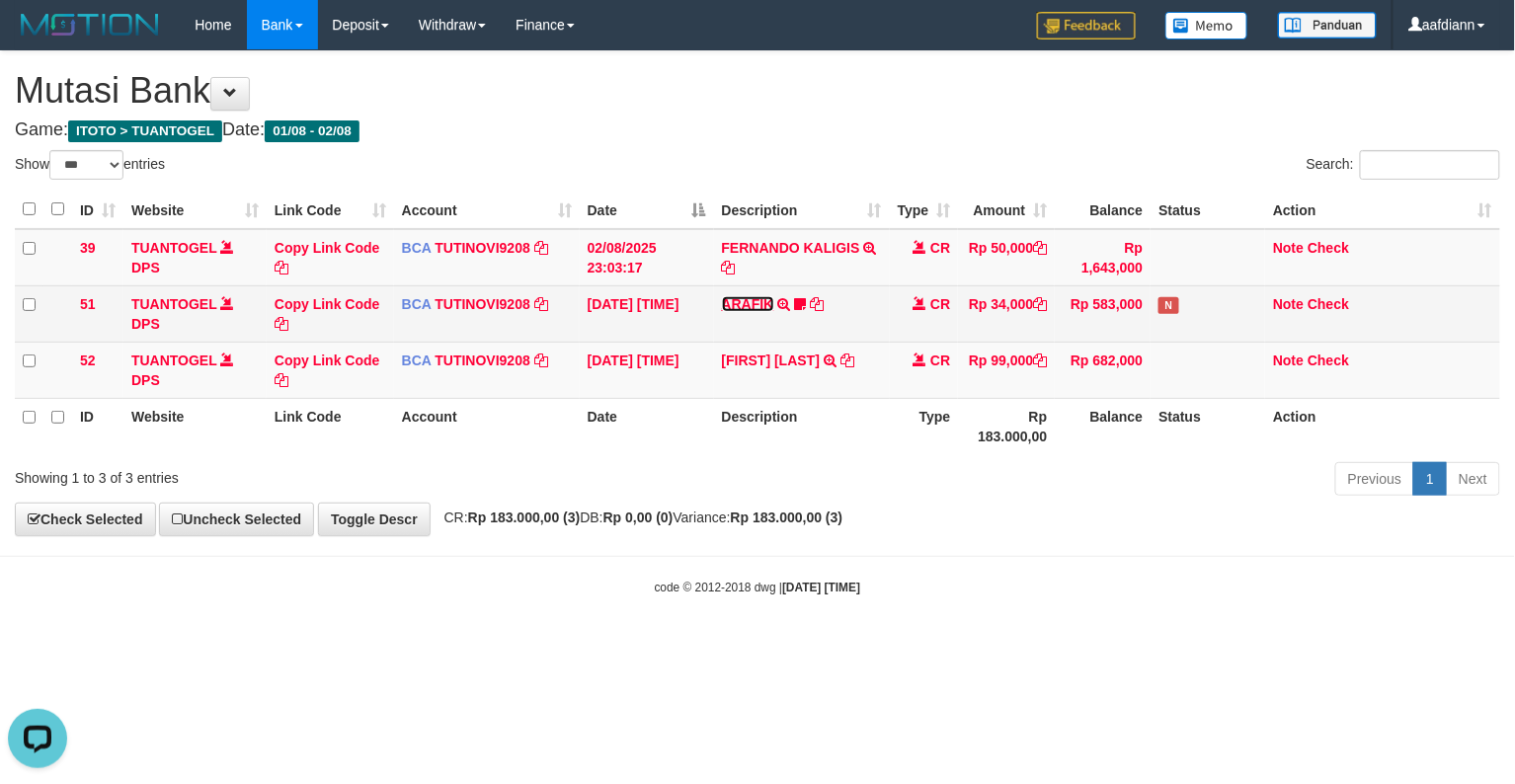 click on "ARAFIK" at bounding box center (748, 304) 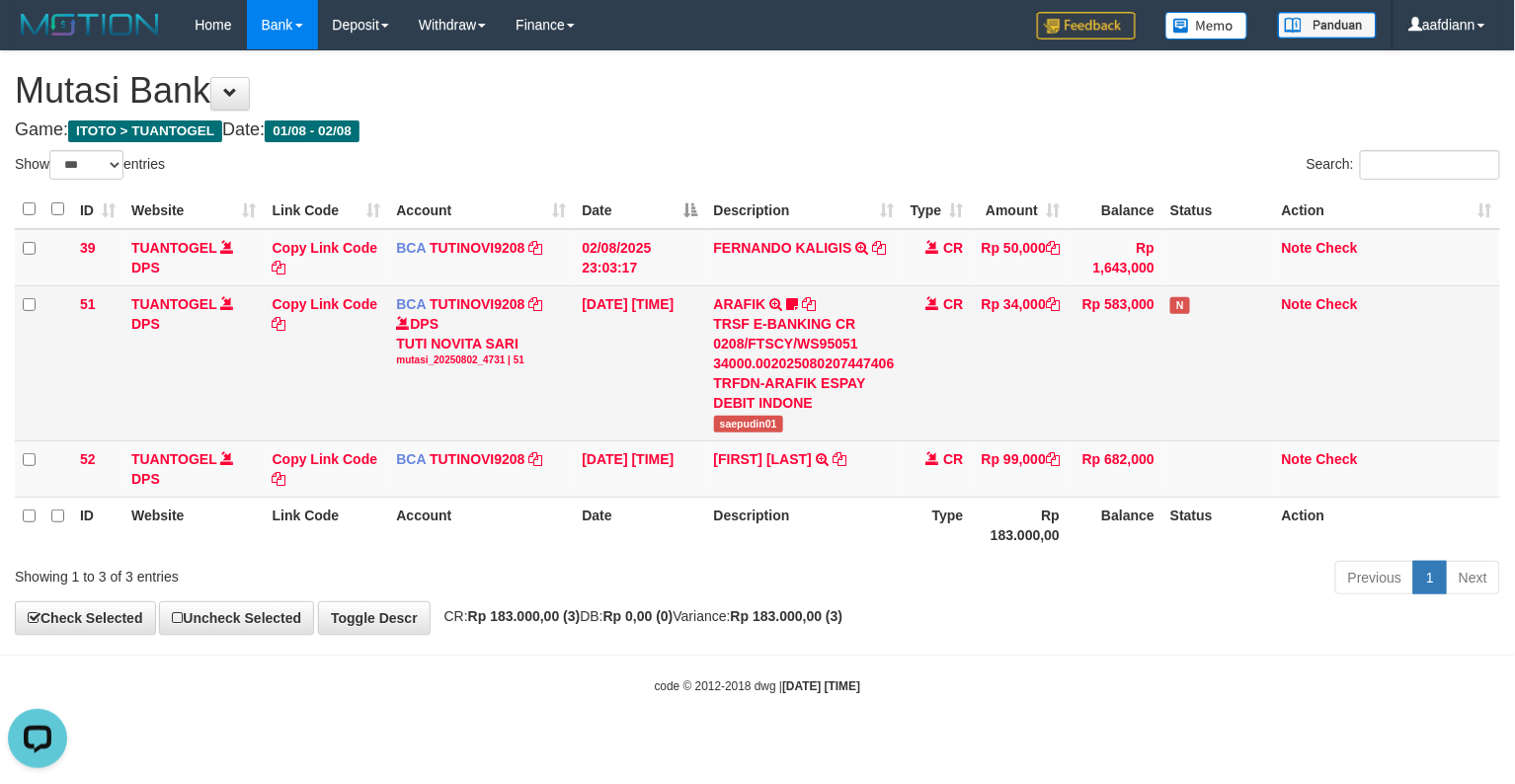 click on "saepudin01" at bounding box center [749, 424] 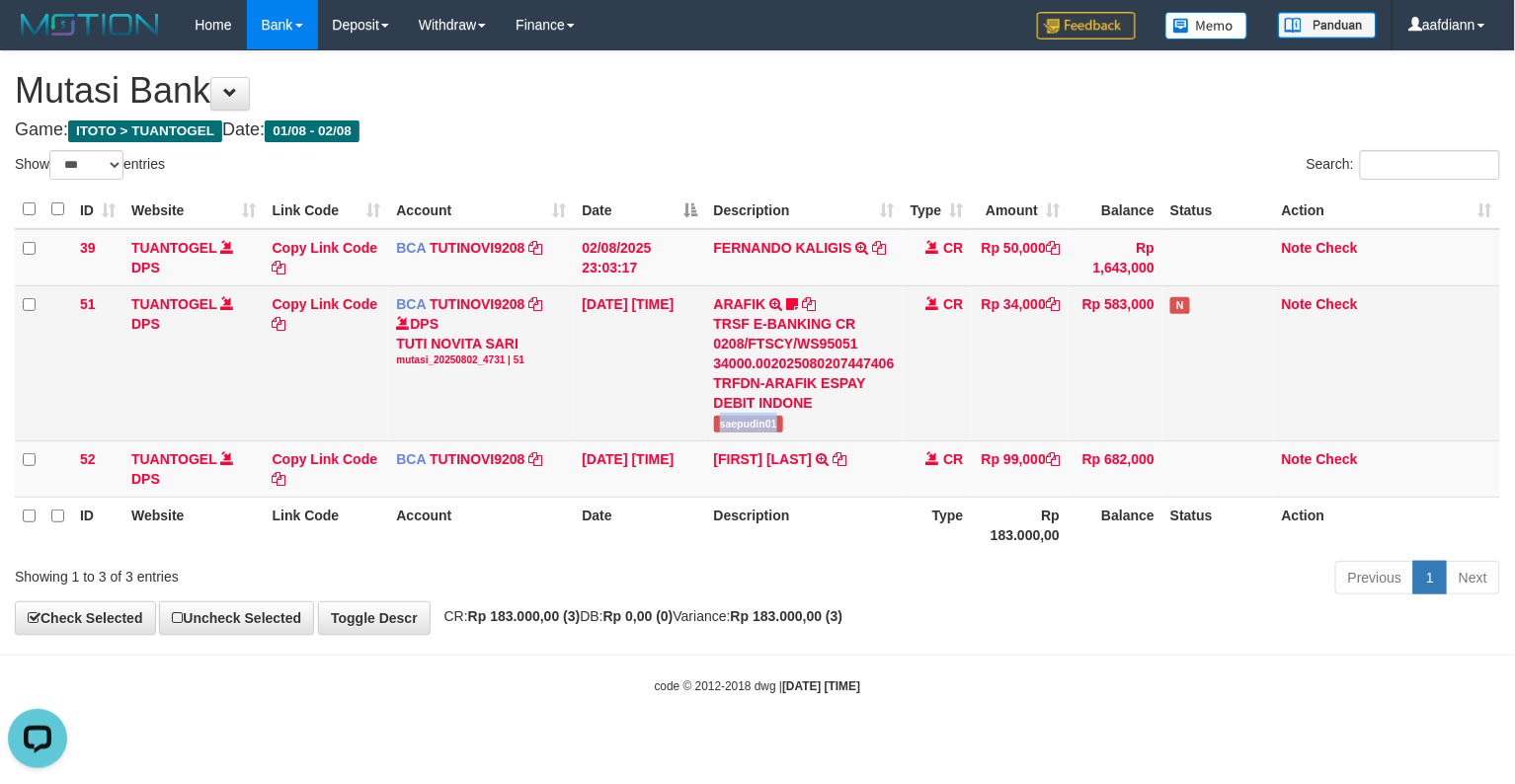click on "saepudin01" at bounding box center (749, 424) 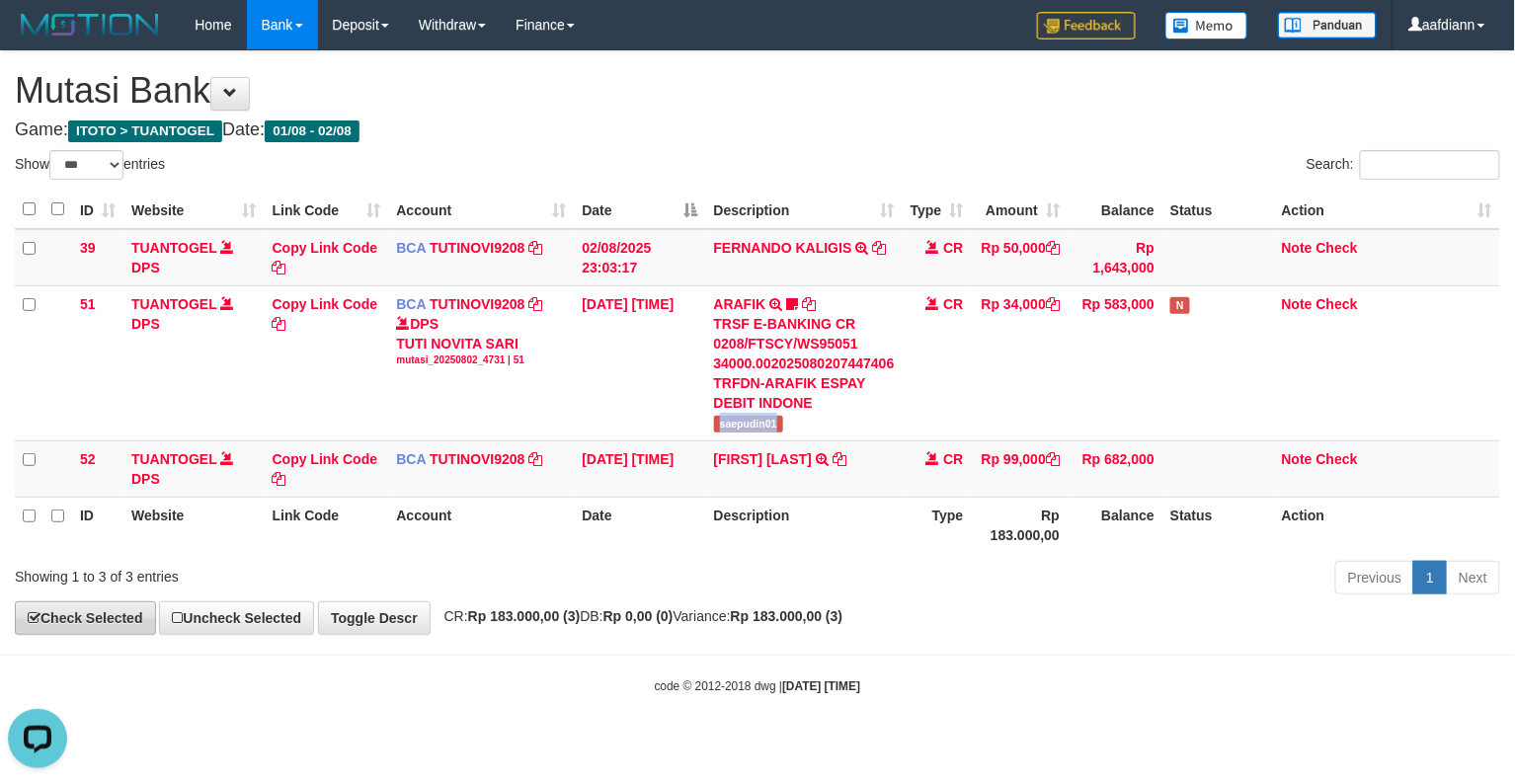 copy on "saepudin01" 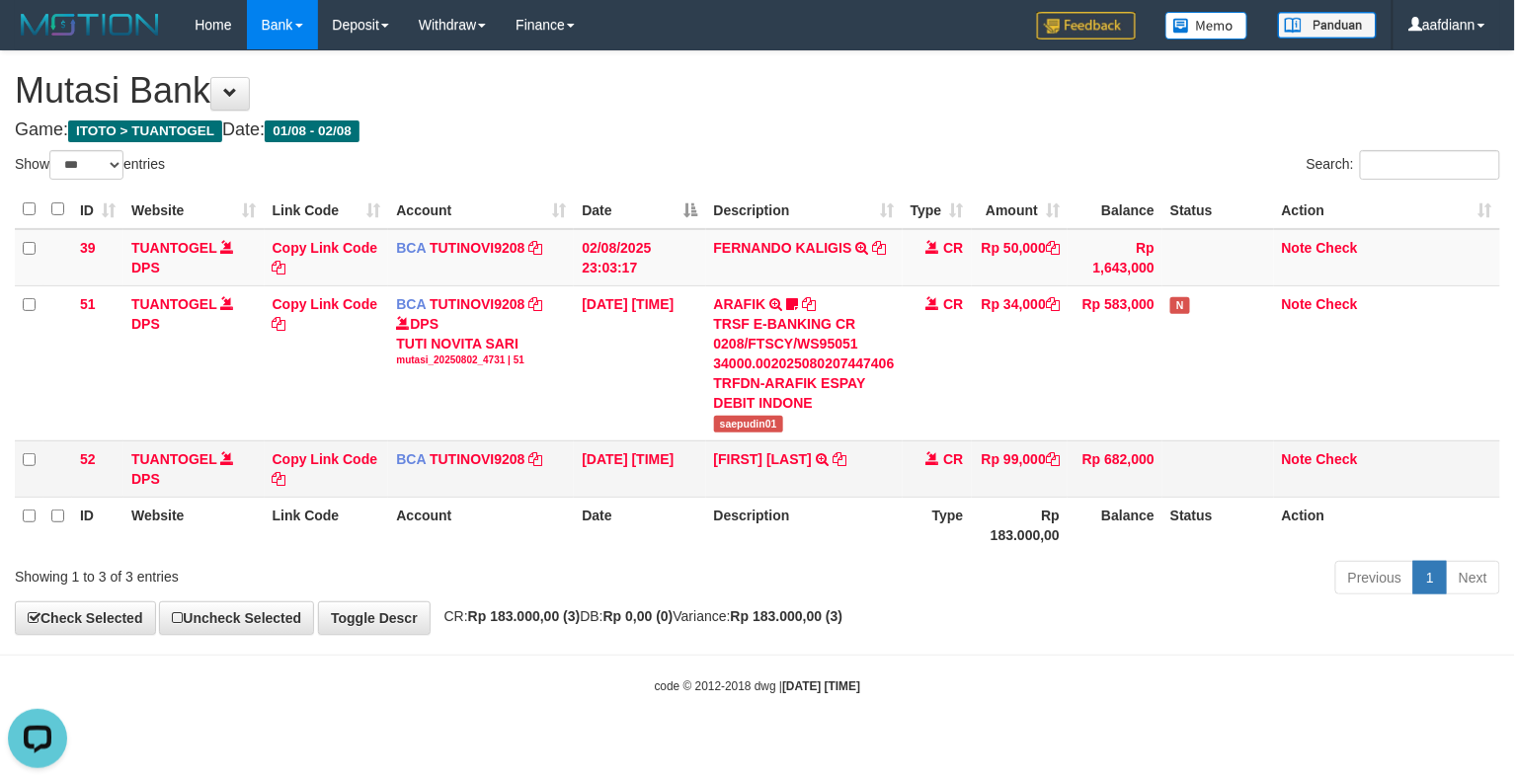 drag, startPoint x: 851, startPoint y: 657, endPoint x: 583, endPoint y: 466, distance: 329.0973 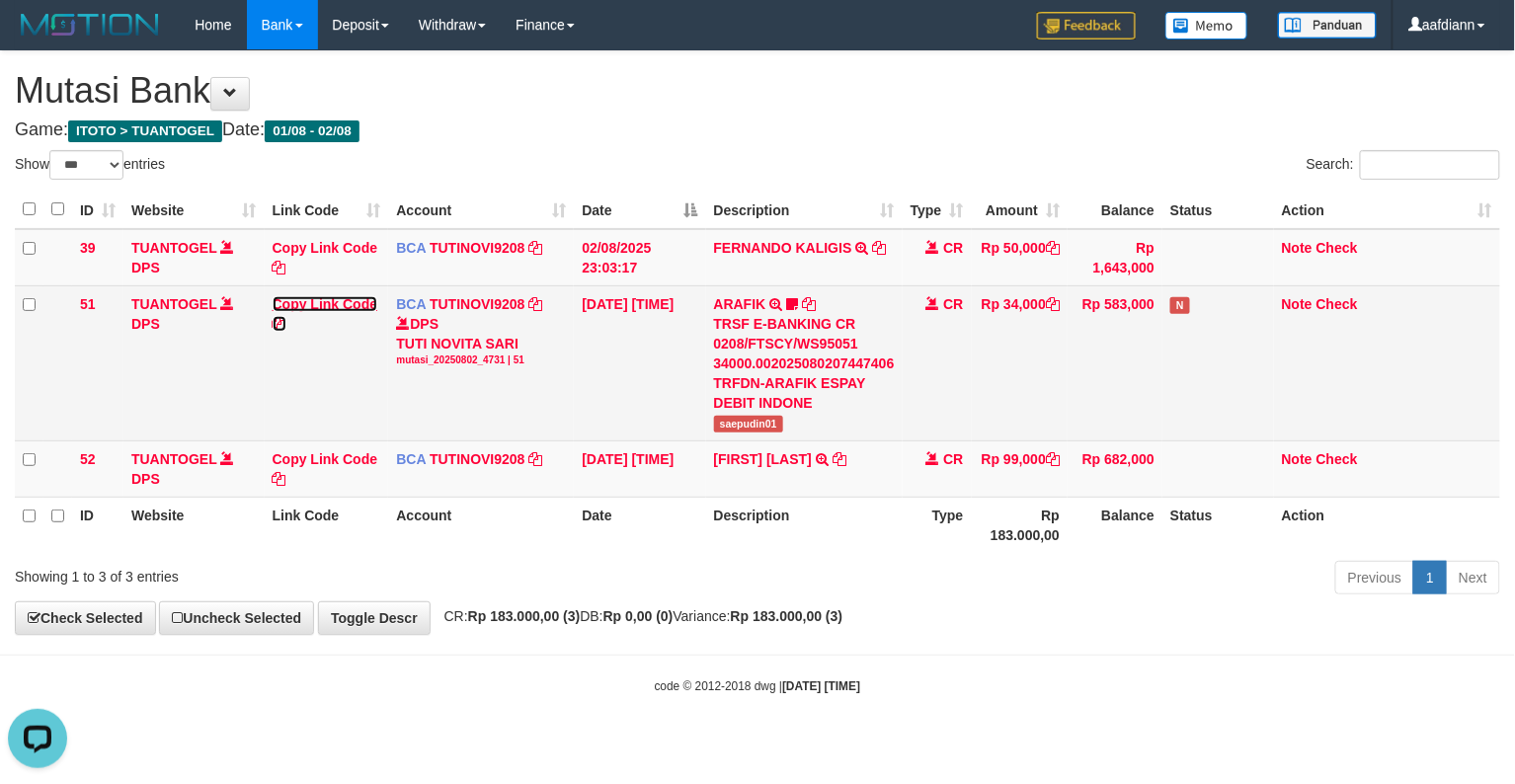 click on "Copy Link Code" at bounding box center [325, 314] 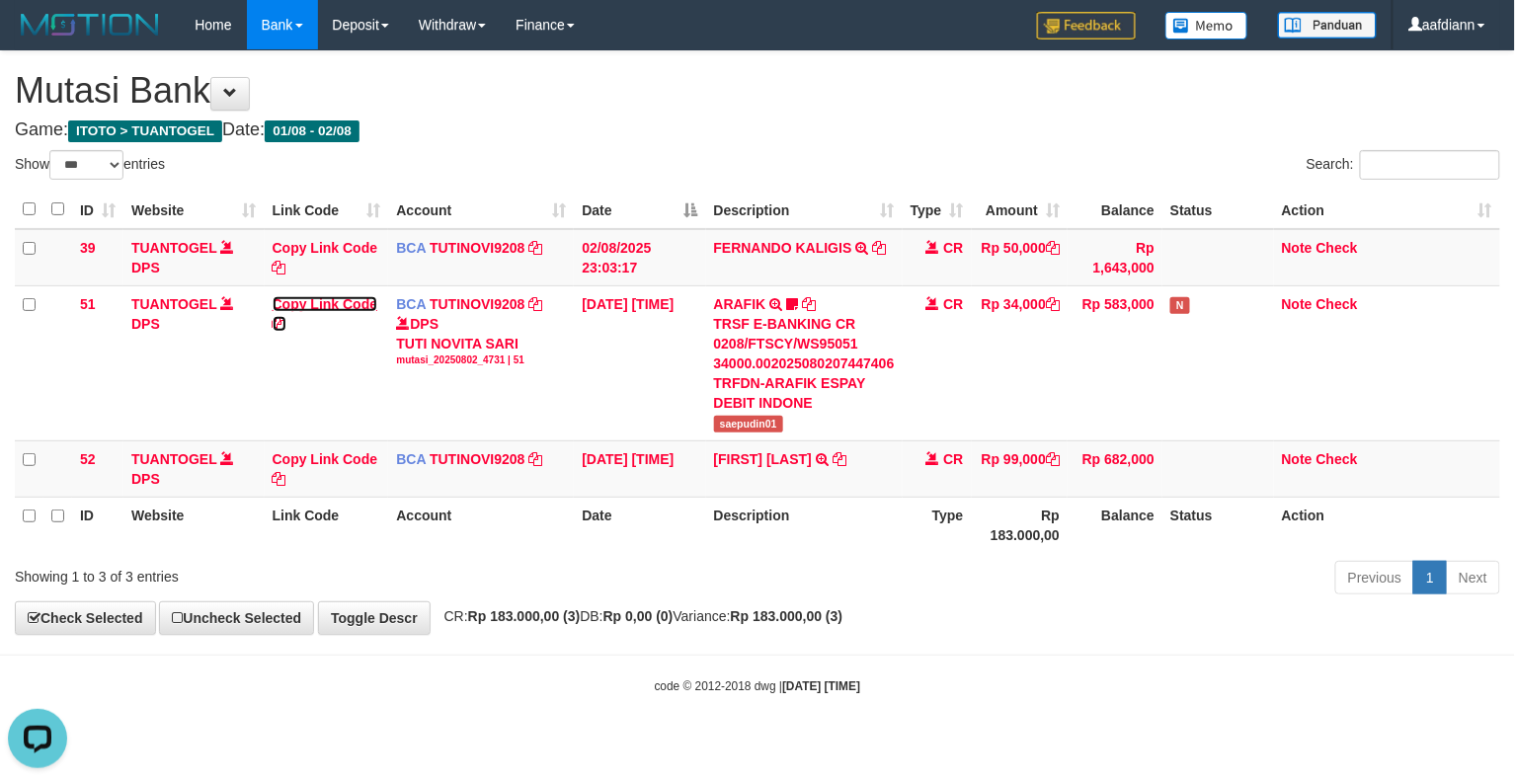 scroll, scrollTop: 249, scrollLeft: 0, axis: vertical 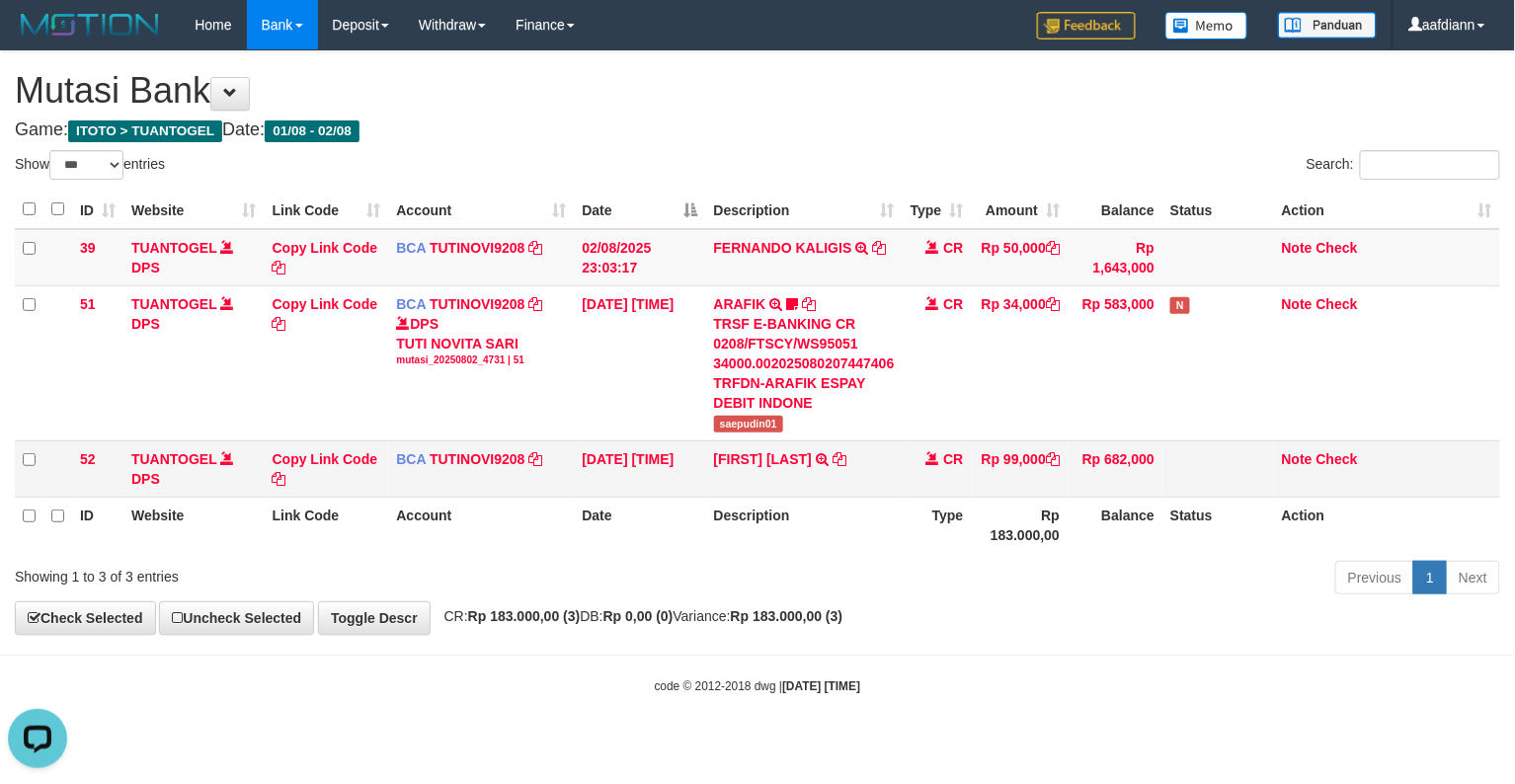 click on "WISNU MAHEND         TRSF E-BANKING CR 0208/FTSCY/WS95051
99000.002025080231499782 TRFDN-WISNU MAHENDESPAY DEBIT INDONE" at bounding box center [804, 468] 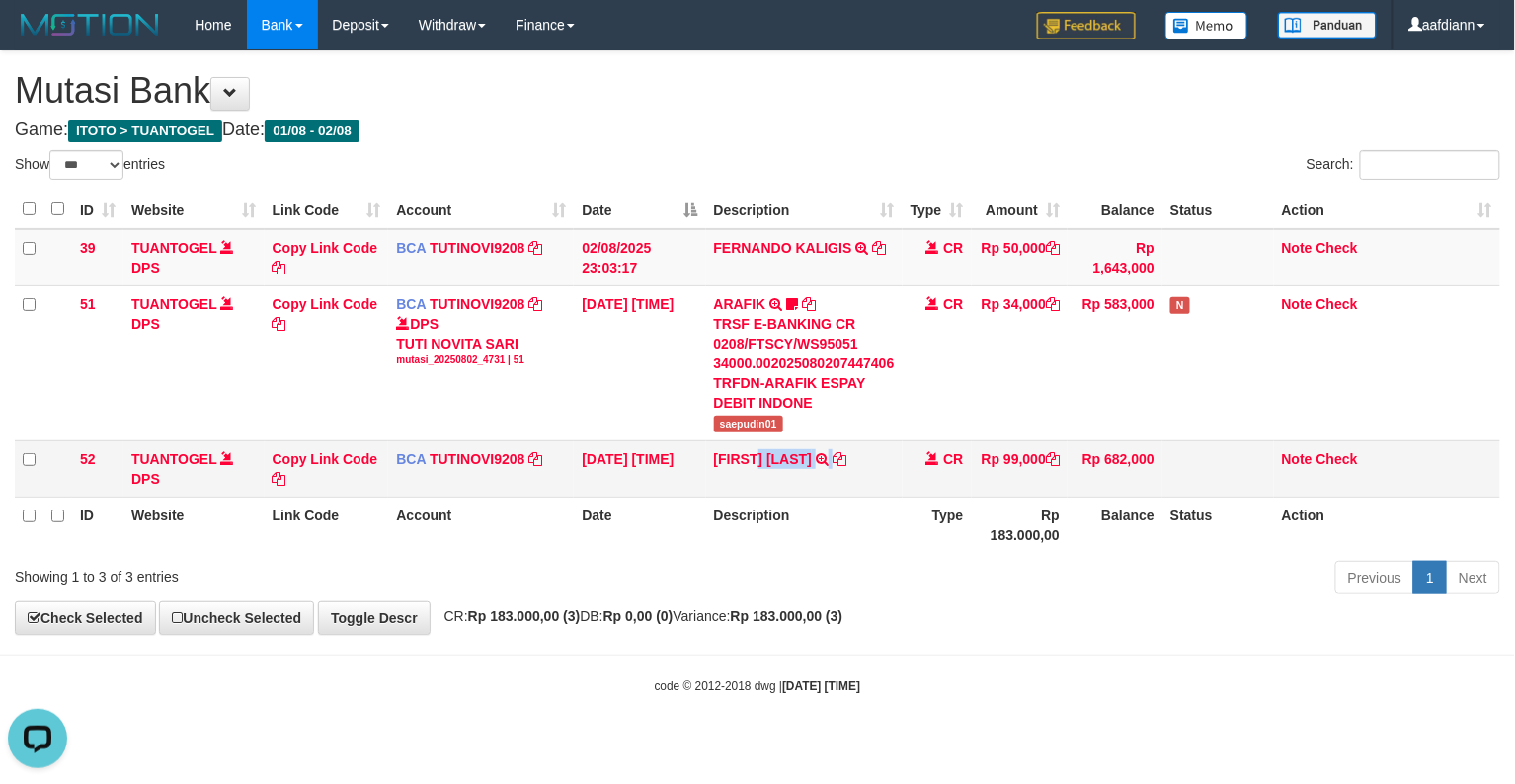 click on "WISNU MAHEND         TRSF E-BANKING CR 0208/FTSCY/WS95051
99000.002025080231499782 TRFDN-WISNU MAHENDESPAY DEBIT INDONE" at bounding box center (804, 468) 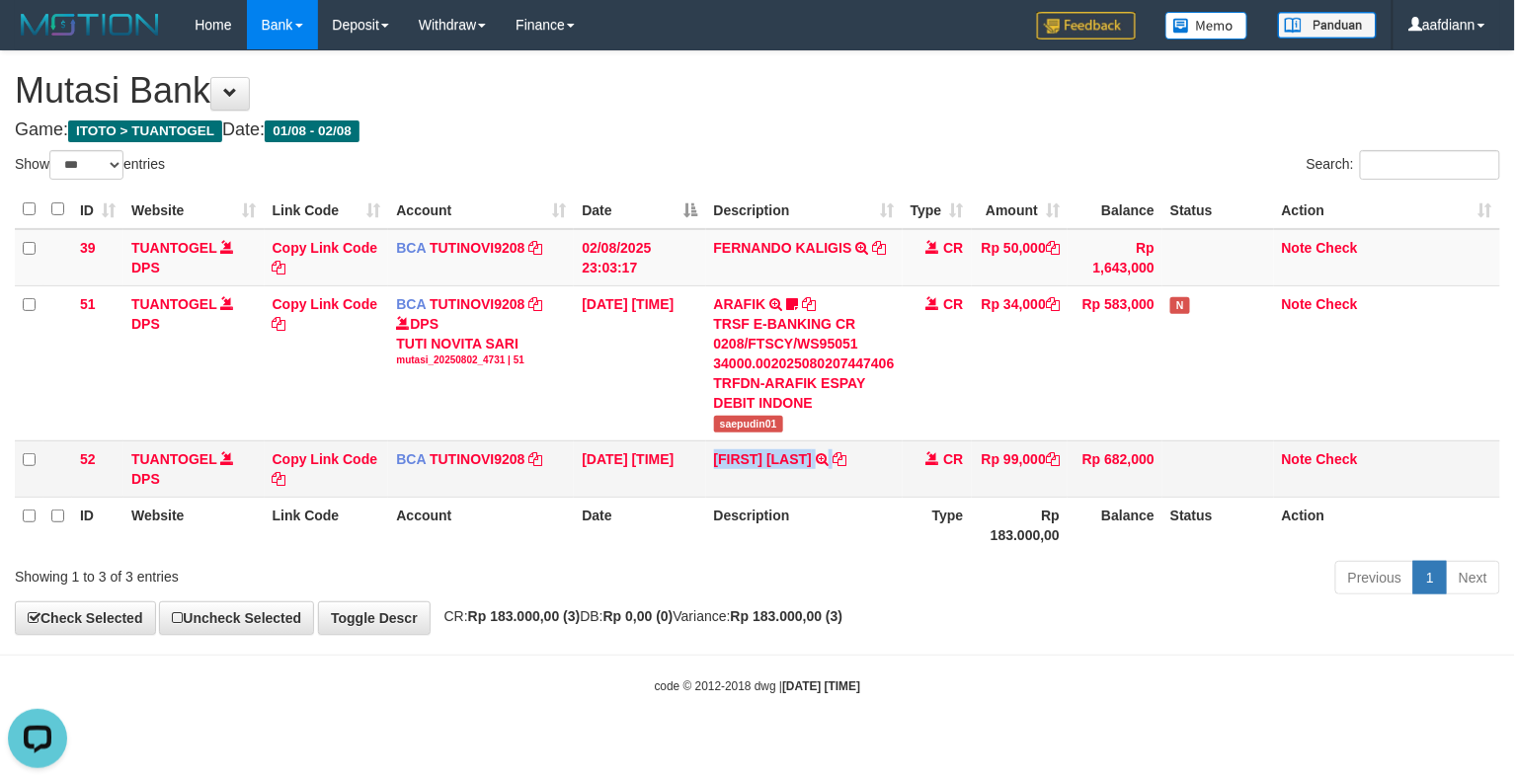 click on "WISNU MAHEND         TRSF E-BANKING CR 0208/FTSCY/WS95051
99000.002025080231499782 TRFDN-WISNU MAHENDESPAY DEBIT INDONE" at bounding box center [804, 468] 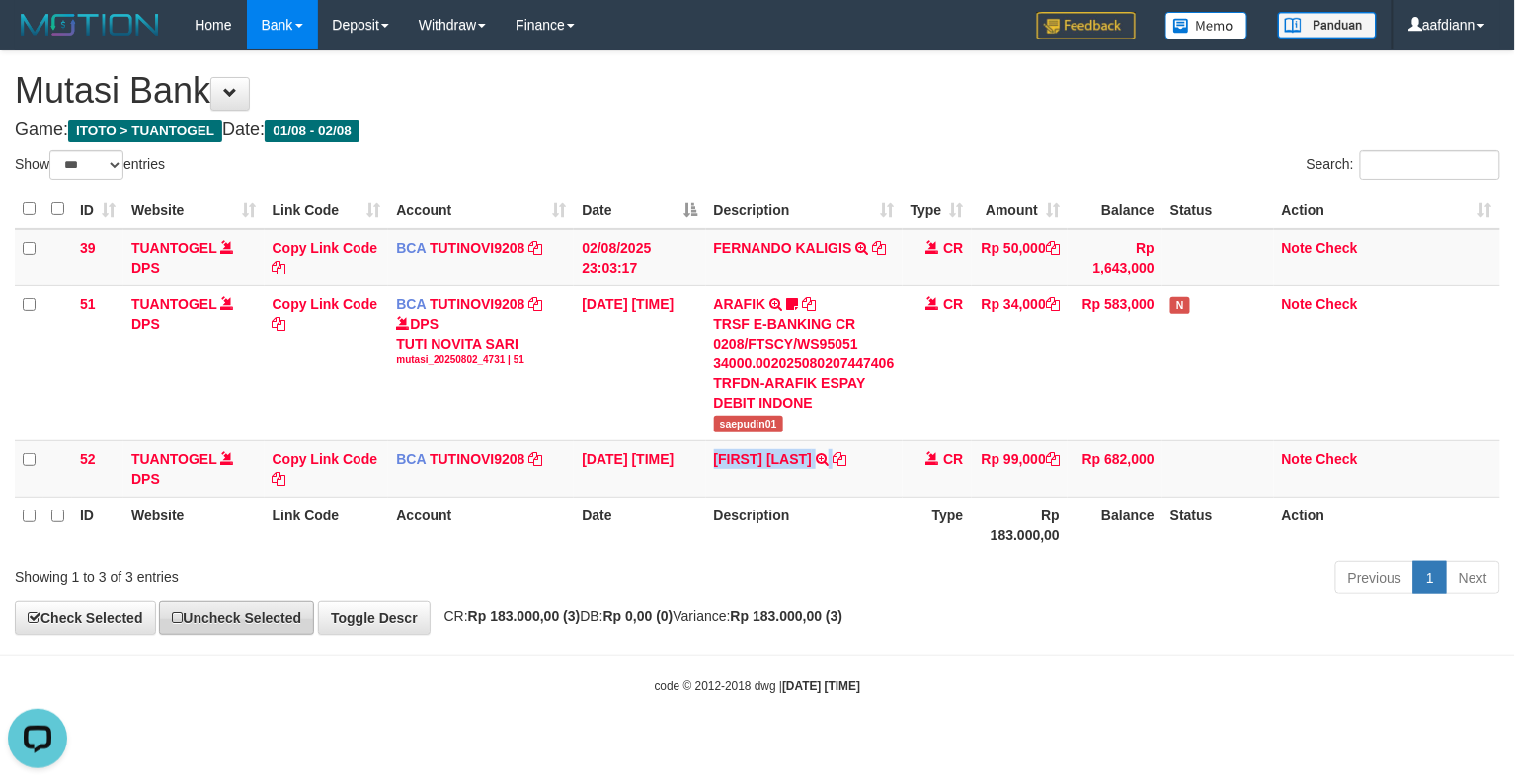 copy on "WISNU MAHEND" 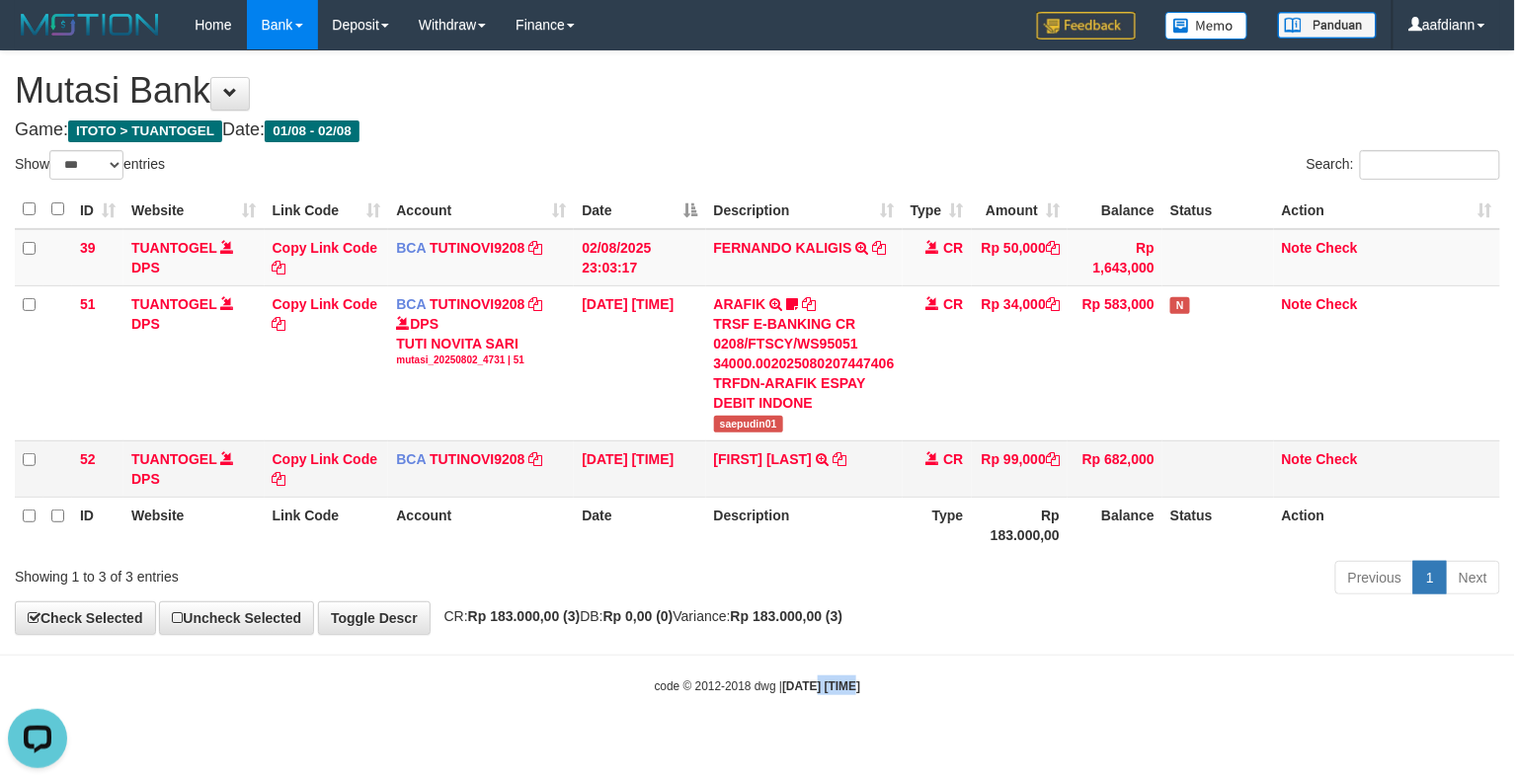 drag, startPoint x: 838, startPoint y: 696, endPoint x: 658, endPoint y: 494, distance: 270.5624 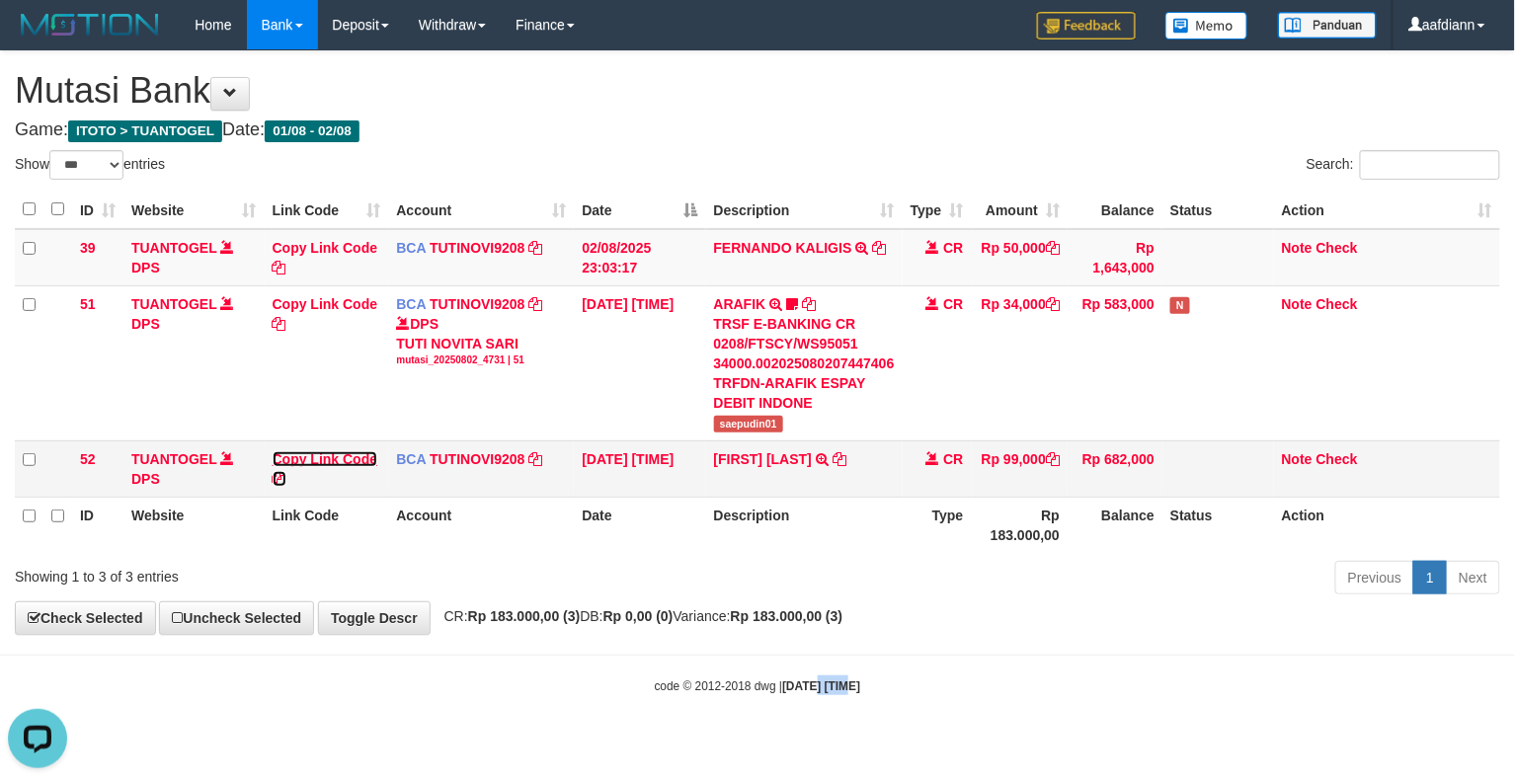 click on "Copy Link Code" at bounding box center (325, 469) 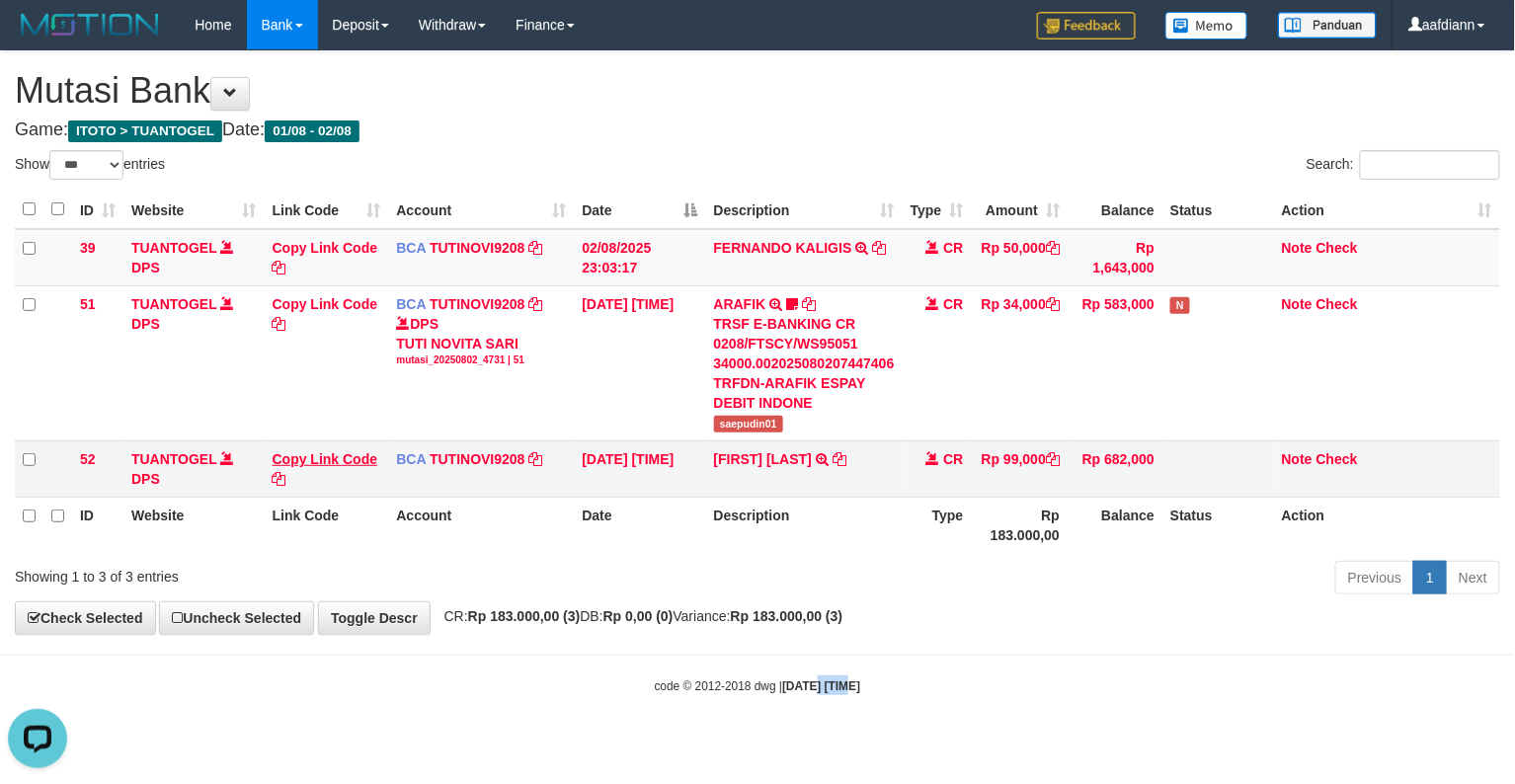 copy on "08/02" 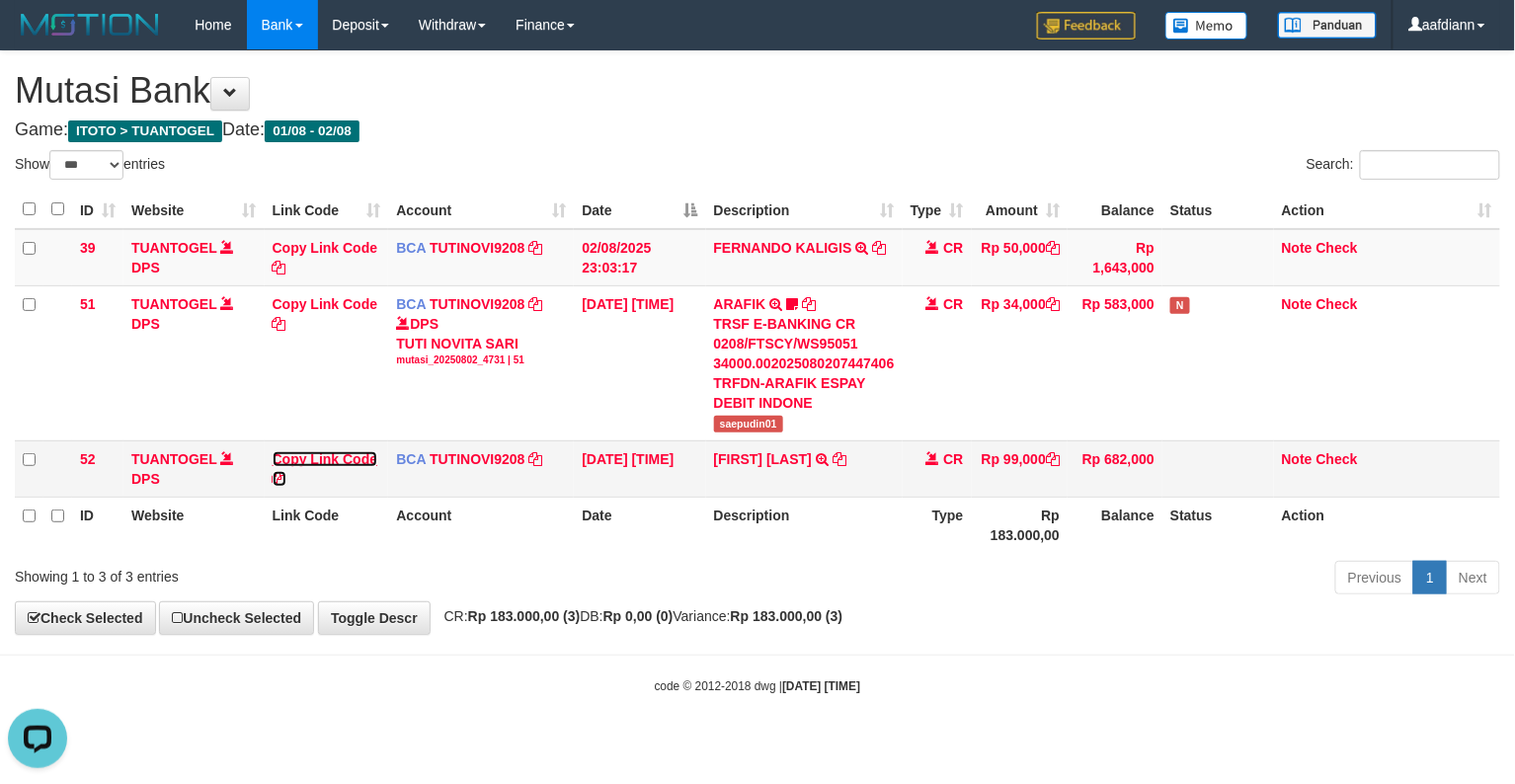 click on "Copy Link Code" at bounding box center (325, 469) 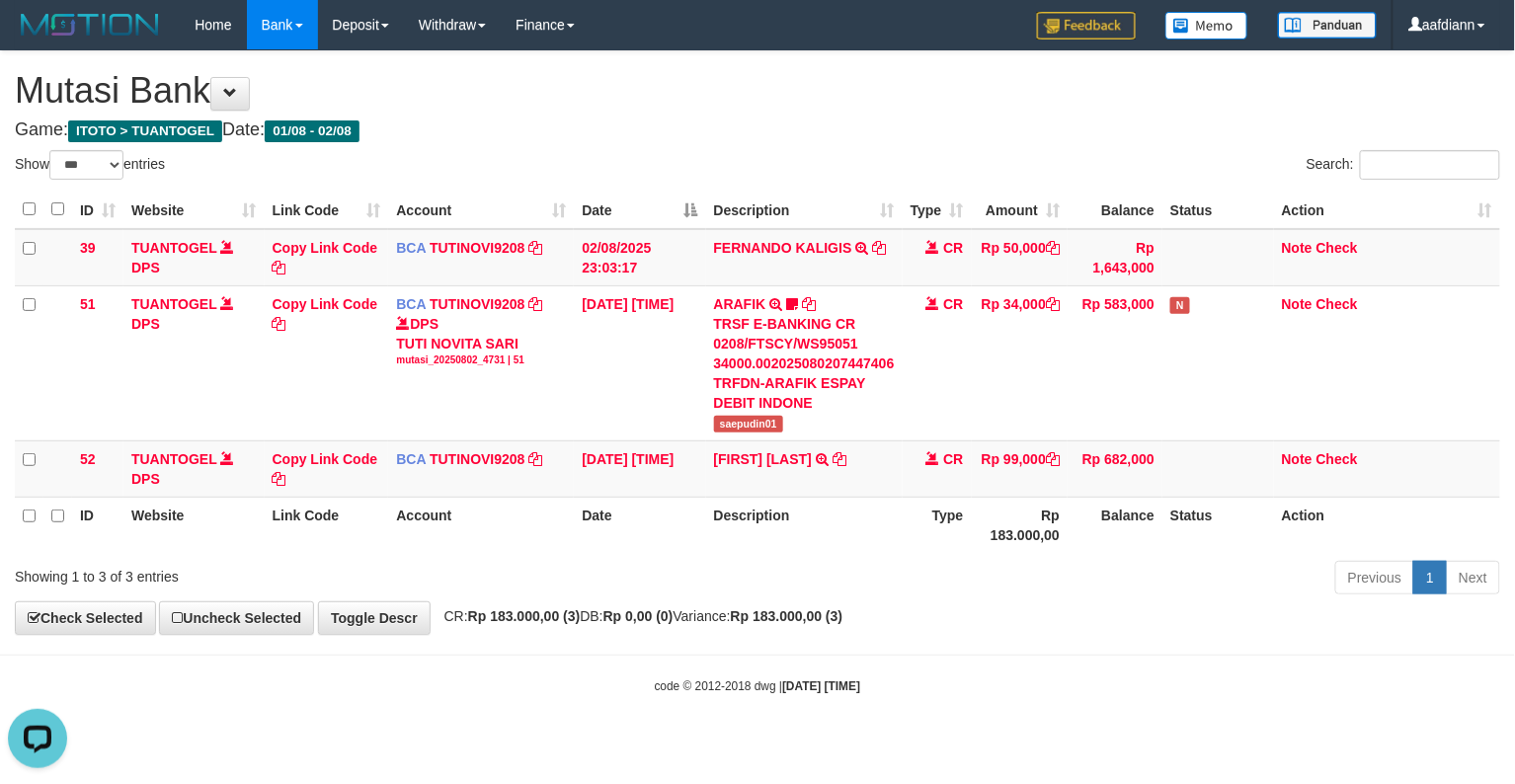 scroll, scrollTop: 271, scrollLeft: 0, axis: vertical 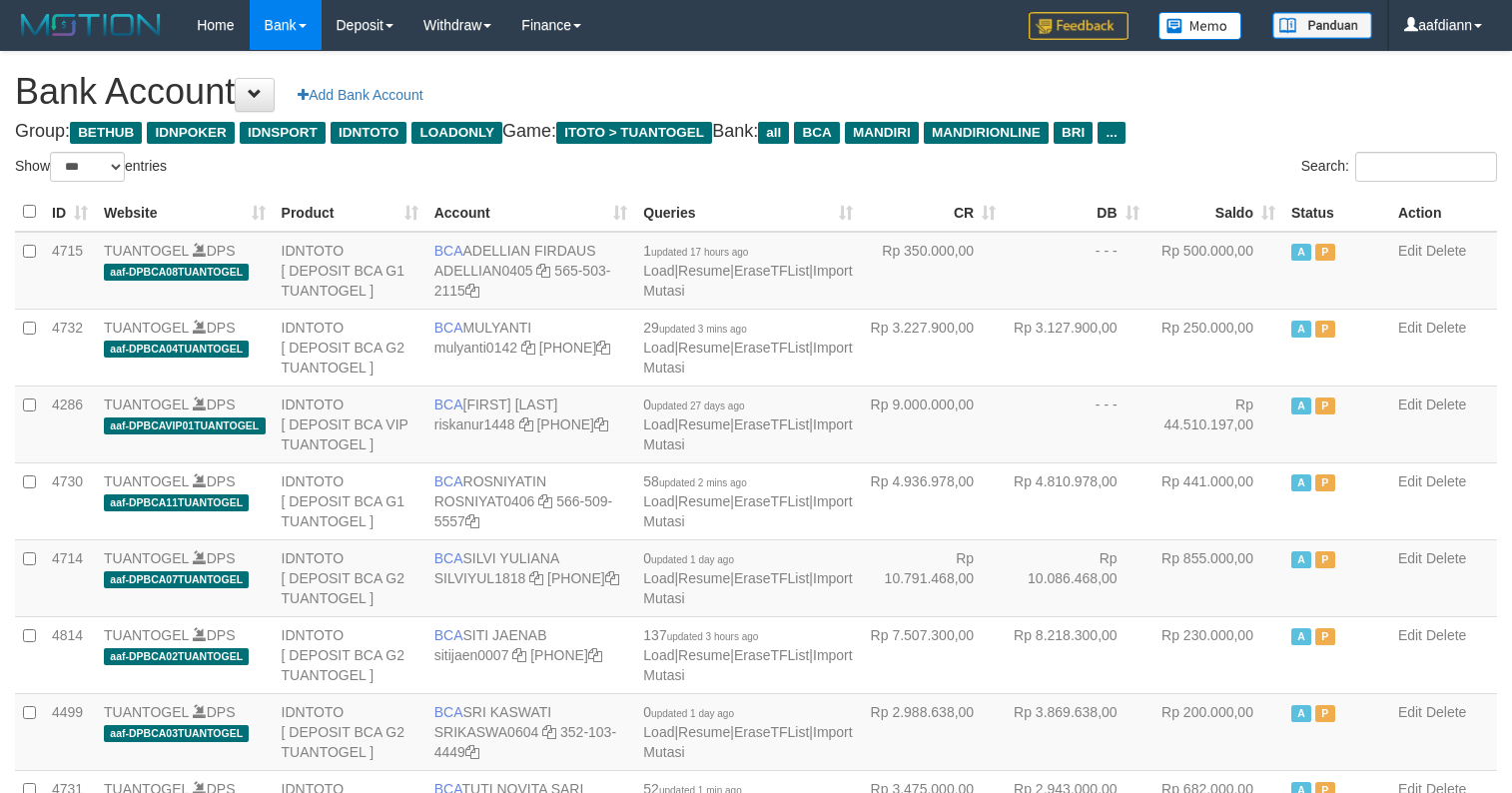 select on "***" 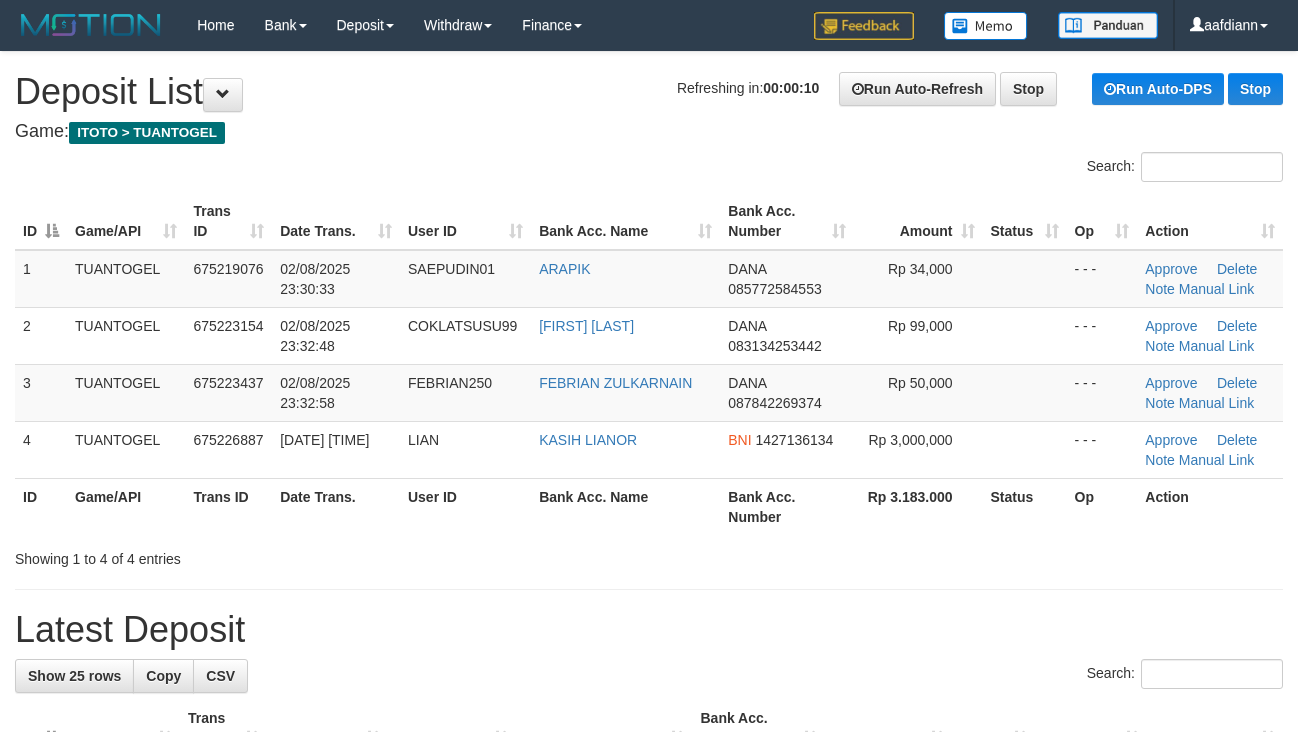 scroll, scrollTop: 0, scrollLeft: 0, axis: both 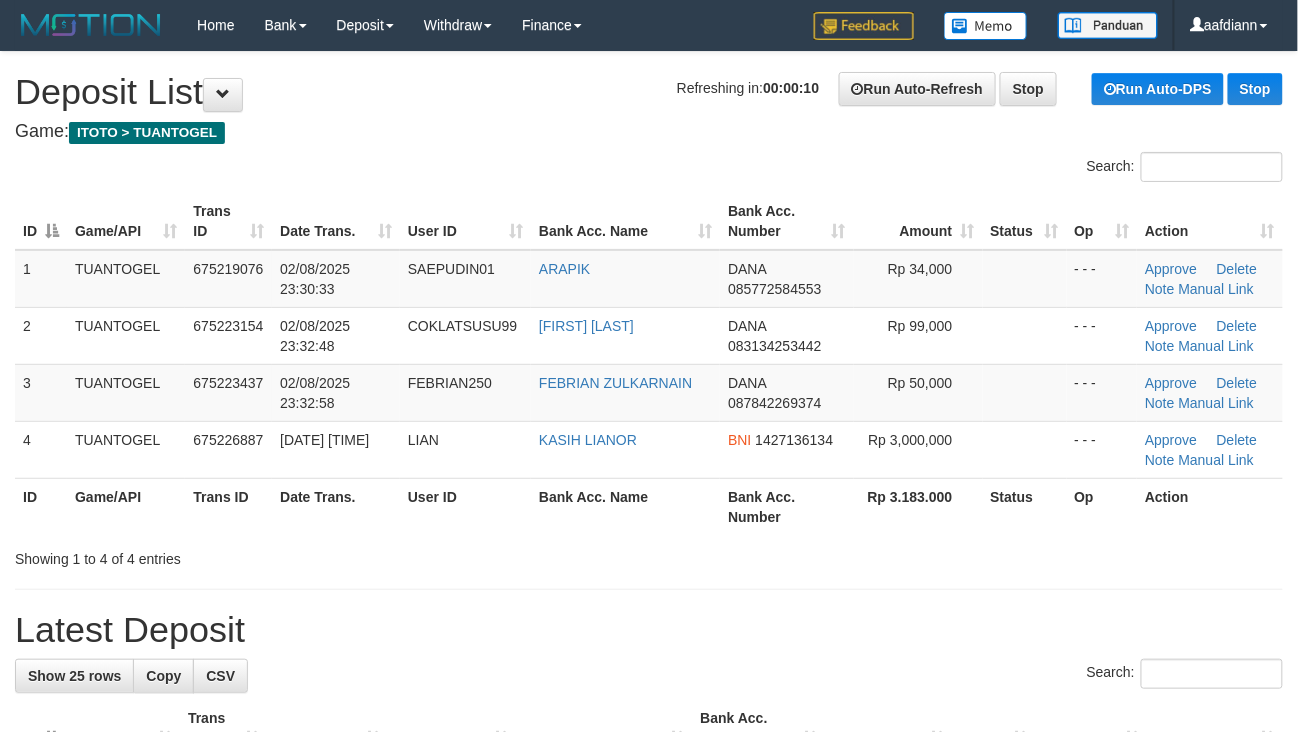 click on "Refreshing in:  00:00:10
Run Auto-Refresh
Stop
Run Auto-DPS
Stop
Deposit List" at bounding box center (649, 92) 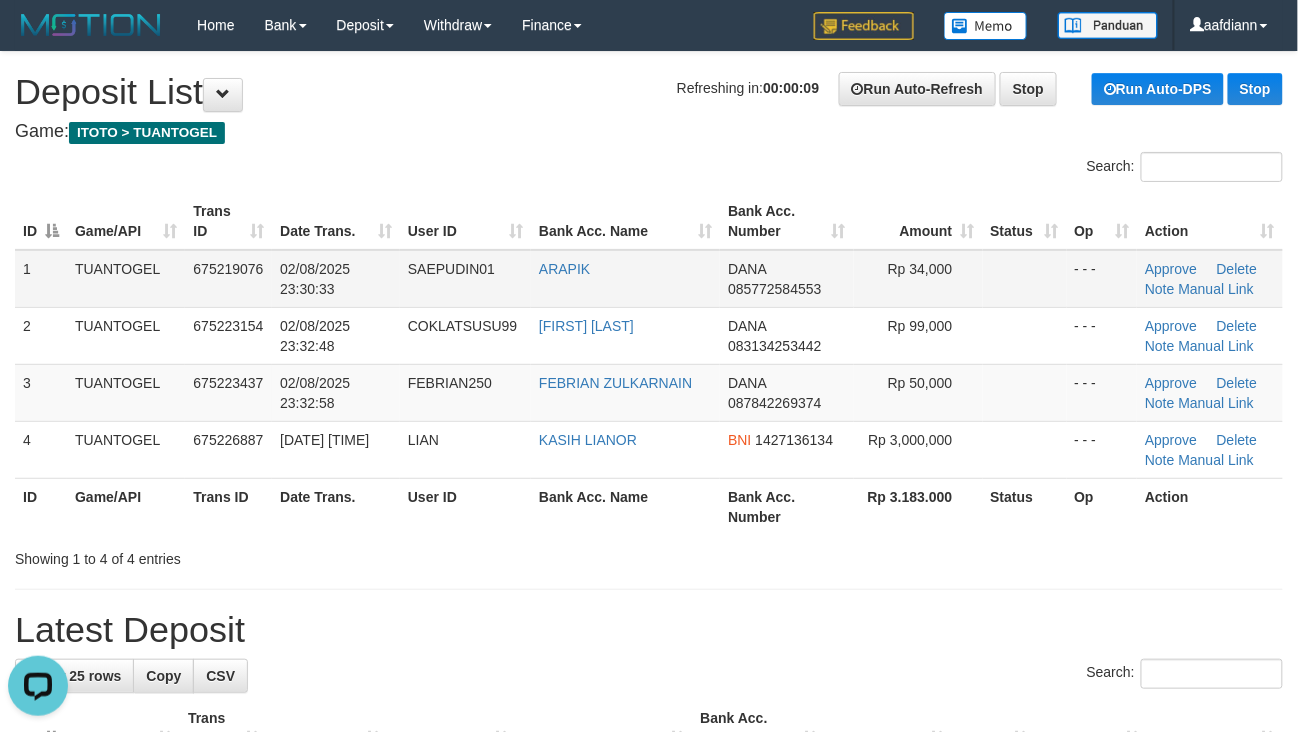 scroll, scrollTop: 0, scrollLeft: 0, axis: both 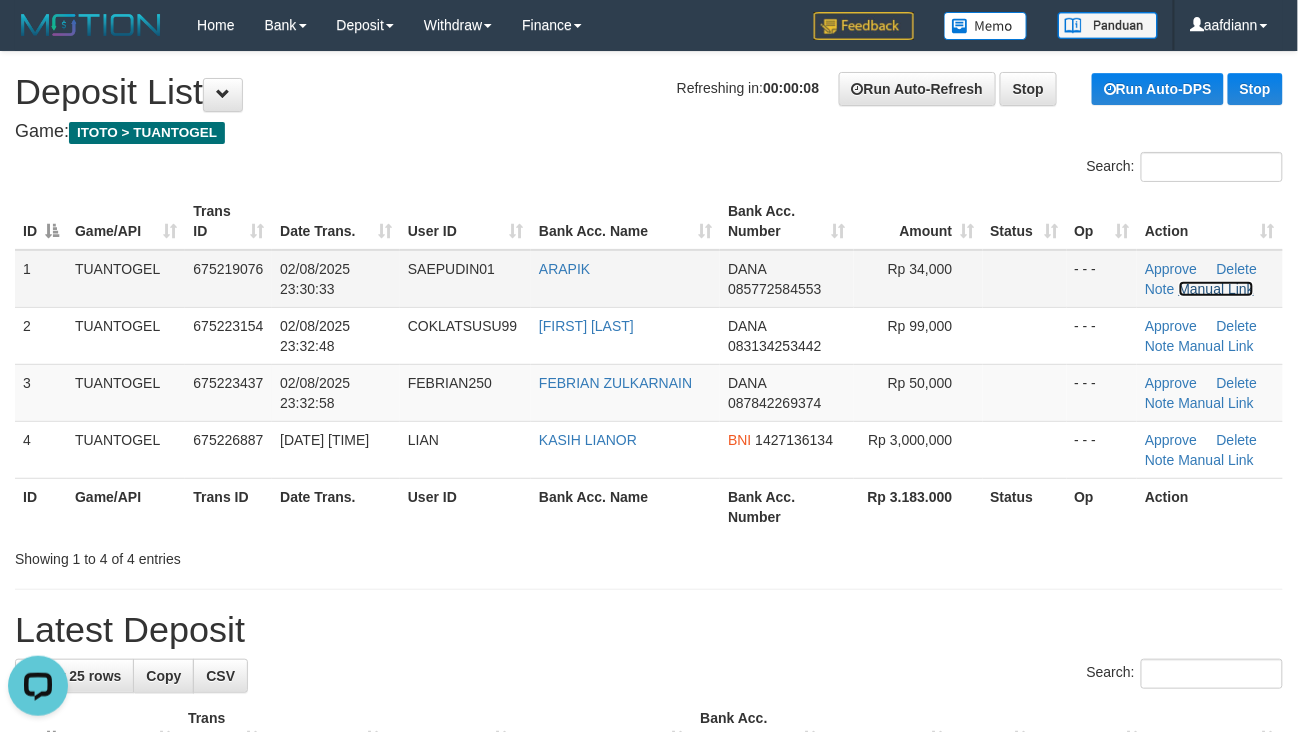 click on "Manual Link" at bounding box center [1217, 289] 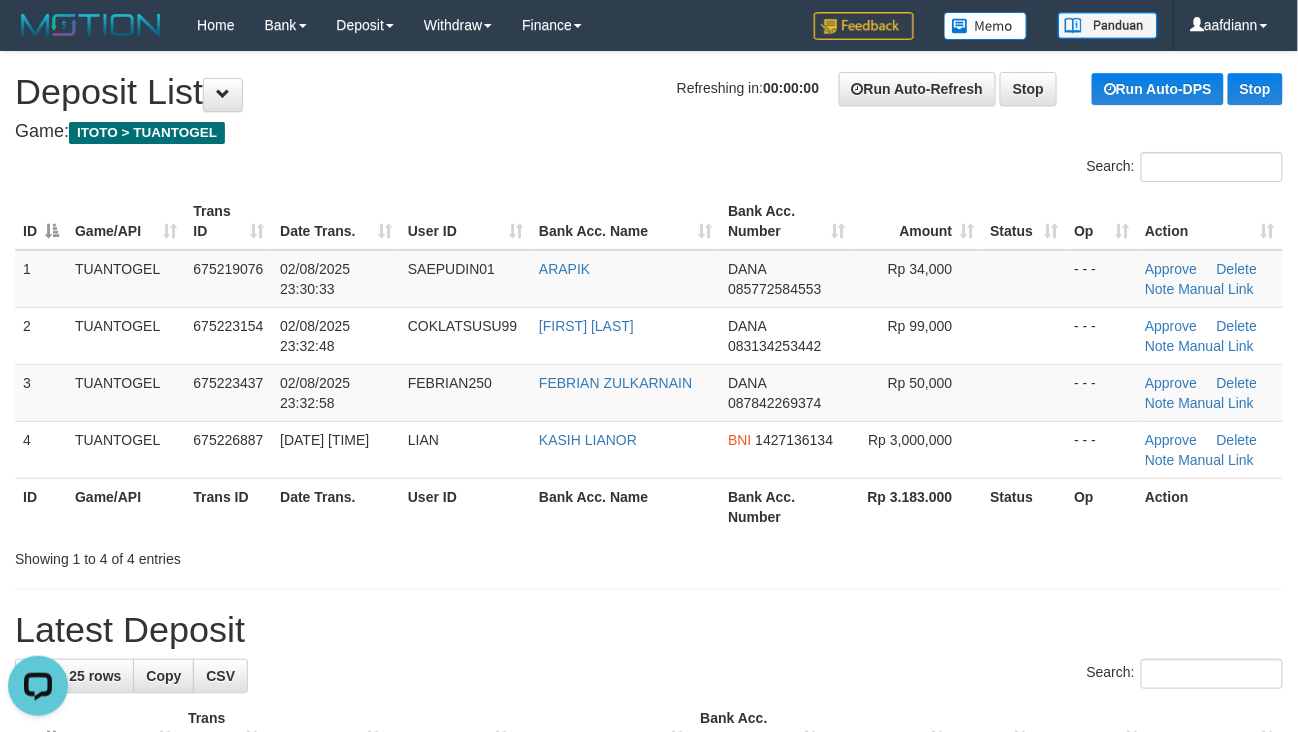 click on "**********" at bounding box center (649, 1184) 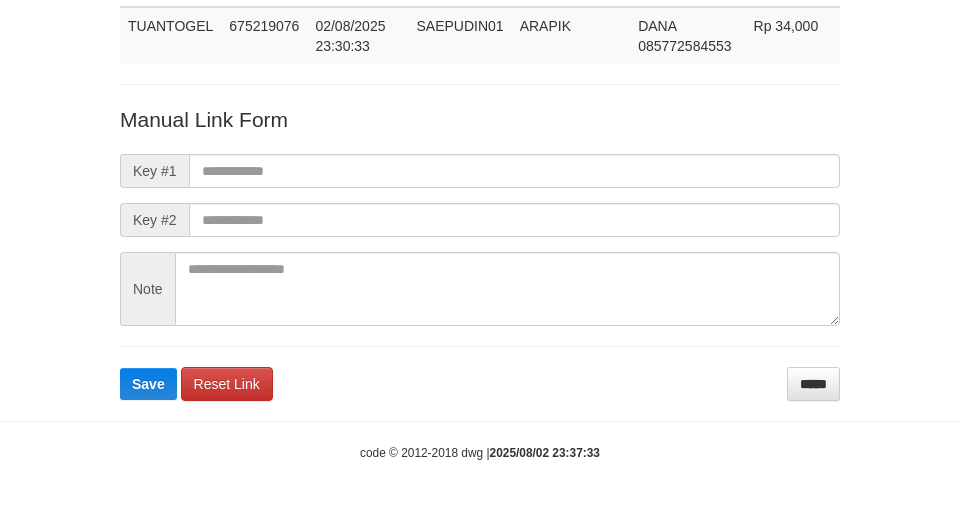 scroll, scrollTop: 146, scrollLeft: 0, axis: vertical 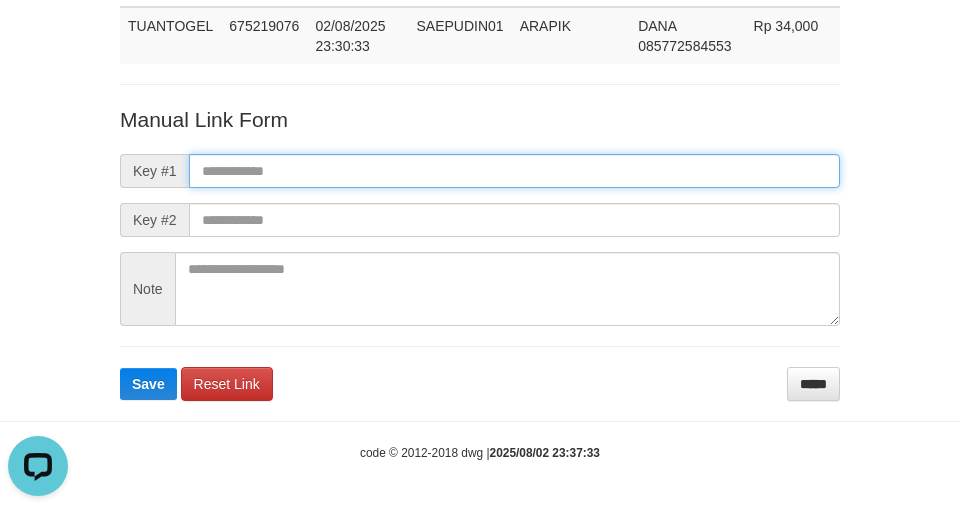 click at bounding box center [514, 171] 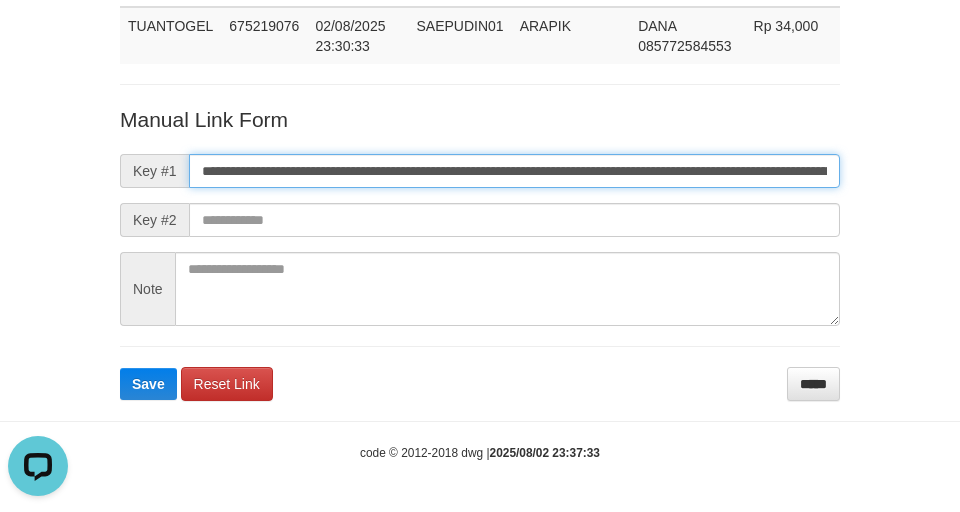 scroll, scrollTop: 0, scrollLeft: 1120, axis: horizontal 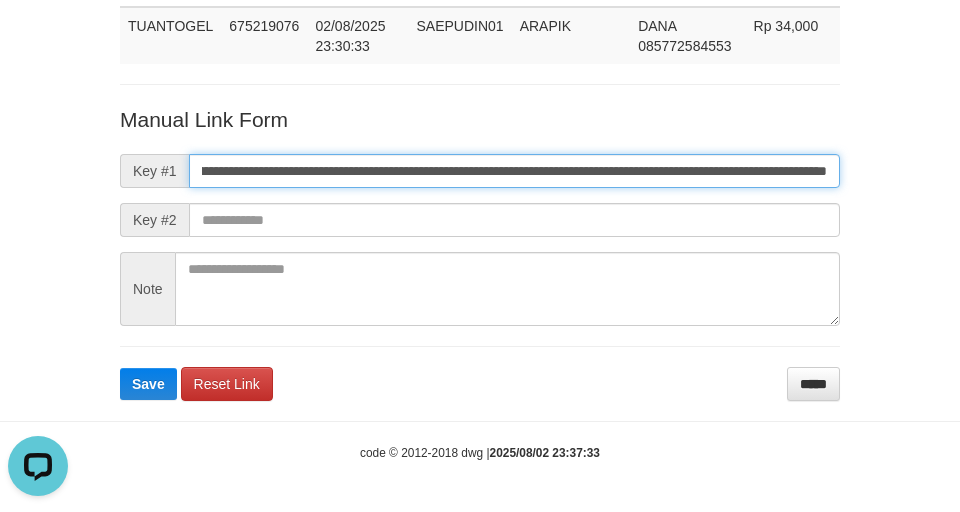 type on "**********" 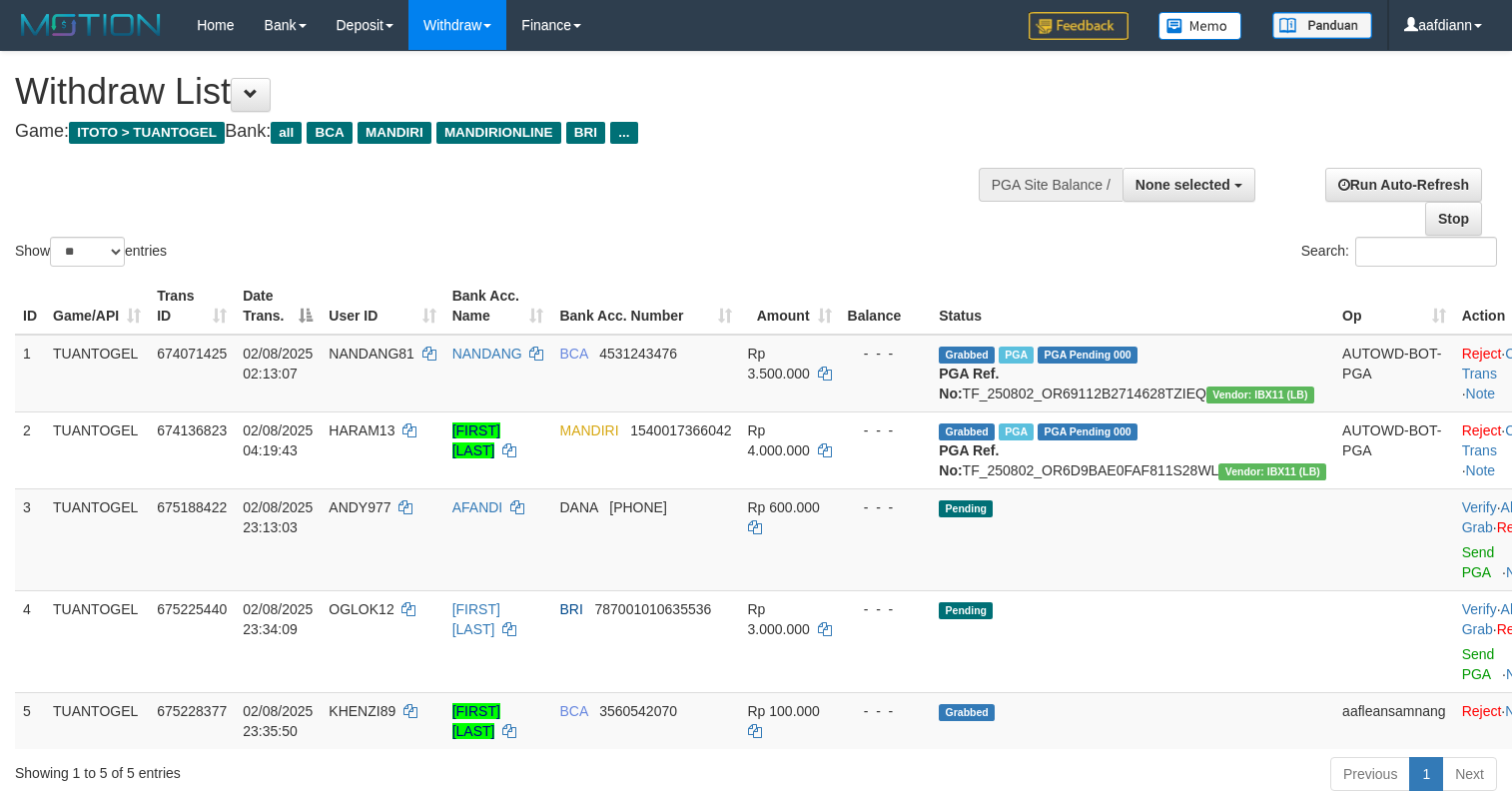 select 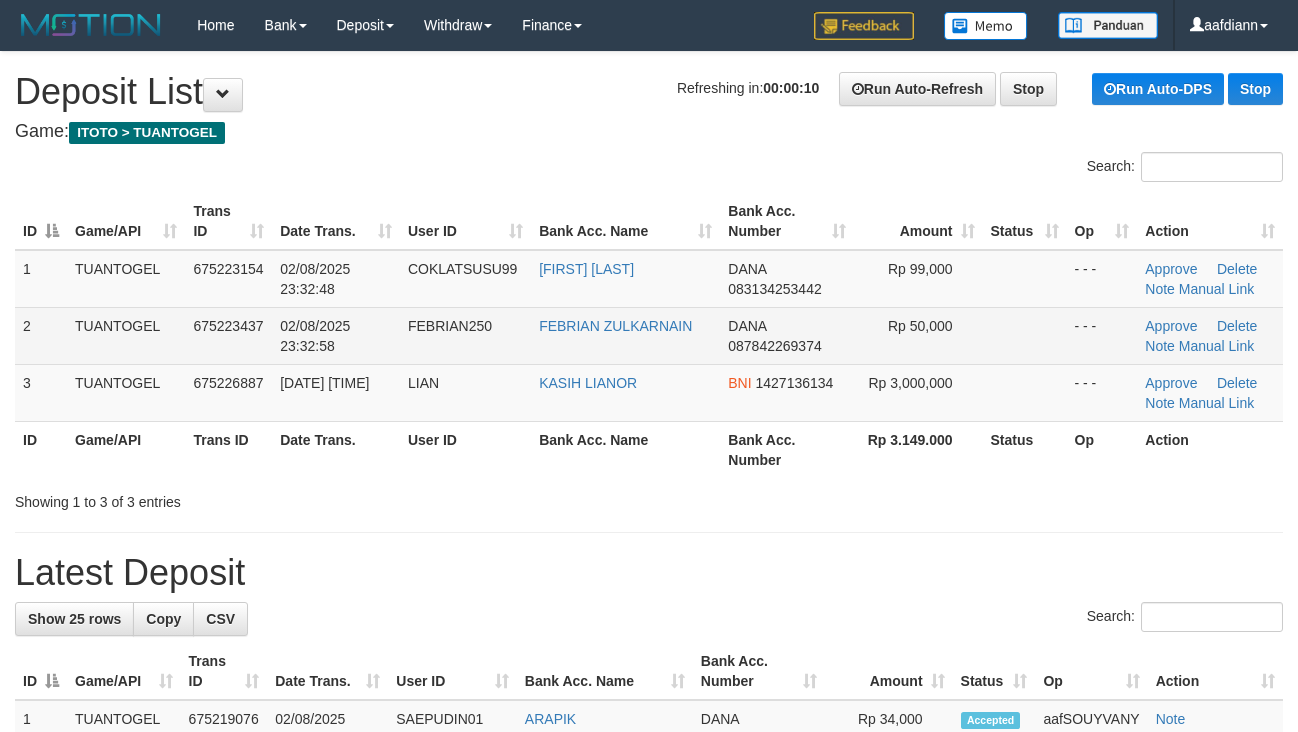 scroll, scrollTop: 0, scrollLeft: 0, axis: both 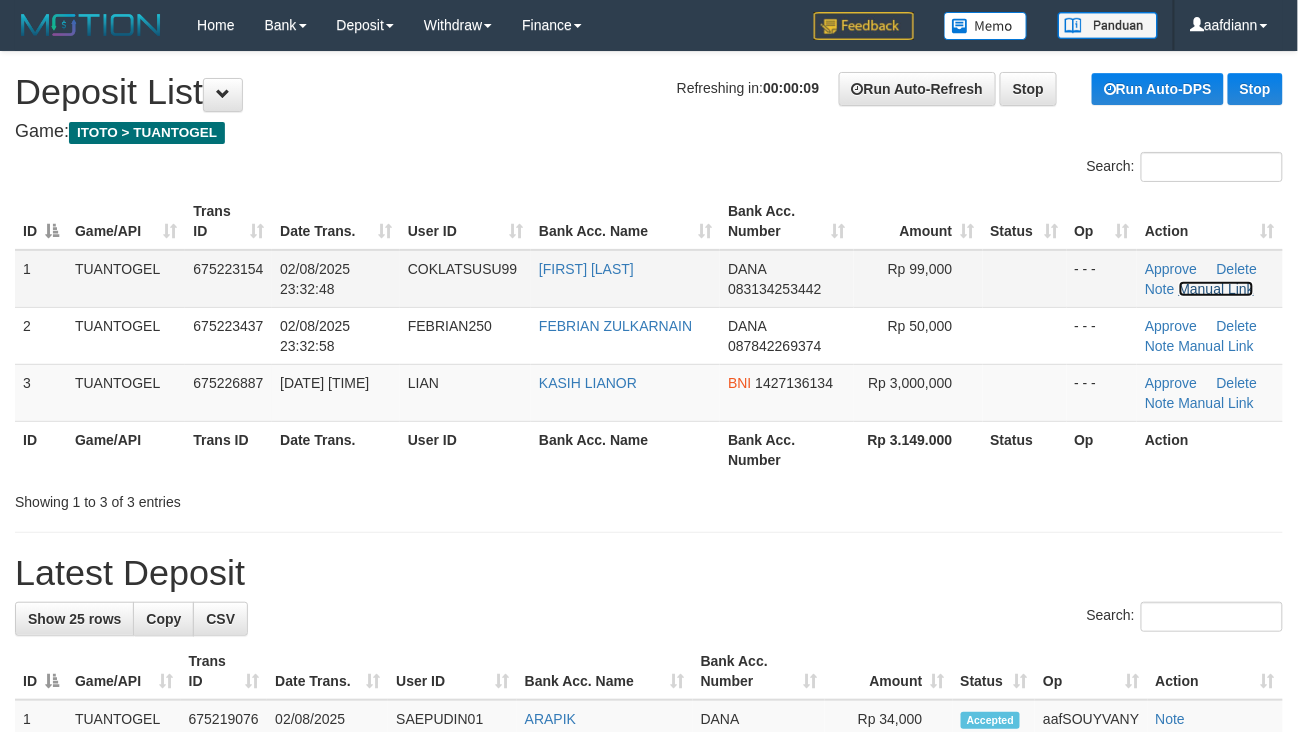 click on "Manual Link" at bounding box center (1217, 289) 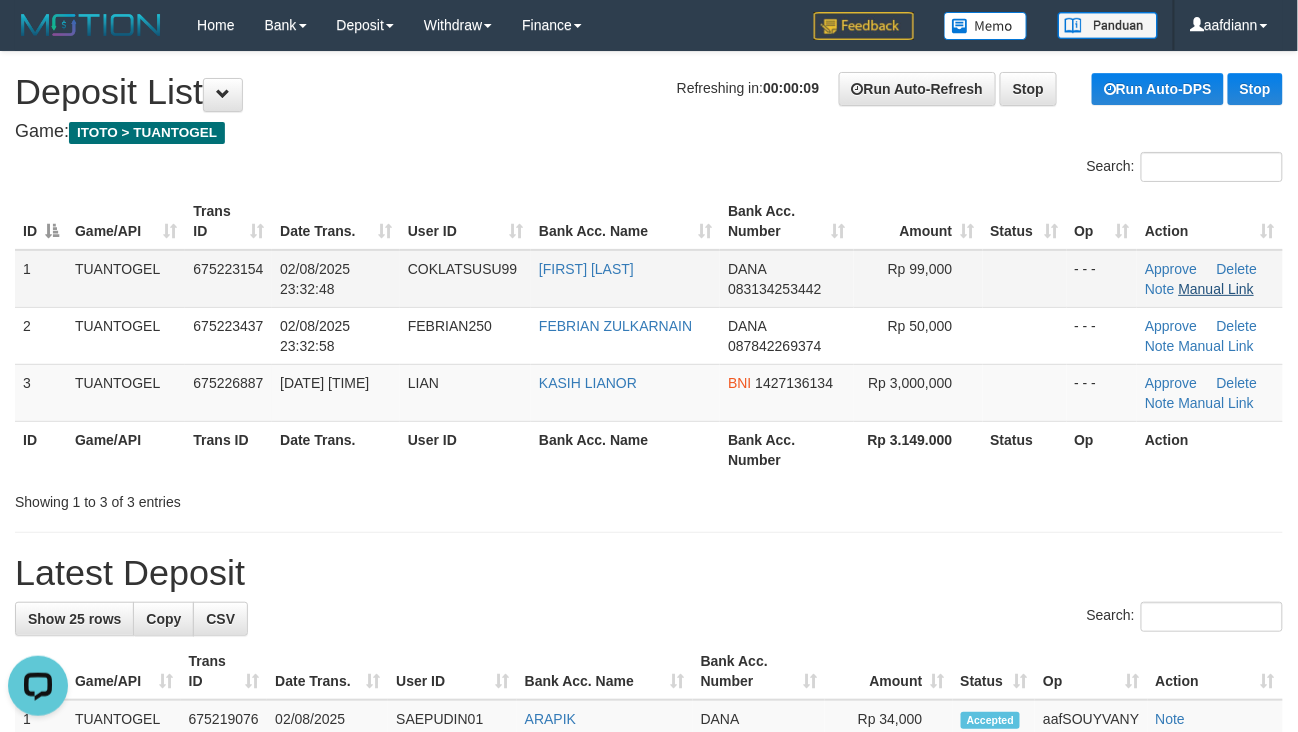 scroll, scrollTop: 0, scrollLeft: 0, axis: both 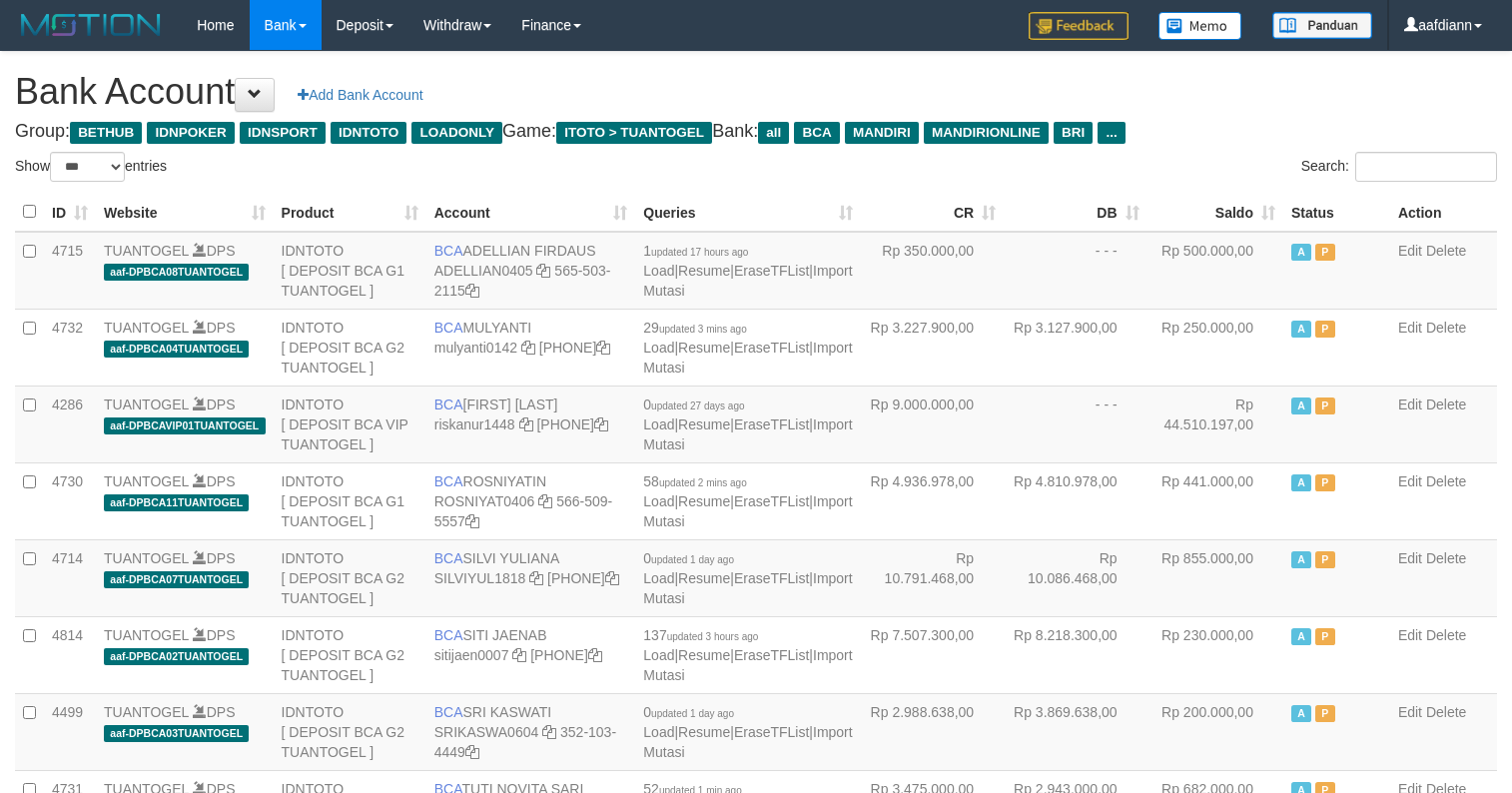 select on "***" 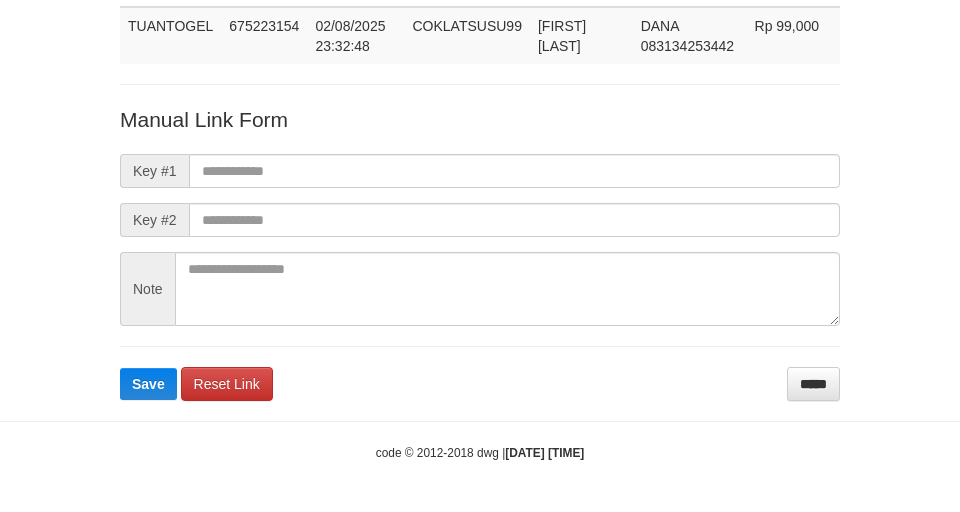 scroll, scrollTop: 146, scrollLeft: 0, axis: vertical 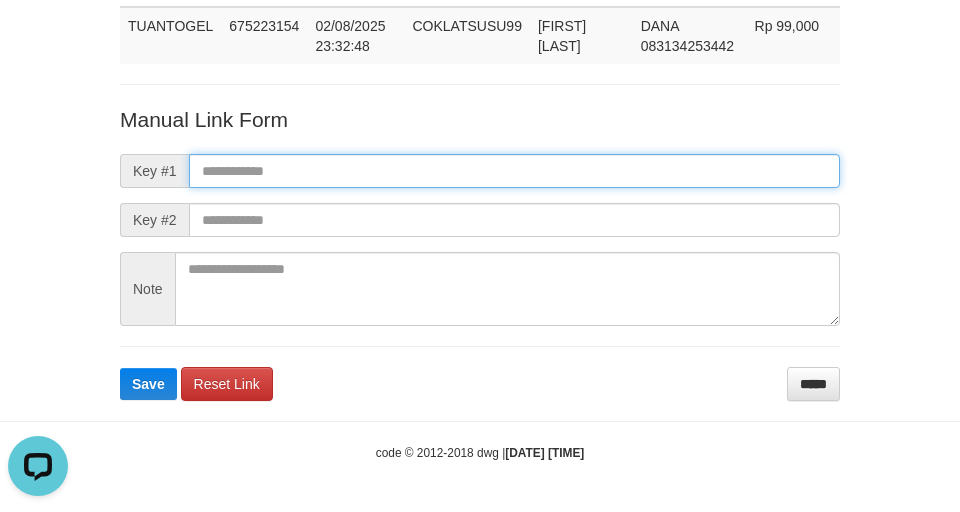 click at bounding box center [514, 171] 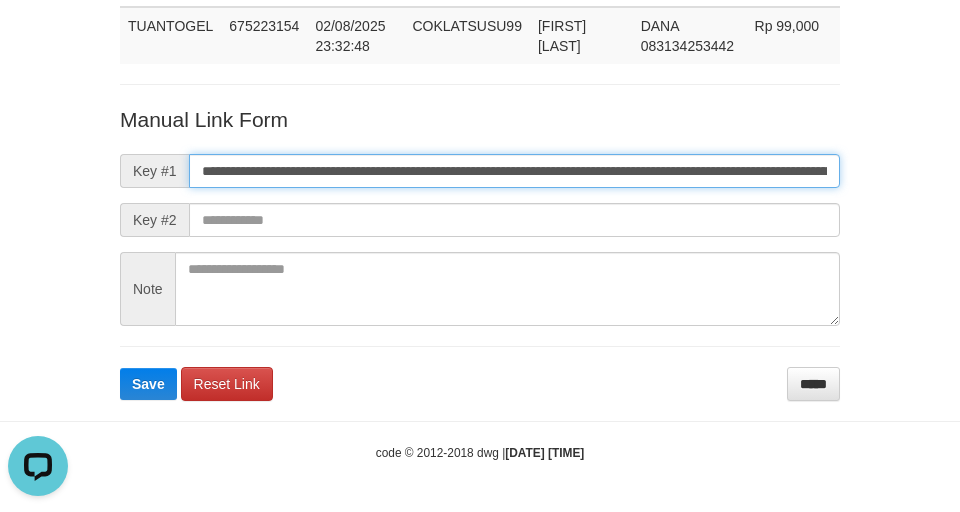 scroll, scrollTop: 0, scrollLeft: 1165, axis: horizontal 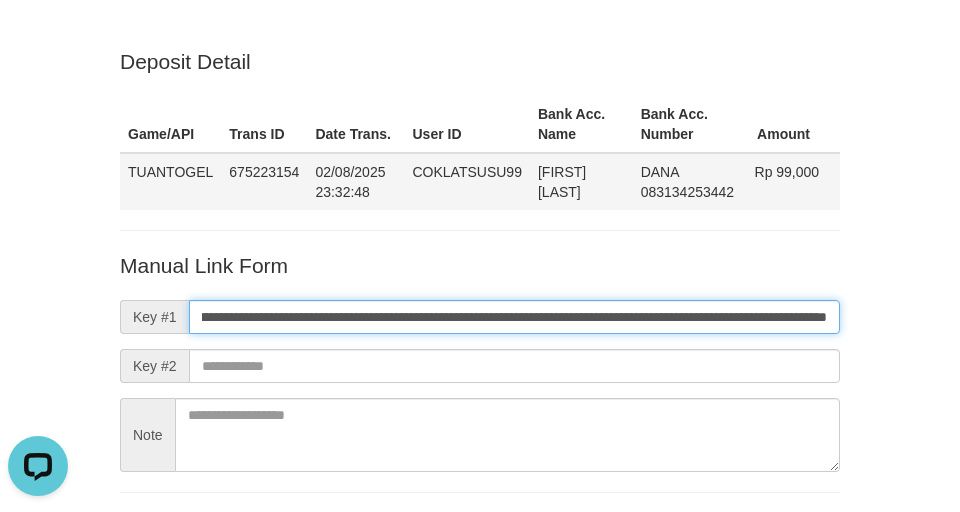 type on "**********" 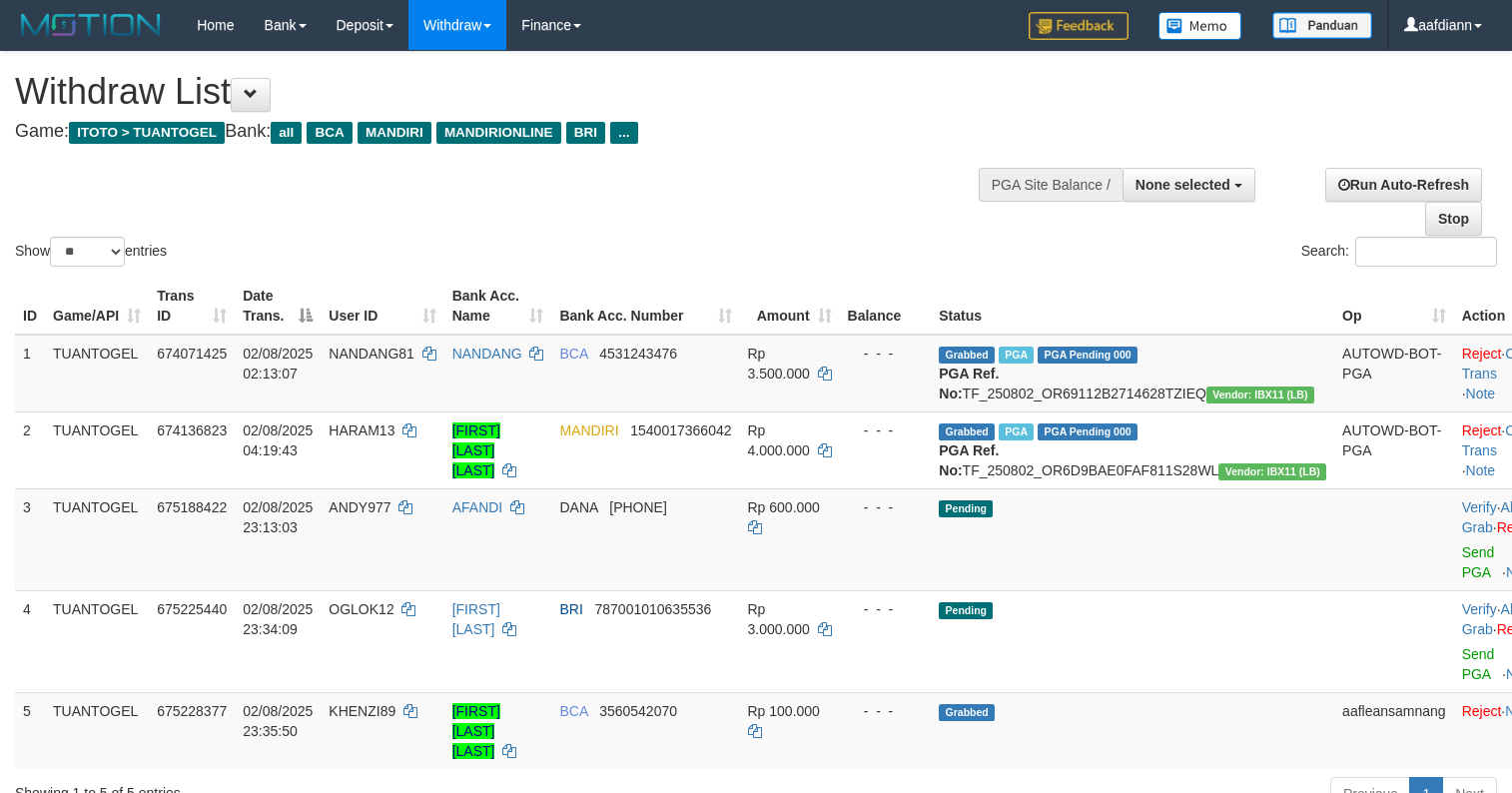 select 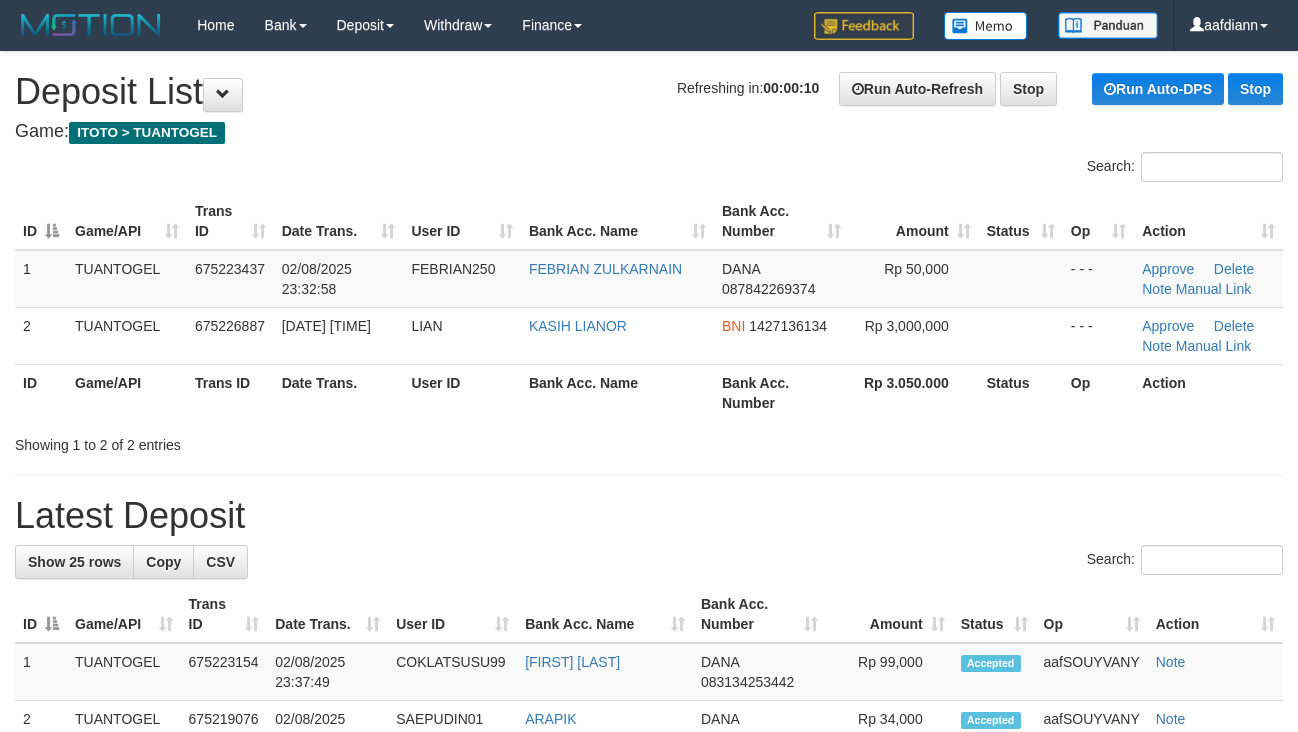 scroll, scrollTop: 0, scrollLeft: 0, axis: both 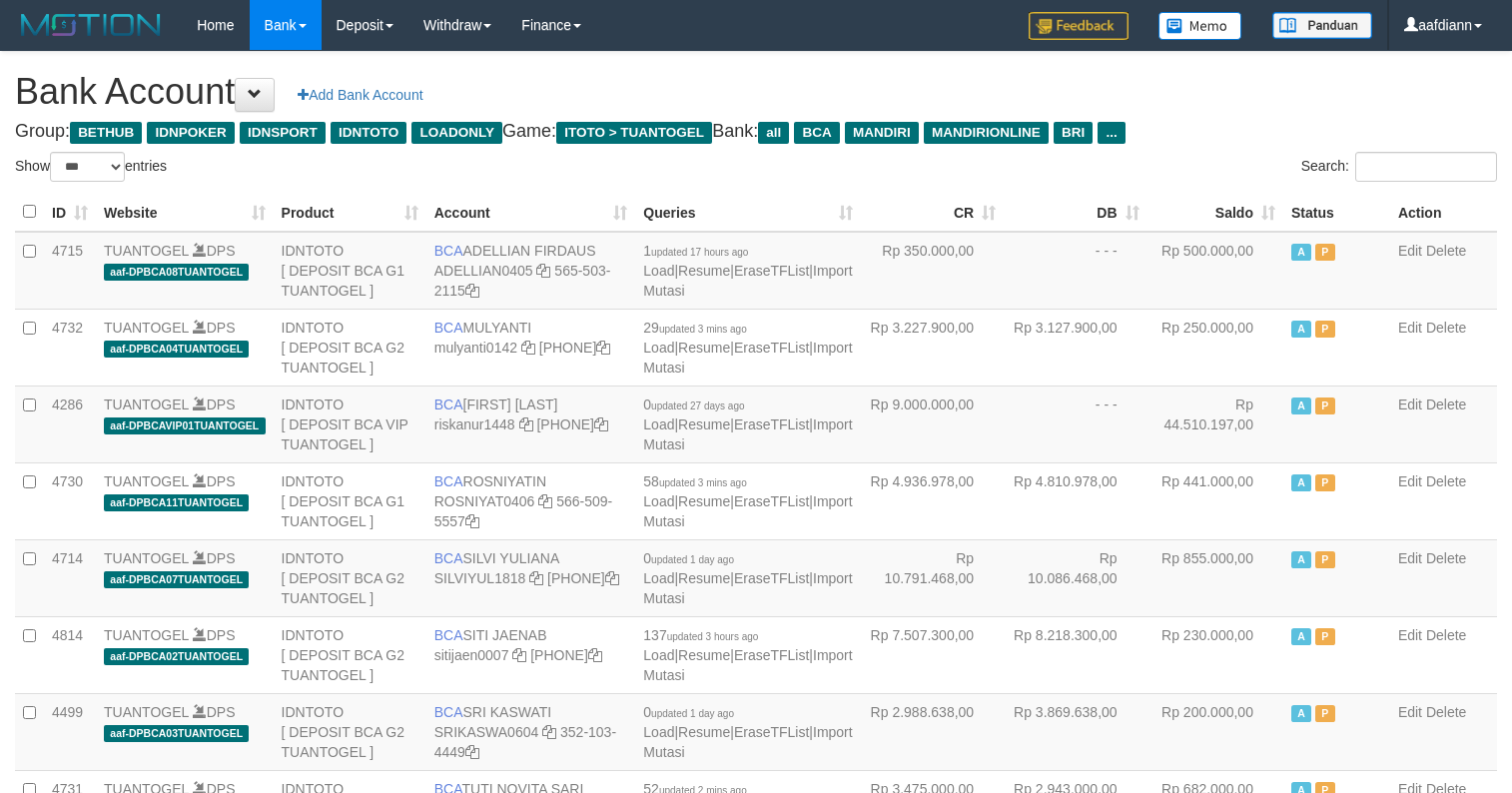 select on "***" 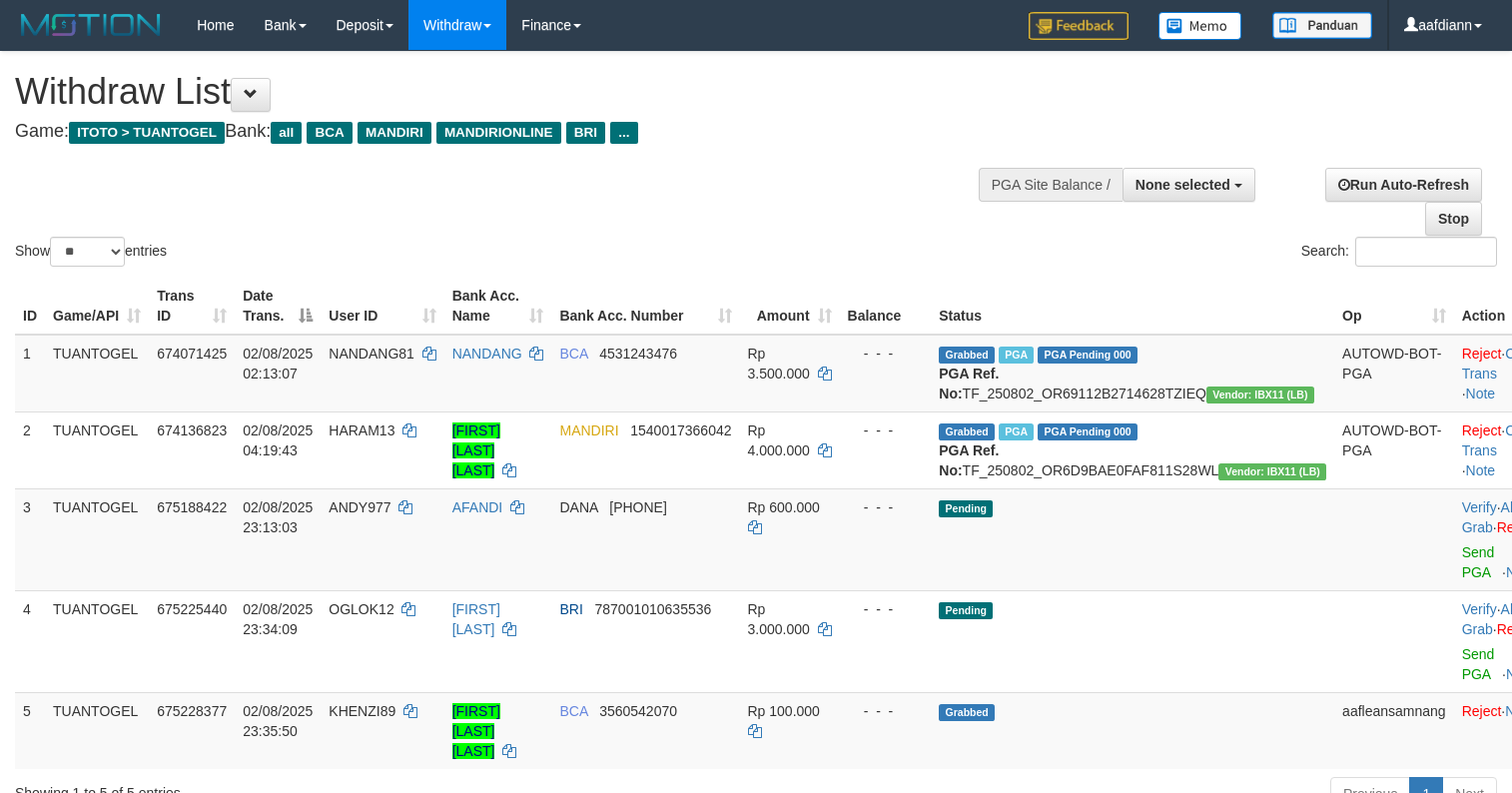 select 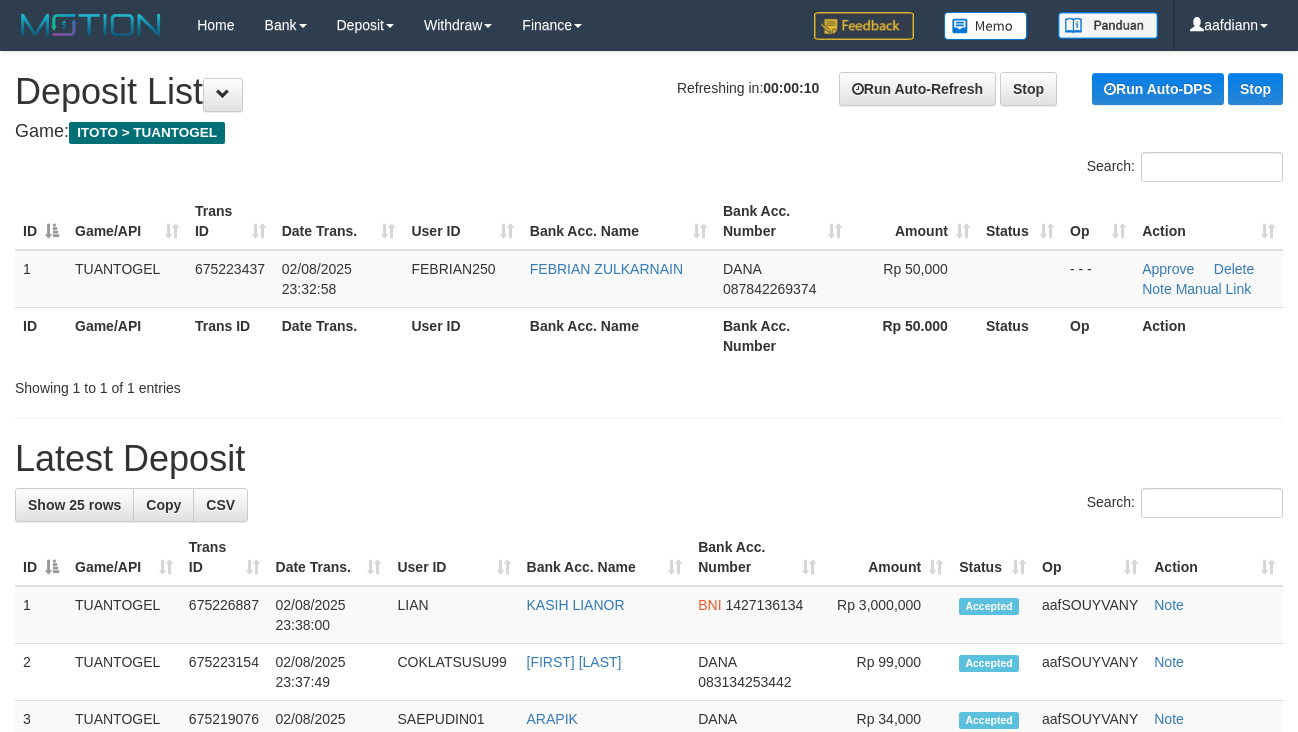 scroll, scrollTop: 0, scrollLeft: 0, axis: both 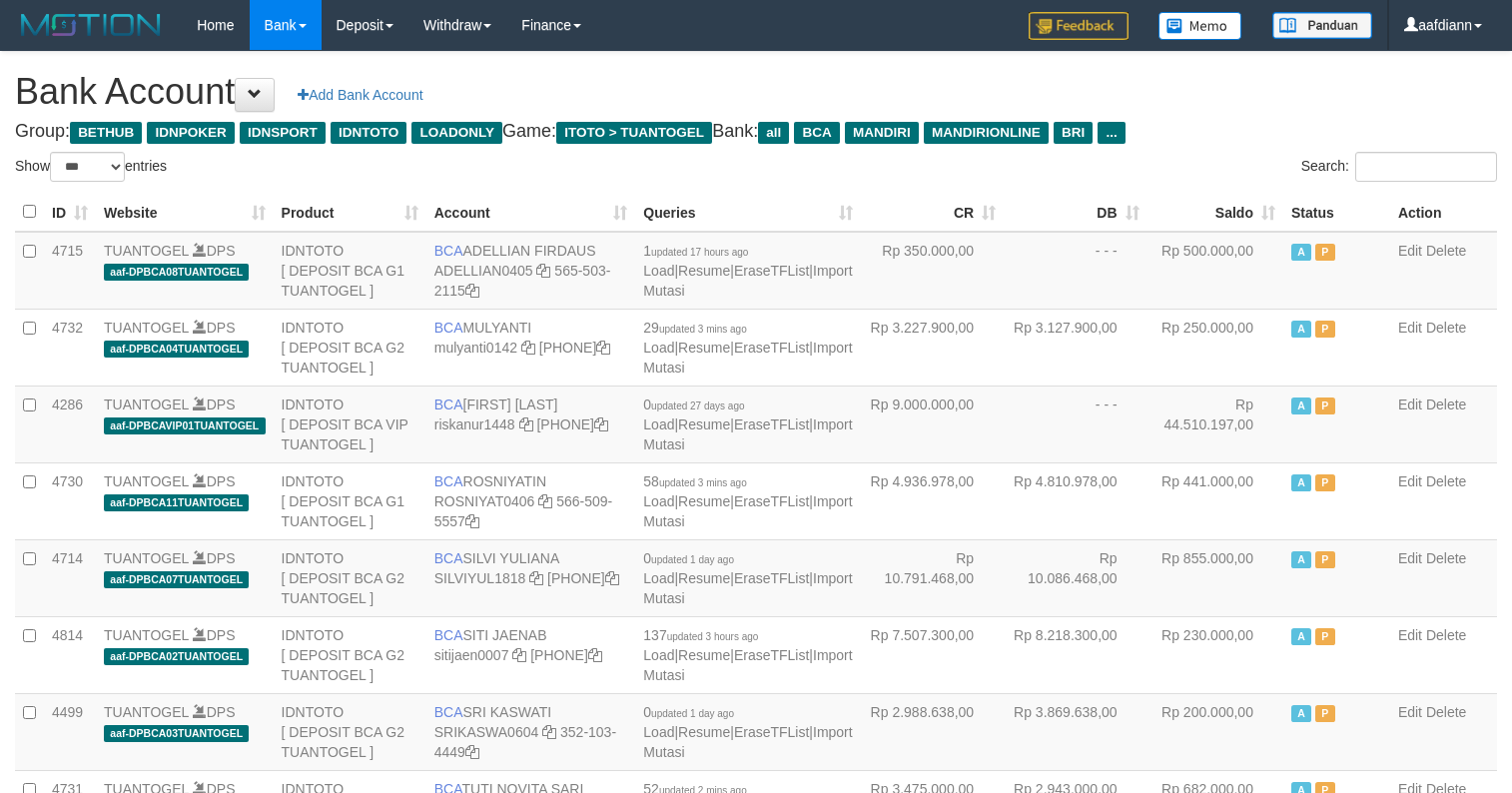 select on "***" 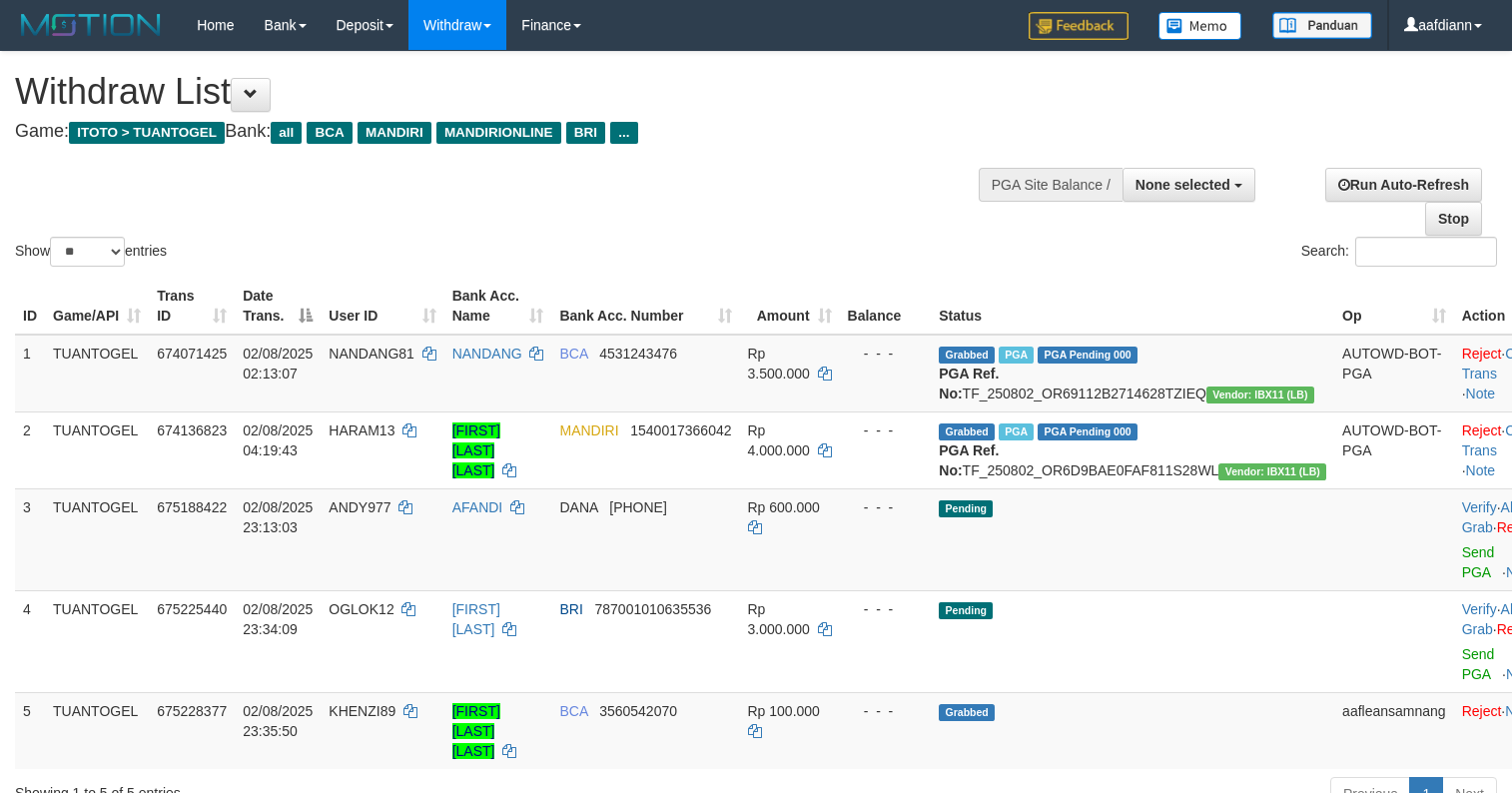 select 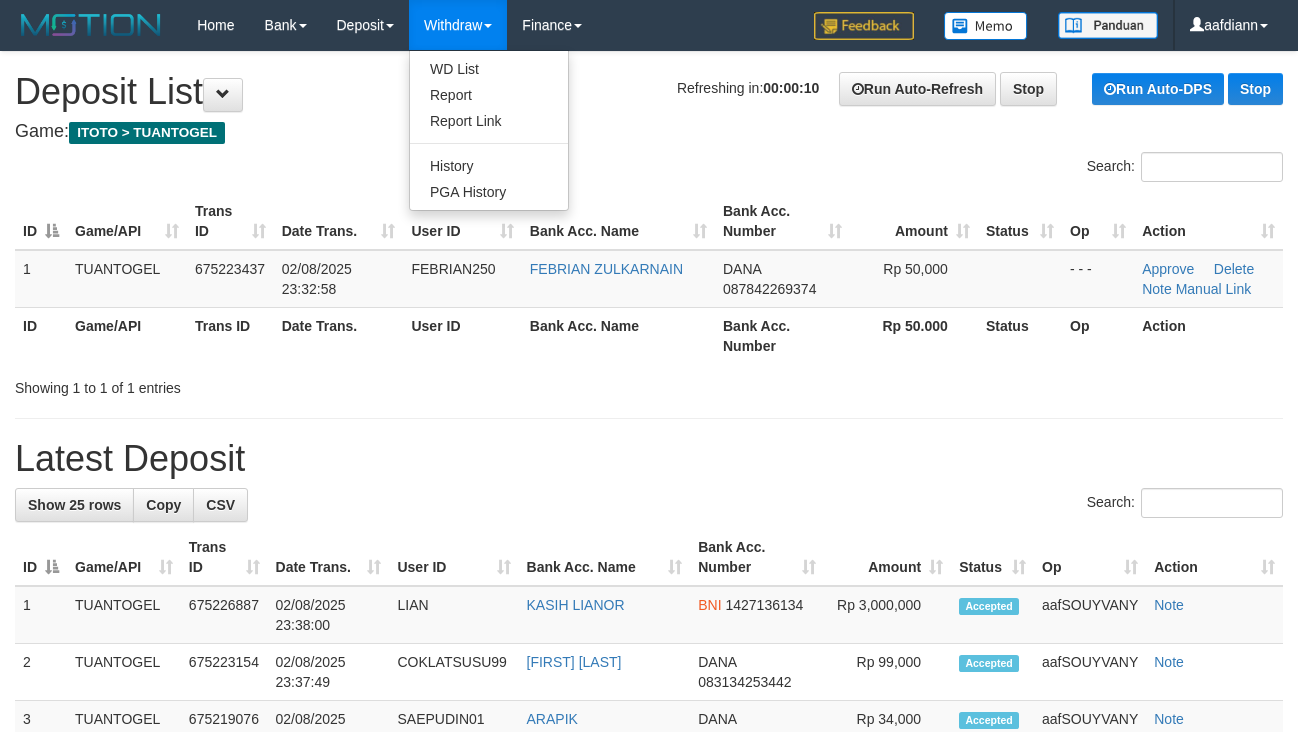 scroll, scrollTop: 0, scrollLeft: 0, axis: both 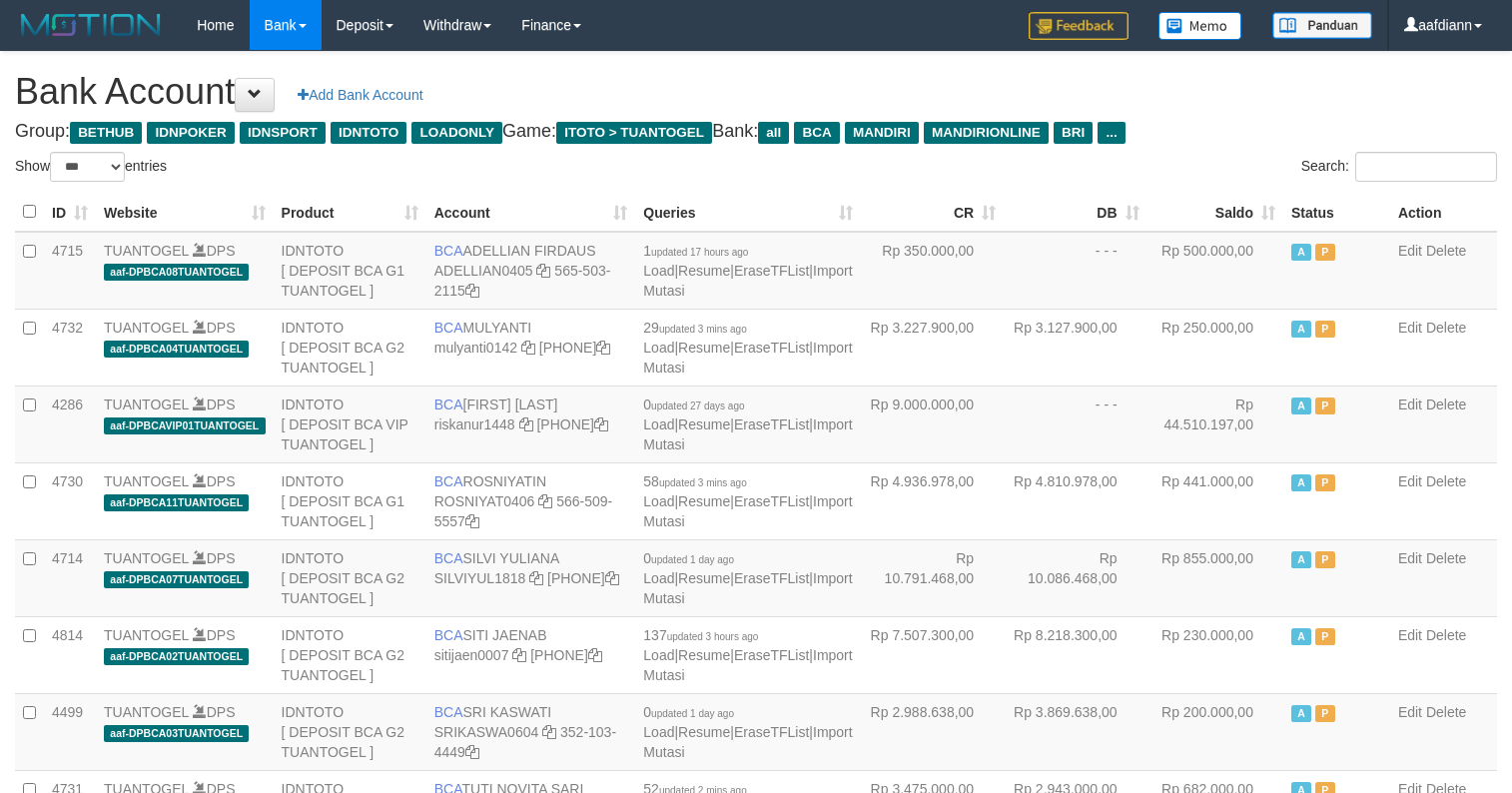 select on "***" 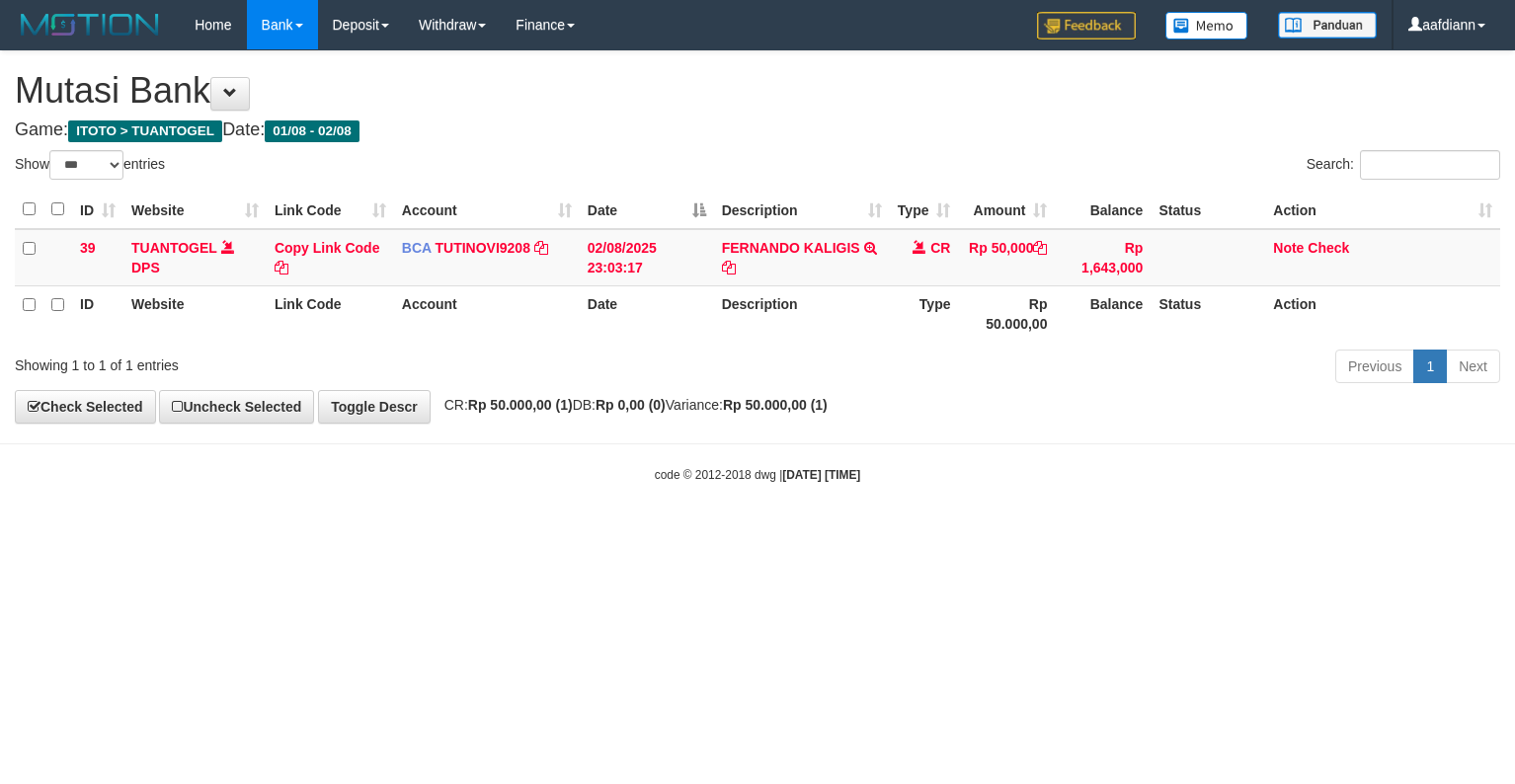 select on "***" 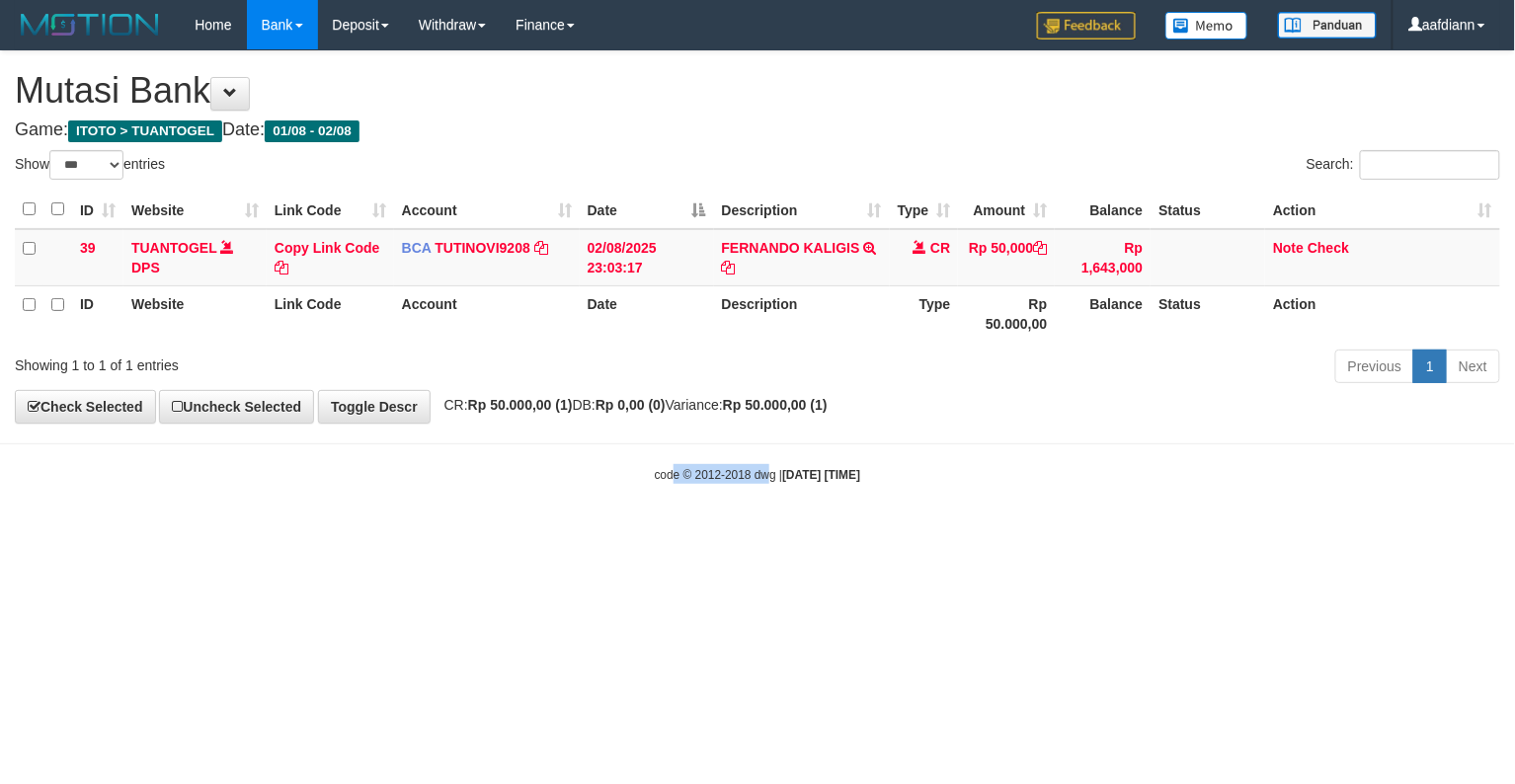 click on "Toggle navigation
Home
Bank
Account List
Load
By Website
Group
[ITOTO]													TUANTOGEL
By Load Group (DPS)
Group aaf-DPBCA02TUANTOGEL" at bounding box center [758, 267] 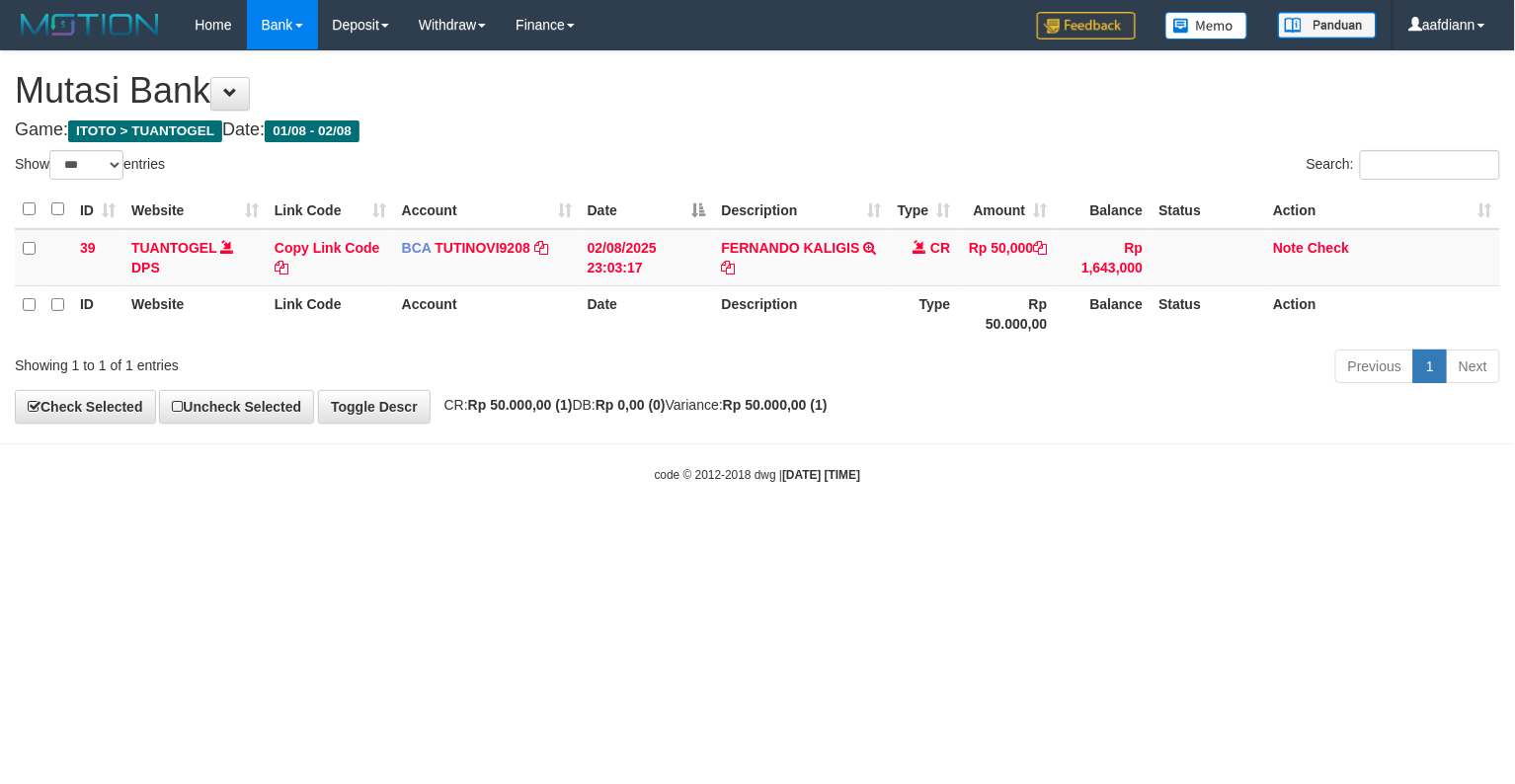 click on "Show  ** ** ** ***  entries" at bounding box center (378, 167) 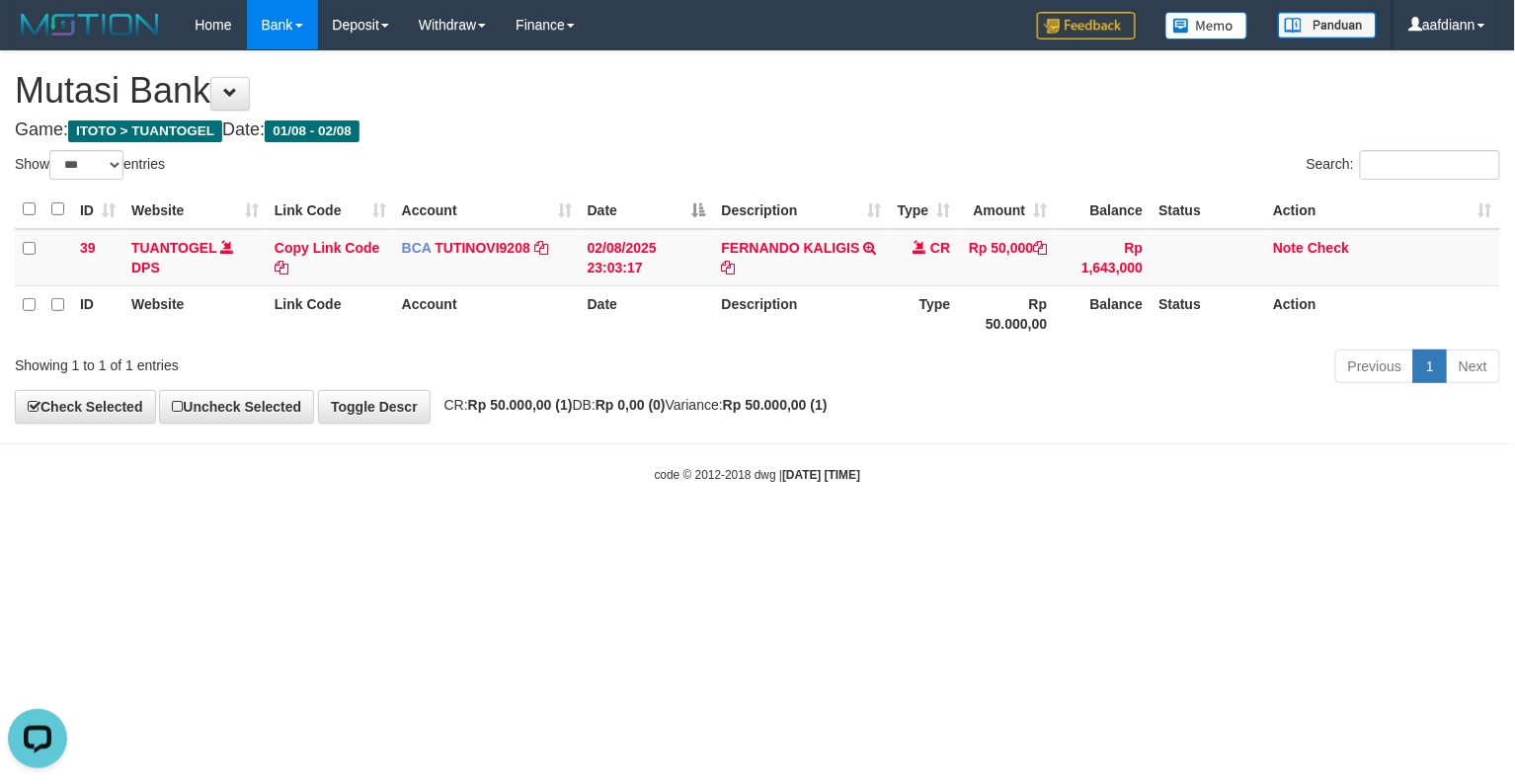 scroll, scrollTop: 0, scrollLeft: 0, axis: both 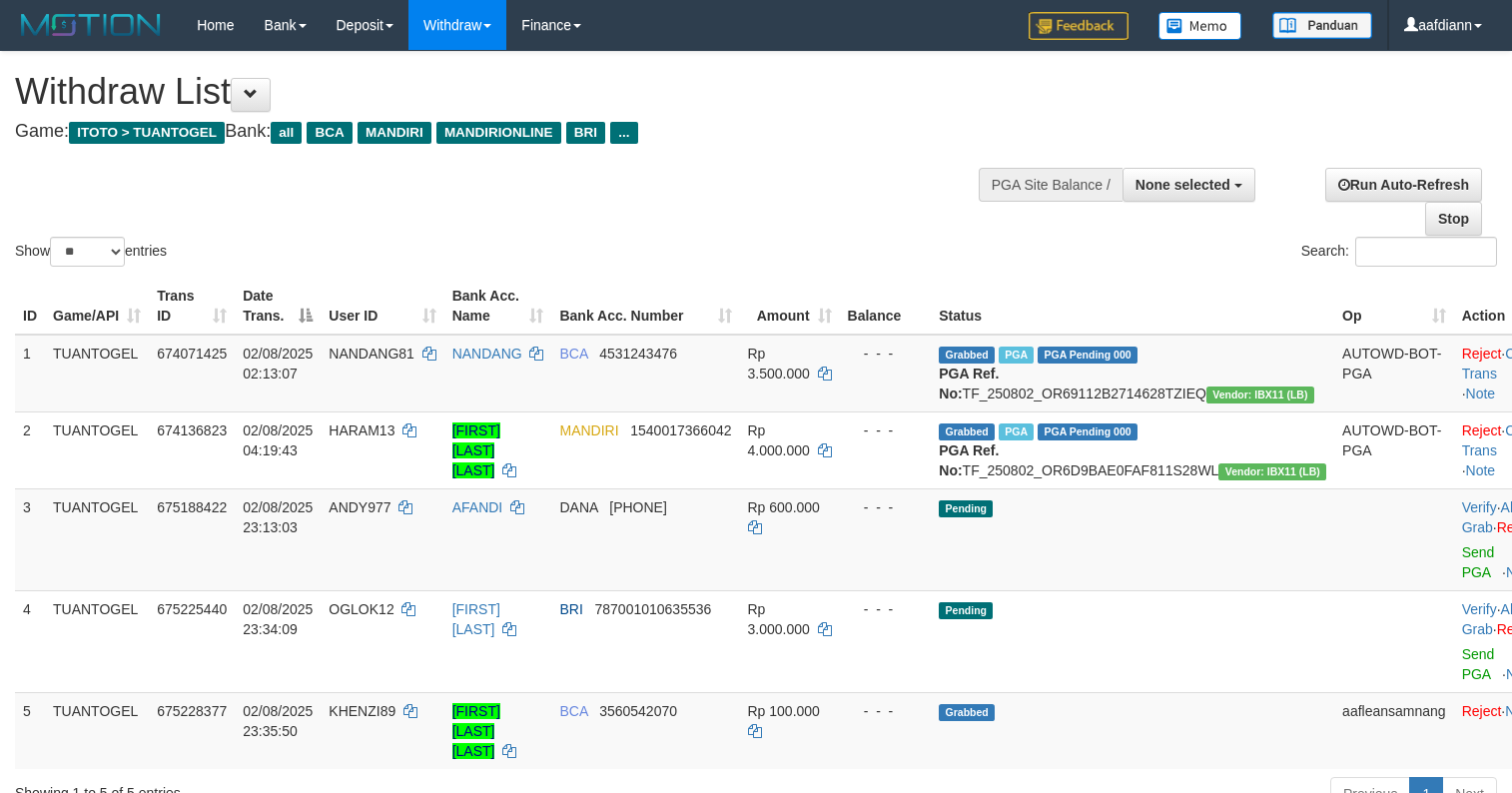 select 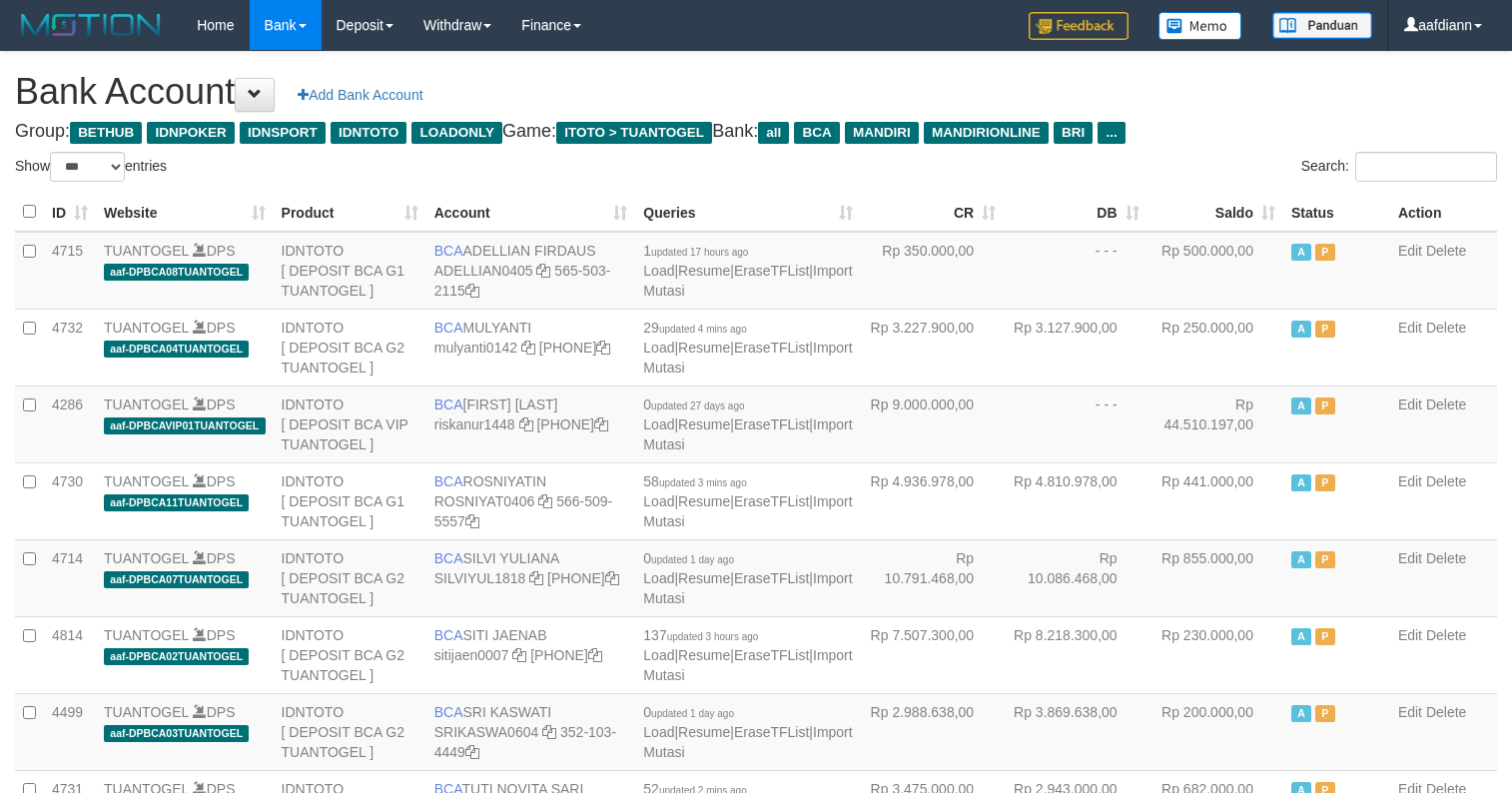select on "***" 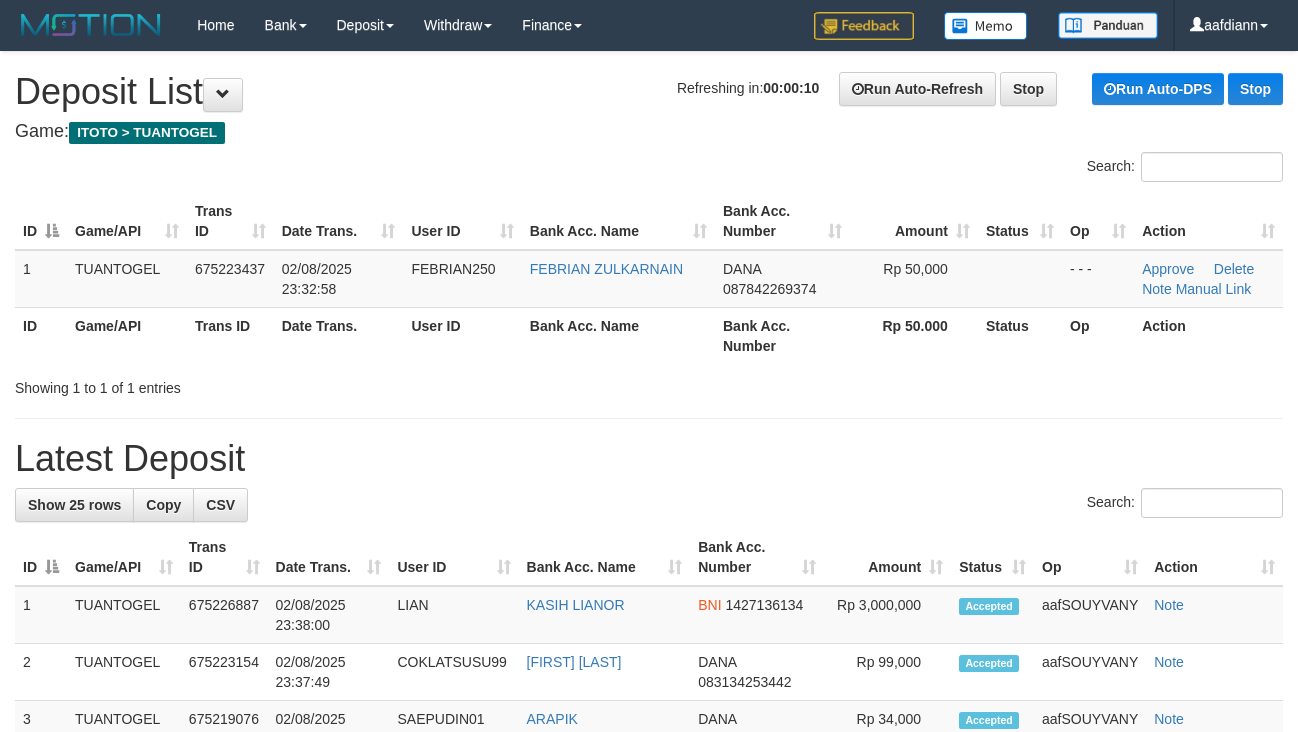 scroll, scrollTop: 0, scrollLeft: 0, axis: both 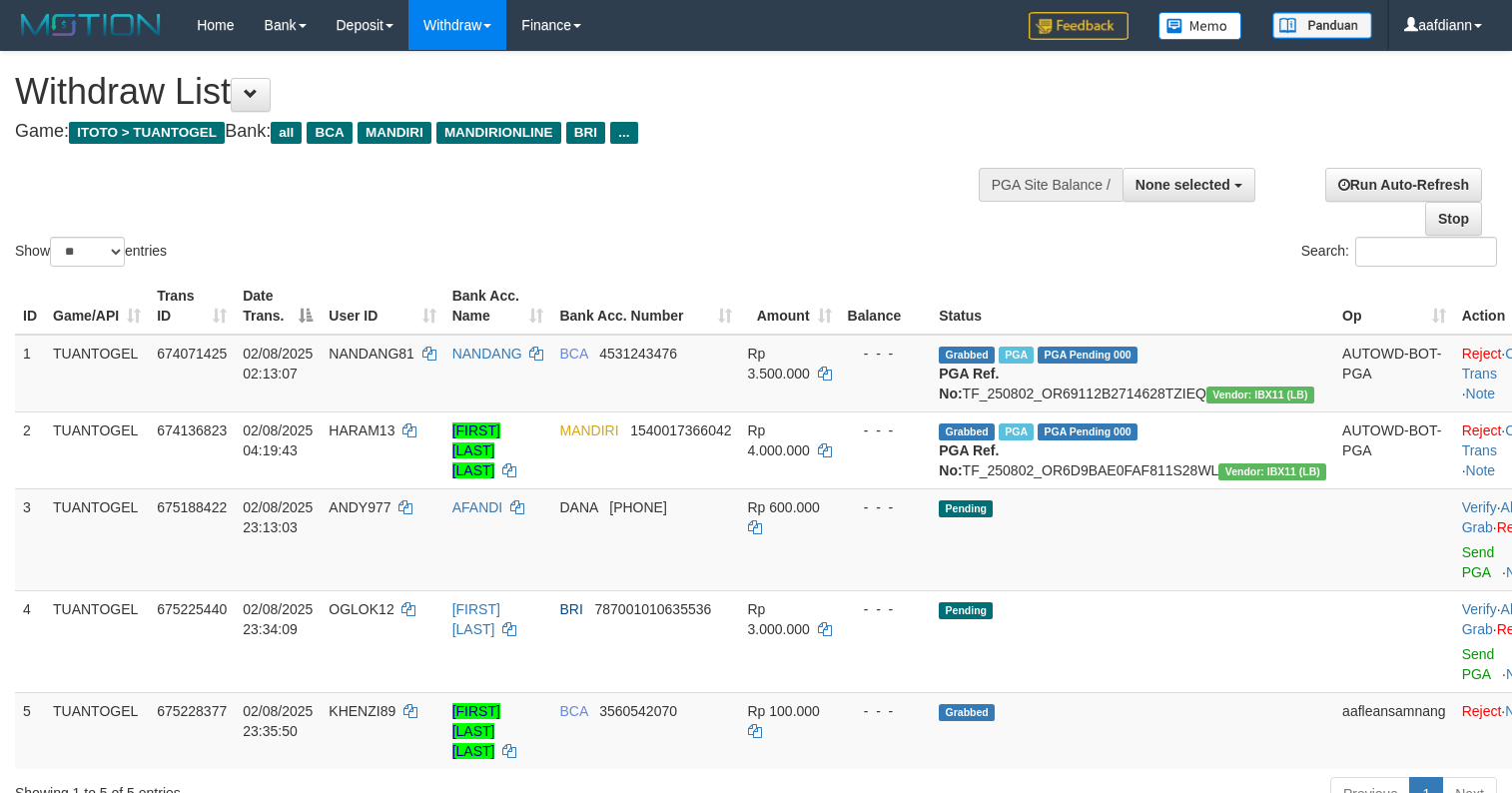 select 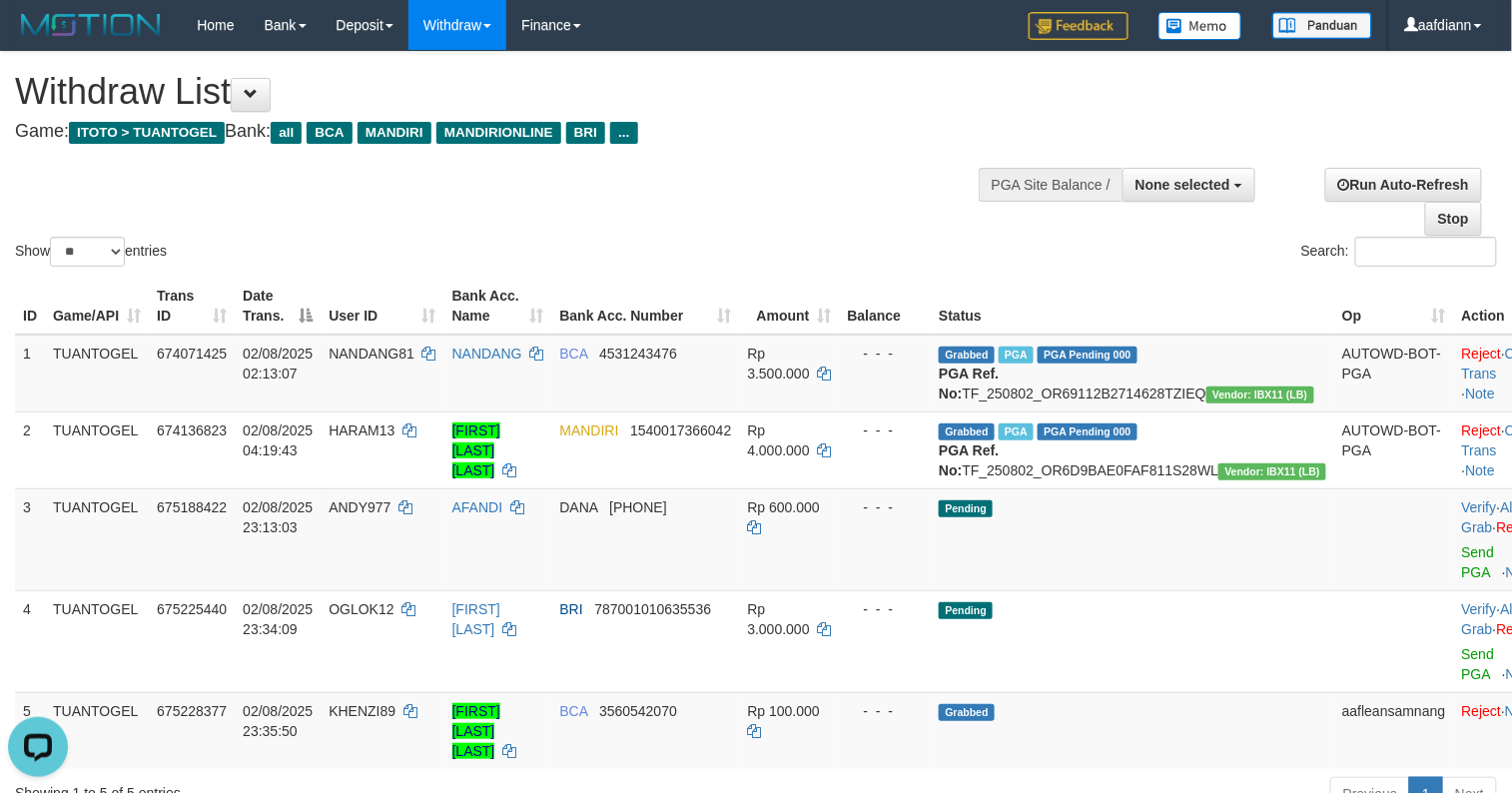 scroll, scrollTop: 0, scrollLeft: 0, axis: both 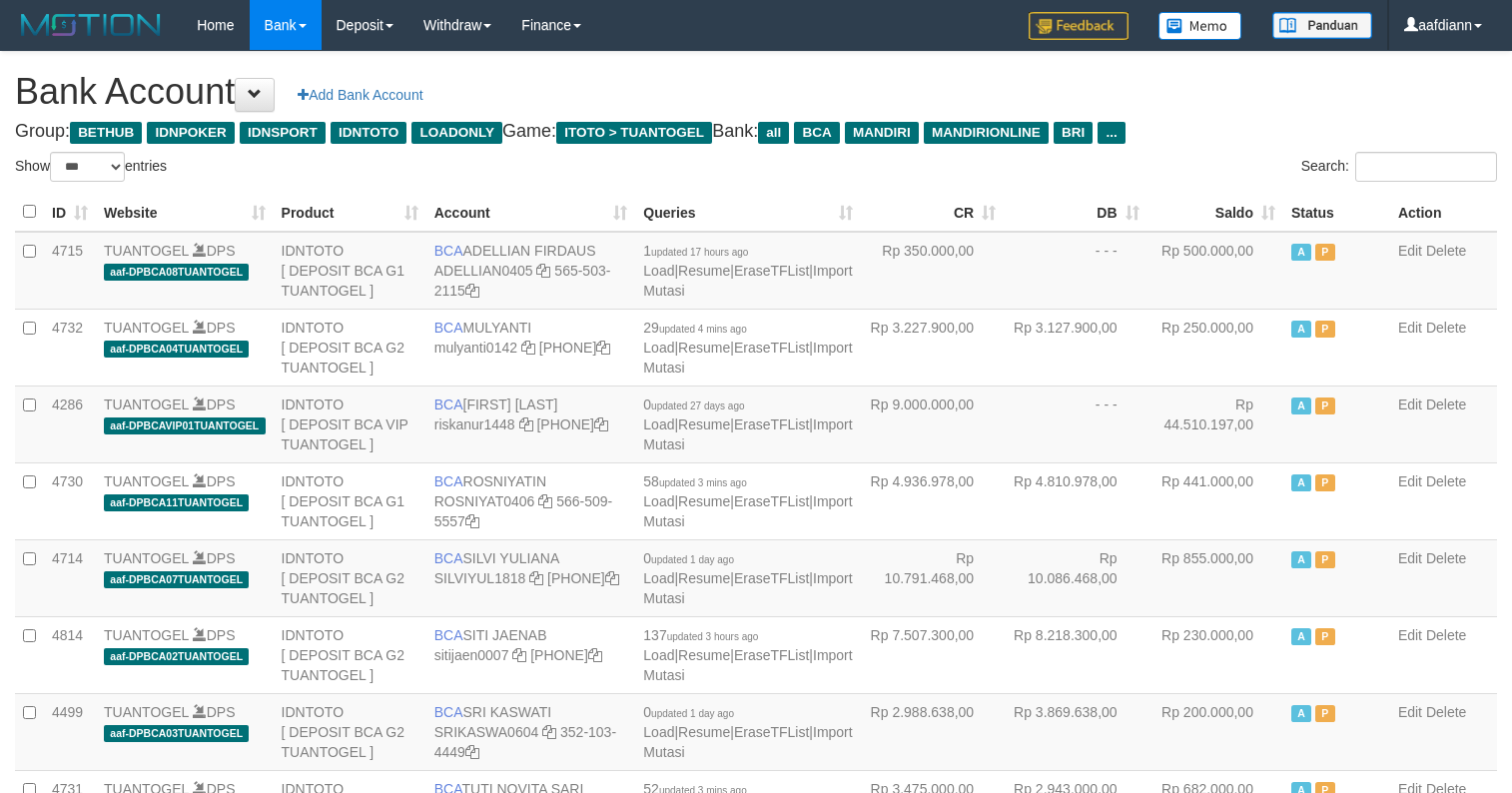 select on "***" 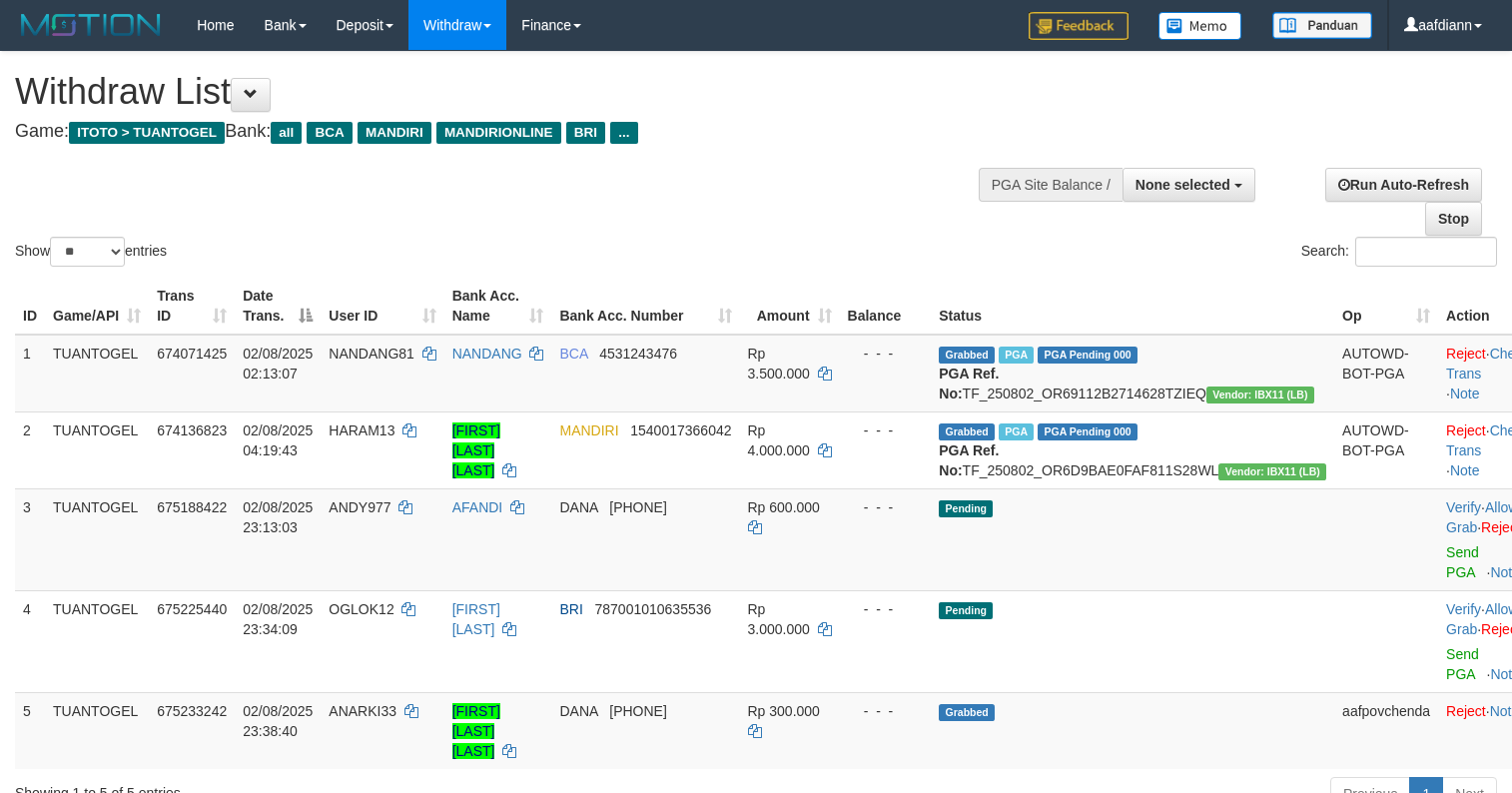 select 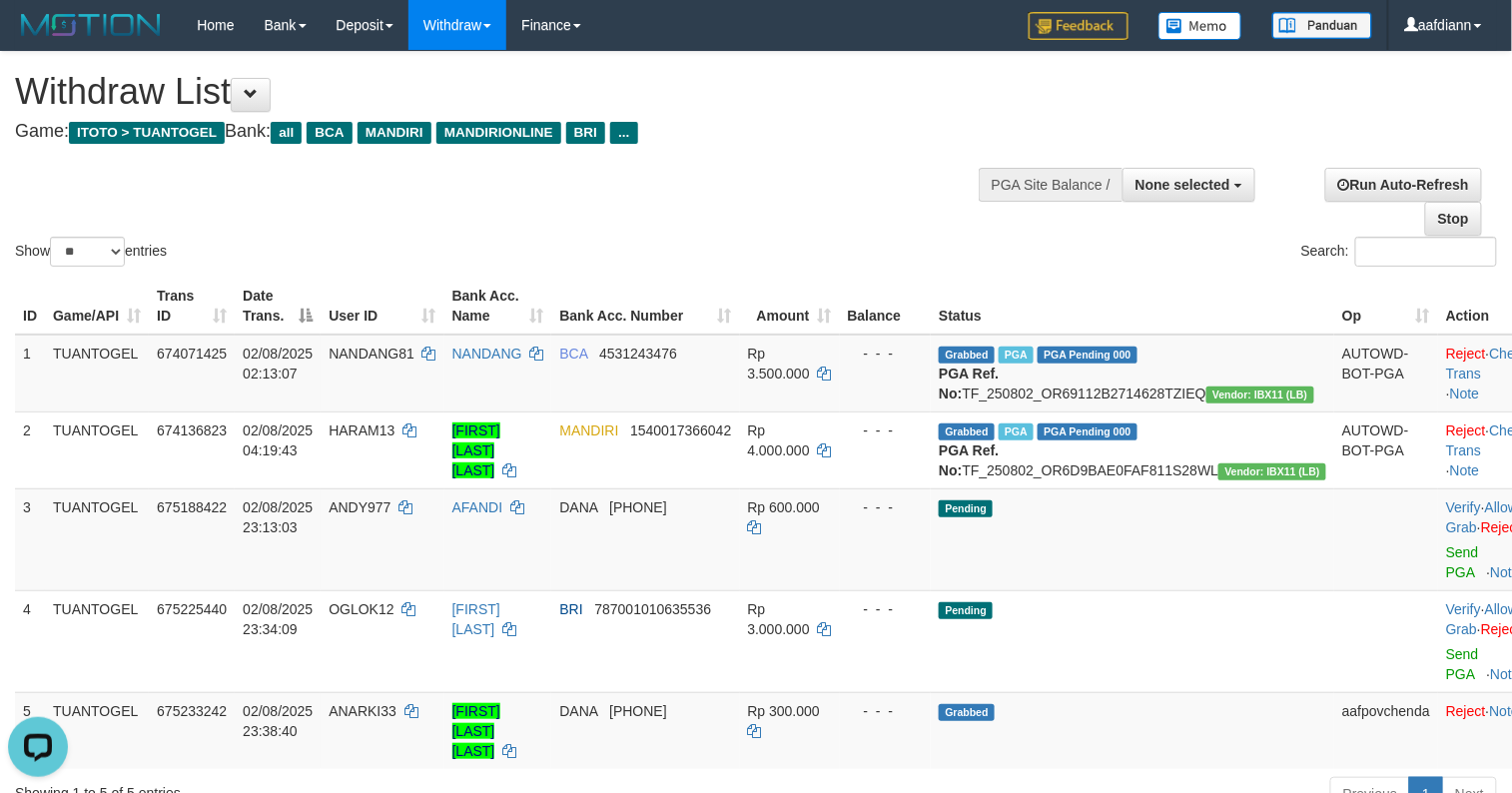 scroll, scrollTop: 0, scrollLeft: 0, axis: both 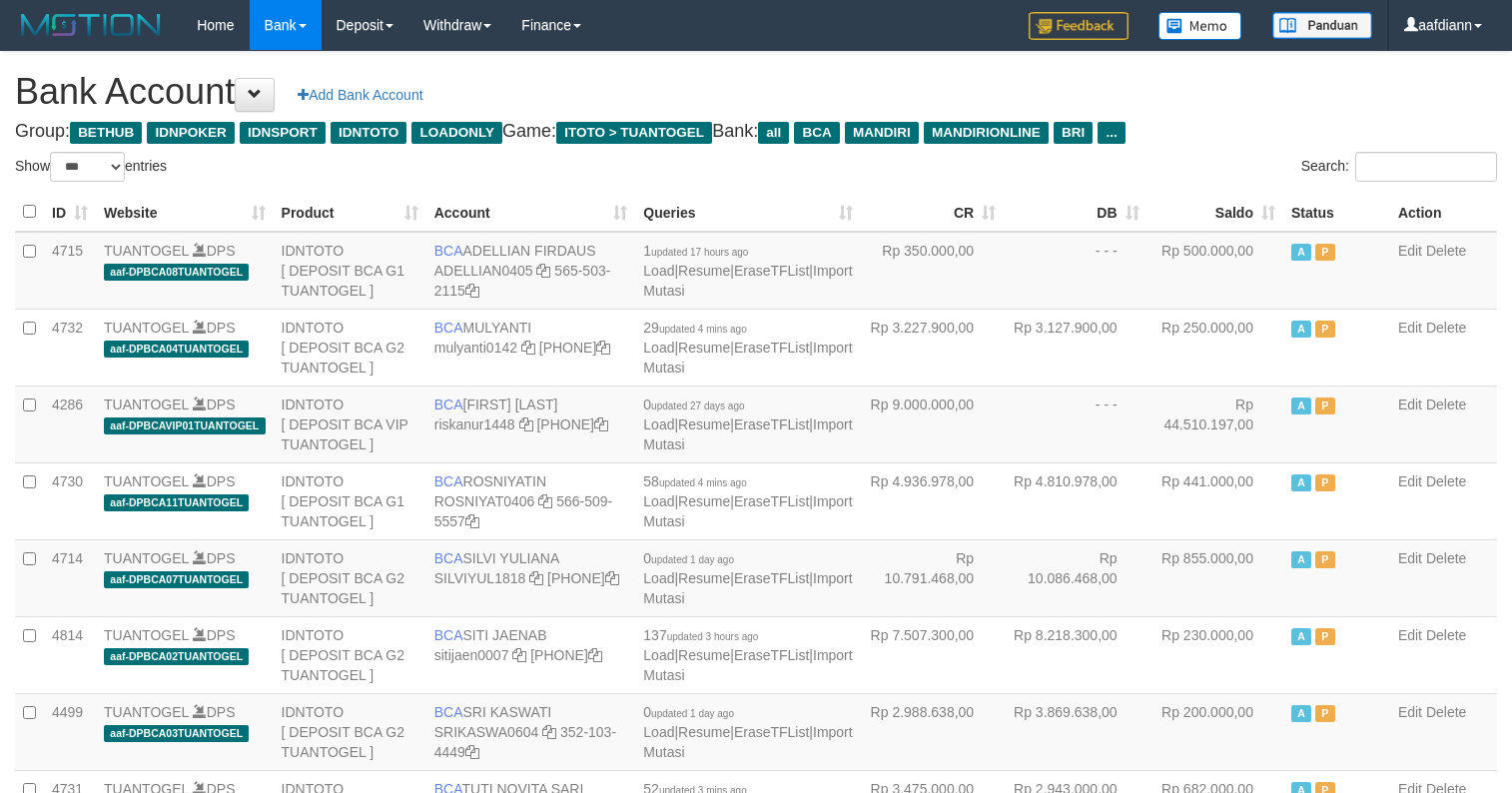 select on "***" 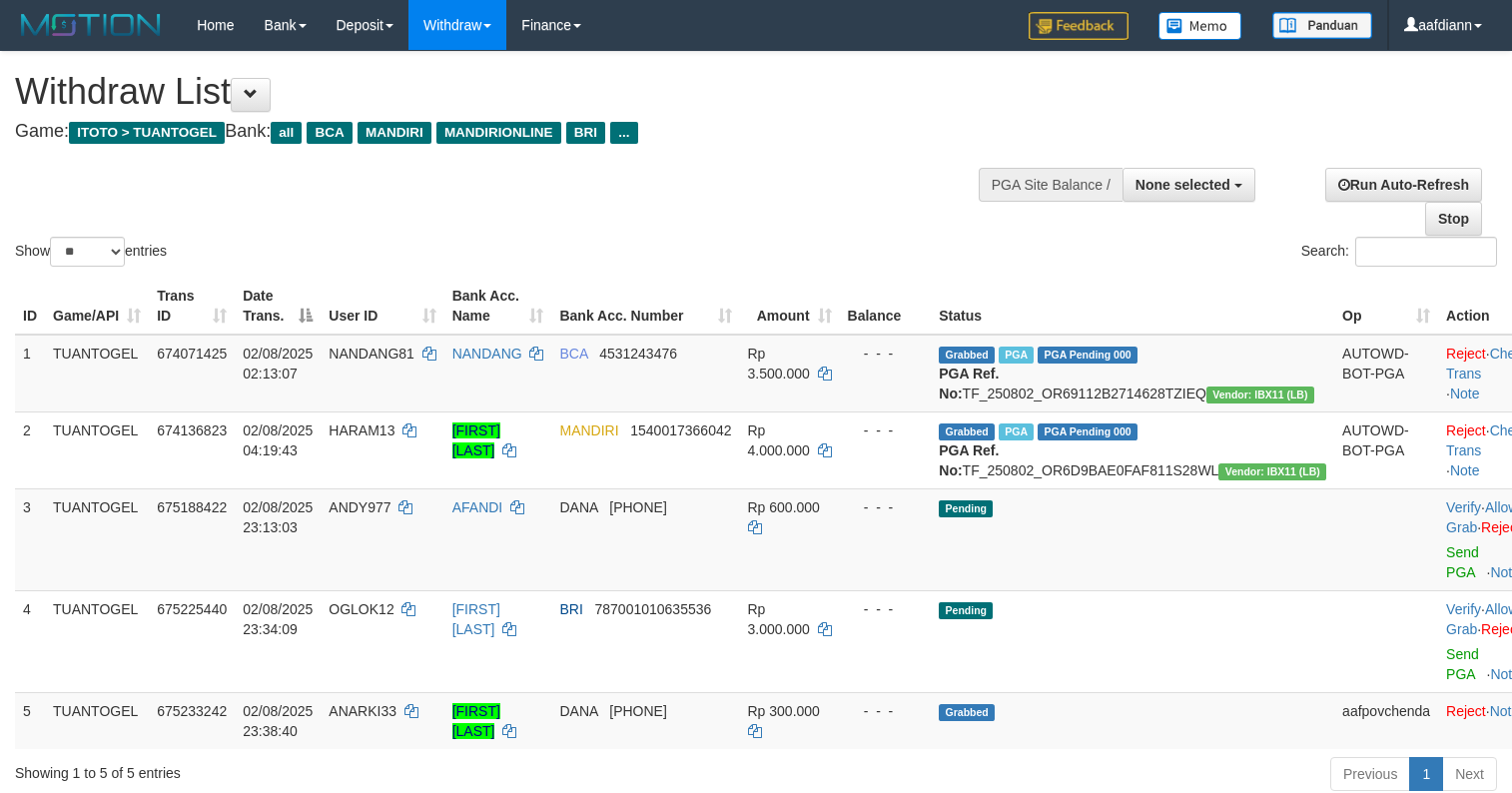 select 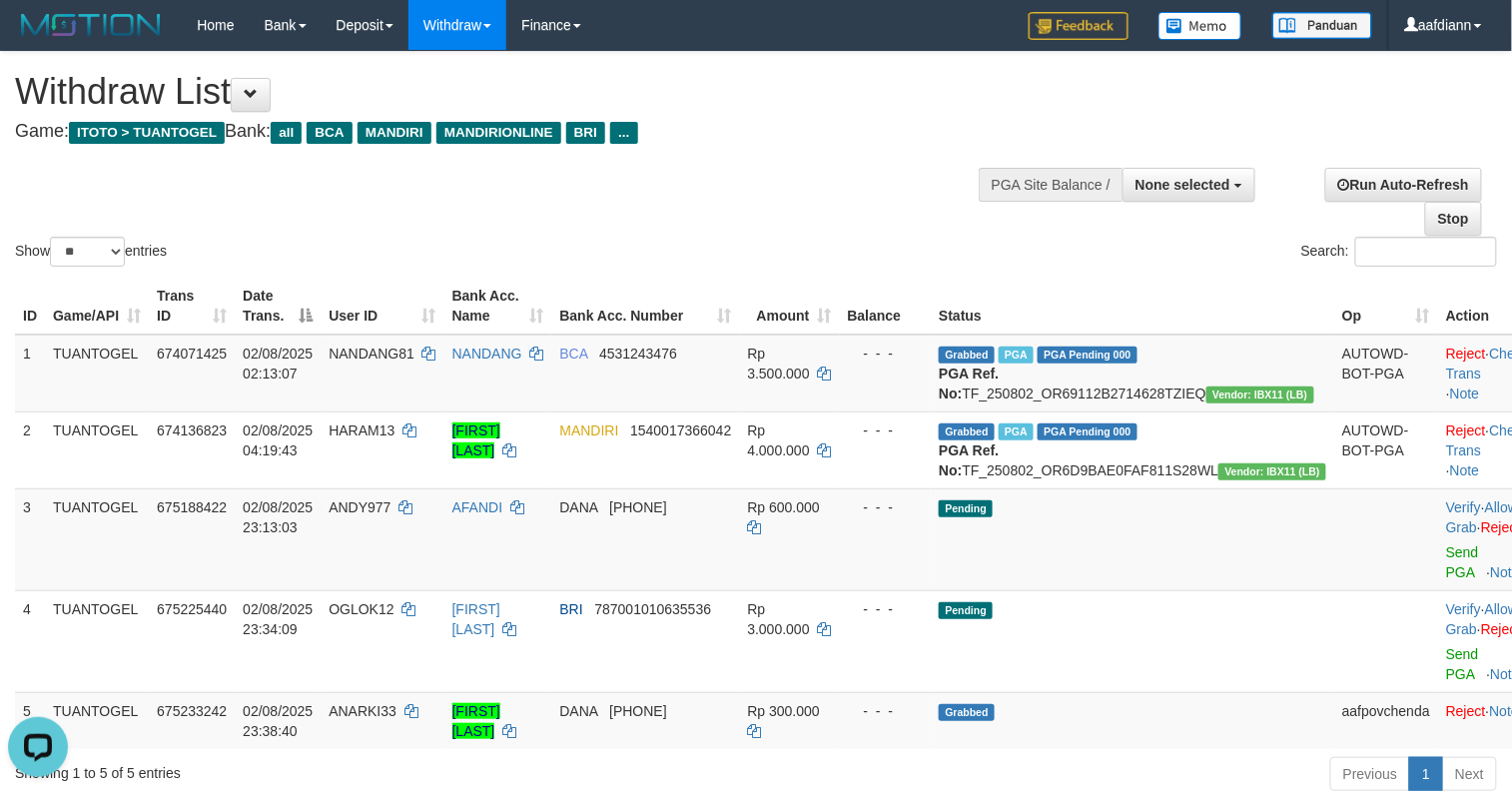 scroll, scrollTop: 0, scrollLeft: 0, axis: both 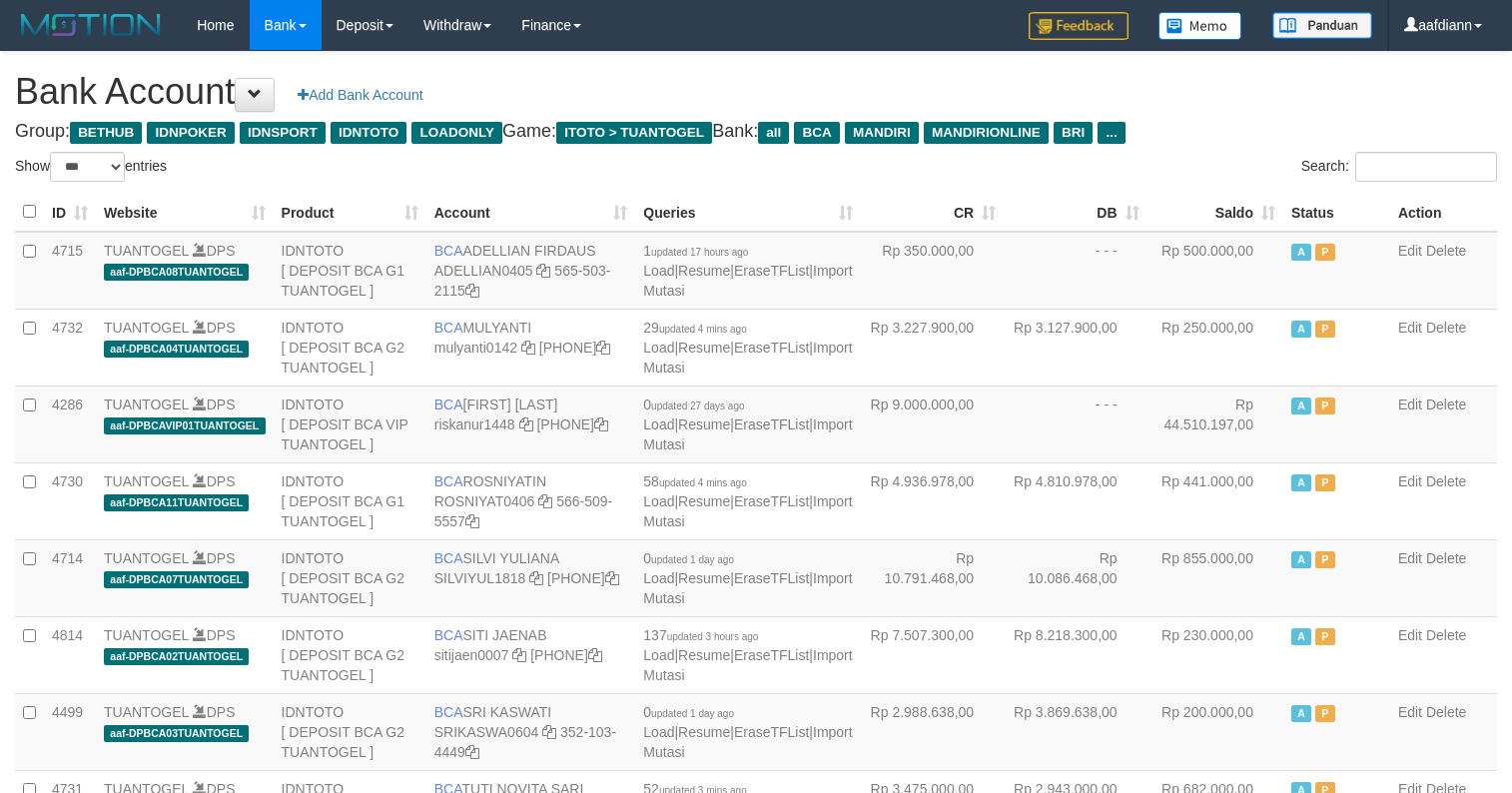 select on "***" 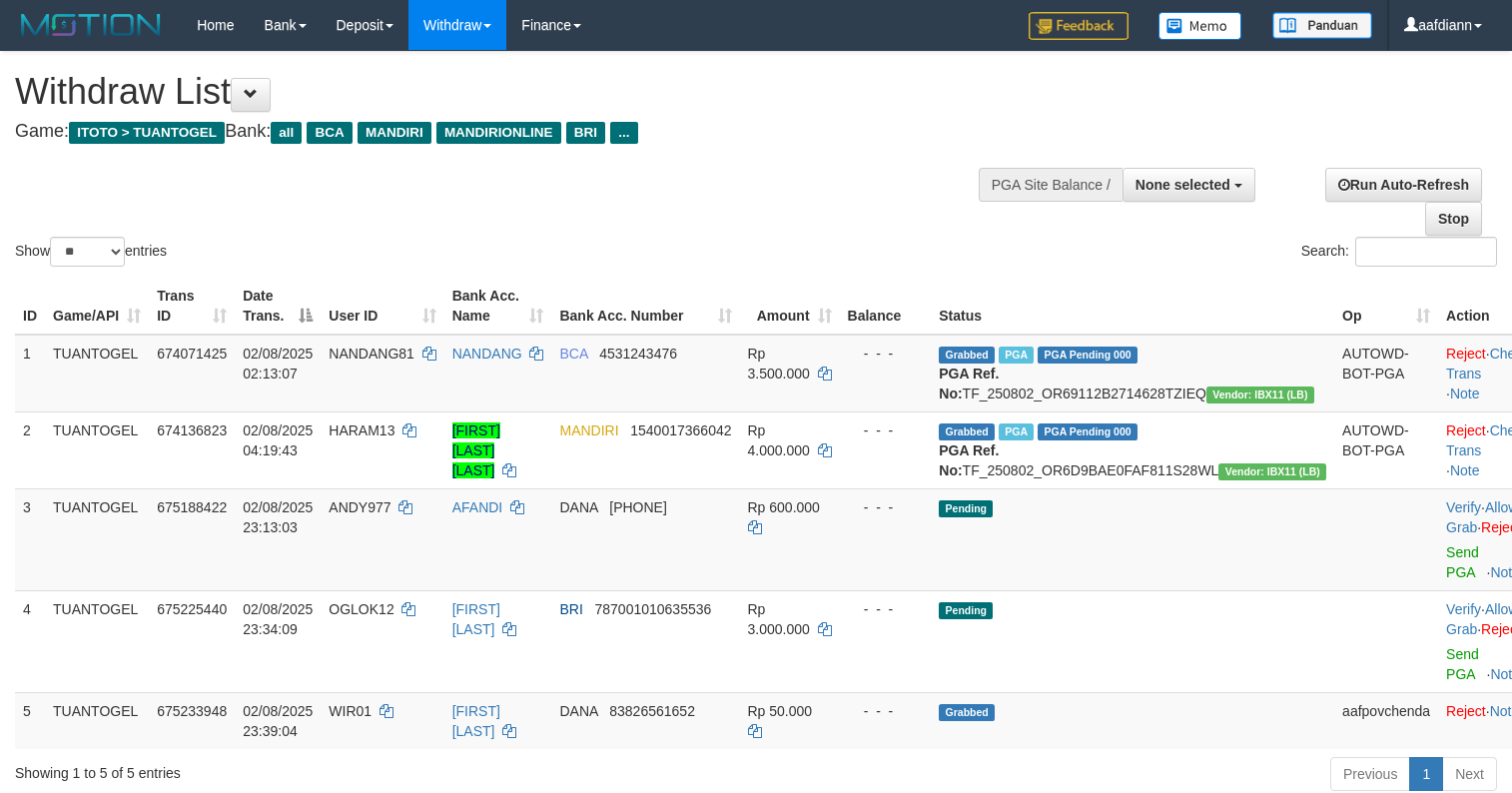 select 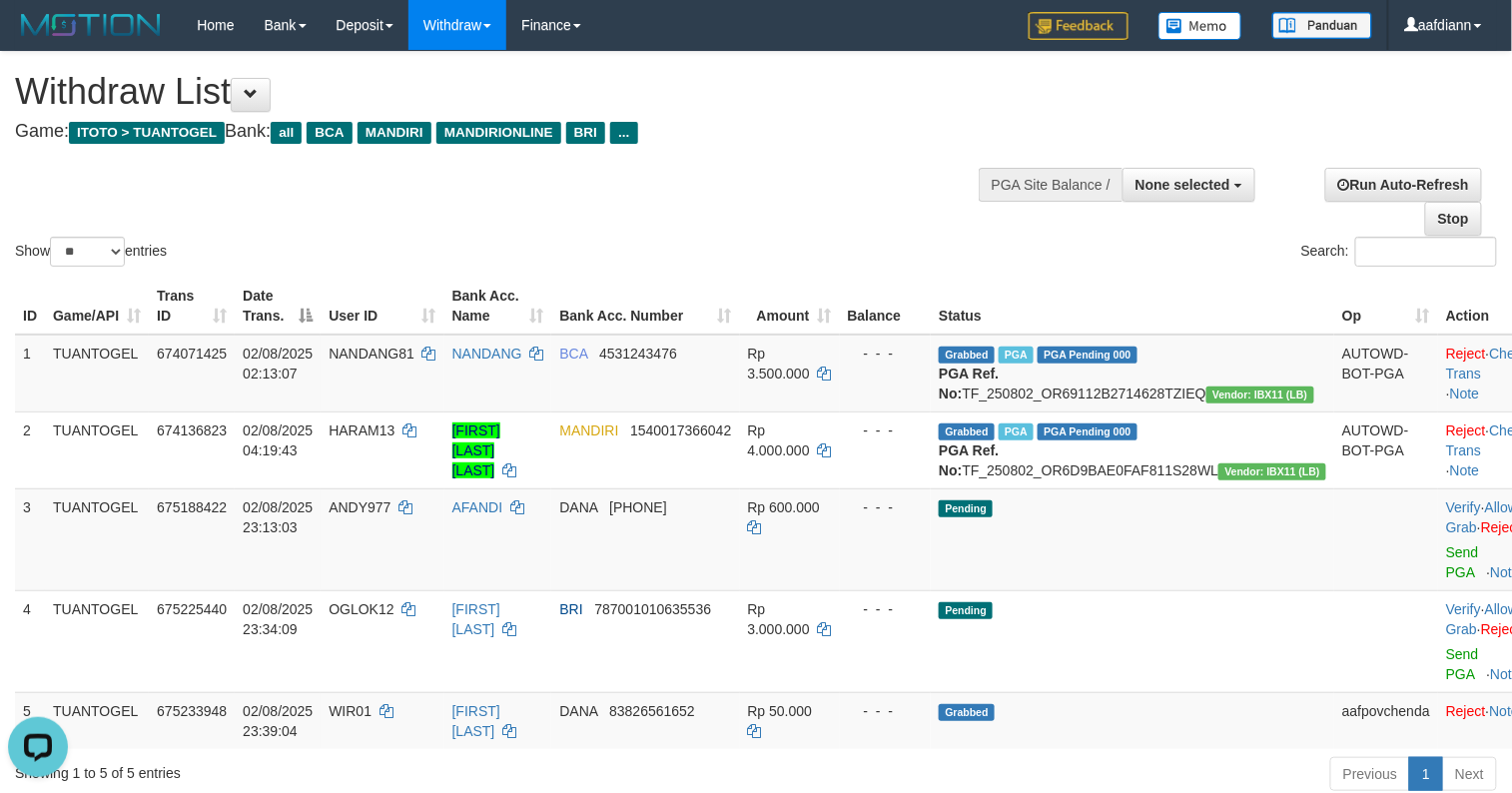 scroll, scrollTop: 0, scrollLeft: 0, axis: both 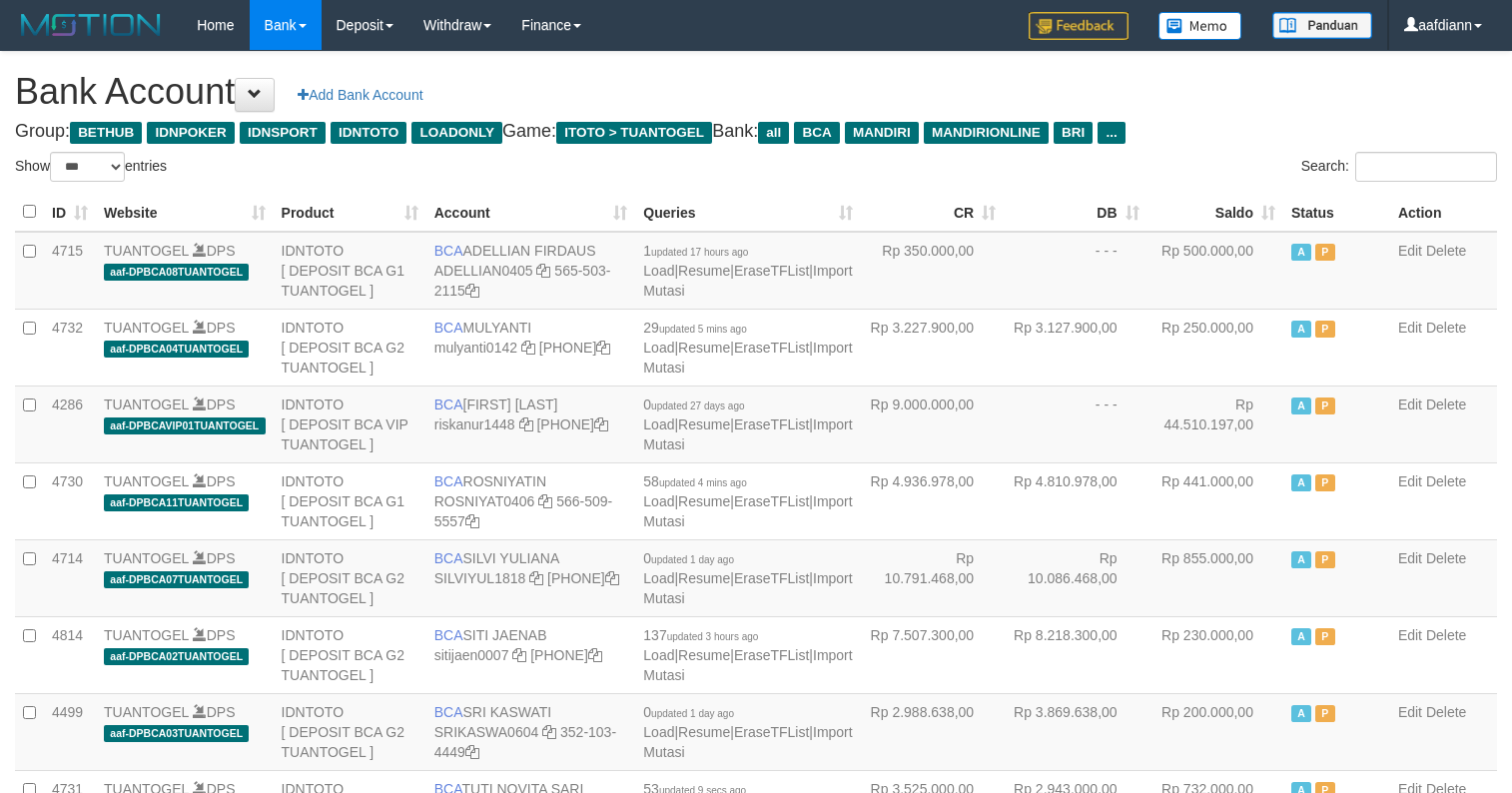 select on "***" 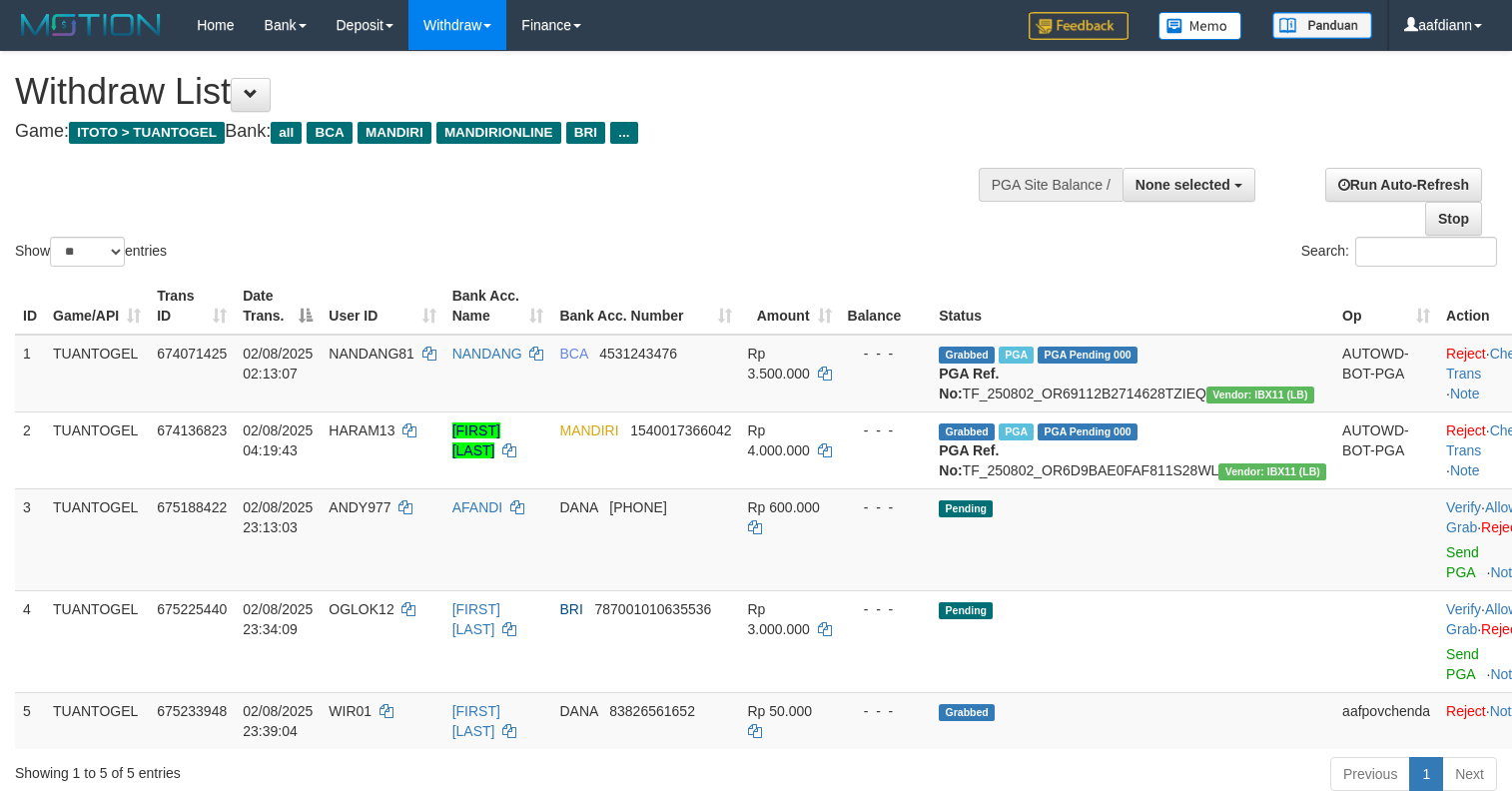 select 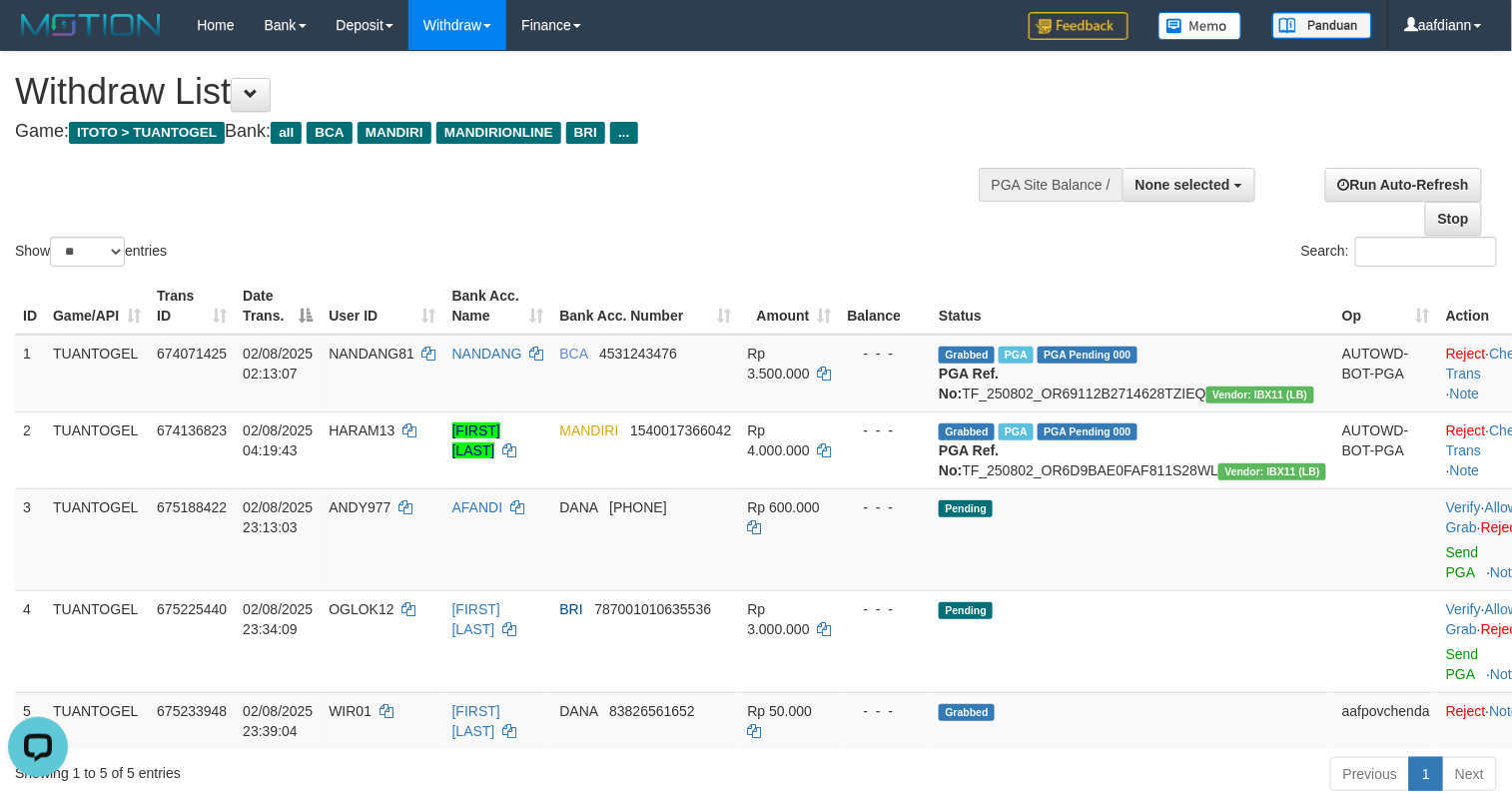 scroll, scrollTop: 0, scrollLeft: 0, axis: both 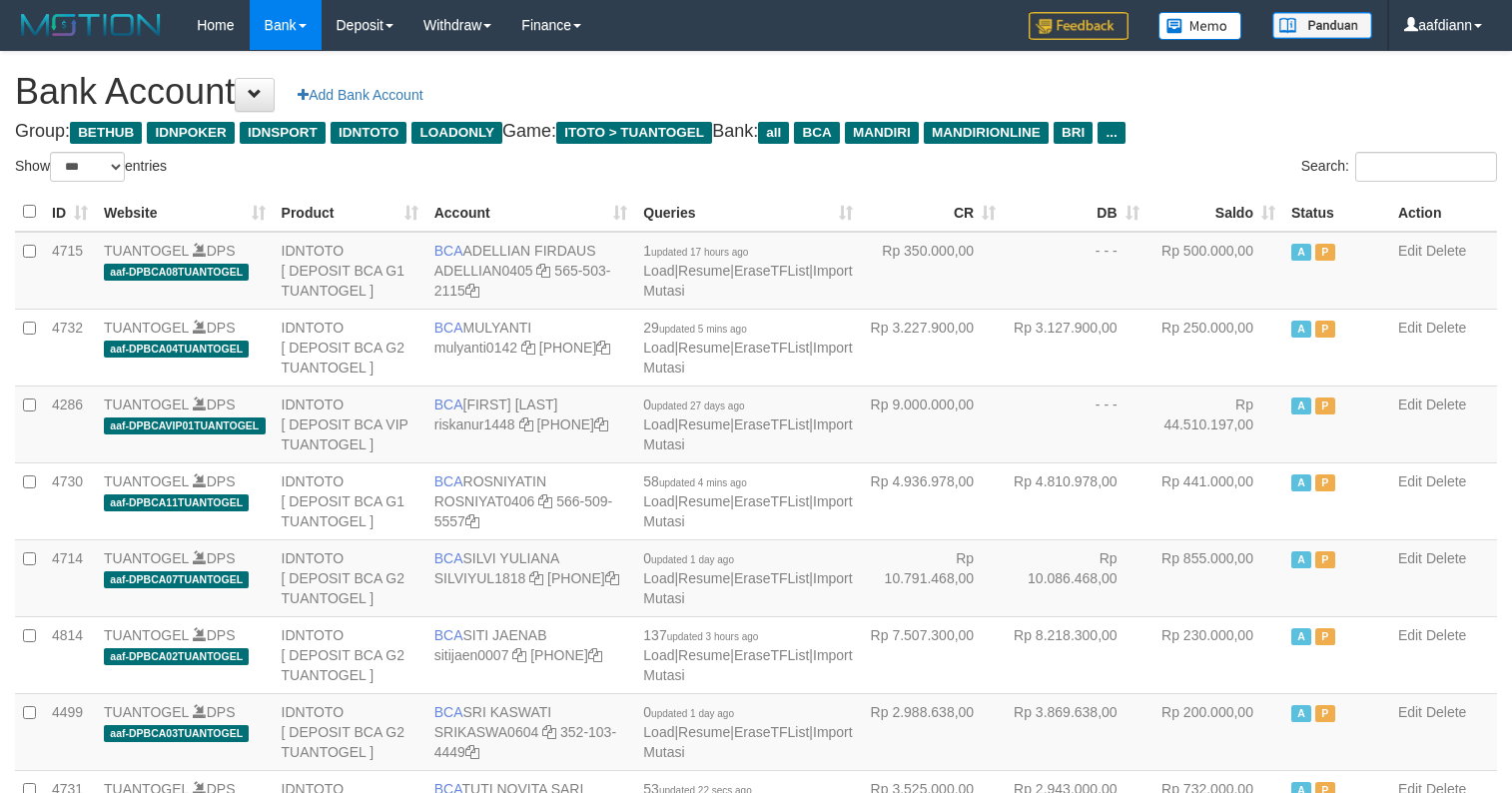 select on "***" 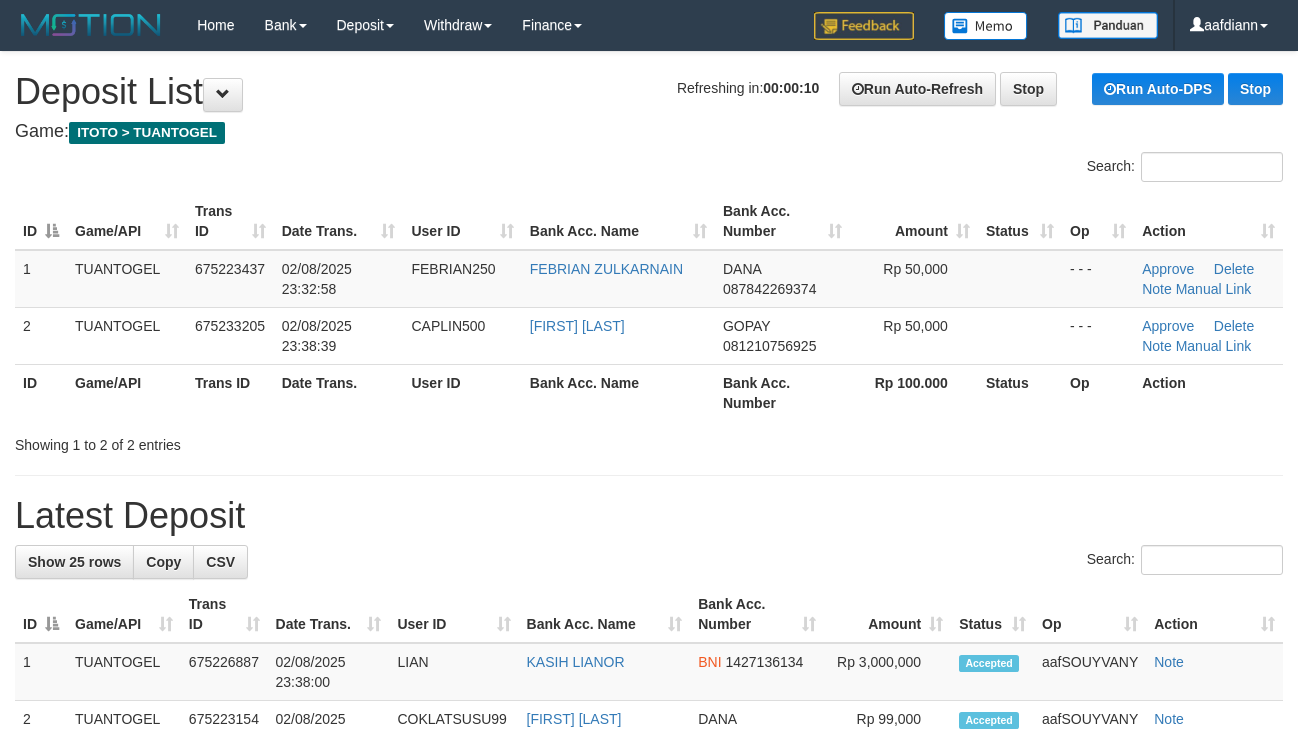 scroll, scrollTop: 0, scrollLeft: 0, axis: both 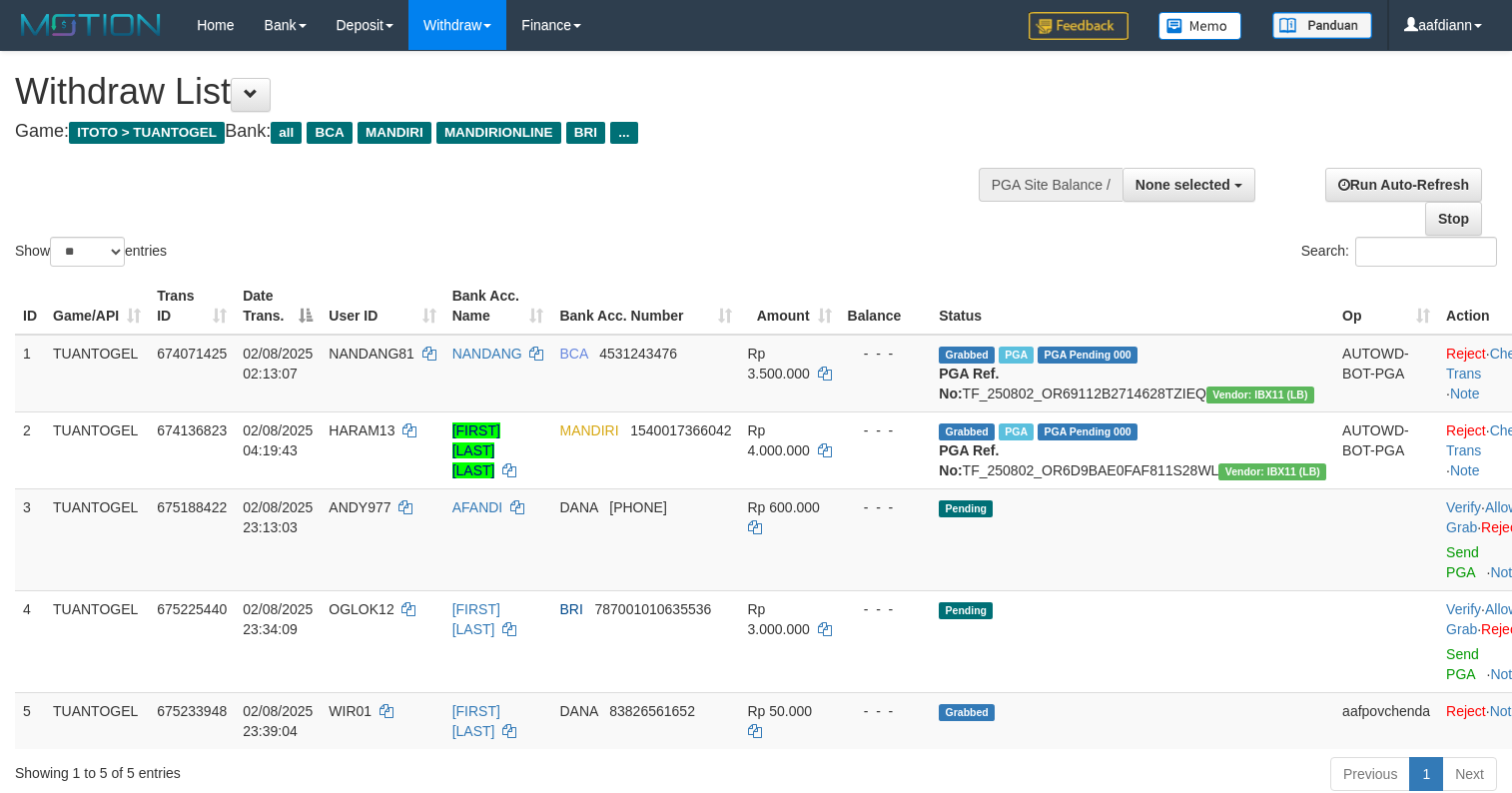 select 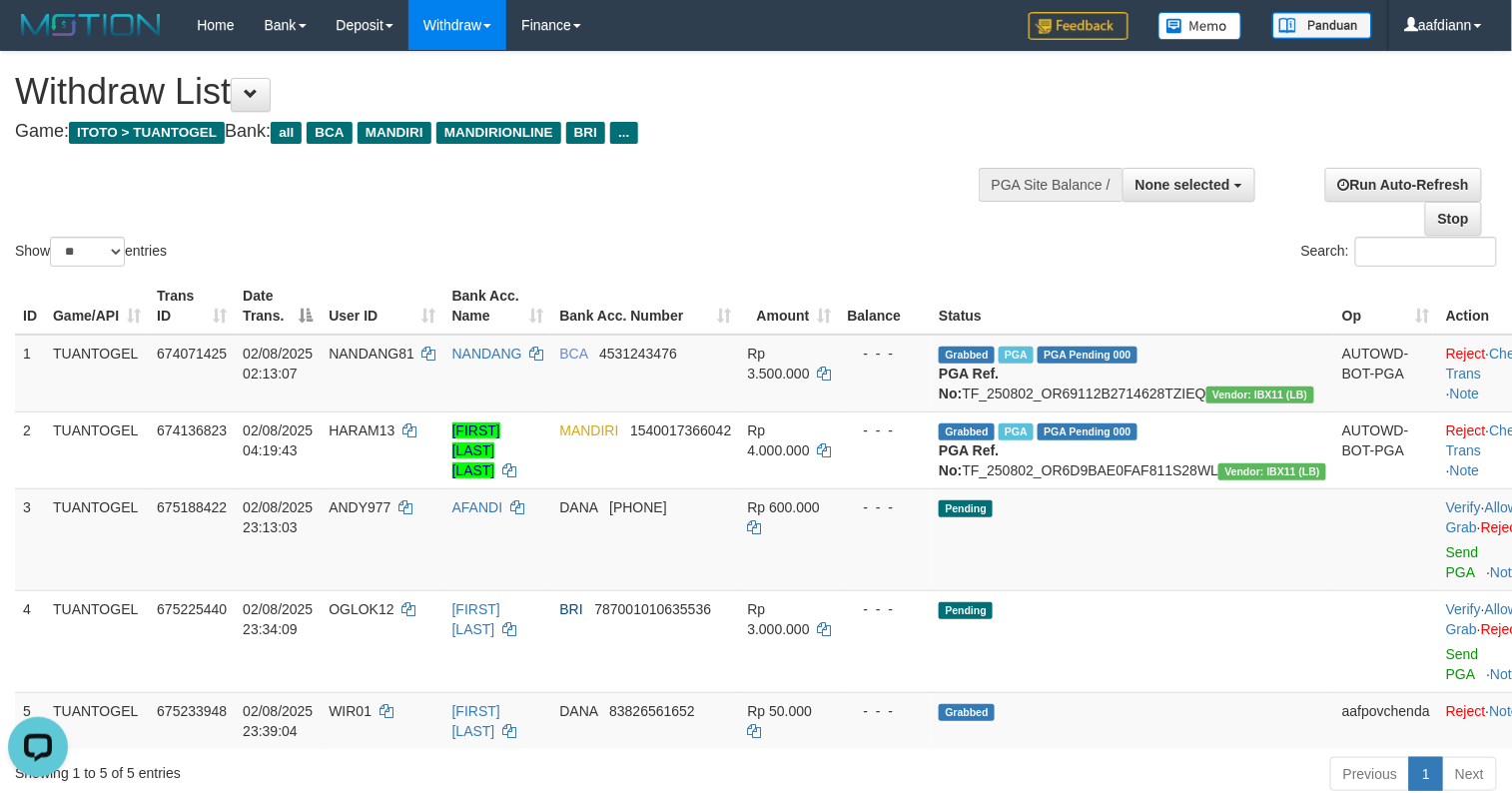 scroll, scrollTop: 0, scrollLeft: 0, axis: both 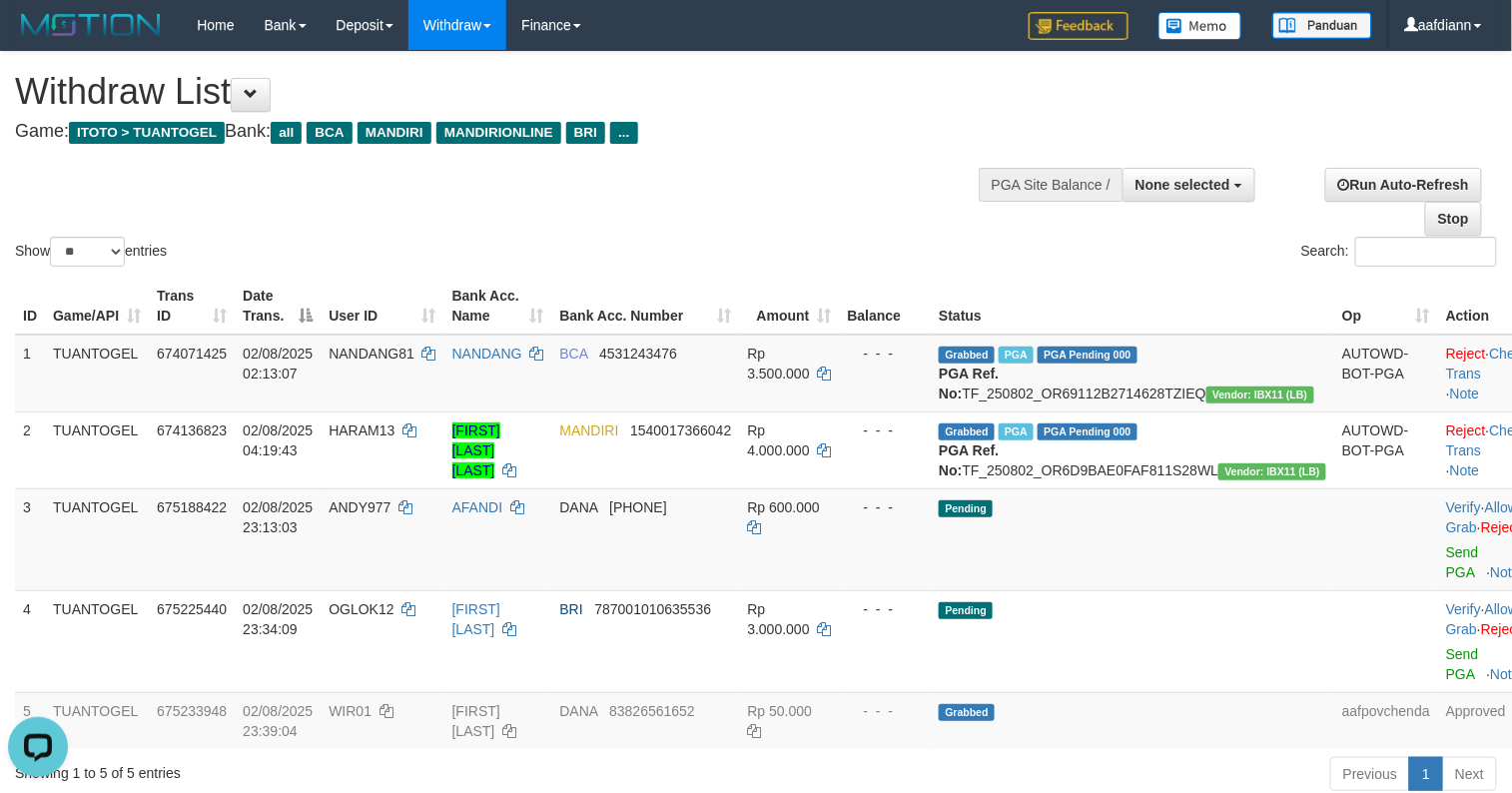 drag, startPoint x: 837, startPoint y: 182, endPoint x: 636, endPoint y: 124, distance: 209.20086 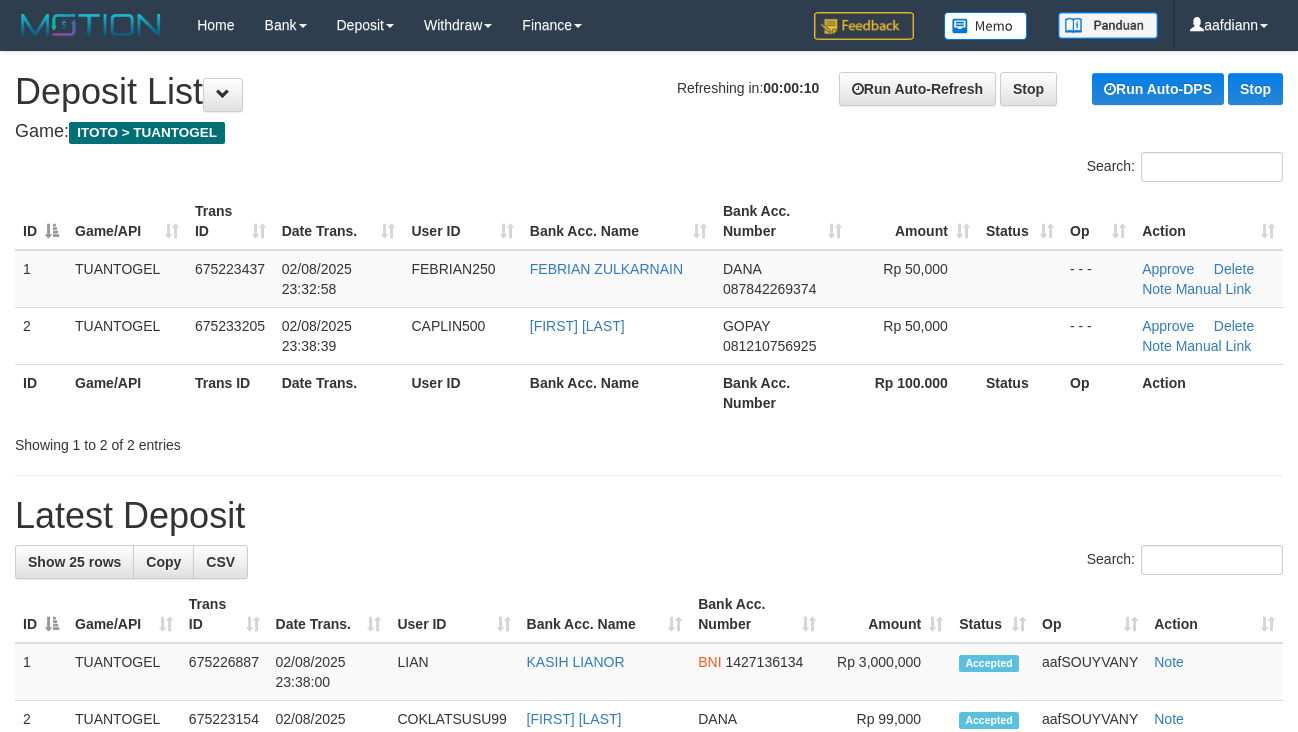 scroll, scrollTop: 0, scrollLeft: 0, axis: both 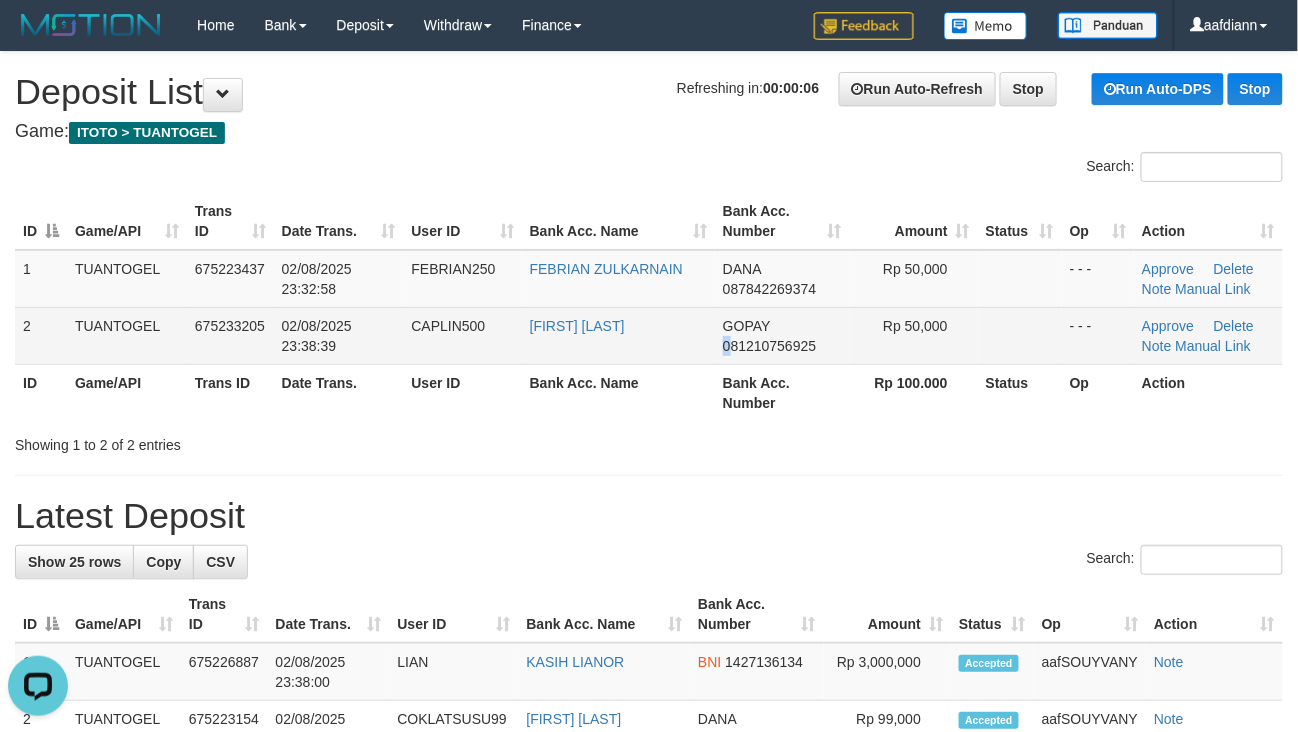 click on "2
TUANTOGEL
675233205
02/08/2025 23:38:39
CAPLIN500
ANGGI ANDRIYAN
GOPAY
081210756925
Rp 50,000
- - -
Approve
Delete
Note
Manual Link" at bounding box center (649, 335) 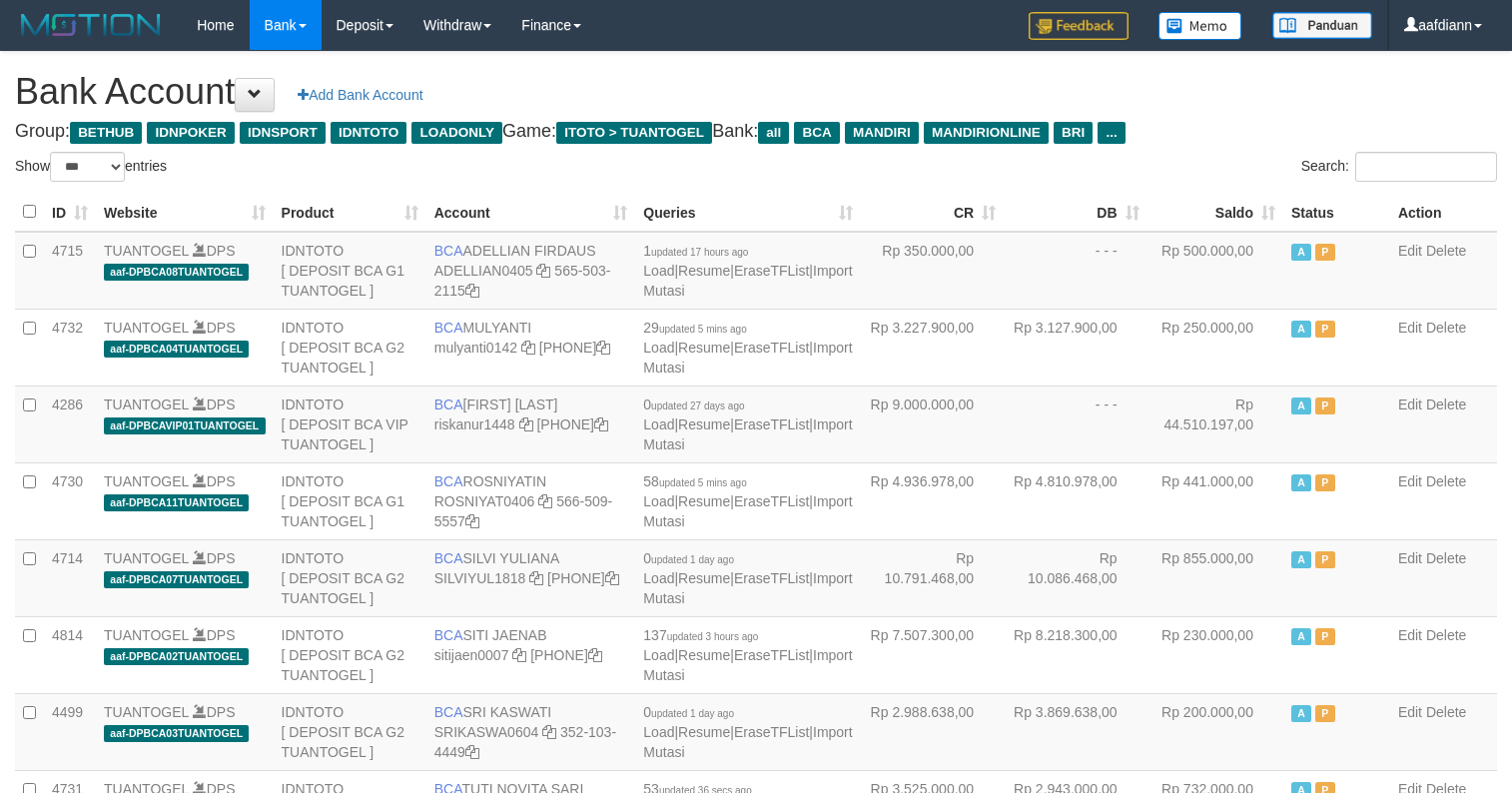 select on "***" 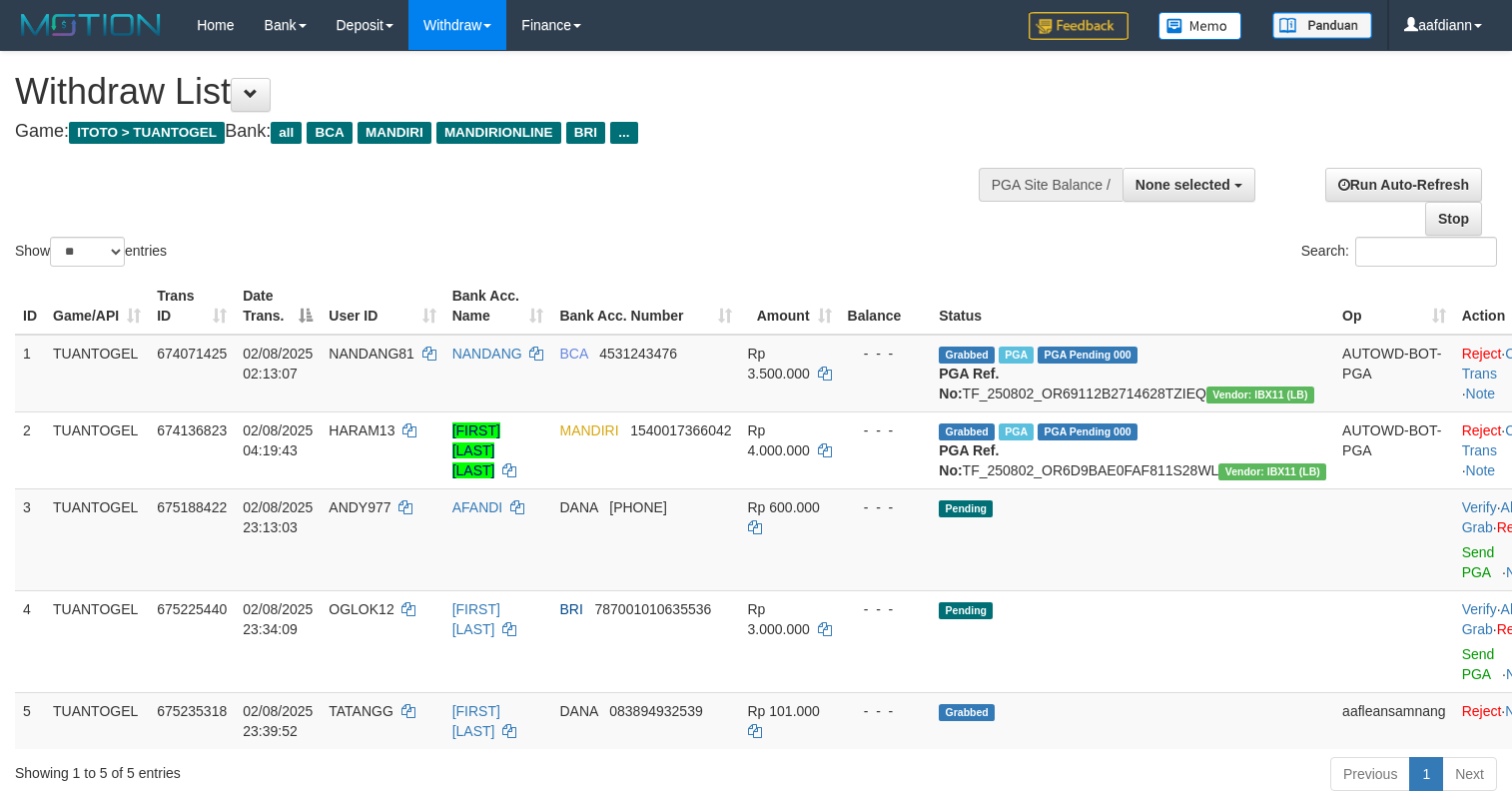 select 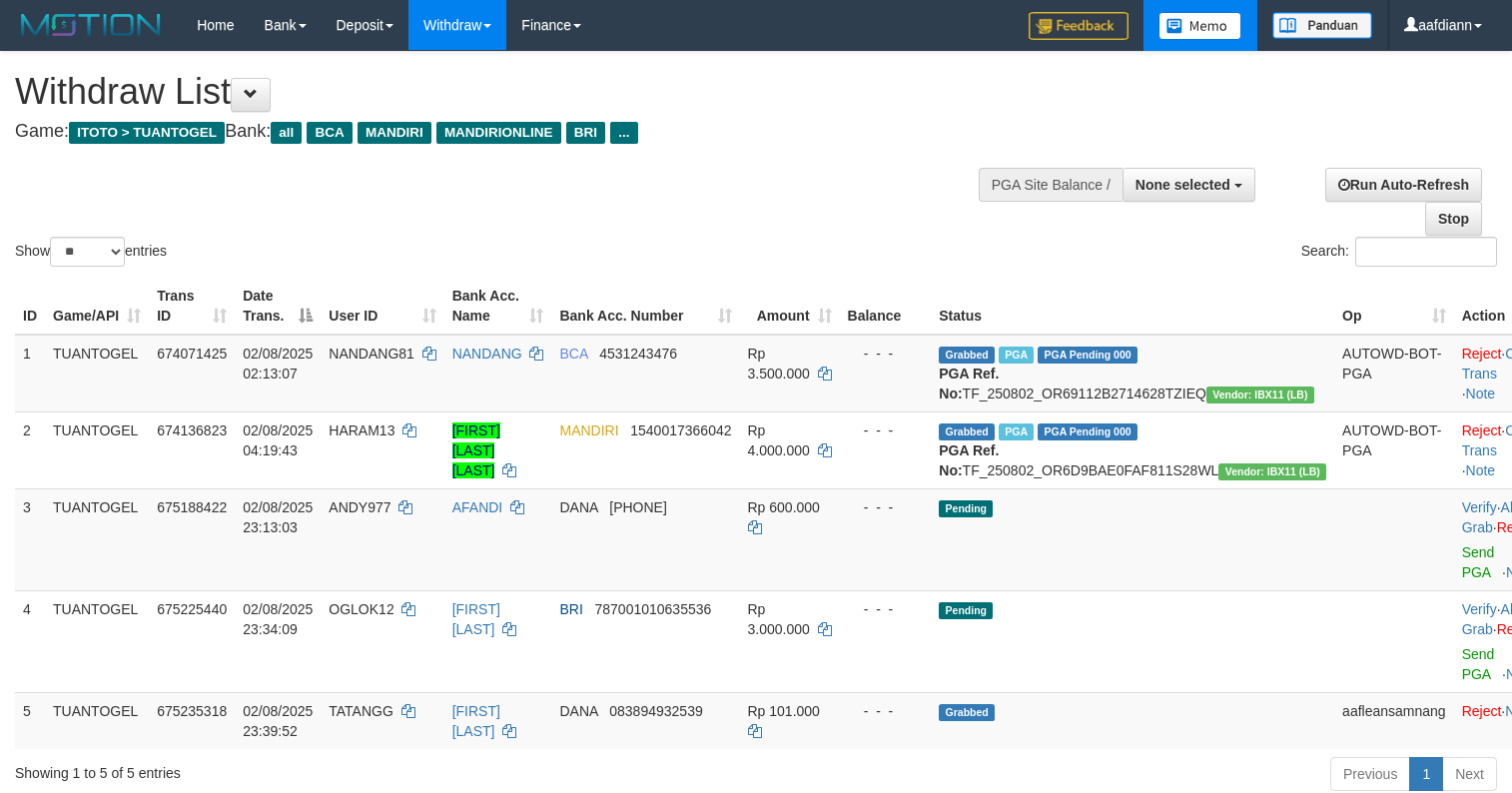 scroll, scrollTop: 0, scrollLeft: 0, axis: both 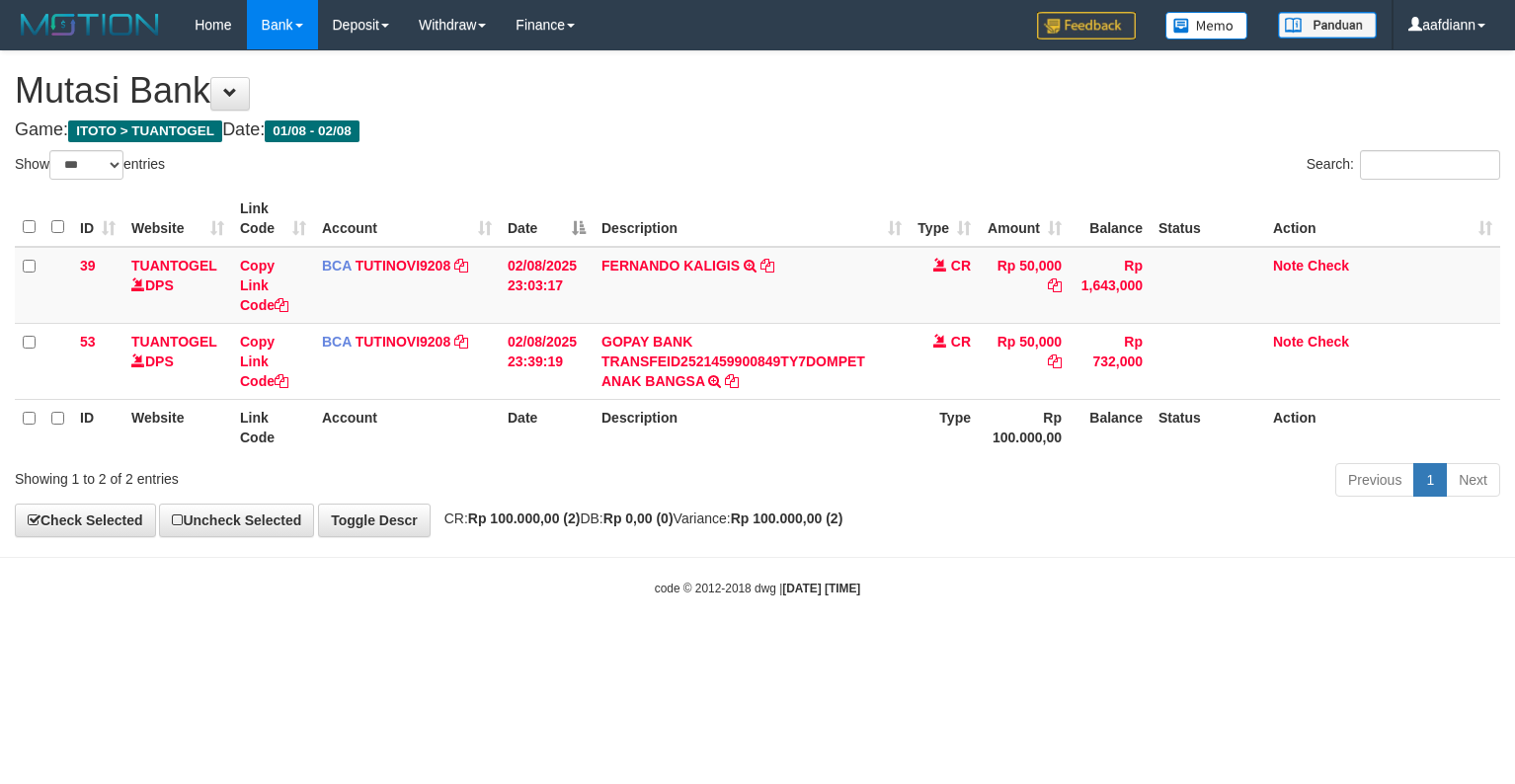 select on "***" 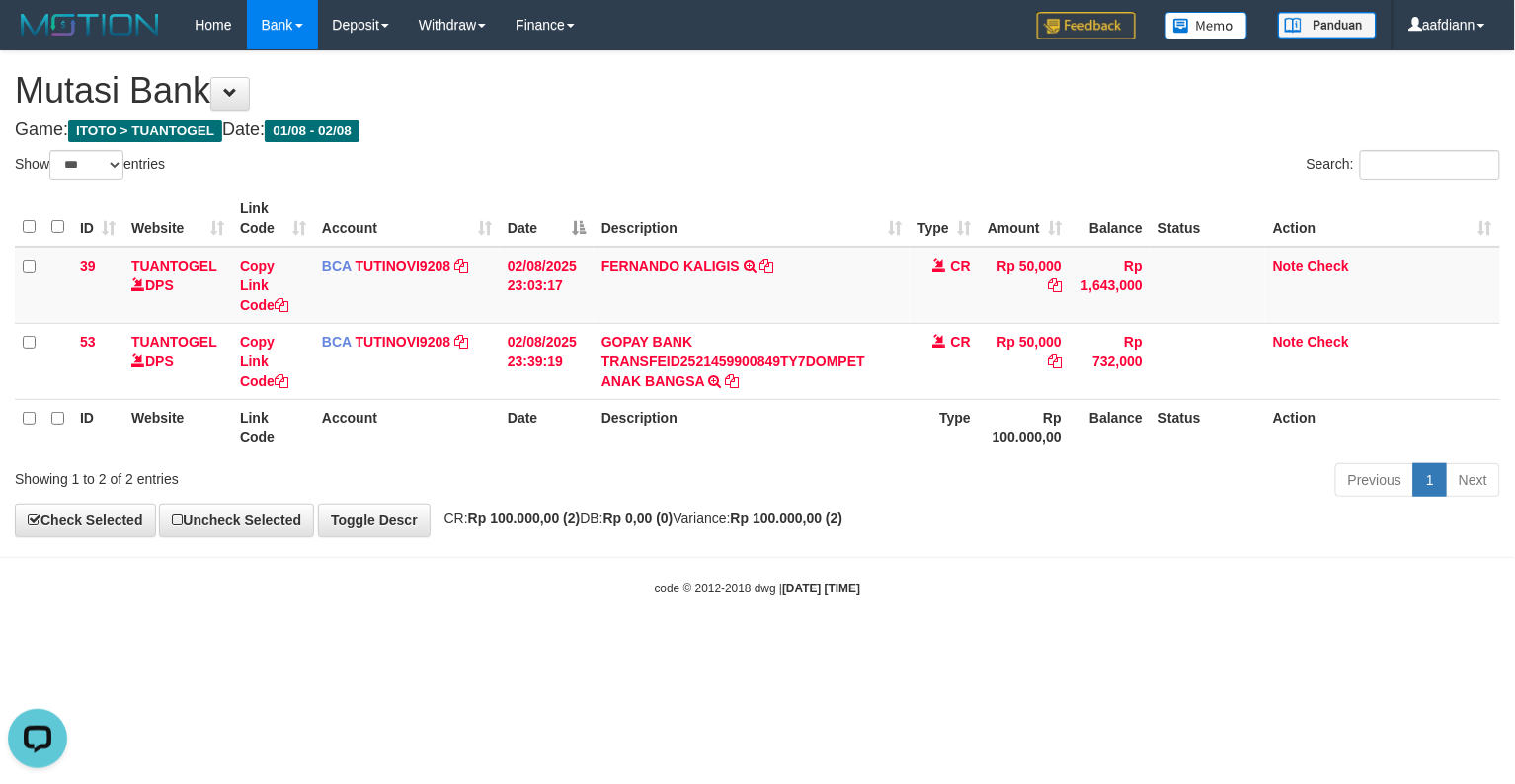 scroll, scrollTop: 0, scrollLeft: 0, axis: both 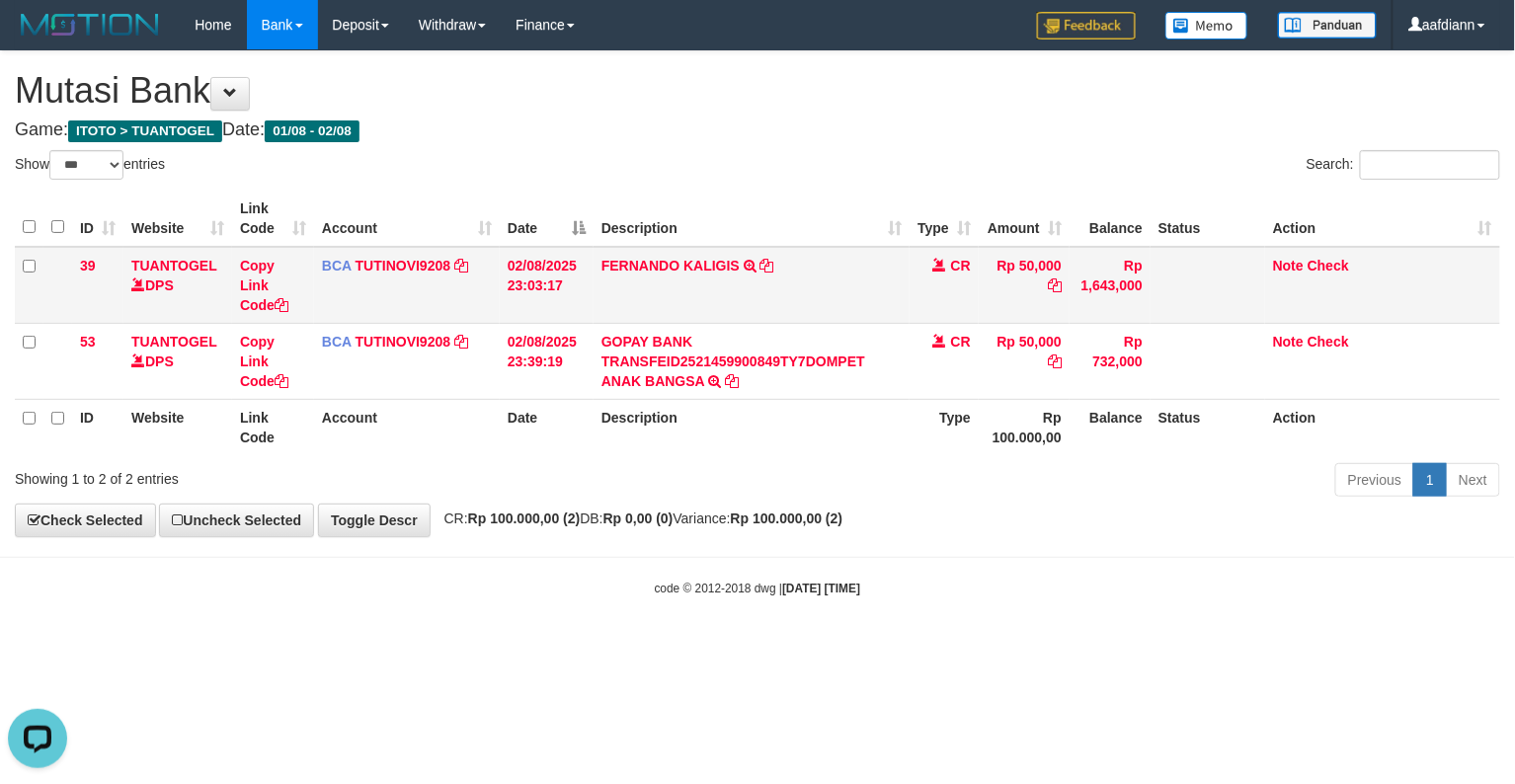 click on "FERNANDO KALIGIS         TRSF E-BANKING CR 0208/FTSCY/WS95031
50000.00FERNANDO KALIGIS" at bounding box center (752, 285) 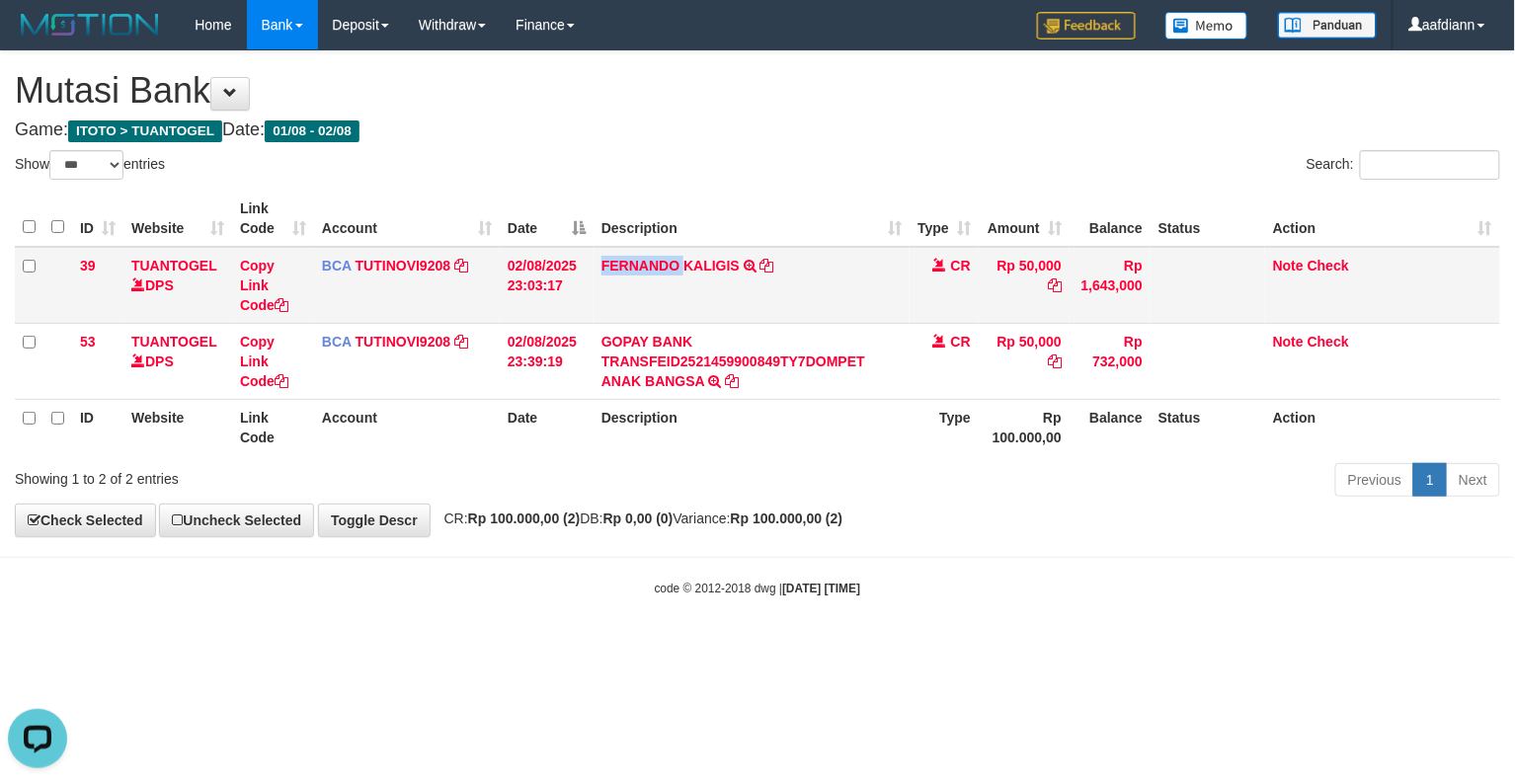 click on "FERNANDO KALIGIS         TRSF E-BANKING CR 0208/FTSCY/WS95031
50000.00FERNANDO KALIGIS" at bounding box center (752, 285) 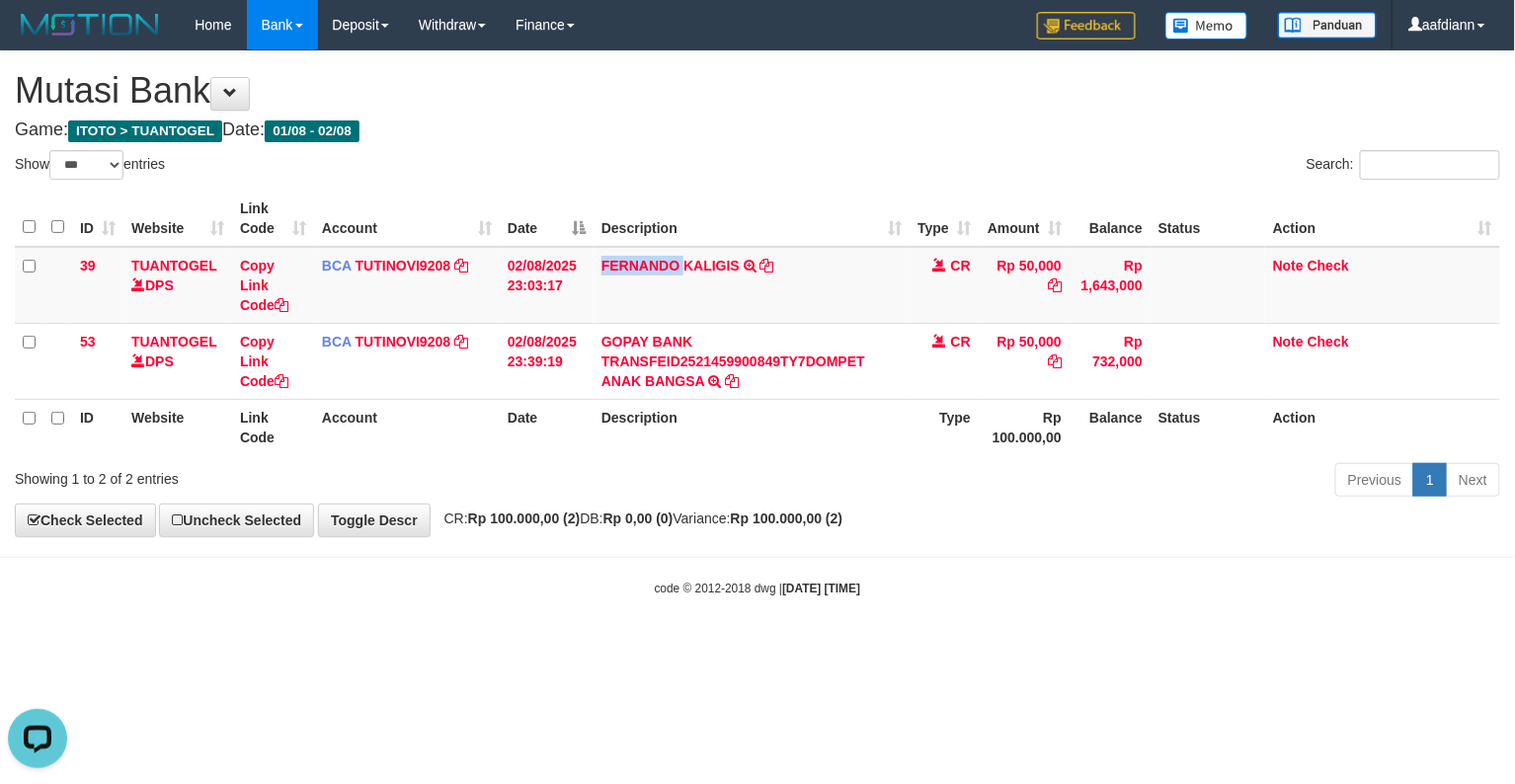 copy on "FERNANDO" 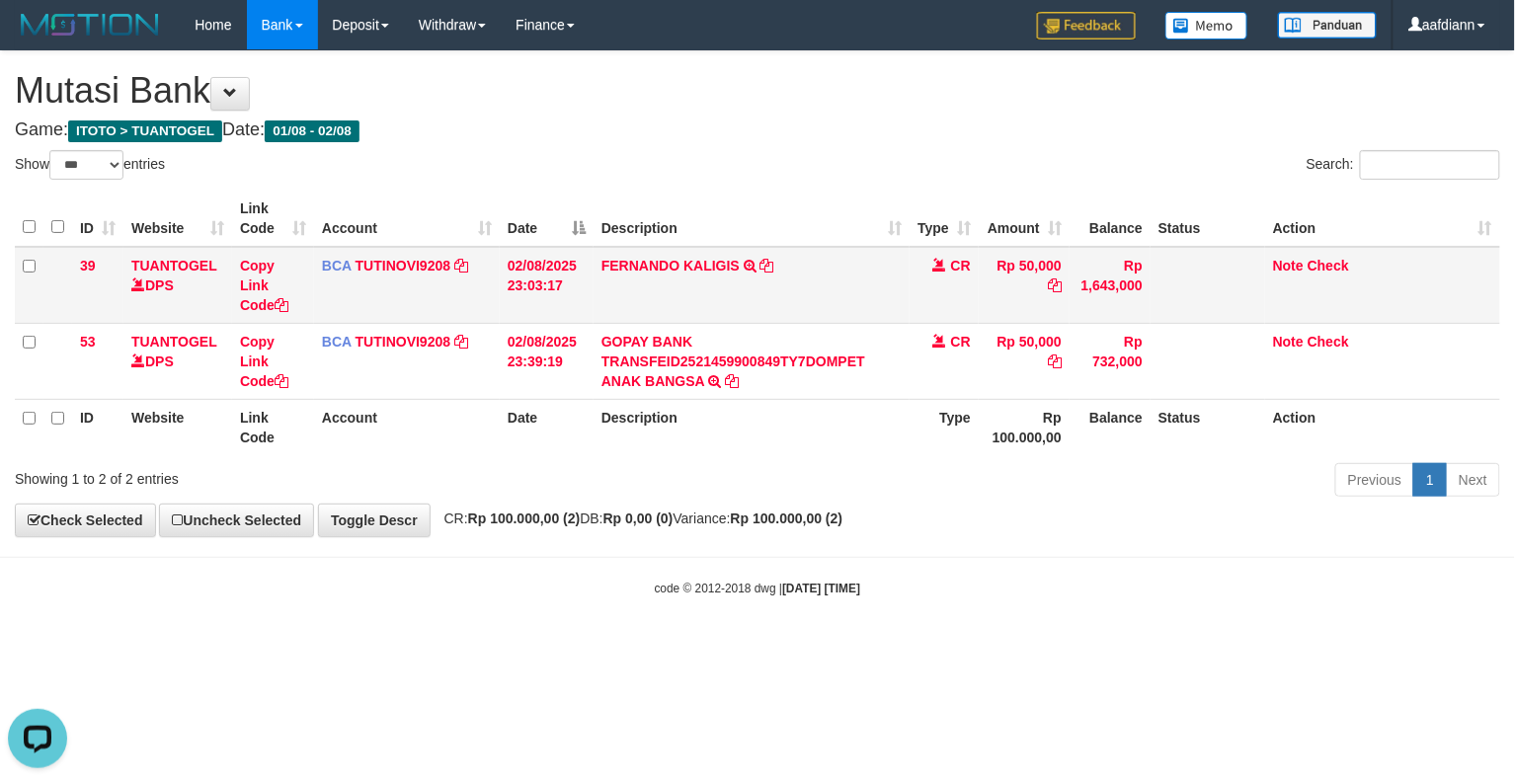 drag, startPoint x: 709, startPoint y: 650, endPoint x: 614, endPoint y: 274, distance: 387.8157 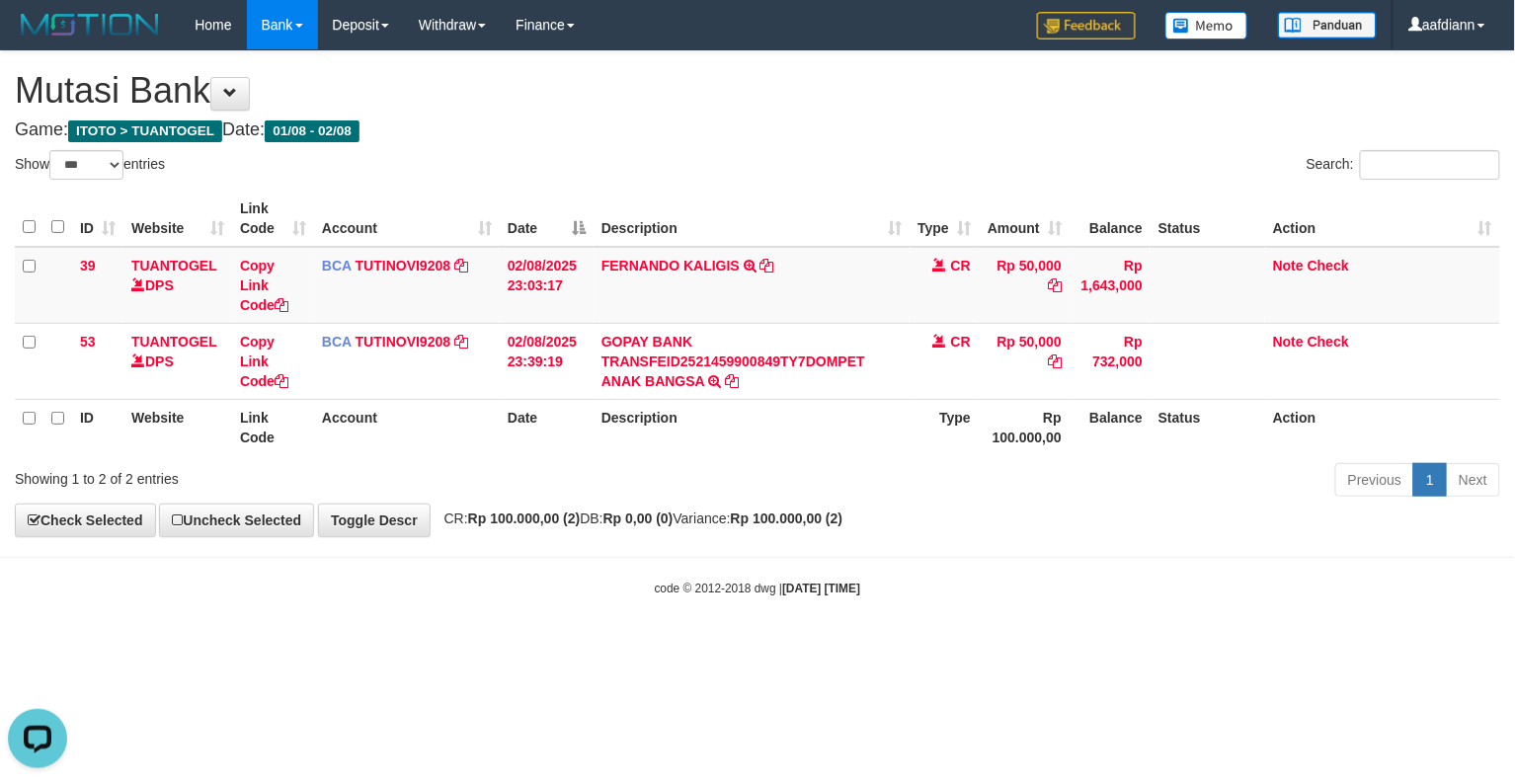 drag, startPoint x: 514, startPoint y: 99, endPoint x: 468, endPoint y: 83, distance: 48.703183 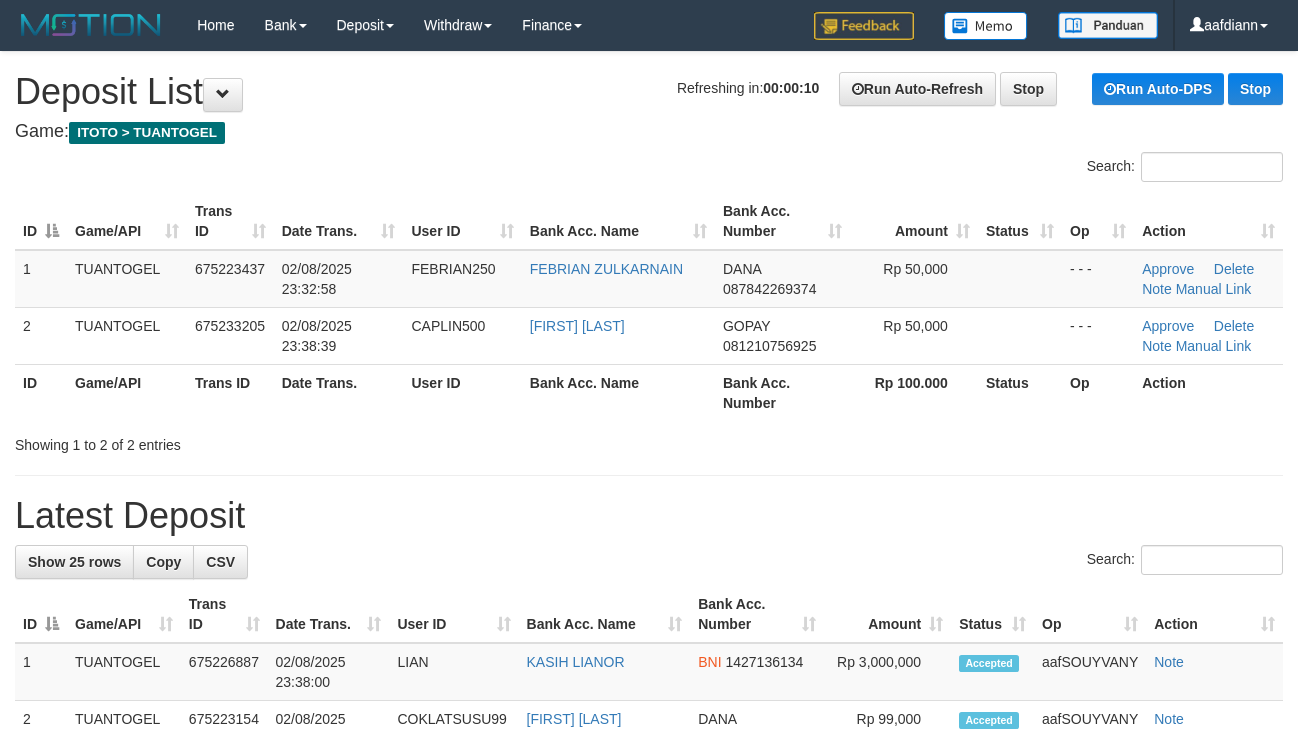 scroll, scrollTop: 0, scrollLeft: 0, axis: both 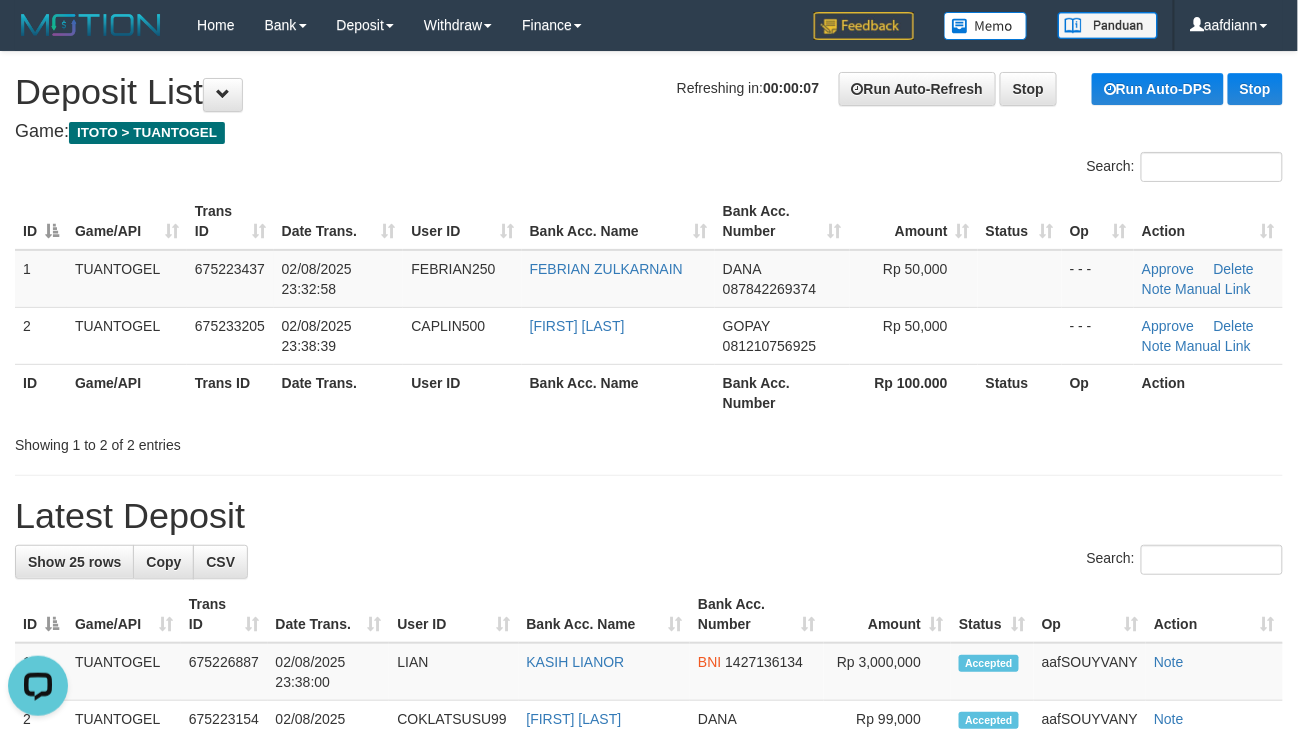 drag, startPoint x: 580, startPoint y: 460, endPoint x: 574, endPoint y: 445, distance: 16.155495 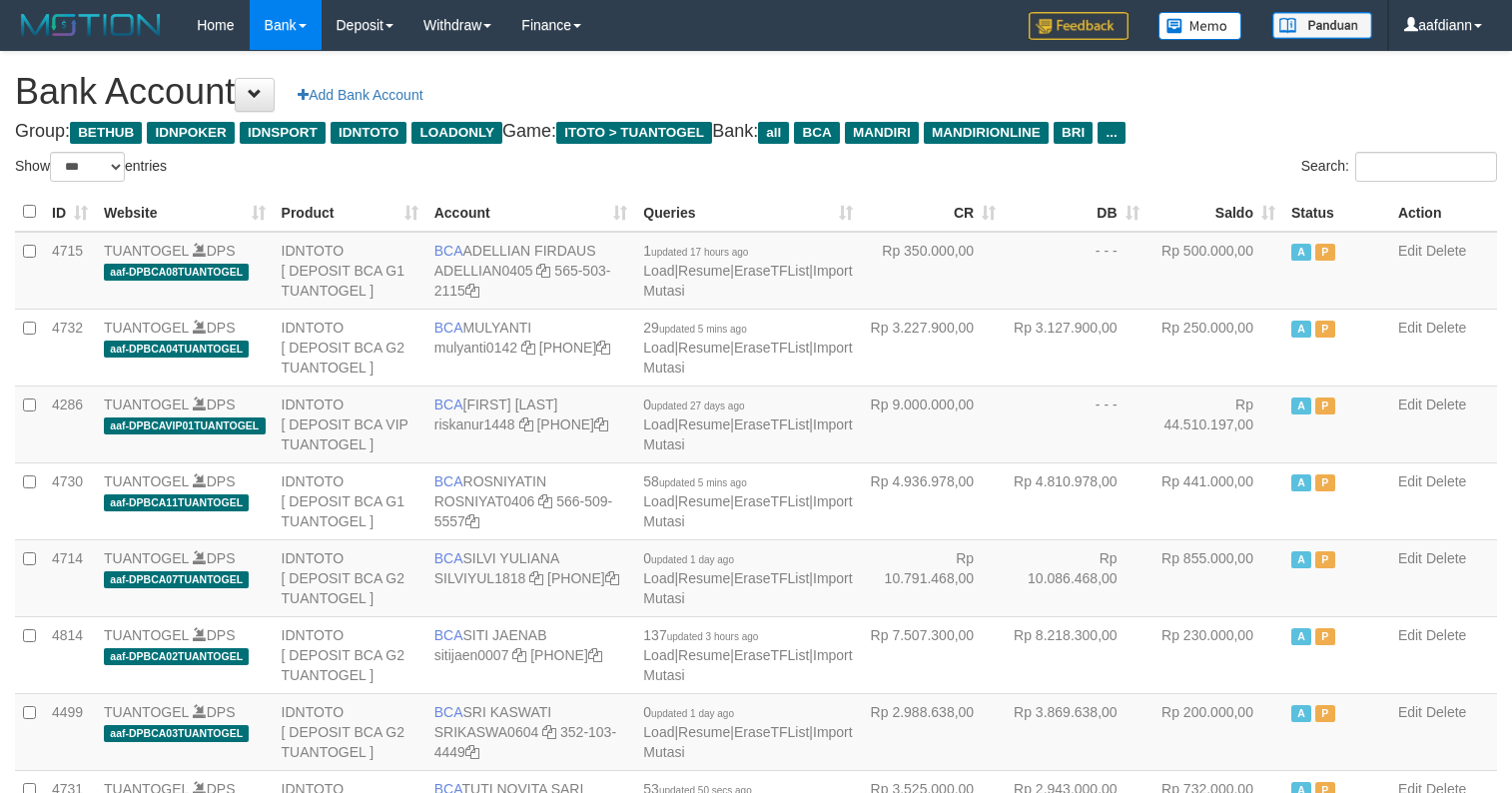 select on "***" 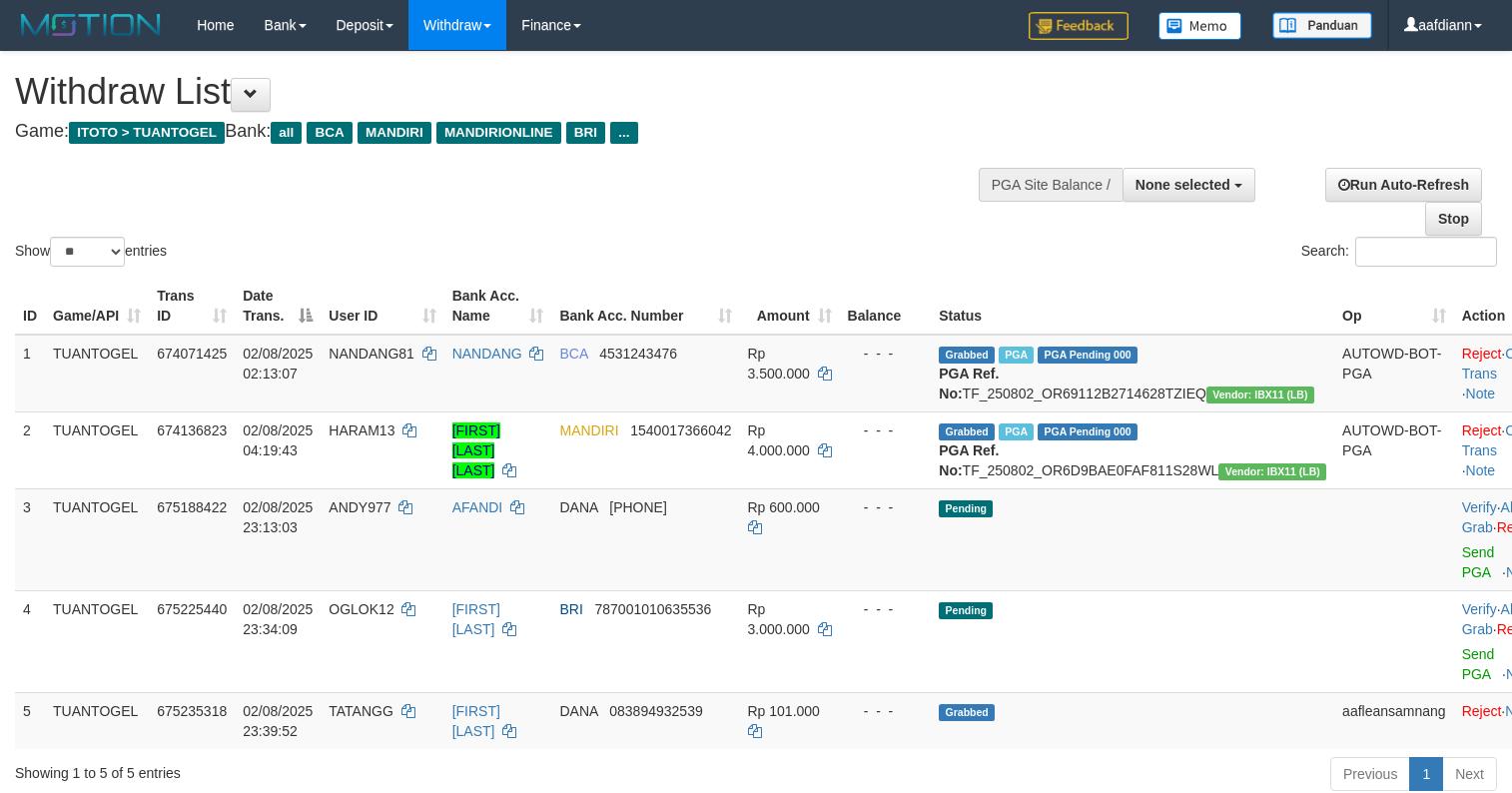 select 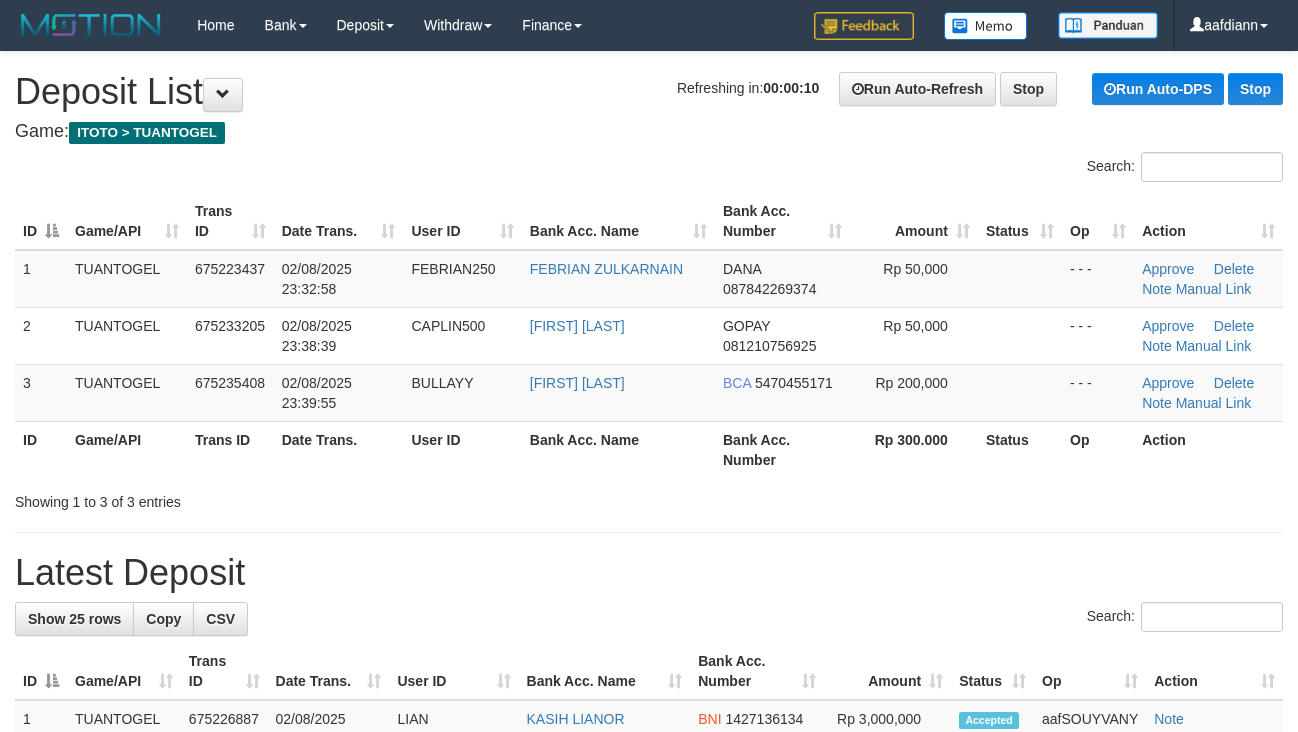 scroll, scrollTop: 0, scrollLeft: 0, axis: both 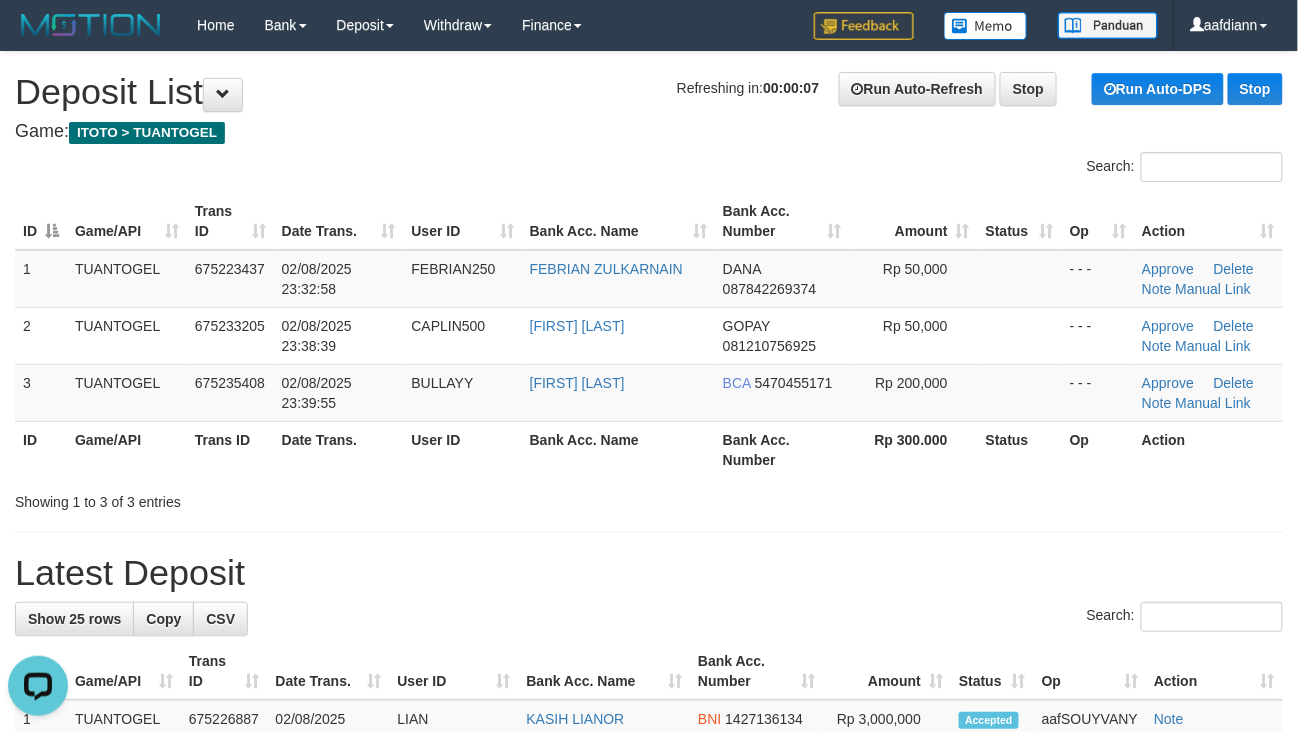 drag, startPoint x: 949, startPoint y: 512, endPoint x: 856, endPoint y: 432, distance: 122.67436 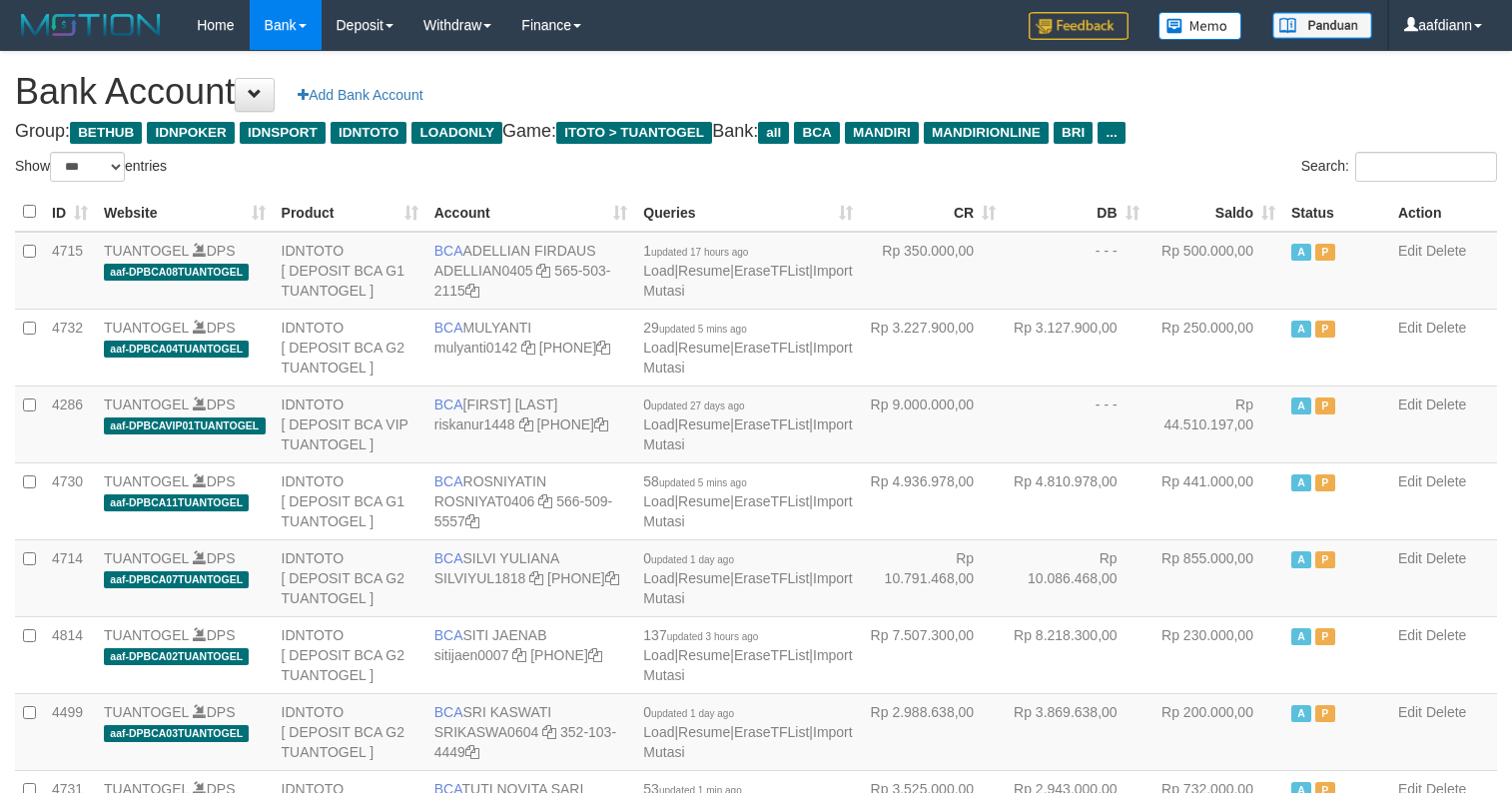 select on "***" 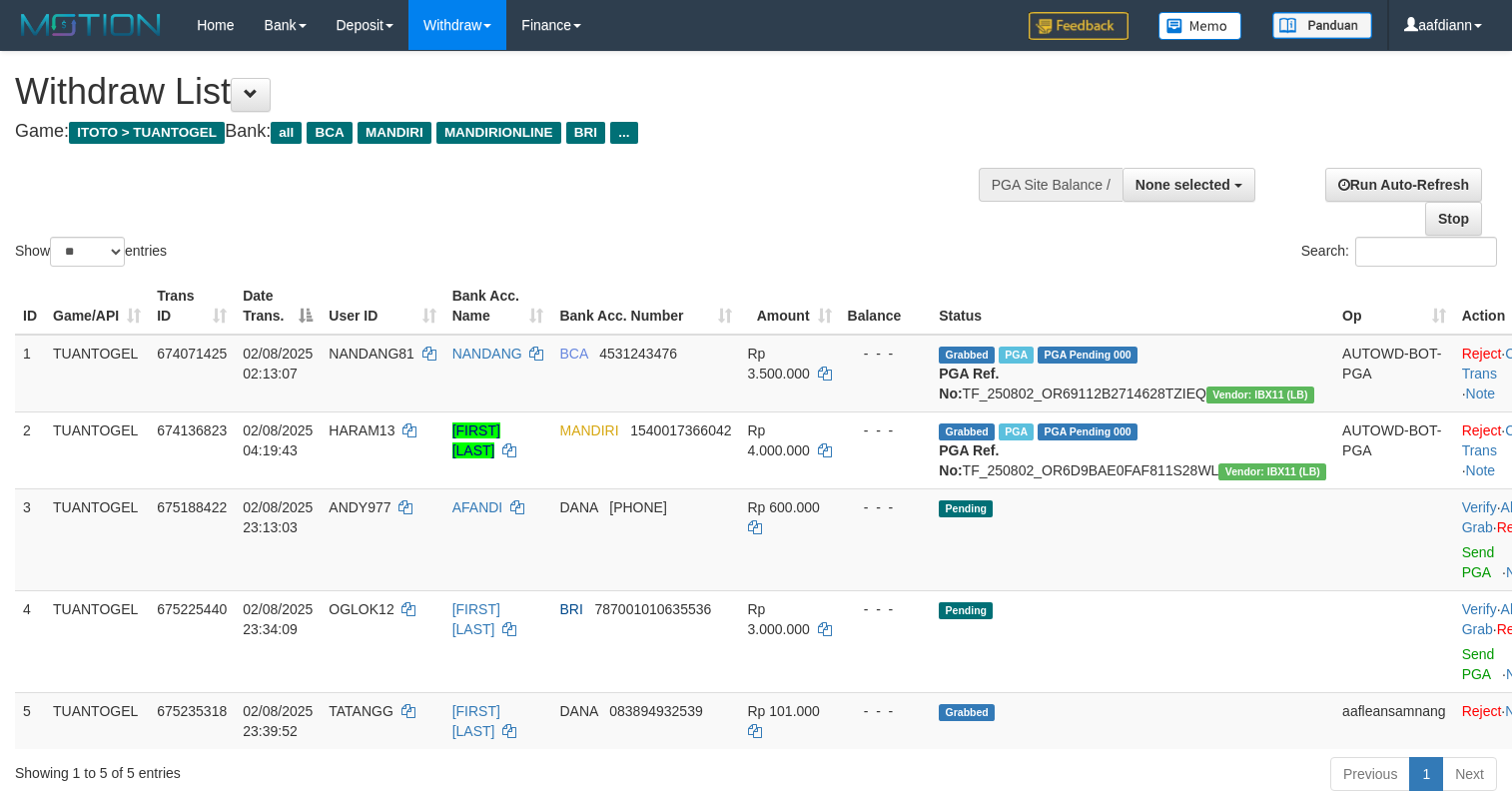 select 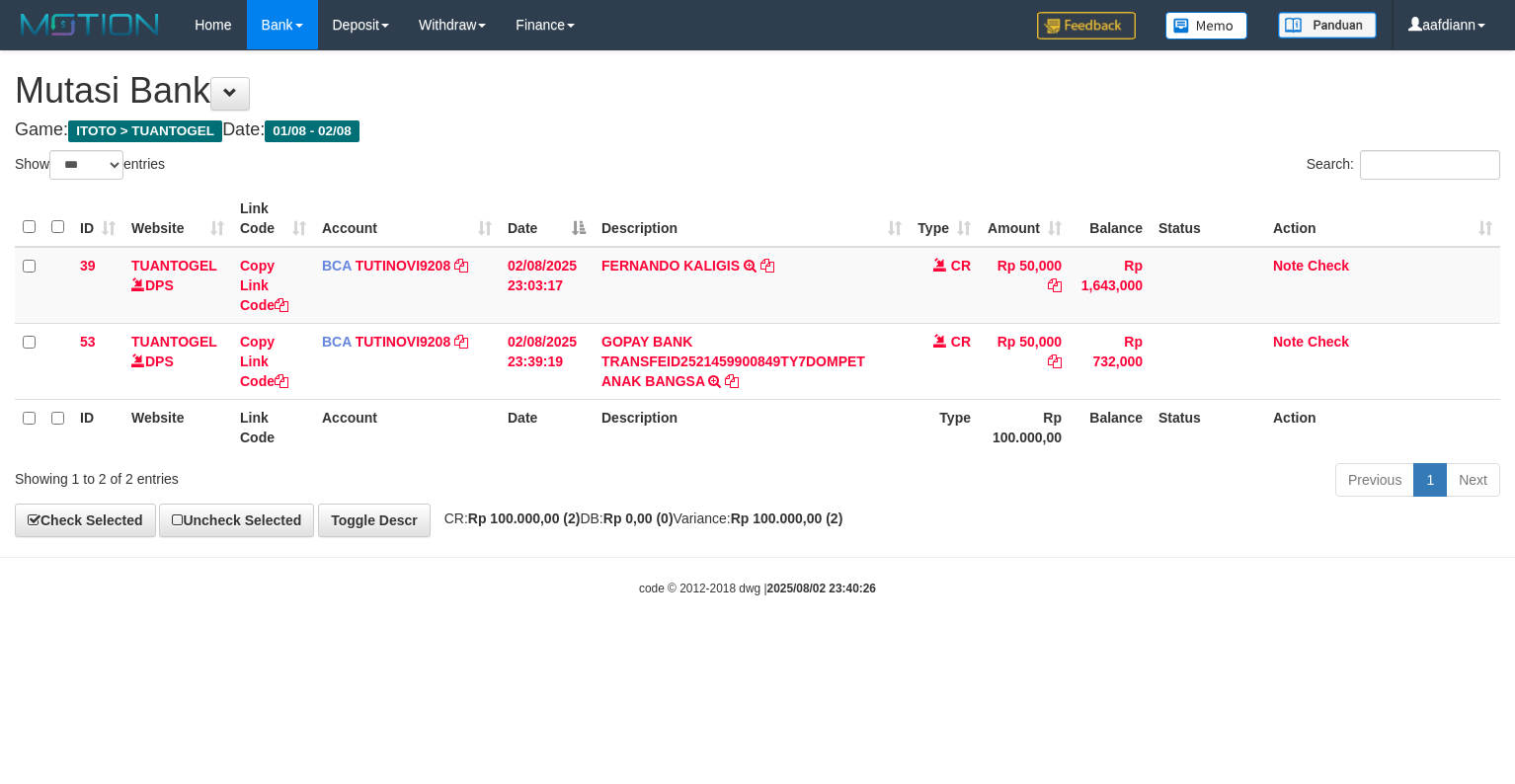select on "***" 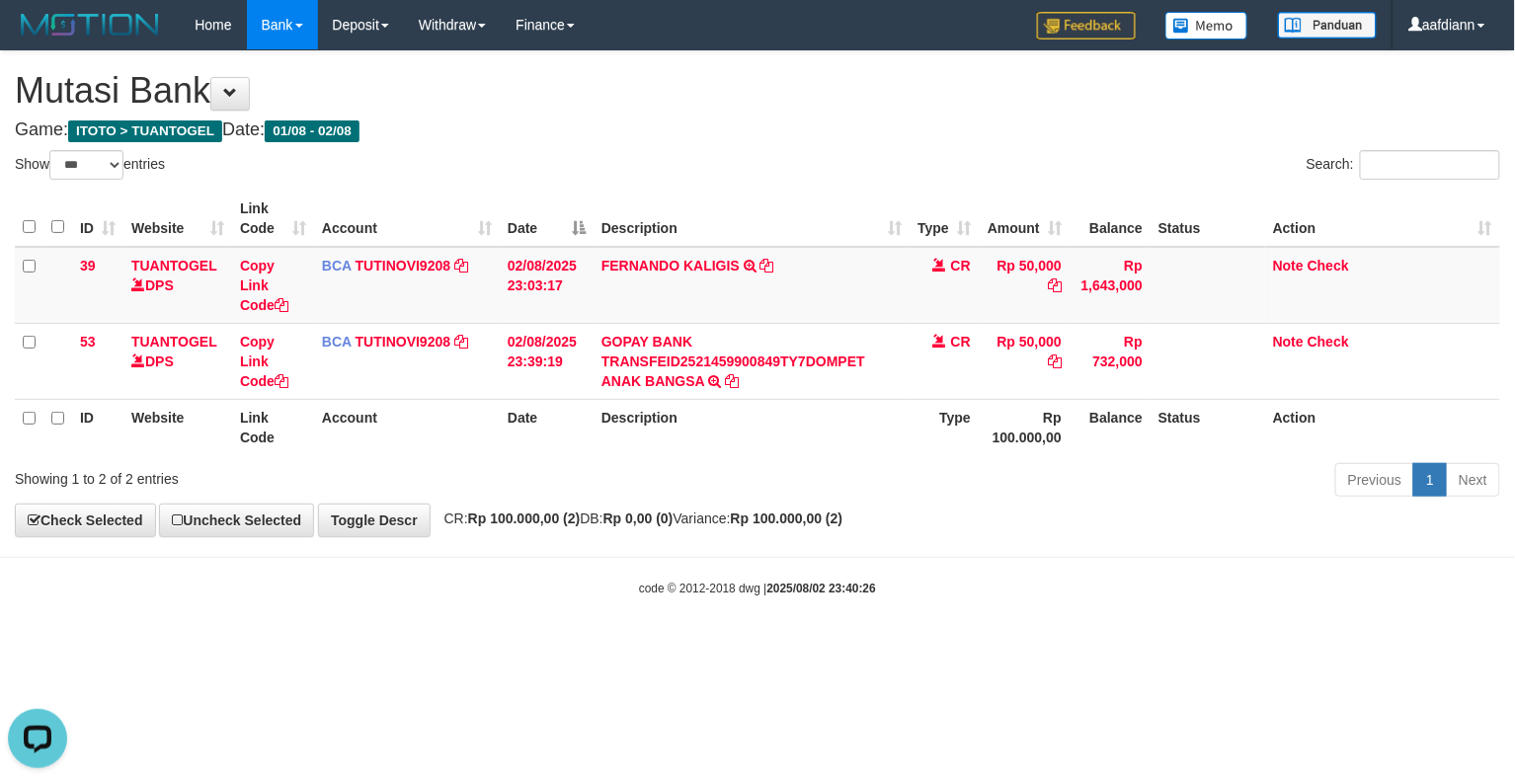 scroll, scrollTop: 0, scrollLeft: 0, axis: both 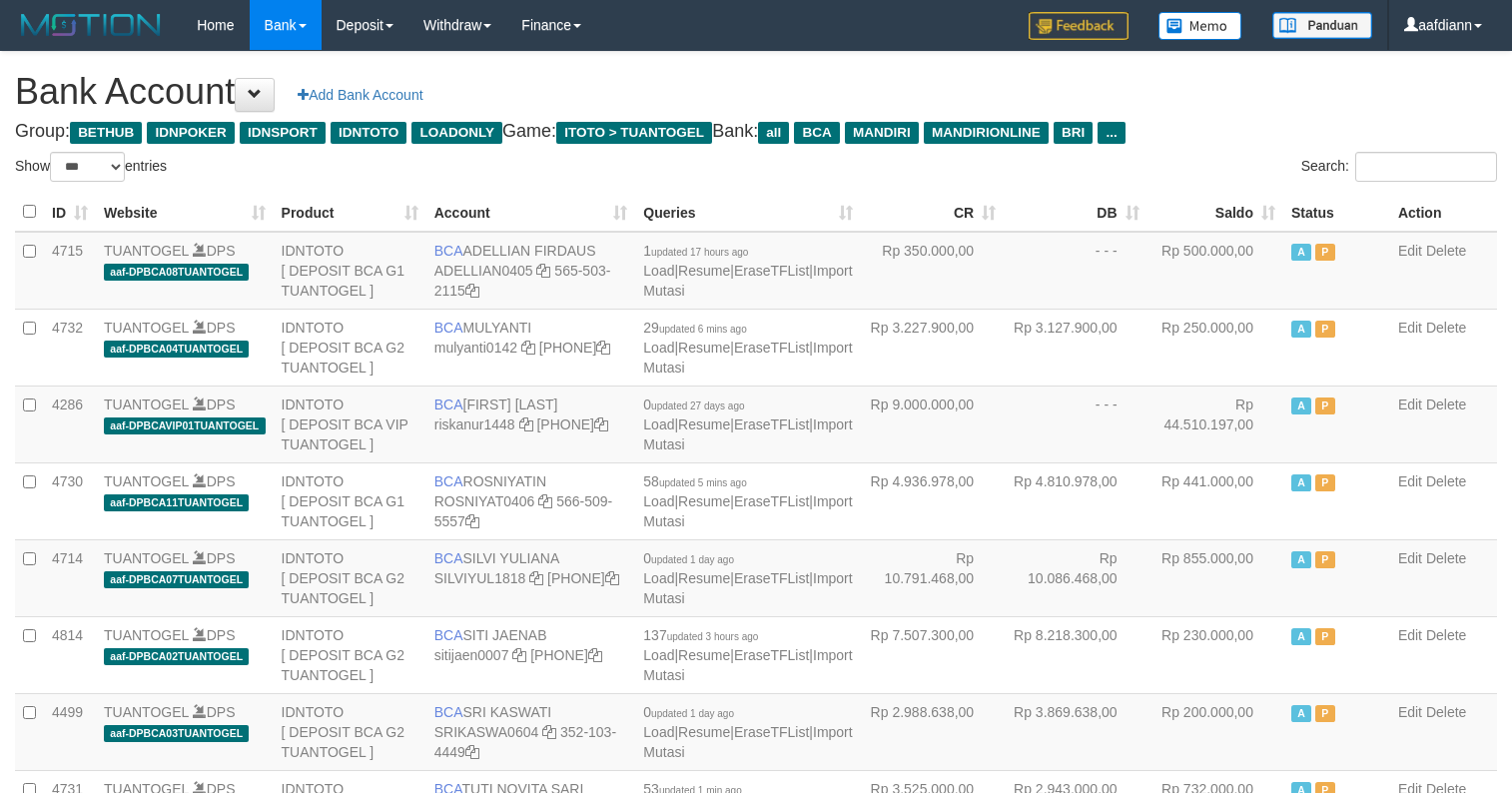 select on "***" 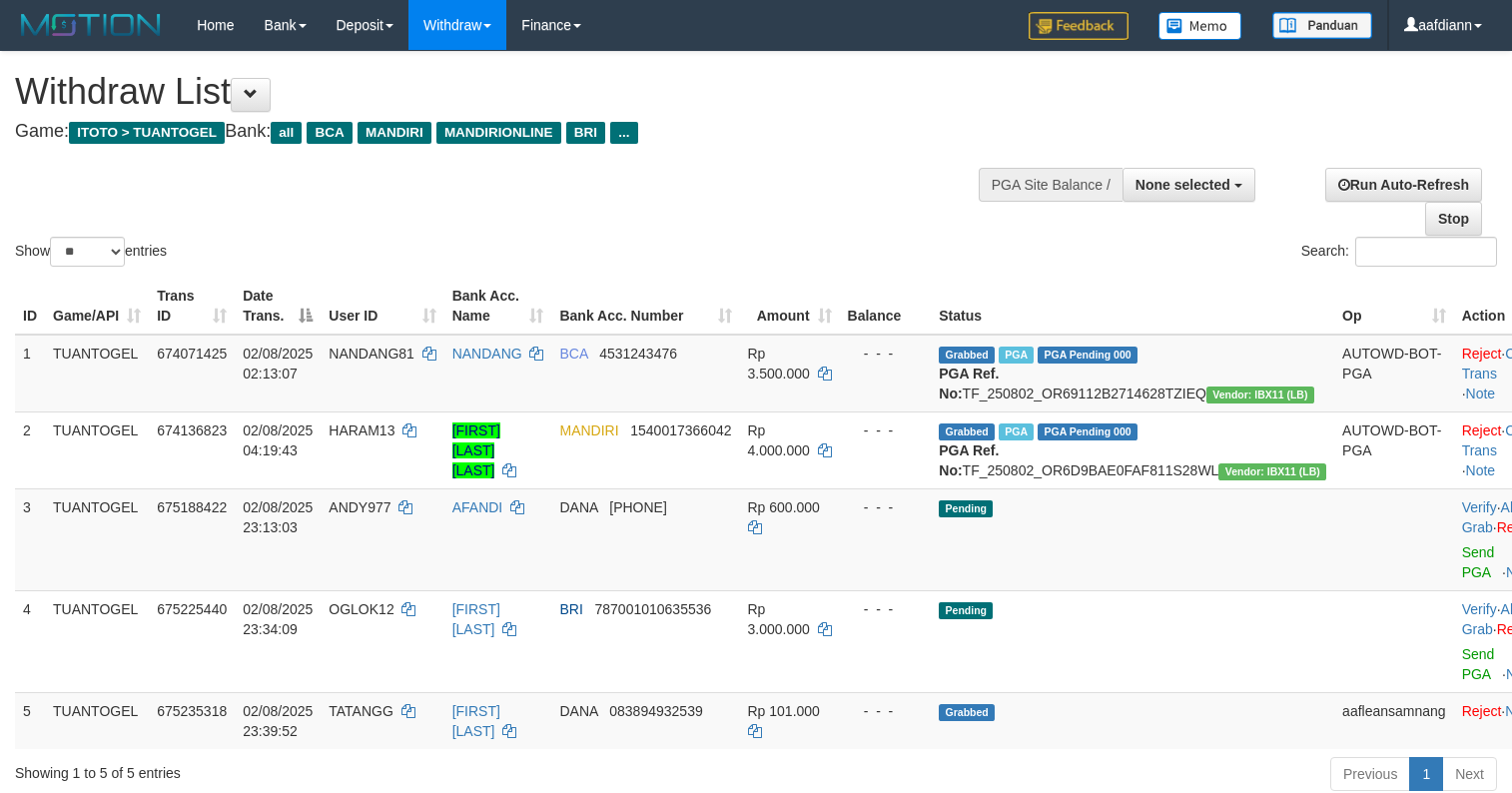 select 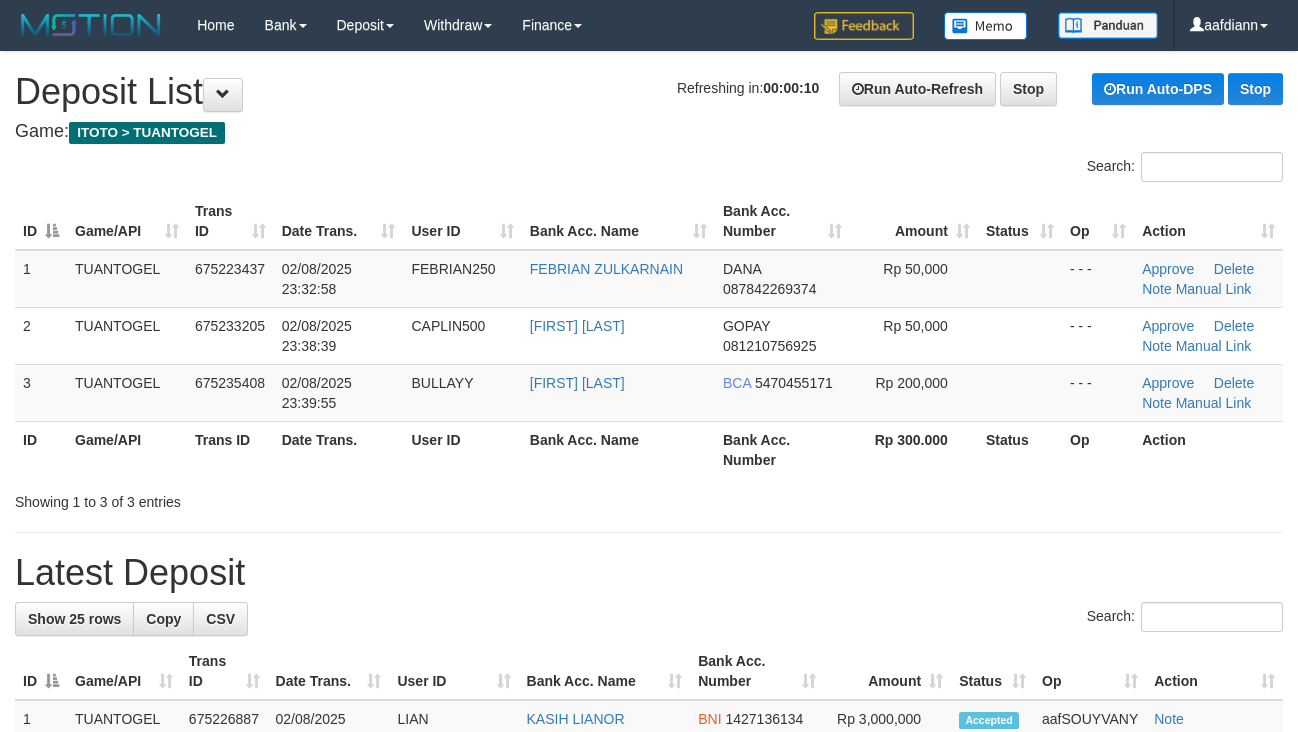 scroll, scrollTop: 0, scrollLeft: 0, axis: both 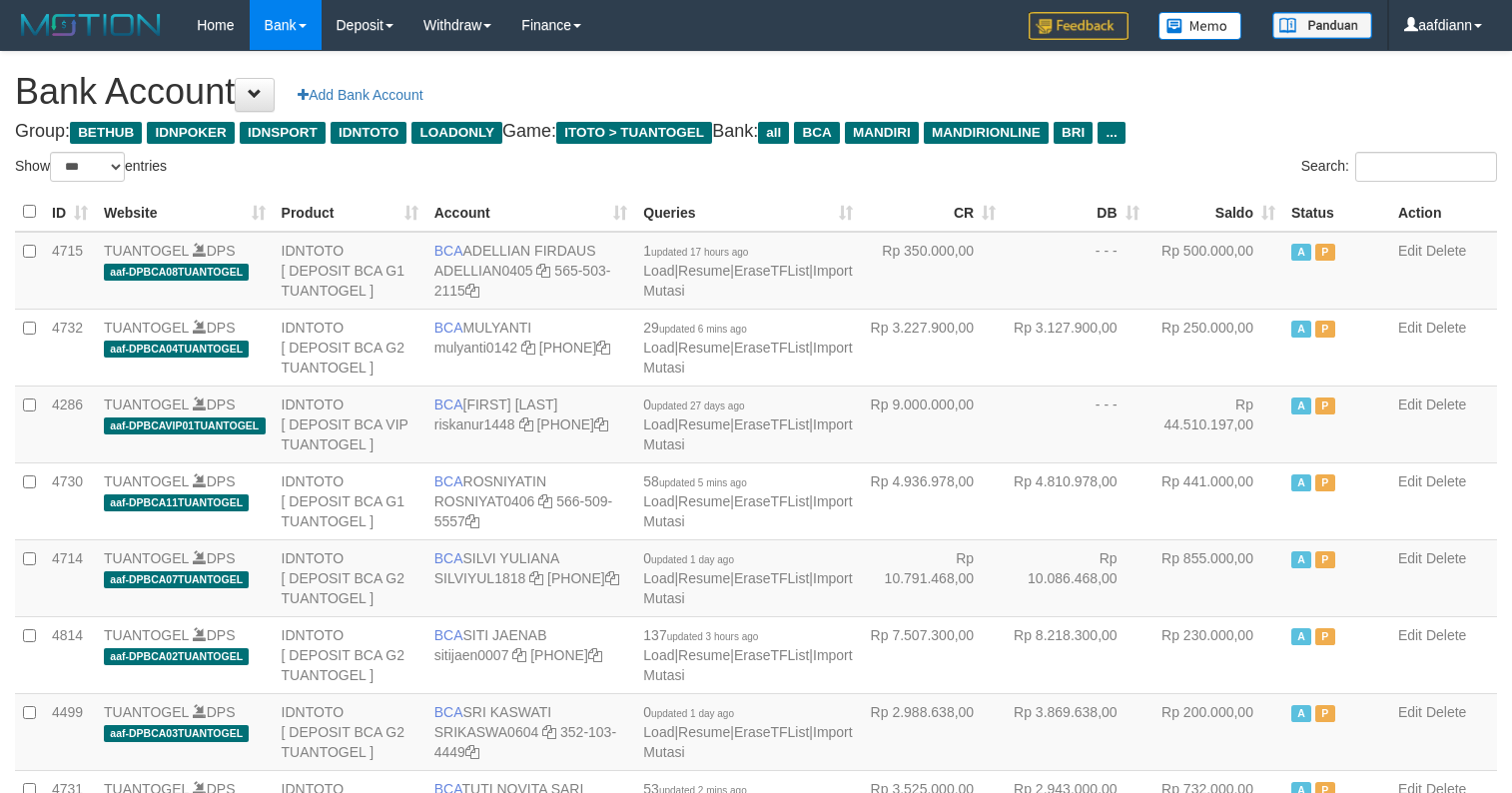 select on "***" 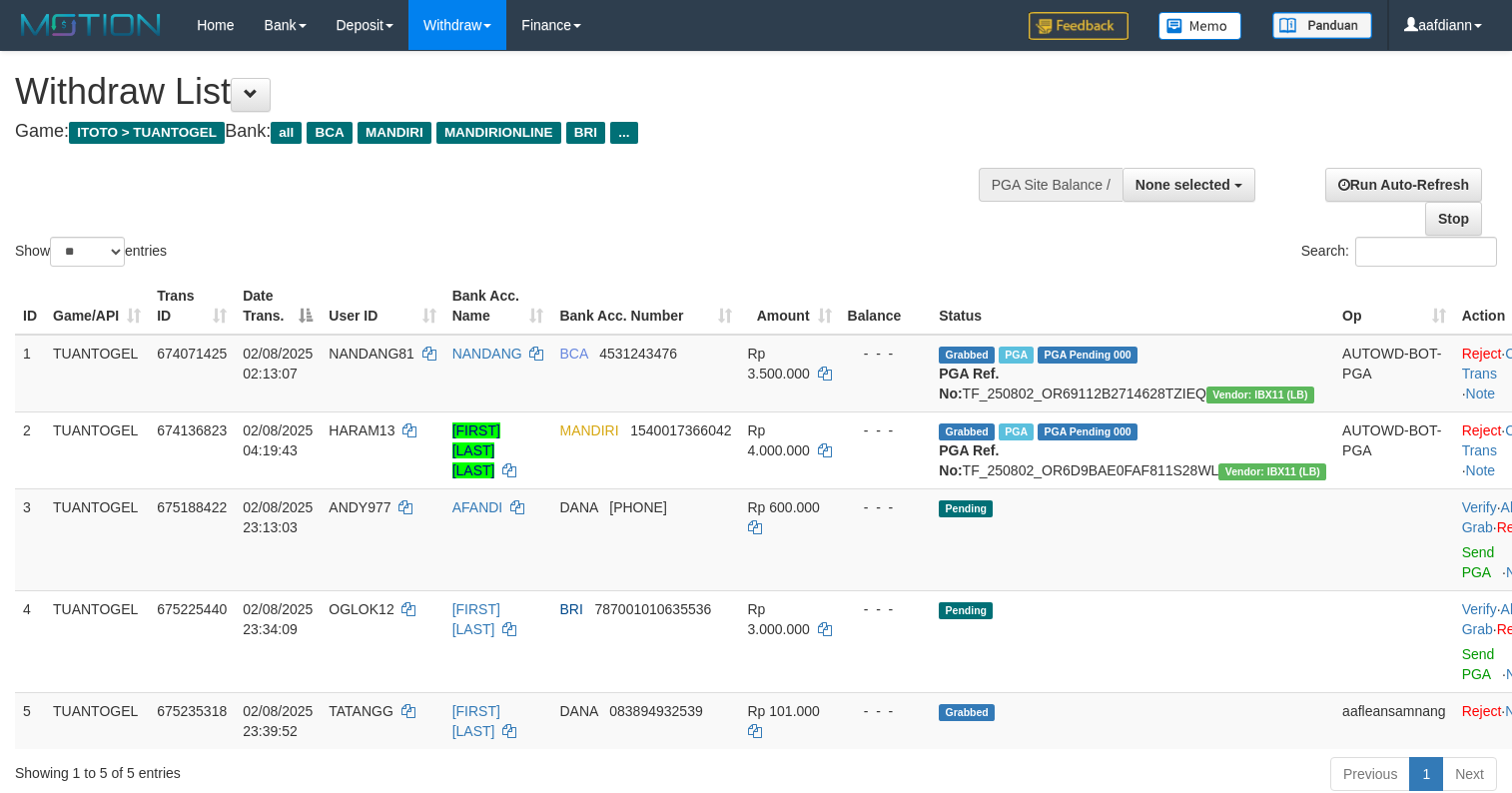 select 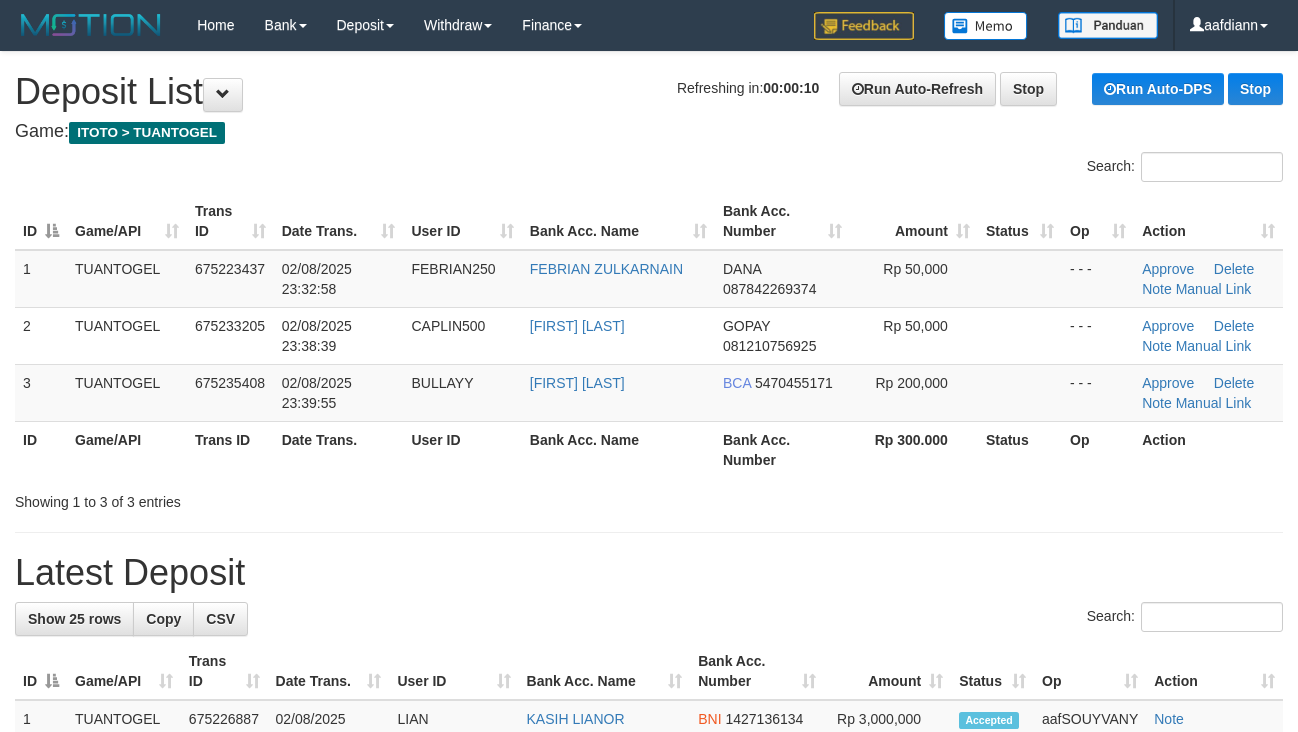 scroll, scrollTop: 0, scrollLeft: 0, axis: both 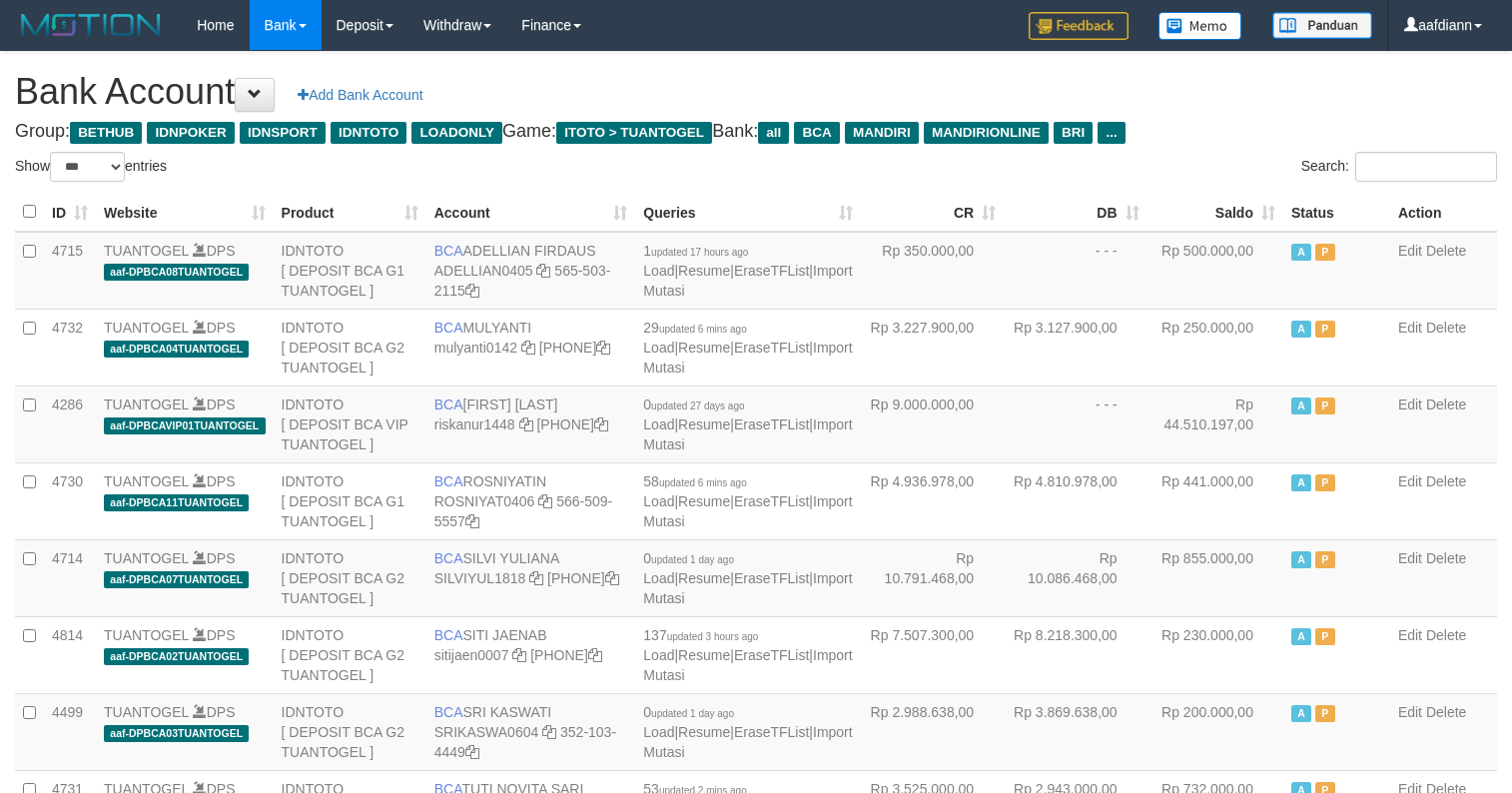 select on "***" 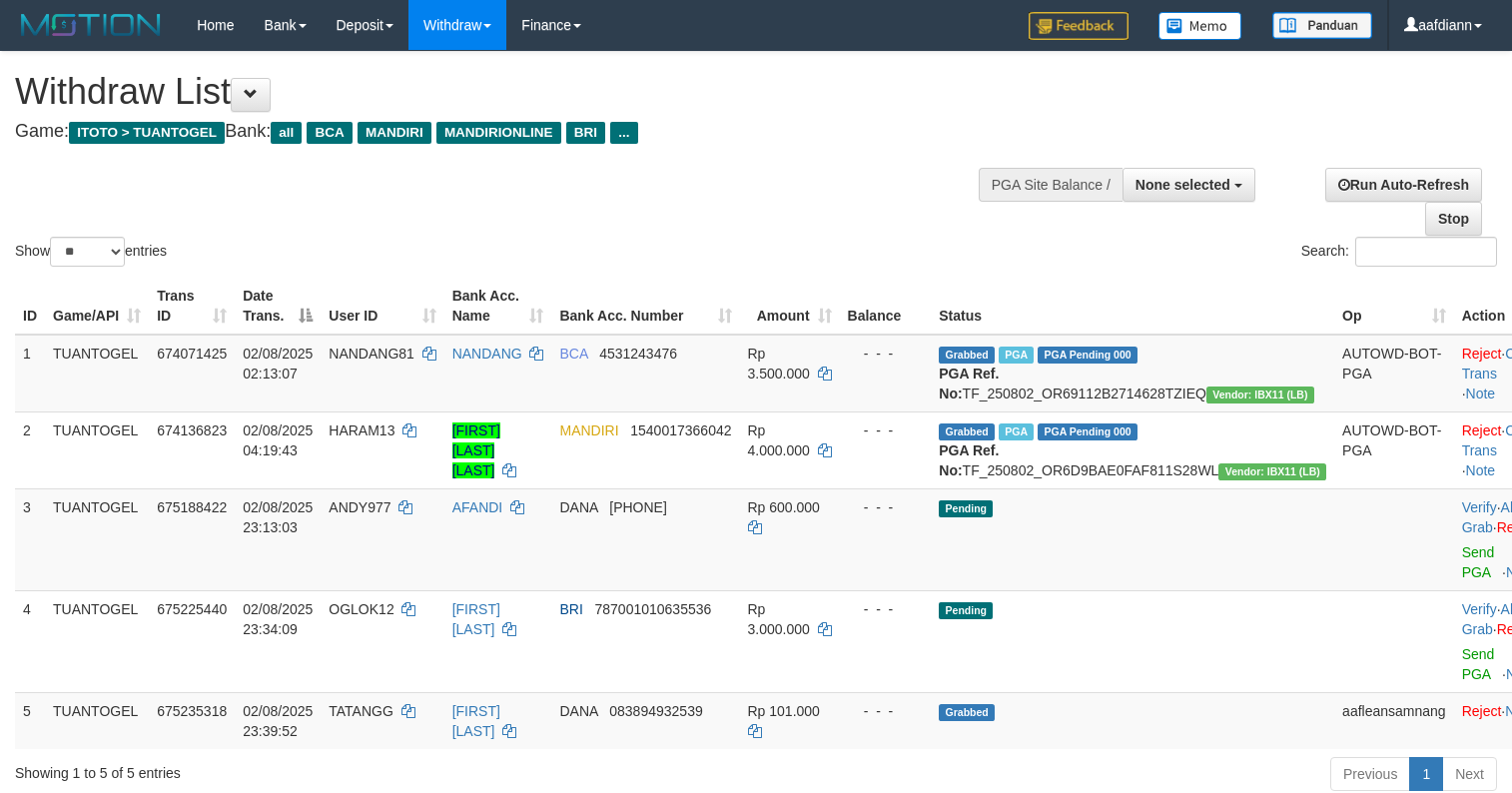 select 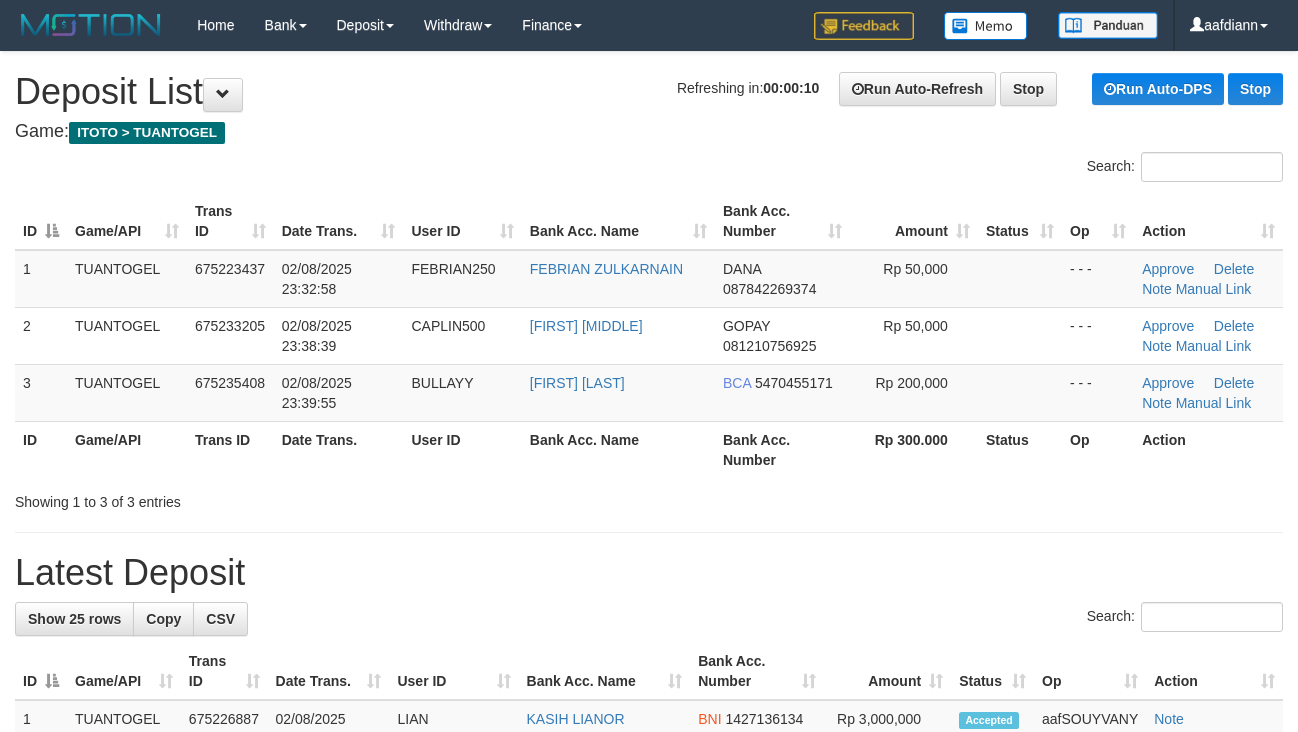 scroll, scrollTop: 0, scrollLeft: 0, axis: both 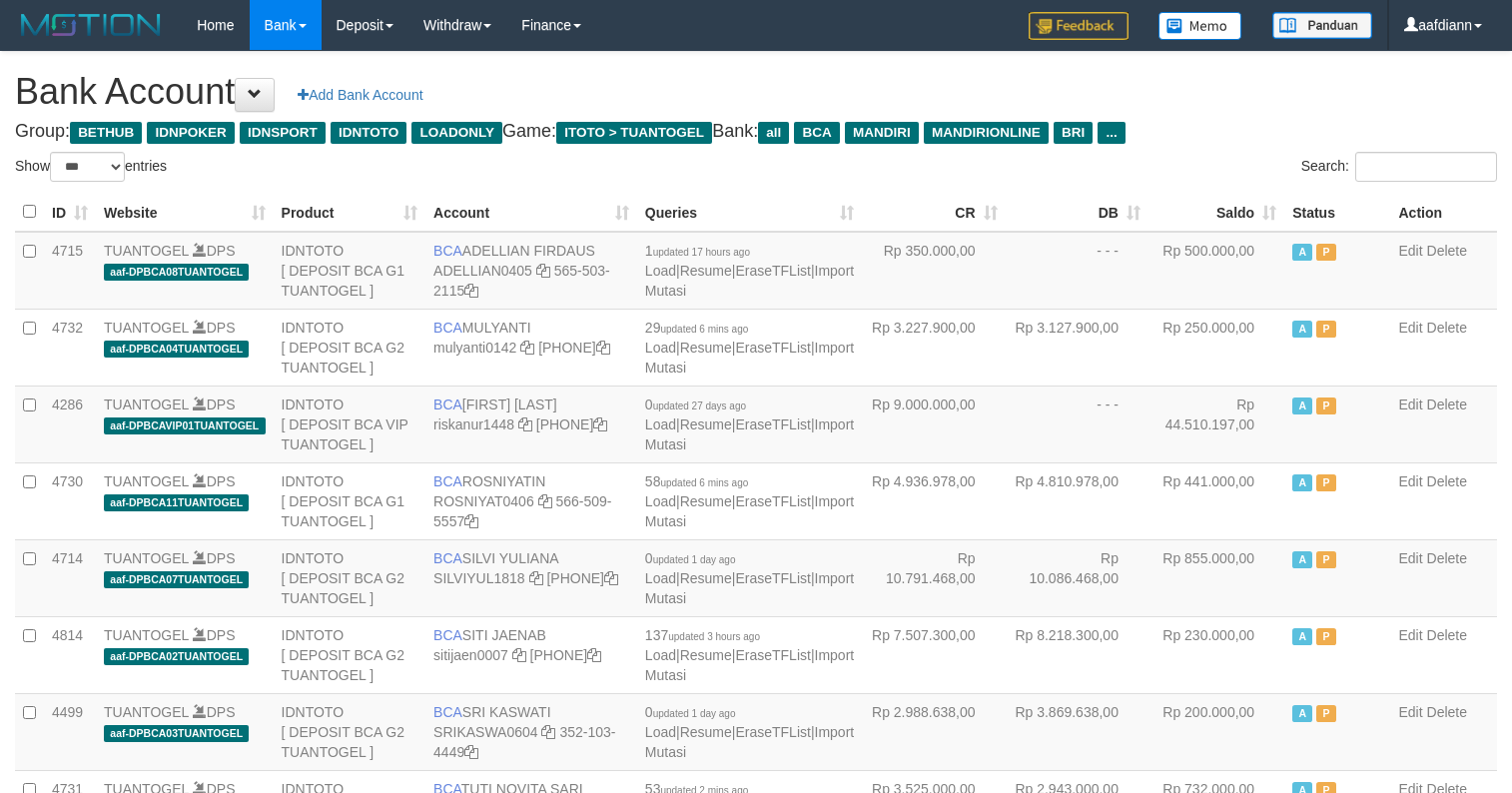 select on "***" 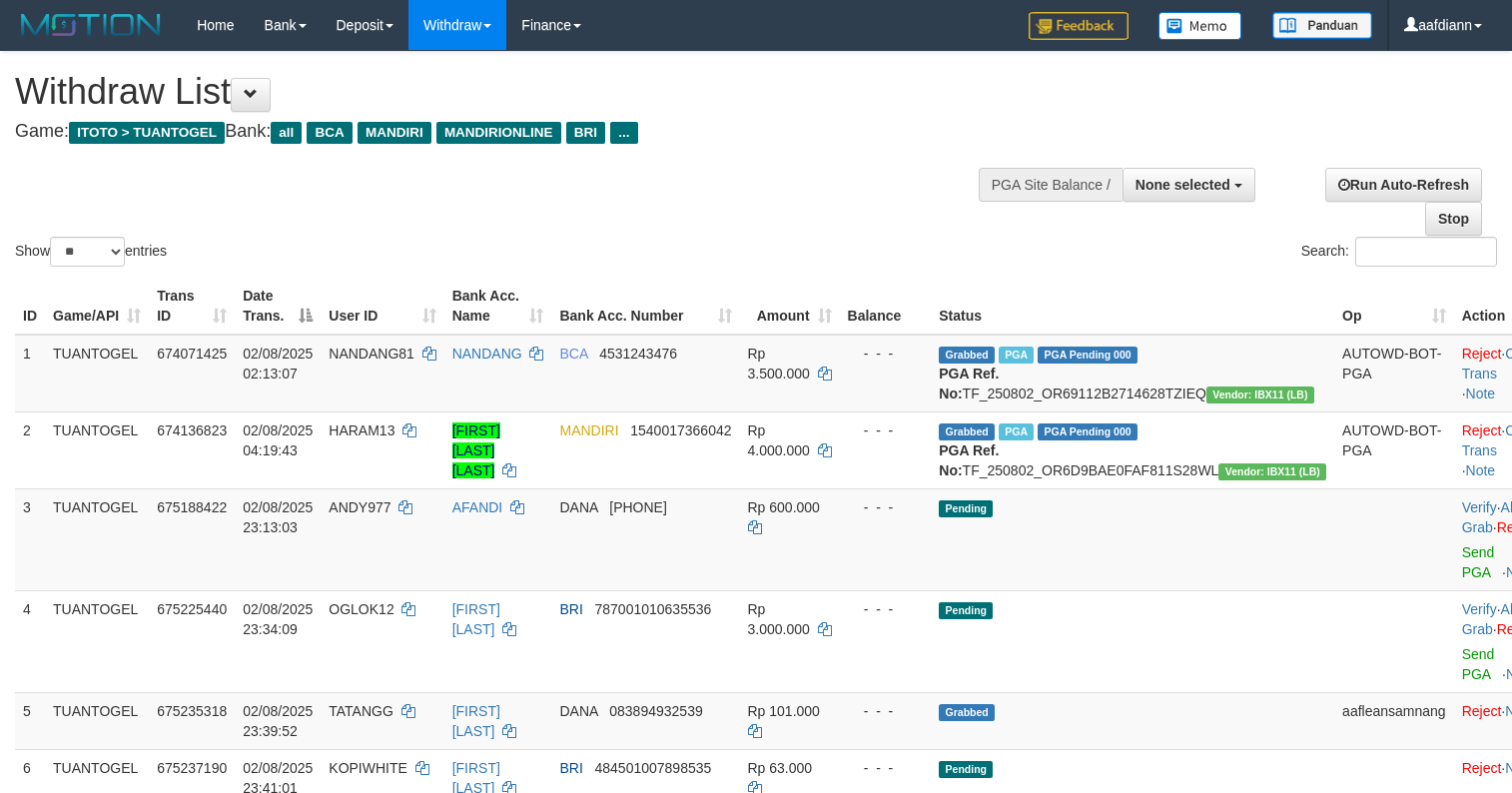 select 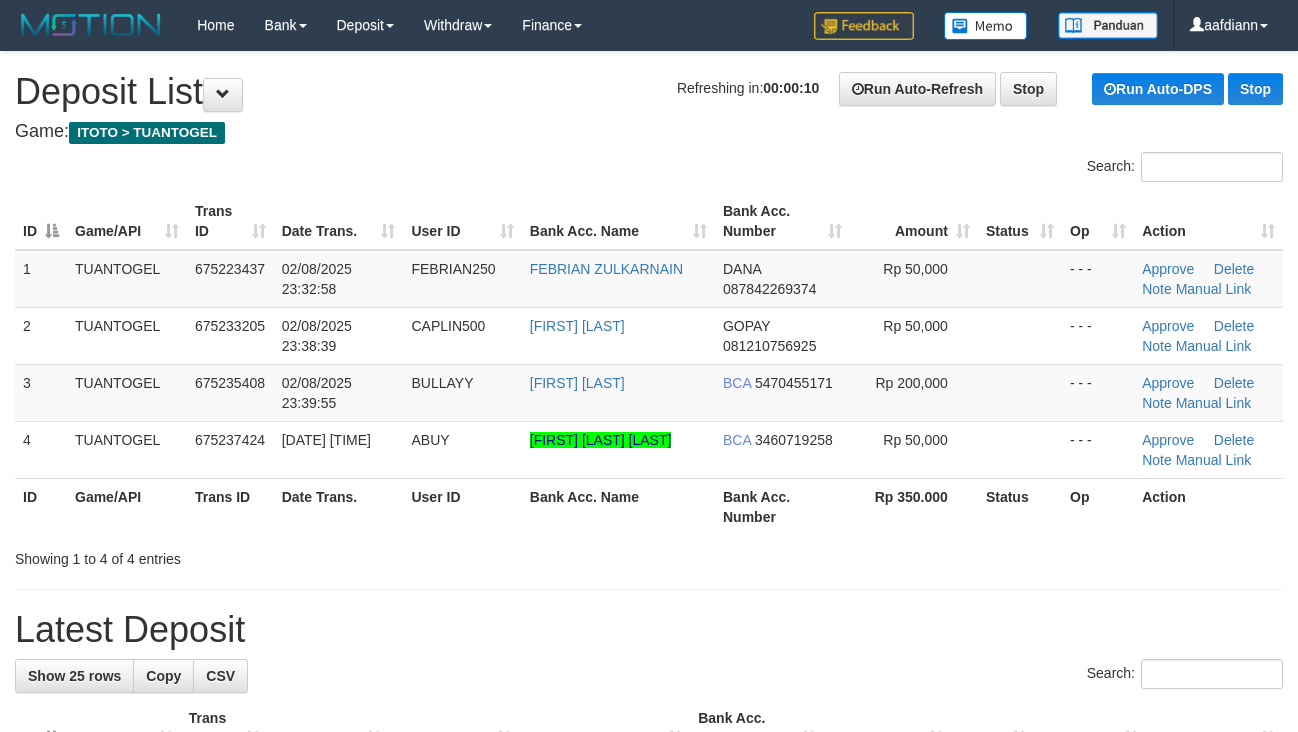 scroll, scrollTop: 0, scrollLeft: 0, axis: both 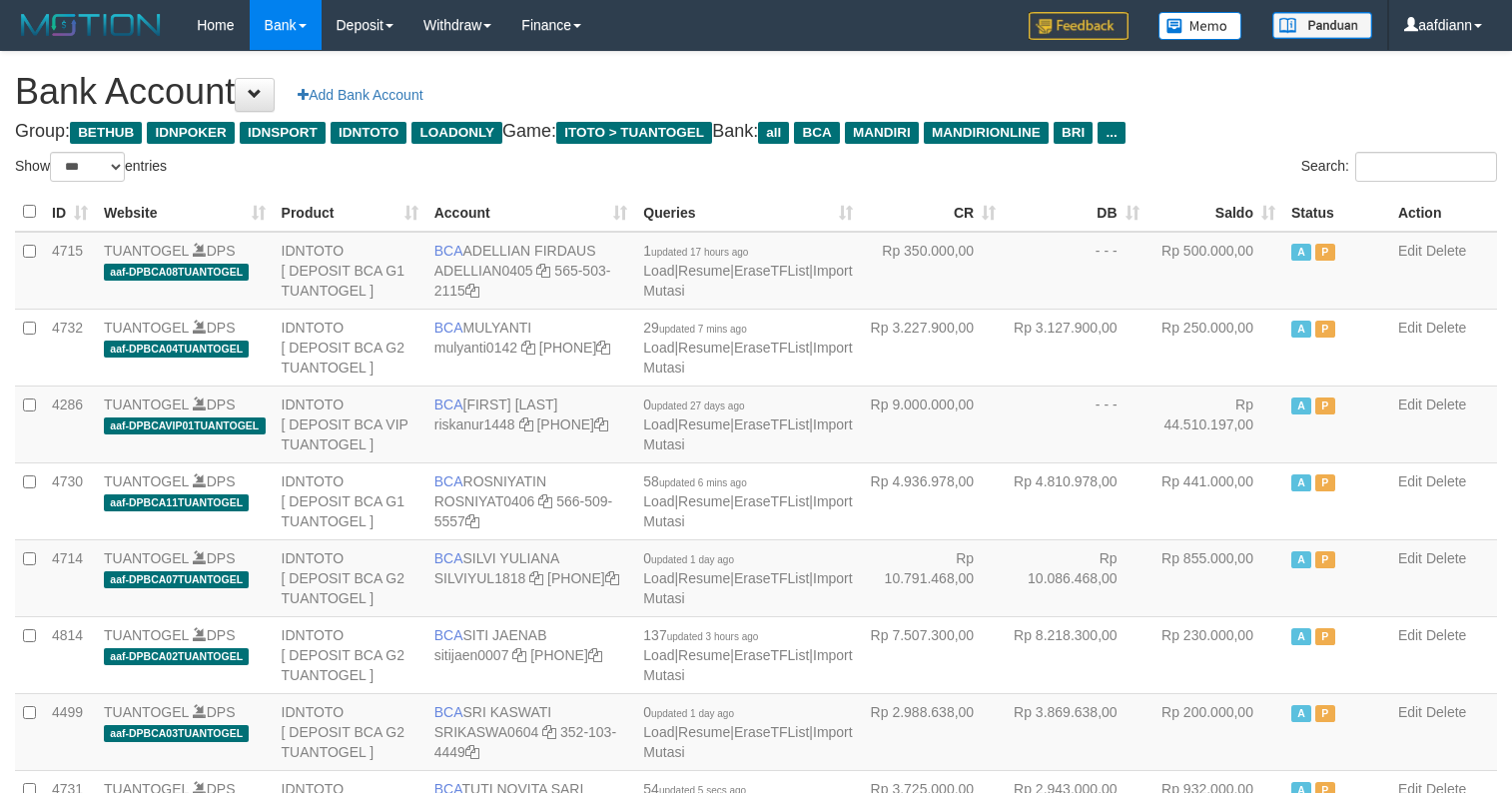 select on "***" 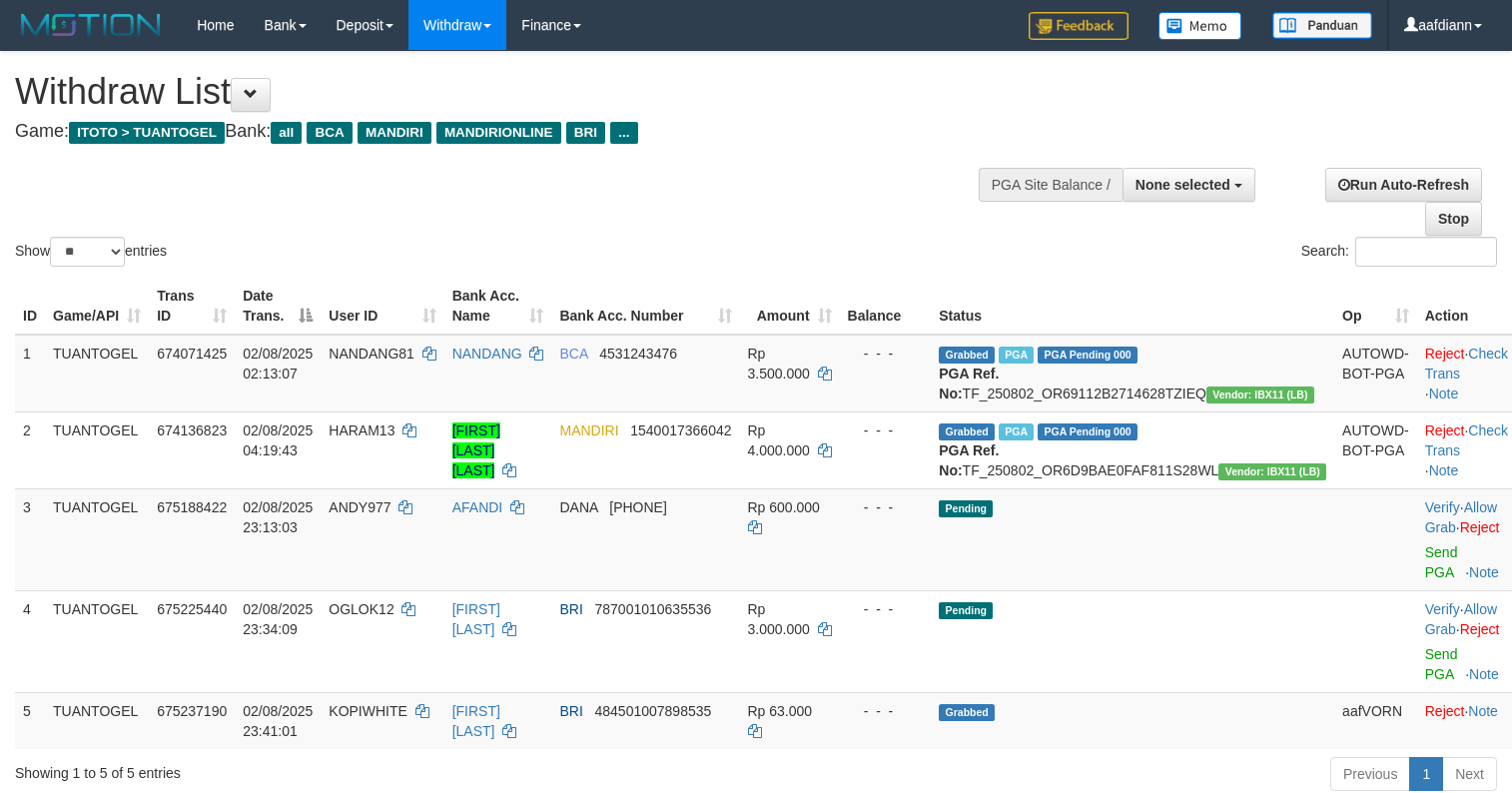 select 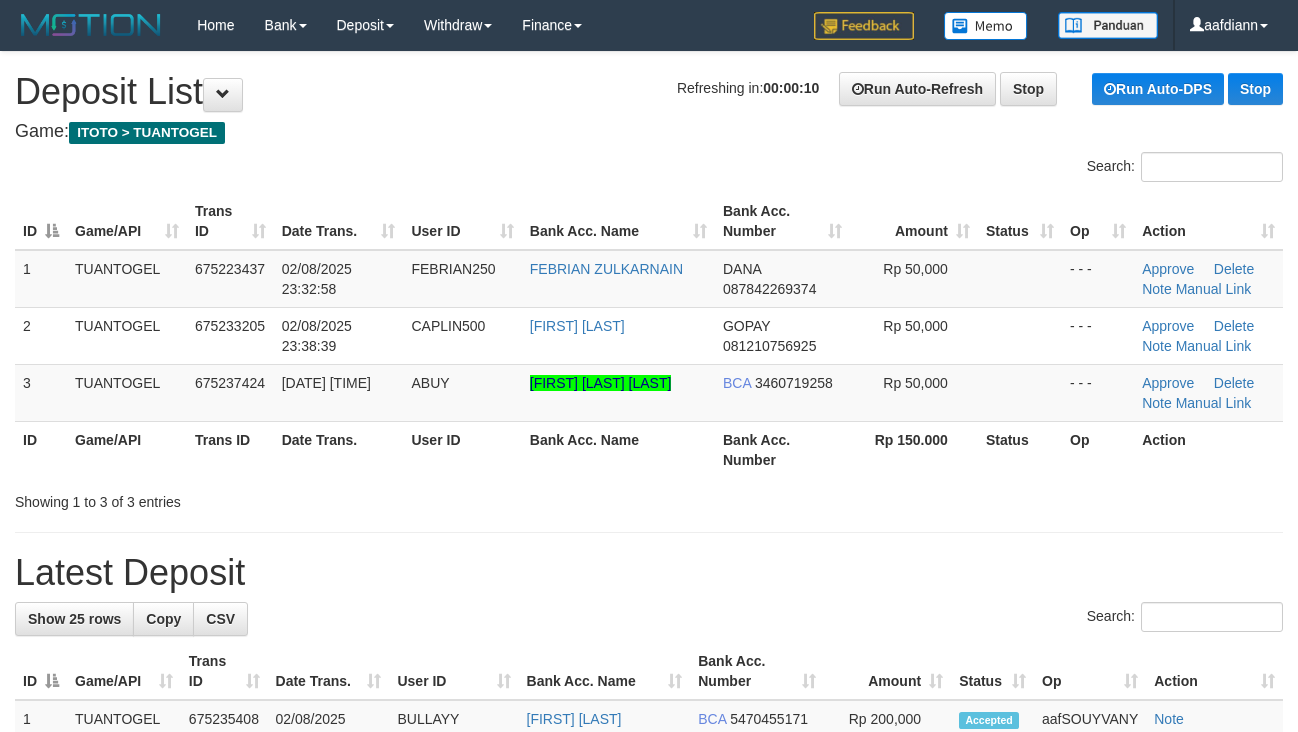 scroll, scrollTop: 0, scrollLeft: 0, axis: both 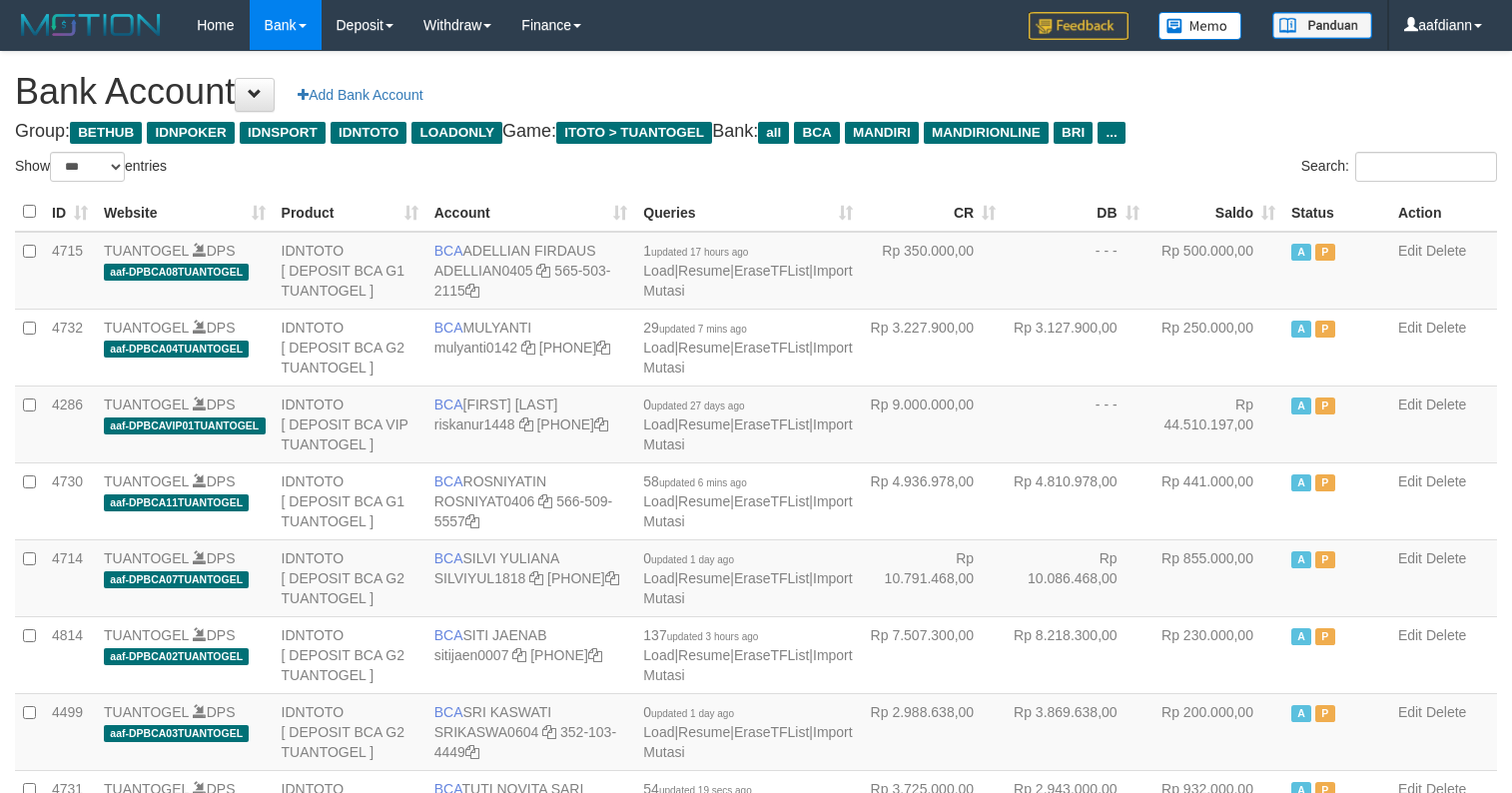 select on "***" 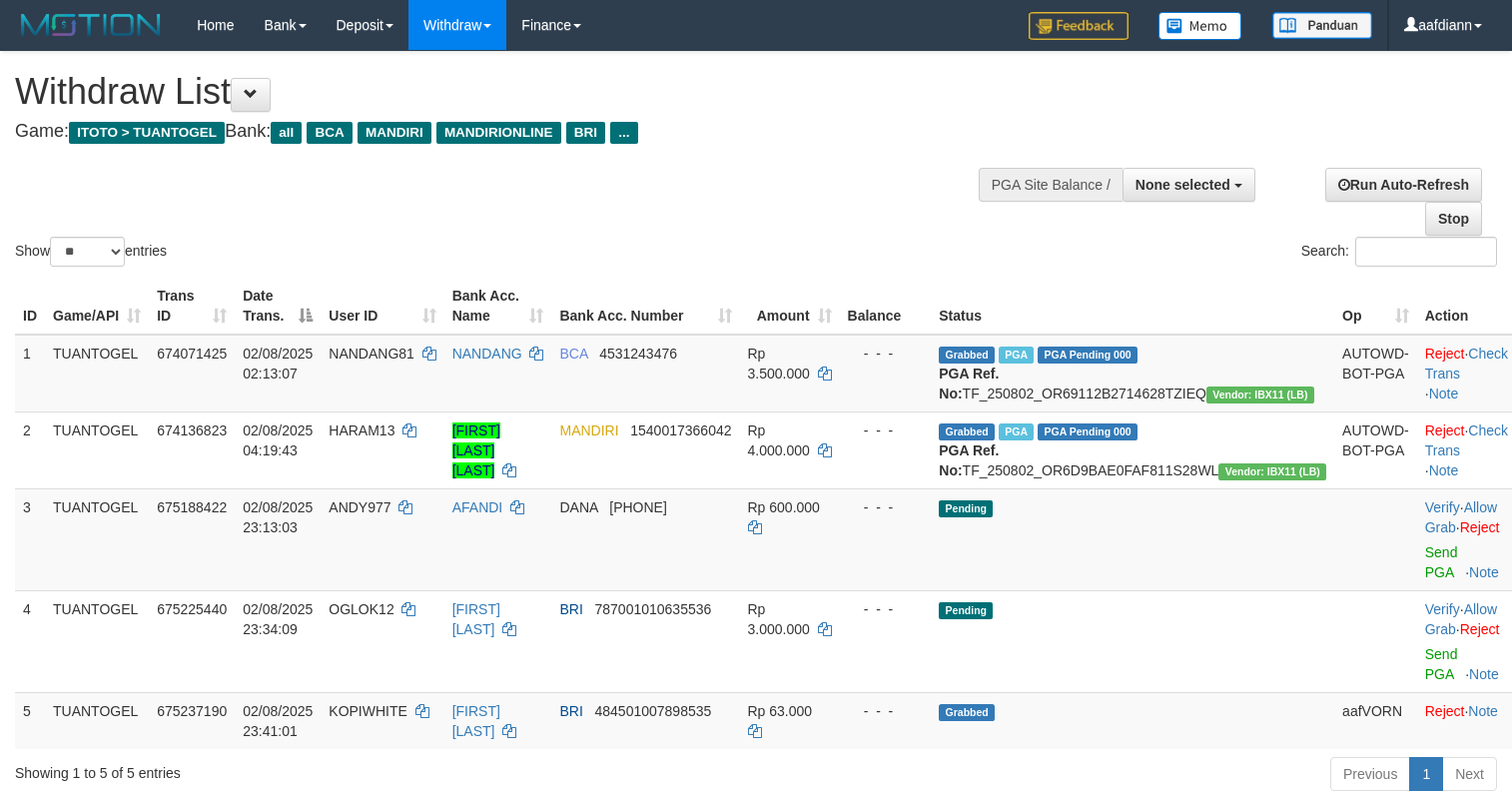 select 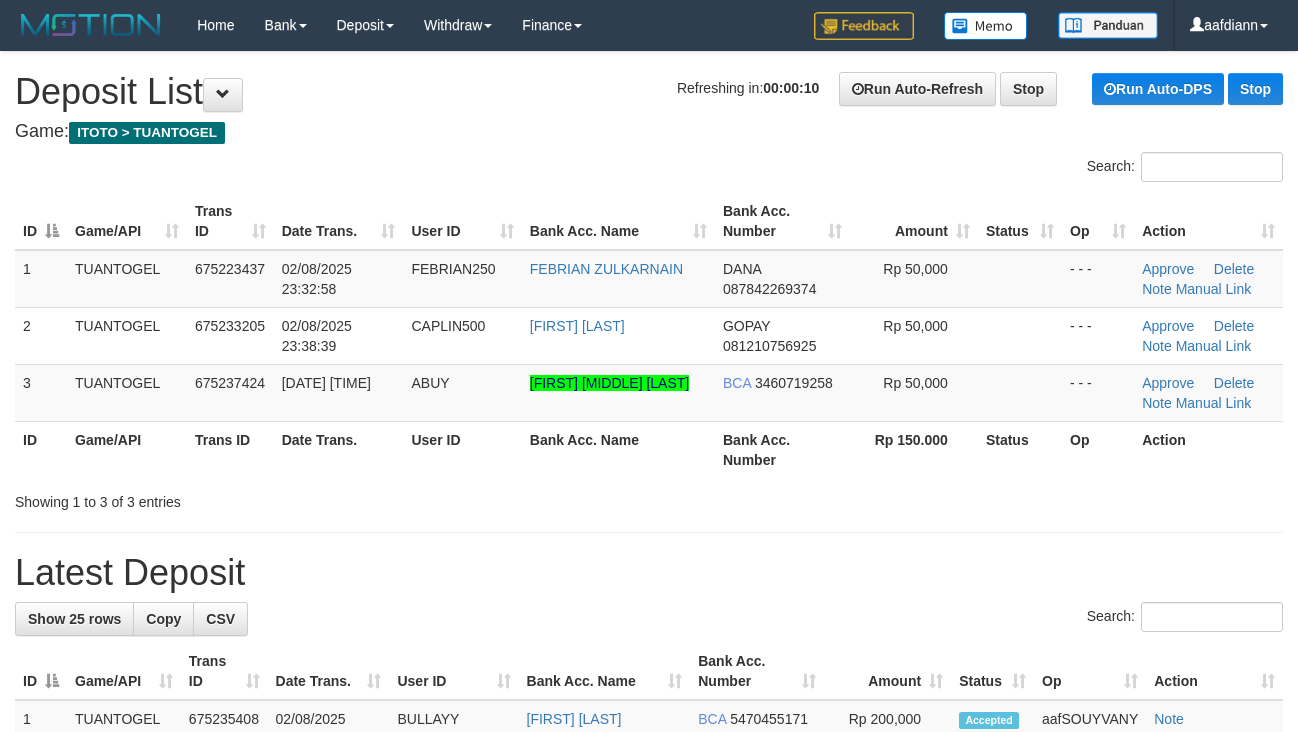 scroll, scrollTop: 0, scrollLeft: 0, axis: both 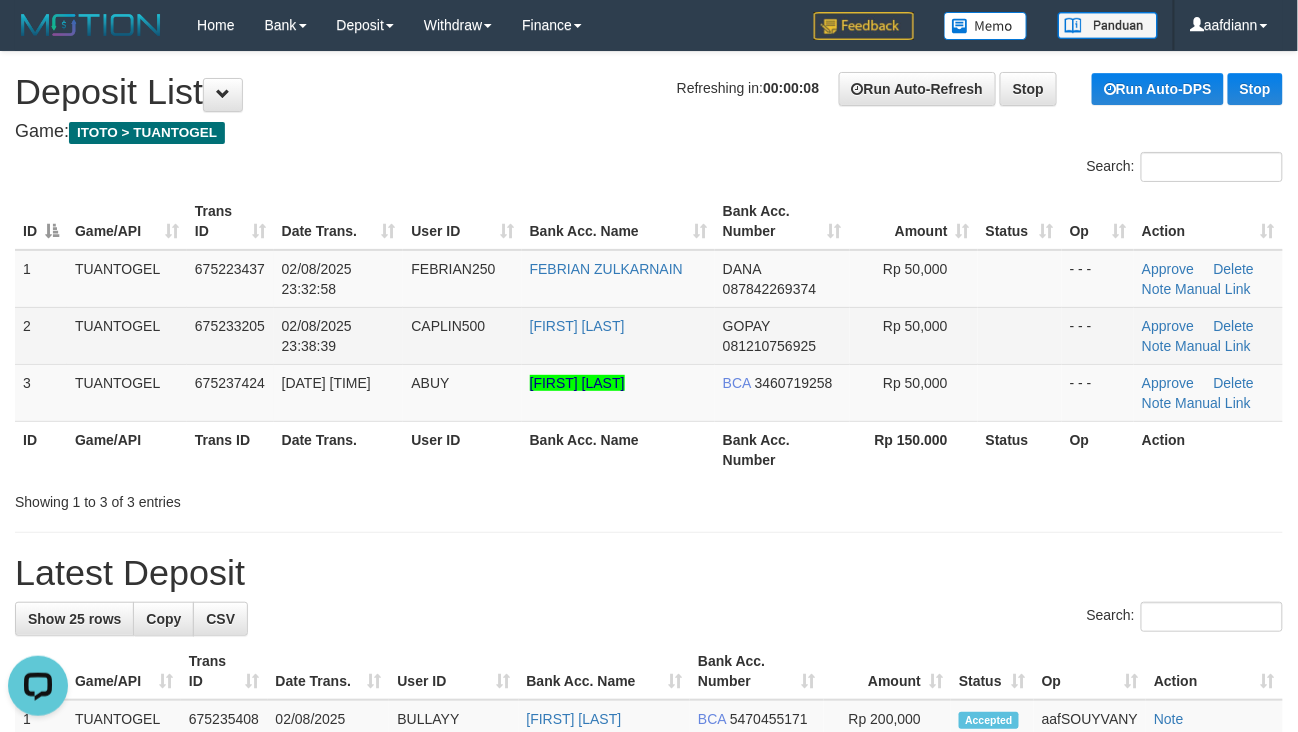 drag, startPoint x: 722, startPoint y: 549, endPoint x: 645, endPoint y: 313, distance: 248.24384 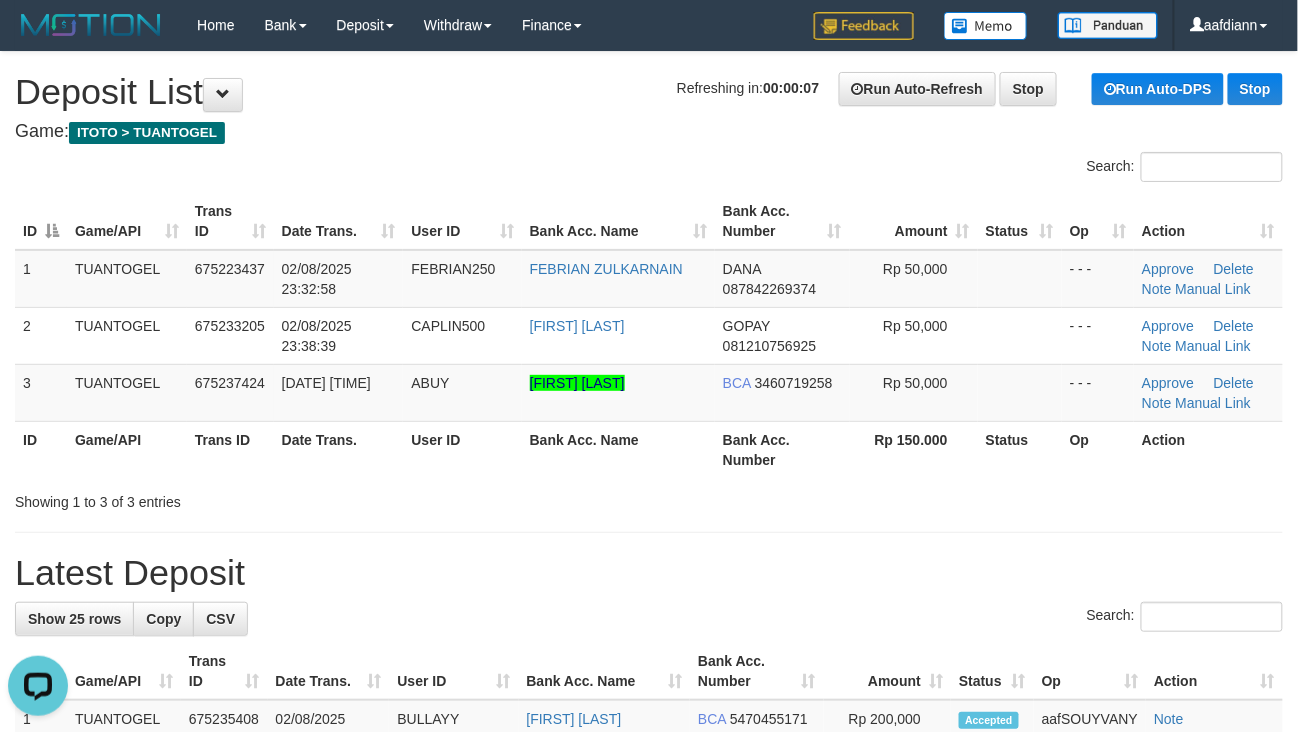 drag, startPoint x: 646, startPoint y: 144, endPoint x: 302, endPoint y: 65, distance: 352.95468 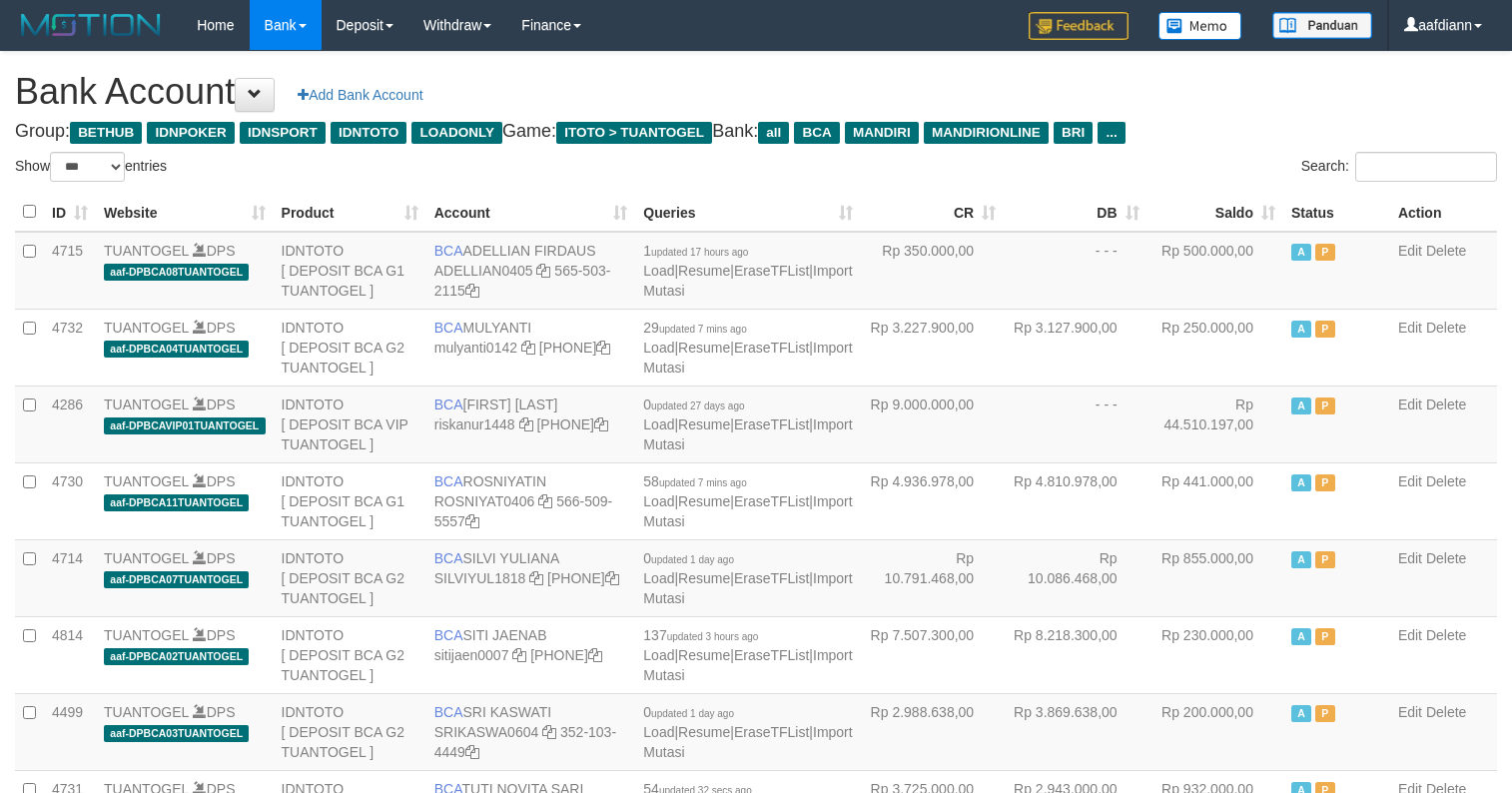 select on "***" 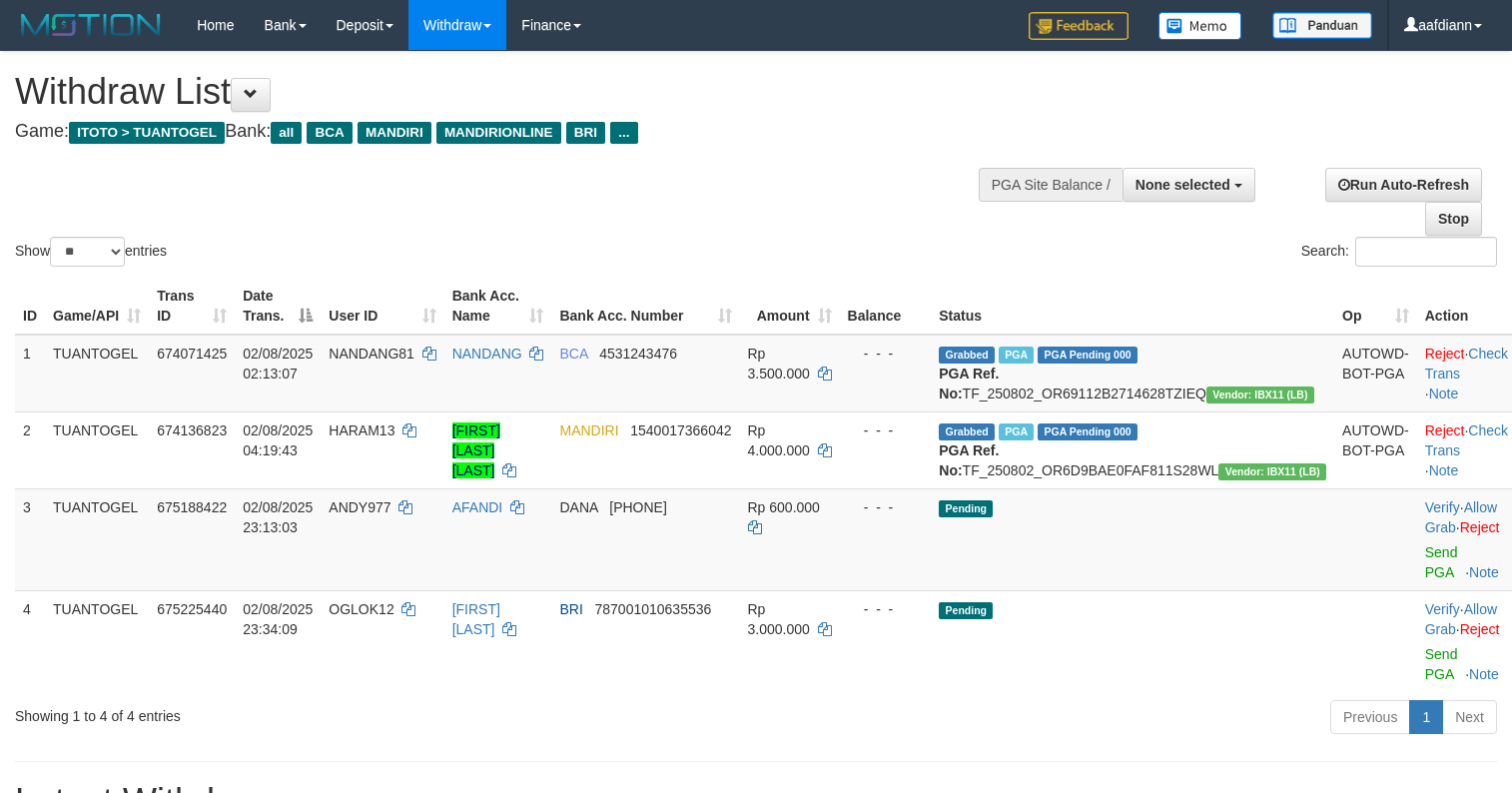 select 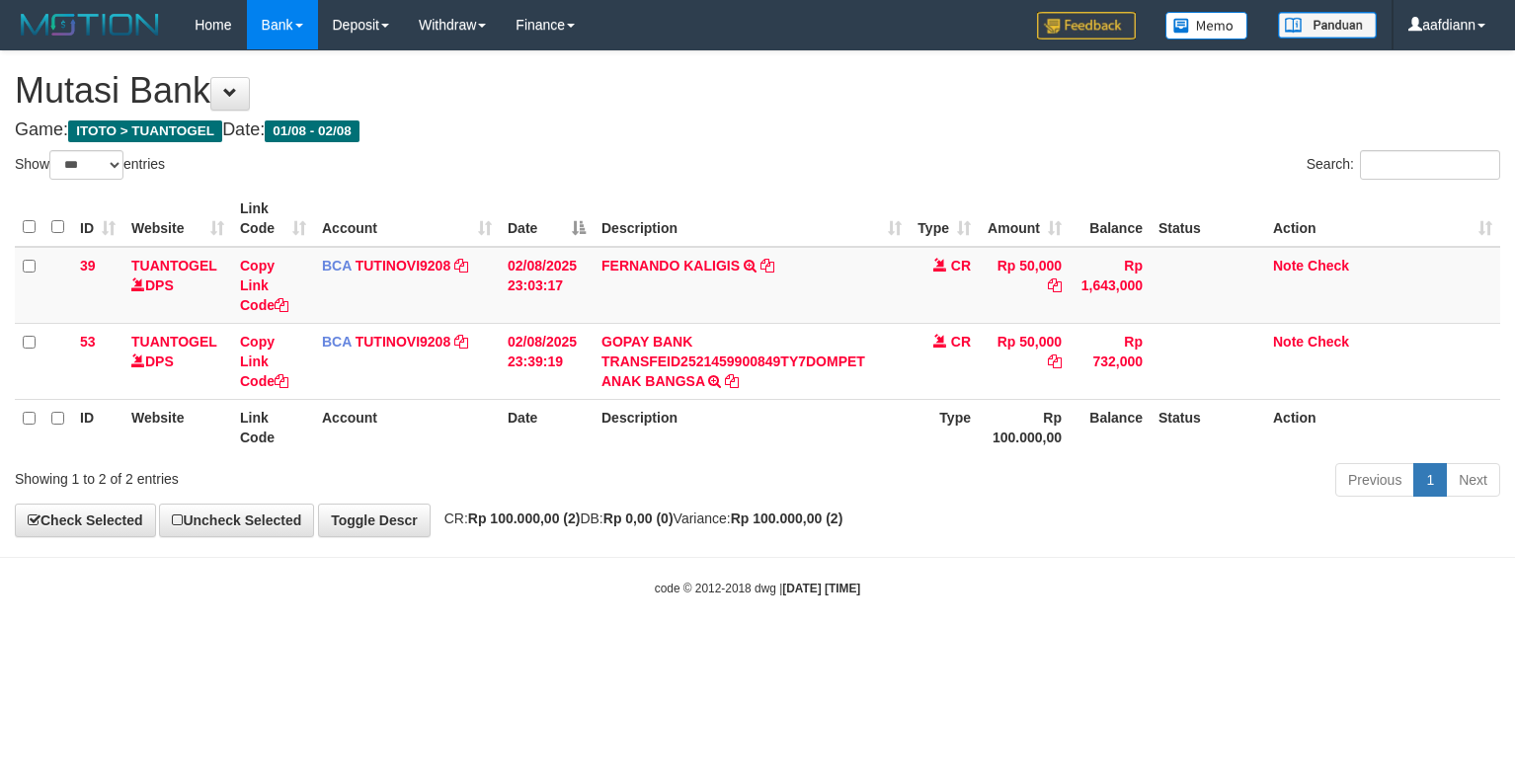 select on "***" 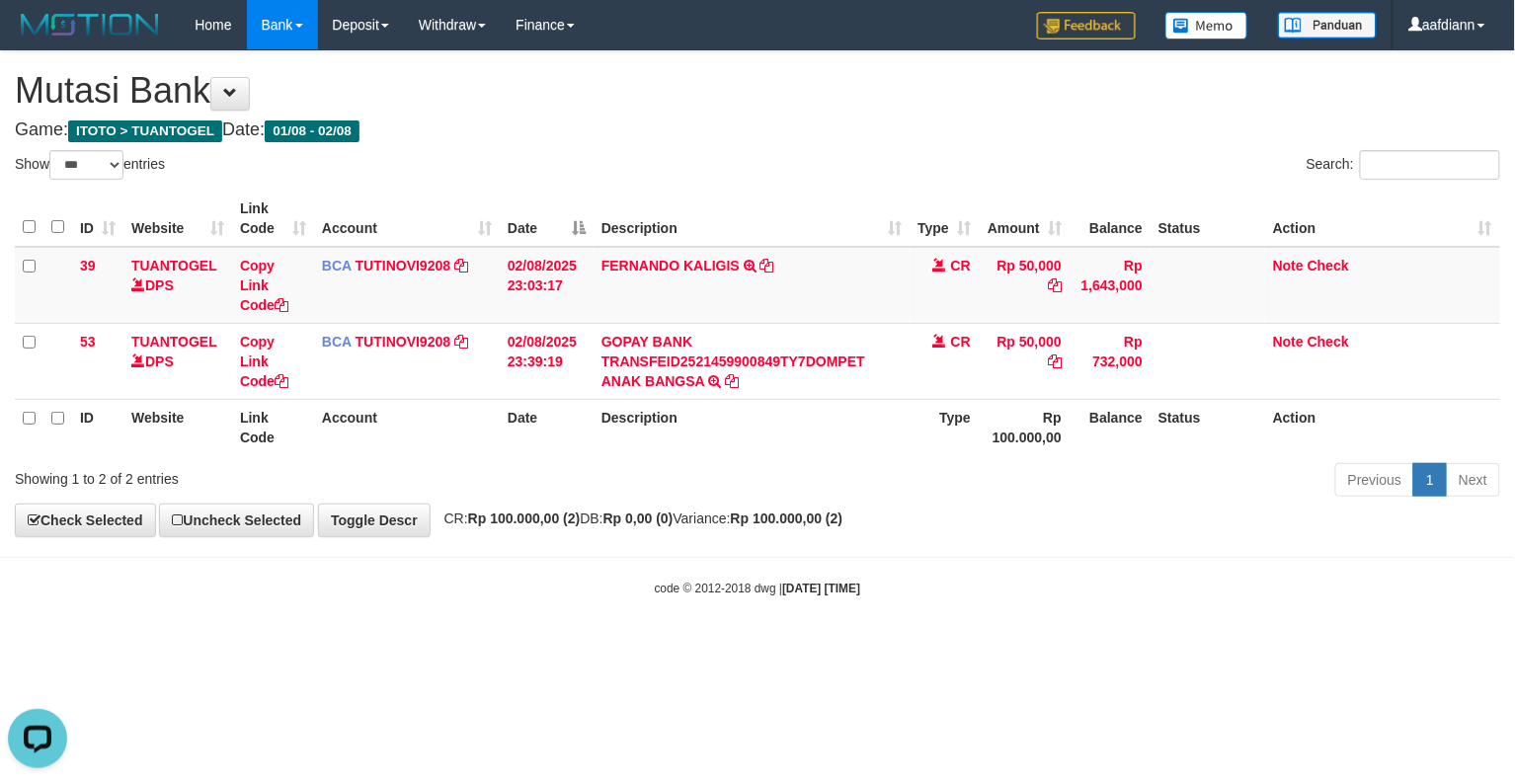 scroll, scrollTop: 0, scrollLeft: 0, axis: both 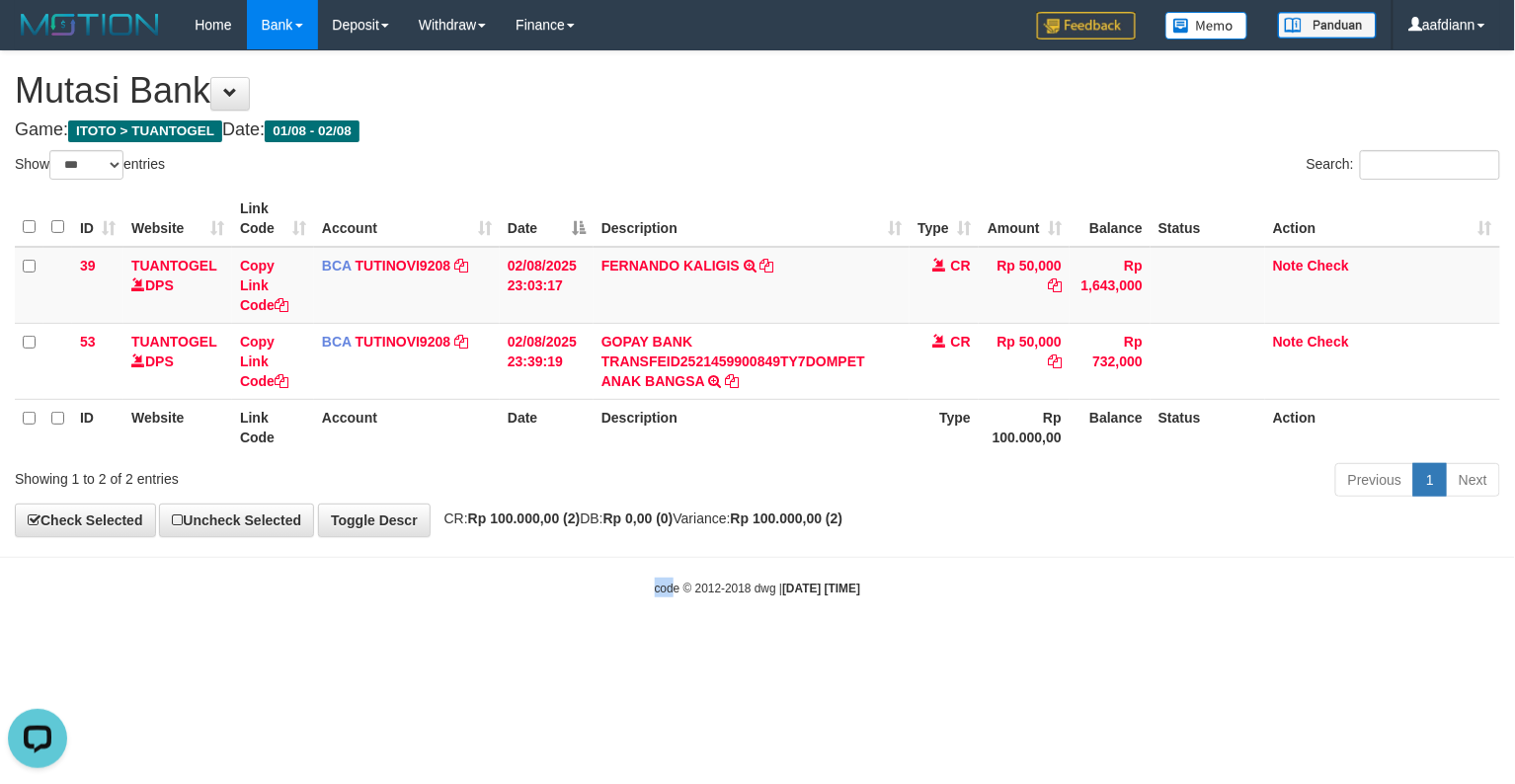drag, startPoint x: 660, startPoint y: 711, endPoint x: 542, endPoint y: 444, distance: 291.913 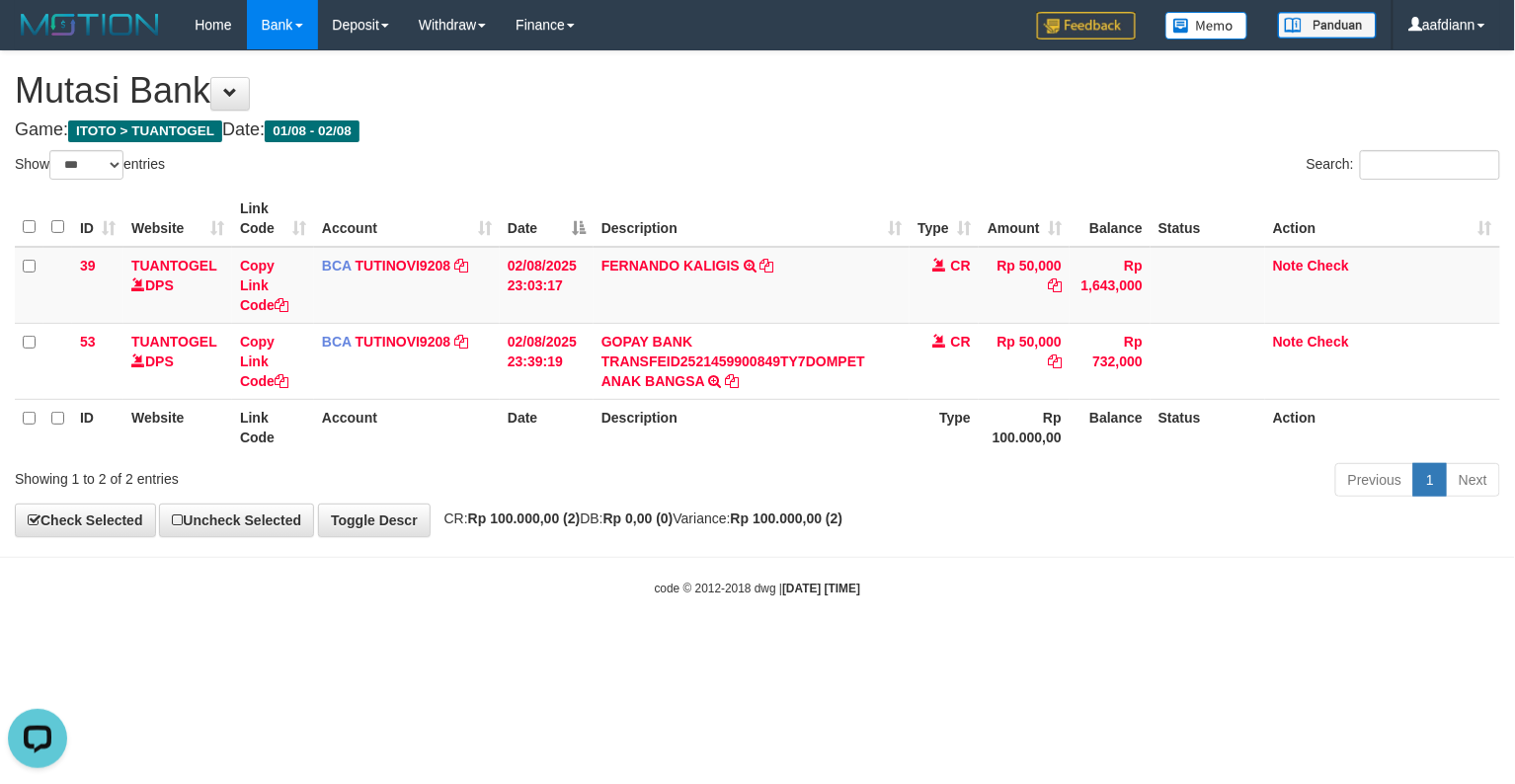 drag, startPoint x: 561, startPoint y: 89, endPoint x: 280, endPoint y: 41, distance: 285.07017 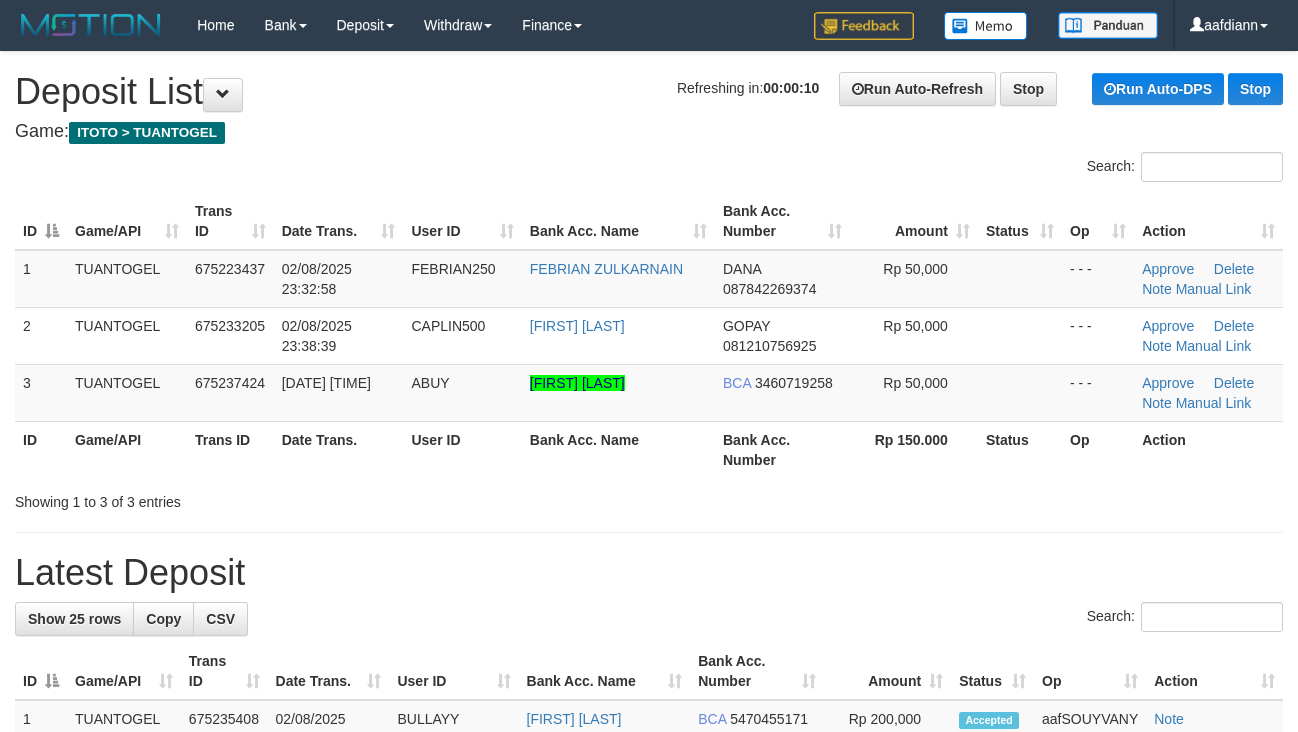 scroll, scrollTop: 0, scrollLeft: 0, axis: both 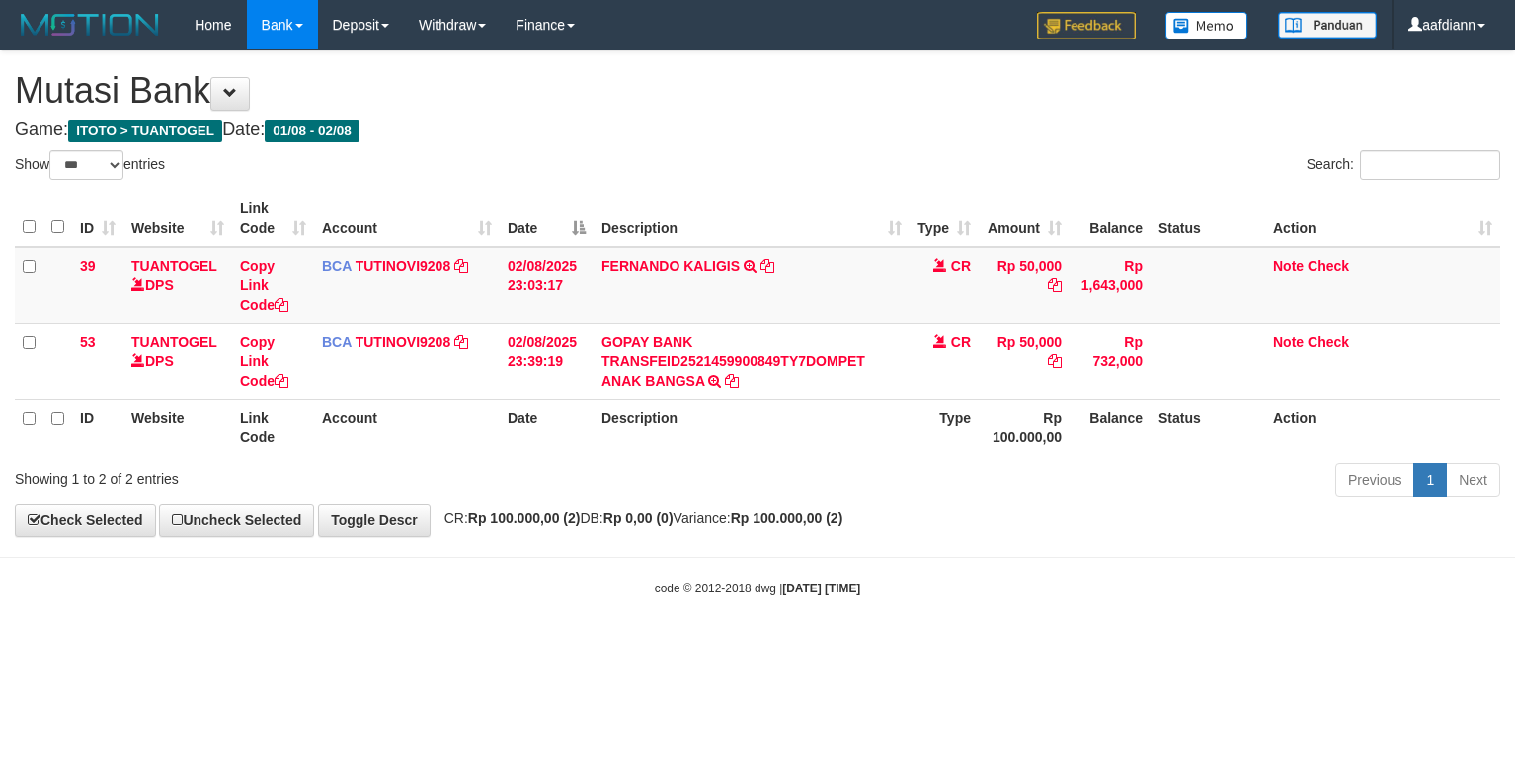 select on "***" 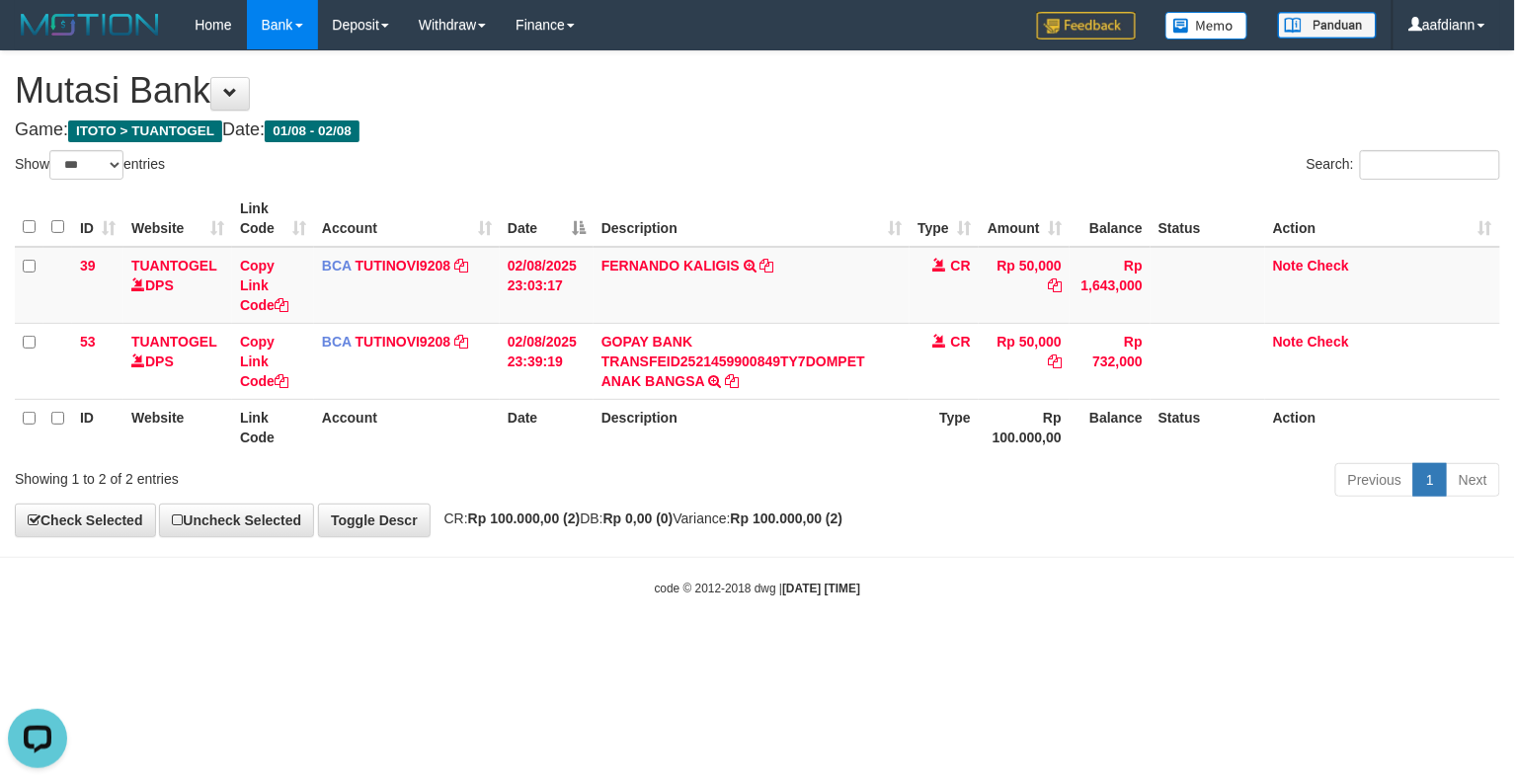 scroll, scrollTop: 0, scrollLeft: 0, axis: both 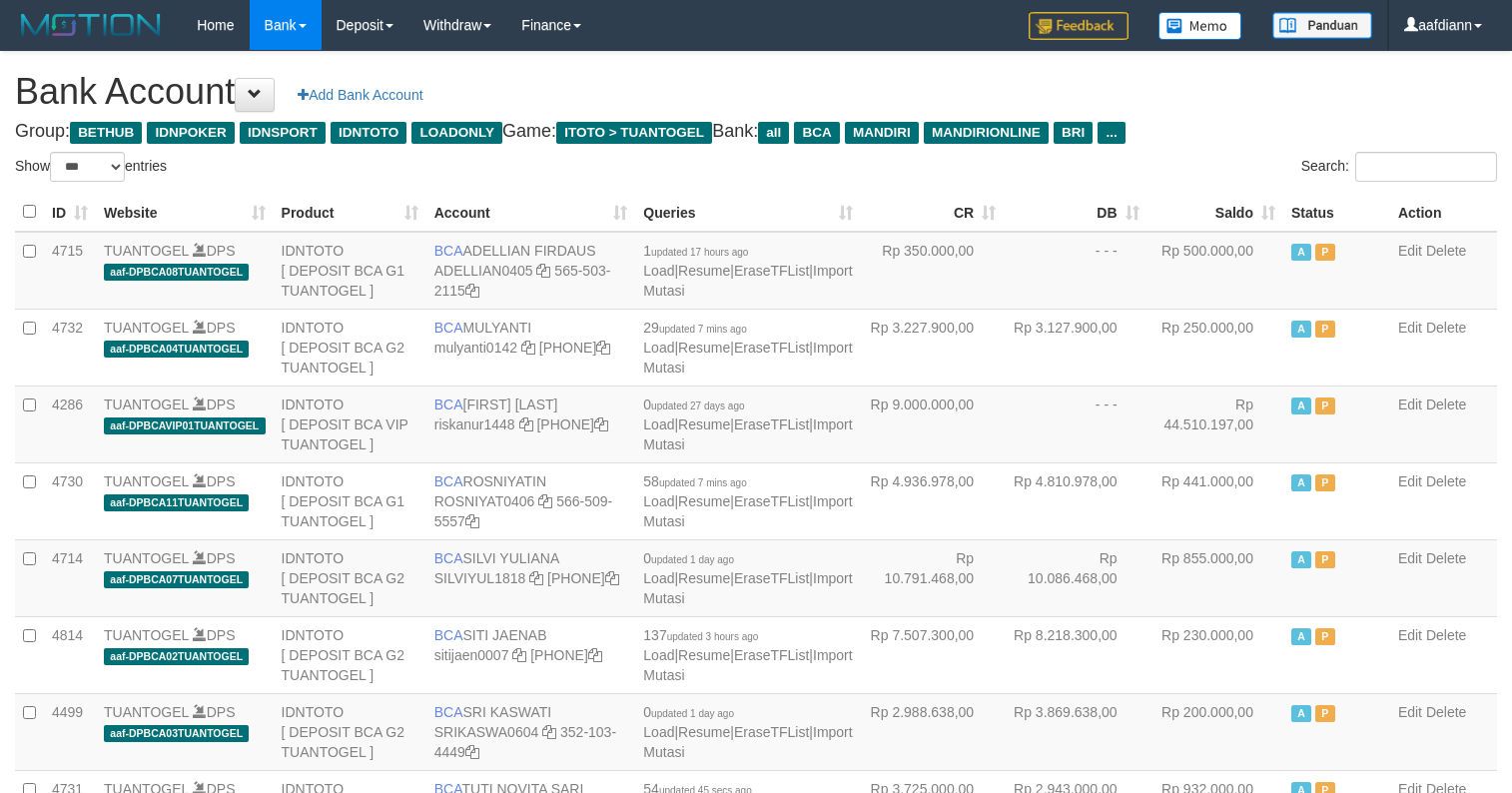 select on "***" 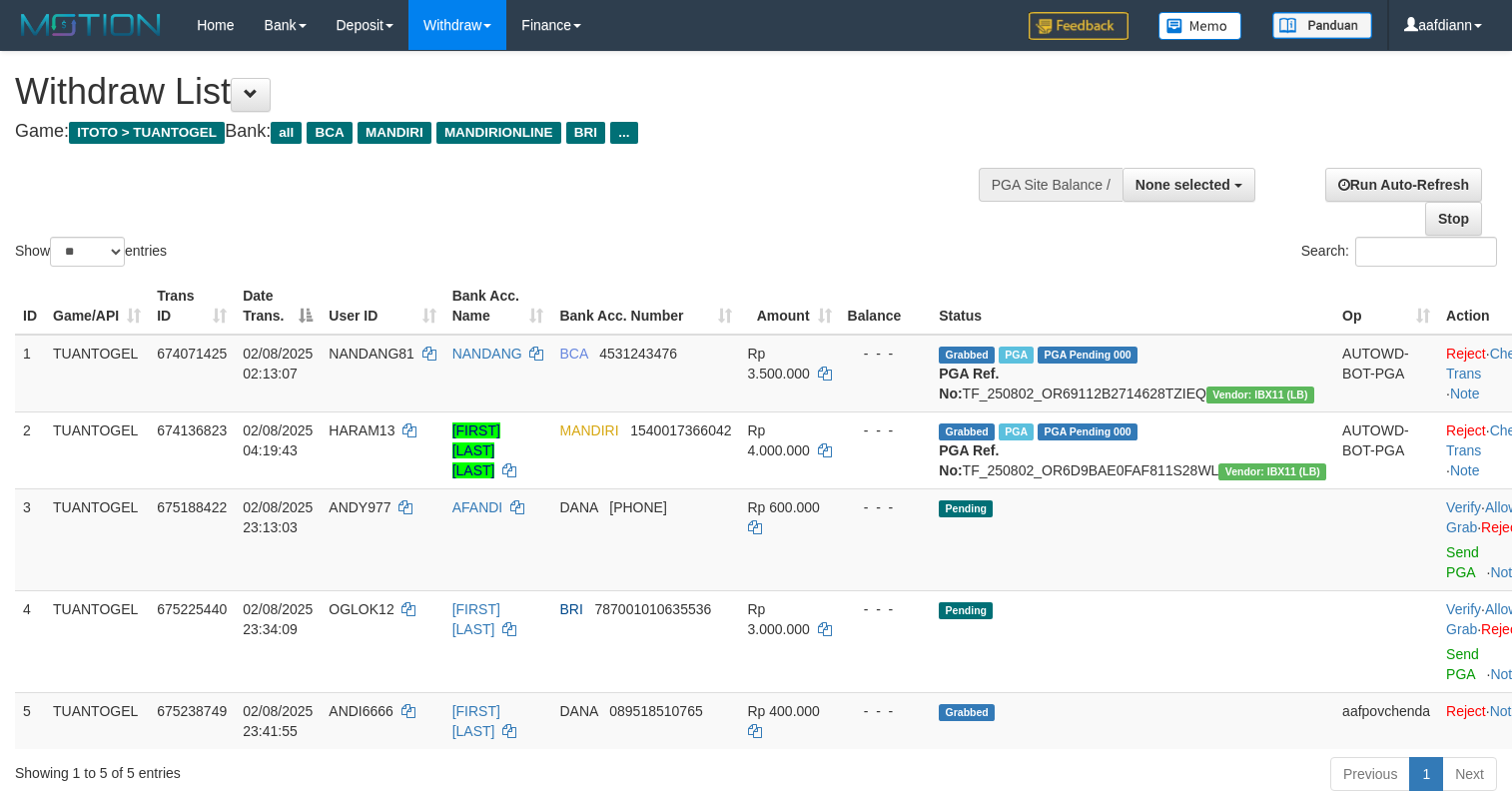 select 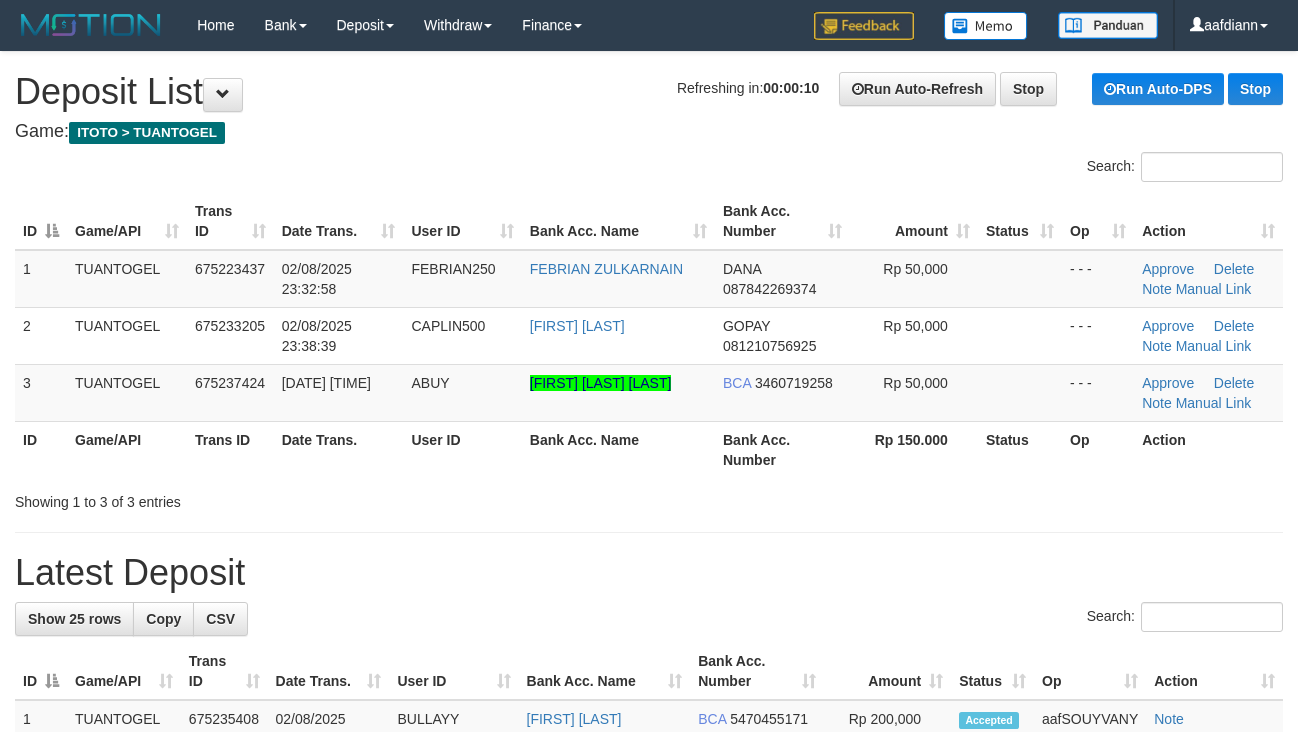 scroll, scrollTop: 0, scrollLeft: 0, axis: both 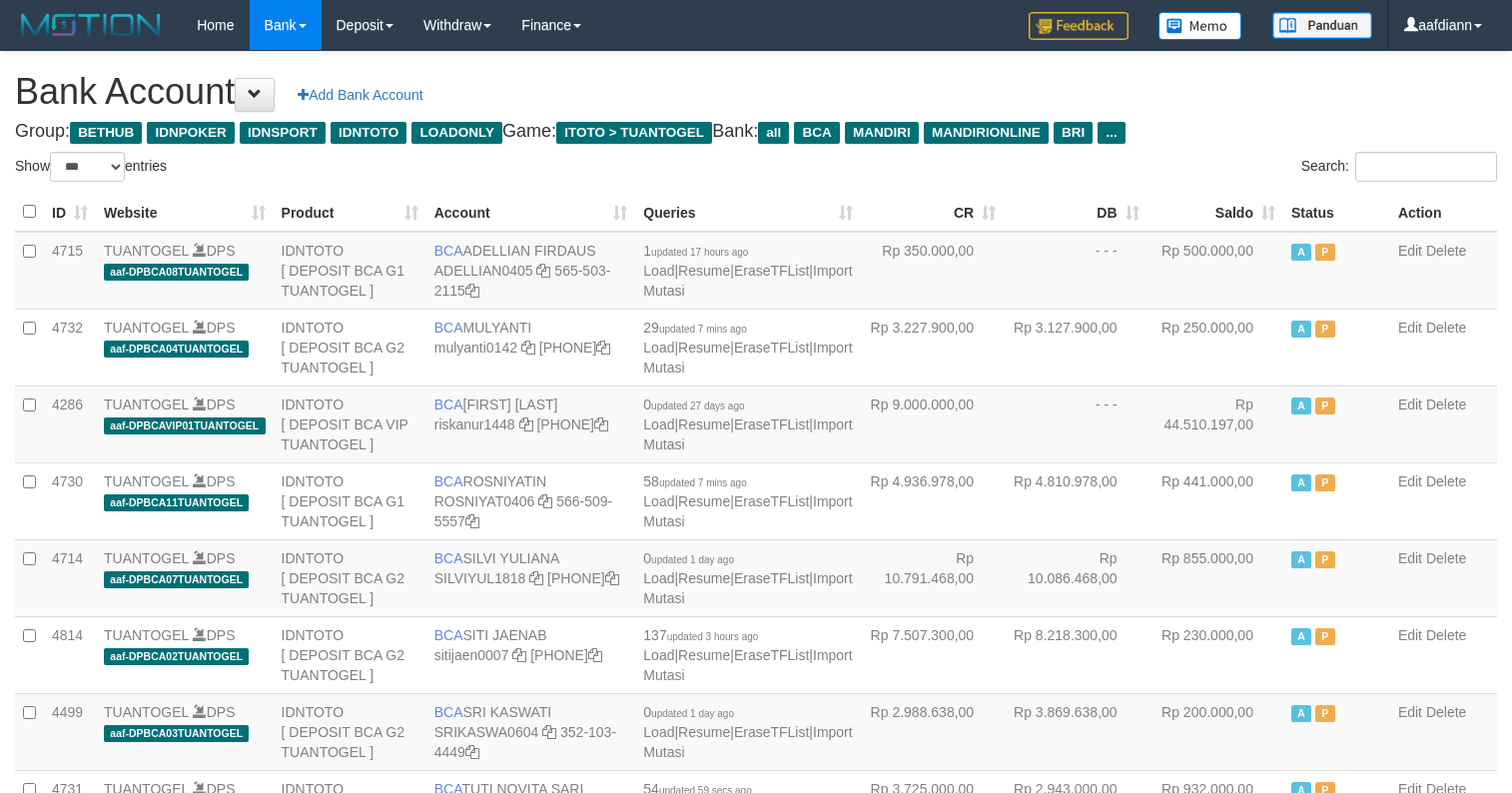 select on "***" 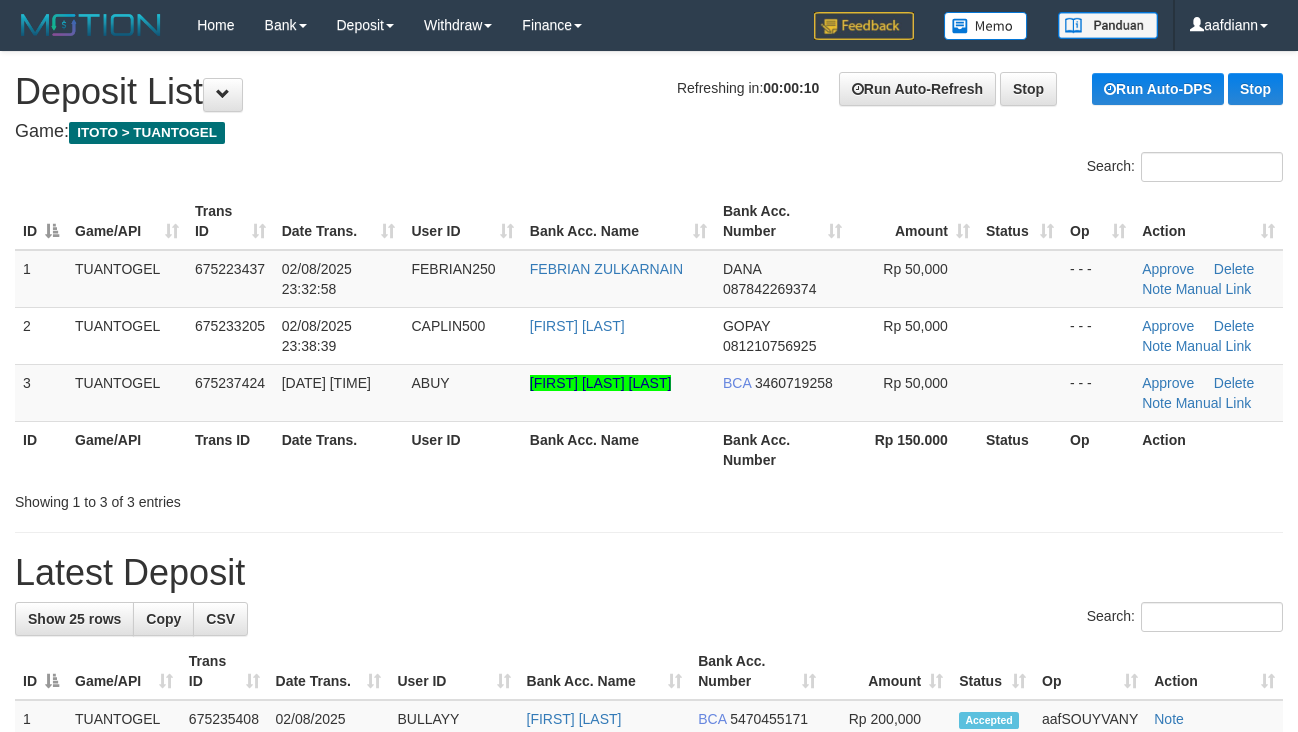 scroll, scrollTop: 0, scrollLeft: 0, axis: both 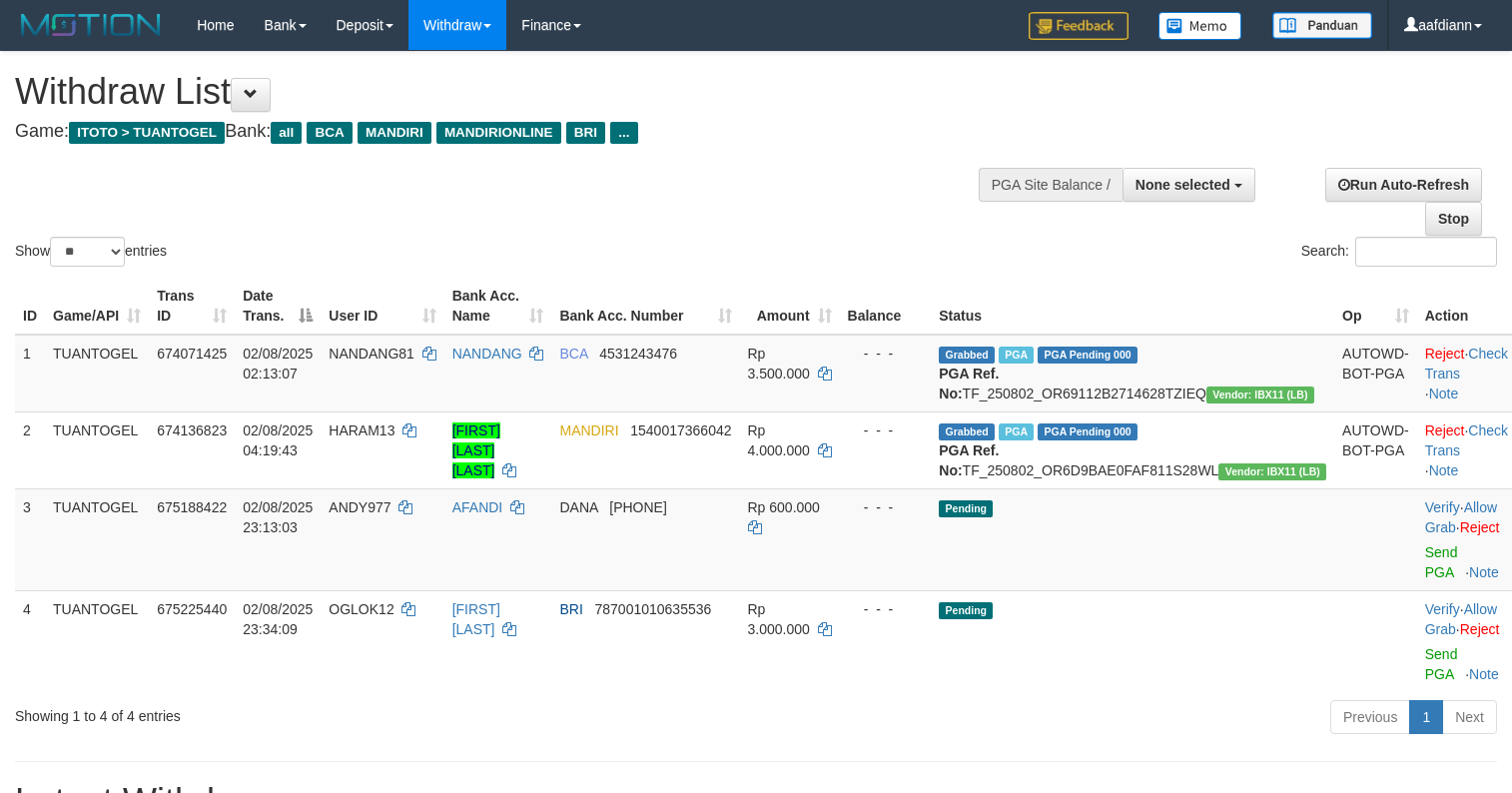 select 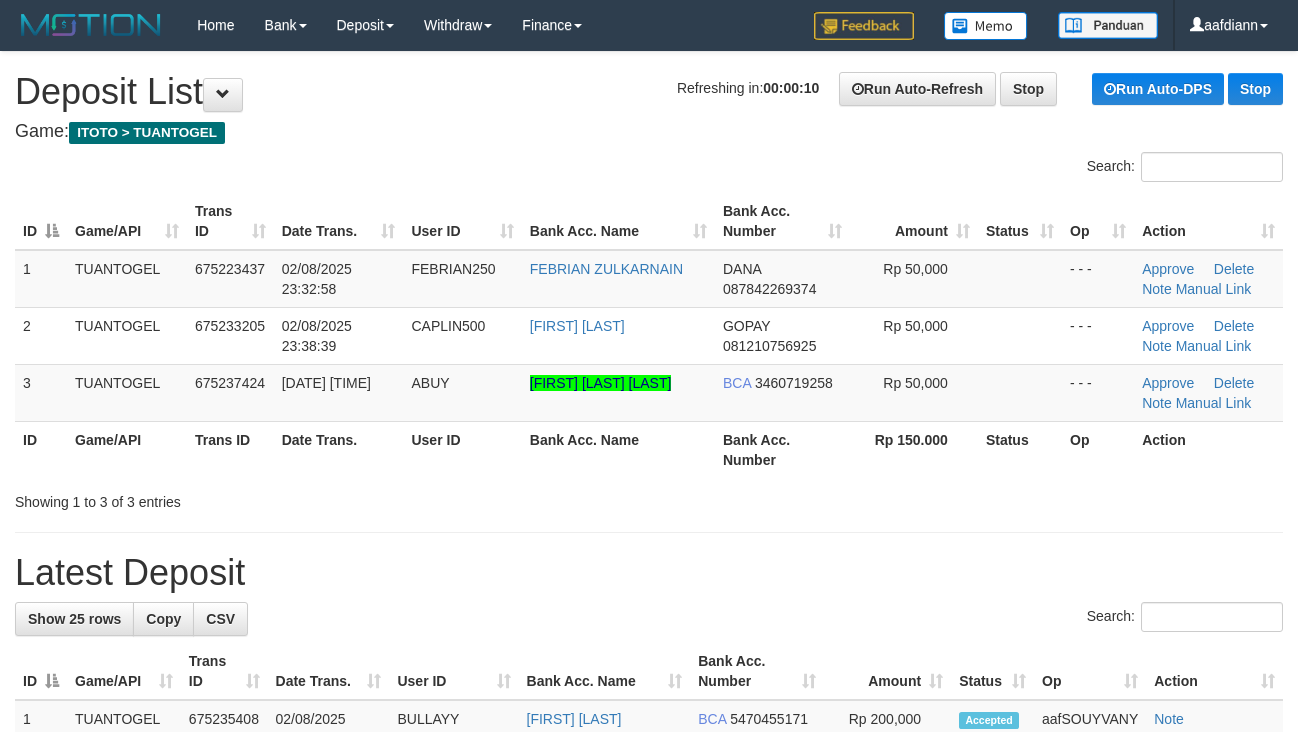 scroll, scrollTop: 0, scrollLeft: 0, axis: both 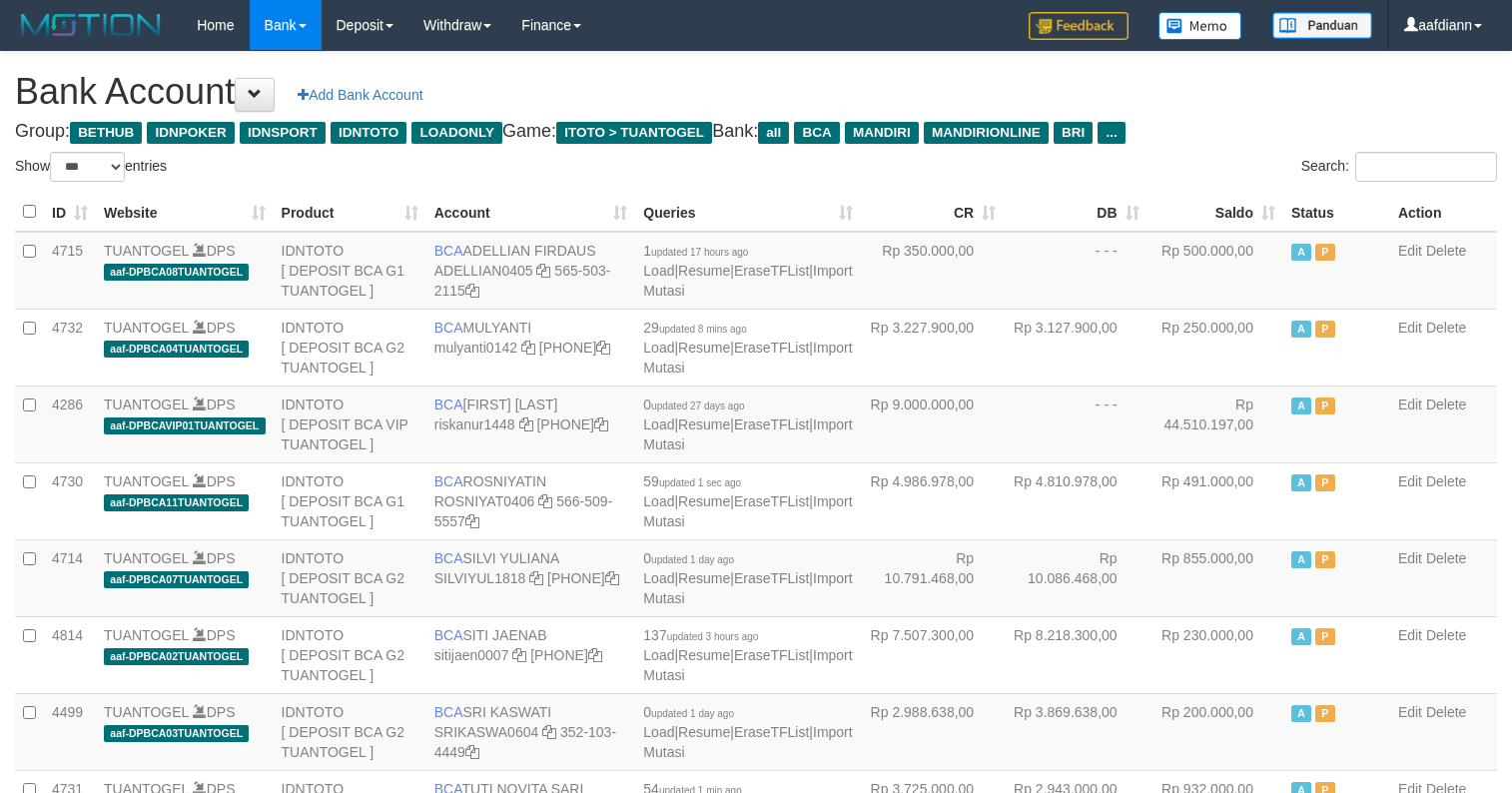 select on "***" 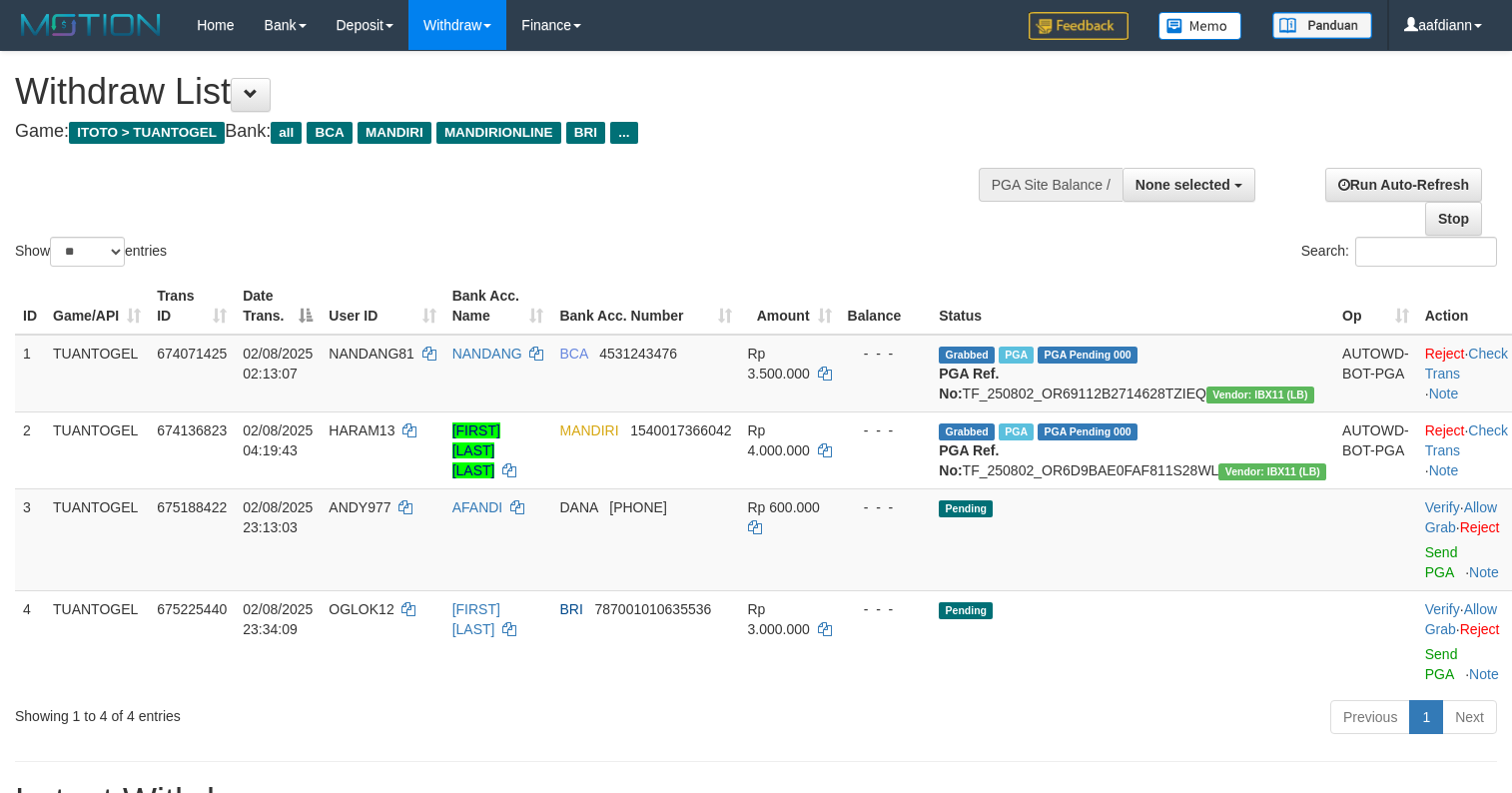 select 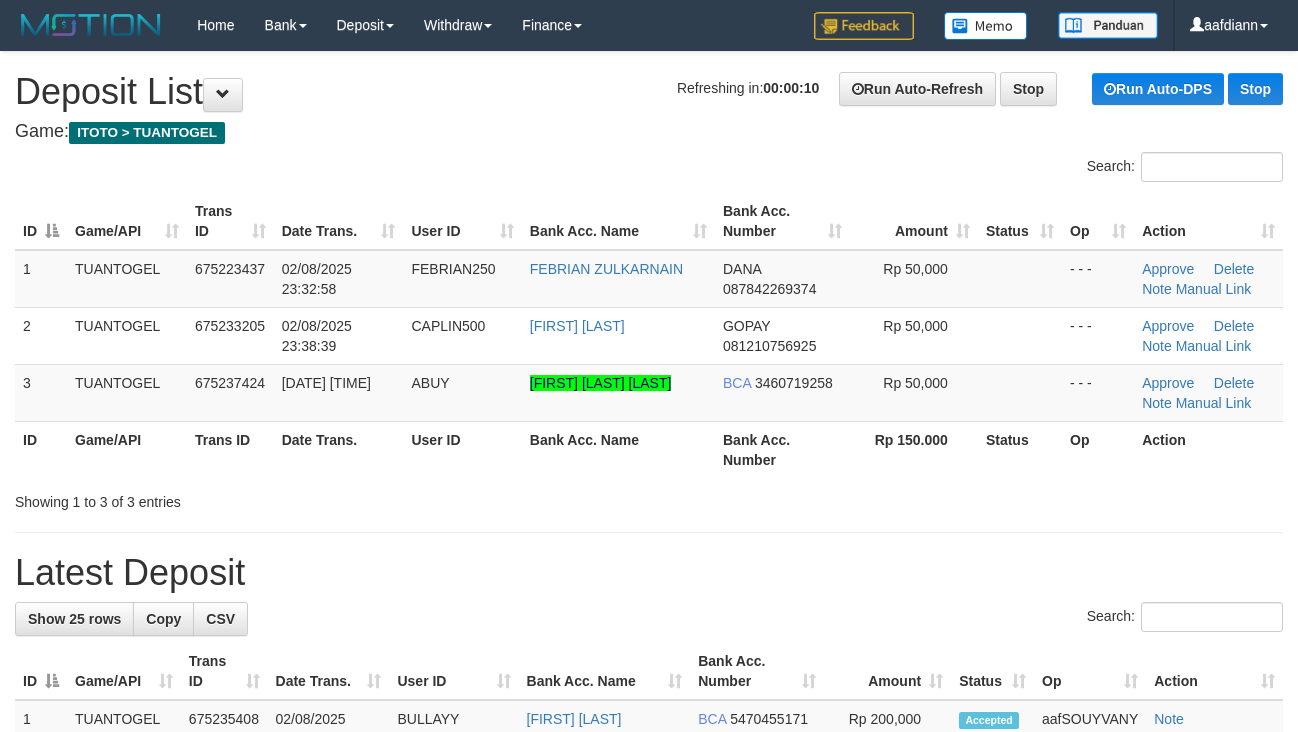 scroll, scrollTop: 0, scrollLeft: 0, axis: both 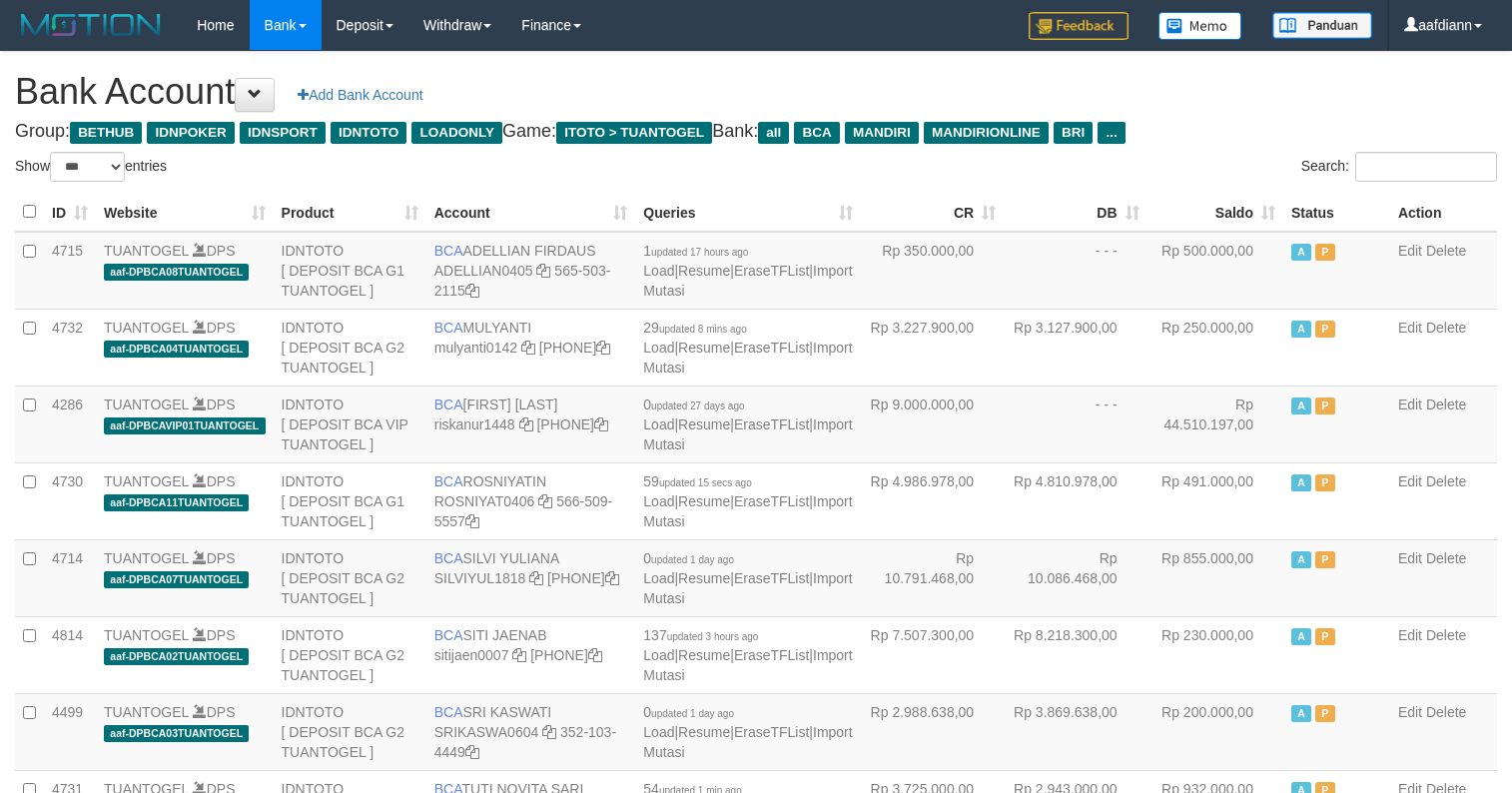 select on "***" 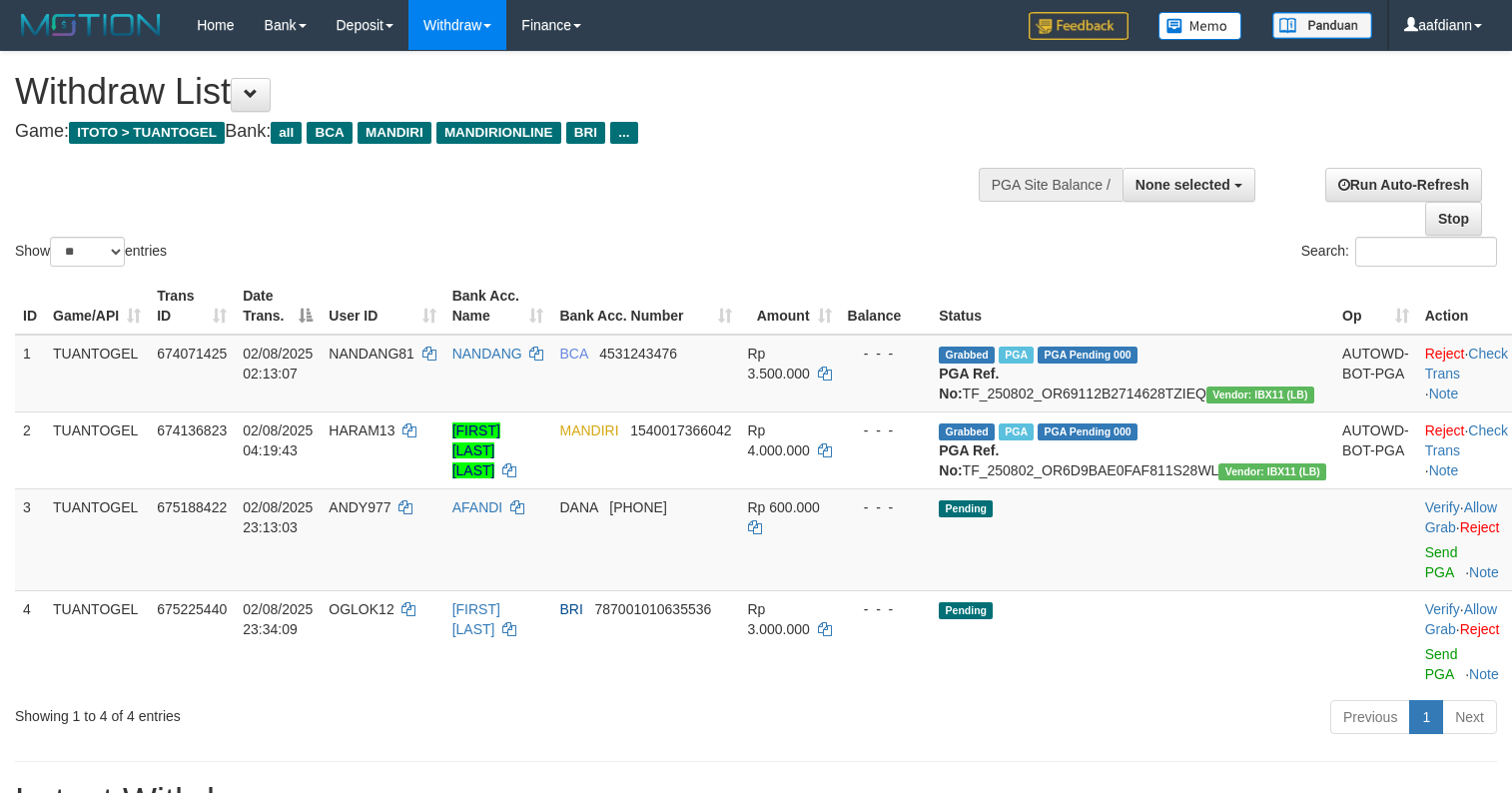 select 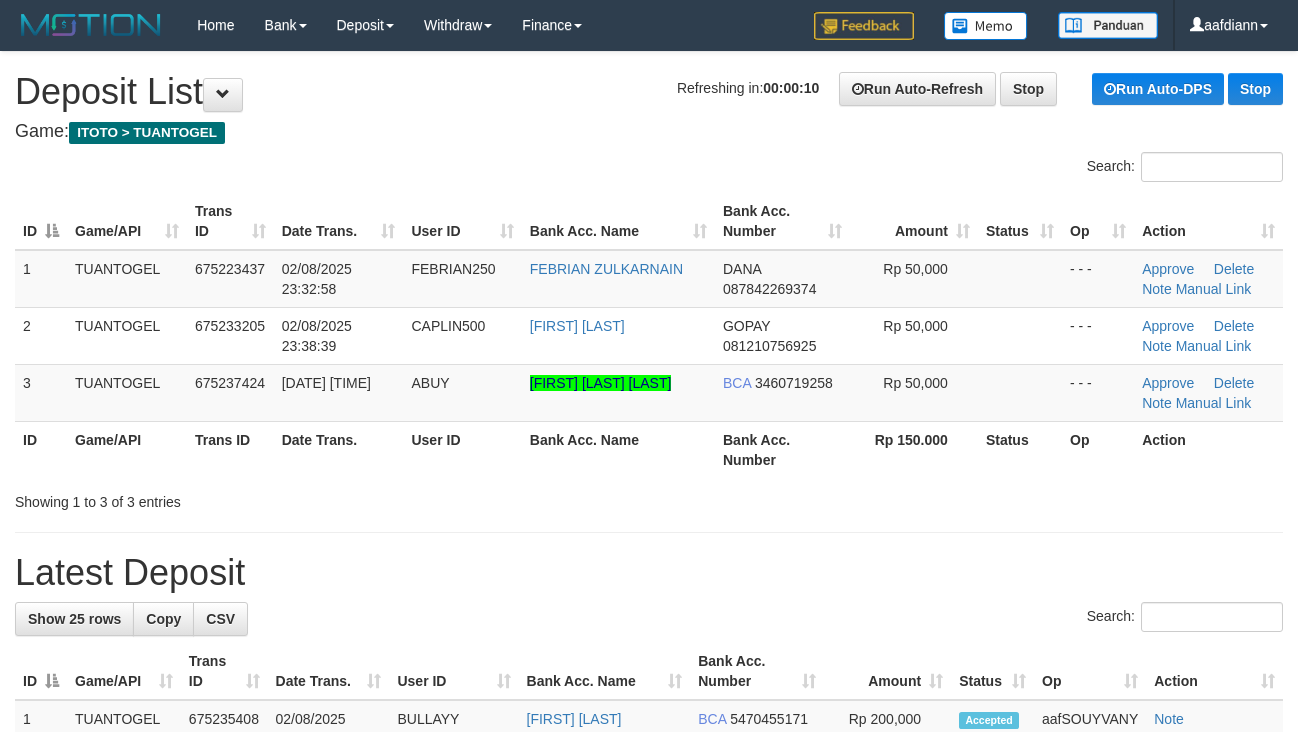 scroll, scrollTop: 0, scrollLeft: 0, axis: both 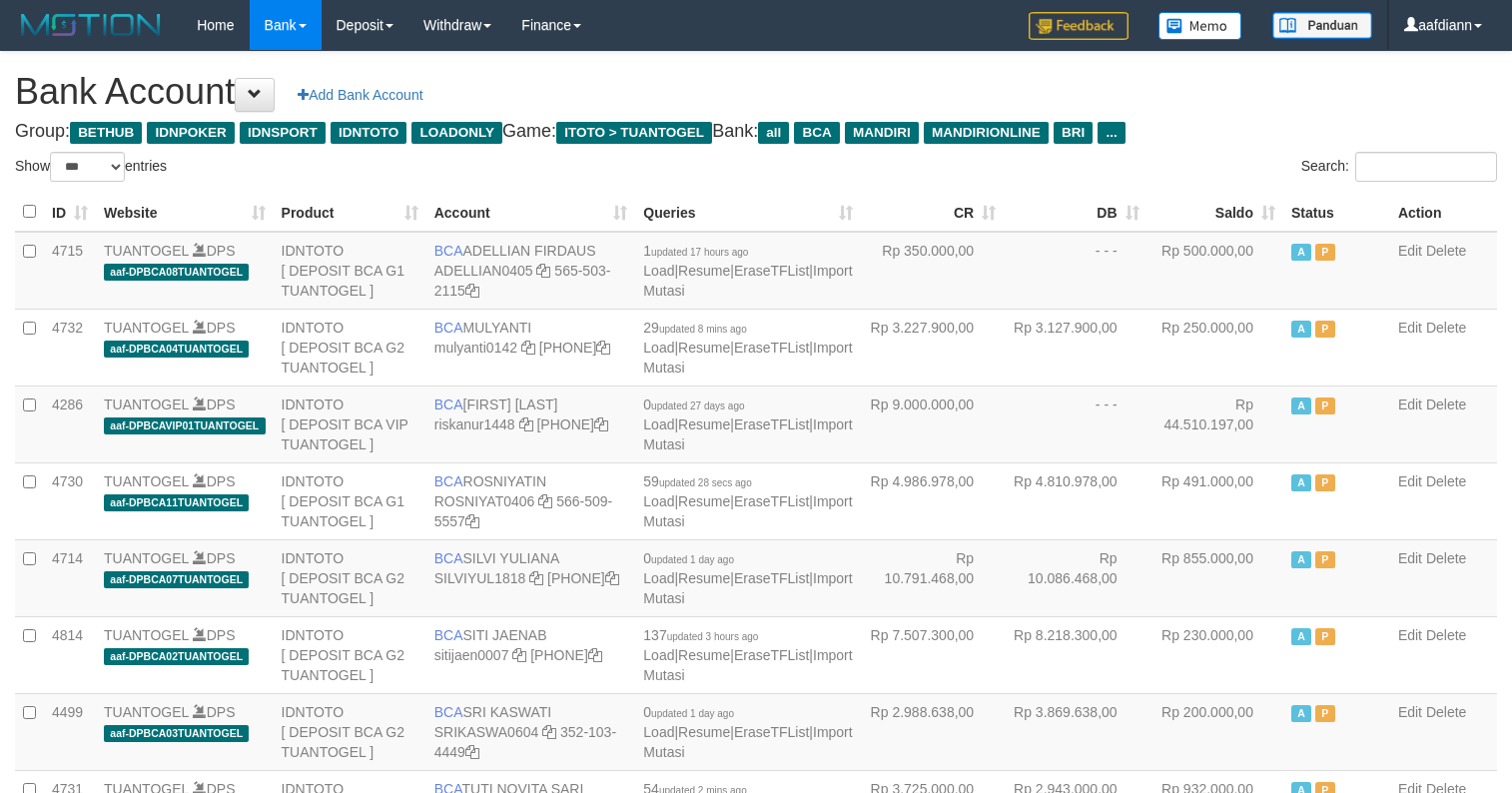 select on "***" 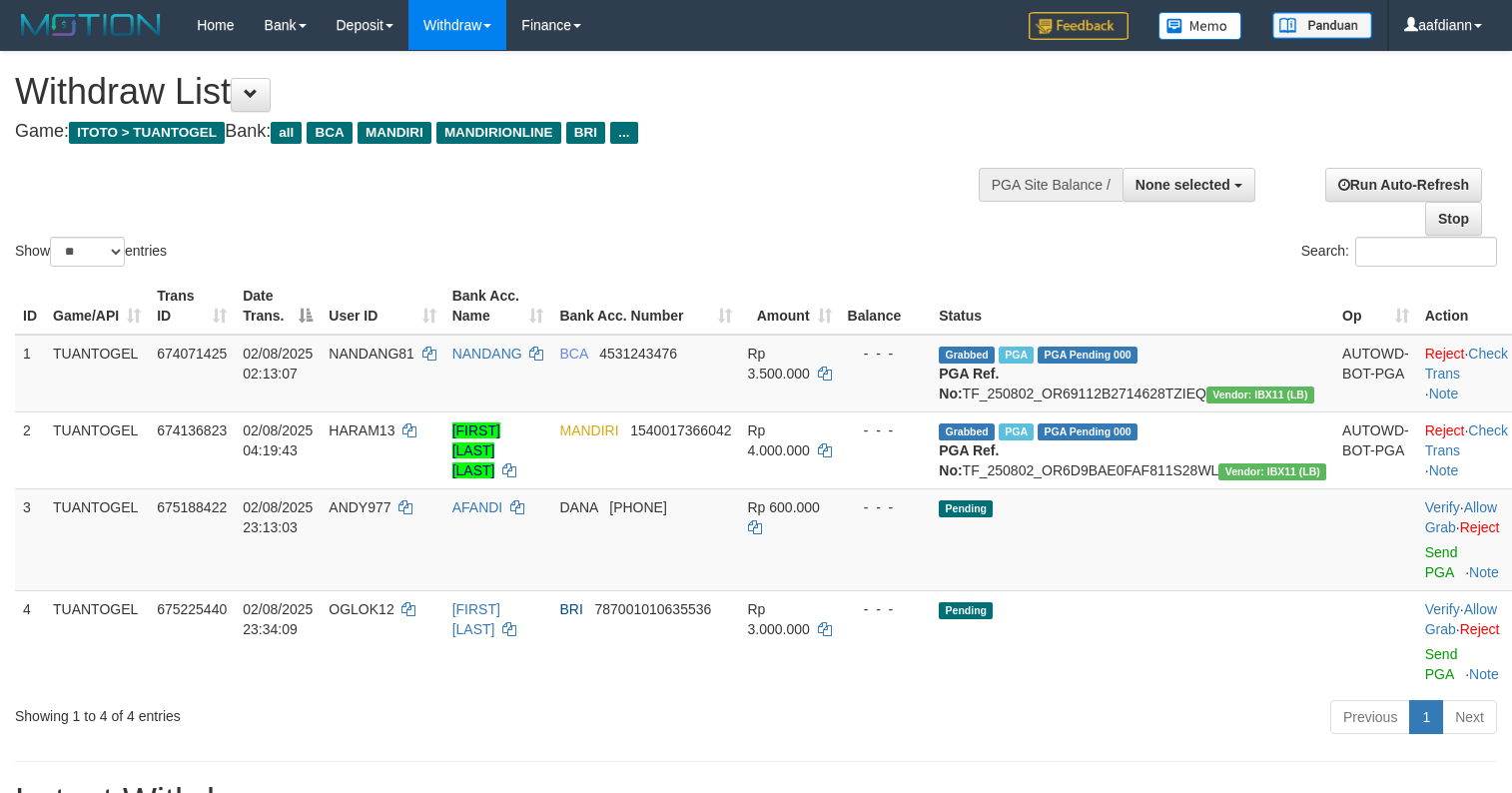 select 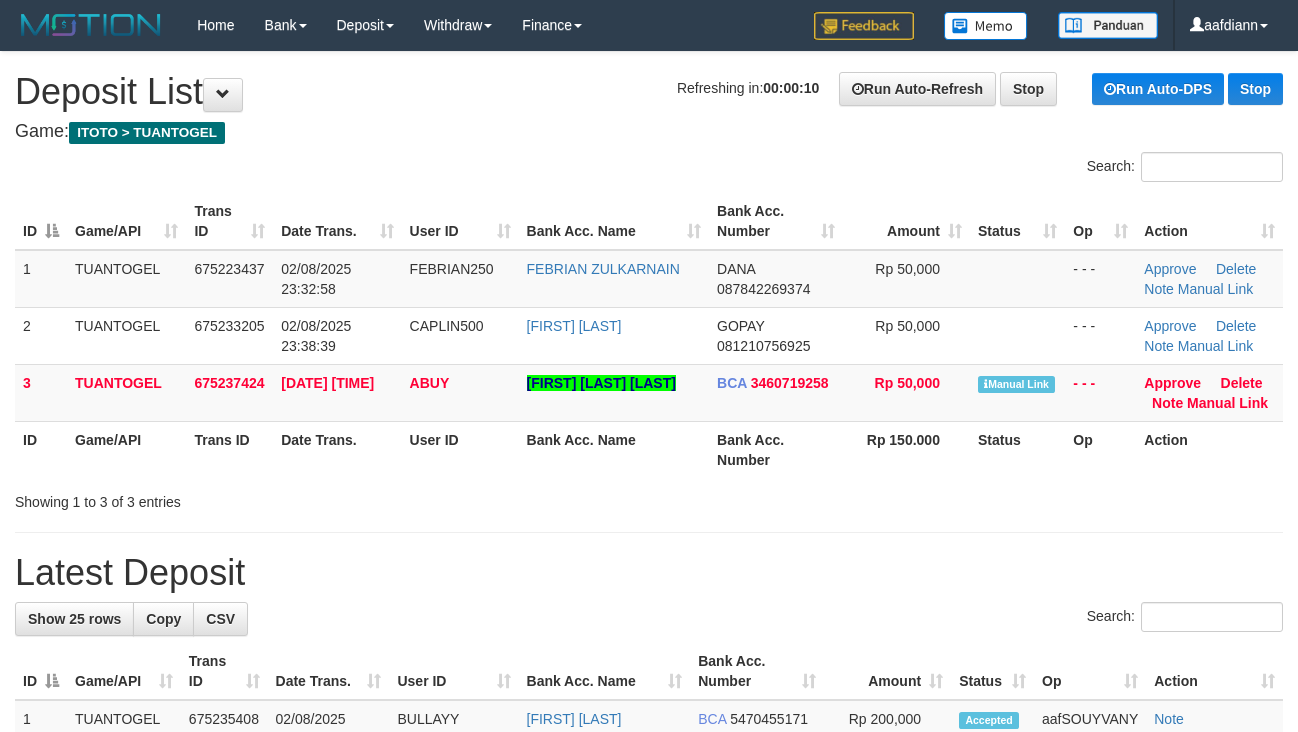scroll, scrollTop: 0, scrollLeft: 0, axis: both 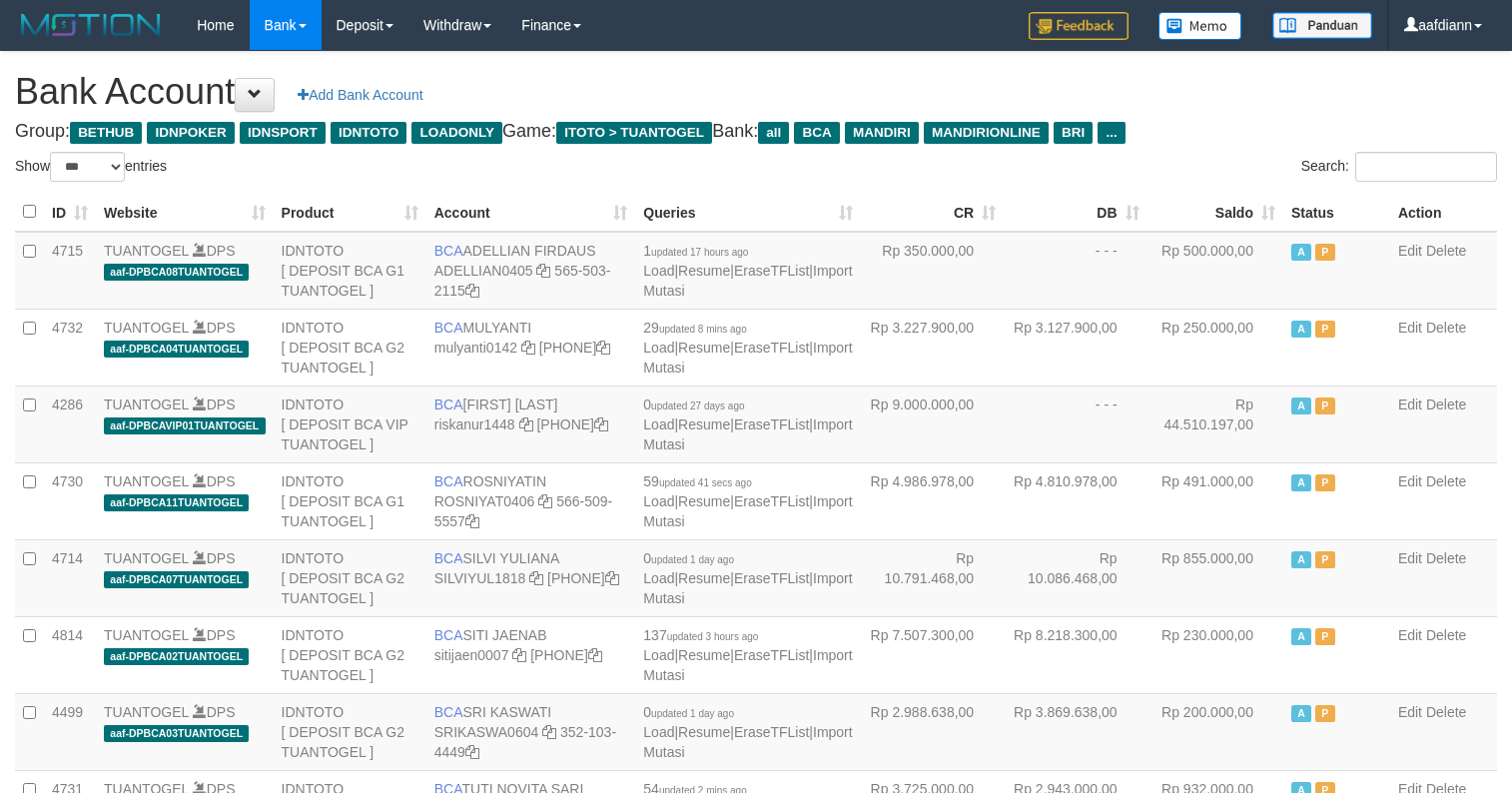 select on "***" 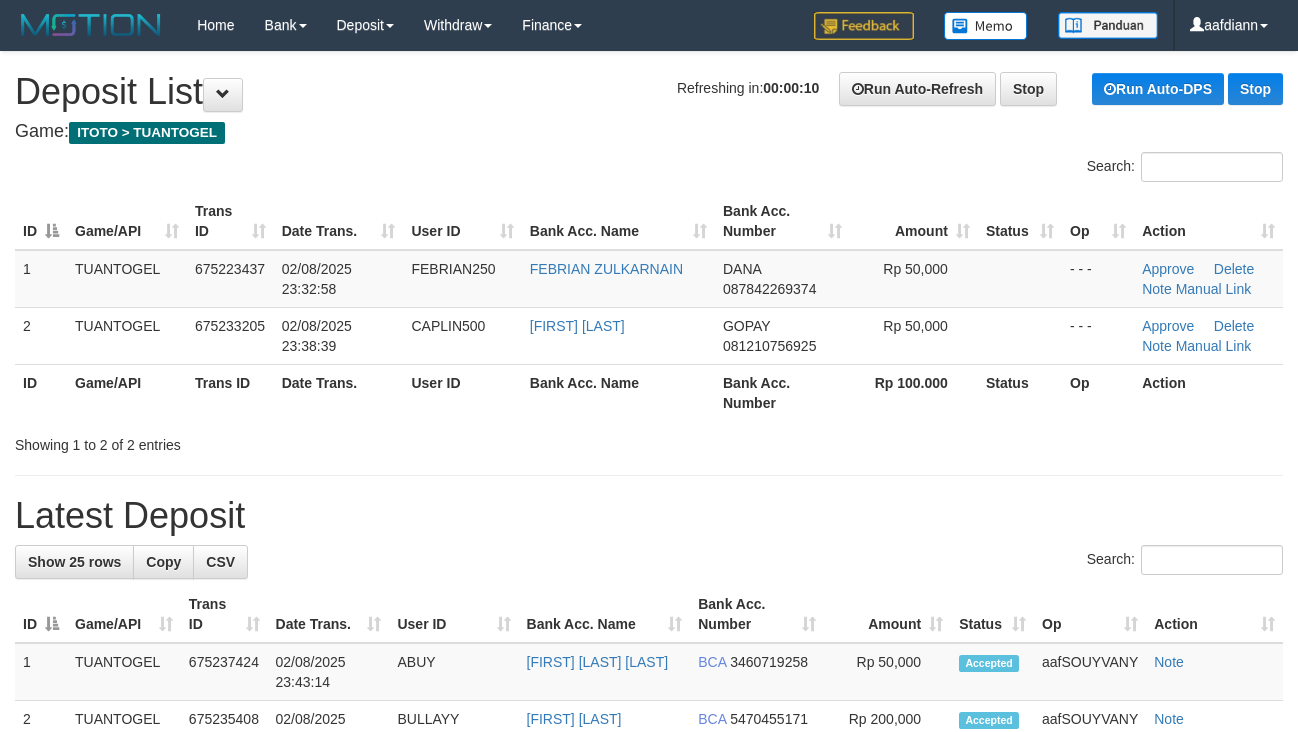 scroll, scrollTop: 0, scrollLeft: 0, axis: both 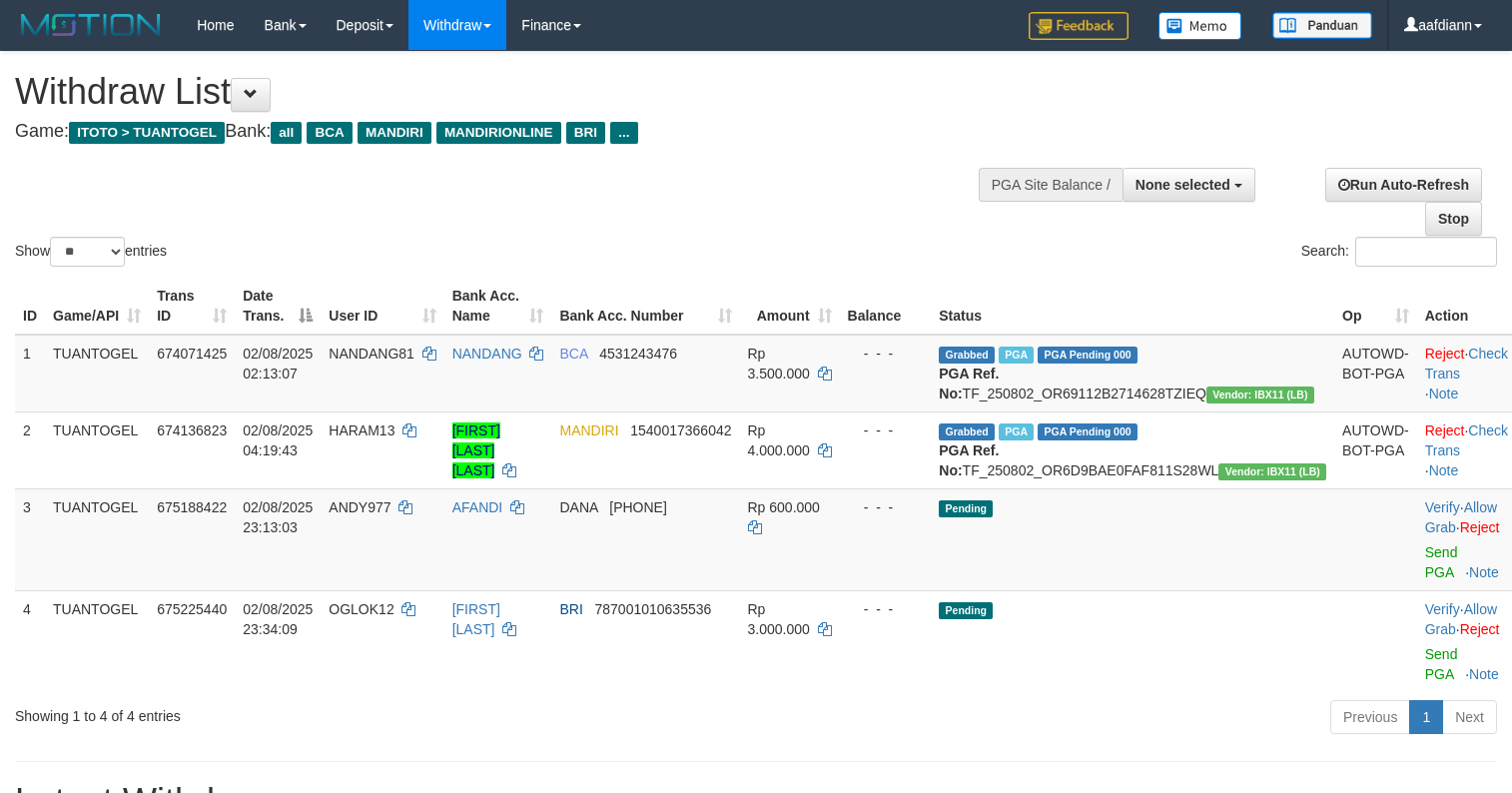 select 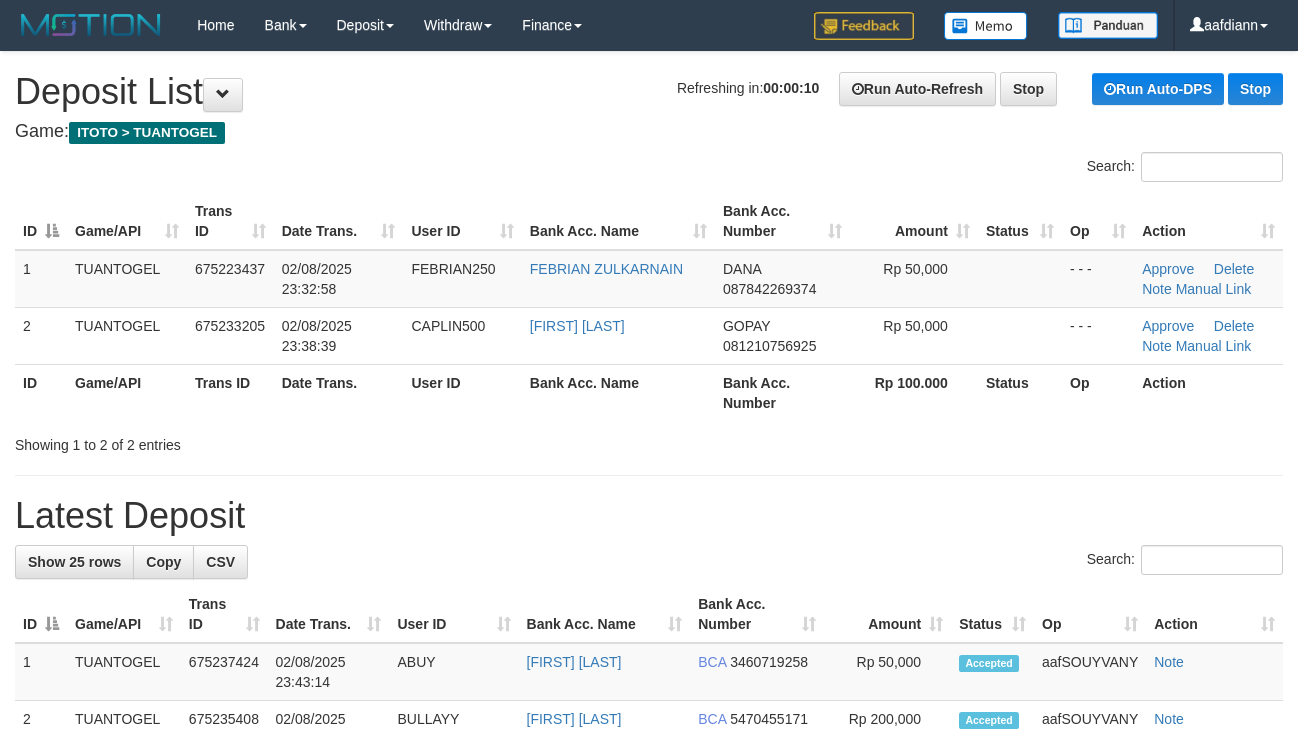 scroll, scrollTop: 0, scrollLeft: 0, axis: both 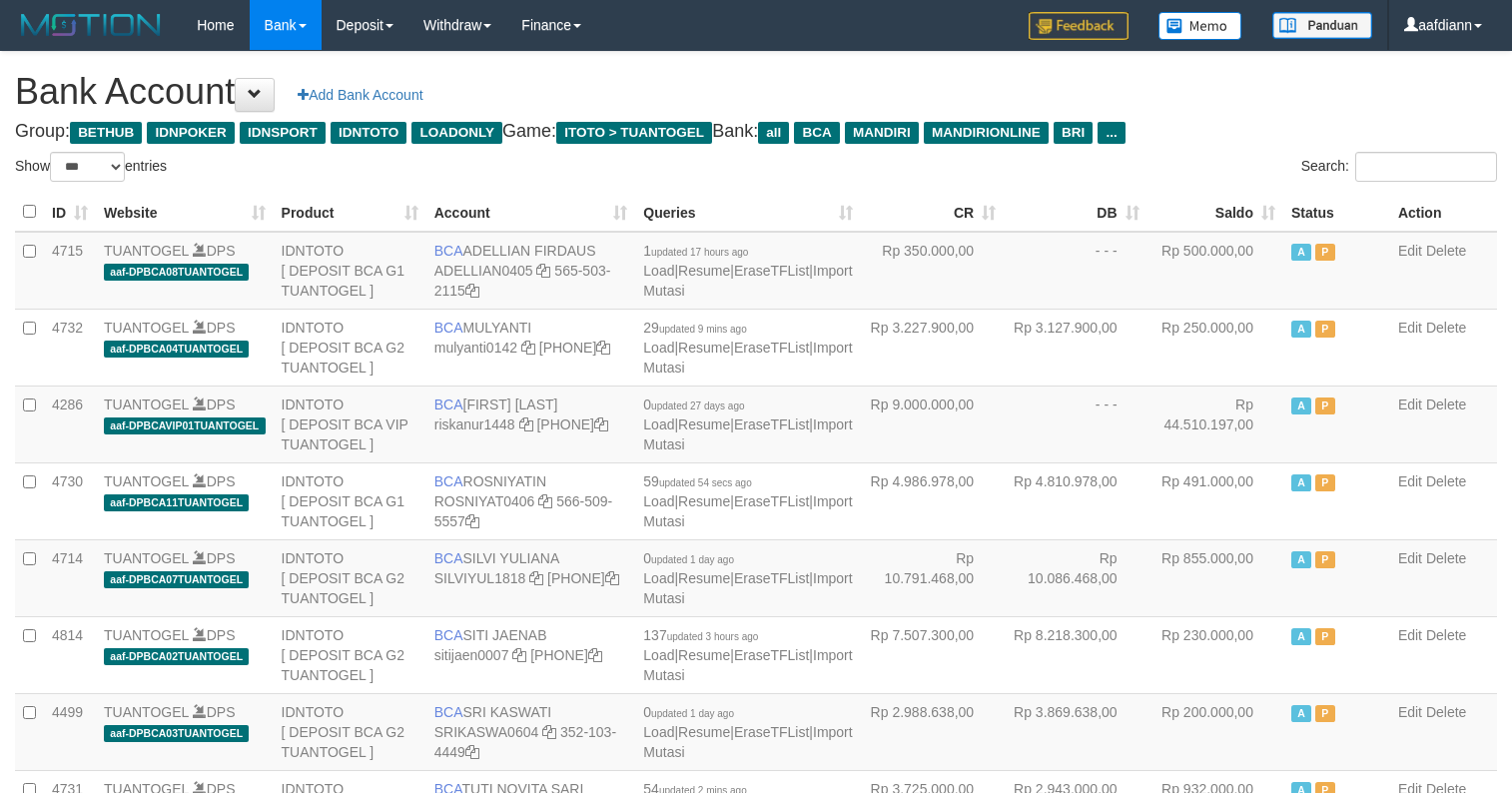 select on "***" 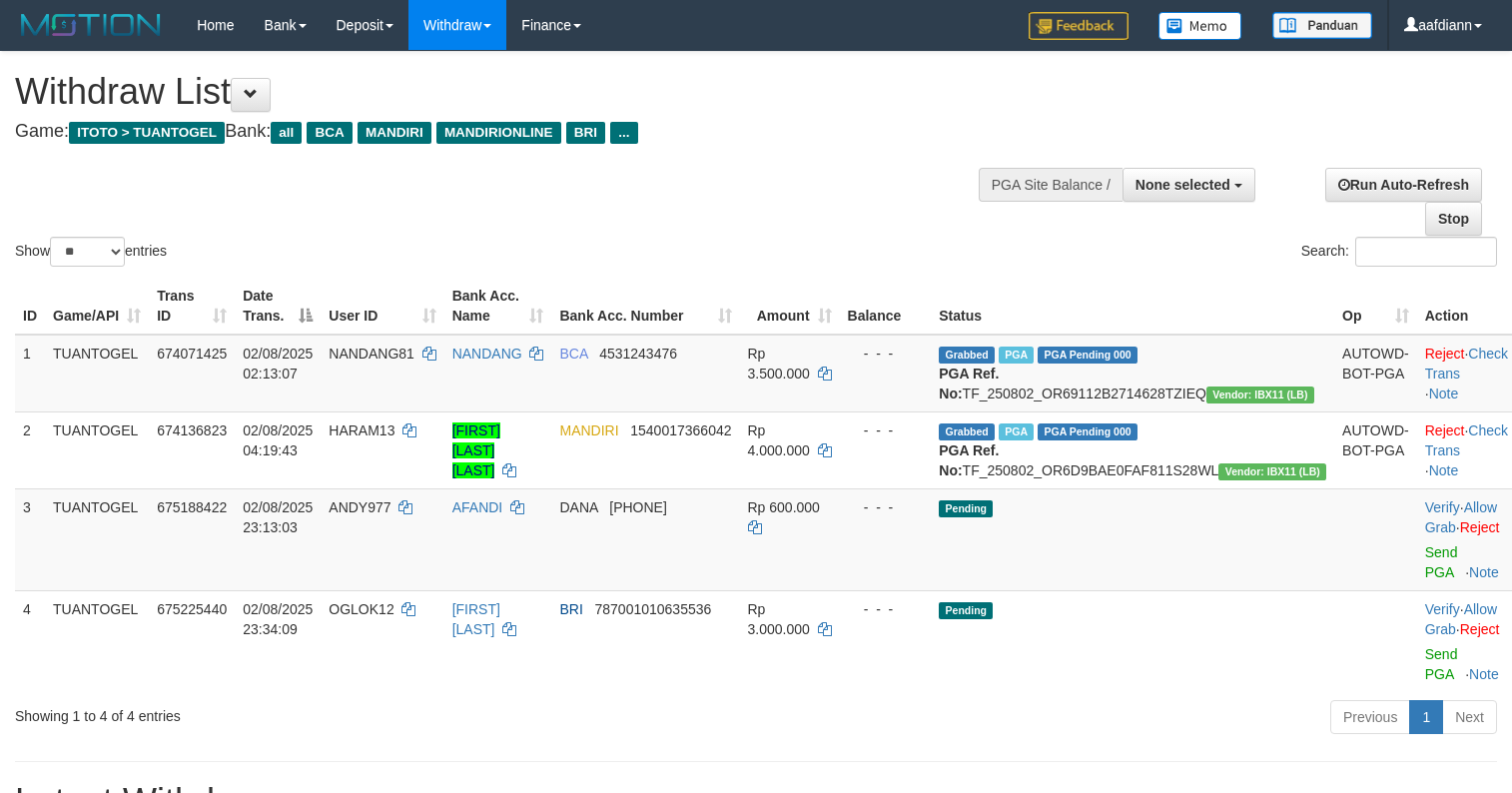 select 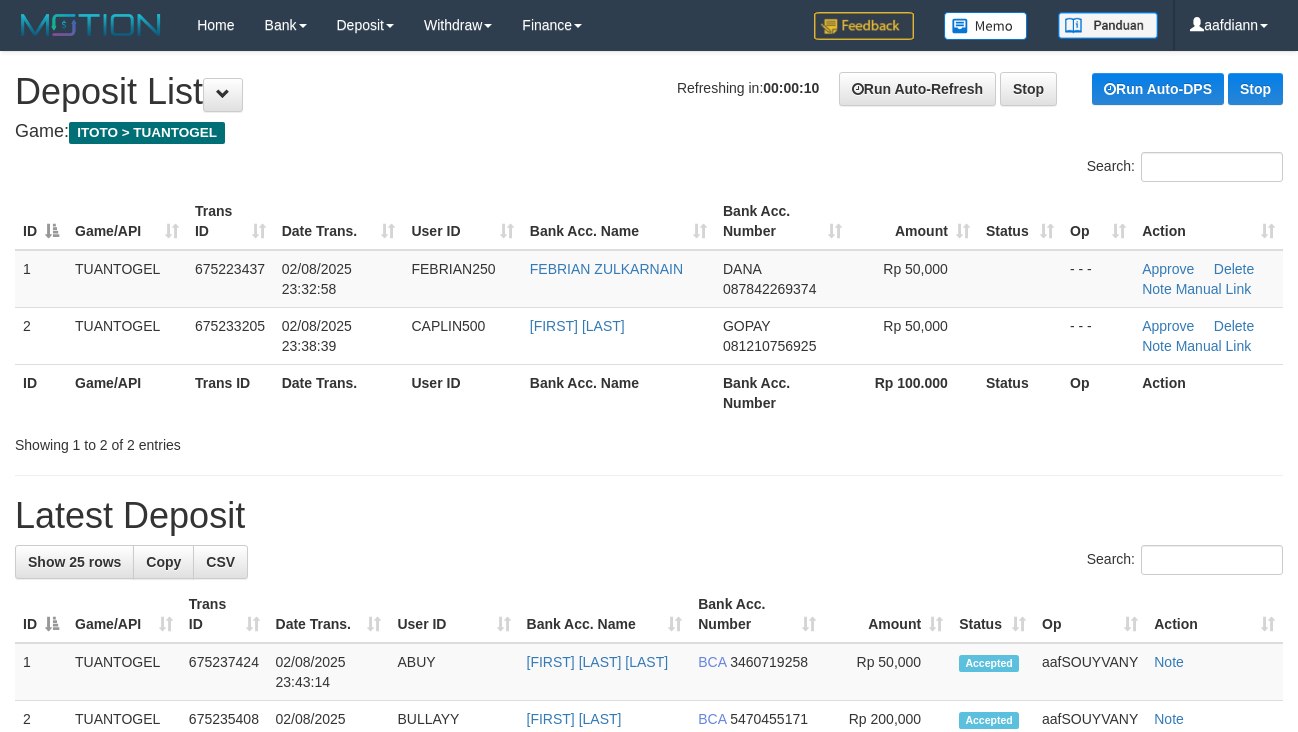scroll, scrollTop: 0, scrollLeft: 0, axis: both 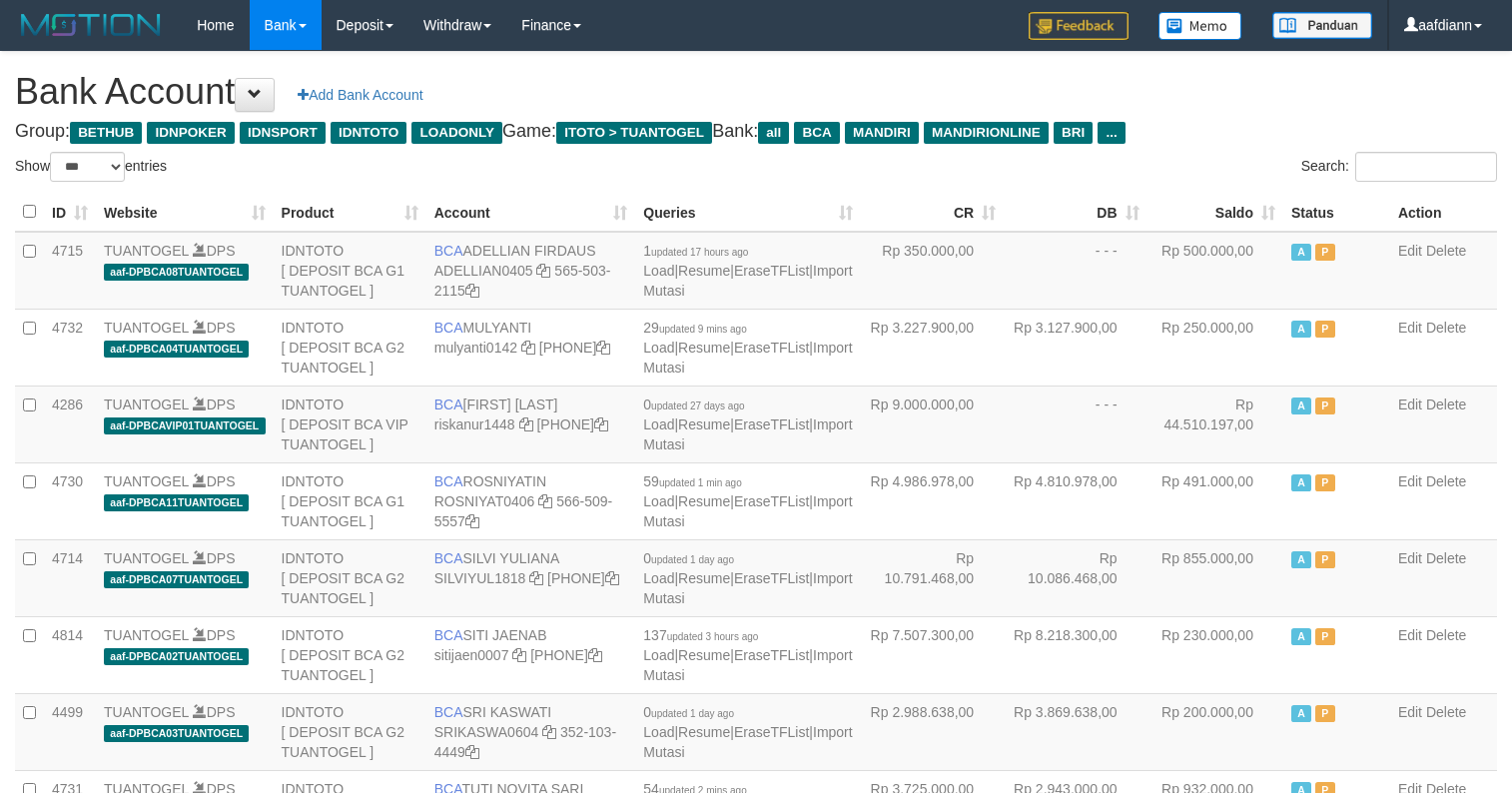 select on "***" 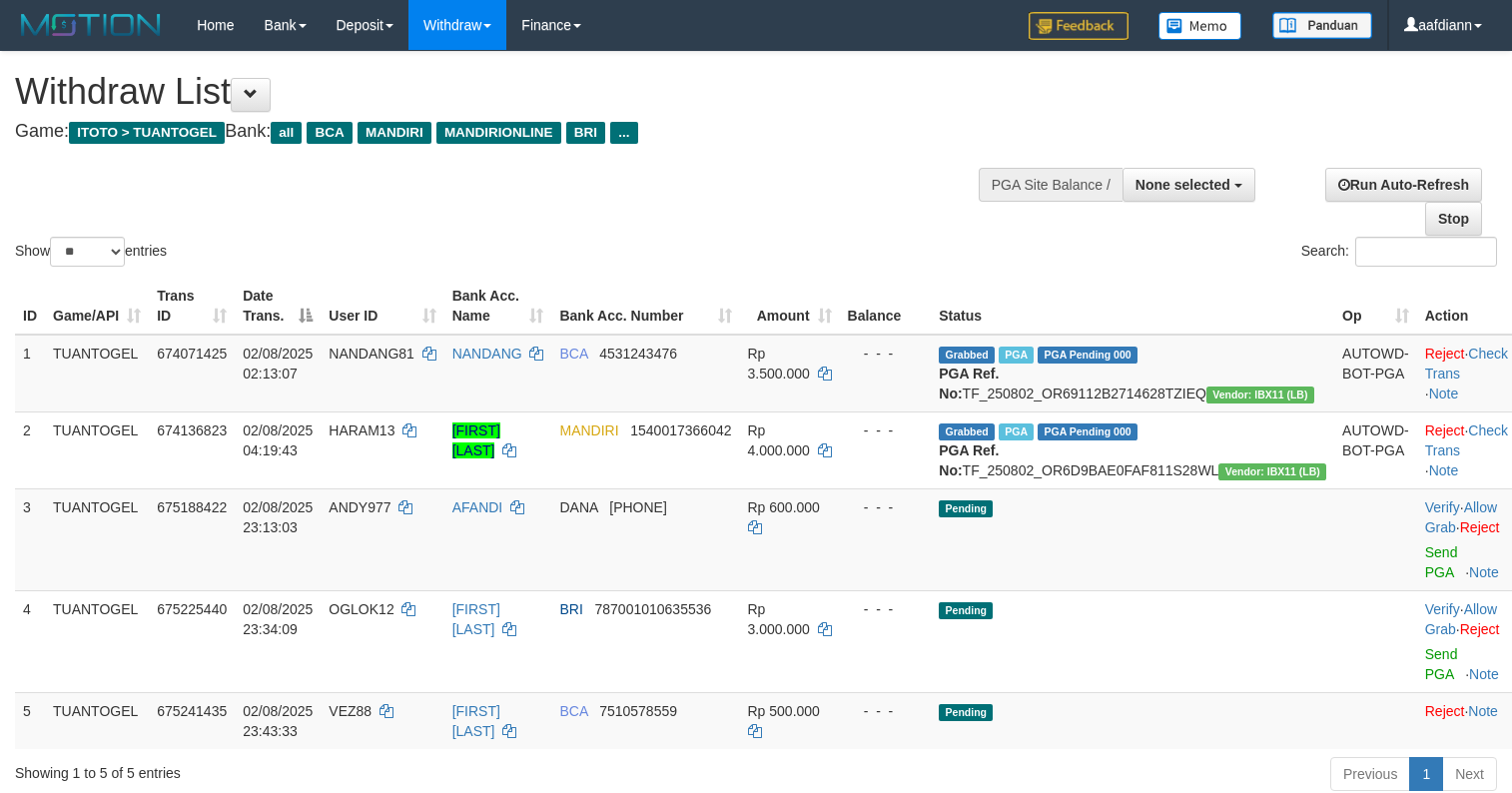 select 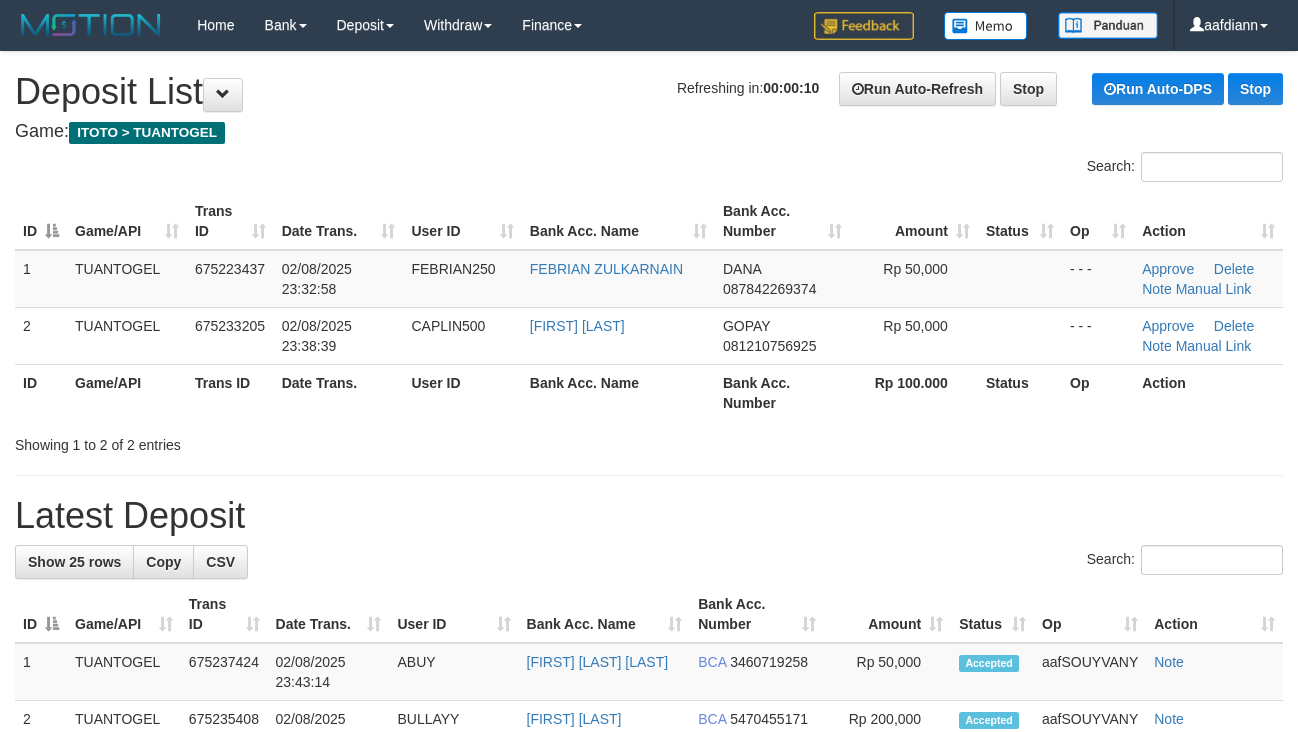 scroll, scrollTop: 0, scrollLeft: 0, axis: both 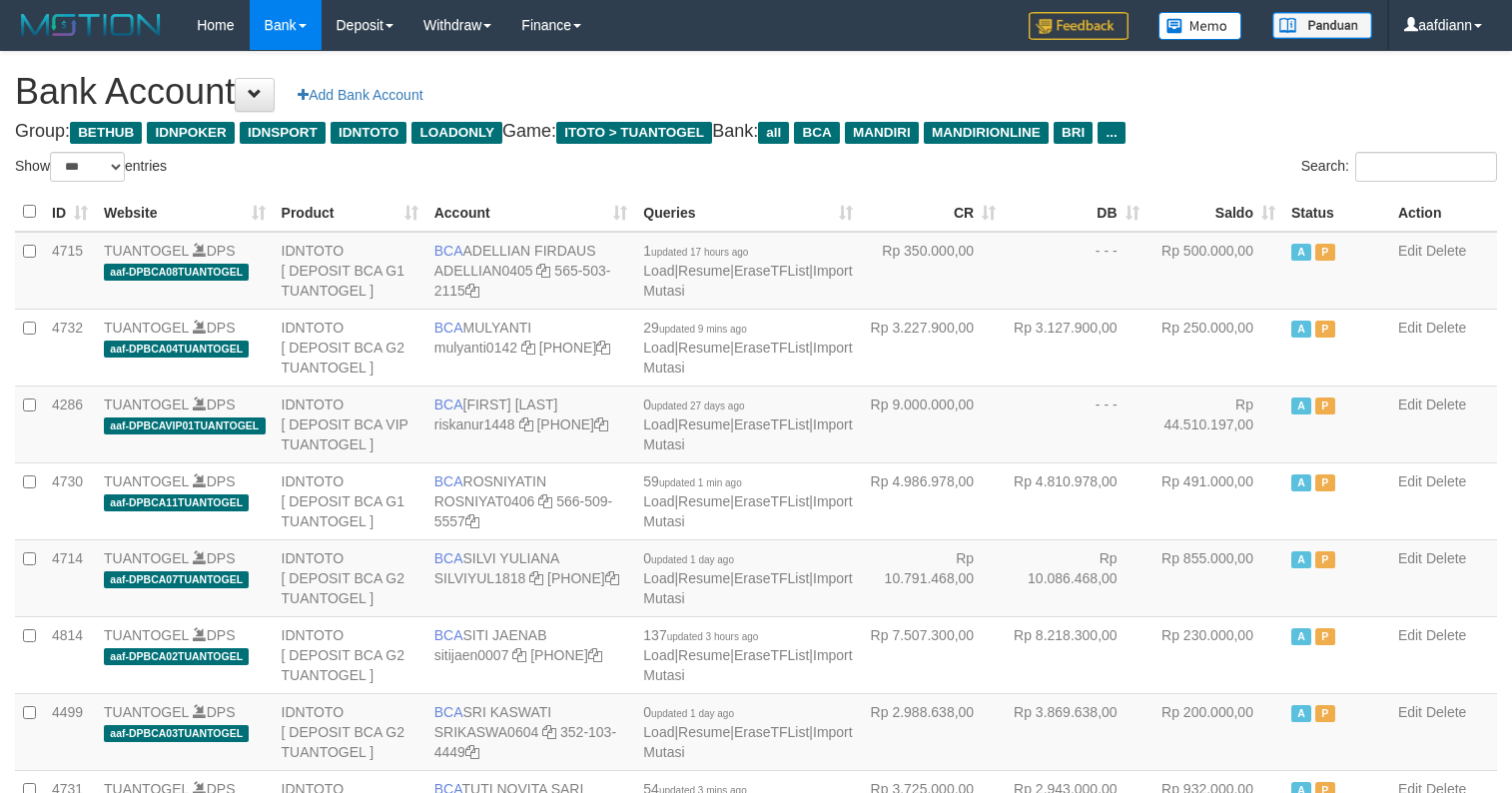 select on "***" 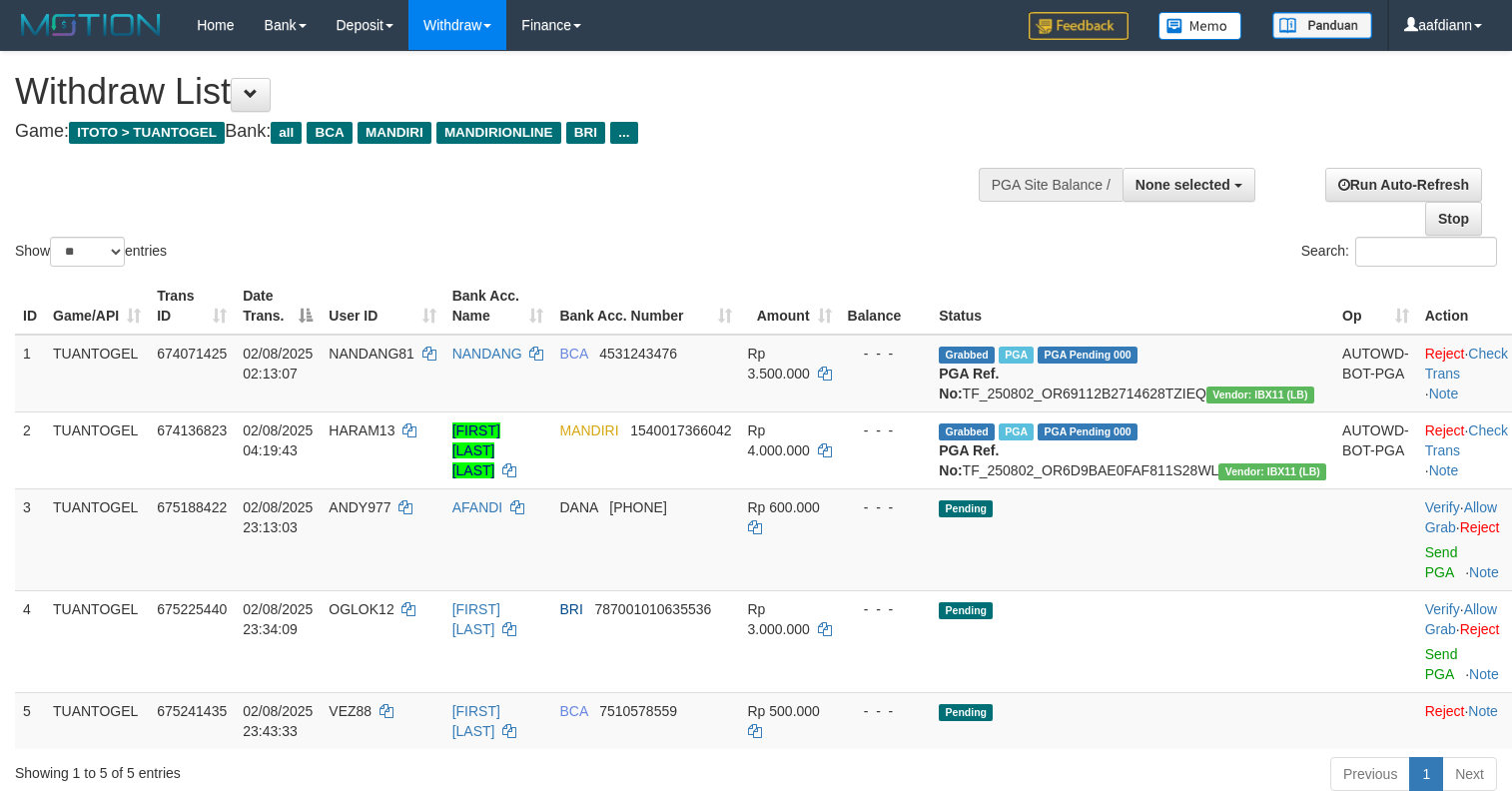 select 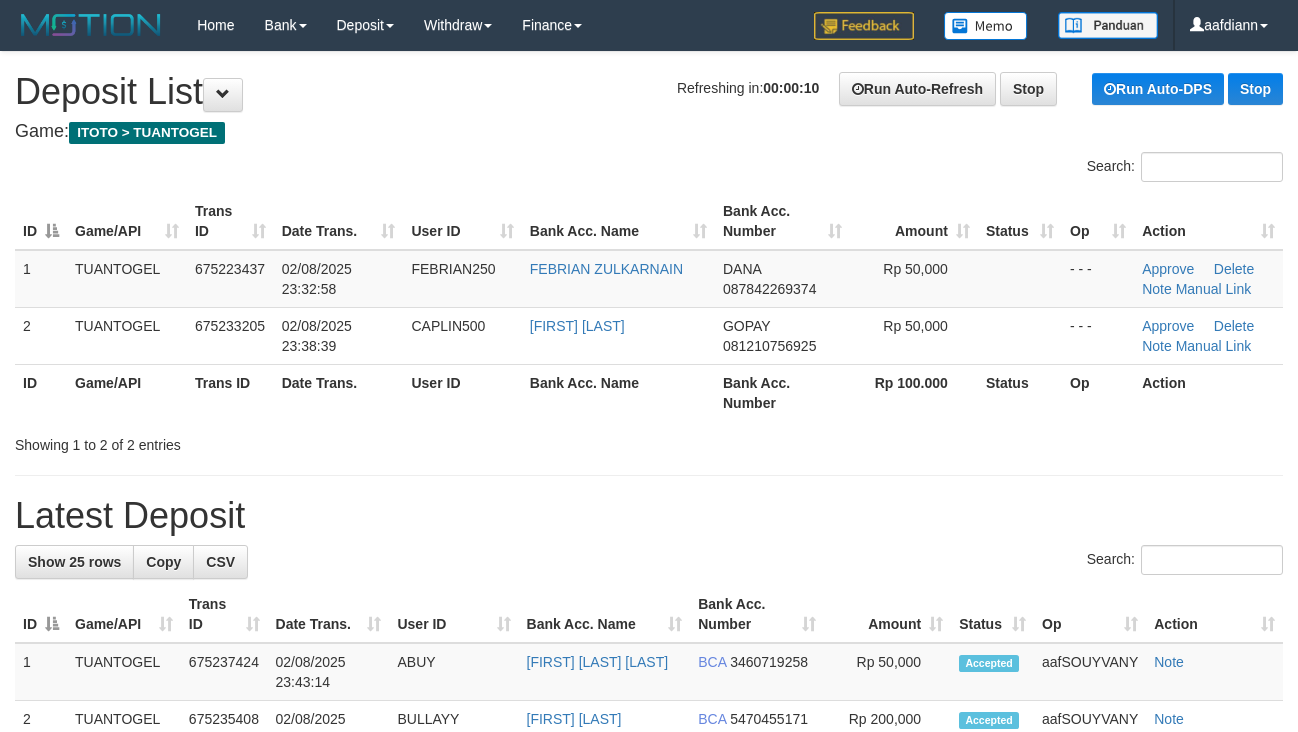 scroll, scrollTop: 0, scrollLeft: 0, axis: both 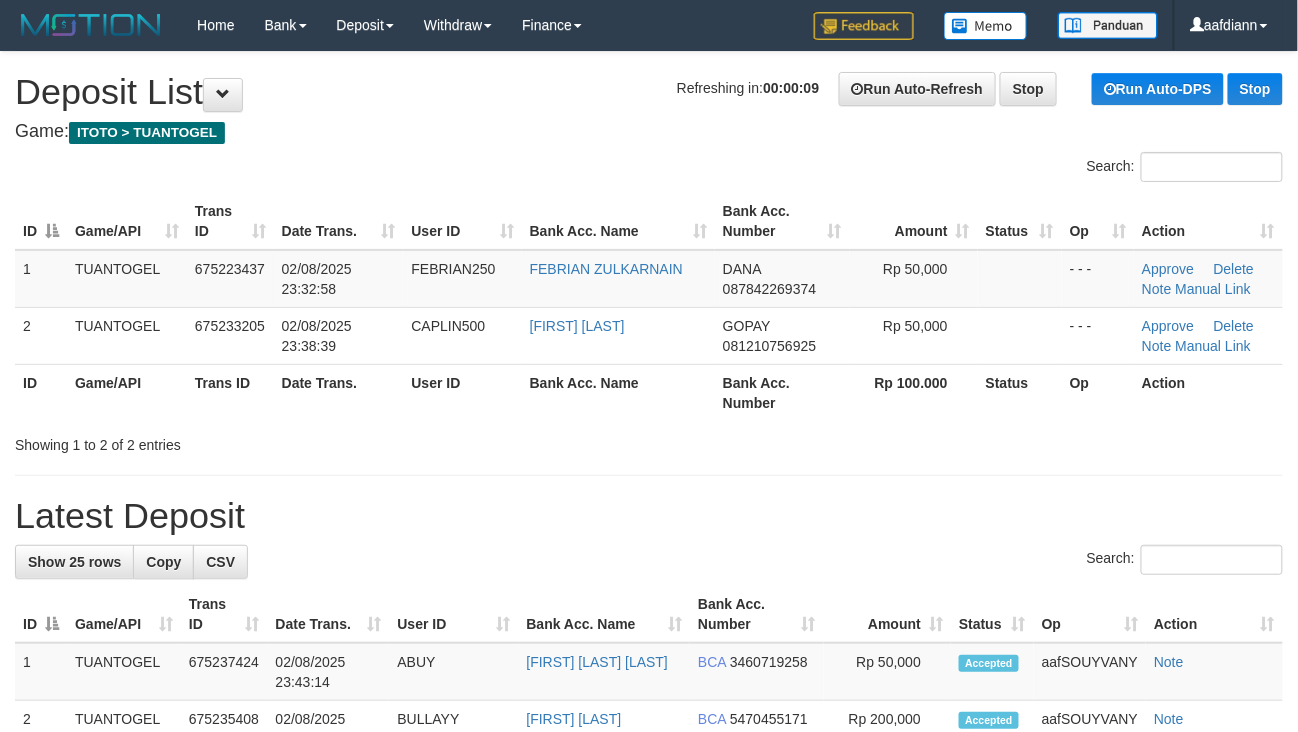 drag, startPoint x: 569, startPoint y: 545, endPoint x: 388, endPoint y: 193, distance: 395.8093 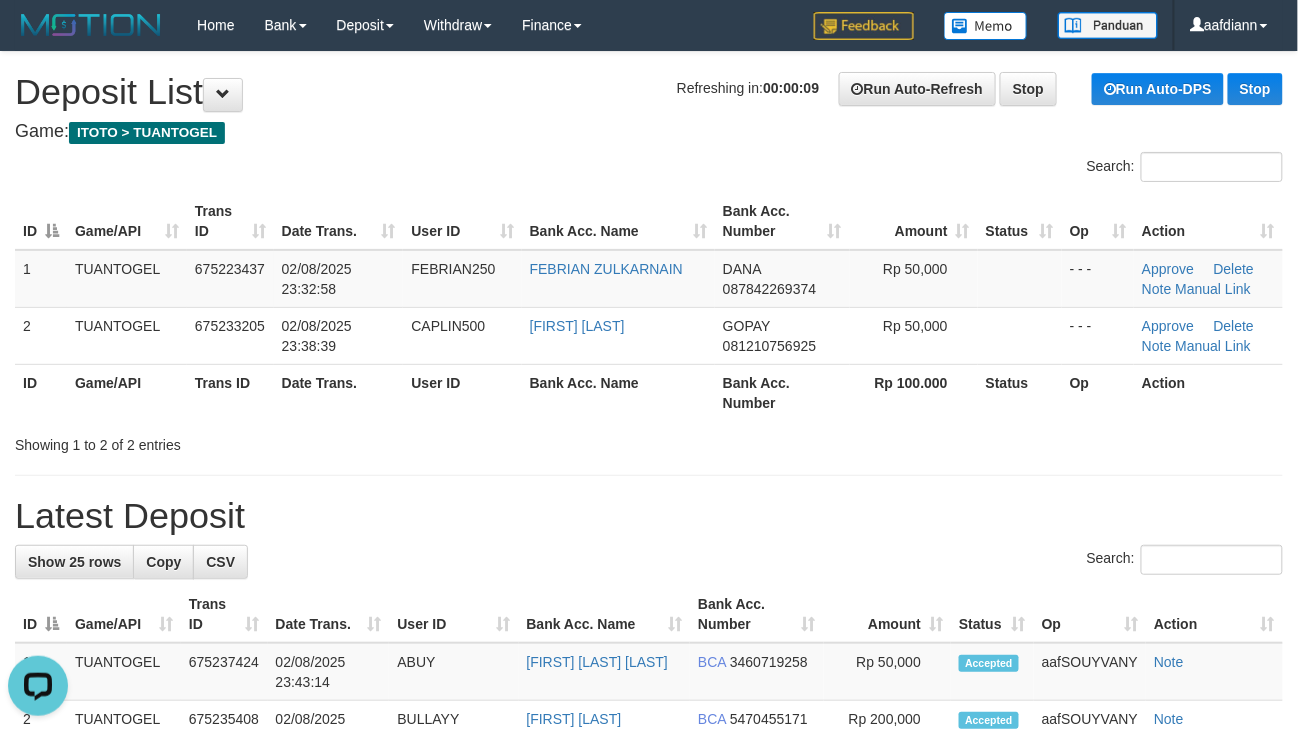 scroll, scrollTop: 0, scrollLeft: 0, axis: both 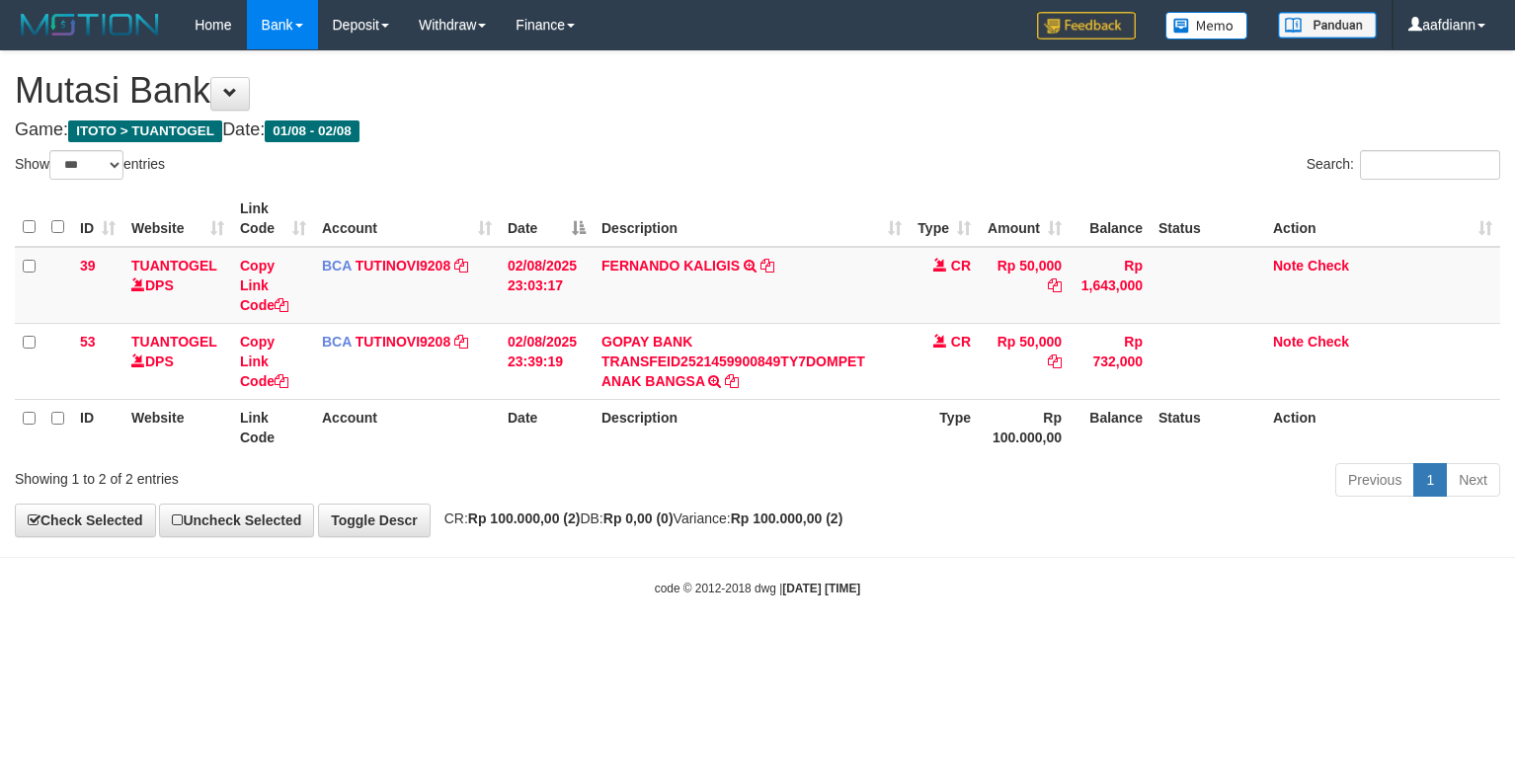 select on "***" 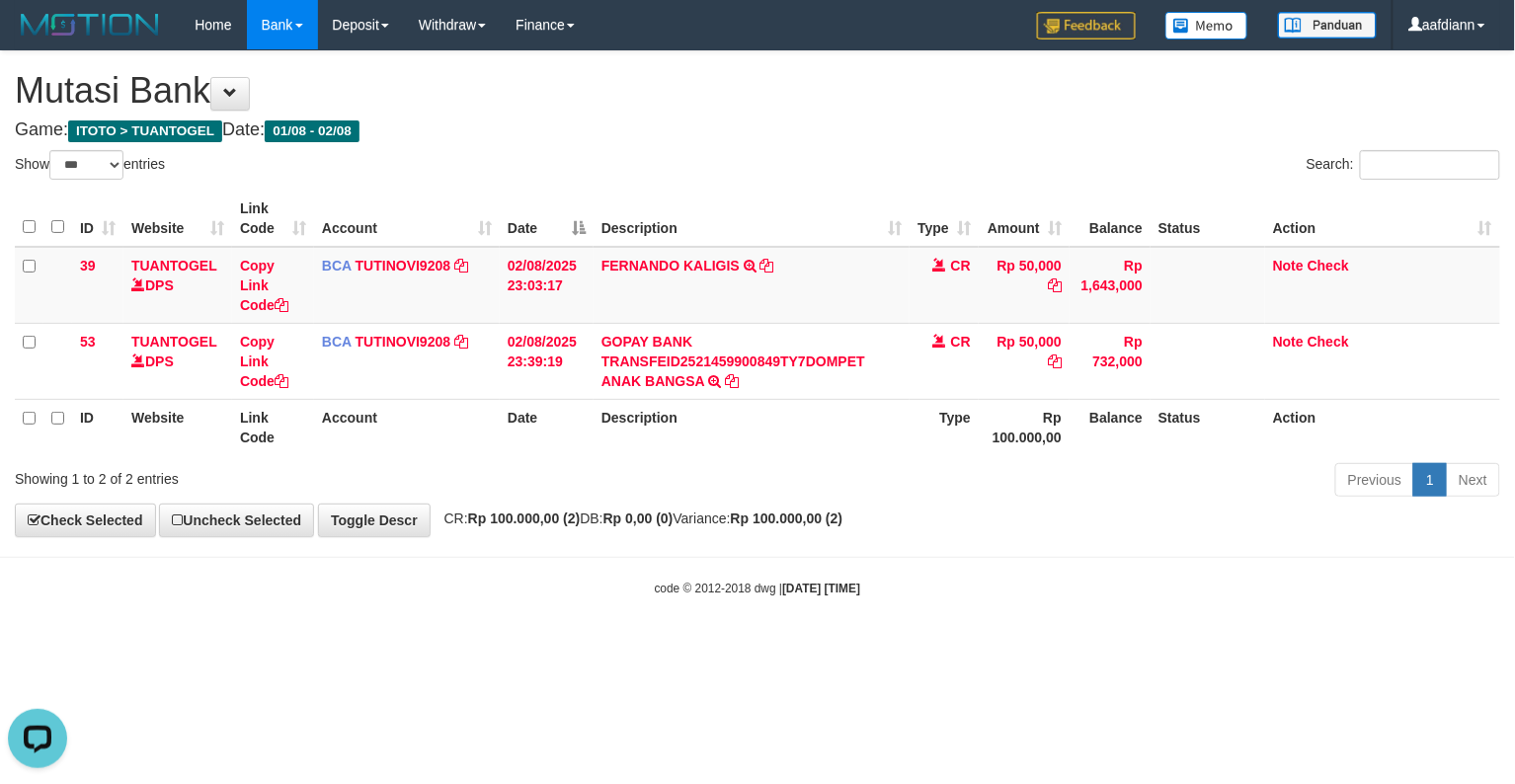 scroll, scrollTop: 0, scrollLeft: 0, axis: both 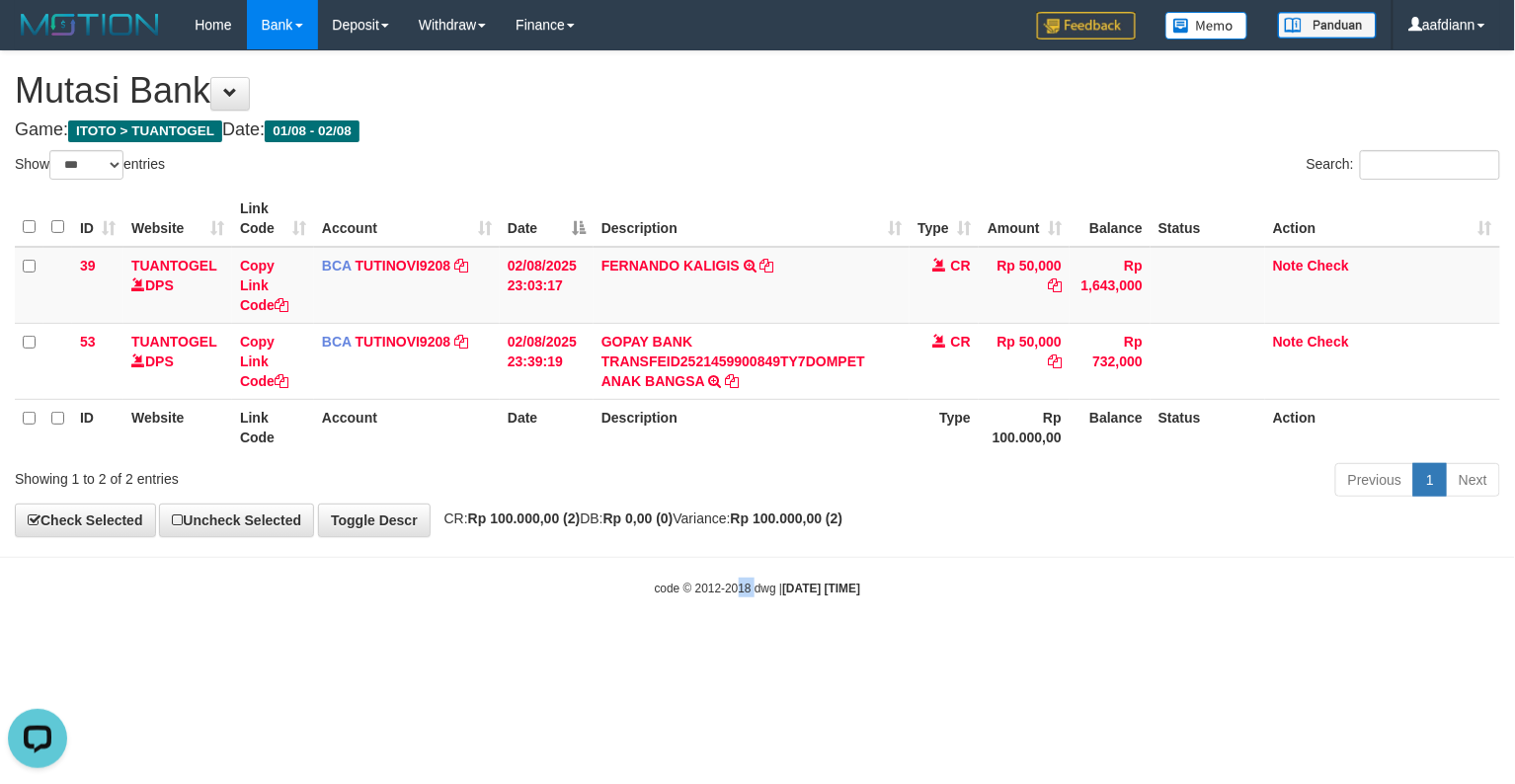 drag, startPoint x: 720, startPoint y: 581, endPoint x: 747, endPoint y: 492, distance: 93.00538 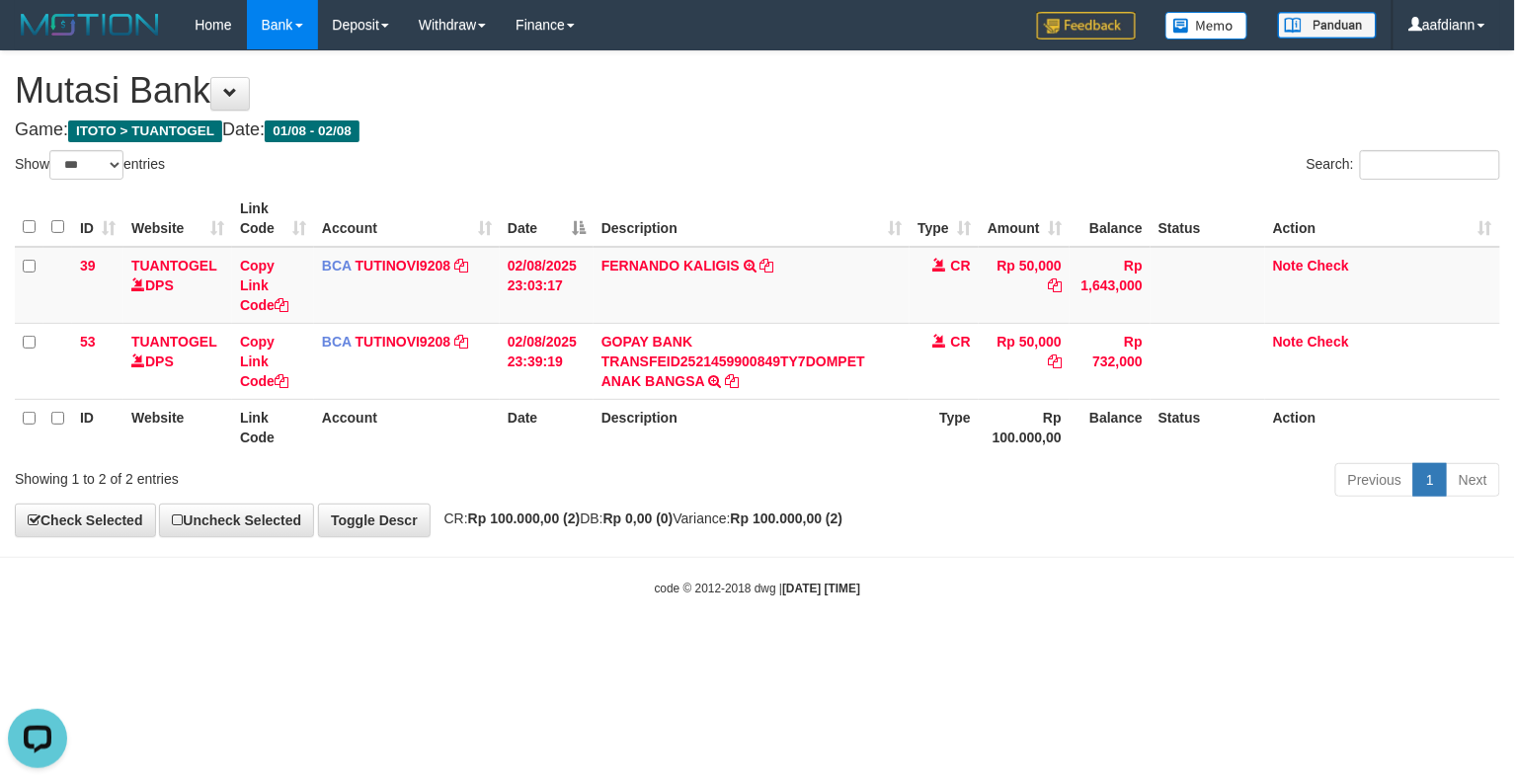 drag, startPoint x: 716, startPoint y: 163, endPoint x: 142, endPoint y: 226, distance: 577.44697 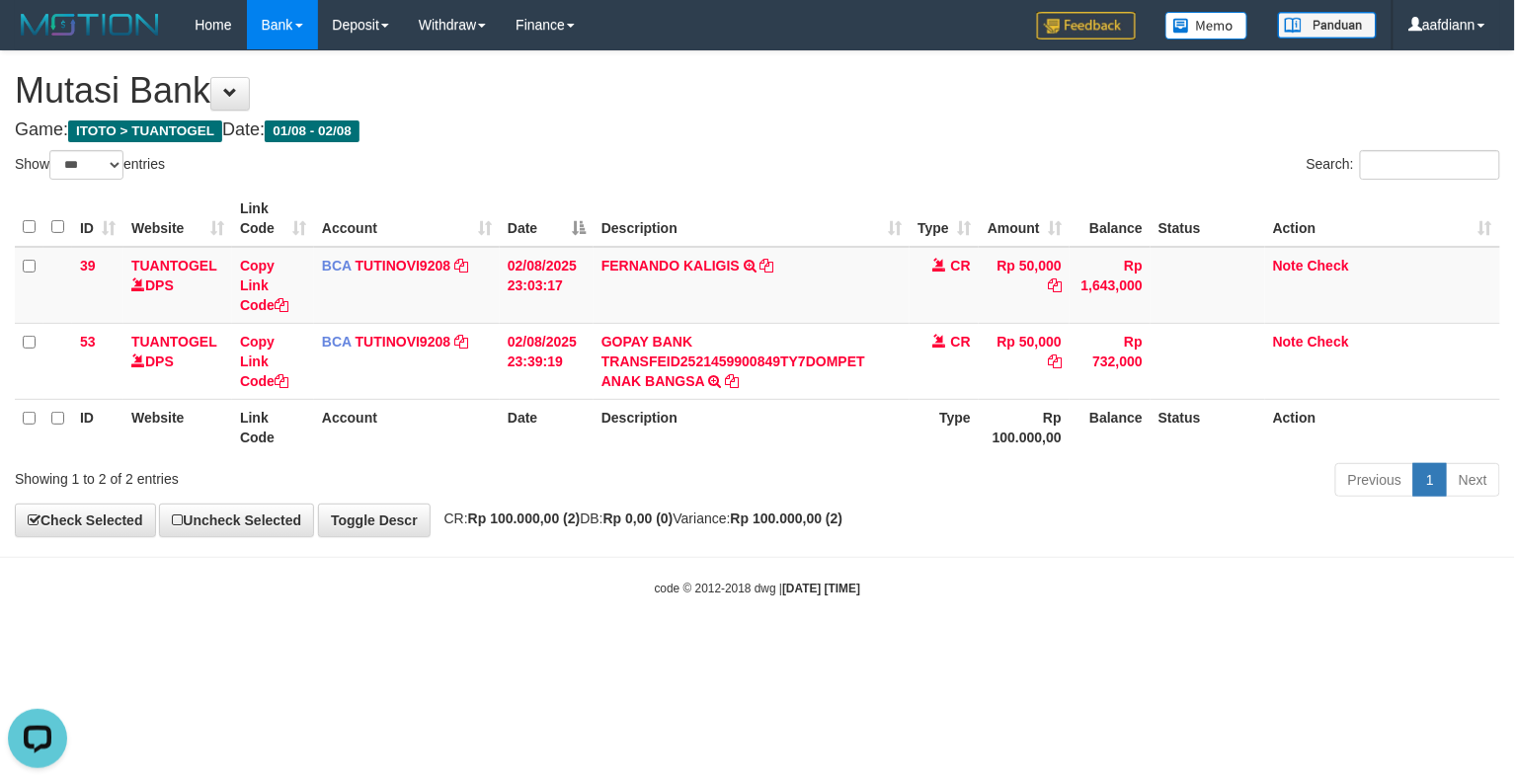 click on "Toggle navigation
Home
Bank
Account List
Load
By Website
Group
[ITOTO]													TUANTOGEL
By Load Group (DPS)
Group aaf-DPBCA02TUANTOGEL" at bounding box center (758, 323) 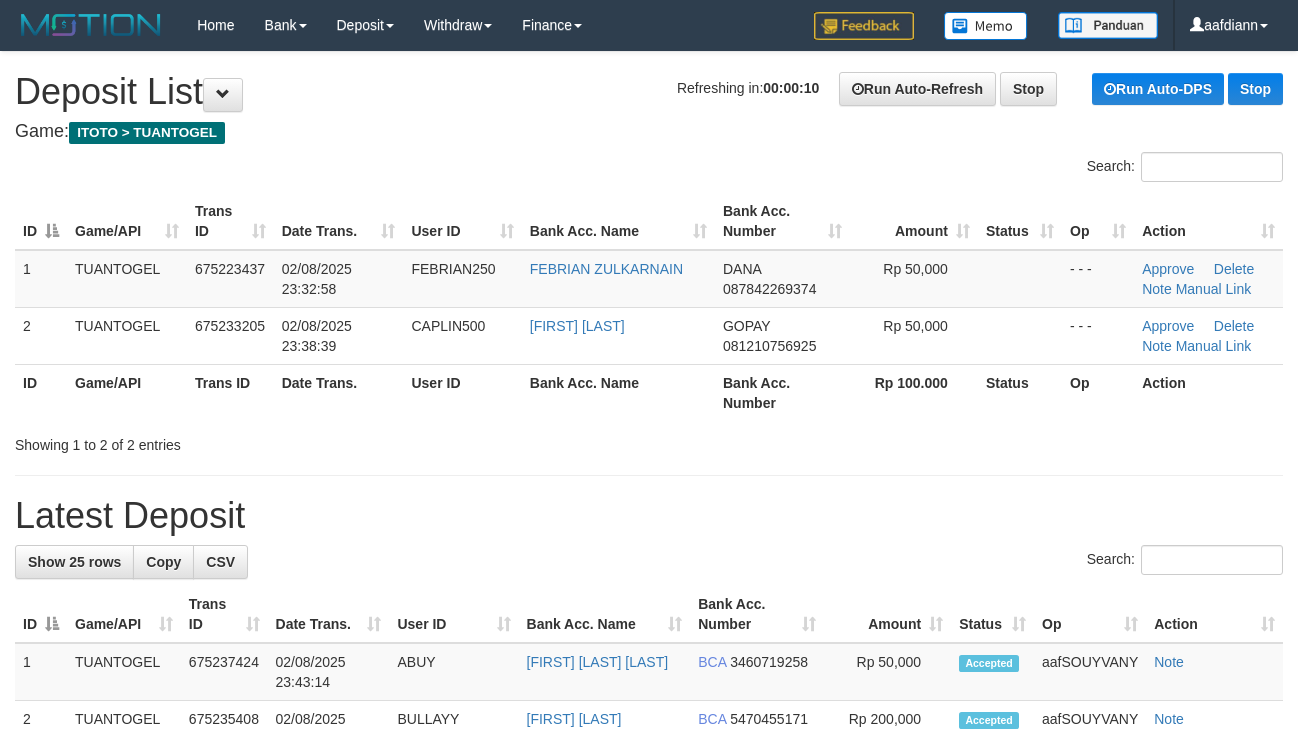 scroll, scrollTop: 0, scrollLeft: 0, axis: both 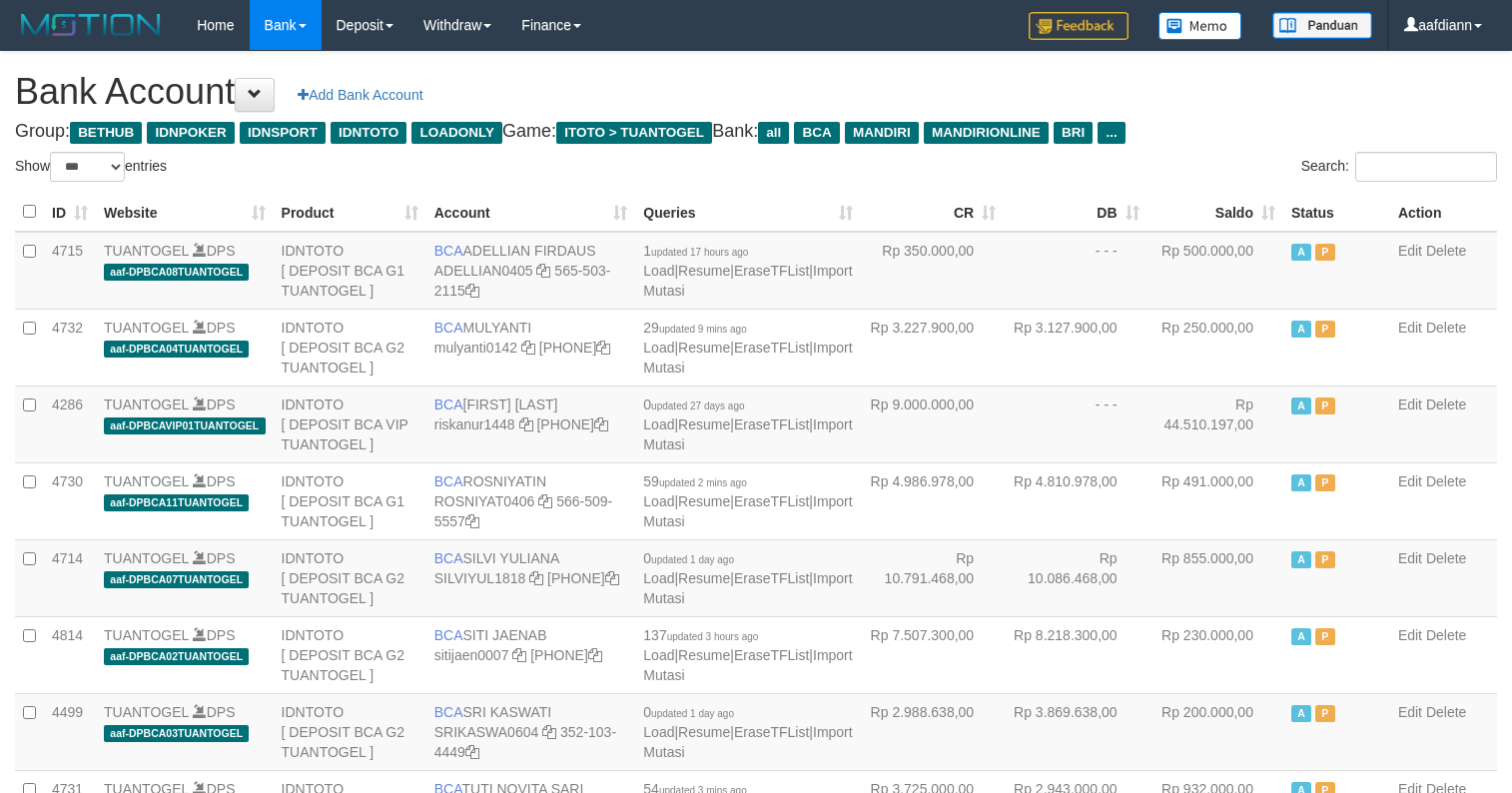 select on "***" 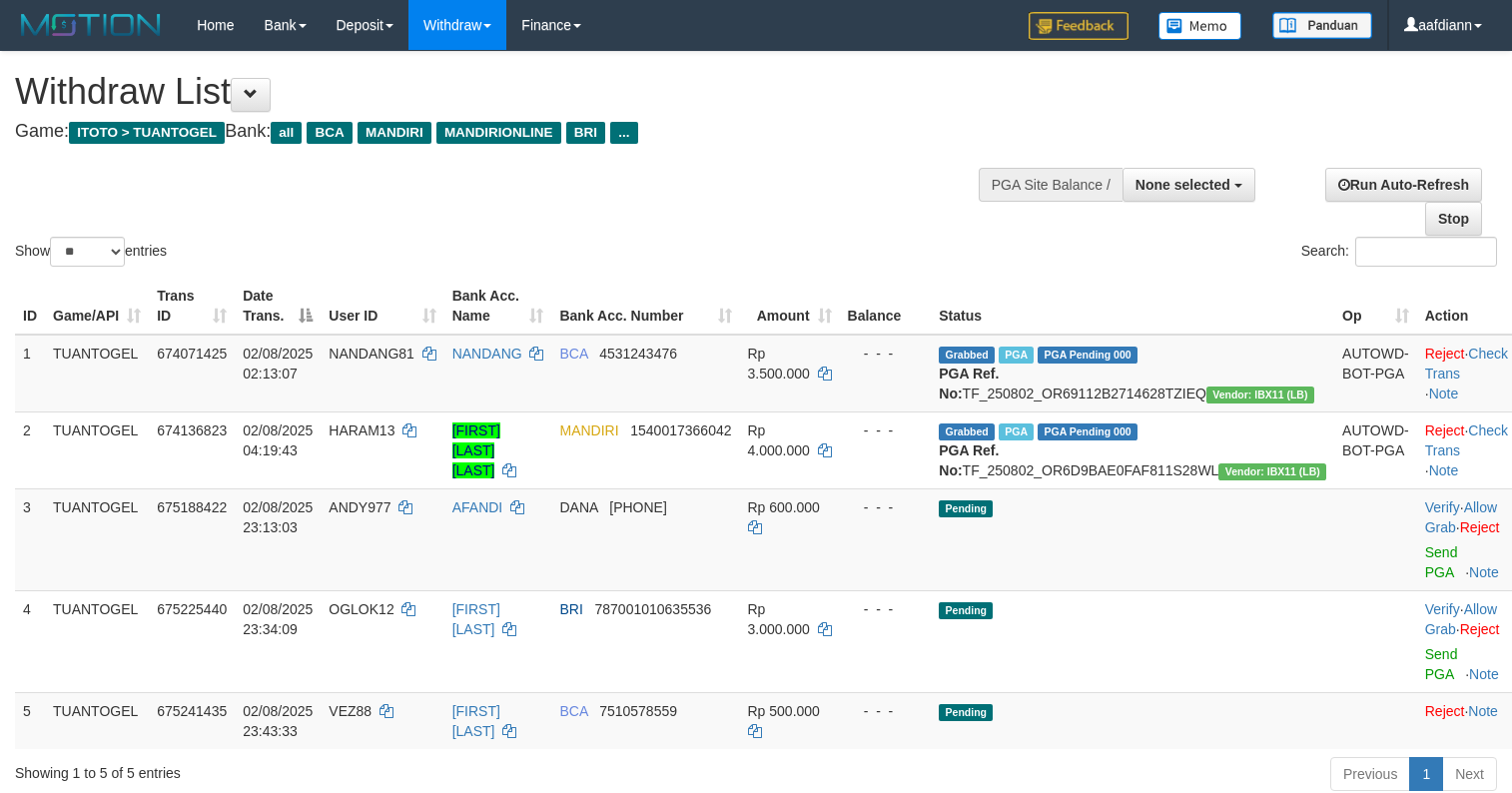 select 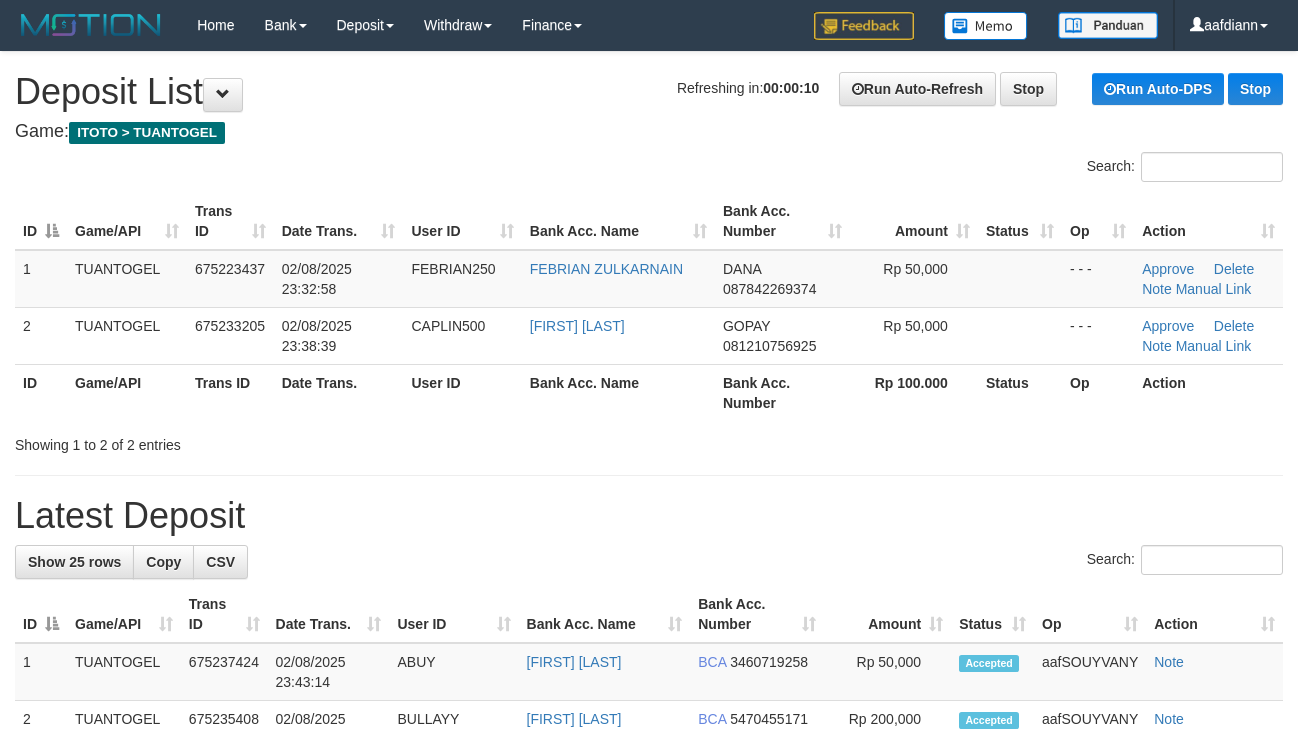 scroll, scrollTop: 0, scrollLeft: 0, axis: both 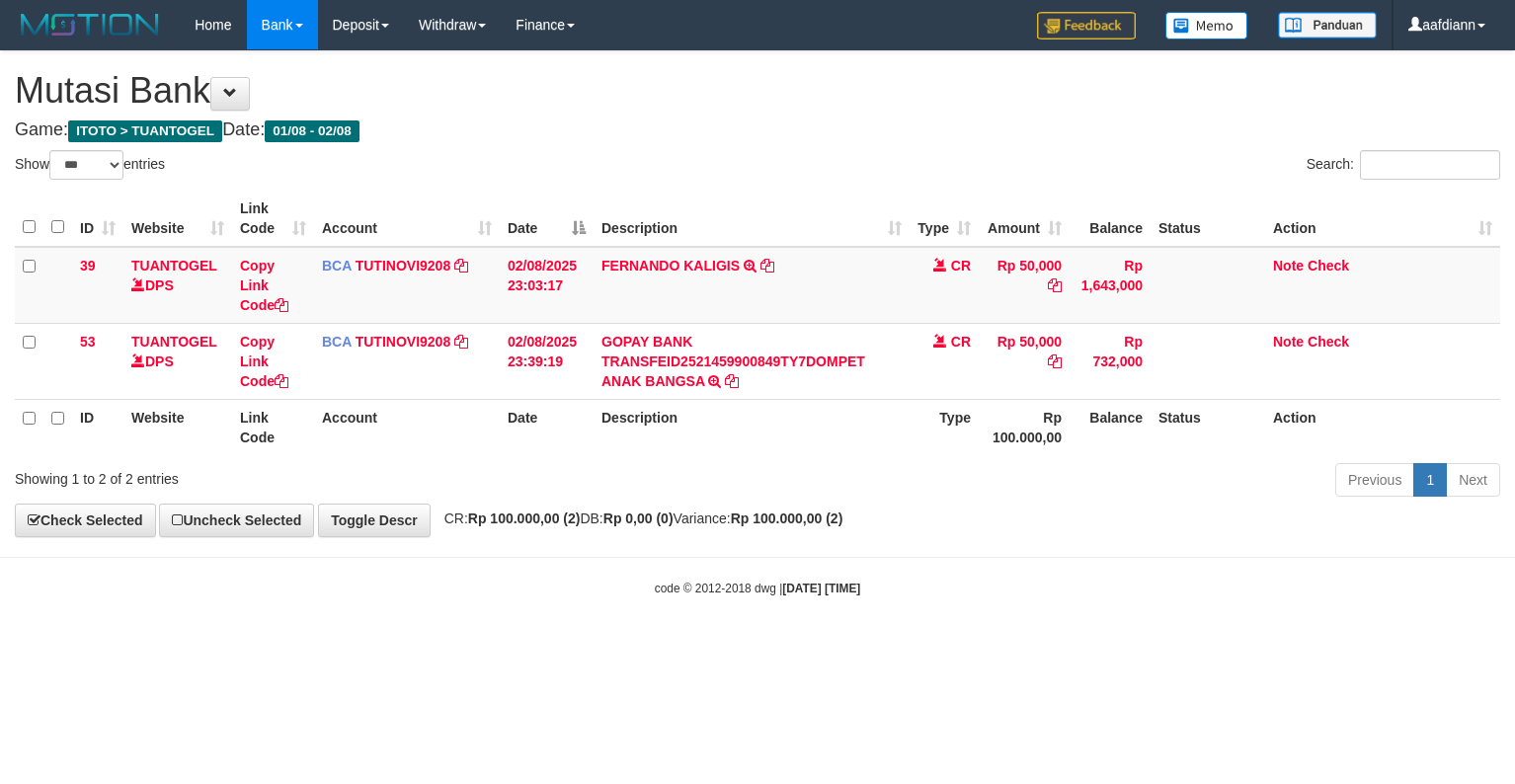 select on "***" 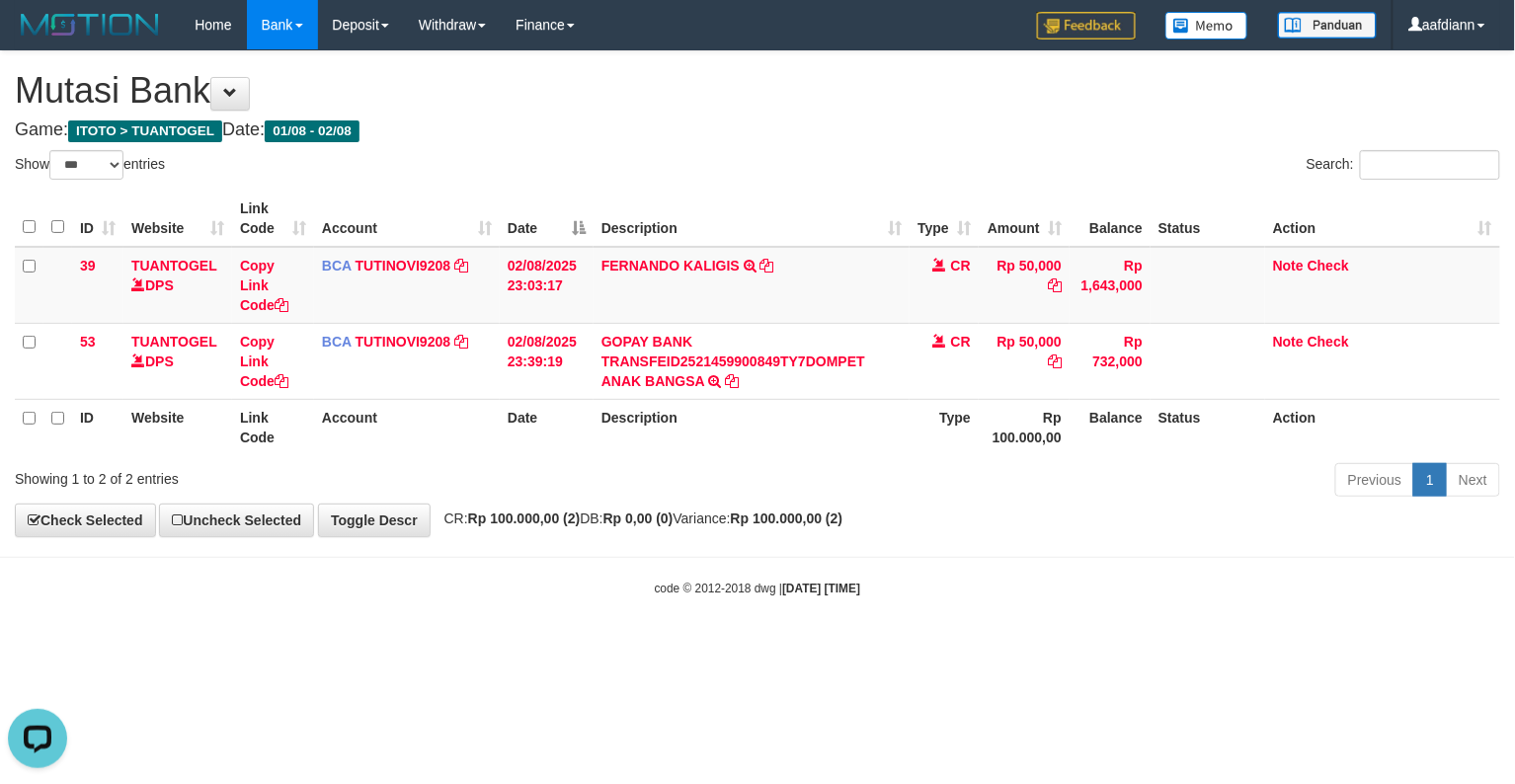 scroll, scrollTop: 0, scrollLeft: 0, axis: both 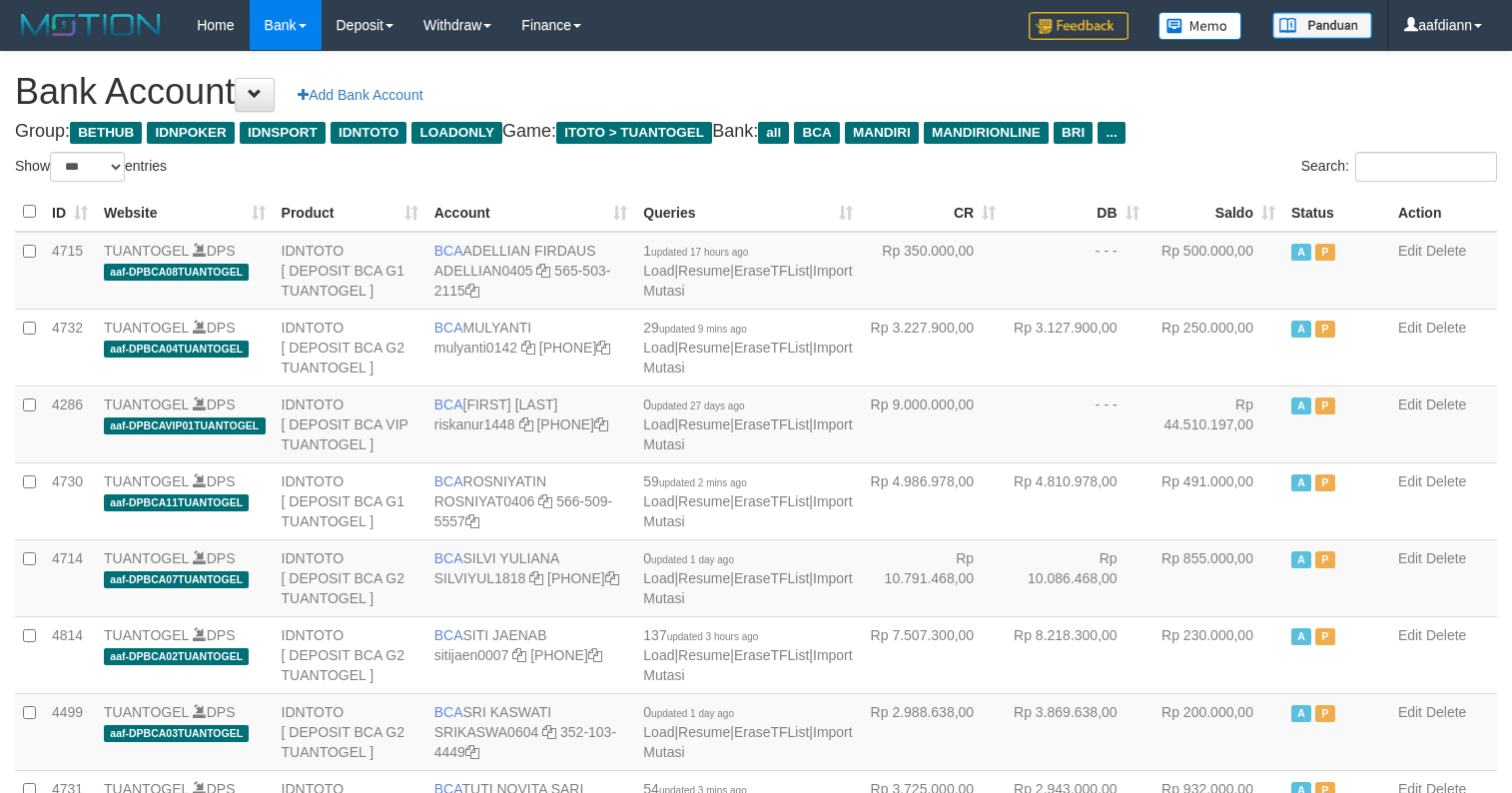 select on "***" 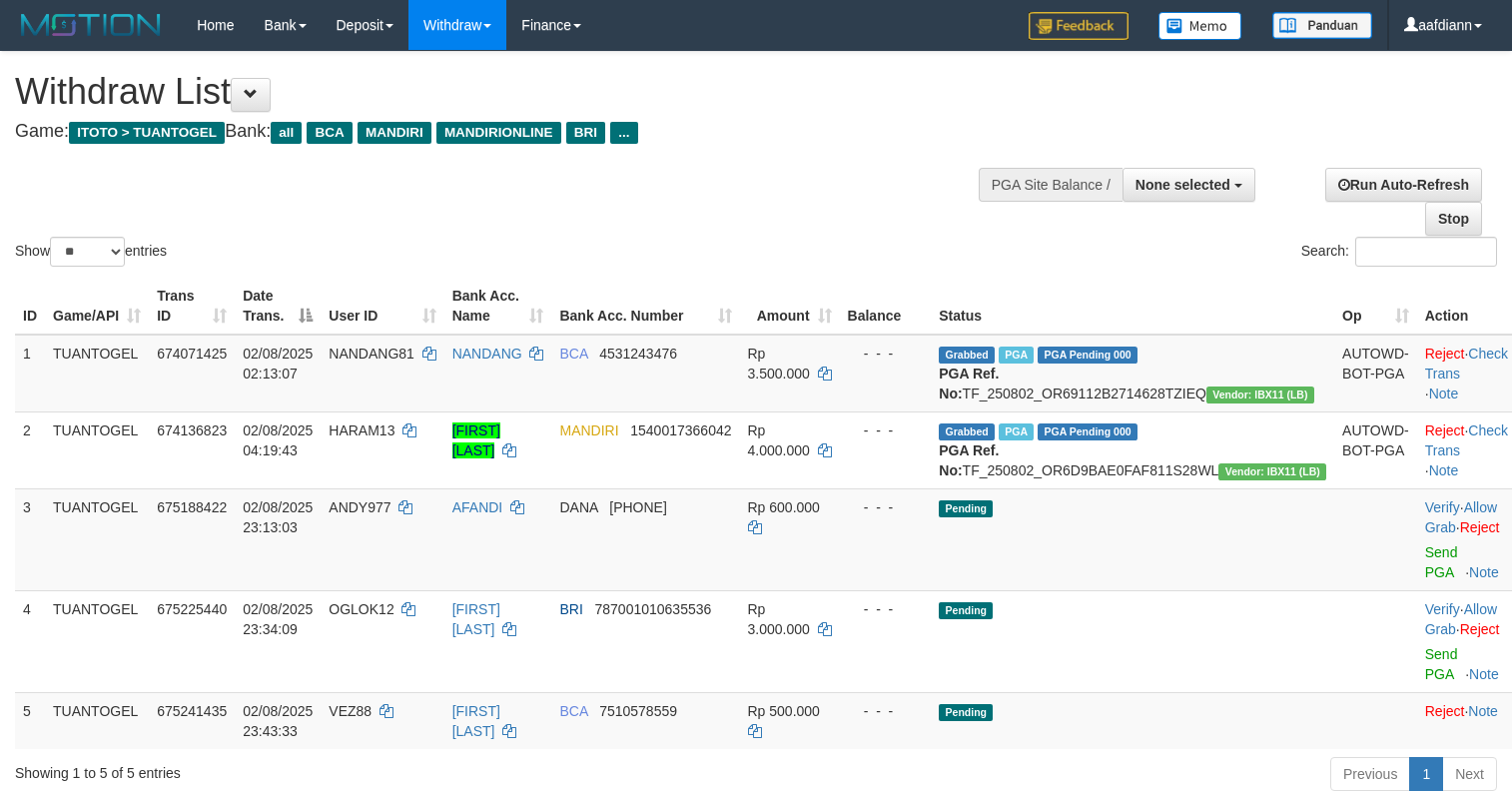 select 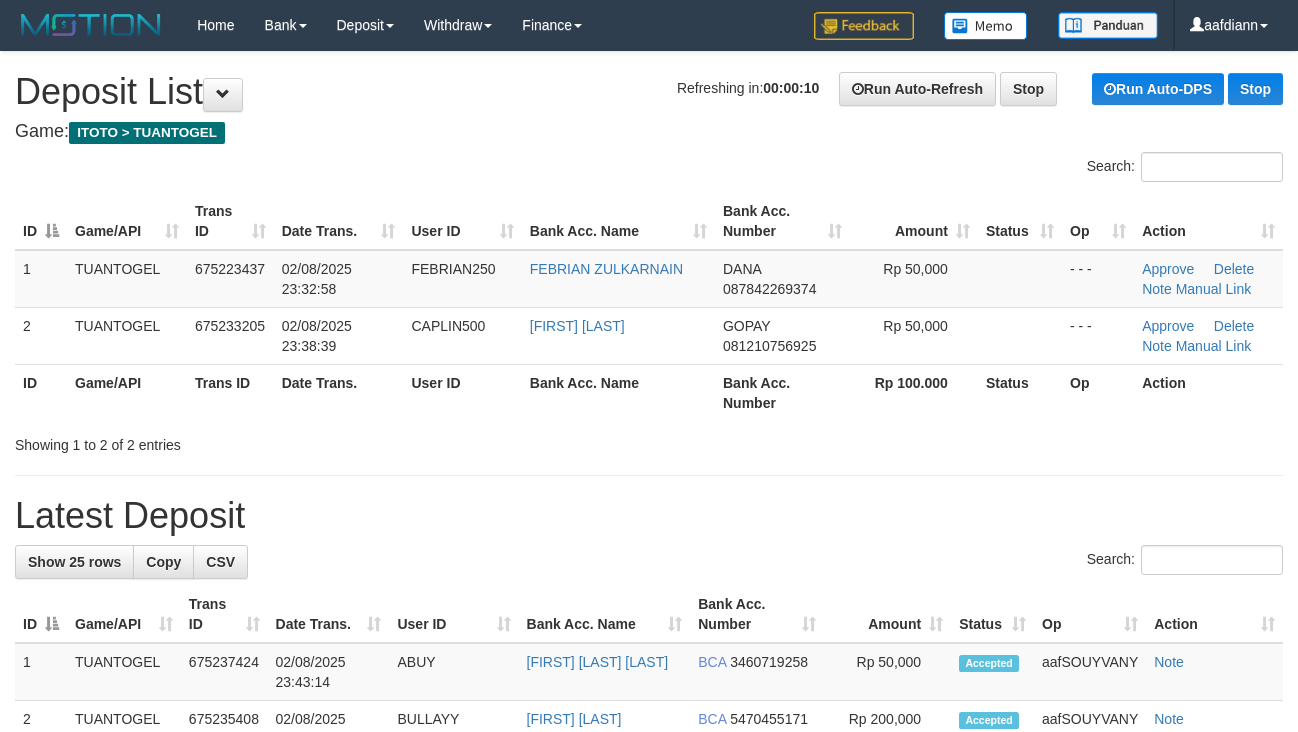 scroll, scrollTop: 0, scrollLeft: 0, axis: both 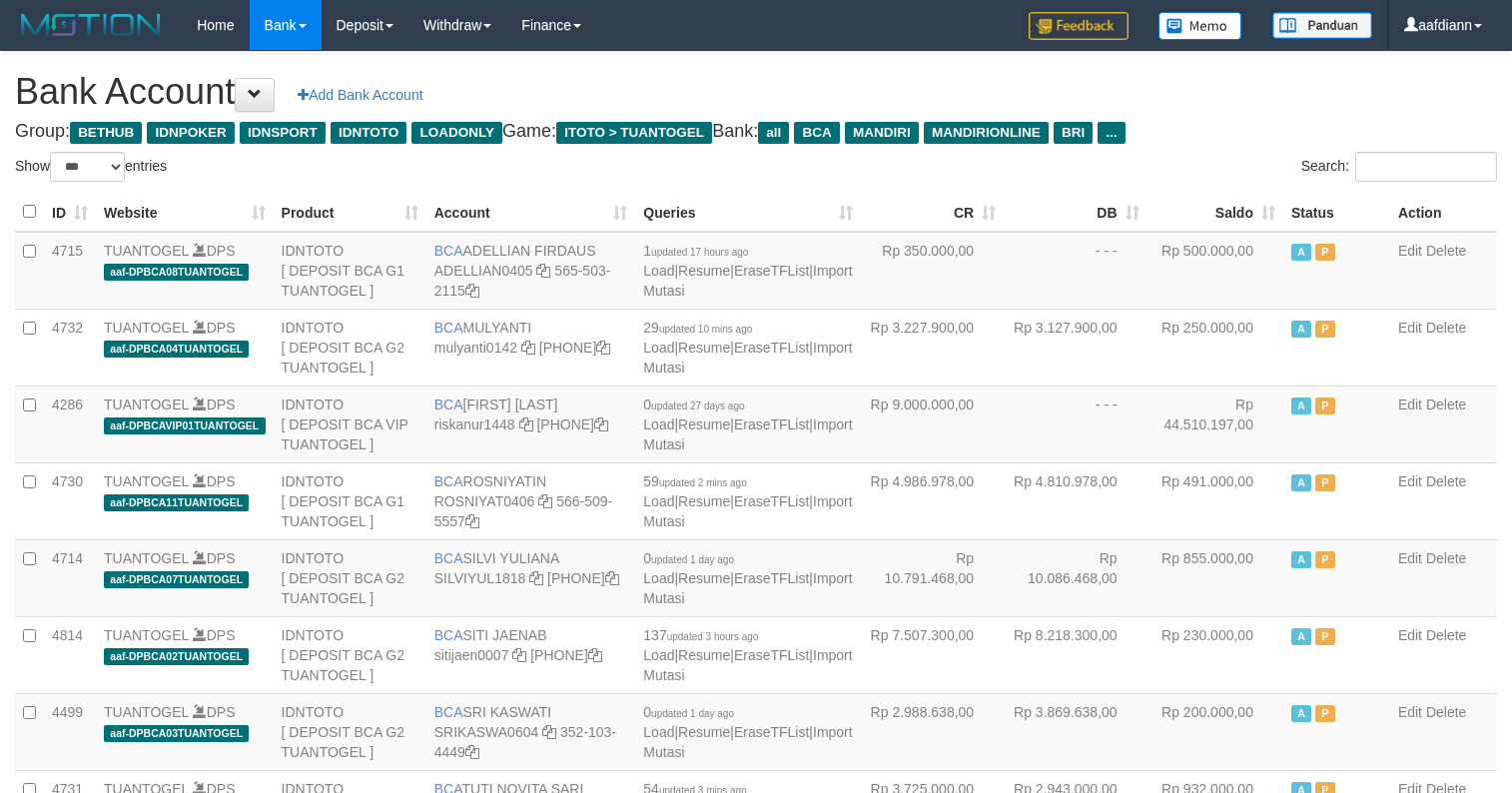 select on "***" 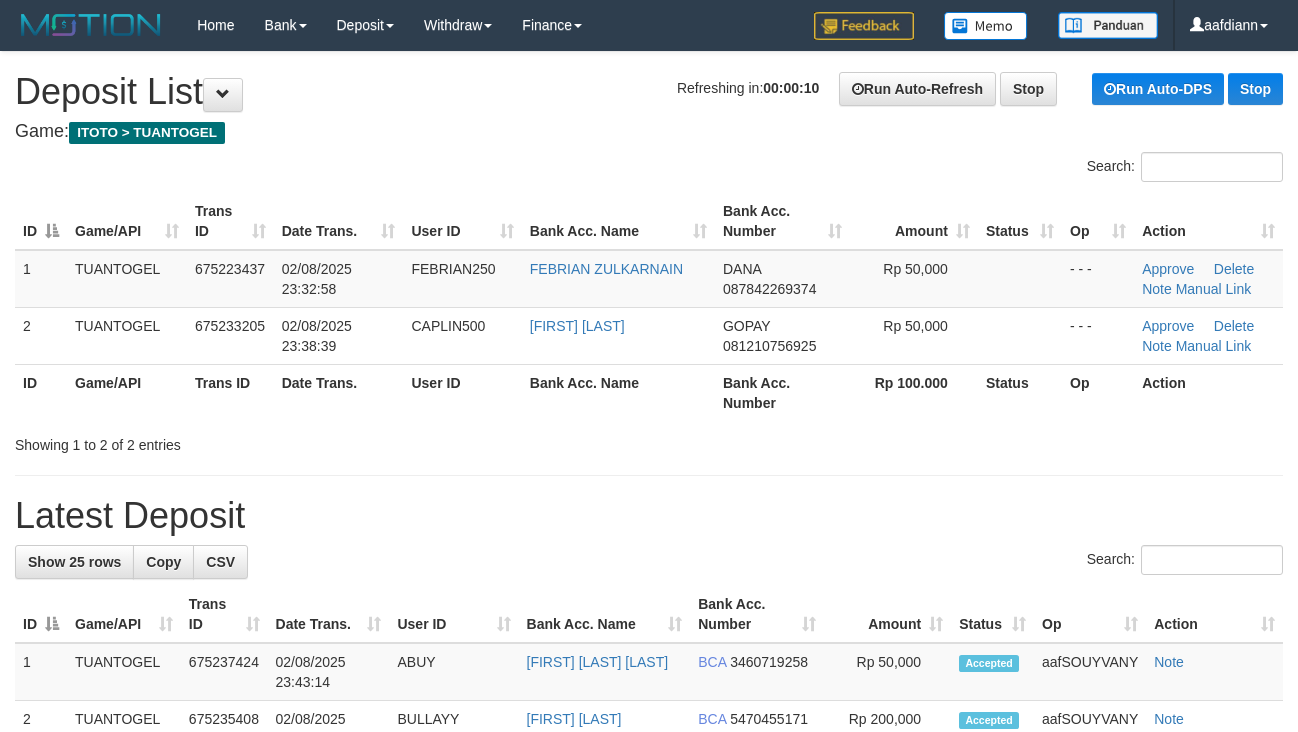 scroll, scrollTop: 0, scrollLeft: 0, axis: both 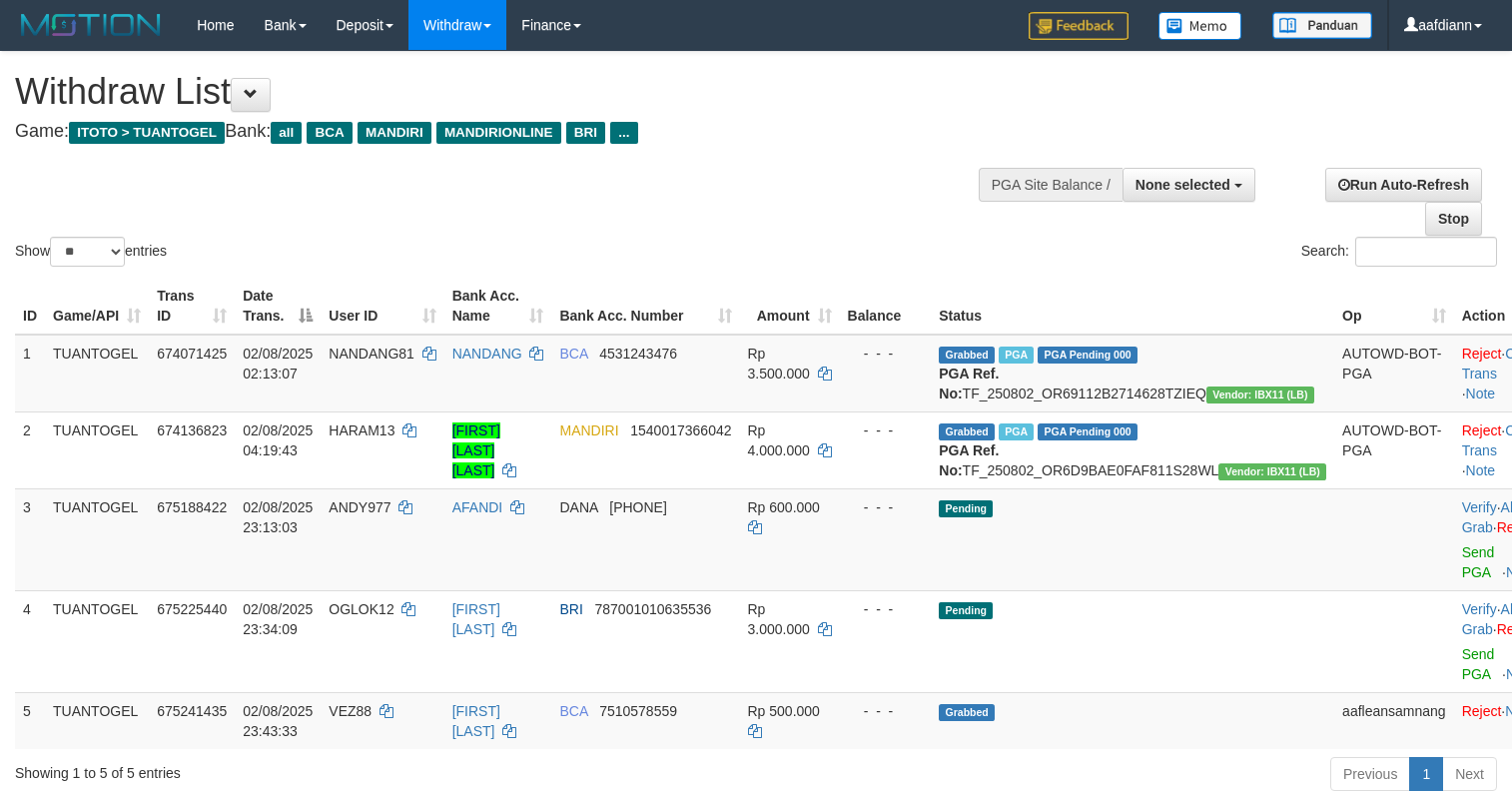 select 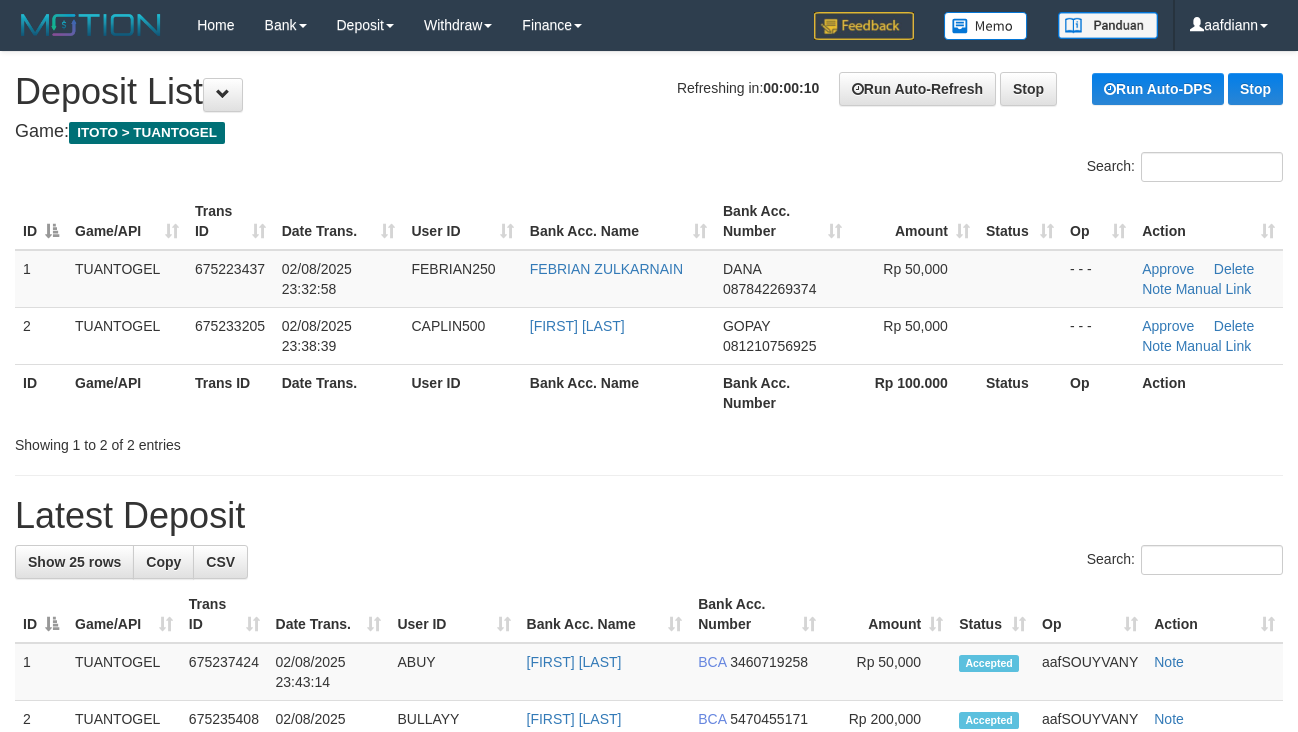 scroll, scrollTop: 0, scrollLeft: 0, axis: both 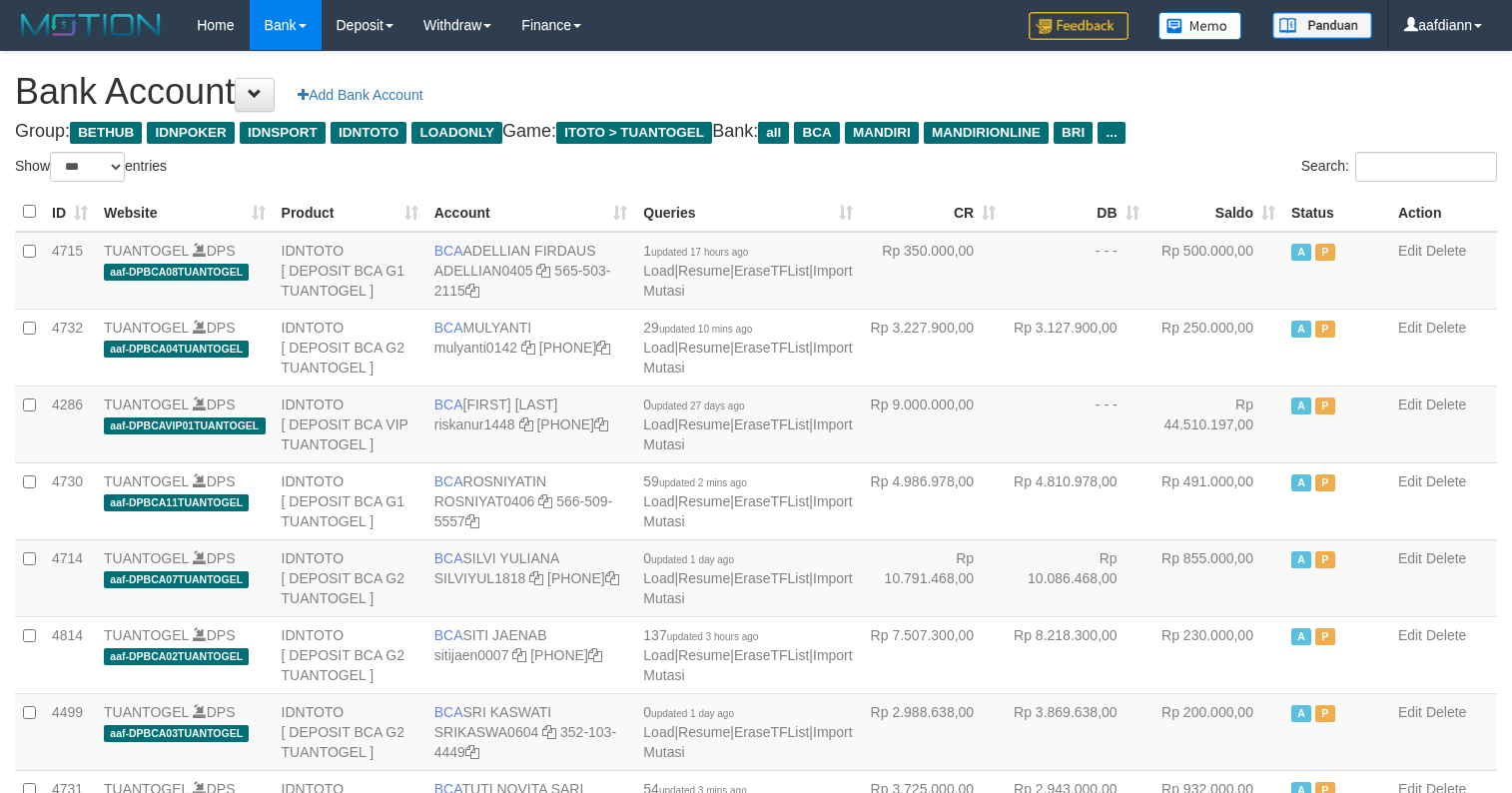 select on "***" 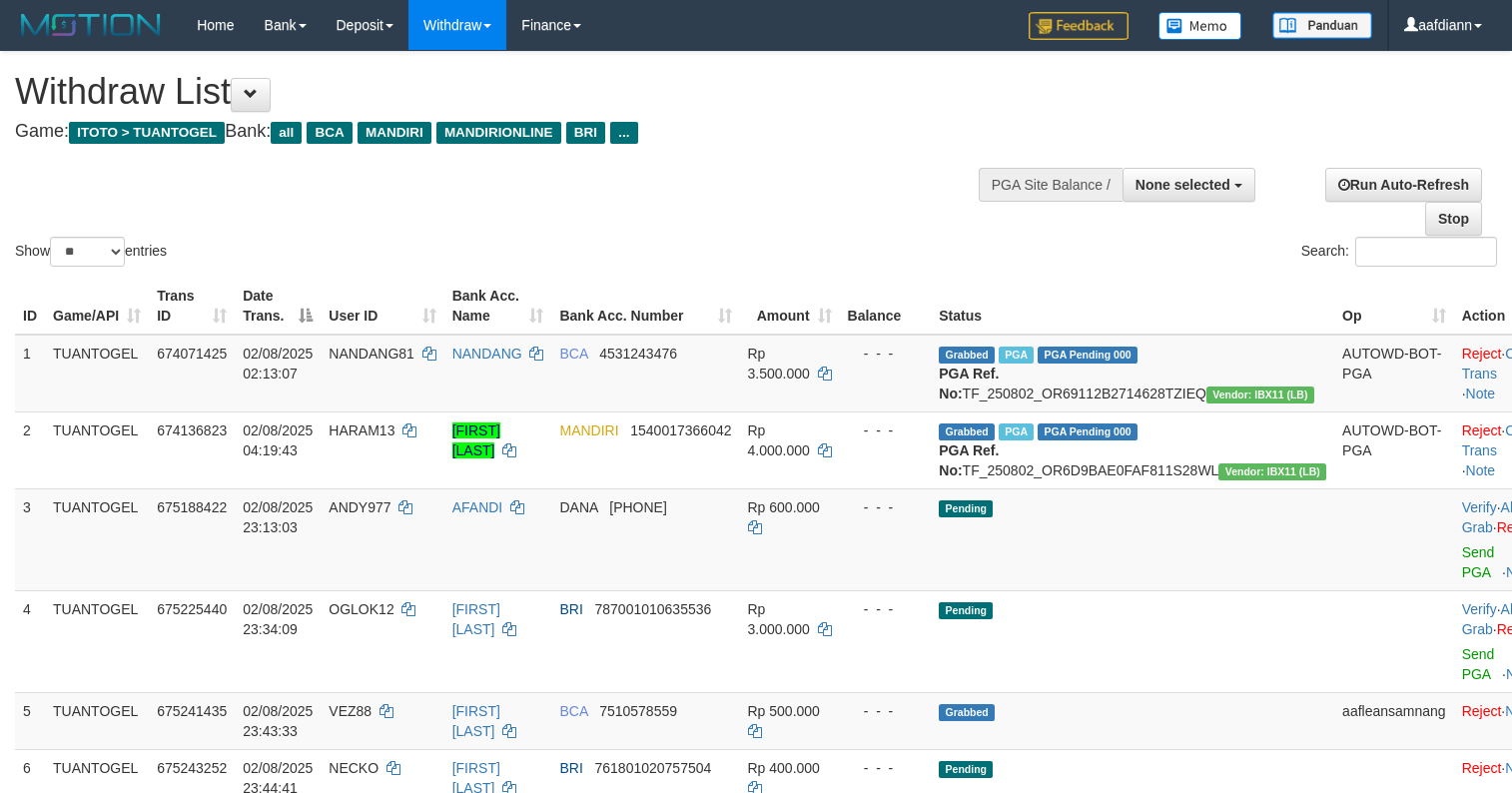 select 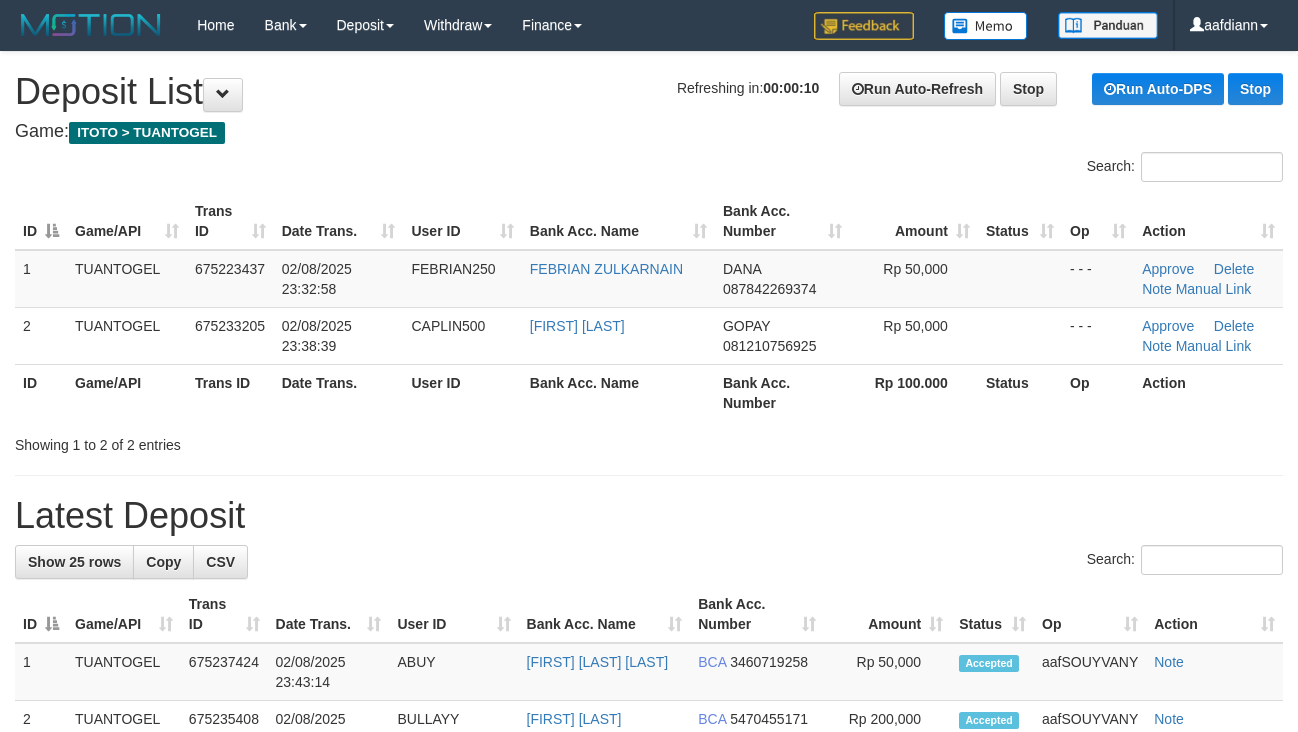 scroll, scrollTop: 0, scrollLeft: 0, axis: both 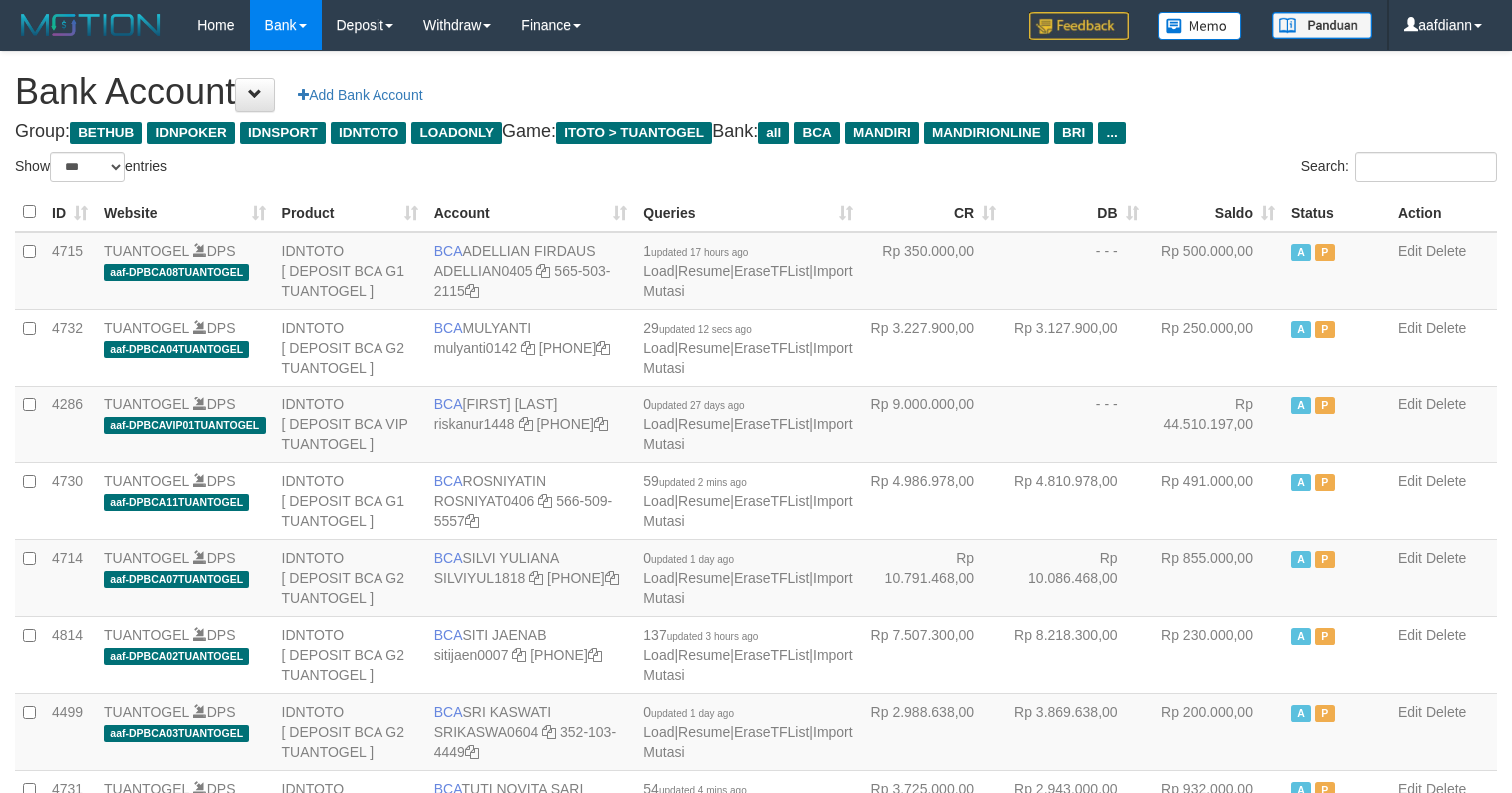 select on "***" 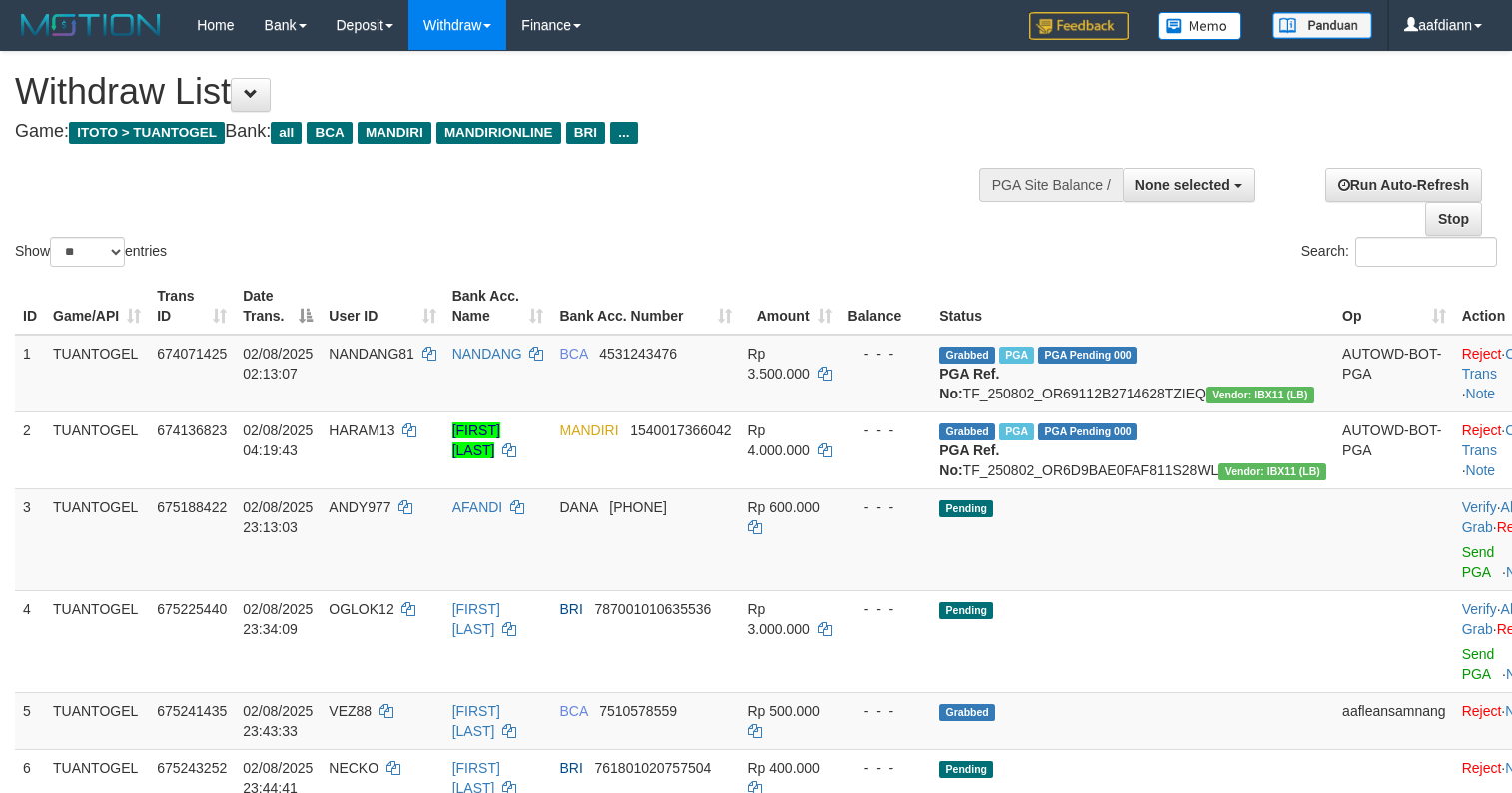 select 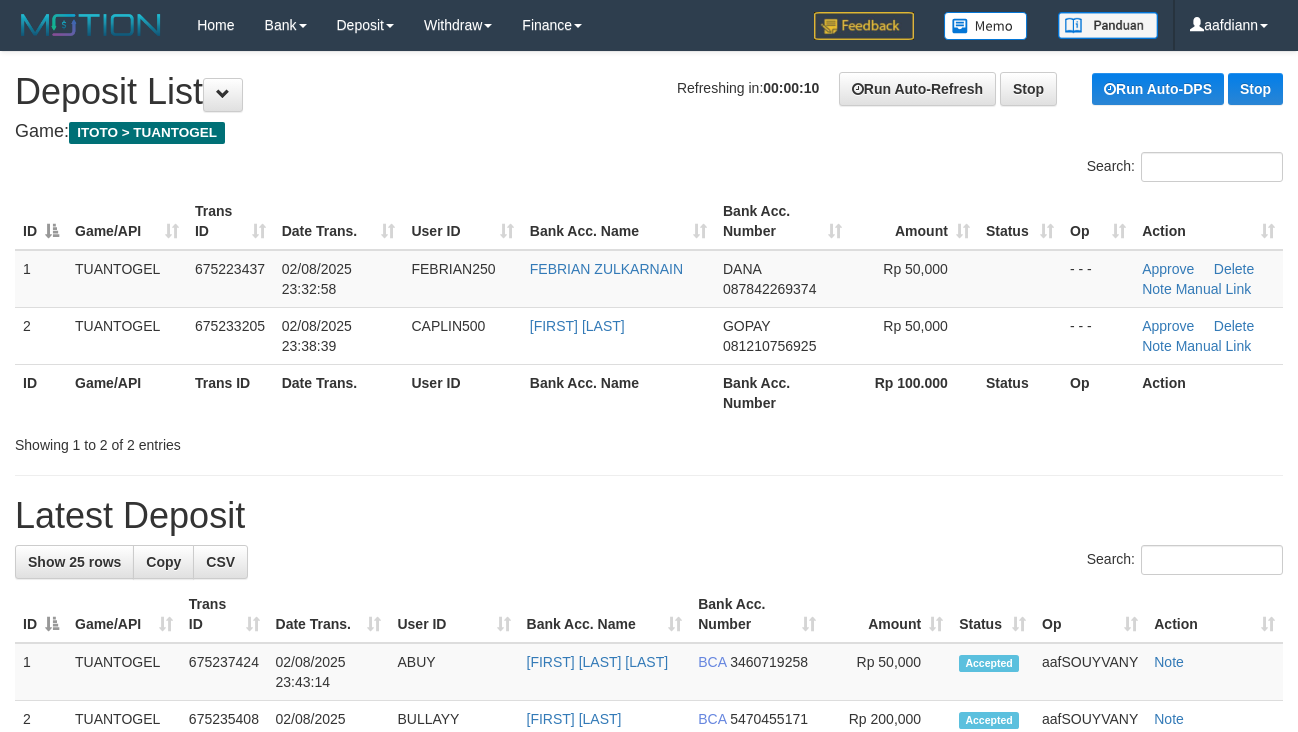 scroll, scrollTop: 0, scrollLeft: 0, axis: both 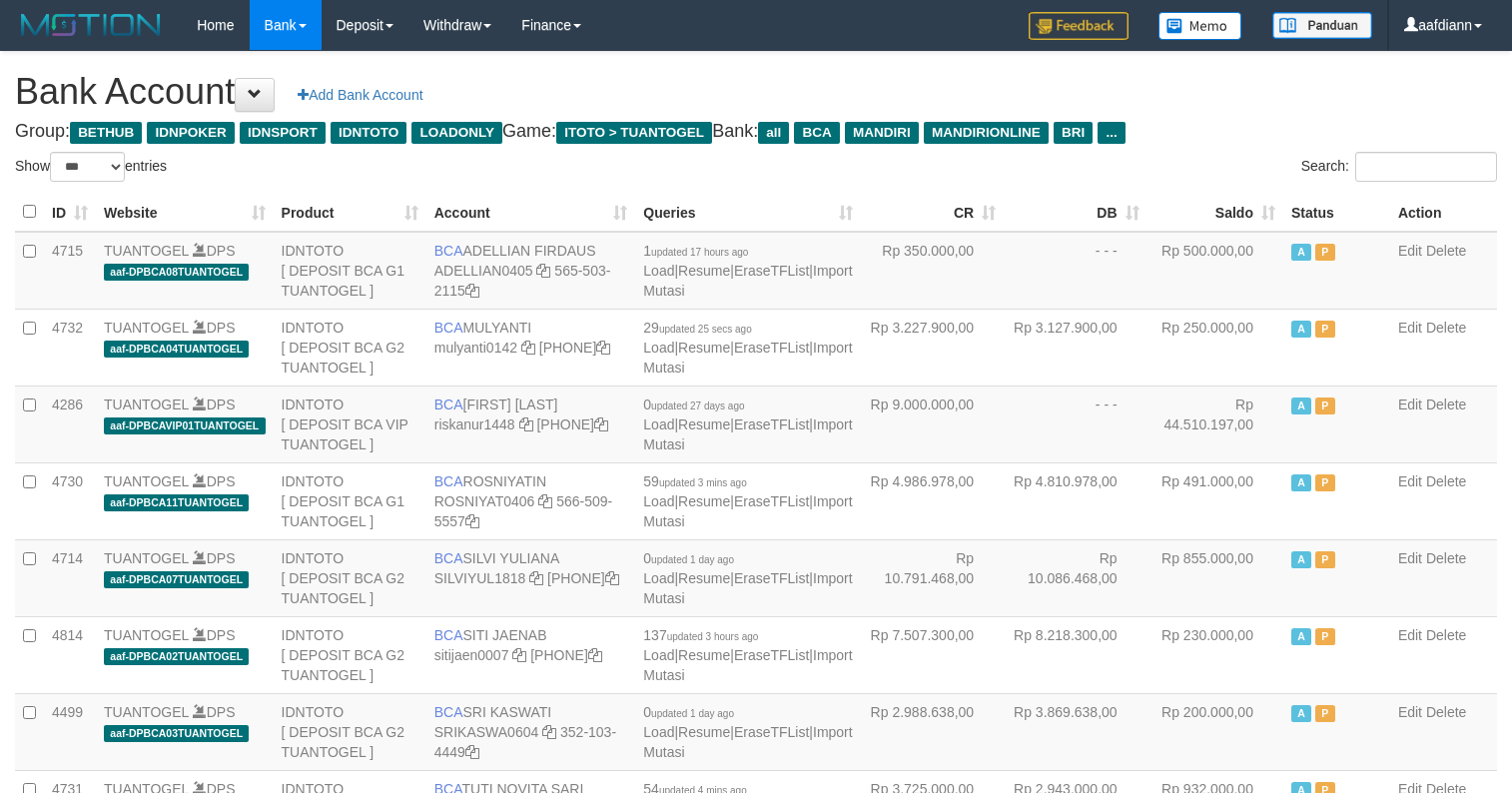 select on "***" 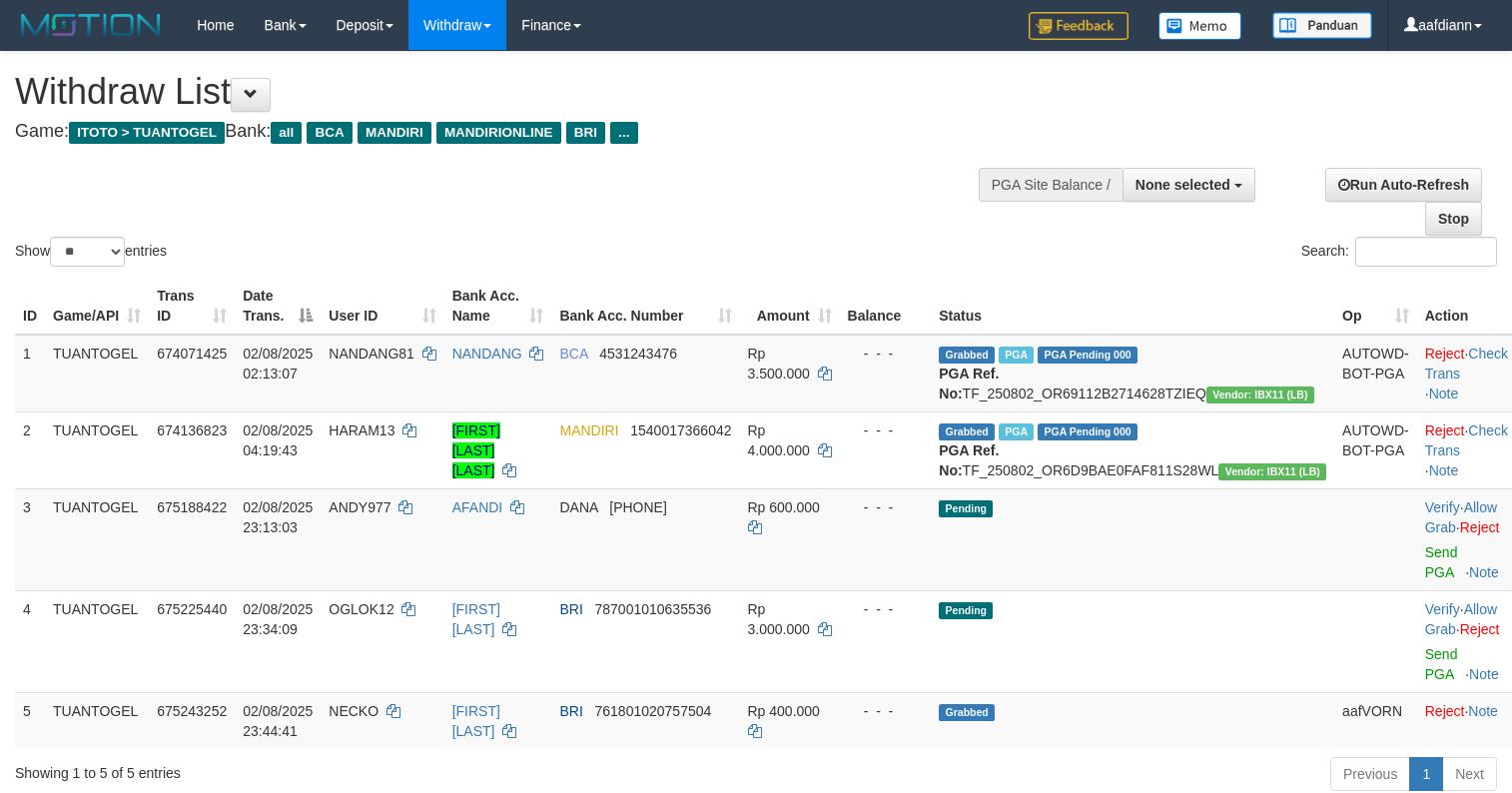 select 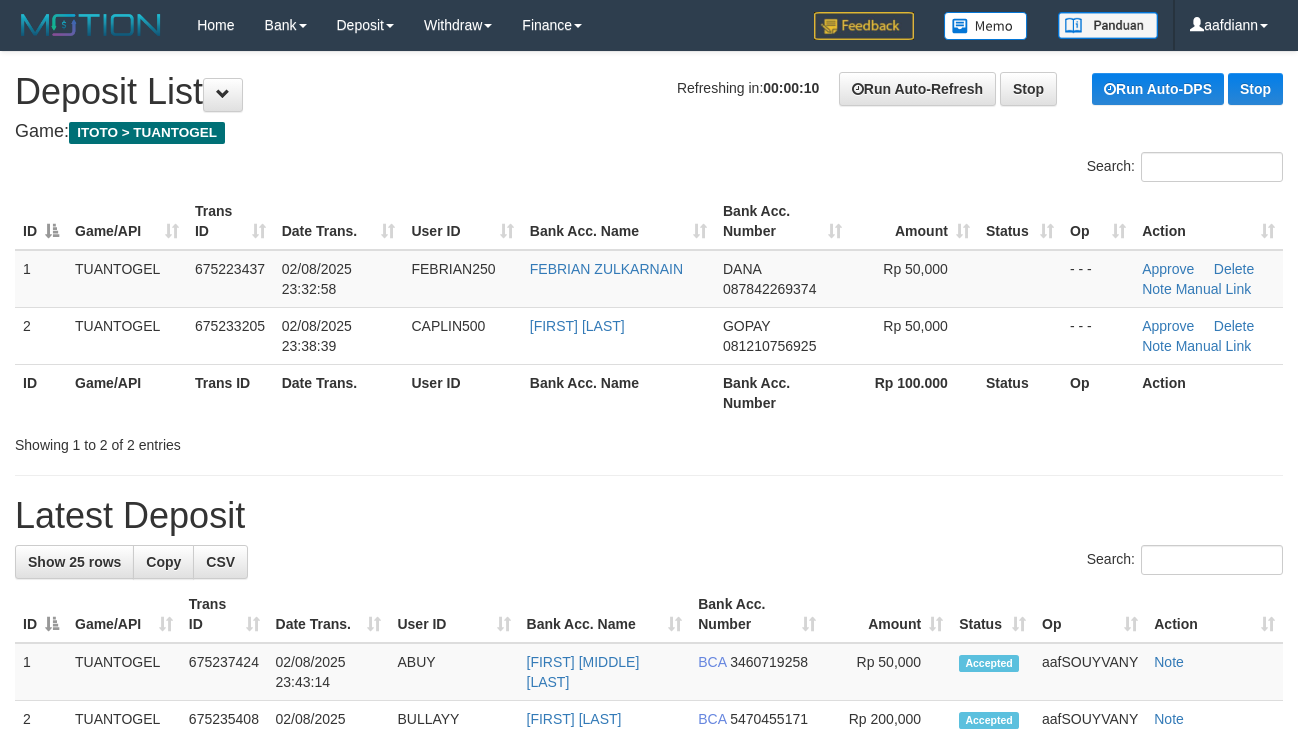 scroll, scrollTop: 0, scrollLeft: 0, axis: both 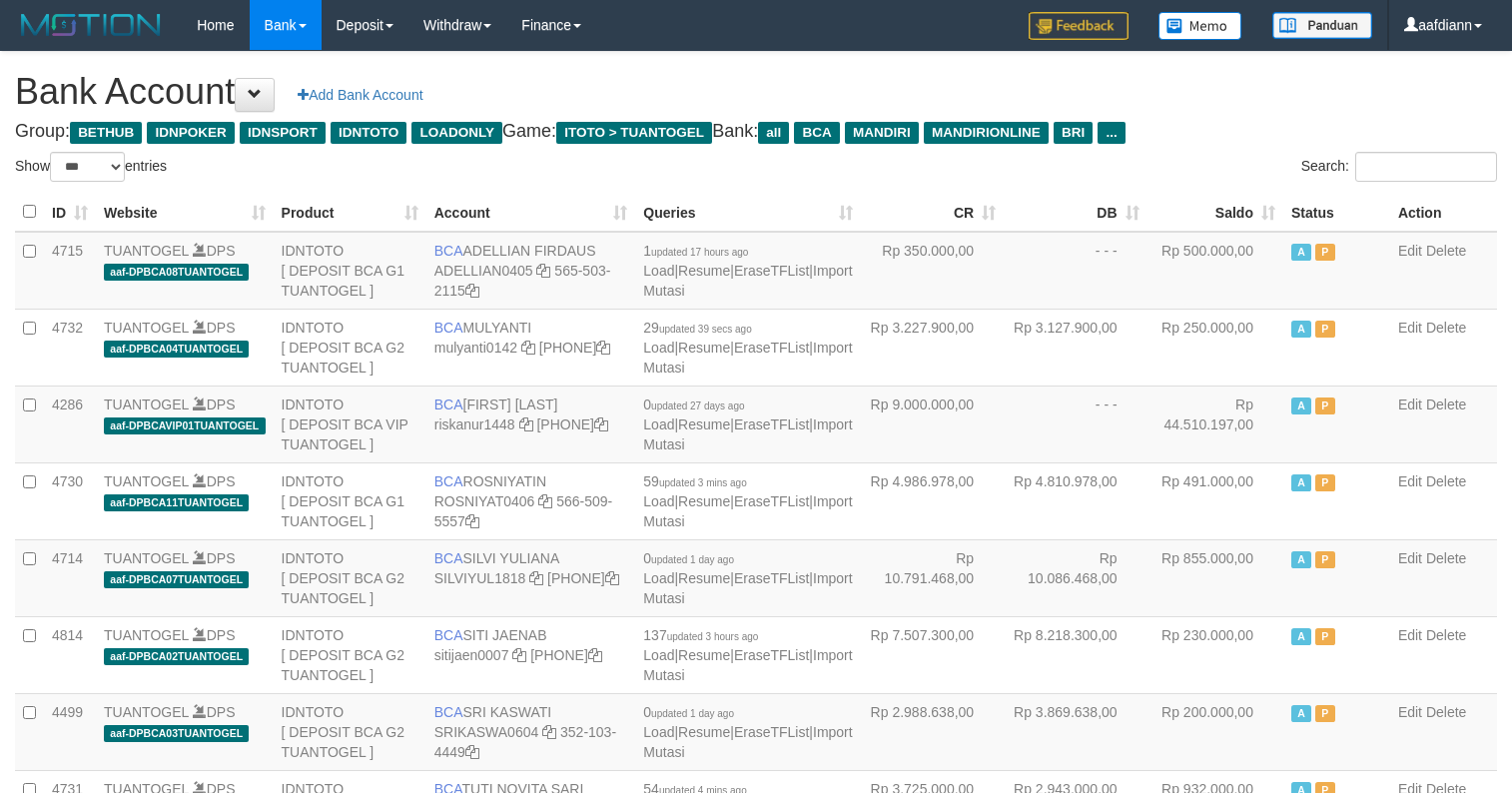 select on "***" 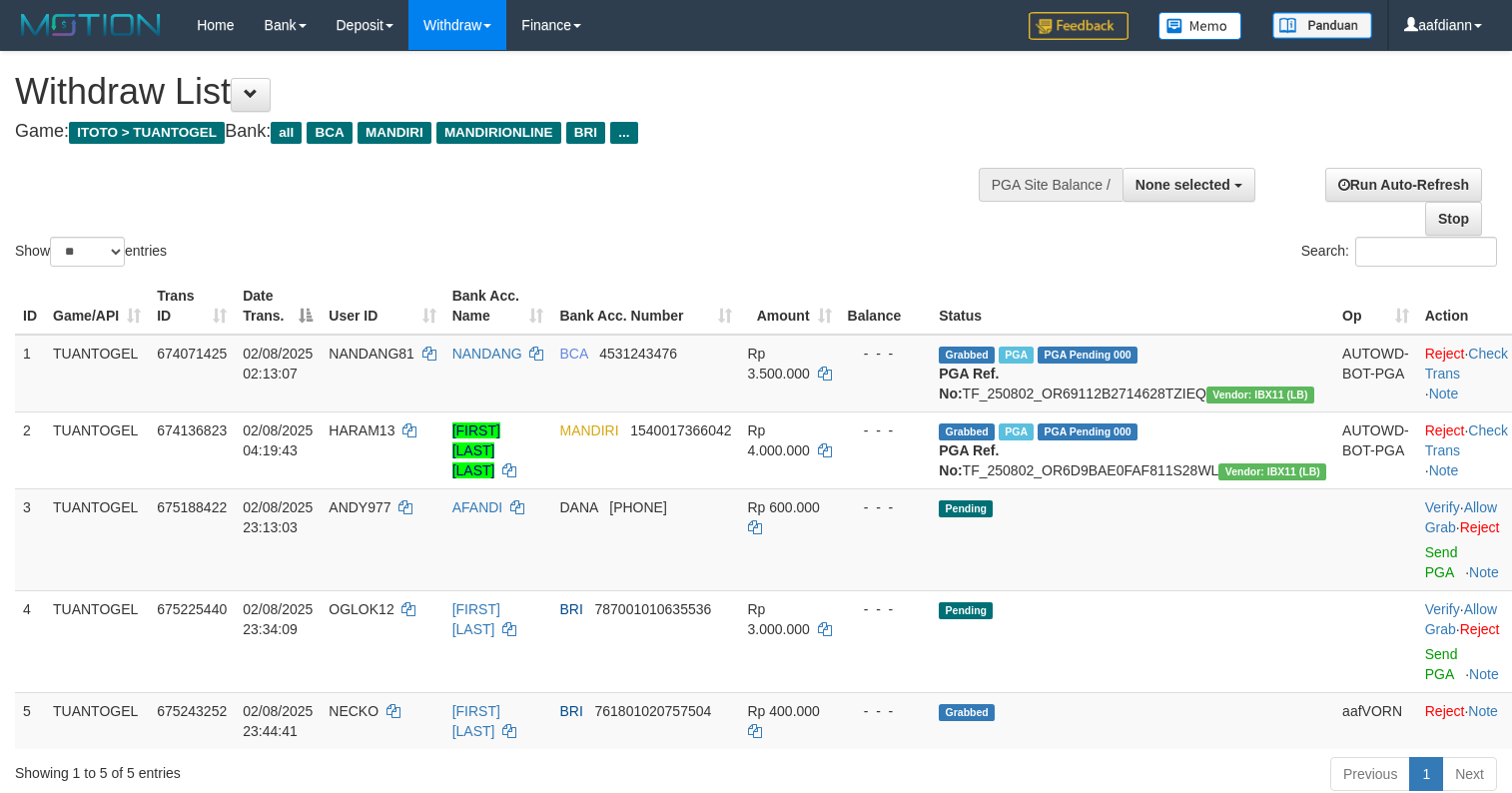 select 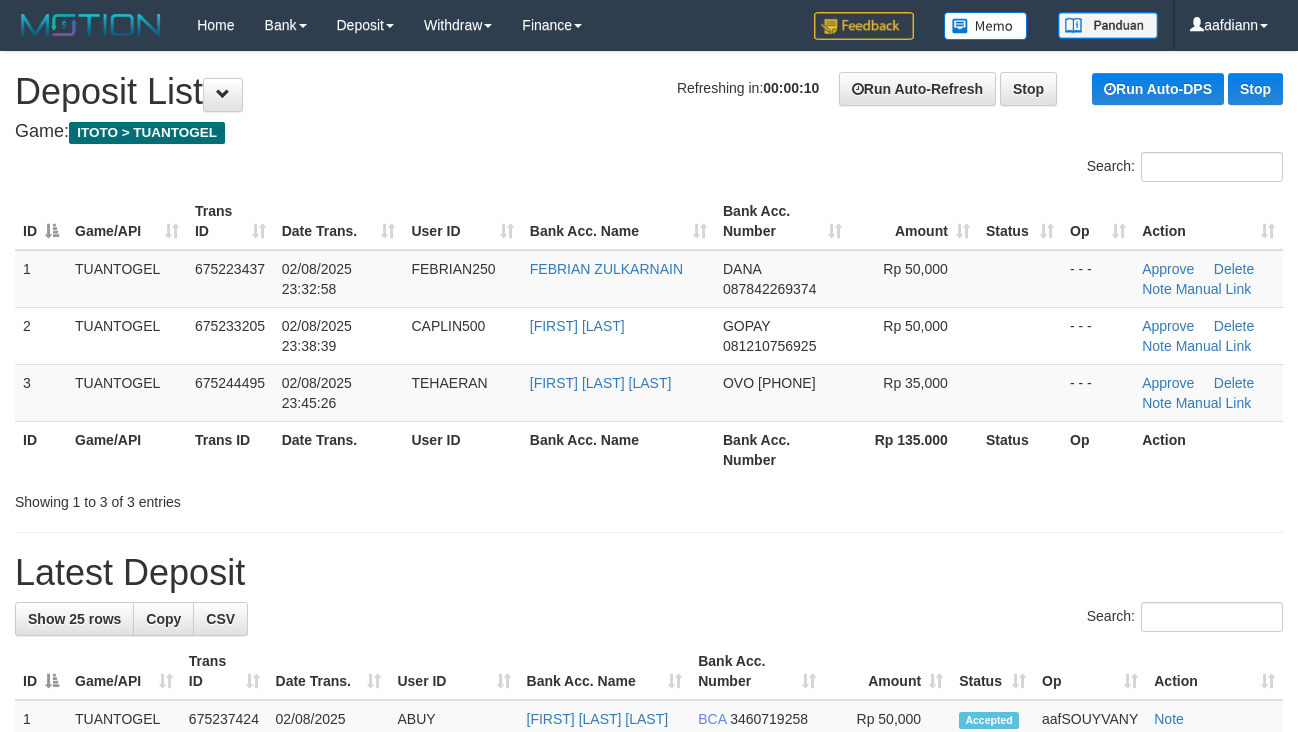 scroll, scrollTop: 0, scrollLeft: 0, axis: both 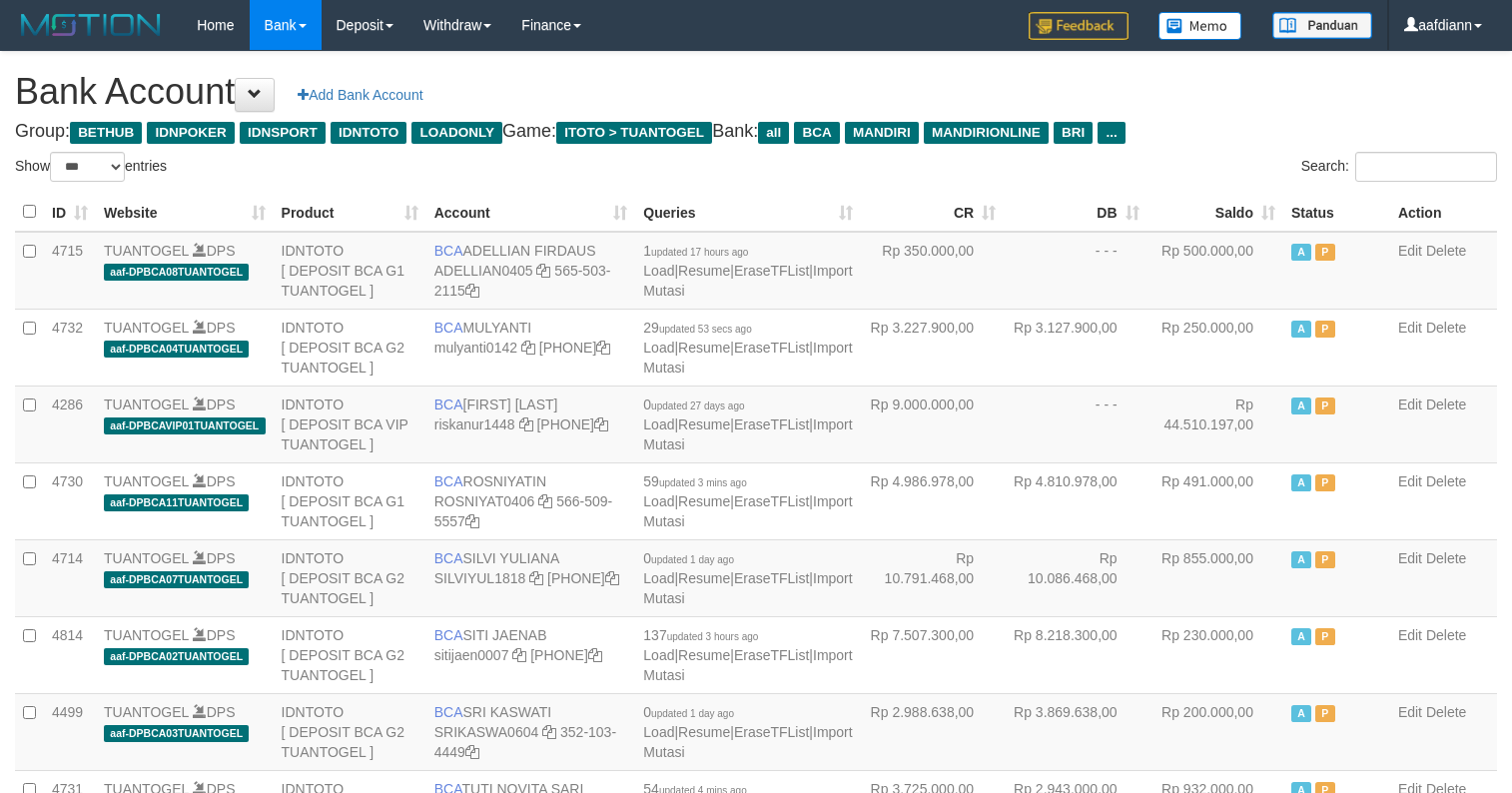 select on "***" 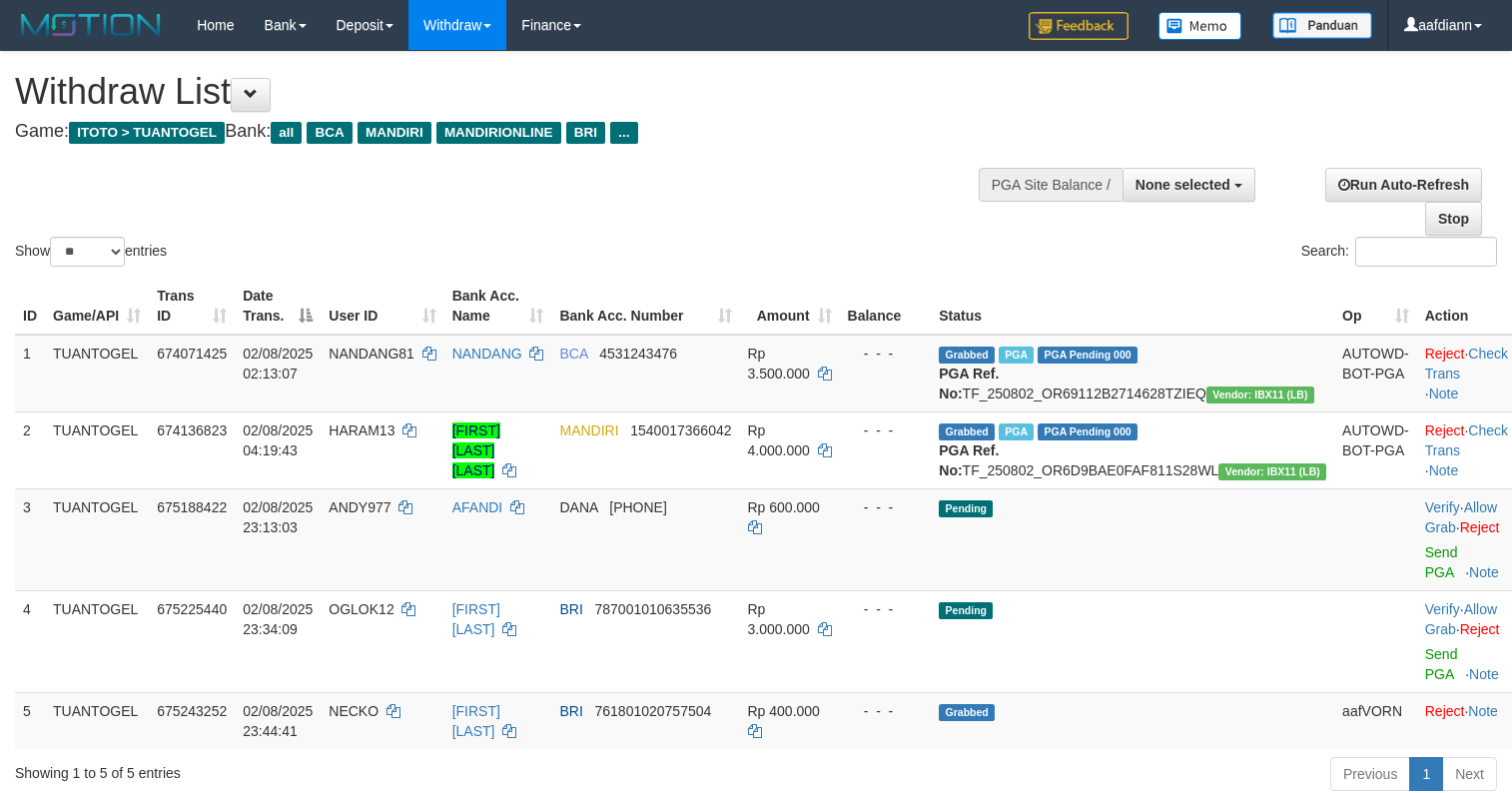 select 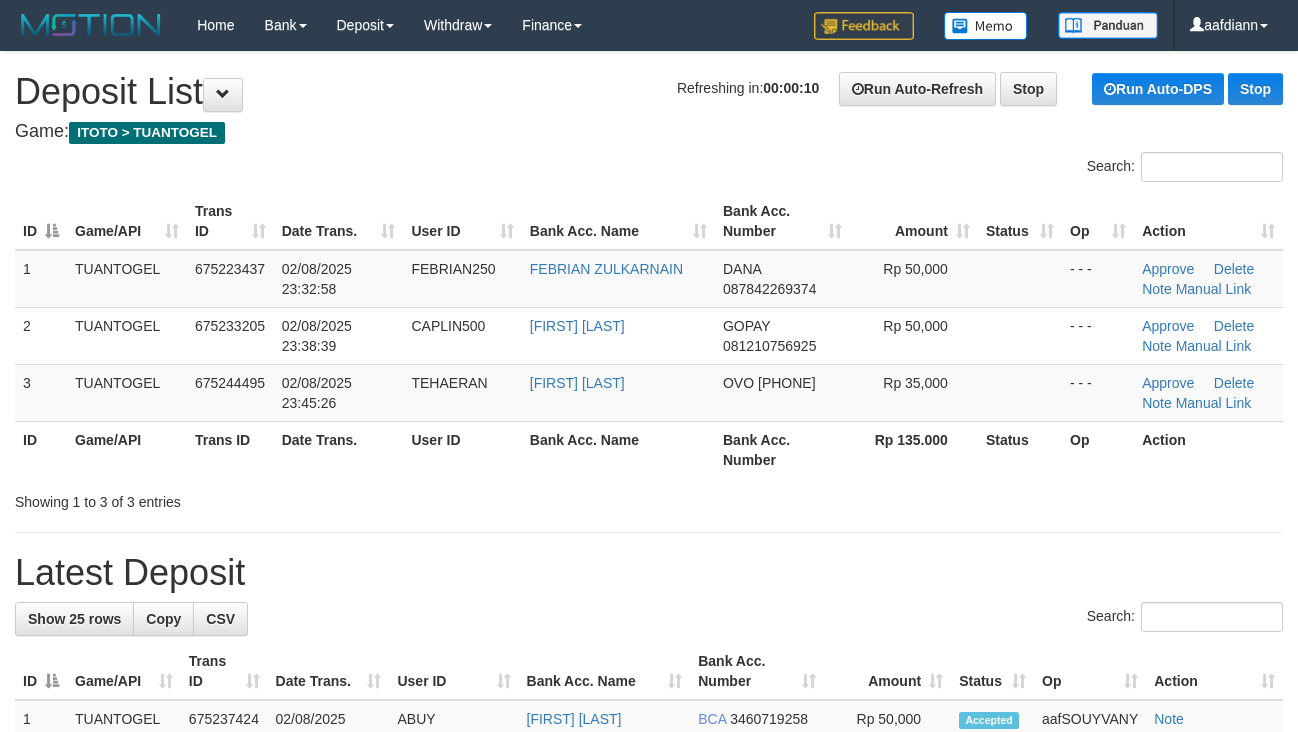 scroll, scrollTop: 0, scrollLeft: 0, axis: both 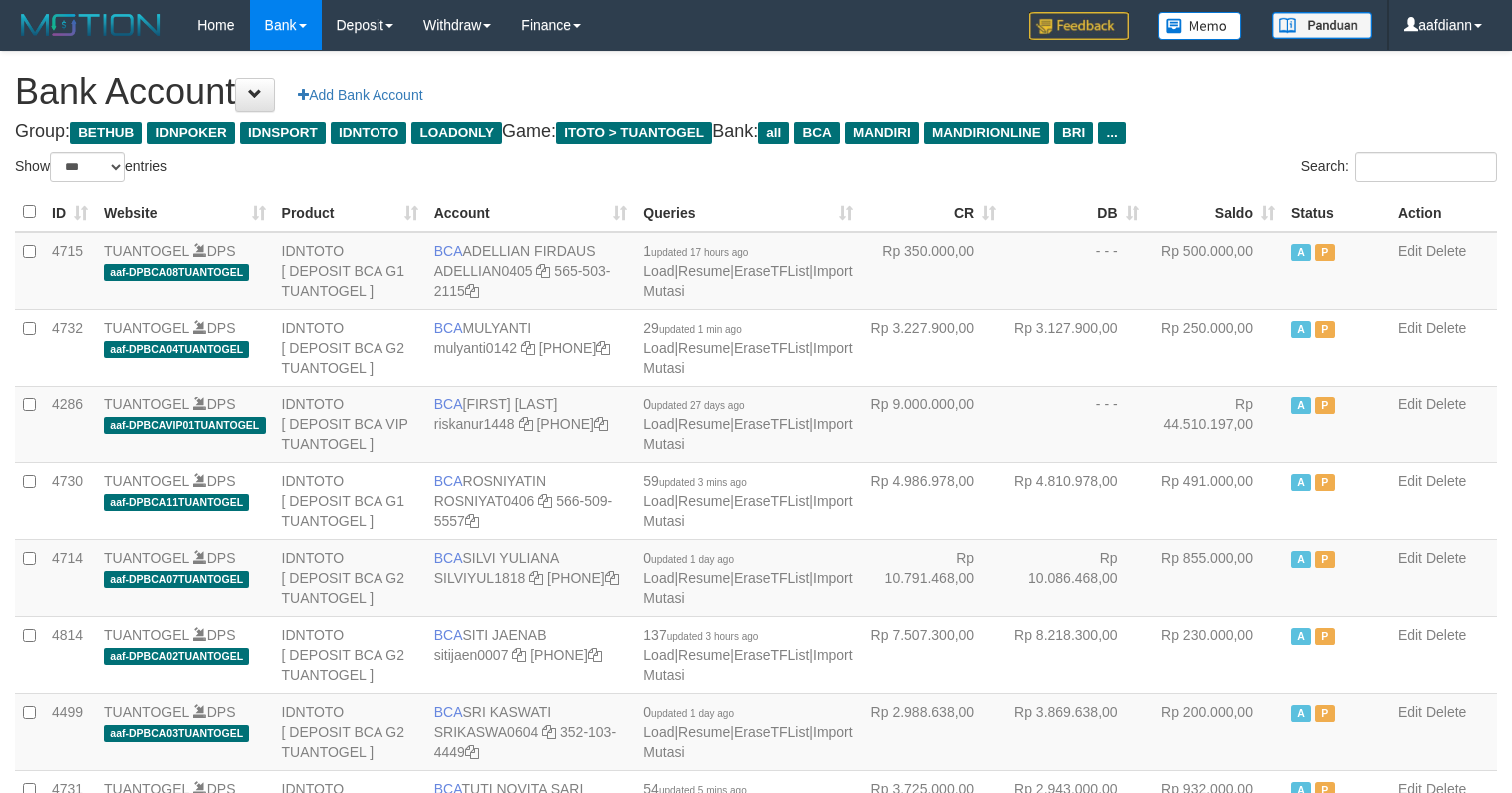 select on "***" 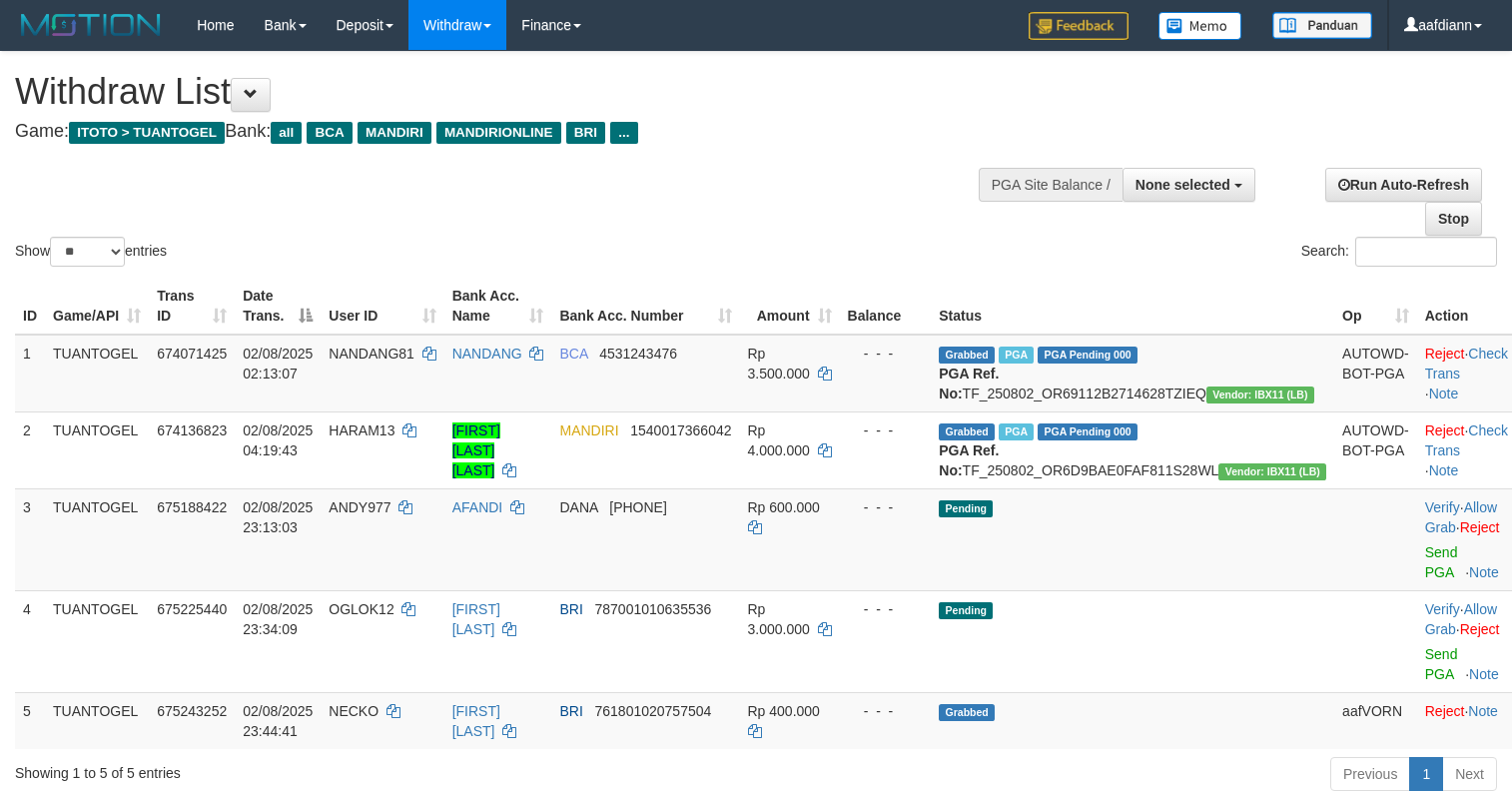 select 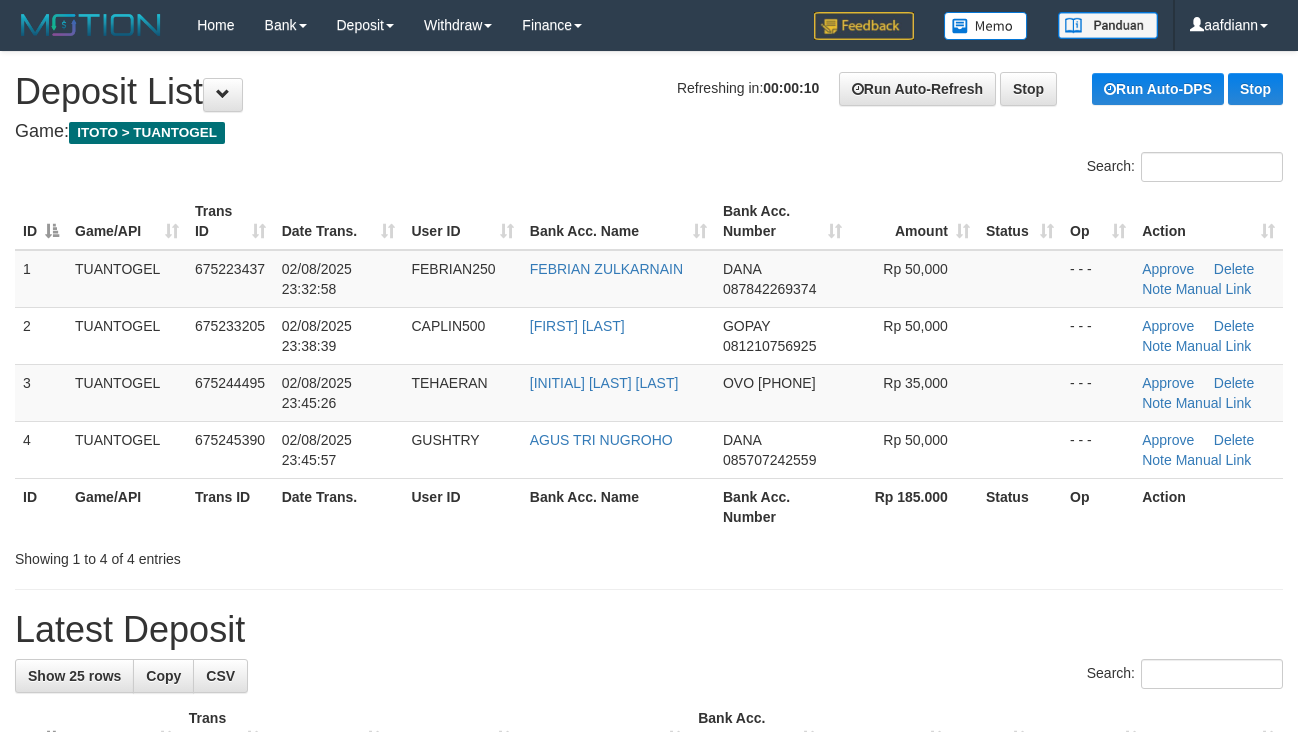 scroll, scrollTop: 0, scrollLeft: 0, axis: both 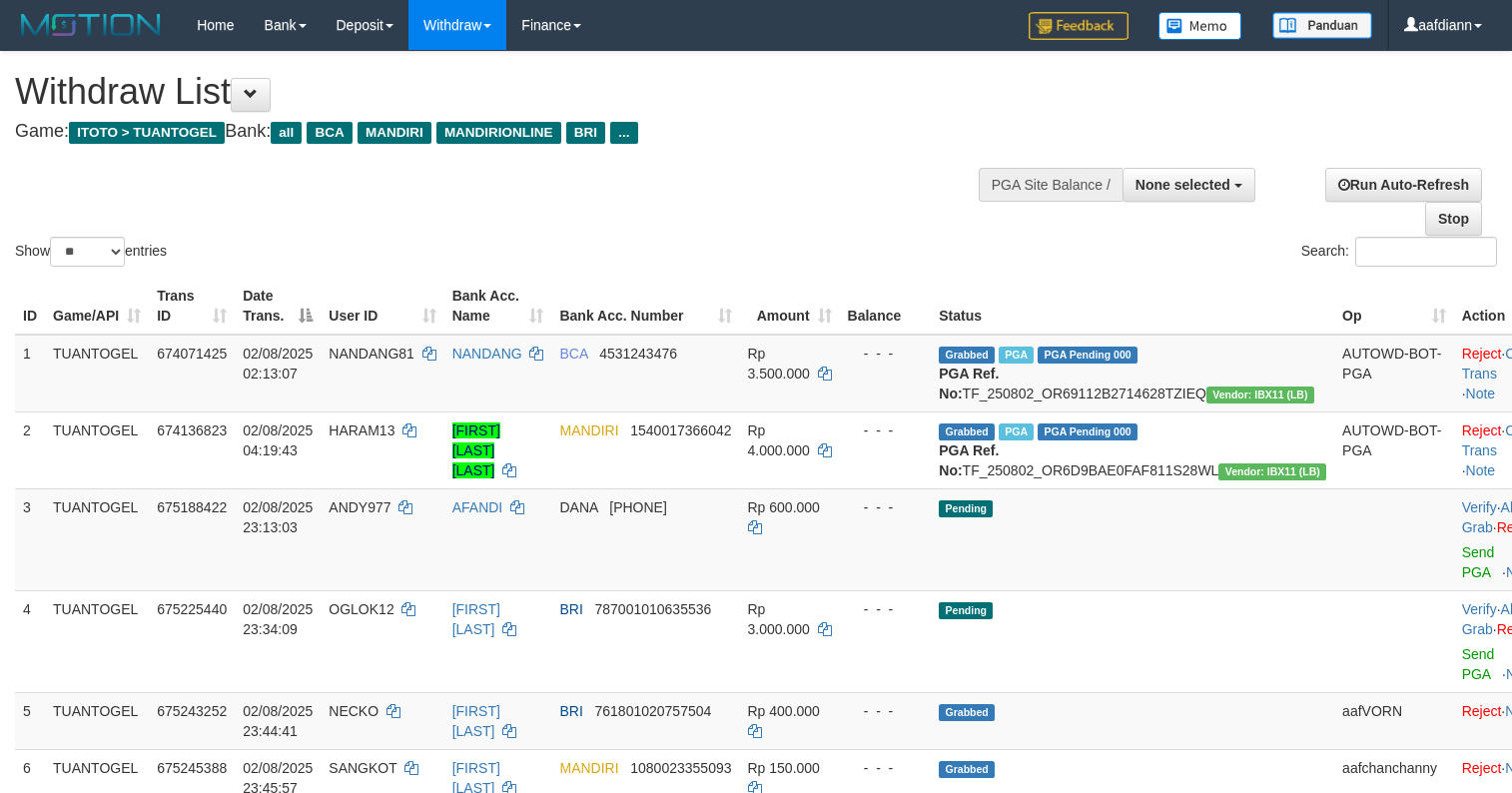 select 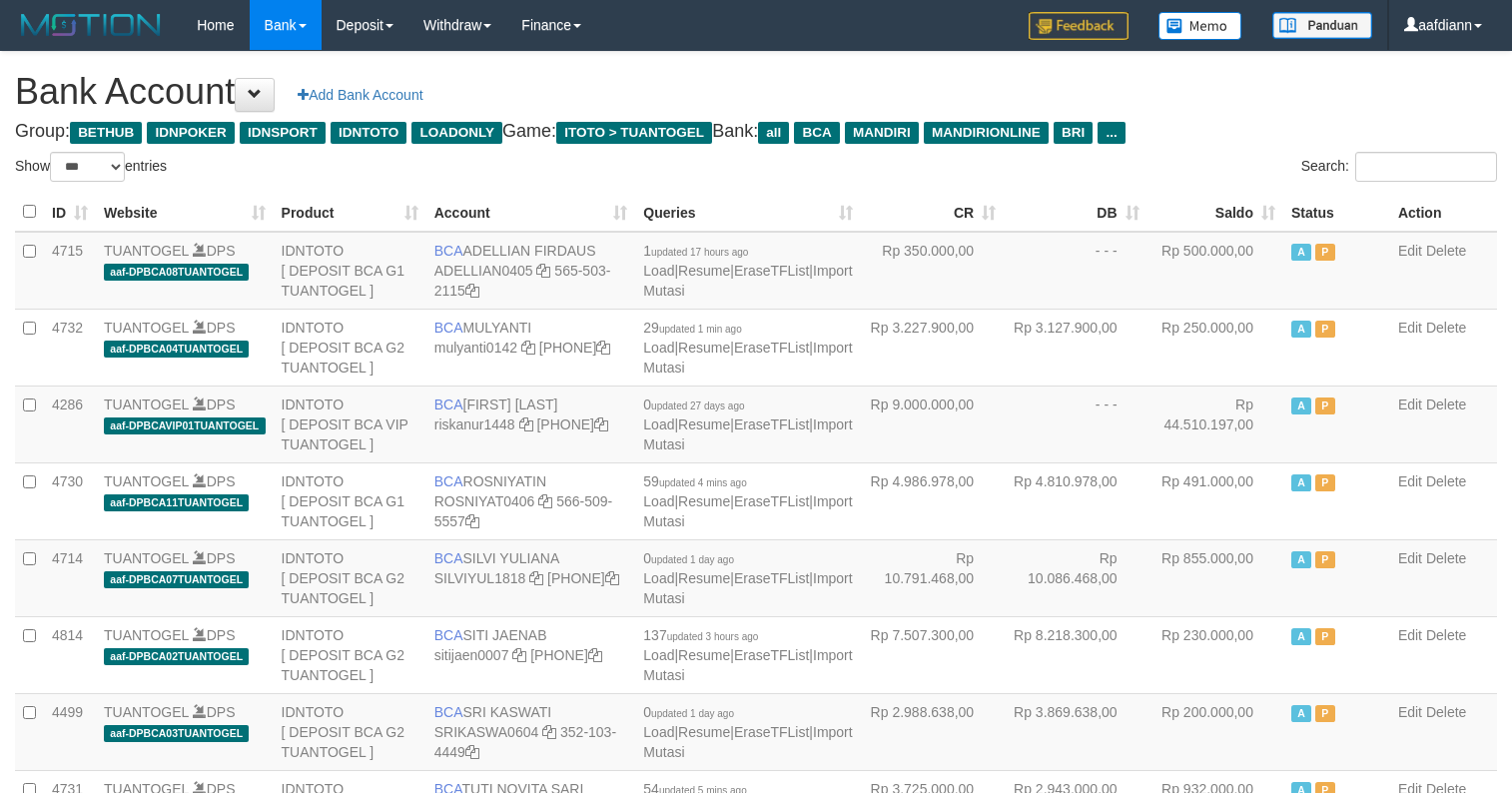 select on "***" 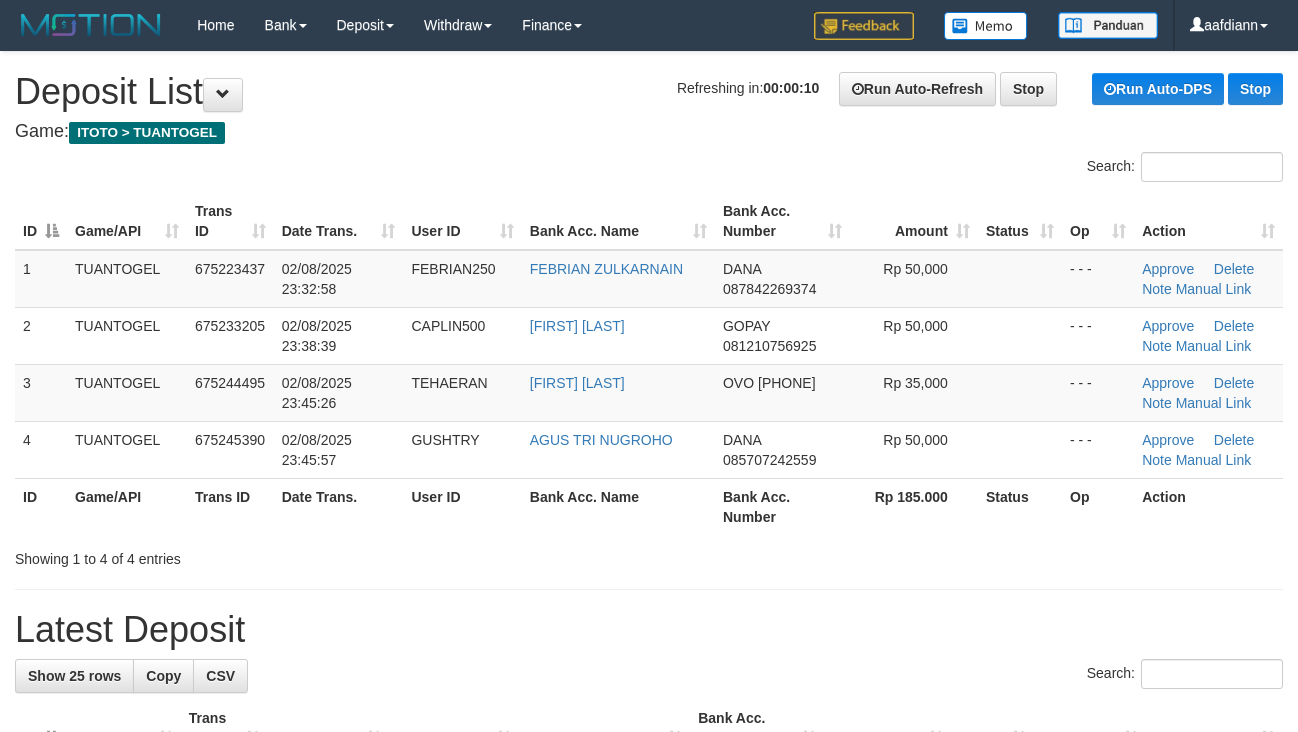 scroll, scrollTop: 0, scrollLeft: 0, axis: both 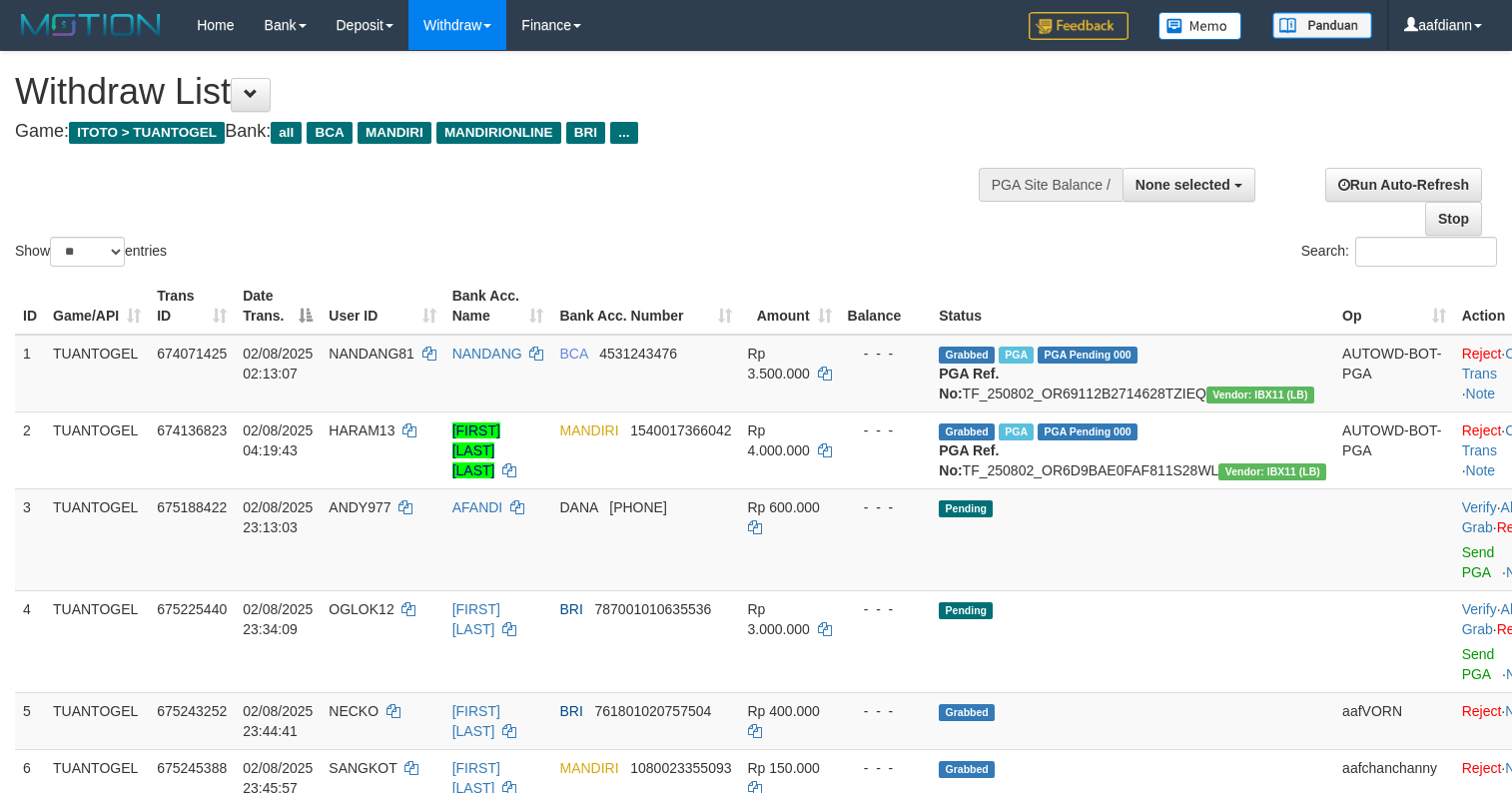 select 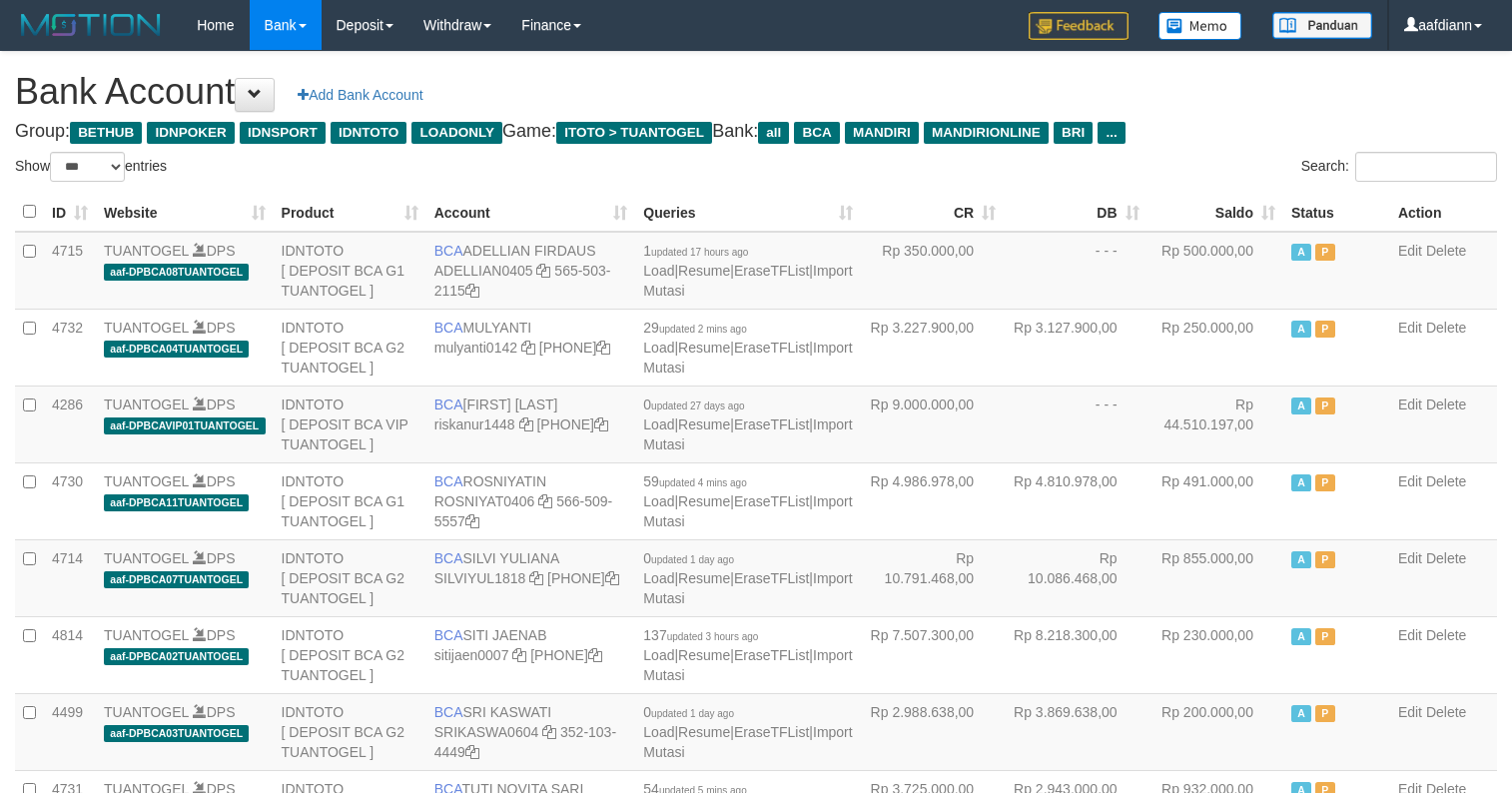 select on "***" 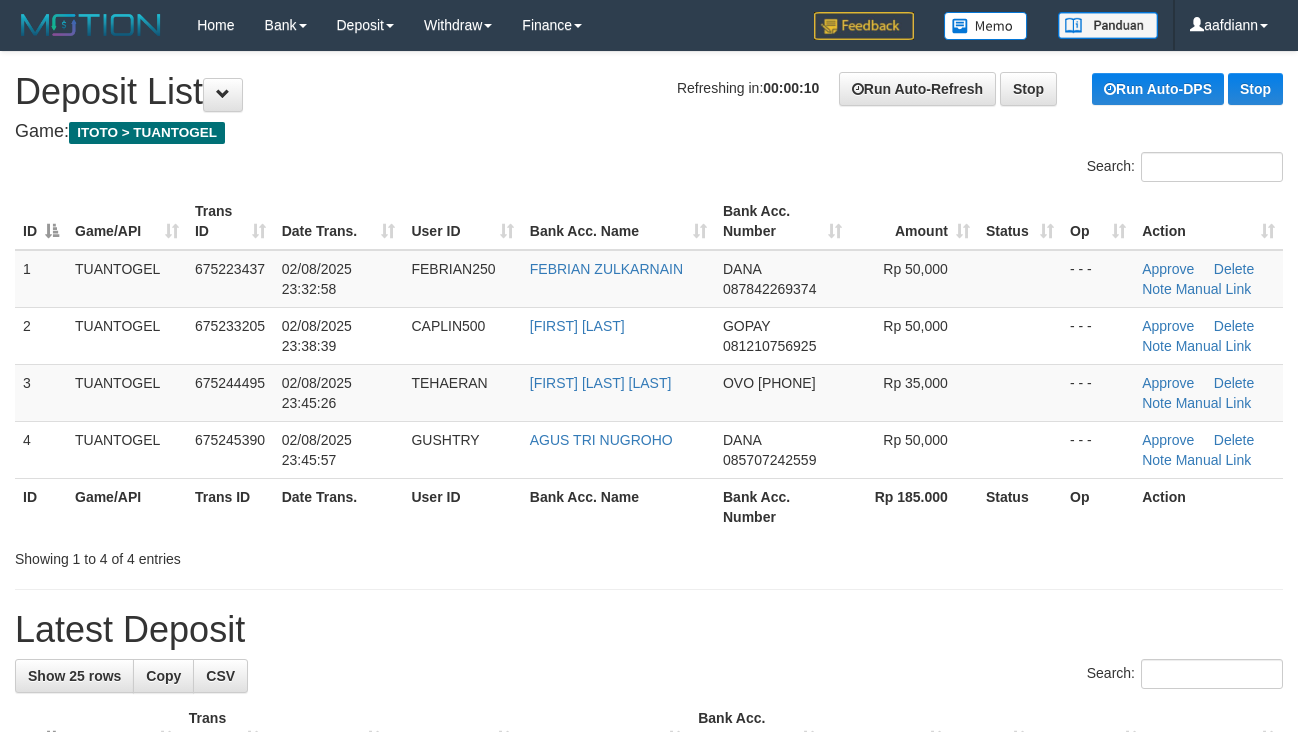 scroll, scrollTop: 0, scrollLeft: 0, axis: both 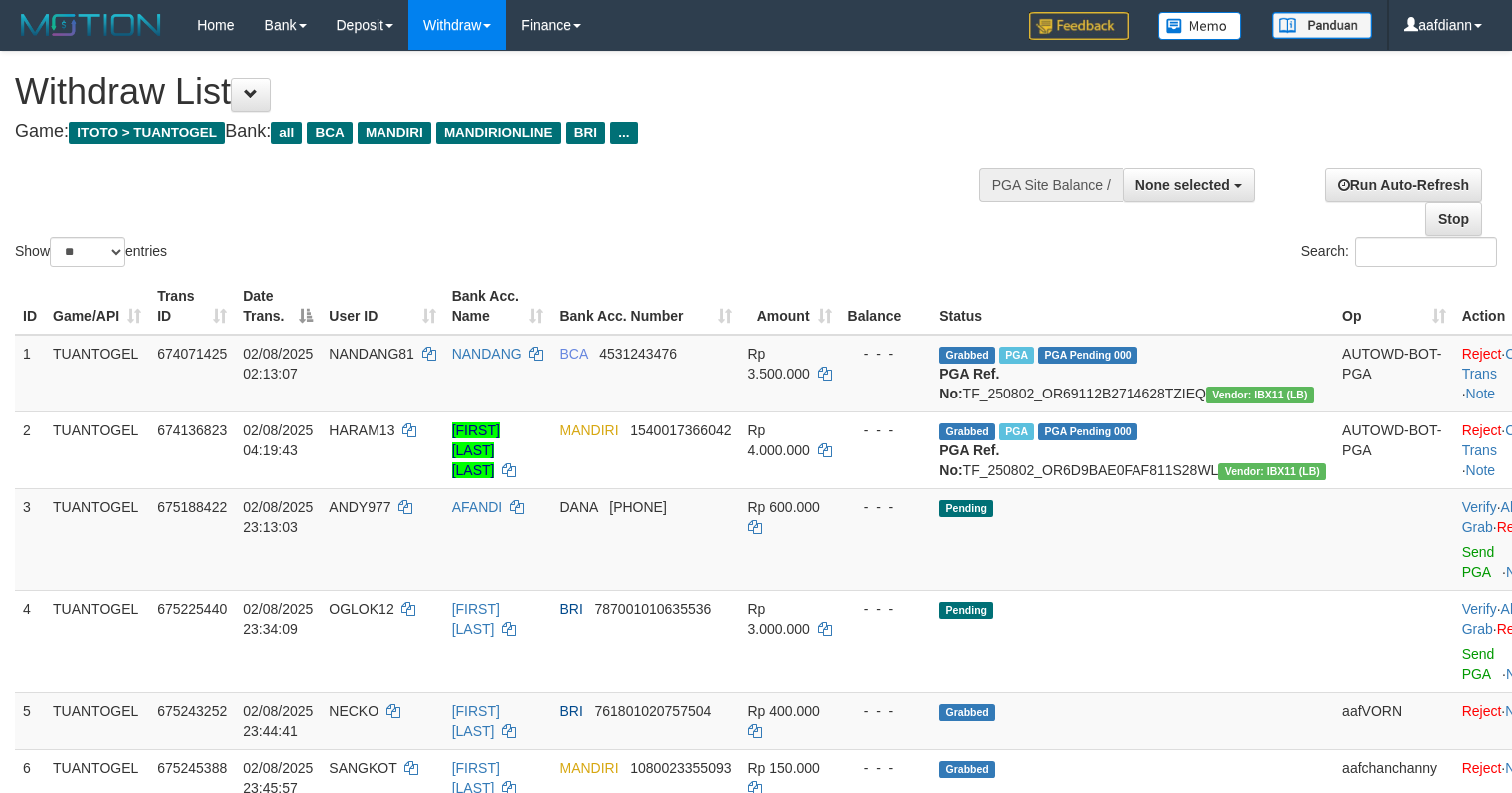 select 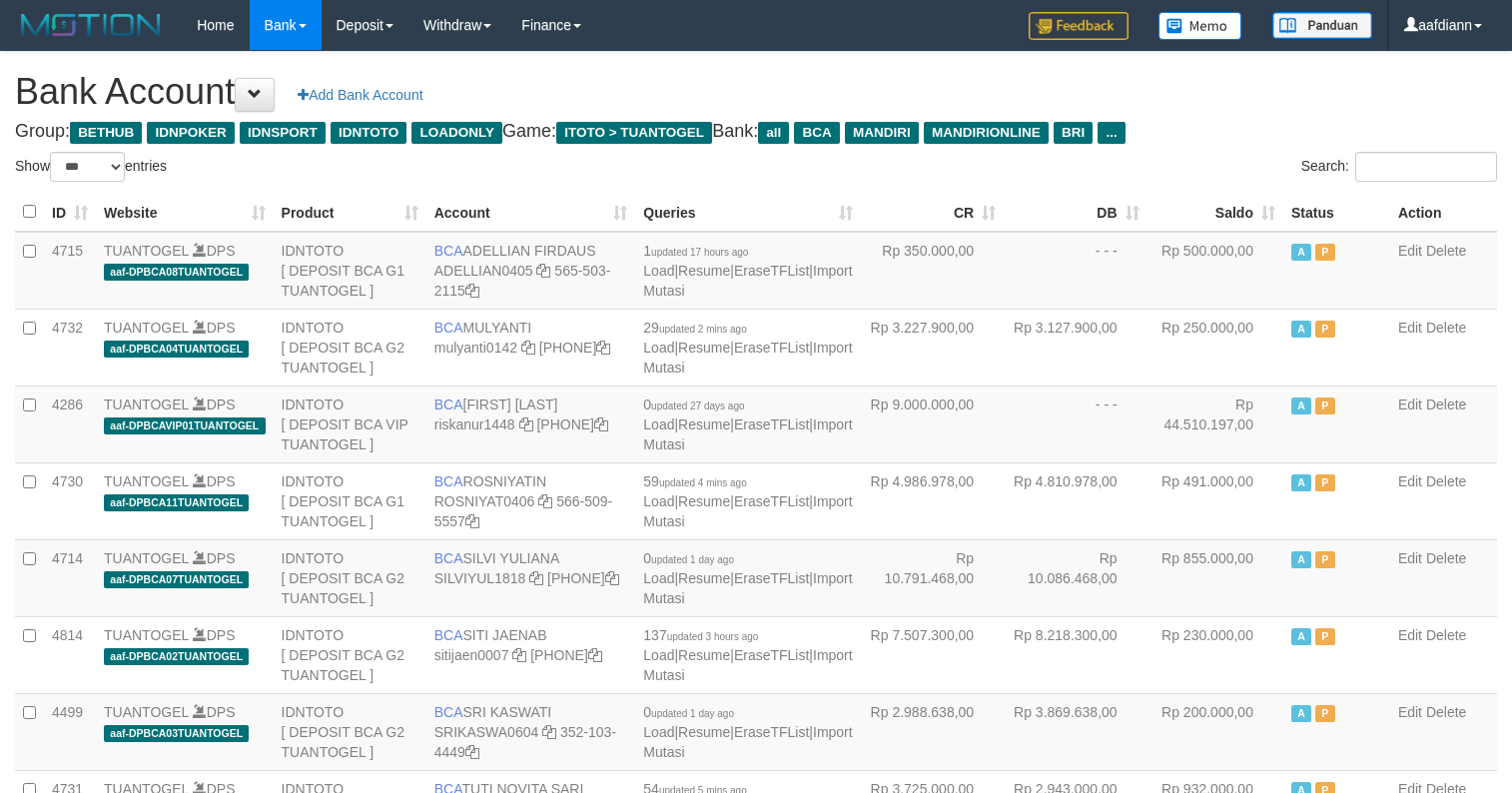 select on "***" 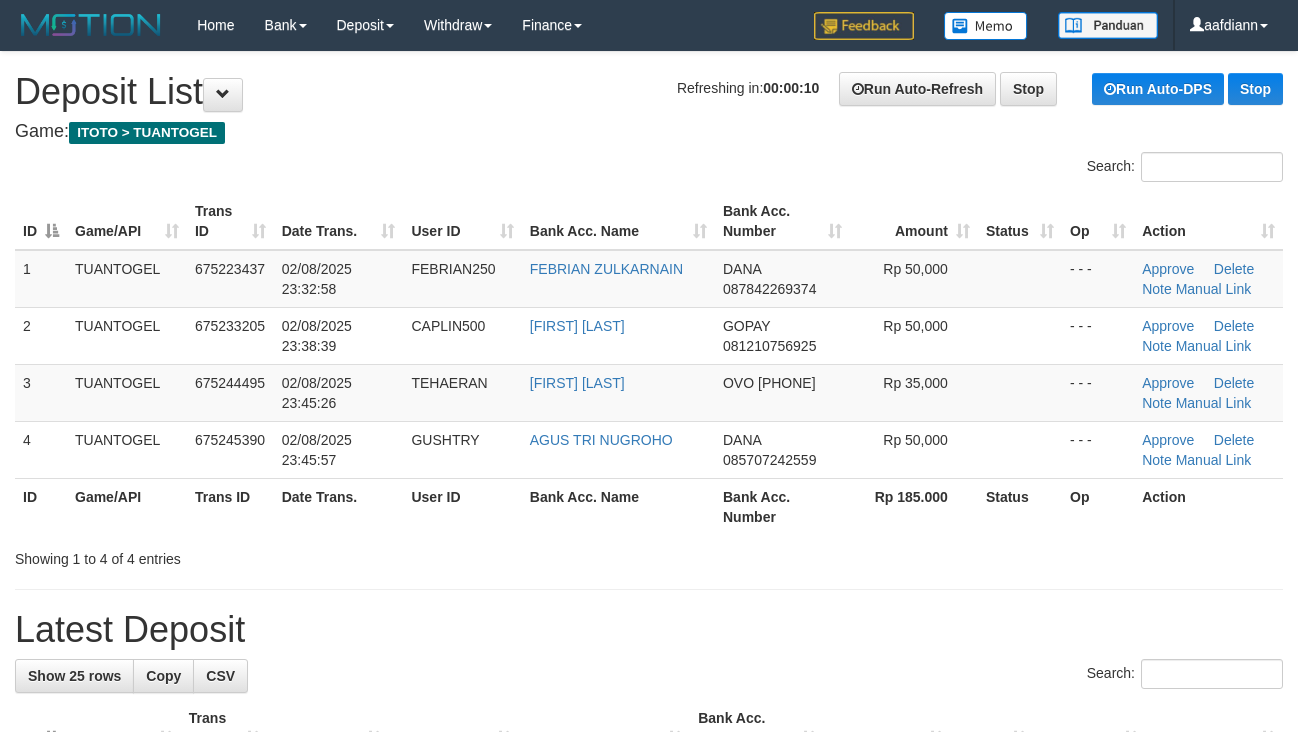 scroll, scrollTop: 0, scrollLeft: 0, axis: both 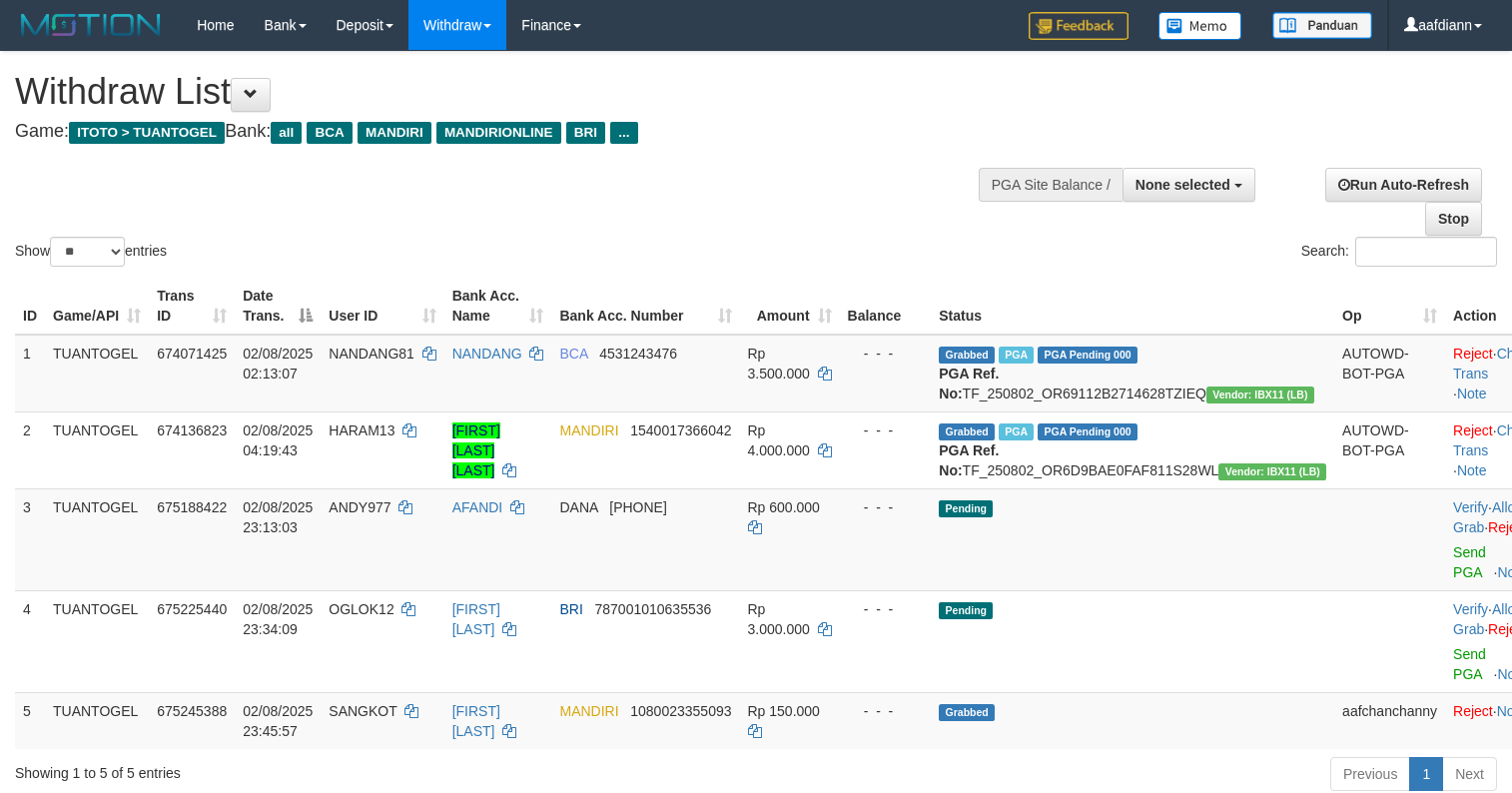 select 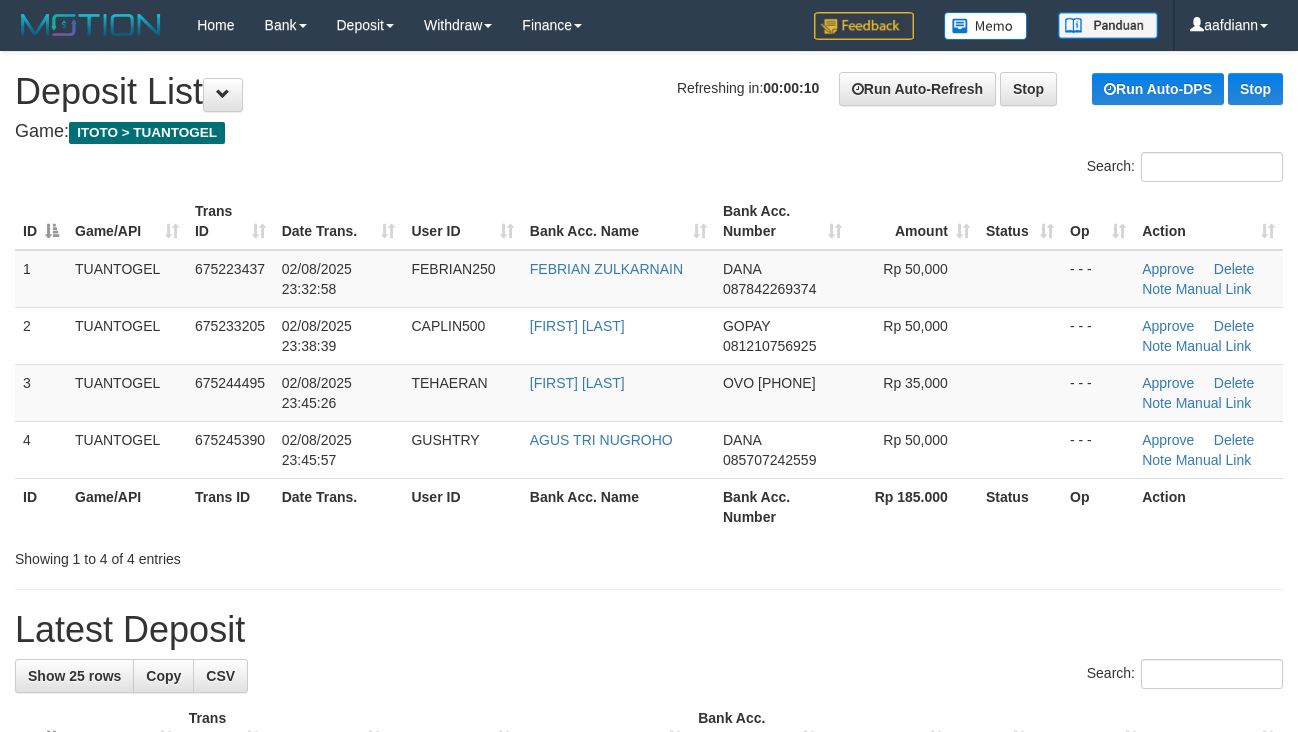 scroll, scrollTop: 0, scrollLeft: 0, axis: both 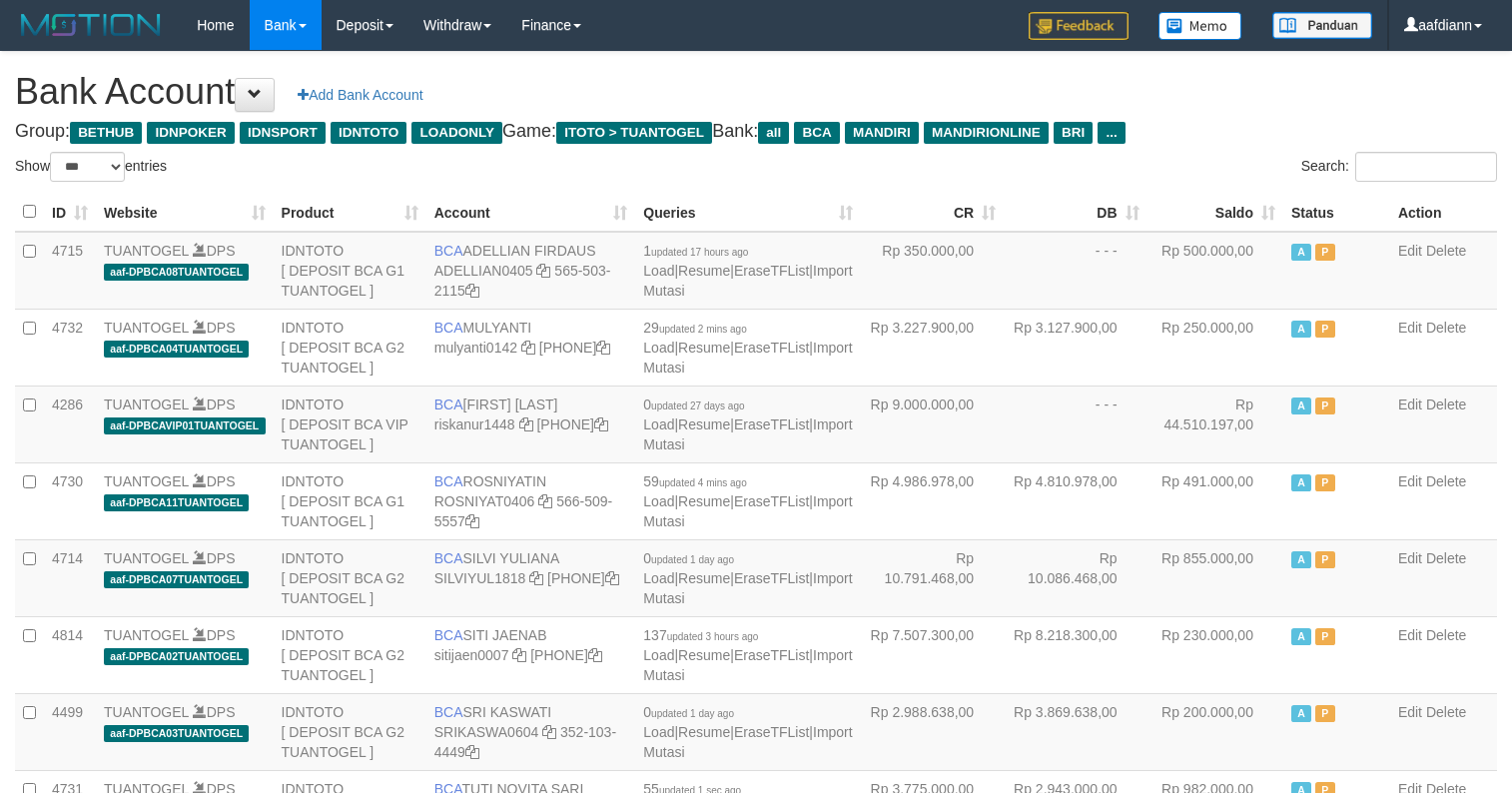 select on "***" 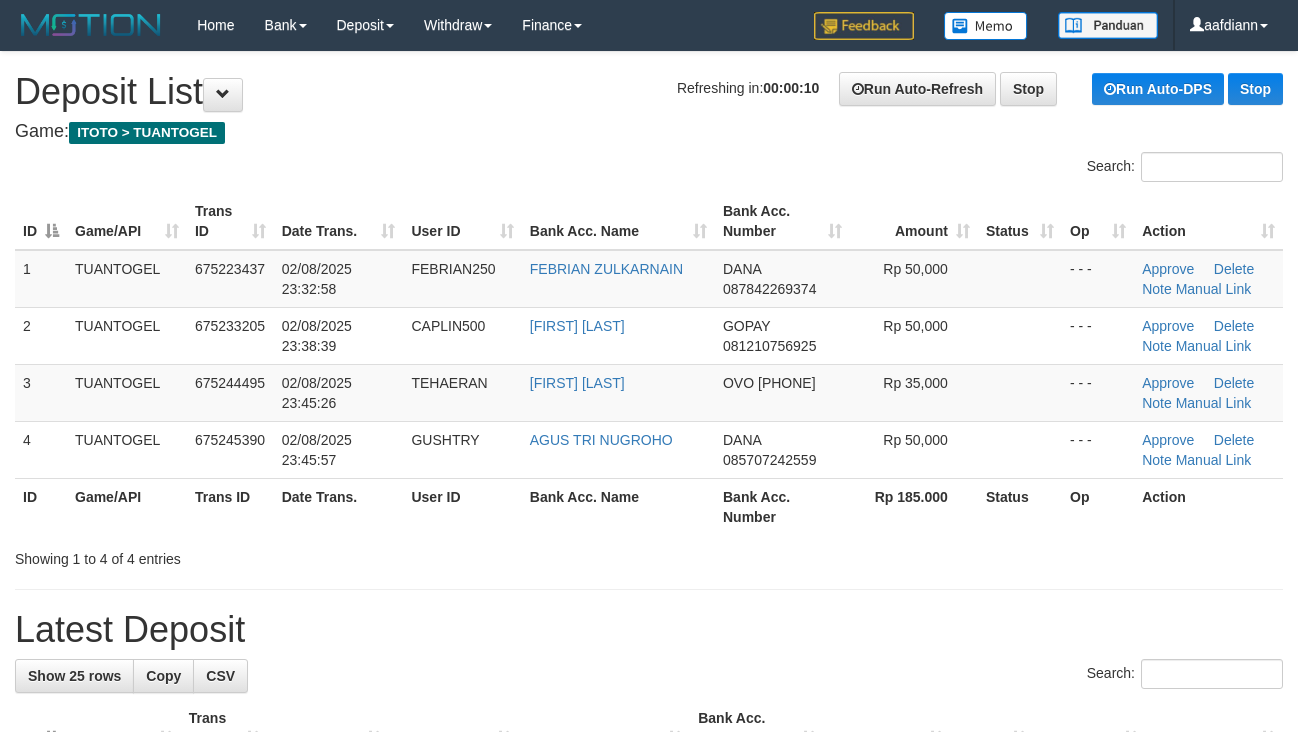 scroll, scrollTop: 0, scrollLeft: 0, axis: both 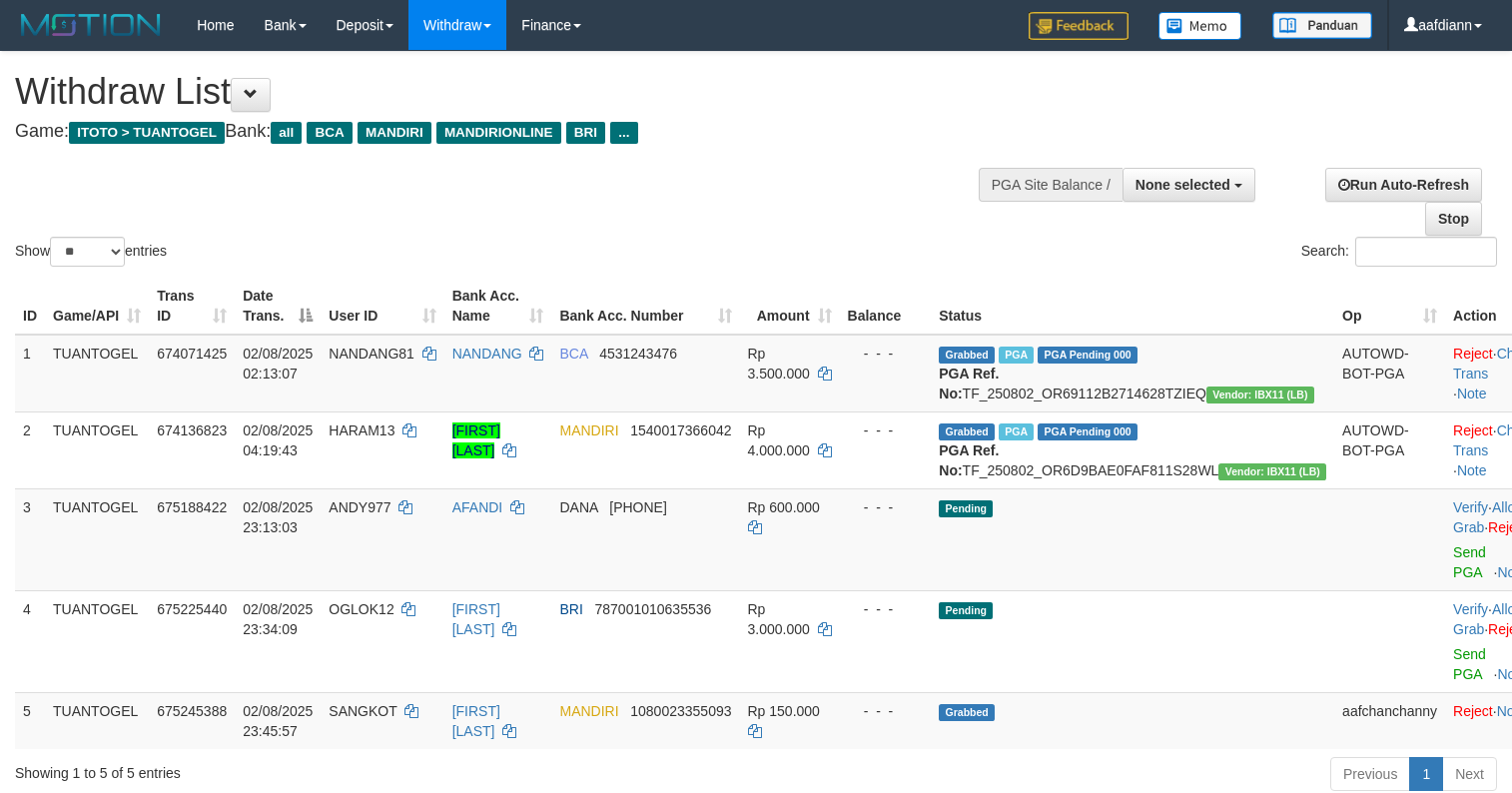select 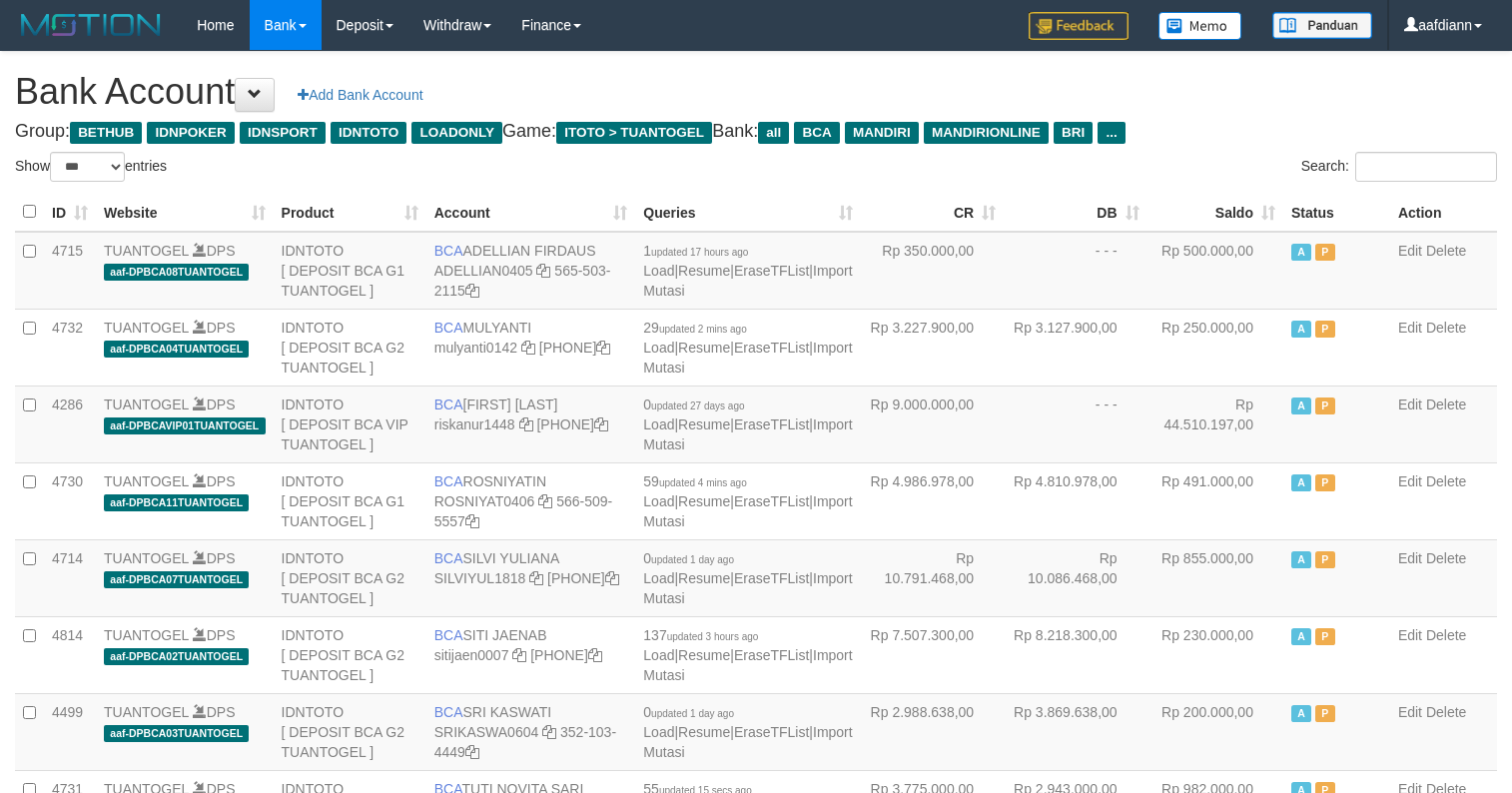 select on "***" 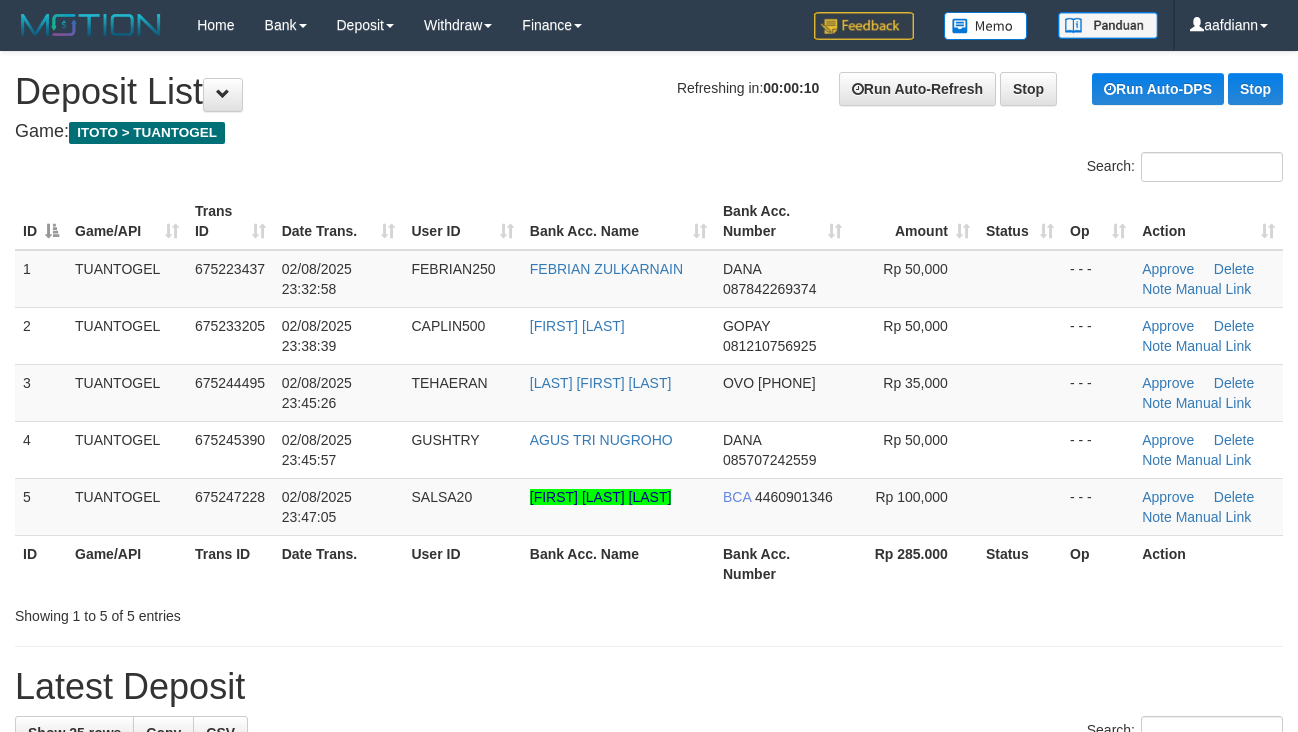 scroll, scrollTop: 0, scrollLeft: 0, axis: both 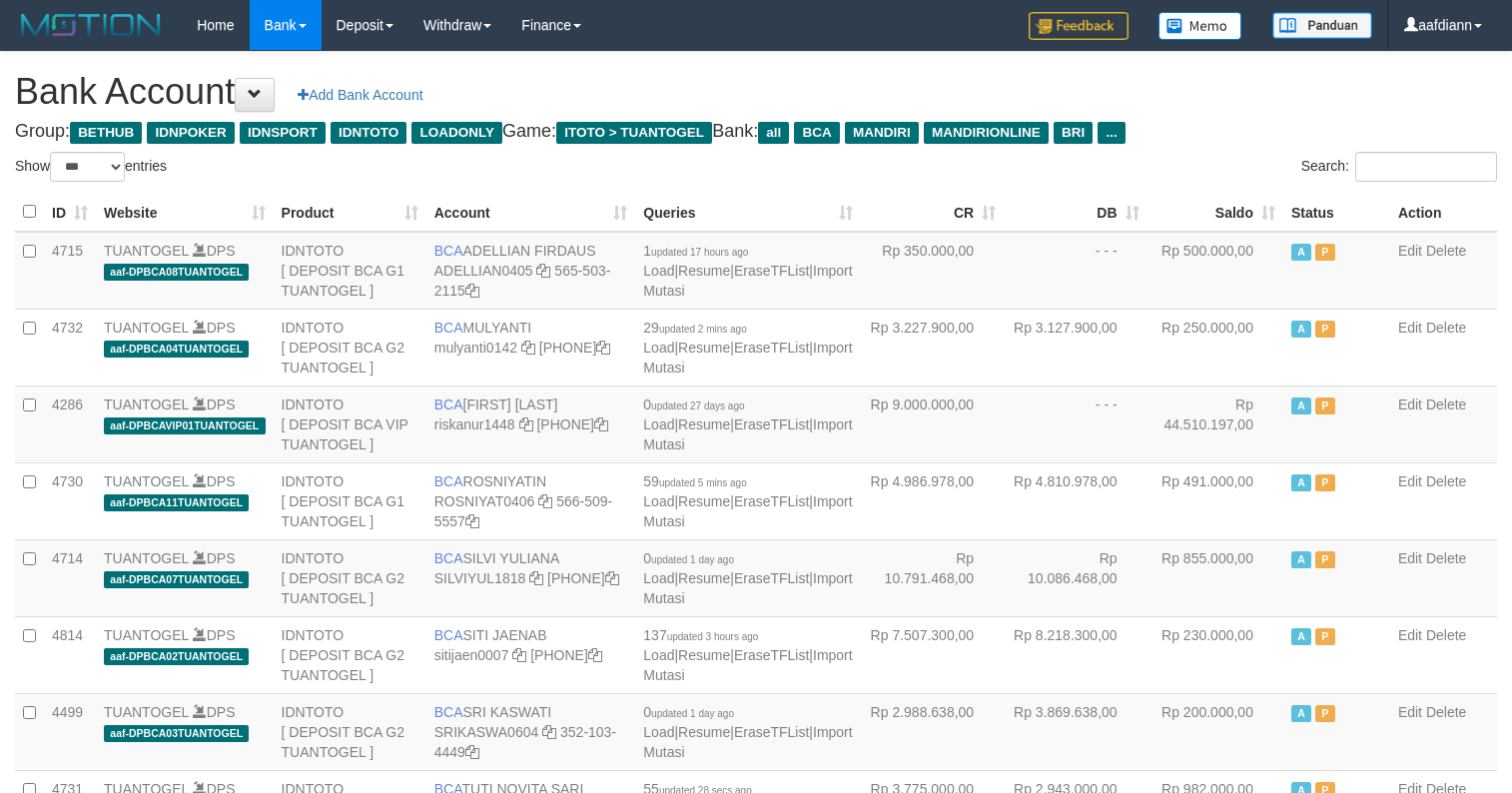 select on "***" 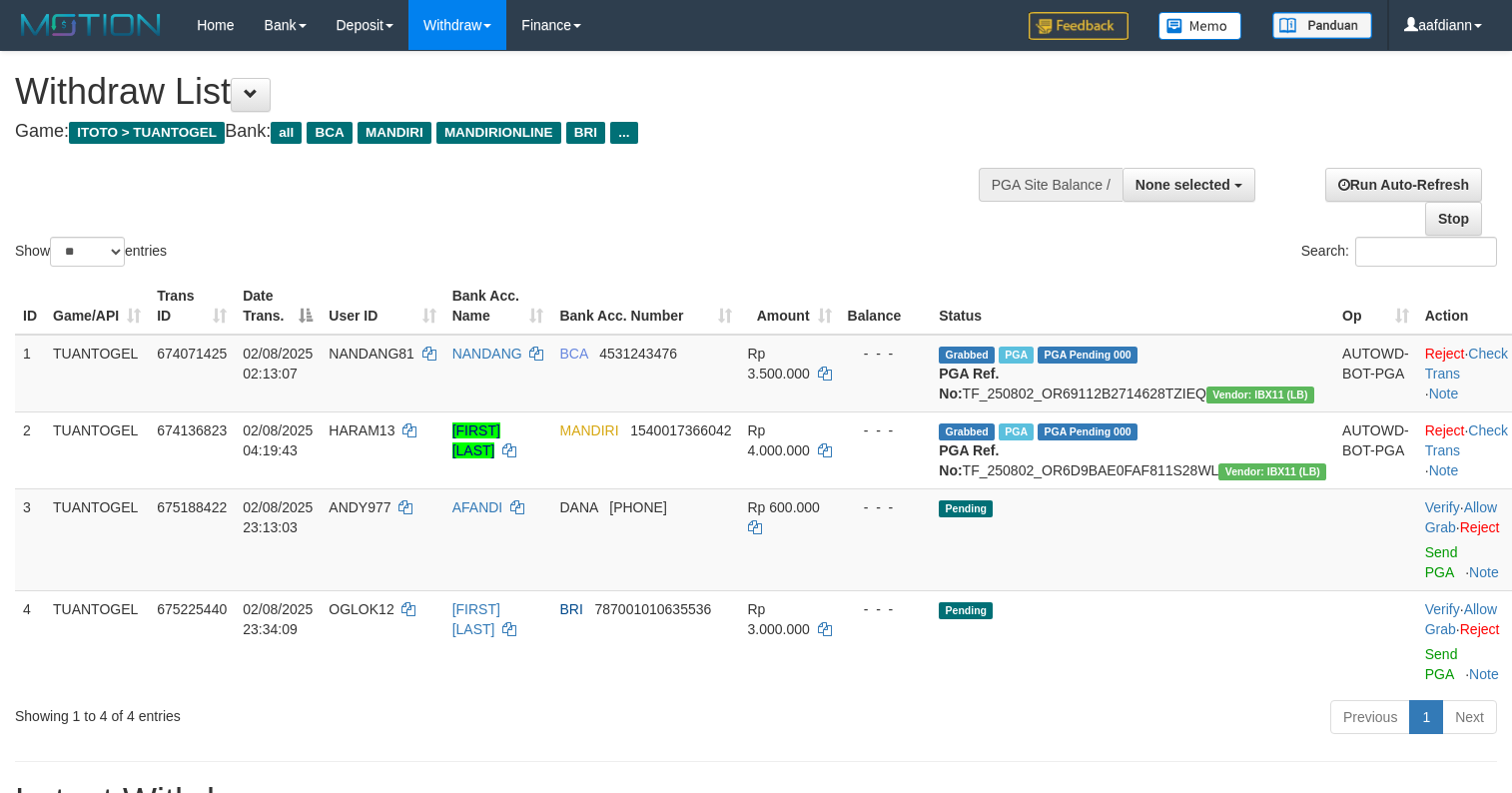 select 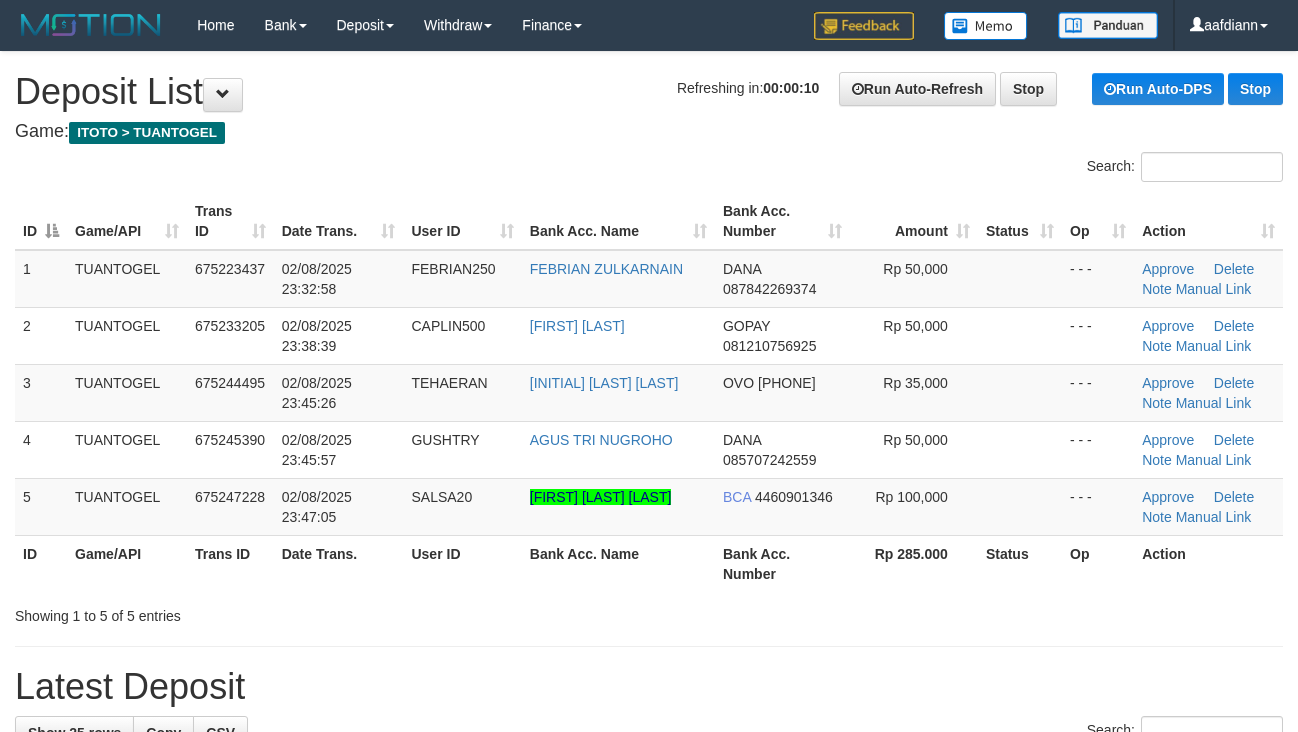 scroll, scrollTop: 0, scrollLeft: 0, axis: both 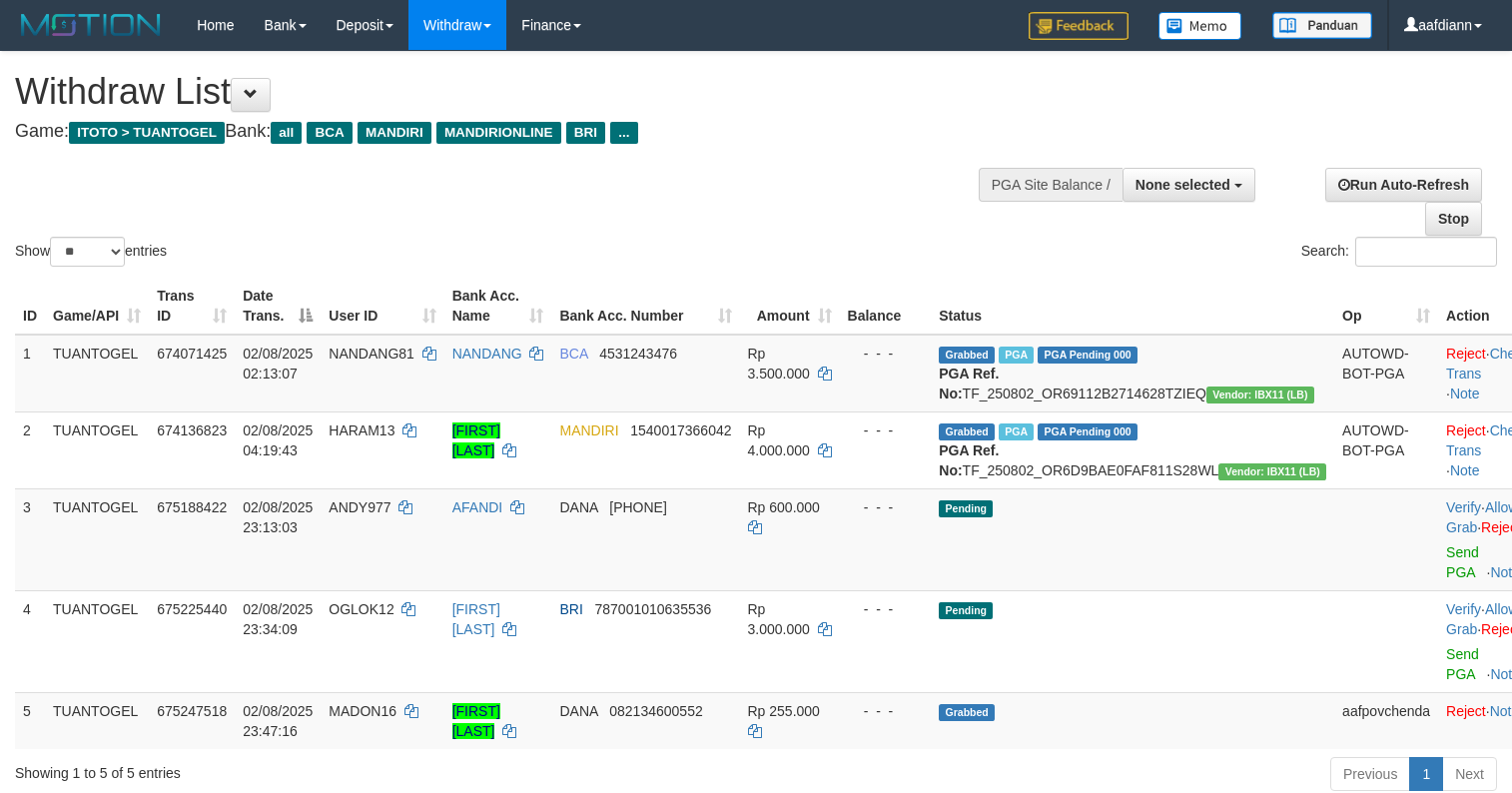 select 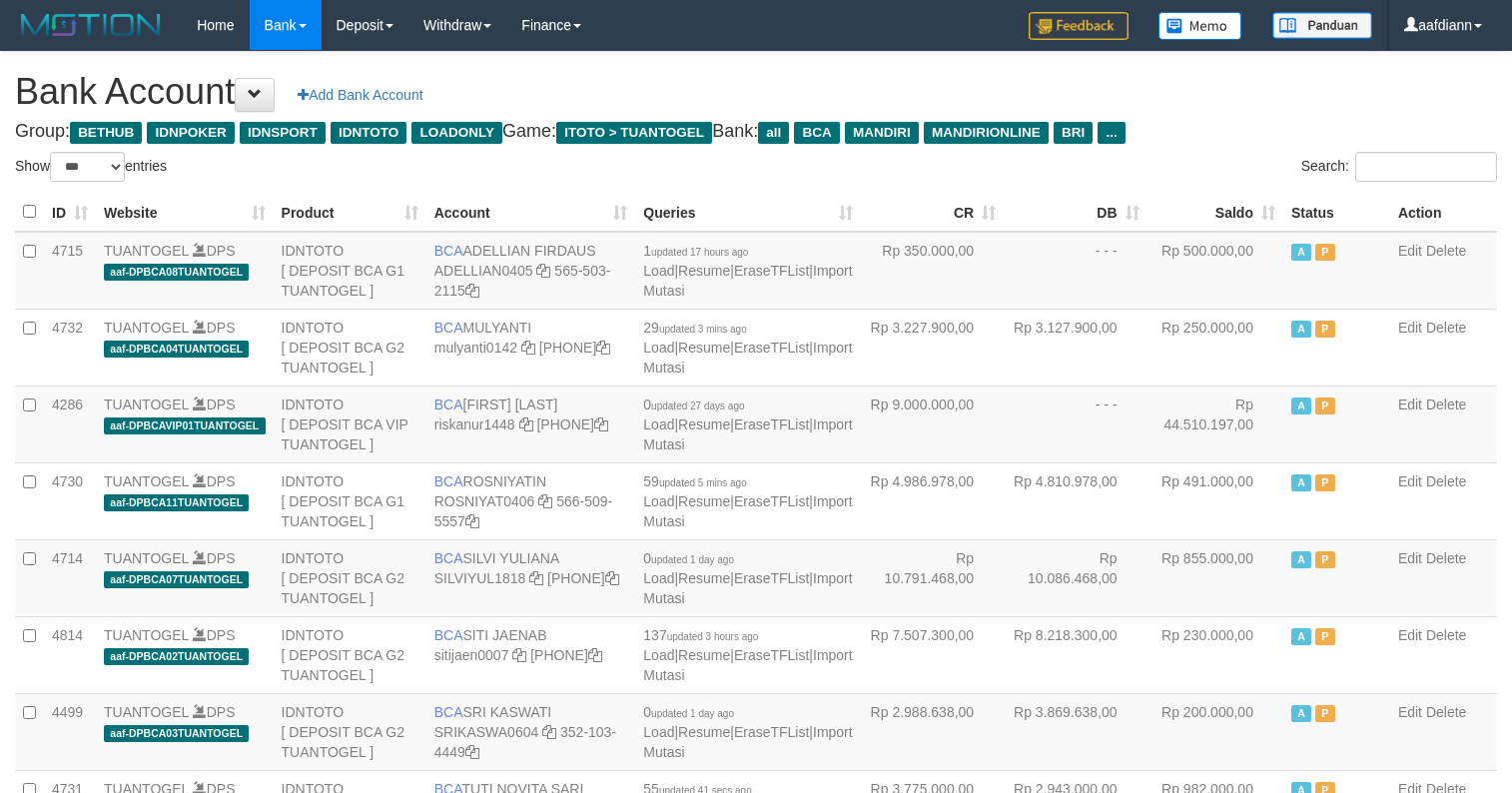 select on "***" 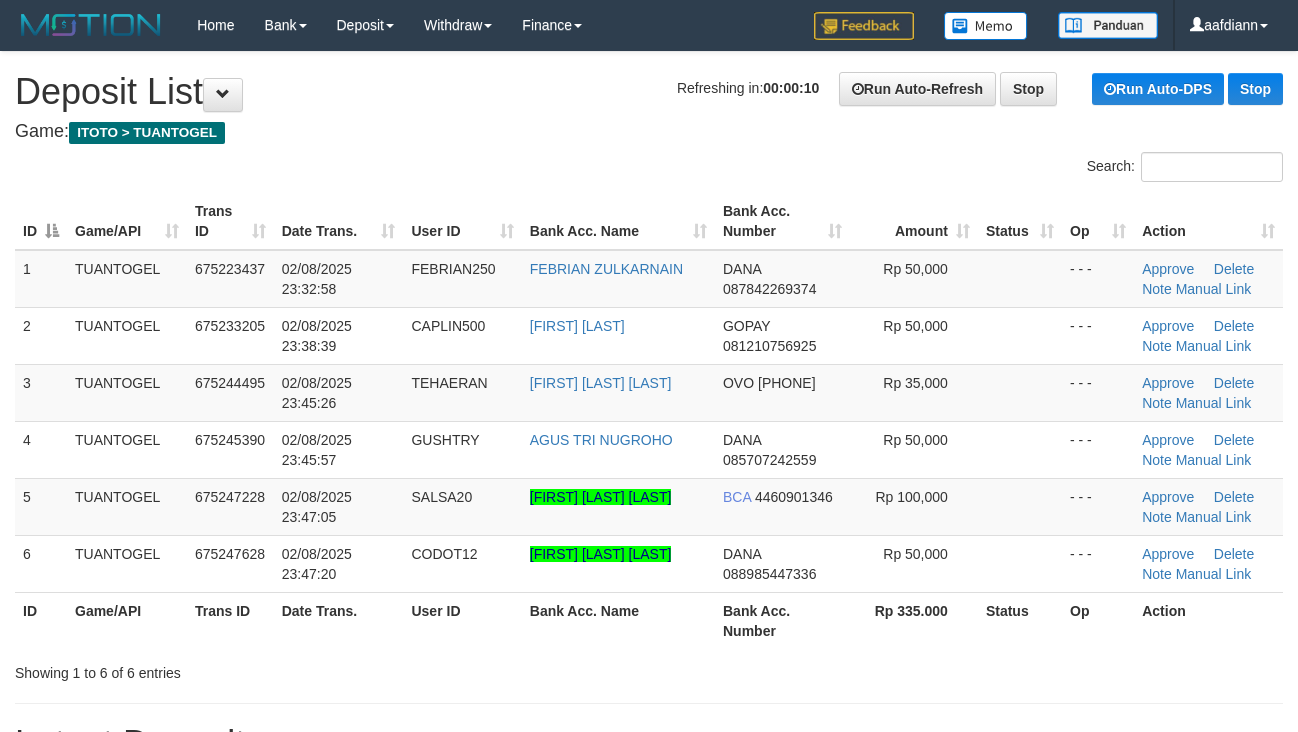 scroll, scrollTop: 0, scrollLeft: 0, axis: both 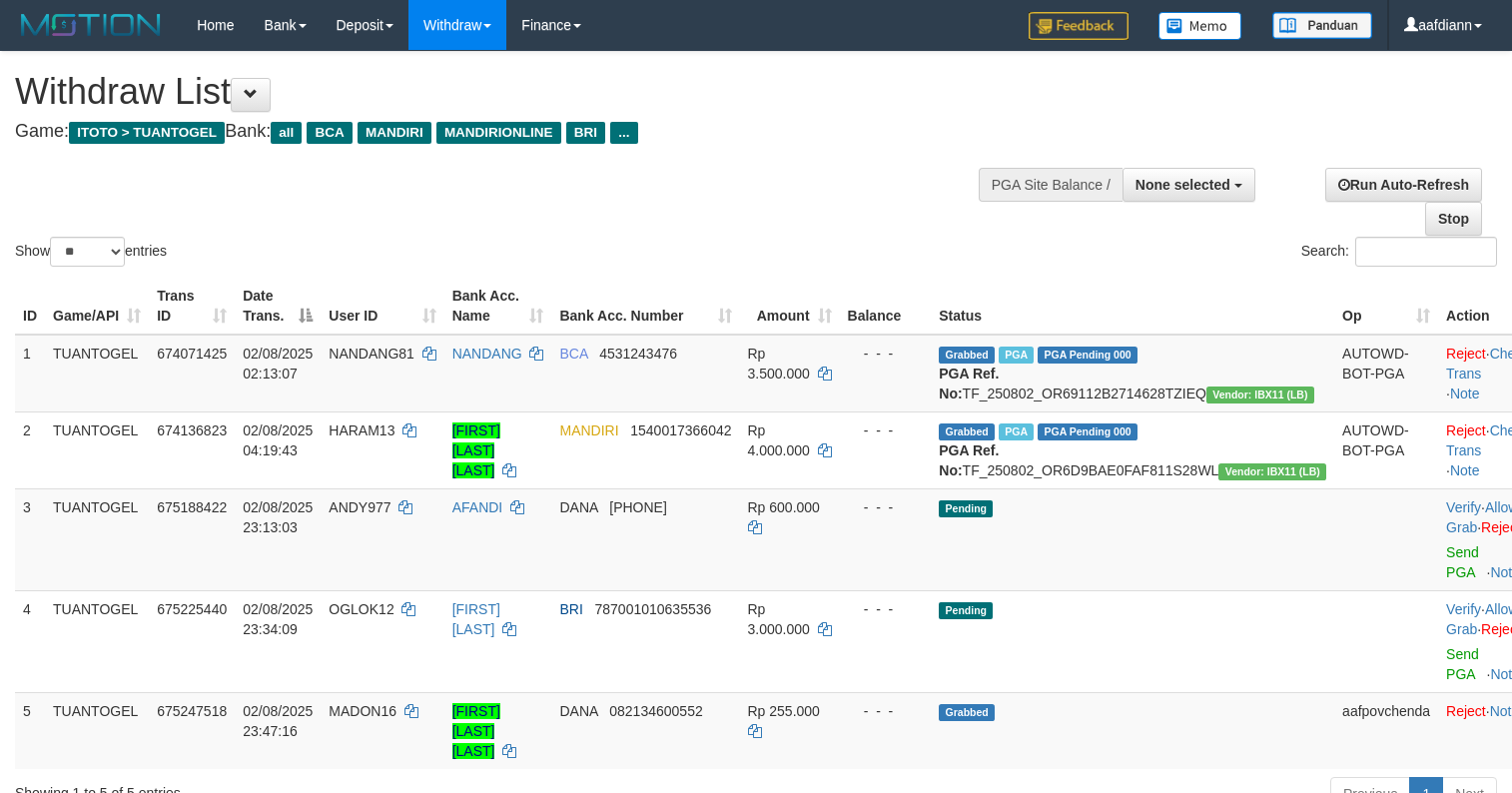 select 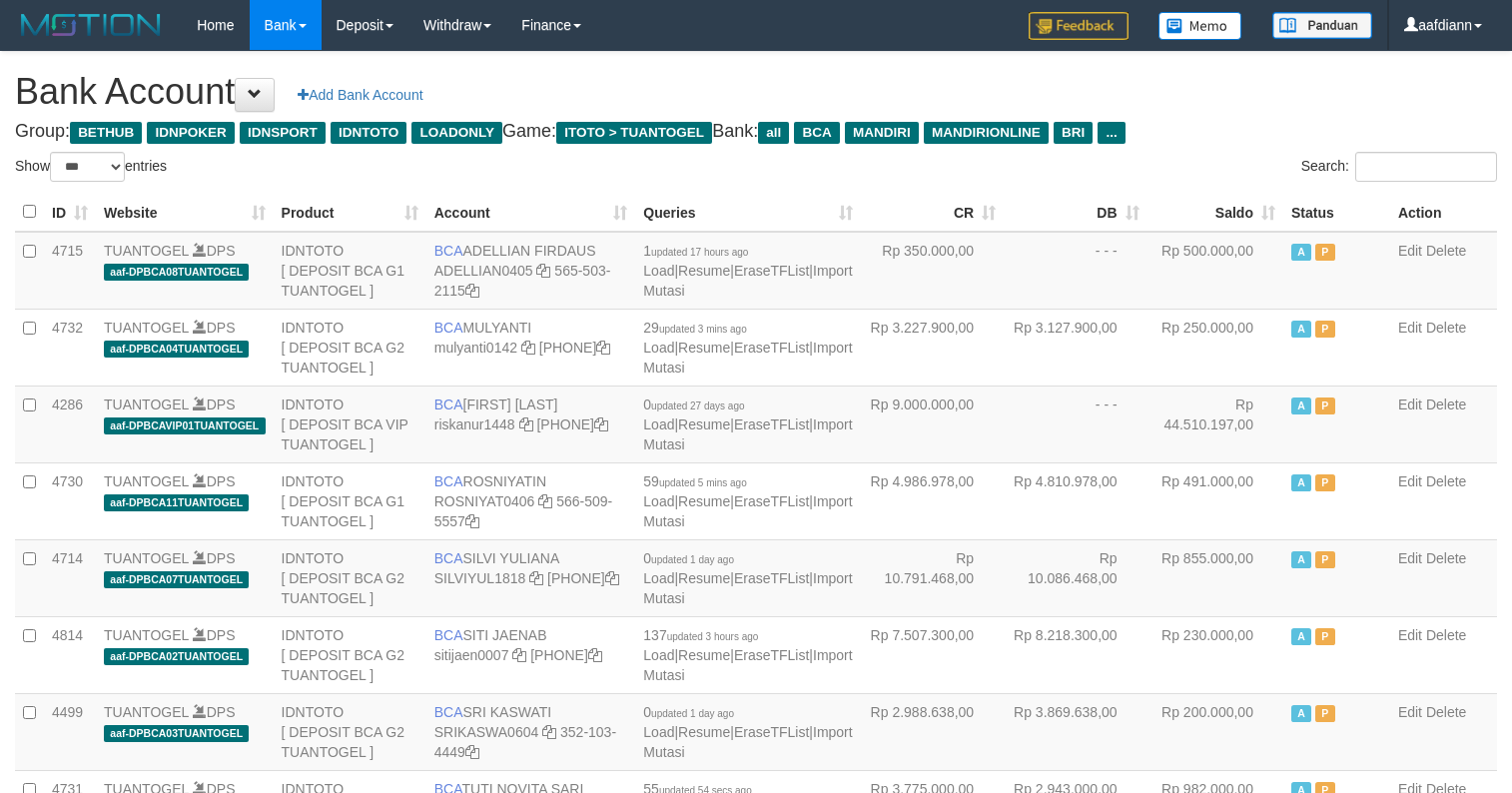 select on "***" 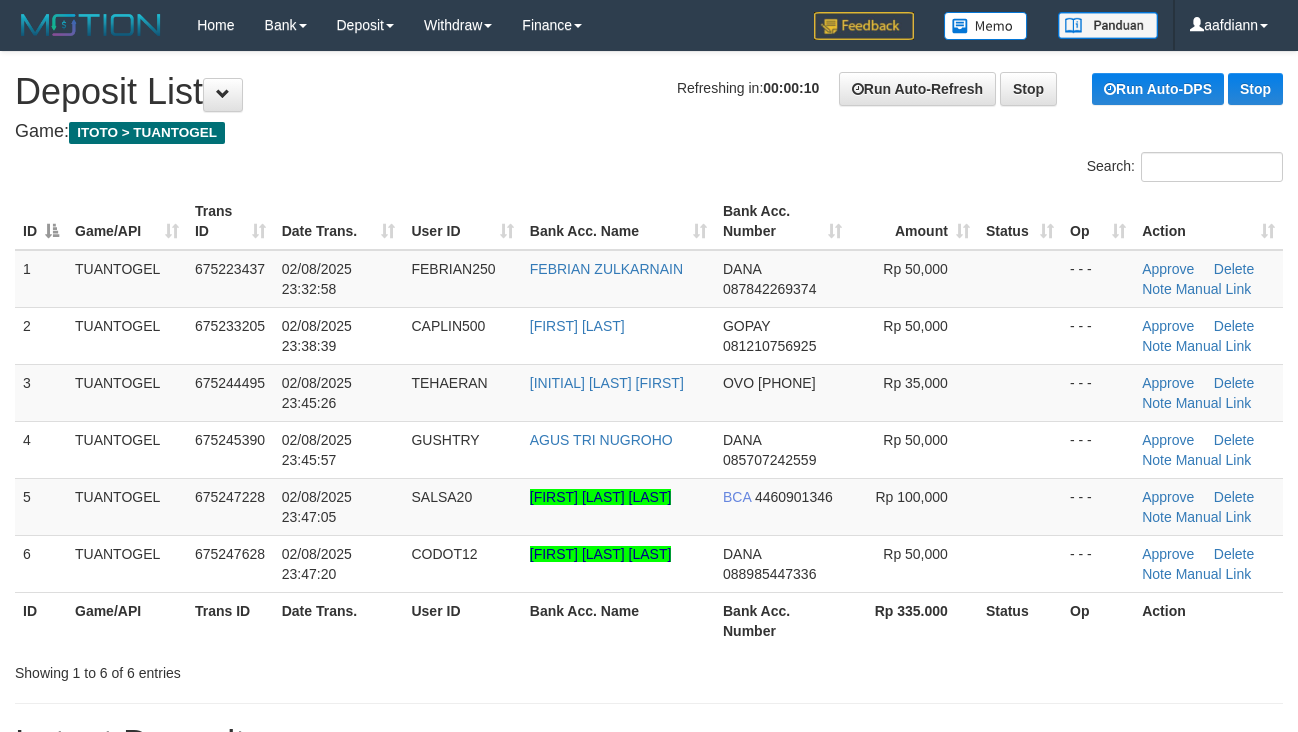 scroll, scrollTop: 0, scrollLeft: 0, axis: both 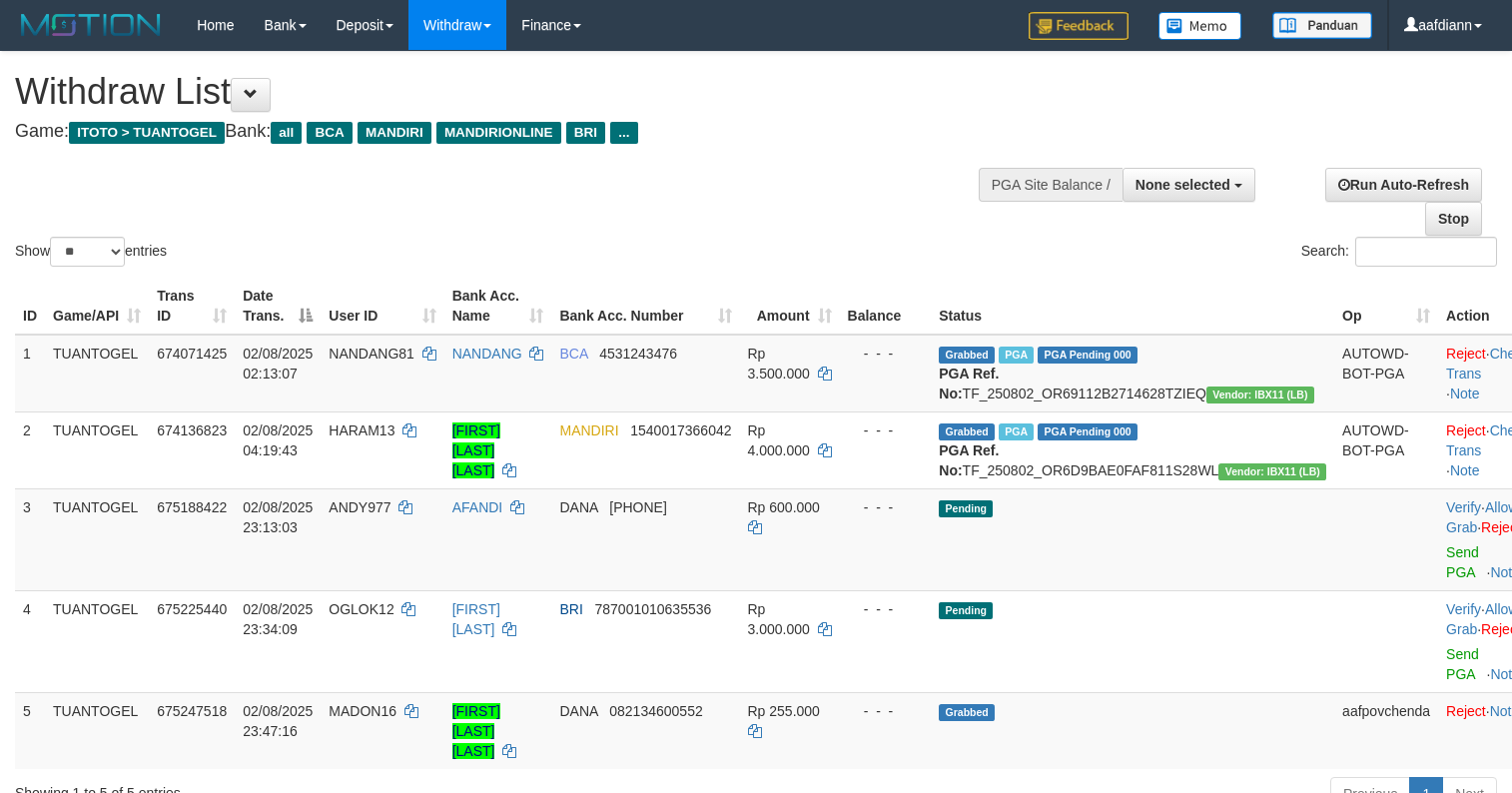 select 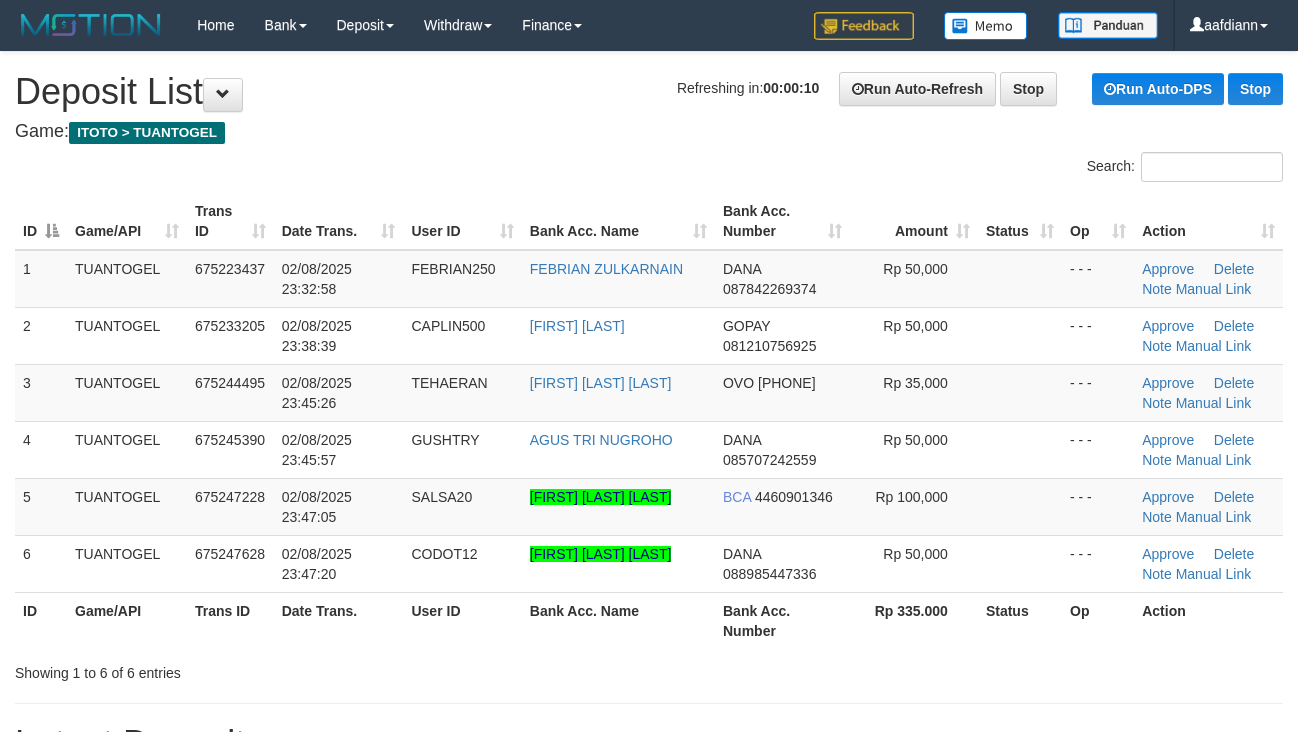 scroll, scrollTop: 0, scrollLeft: 0, axis: both 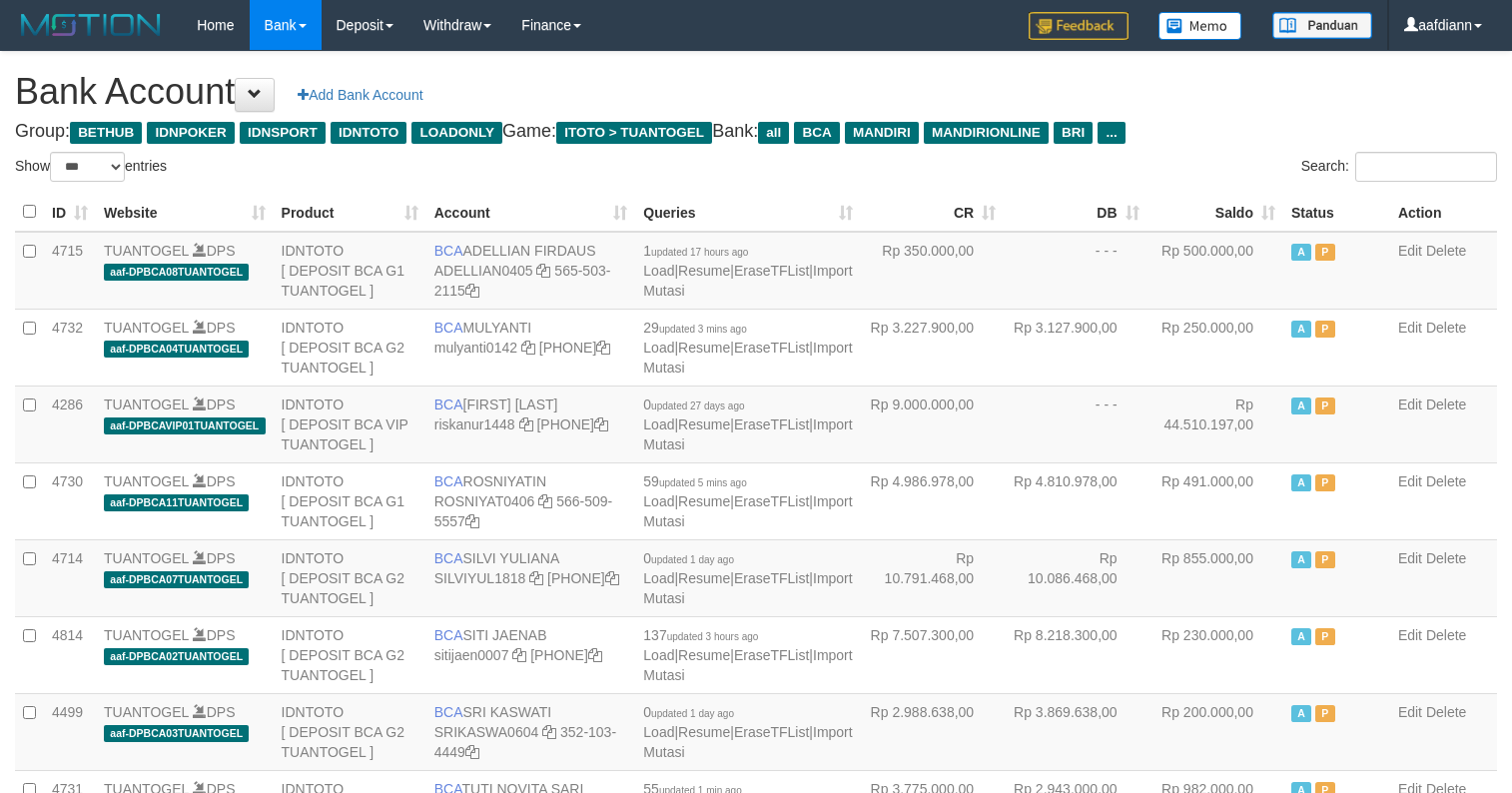 select on "***" 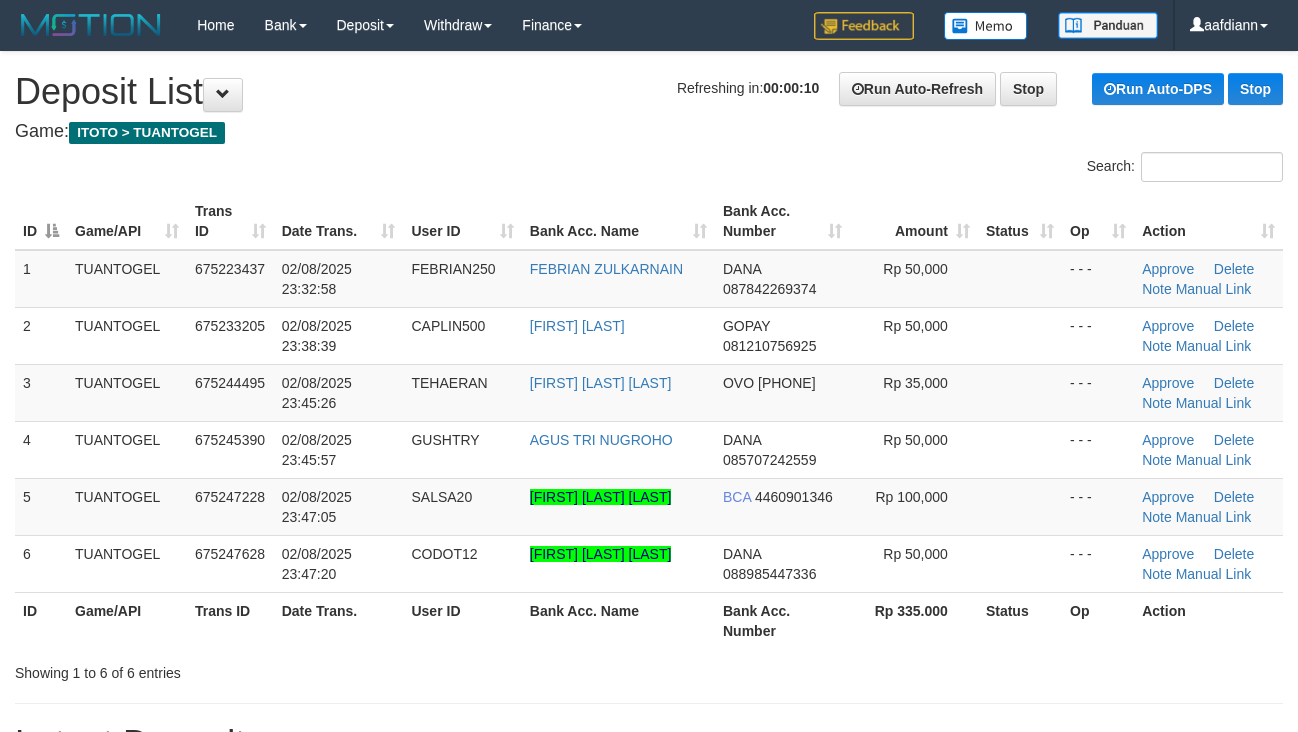 scroll, scrollTop: 0, scrollLeft: 0, axis: both 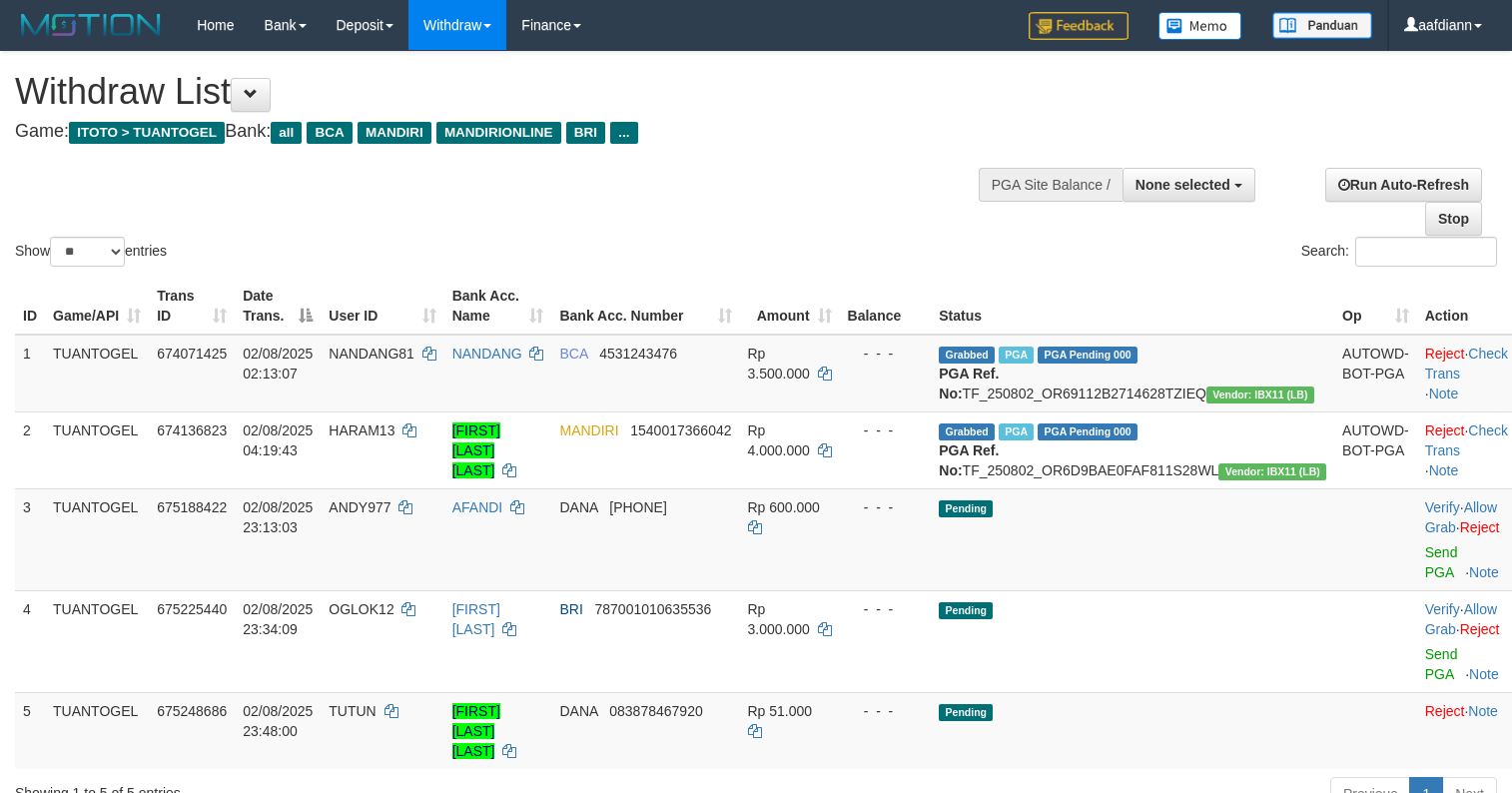 select 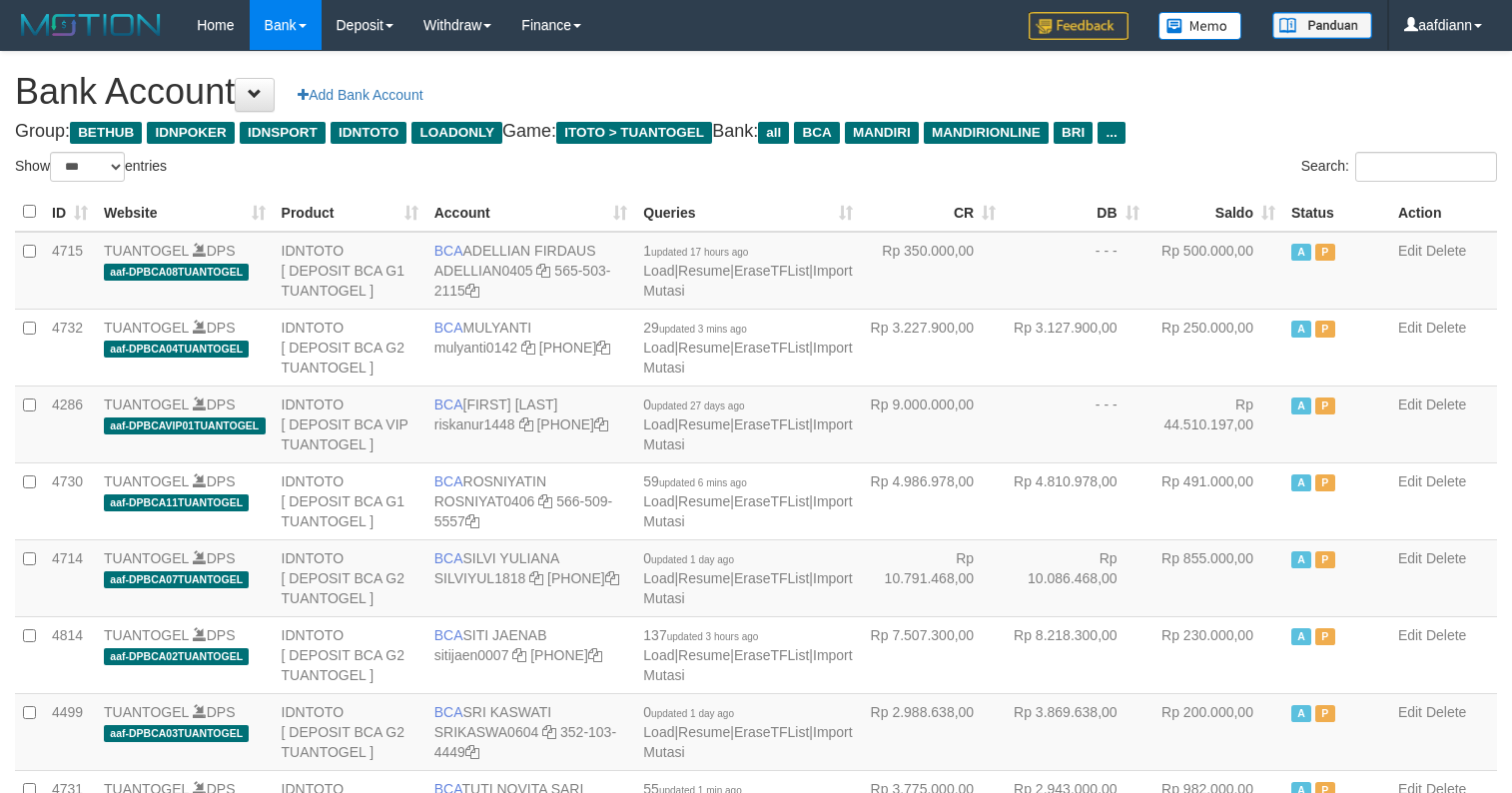 select on "***" 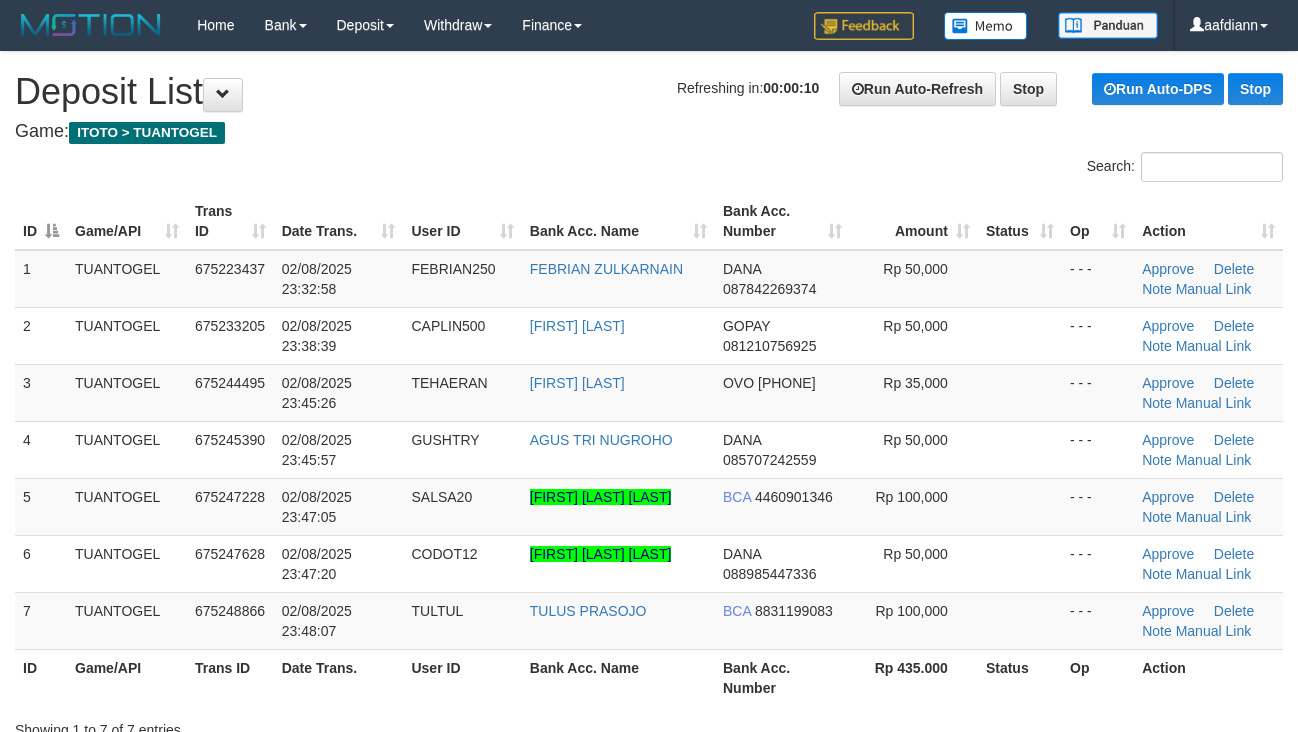 scroll, scrollTop: 0, scrollLeft: 0, axis: both 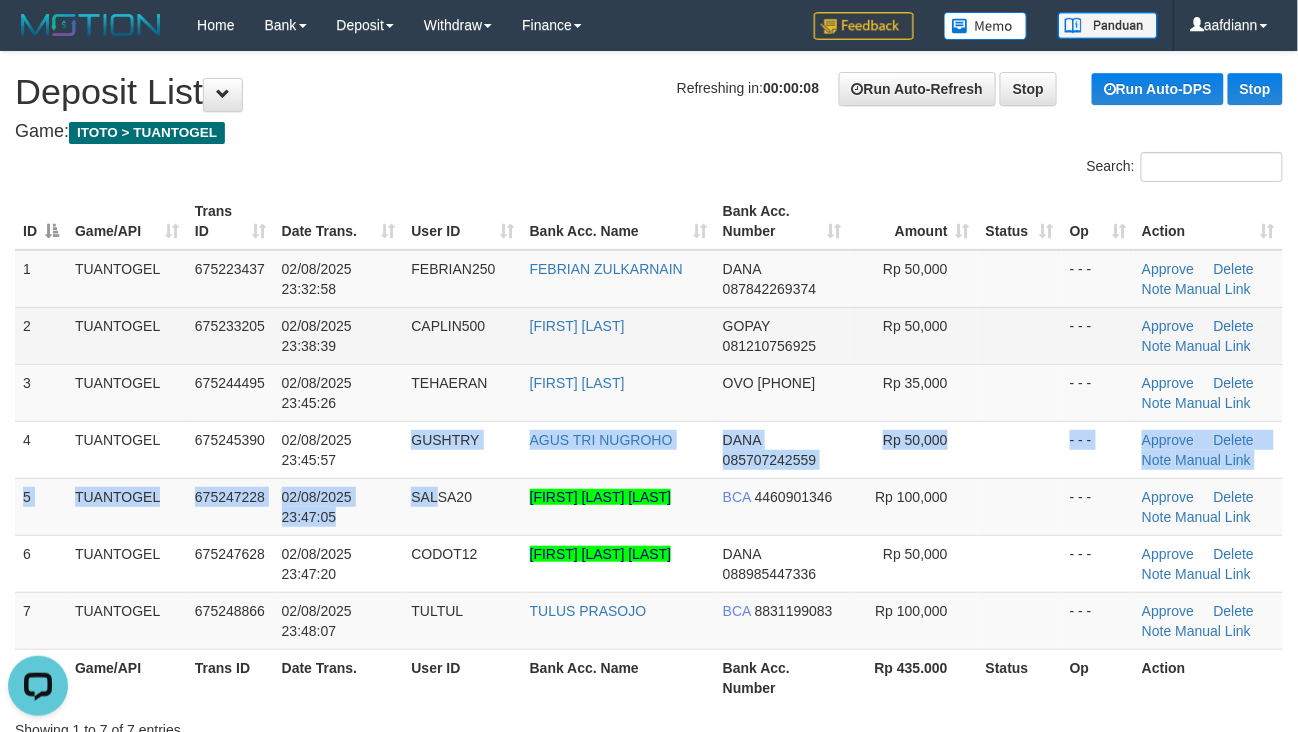 drag, startPoint x: 438, startPoint y: 481, endPoint x: 360, endPoint y: 316, distance: 182.50754 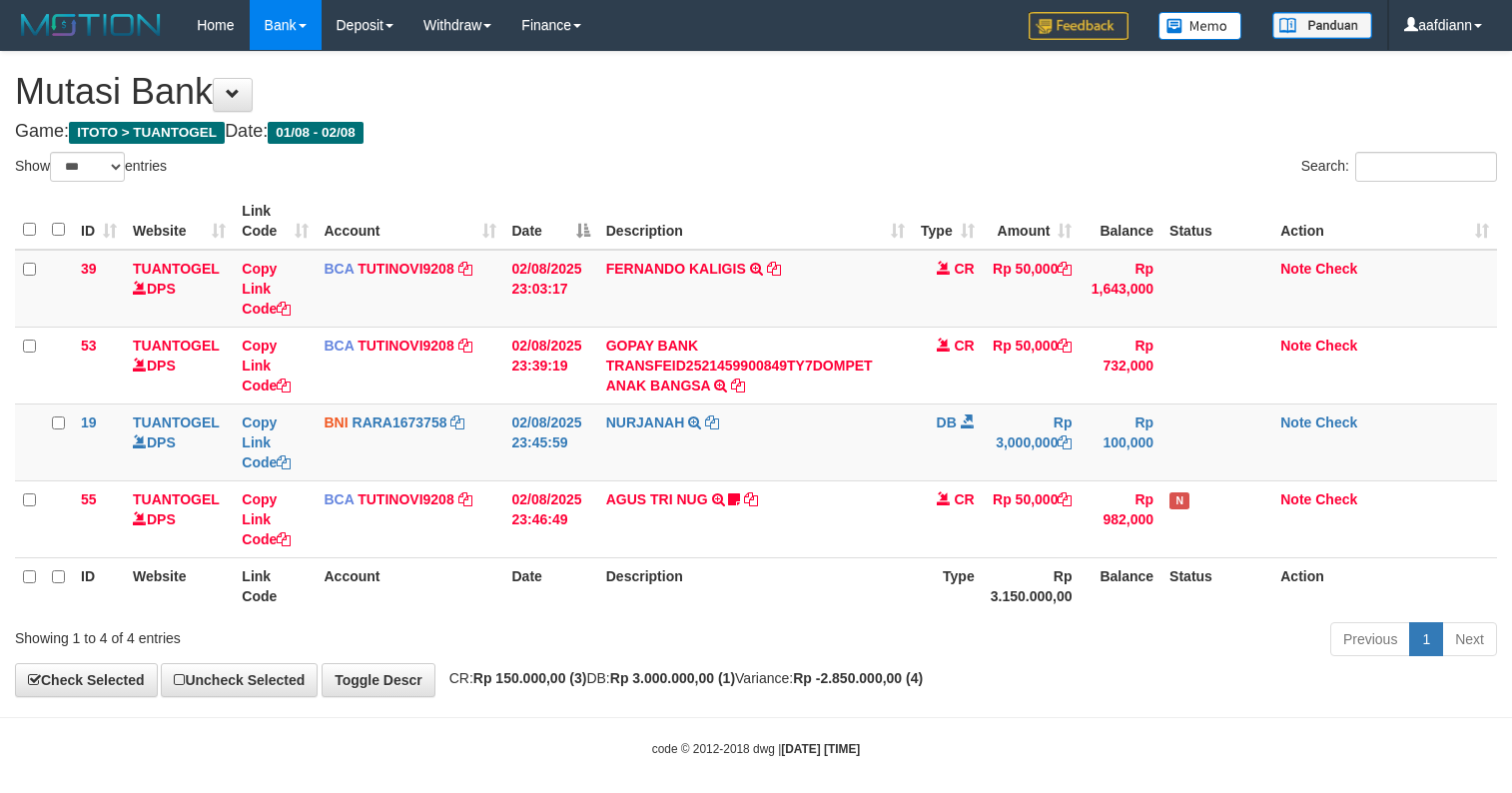 select on "***" 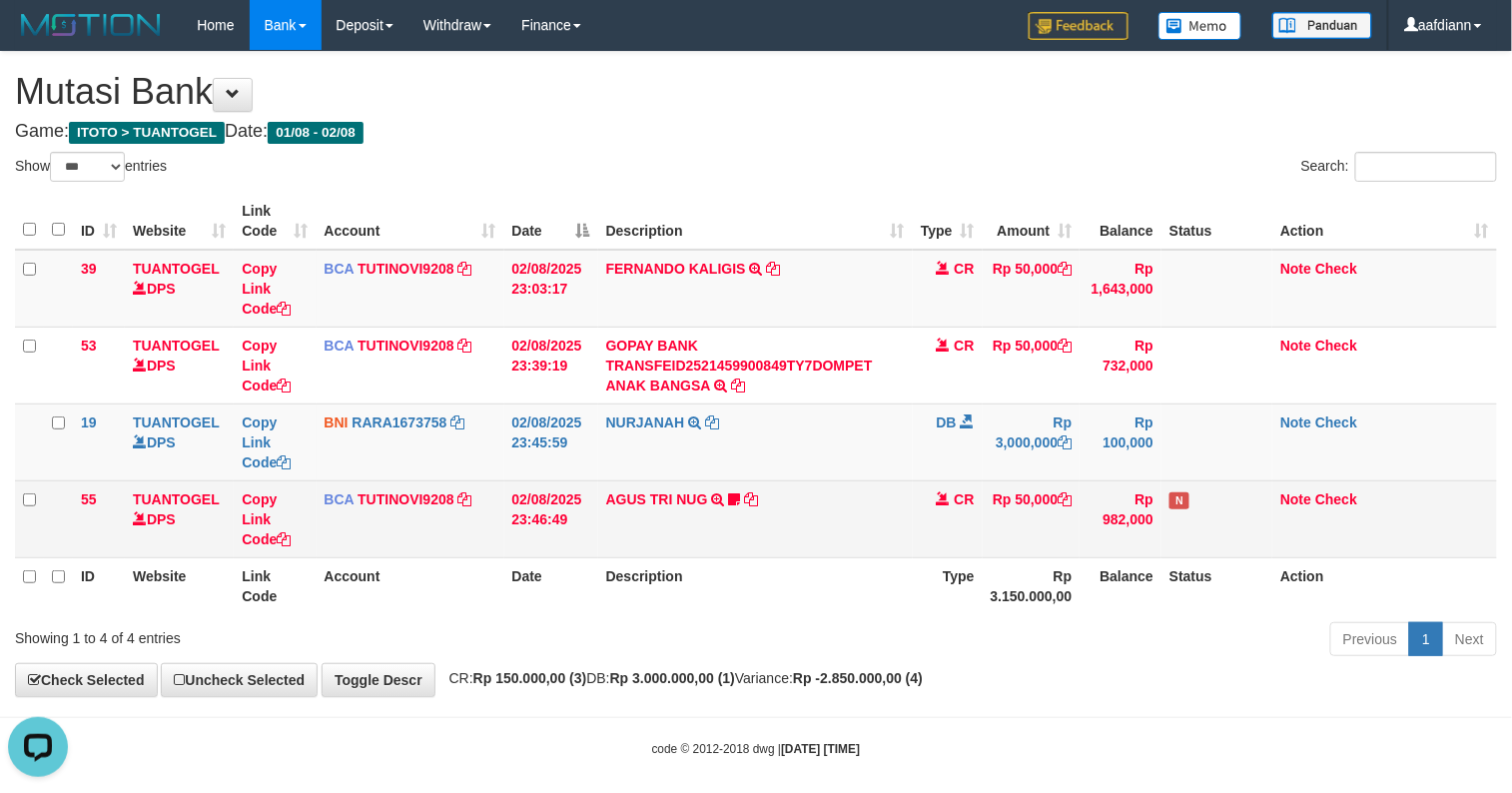 scroll, scrollTop: 0, scrollLeft: 0, axis: both 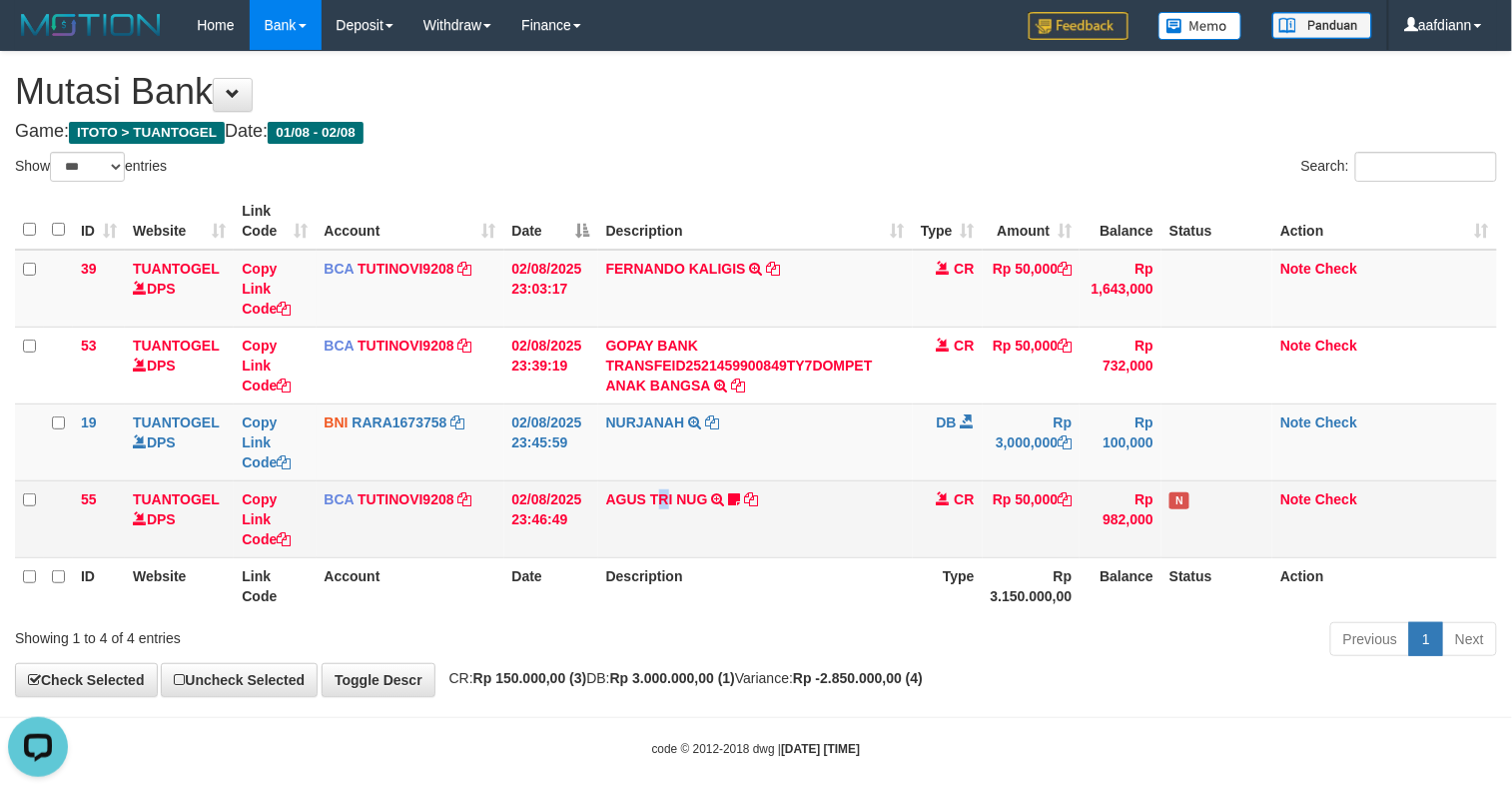 click on "[NAME]            TRSF E-BANKING CR [DATE]/FTSCY/WS95051
50000.00[DATE][ACCOUNT_NUMBER] TRFDN-[NAME]ESPAY DEBIT INDONE    [EMAIL]" at bounding box center (755, 518) 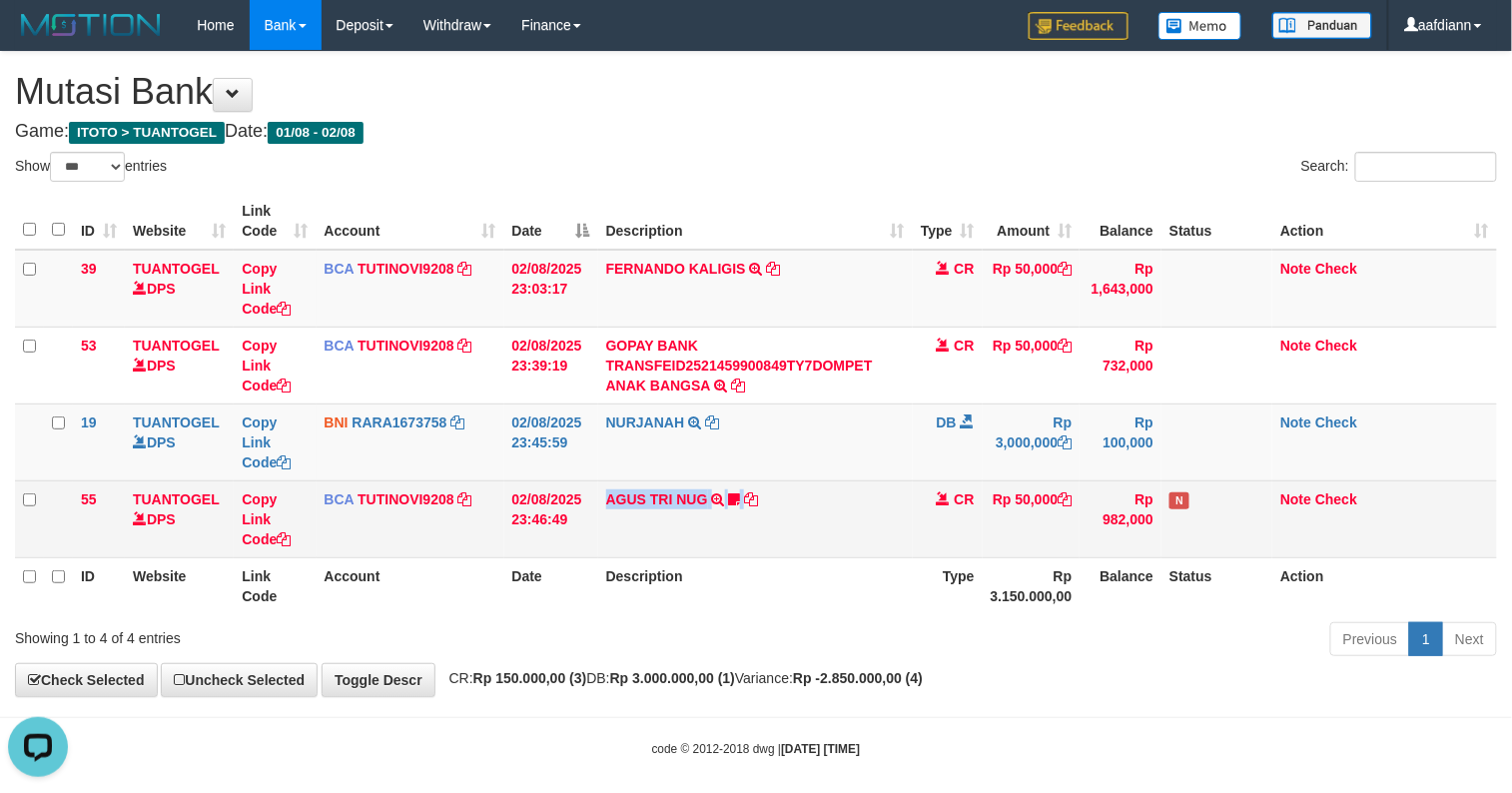 click on "AGUS TRI NUG            TRSF E-BANKING CR 0208/FTSCY/WS95051
50000.002025080229425670 TRFDN-AGUS TRI NUGESPAY DEBIT INDONE    gushtry" at bounding box center [755, 518] 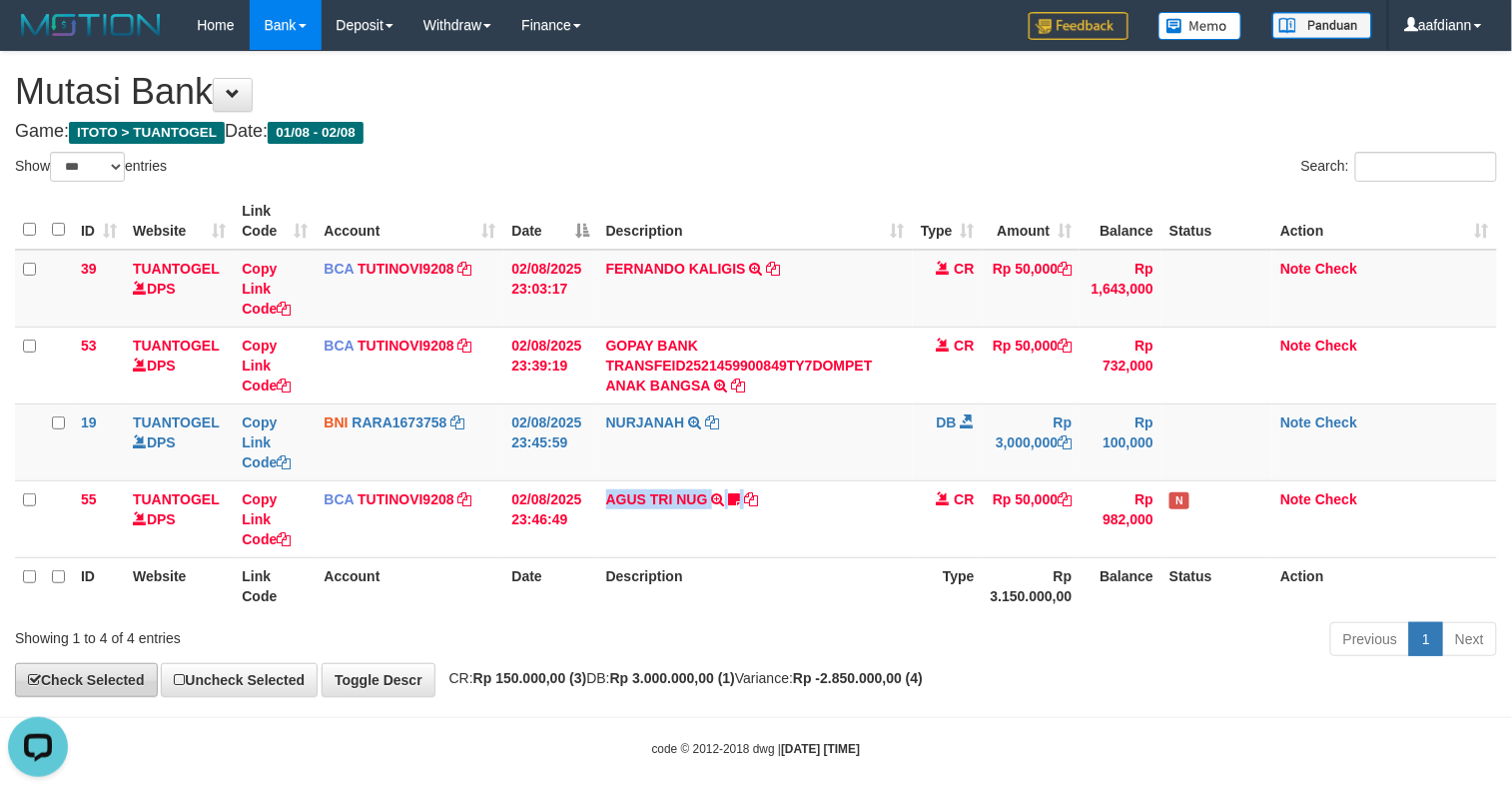 copy on "AGUS TRI NUG" 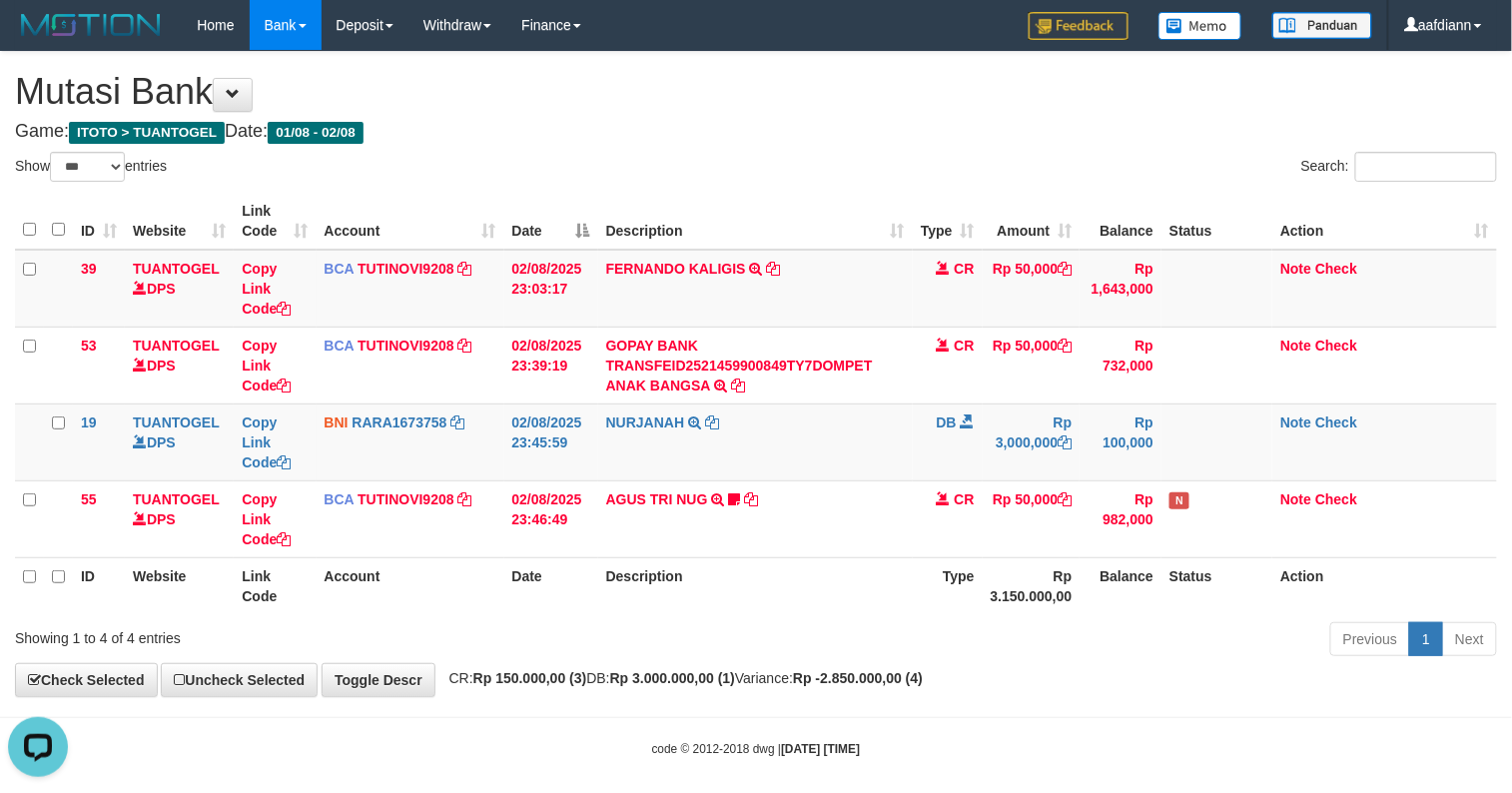 drag, startPoint x: 772, startPoint y: 660, endPoint x: 744, endPoint y: 627, distance: 43.27817 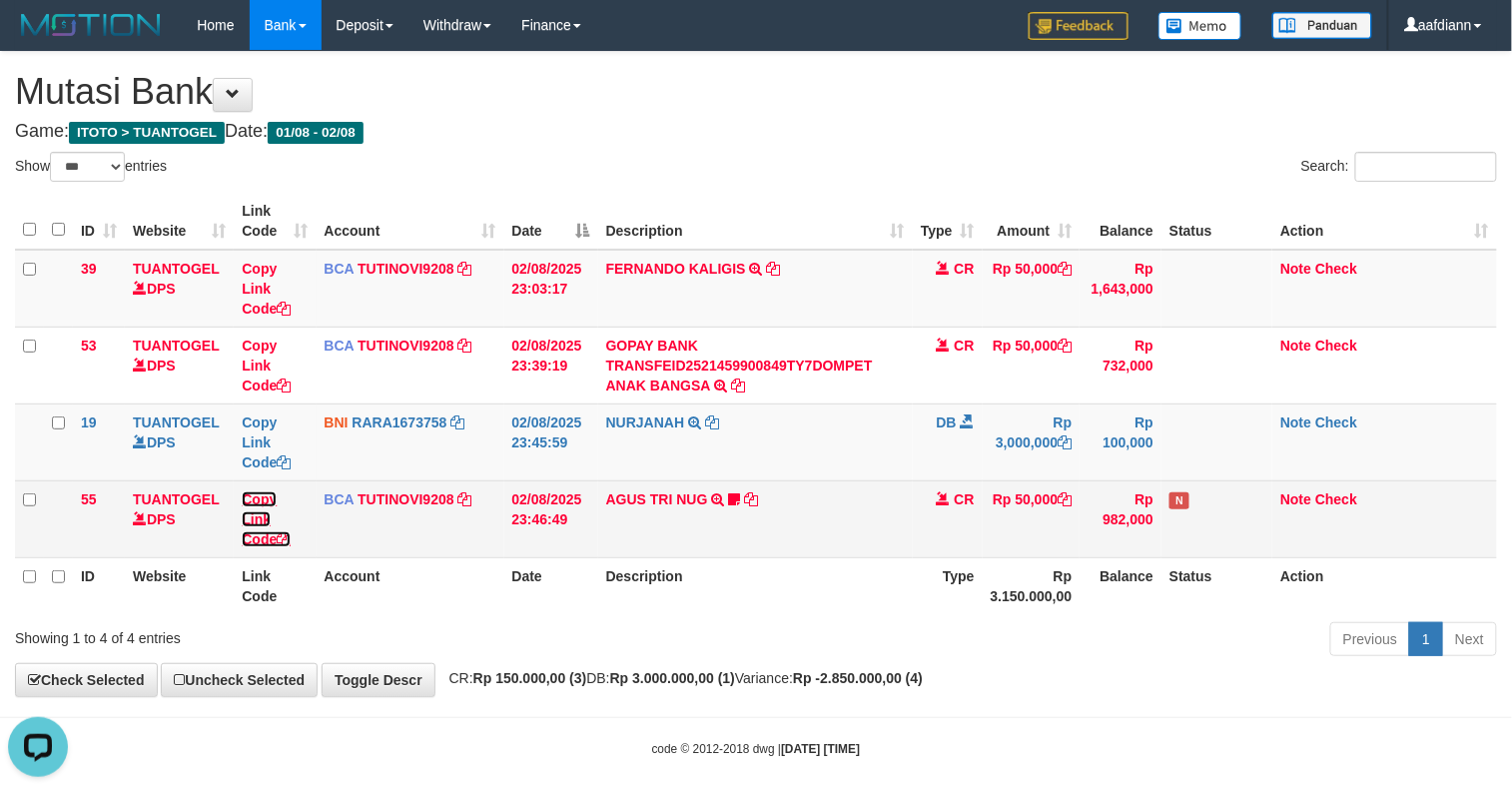 click on "Copy Link Code" at bounding box center [266, 519] 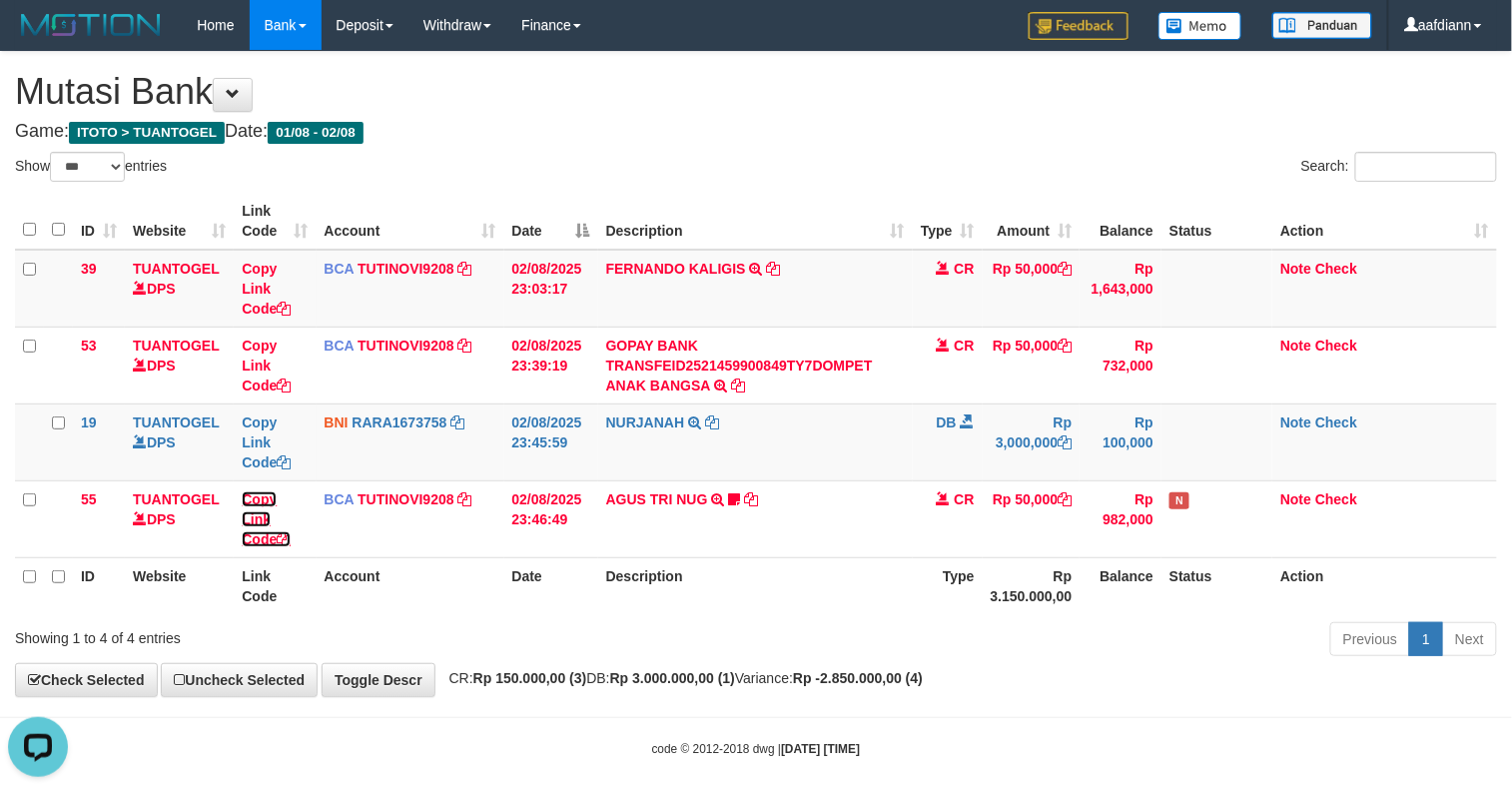 drag, startPoint x: 262, startPoint y: 496, endPoint x: 2, endPoint y: 564, distance: 268.74523 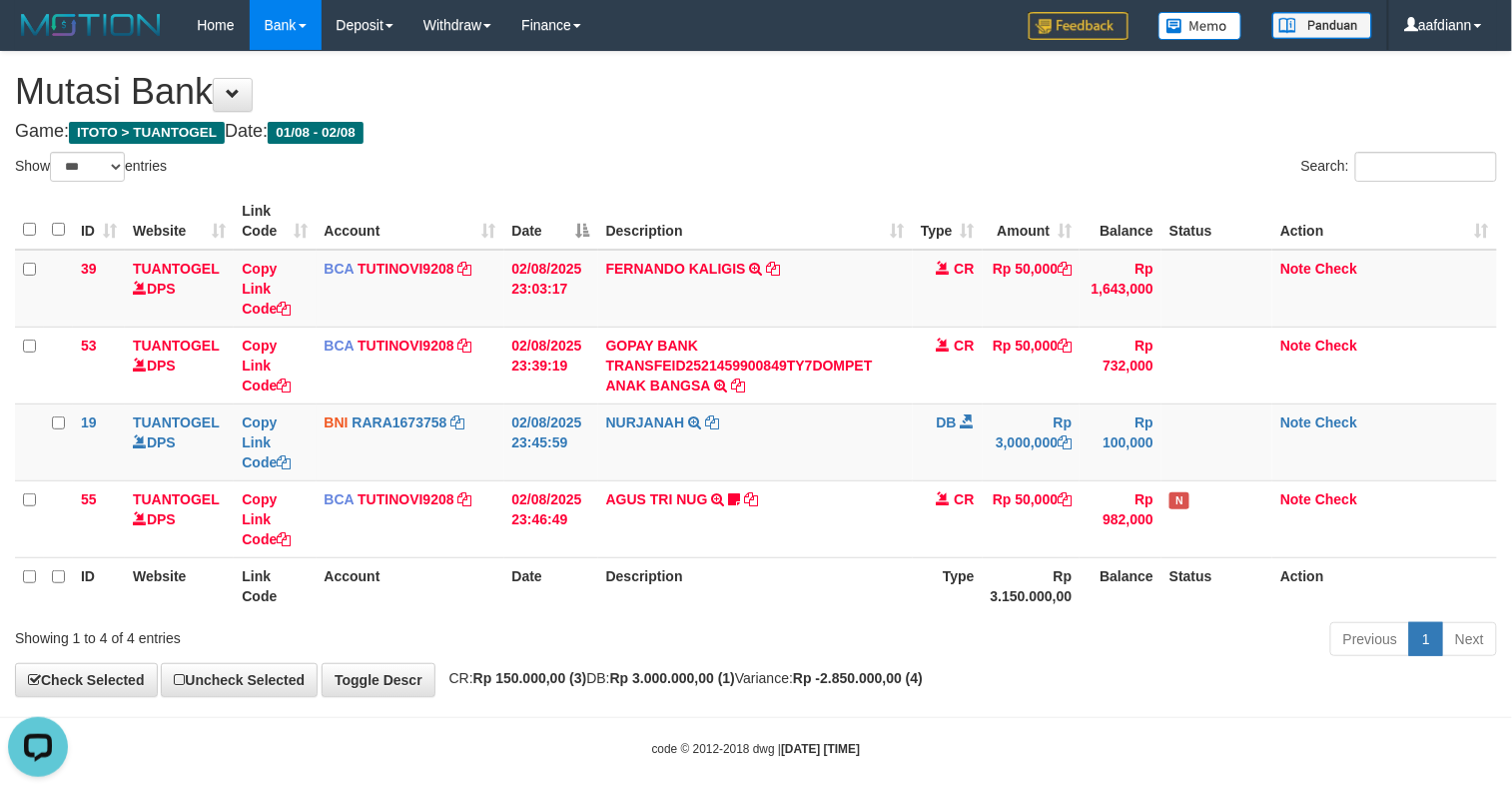scroll, scrollTop: 0, scrollLeft: 0, axis: both 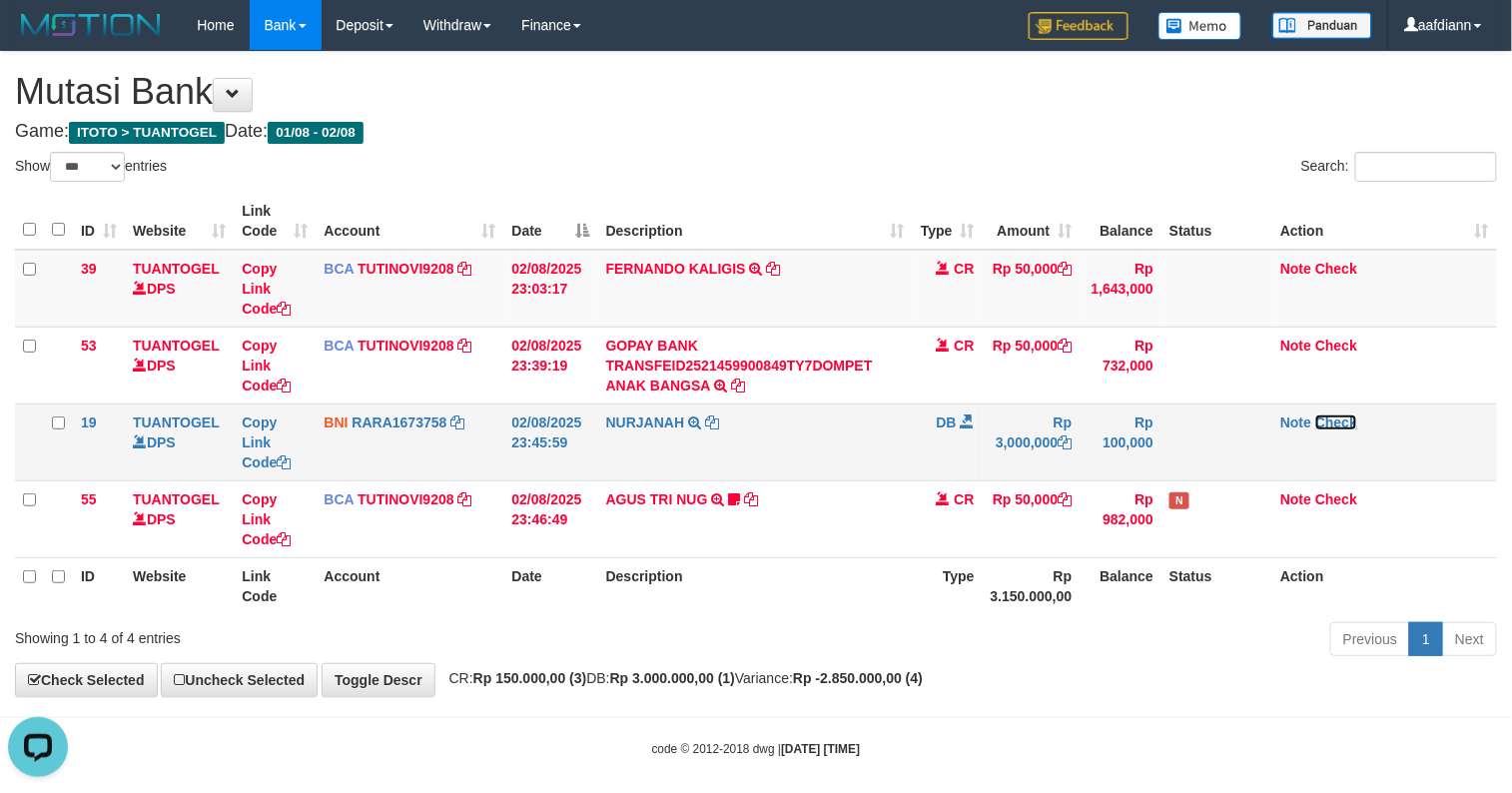 click on "Check" at bounding box center [1336, 422] 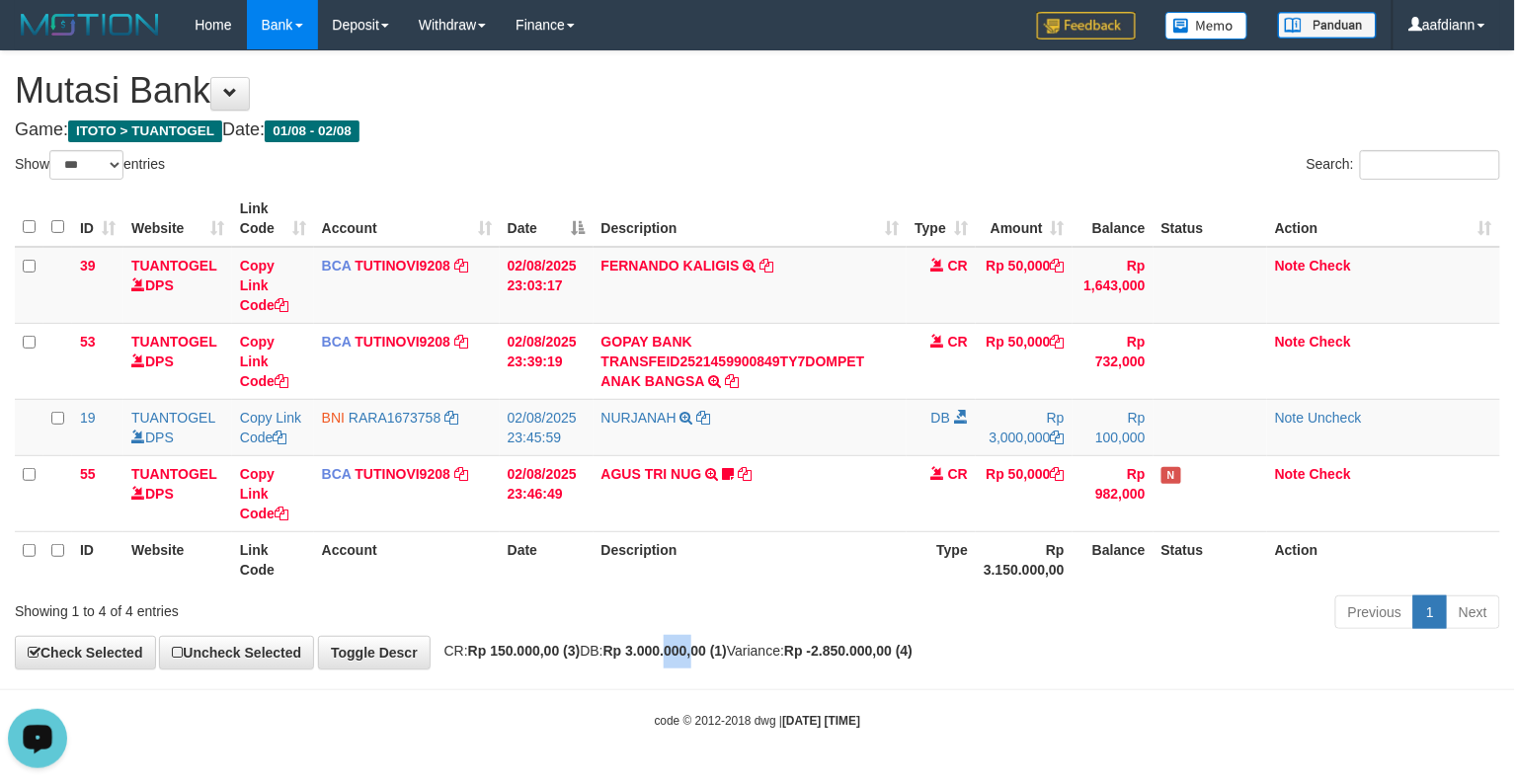 drag, startPoint x: 767, startPoint y: 653, endPoint x: 602, endPoint y: 443, distance: 267.0674 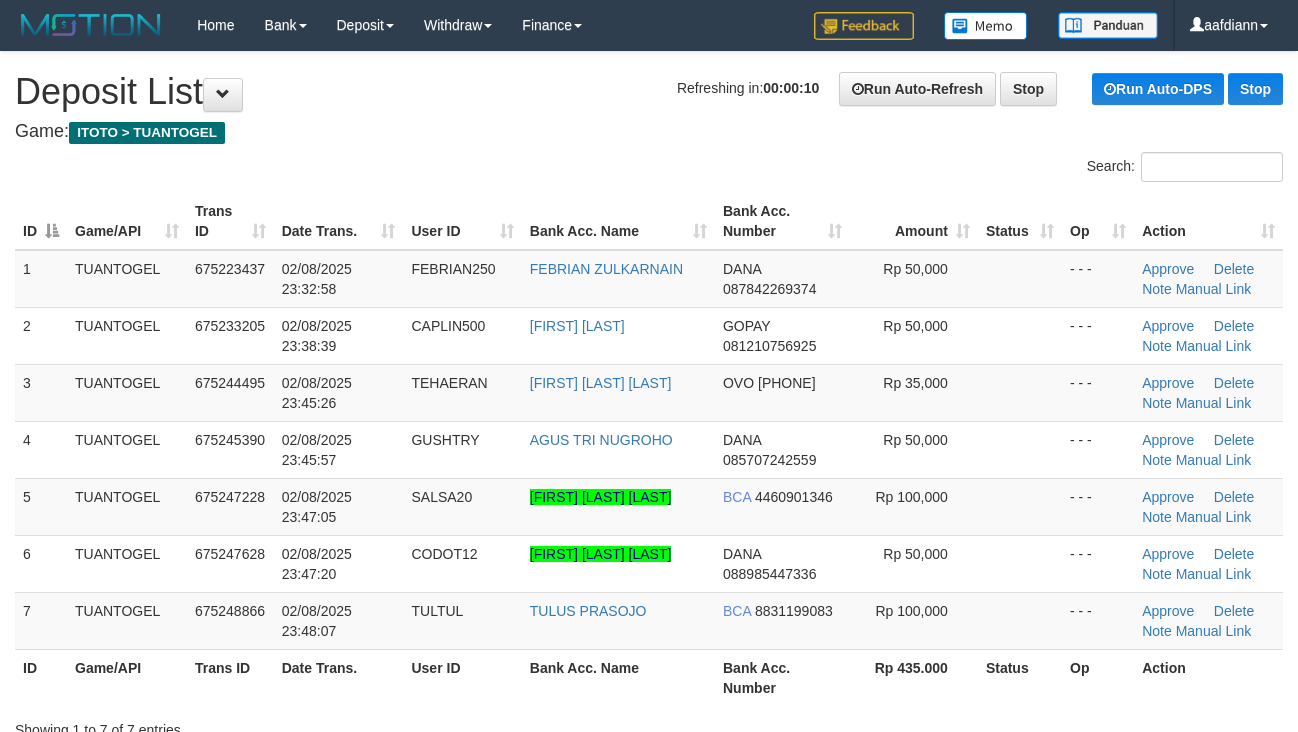 scroll, scrollTop: 0, scrollLeft: 0, axis: both 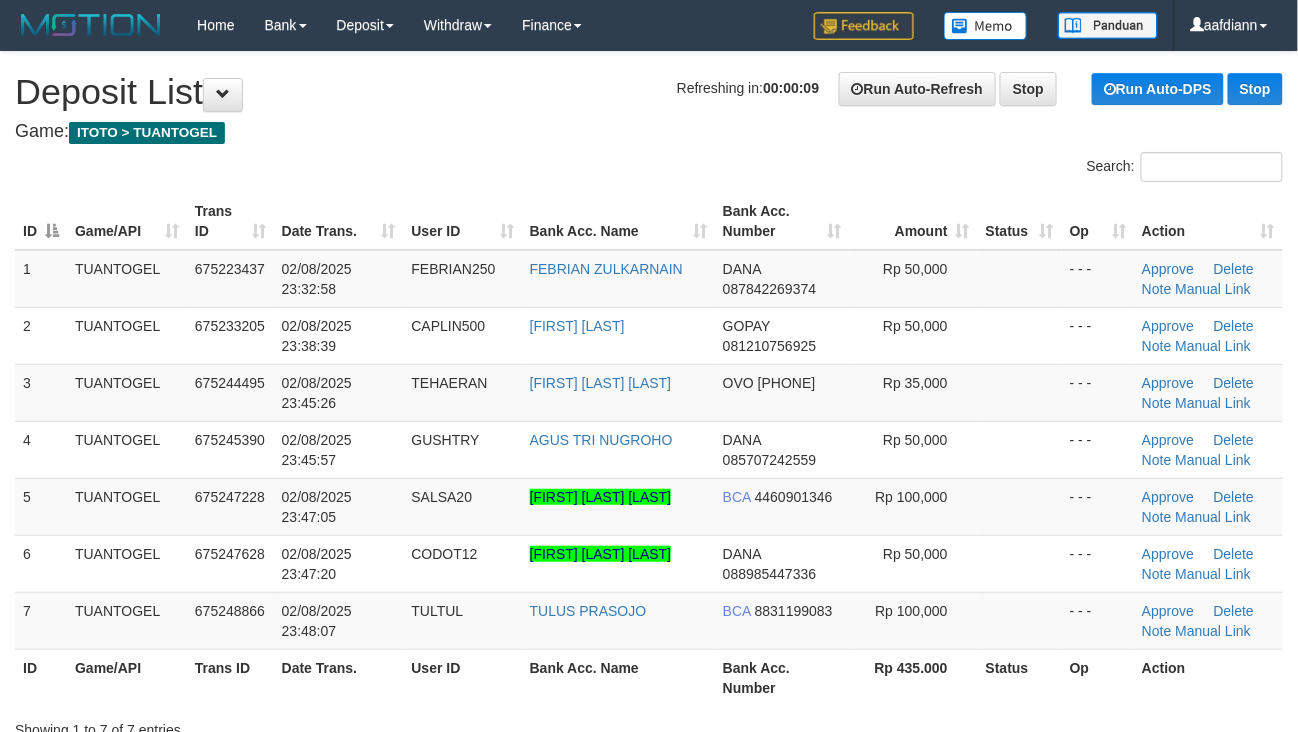 click on "Search:" at bounding box center [649, 169] 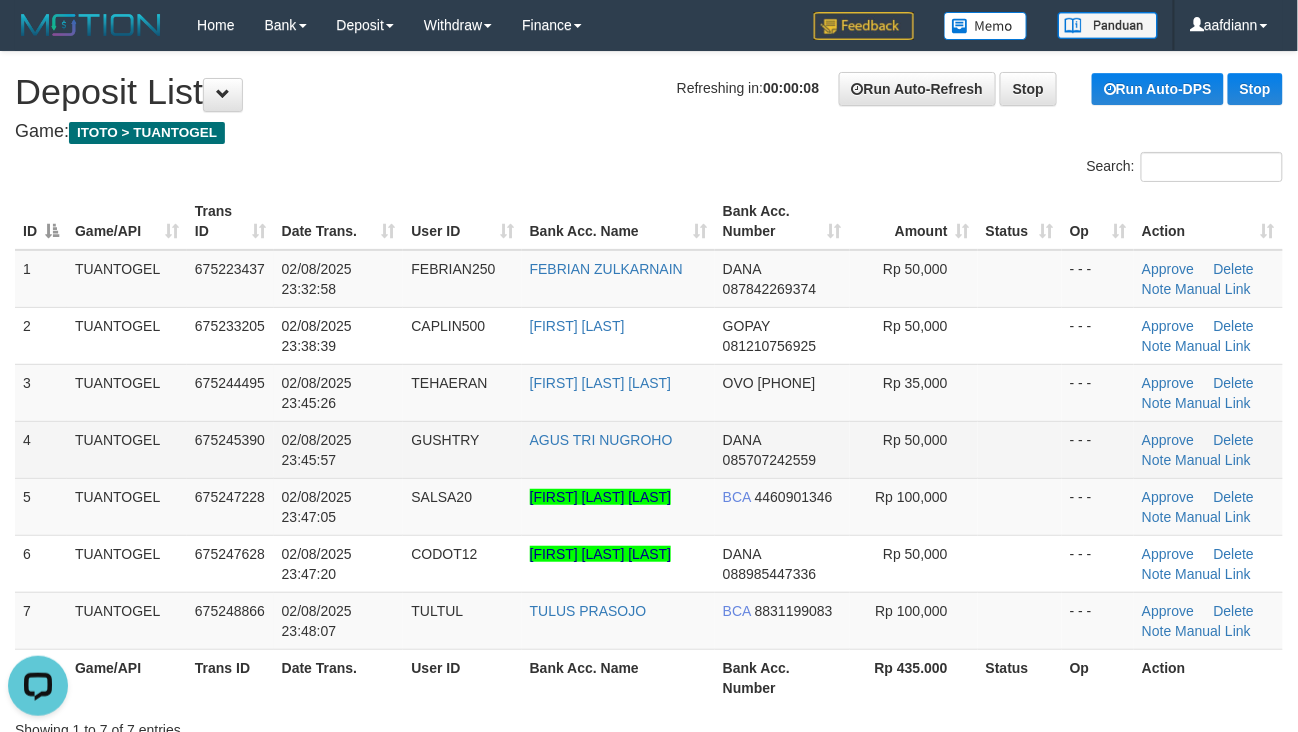 scroll, scrollTop: 0, scrollLeft: 0, axis: both 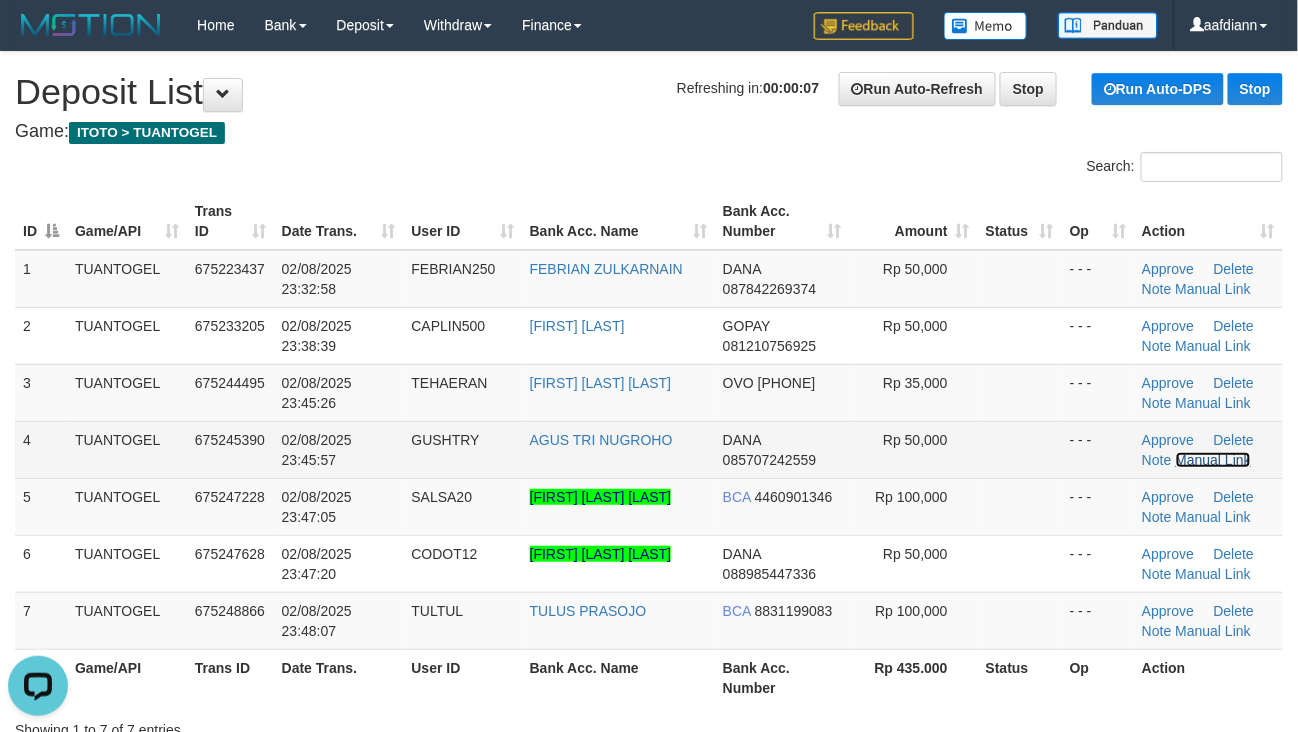 drag, startPoint x: 1189, startPoint y: 461, endPoint x: 1244, endPoint y: 449, distance: 56.293873 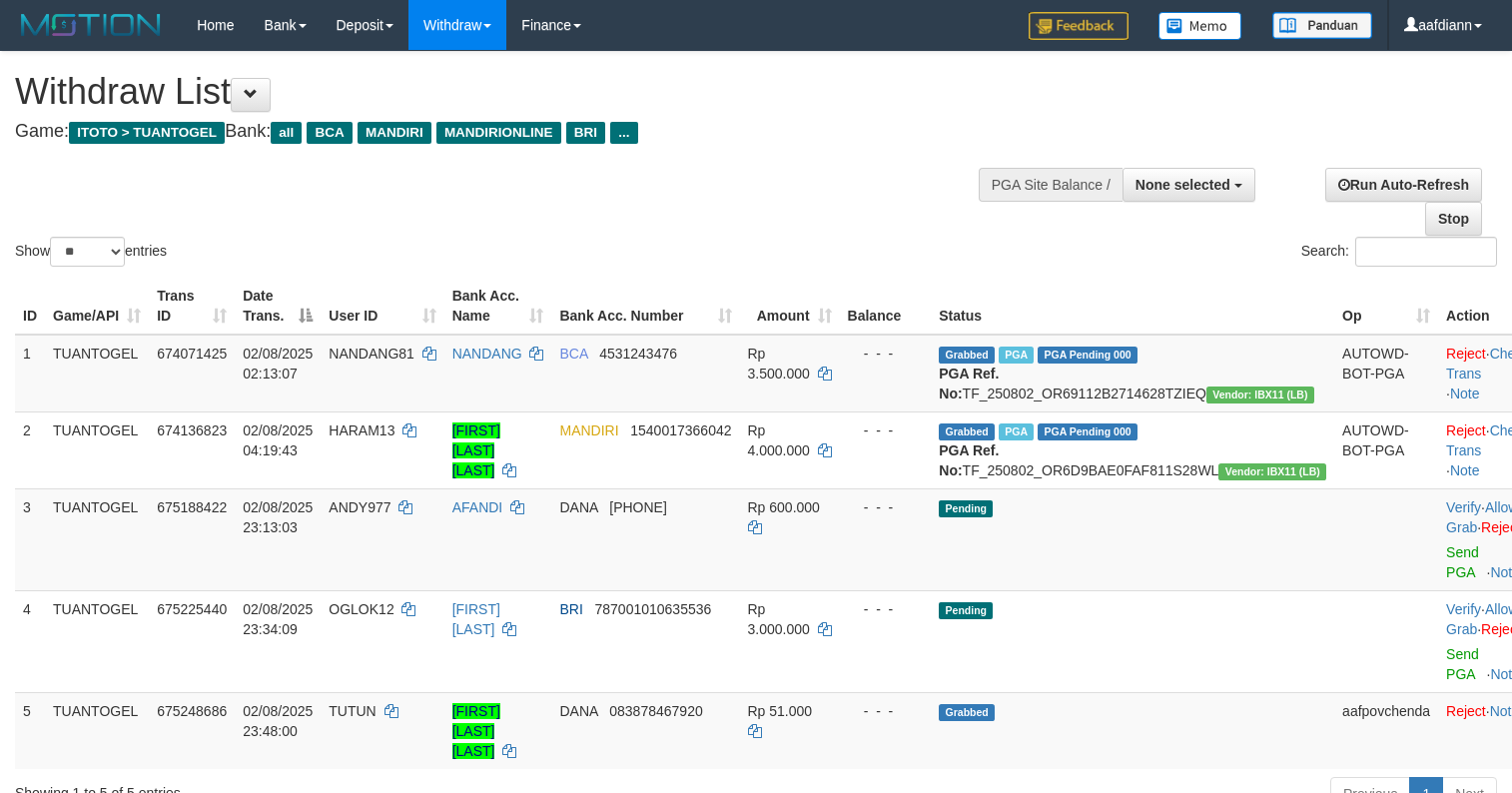 select 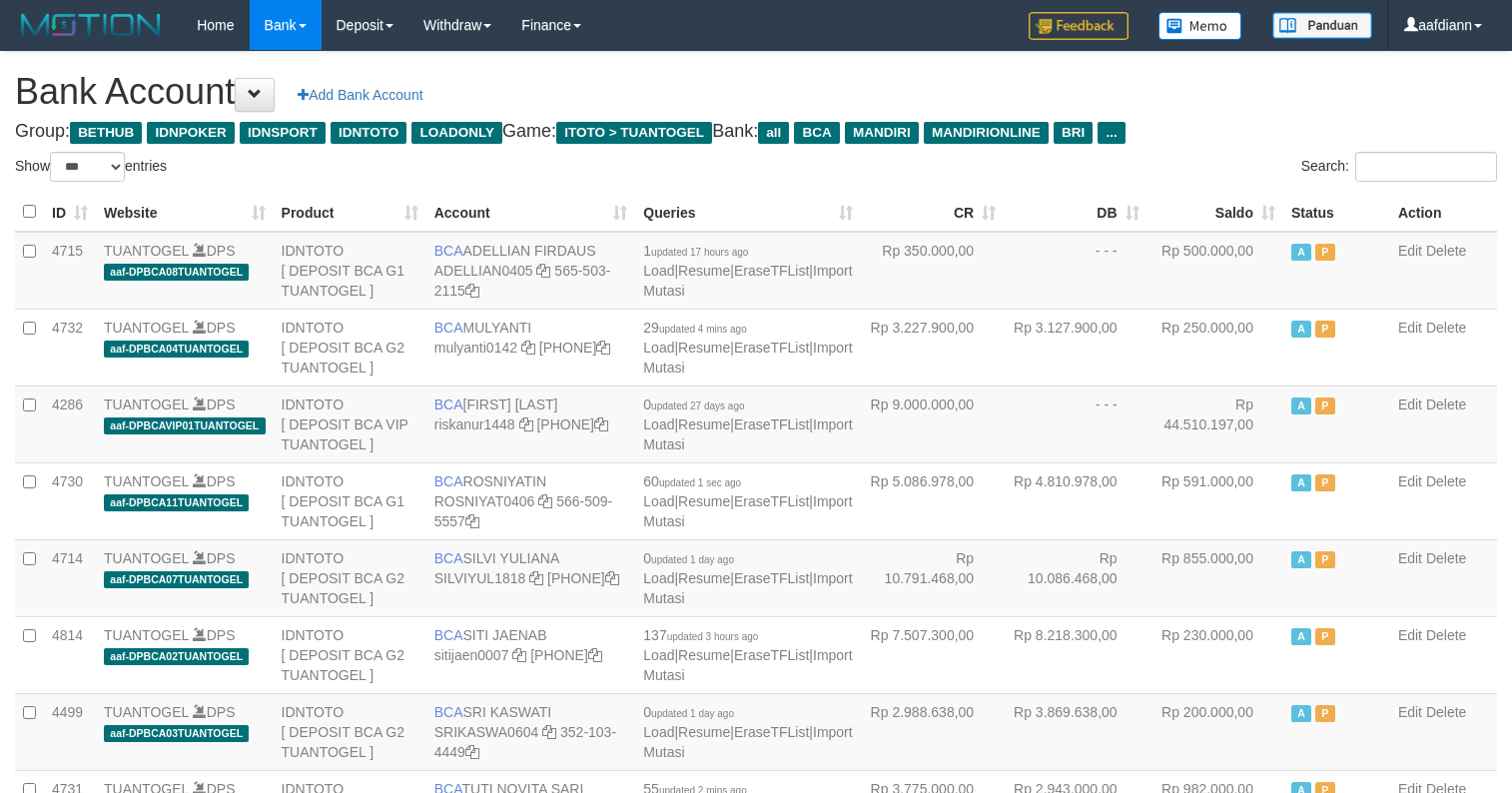 select on "***" 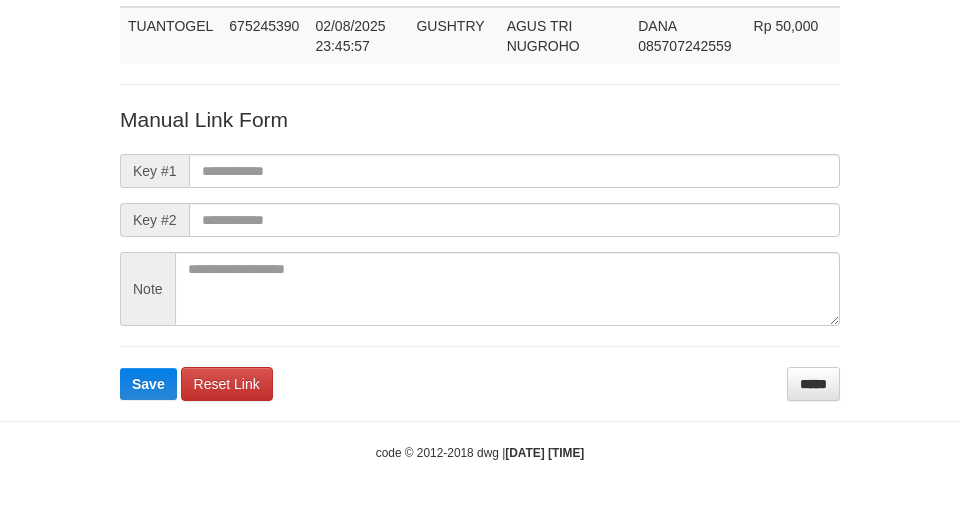 scroll, scrollTop: 146, scrollLeft: 0, axis: vertical 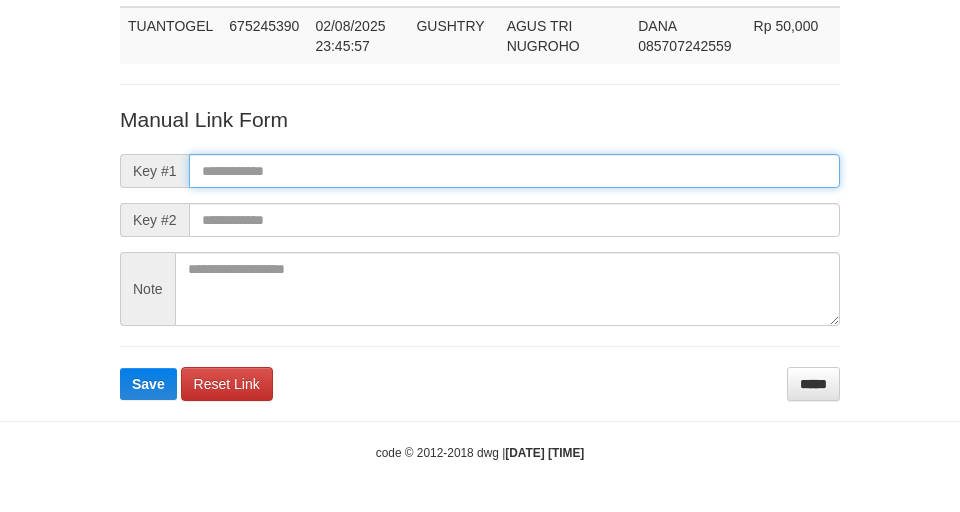 drag, startPoint x: 302, startPoint y: 169, endPoint x: 289, endPoint y: 176, distance: 14.764823 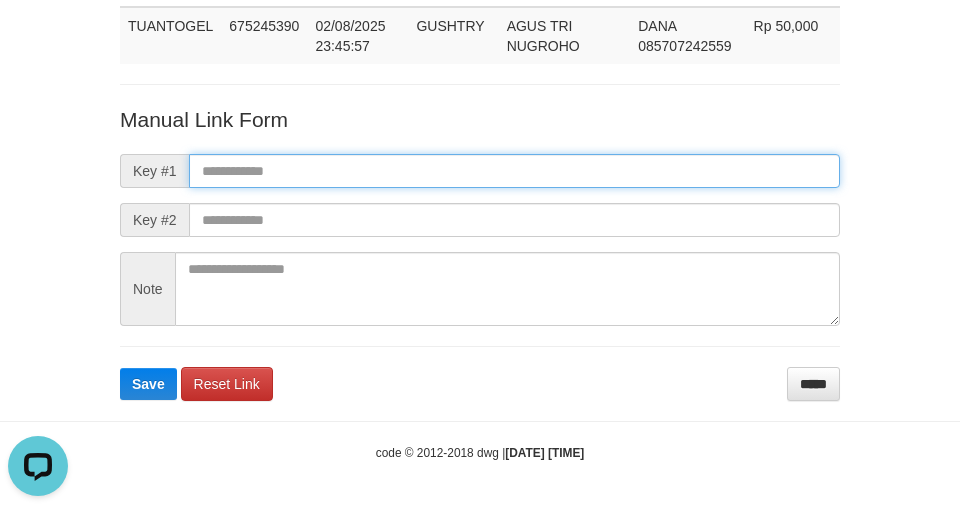 scroll, scrollTop: 0, scrollLeft: 0, axis: both 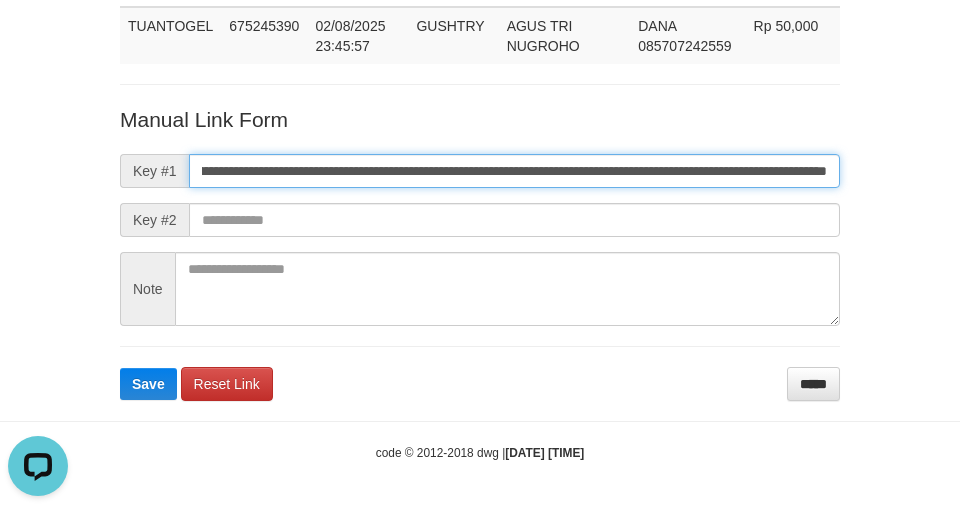 type on "**********" 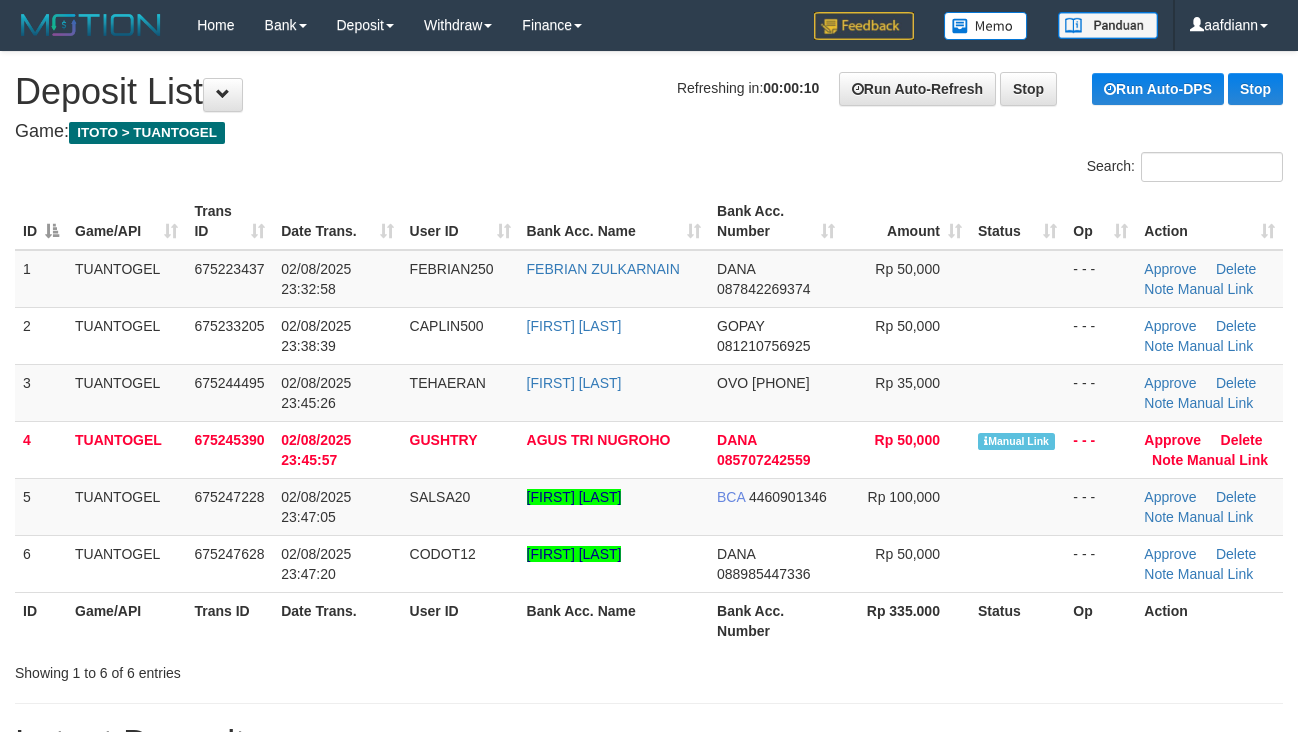 scroll, scrollTop: 0, scrollLeft: 0, axis: both 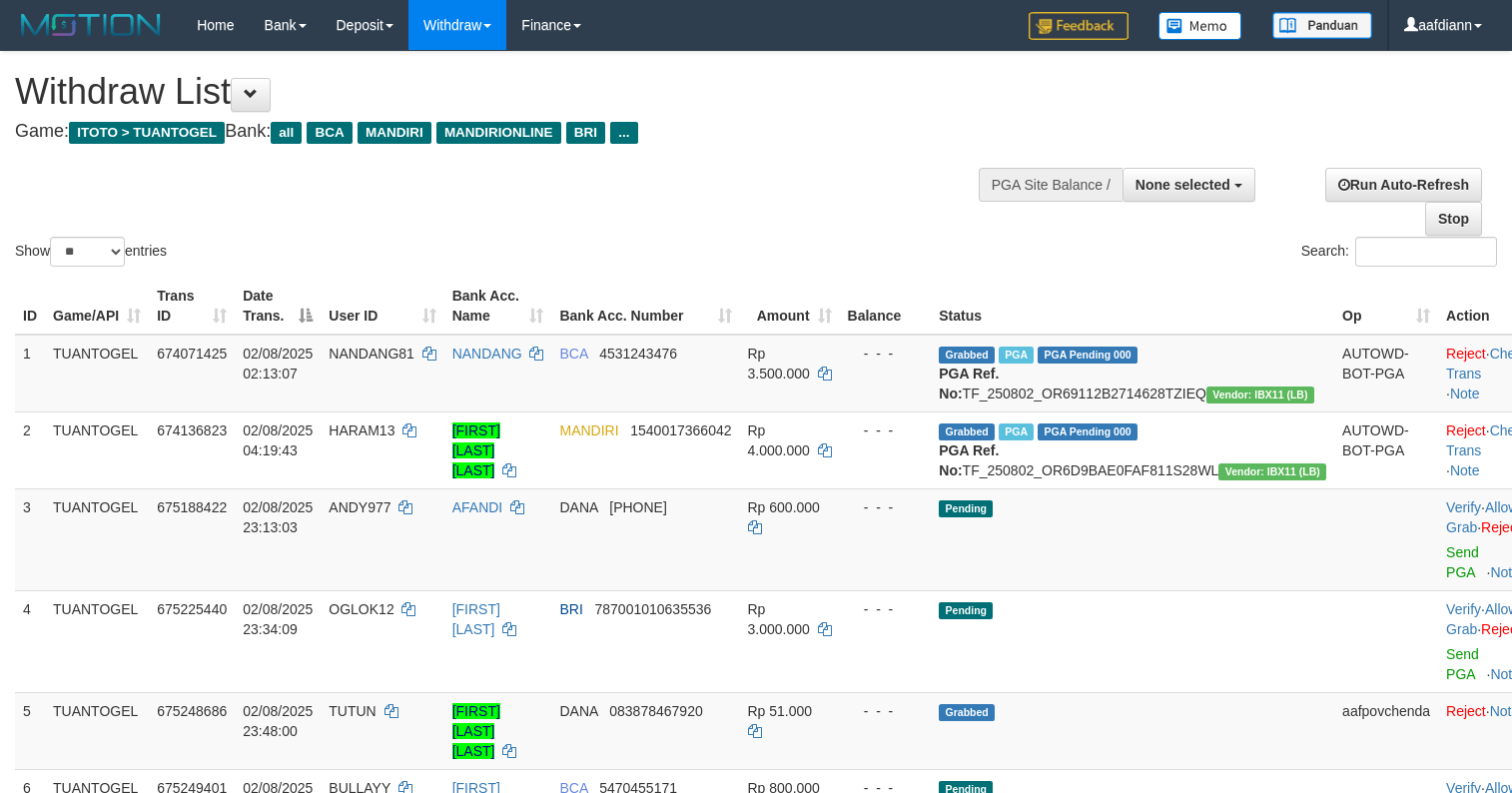 select 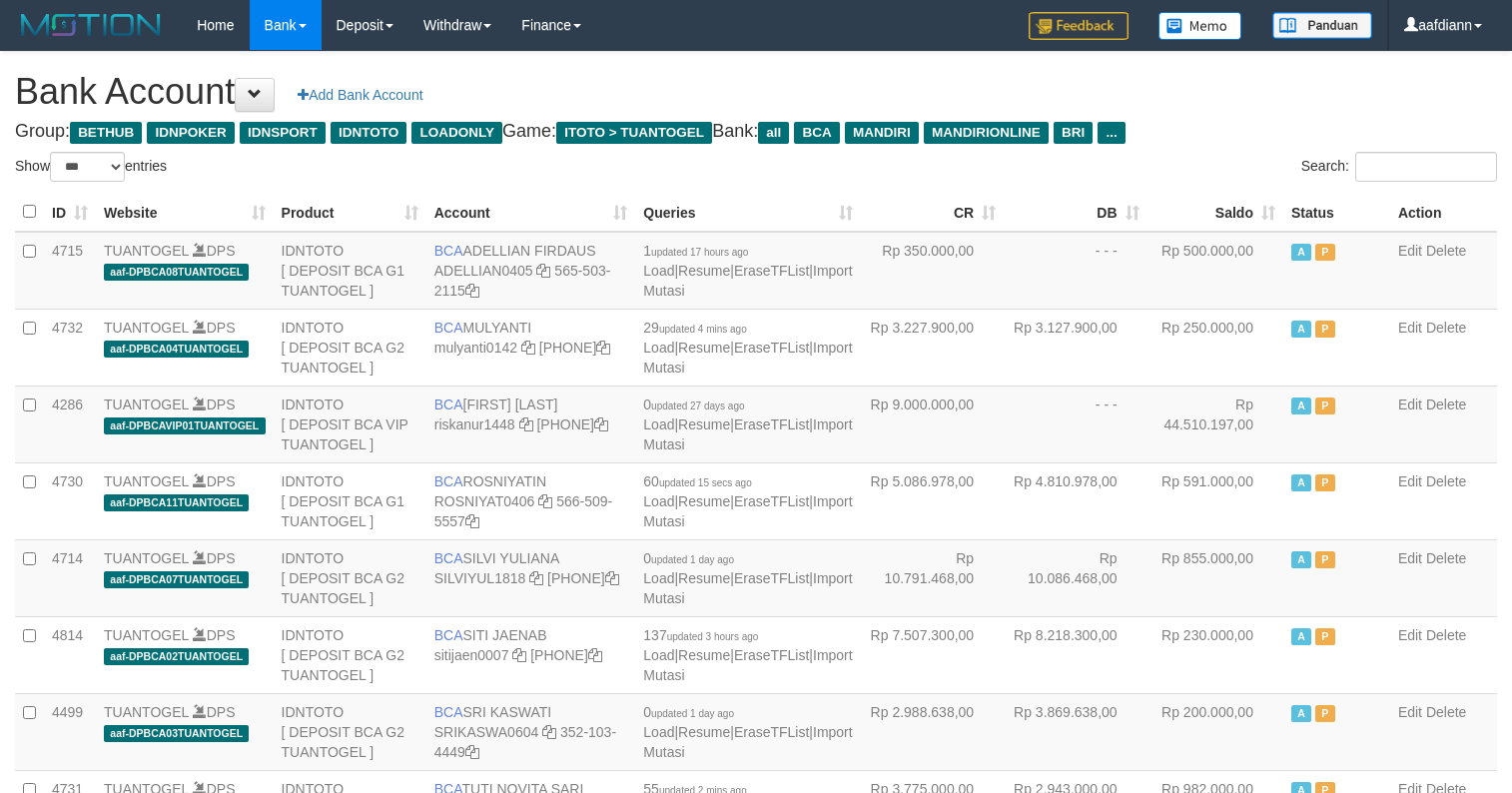 select on "***" 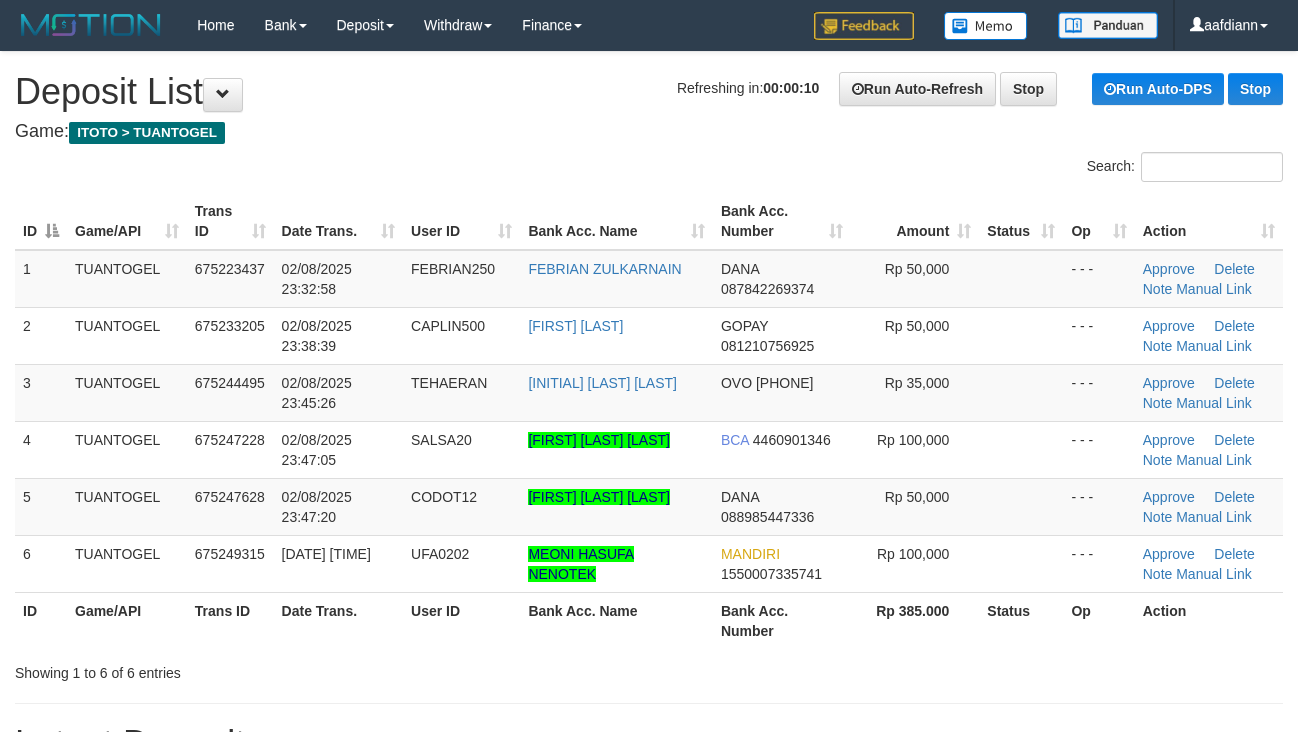 scroll, scrollTop: 0, scrollLeft: 0, axis: both 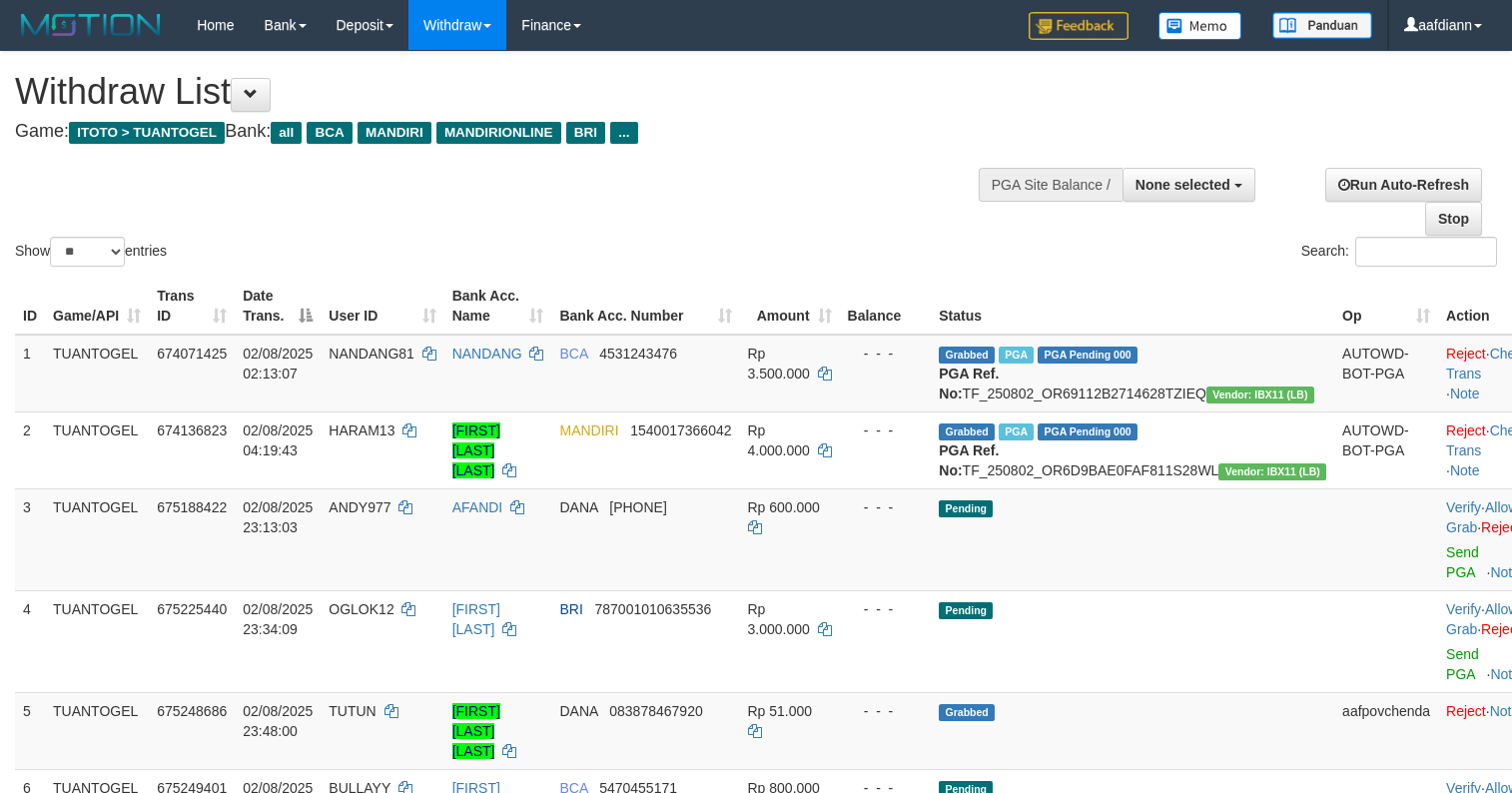 select 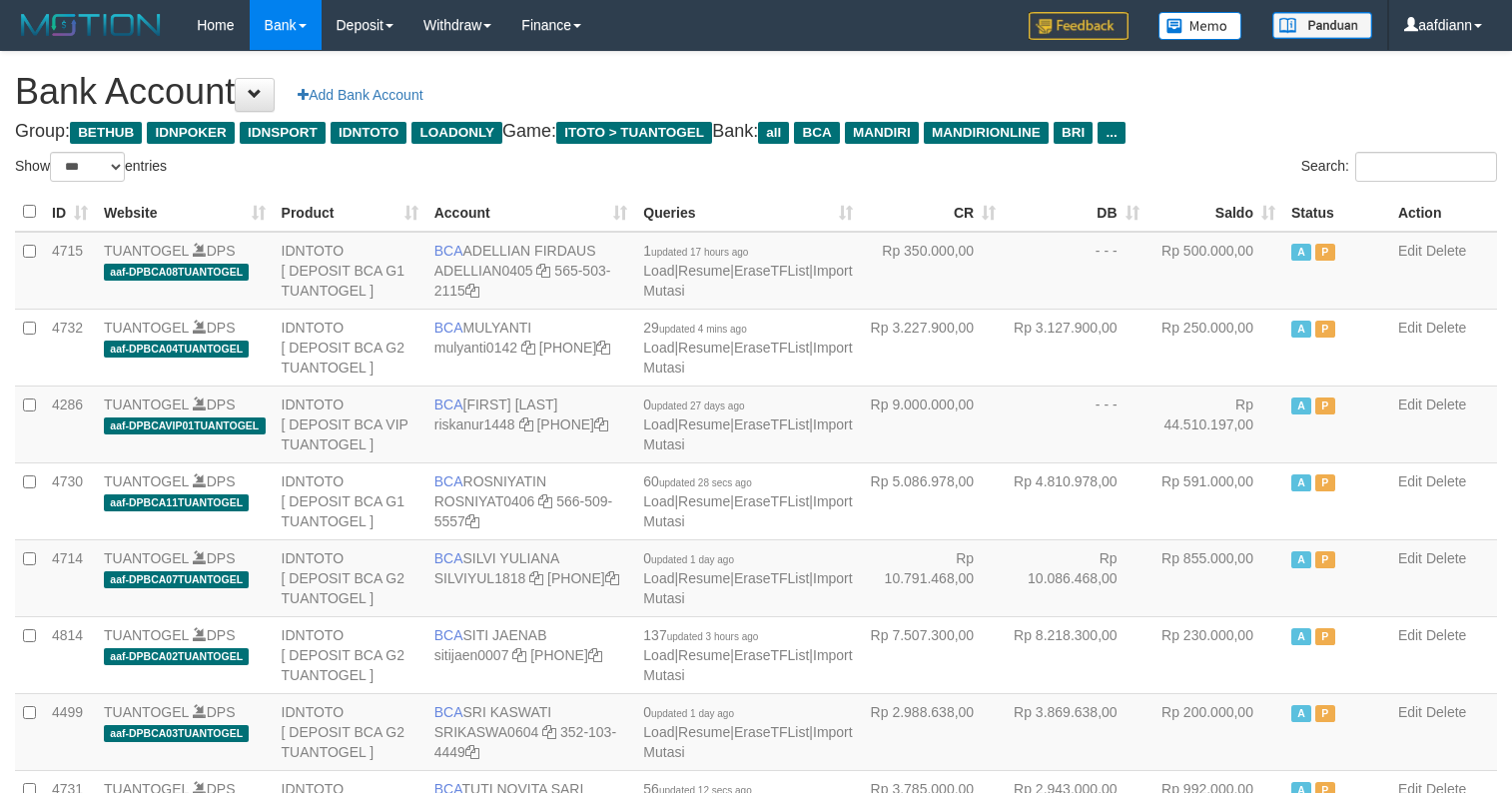 select on "***" 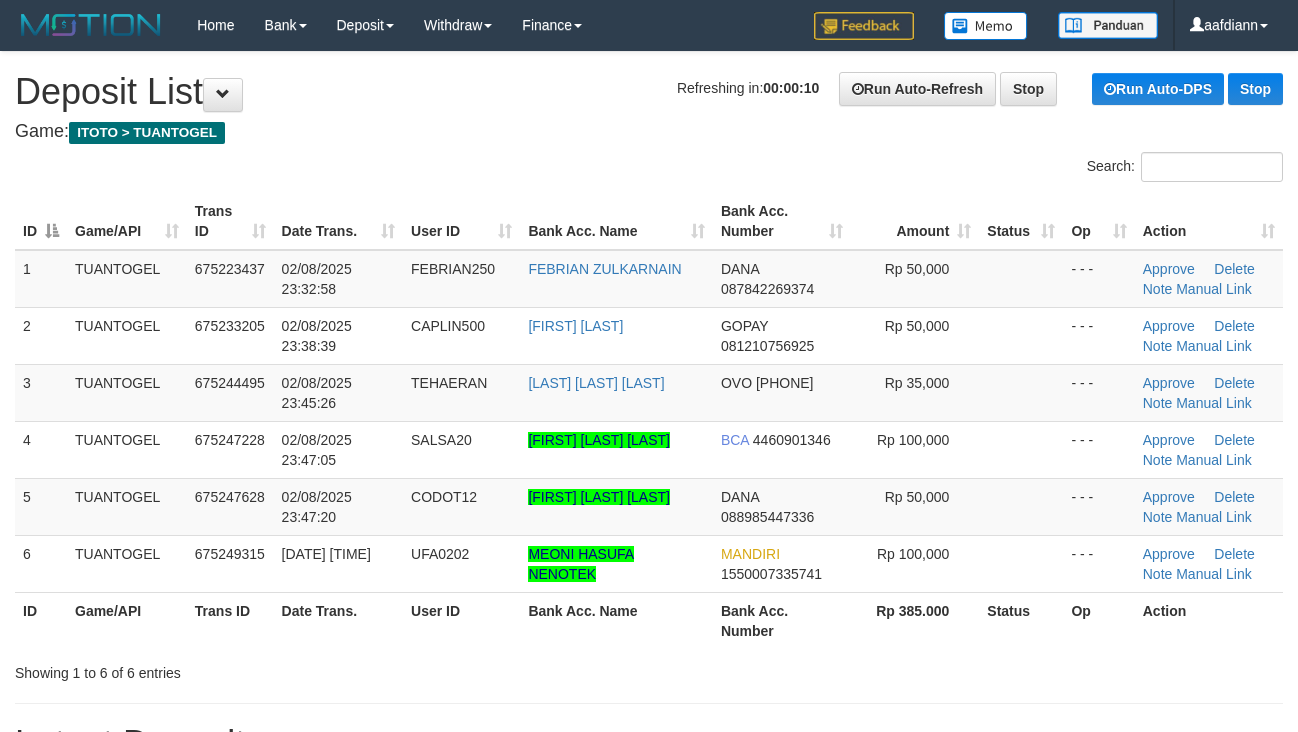 scroll, scrollTop: 0, scrollLeft: 0, axis: both 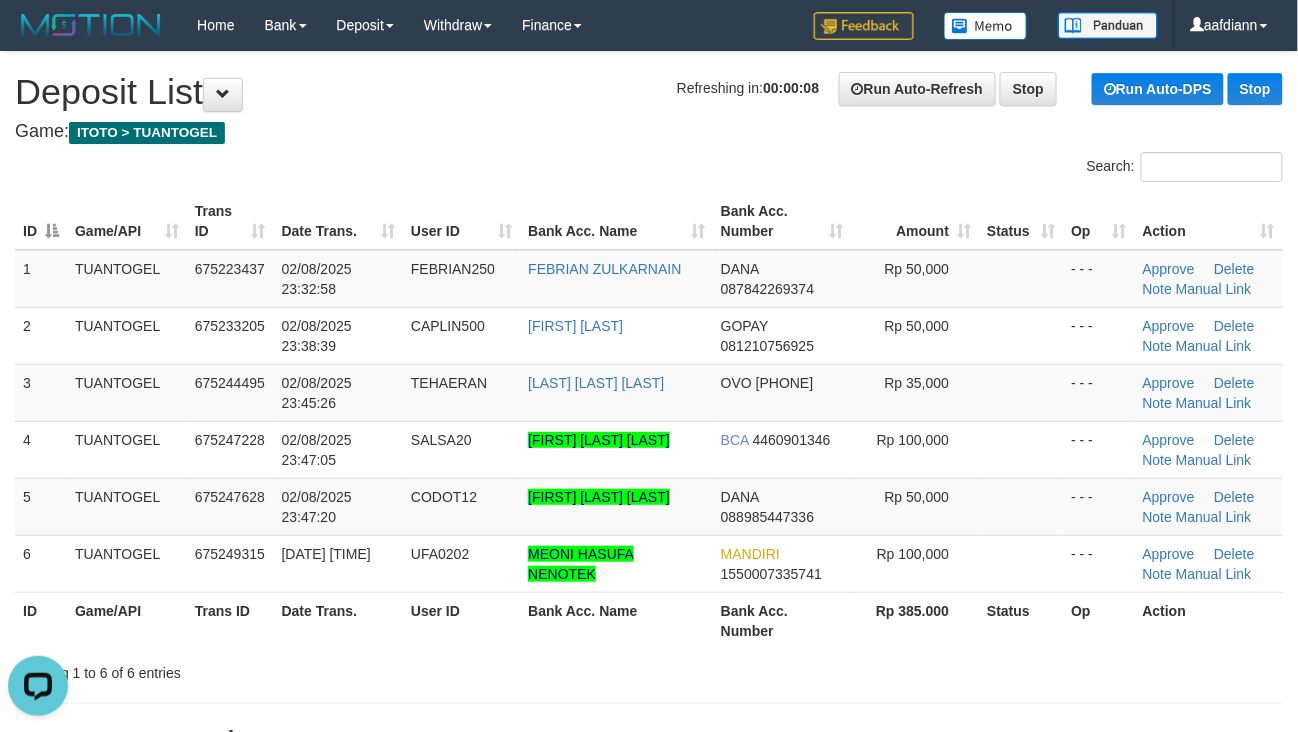 click on "Search:" at bounding box center (973, 169) 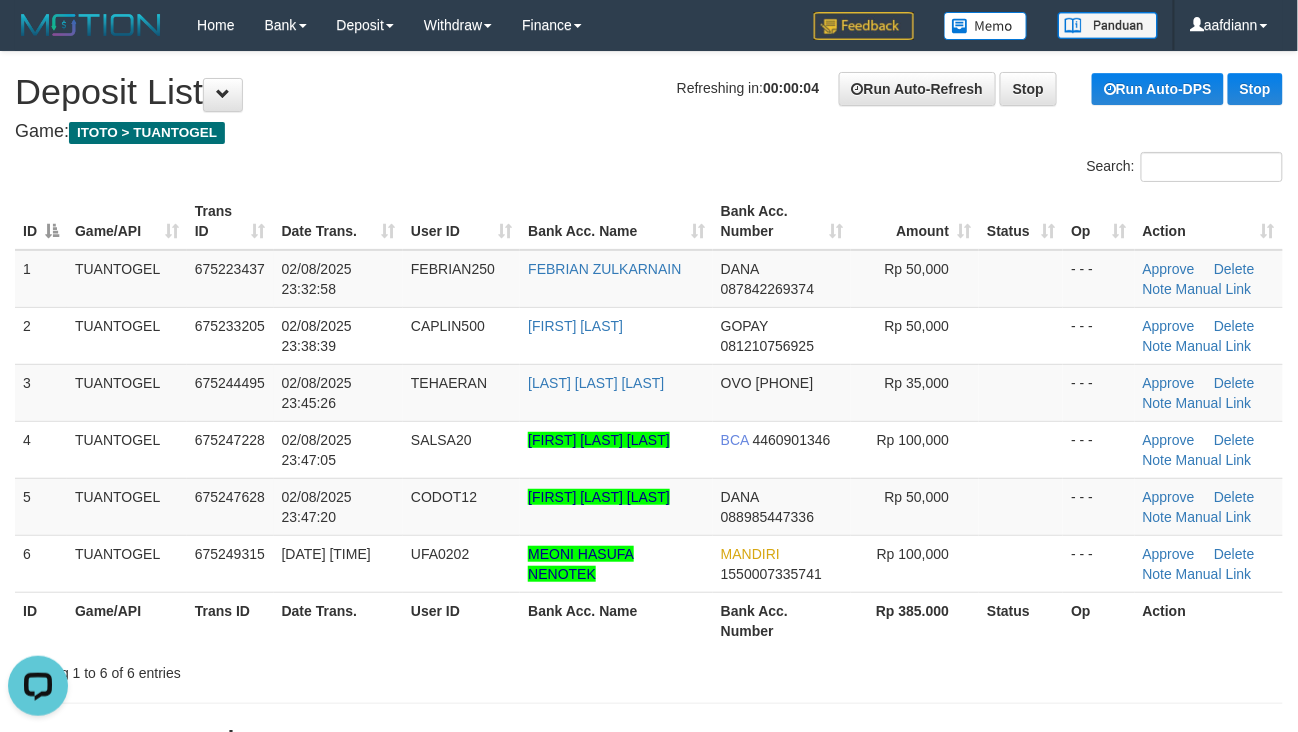 click on "Refreshing in:  00:00:04
Run Auto-Refresh
Stop
Run Auto-DPS
Stop
Deposit List" at bounding box center (649, 92) 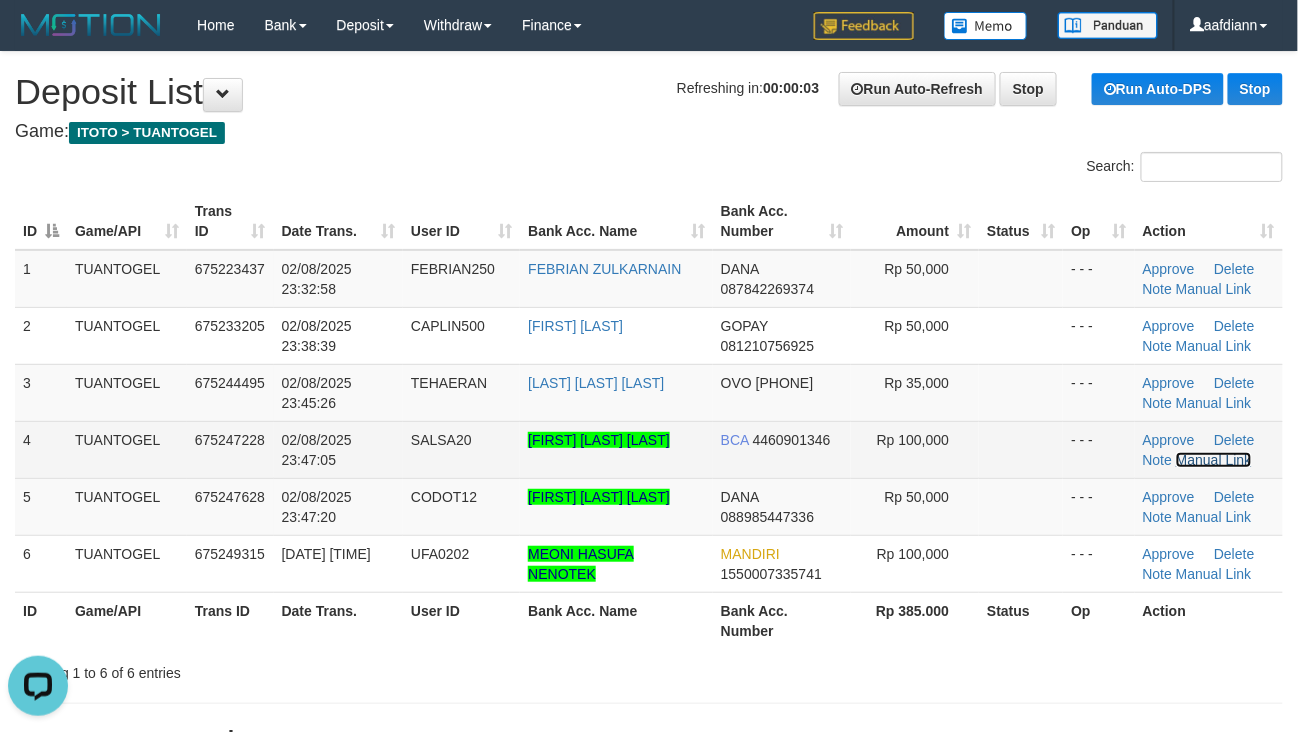 click on "Manual Link" at bounding box center (1214, 460) 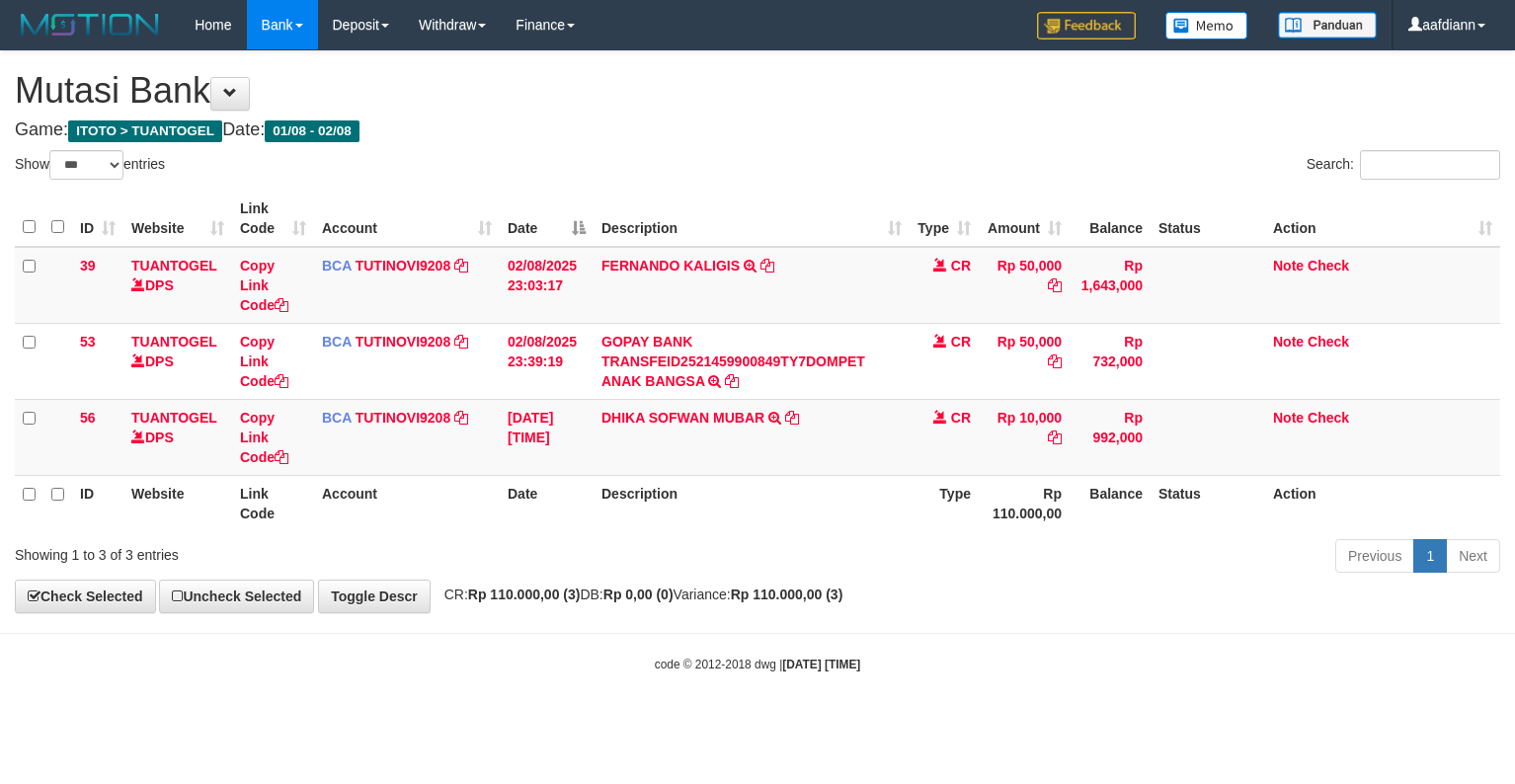 select on "***" 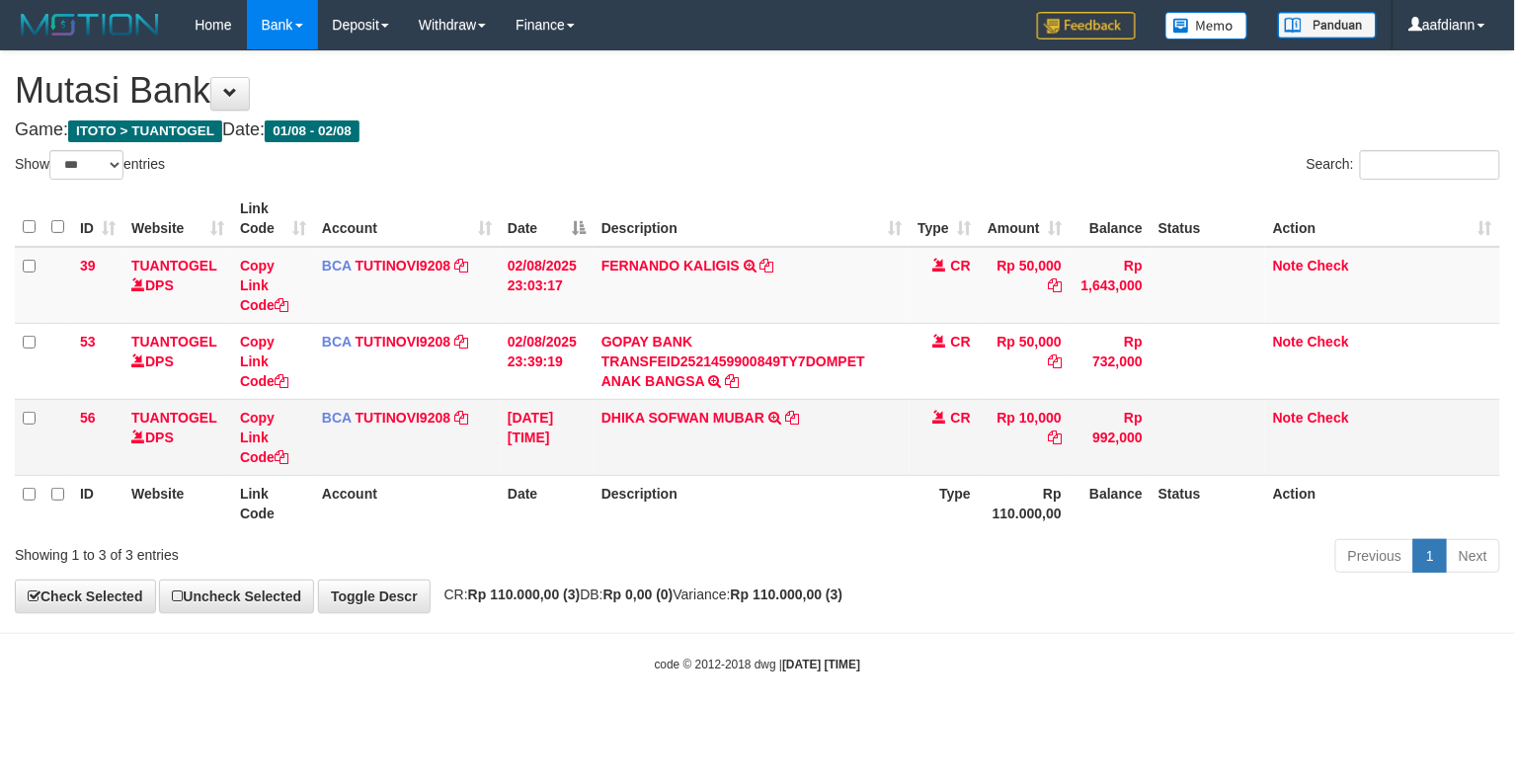 click on "[NAME]         TRSF E-BANKING CR 0208/FTSCY/WS95031
10000.00[NAME]" at bounding box center [752, 436] 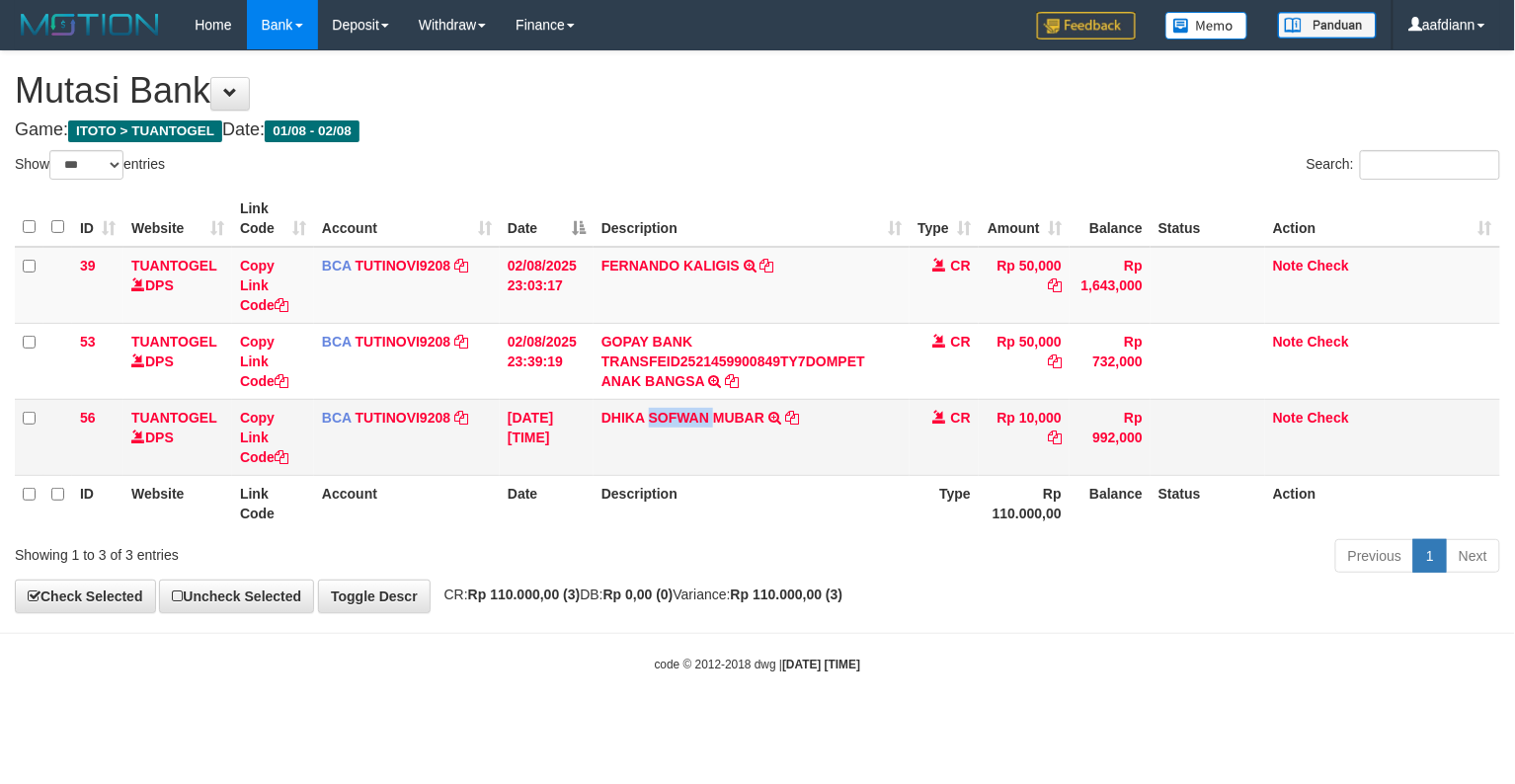 click on "DHIKA SOFWAN MUBAR         TRSF E-BANKING CR 0208/FTSCY/WS95031
10000.00DHIKA SOFWAN MUBAR" at bounding box center [752, 436] 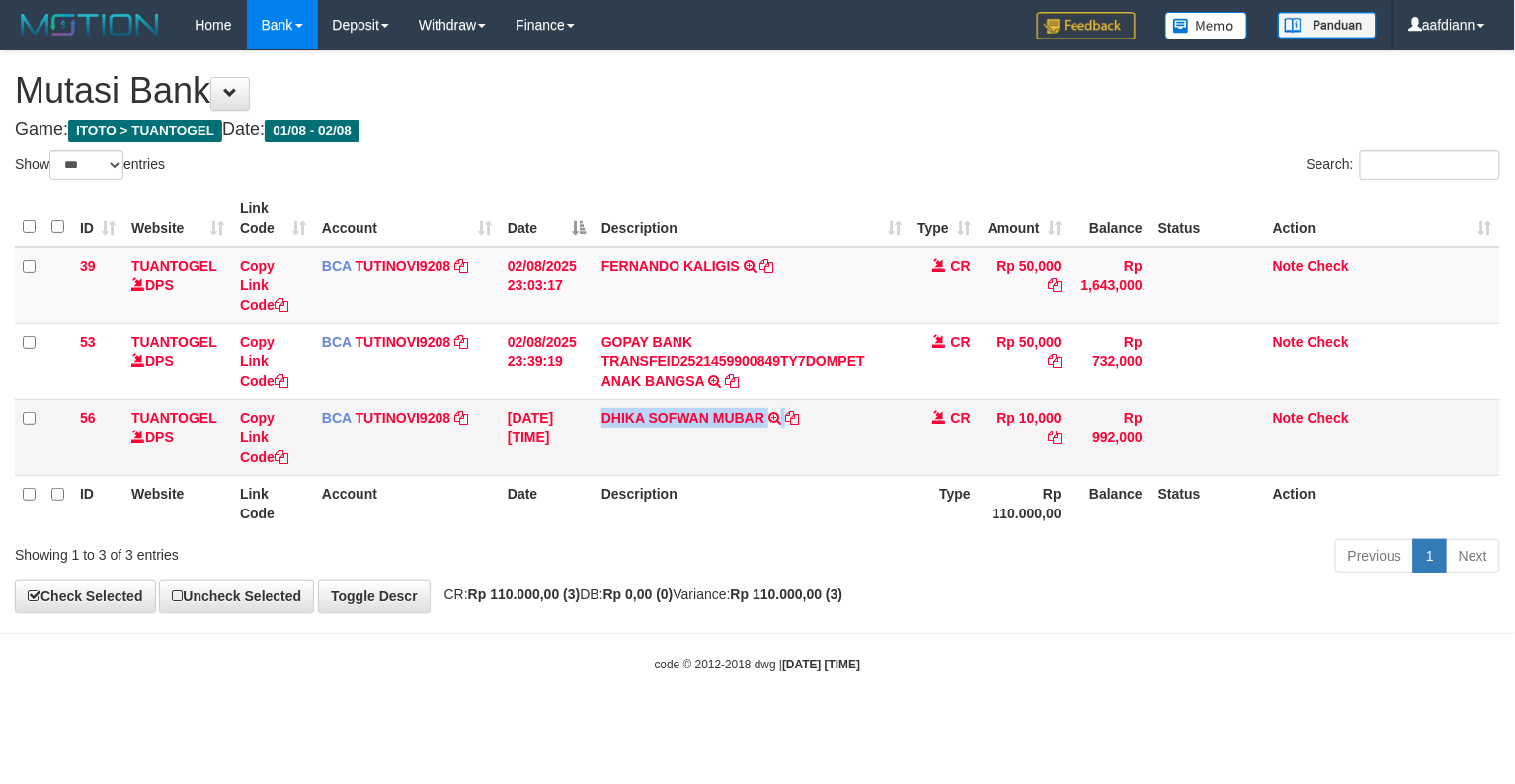 click on "DHIKA SOFWAN MUBAR         TRSF E-BANKING CR 0208/FTSCY/WS95031
10000.00DHIKA SOFWAN MUBAR" at bounding box center [752, 436] 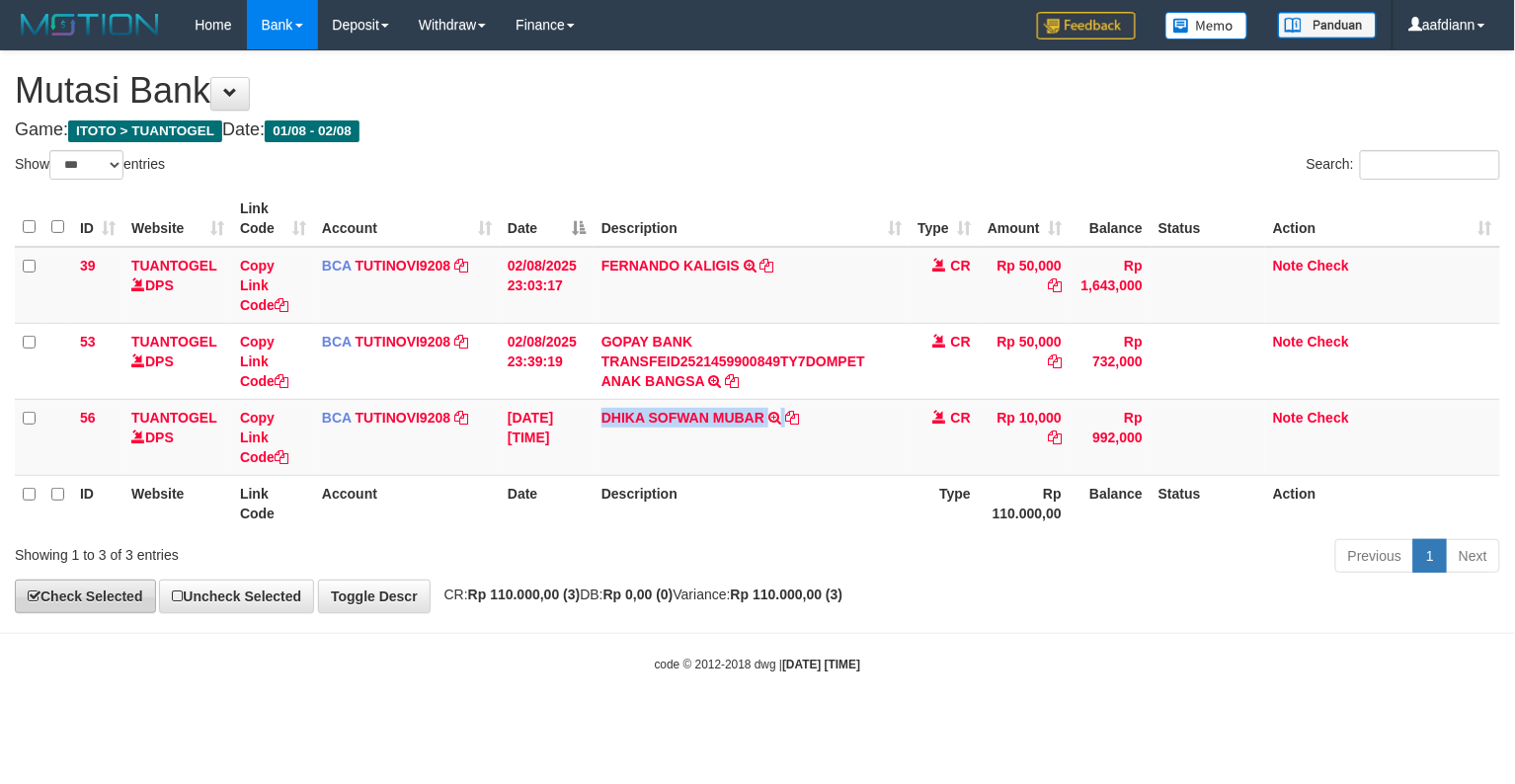 copy on "DHIKA SOFWAN MUBAR" 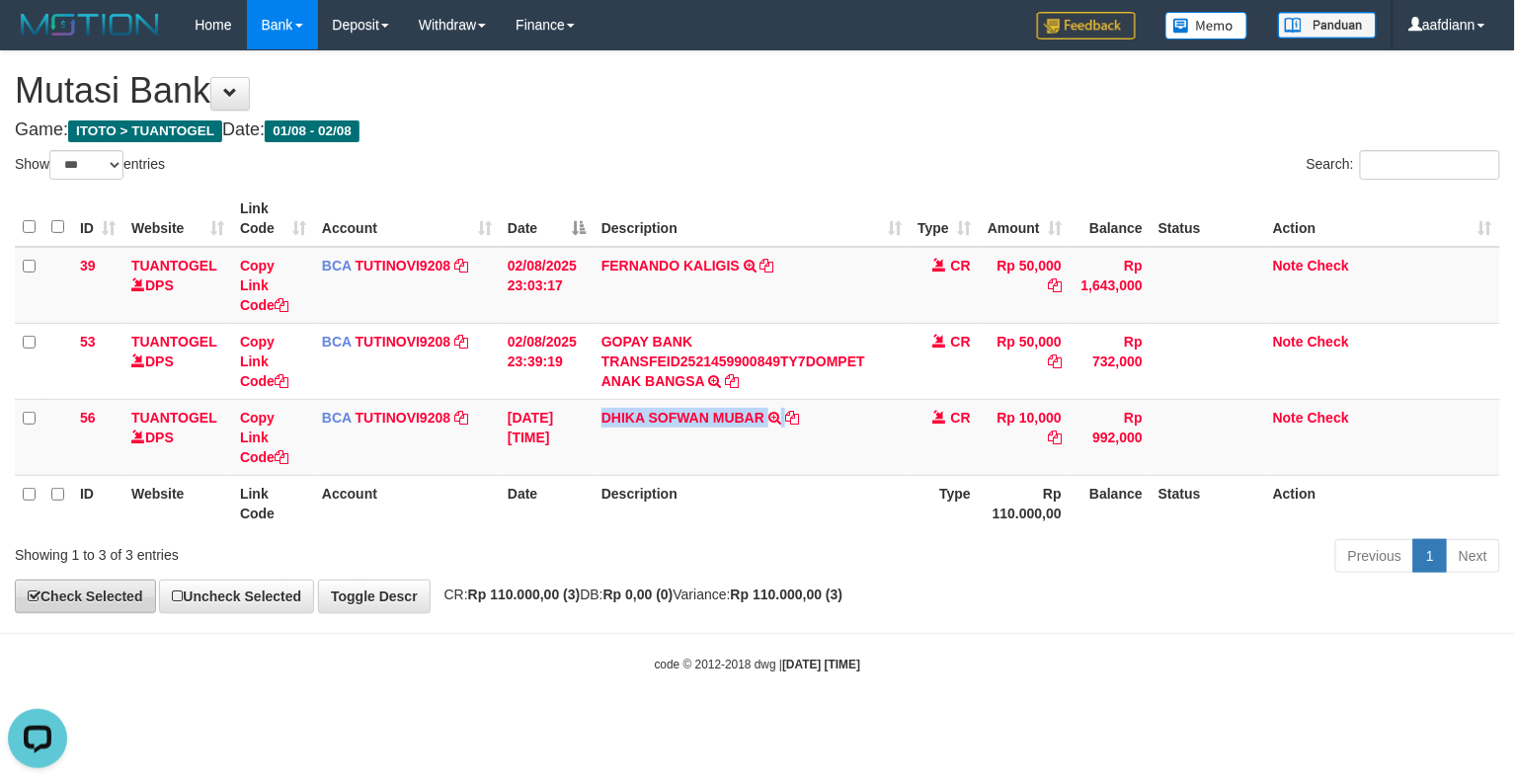 scroll, scrollTop: 0, scrollLeft: 0, axis: both 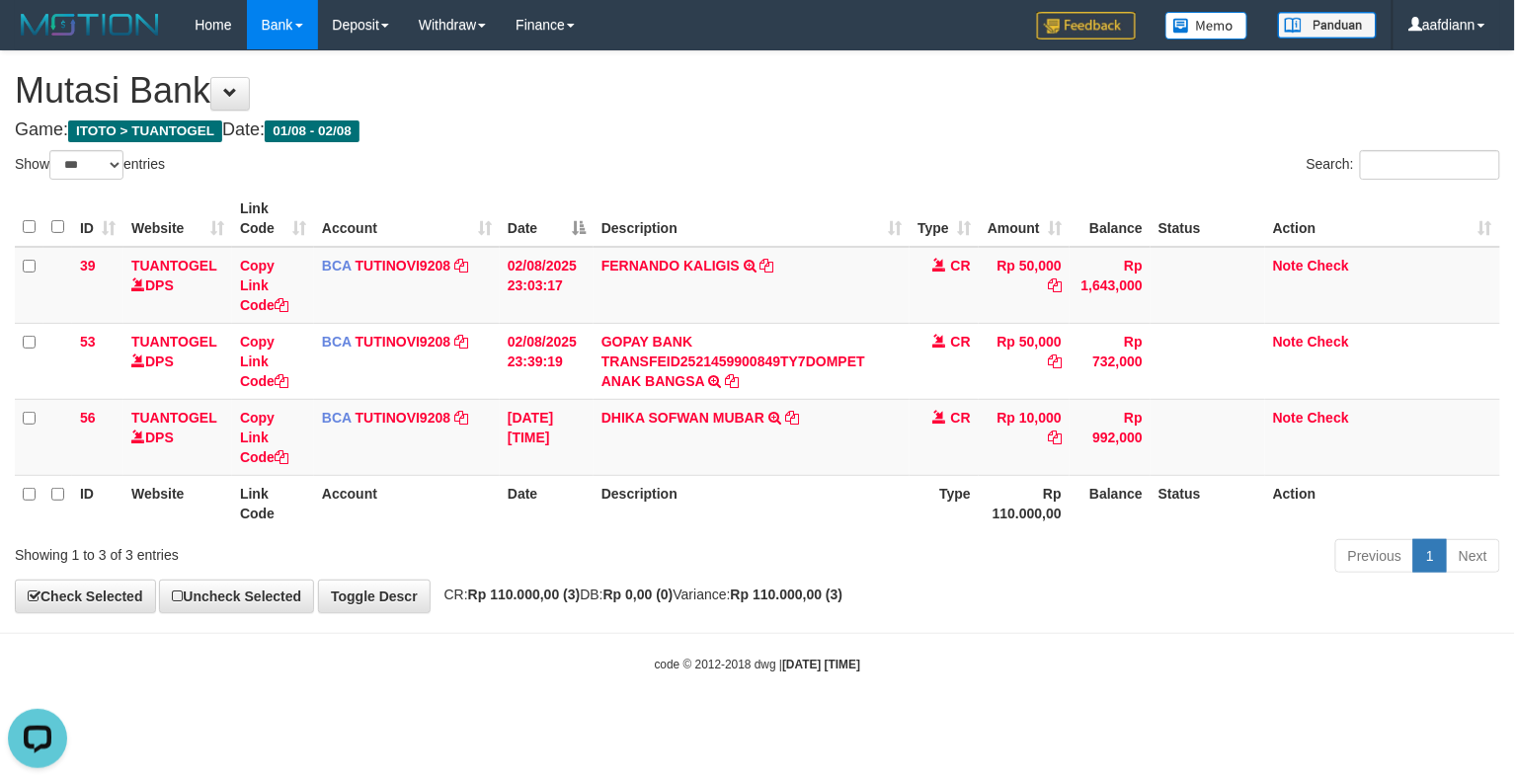 drag, startPoint x: 758, startPoint y: 668, endPoint x: 565, endPoint y: 545, distance: 228.8624 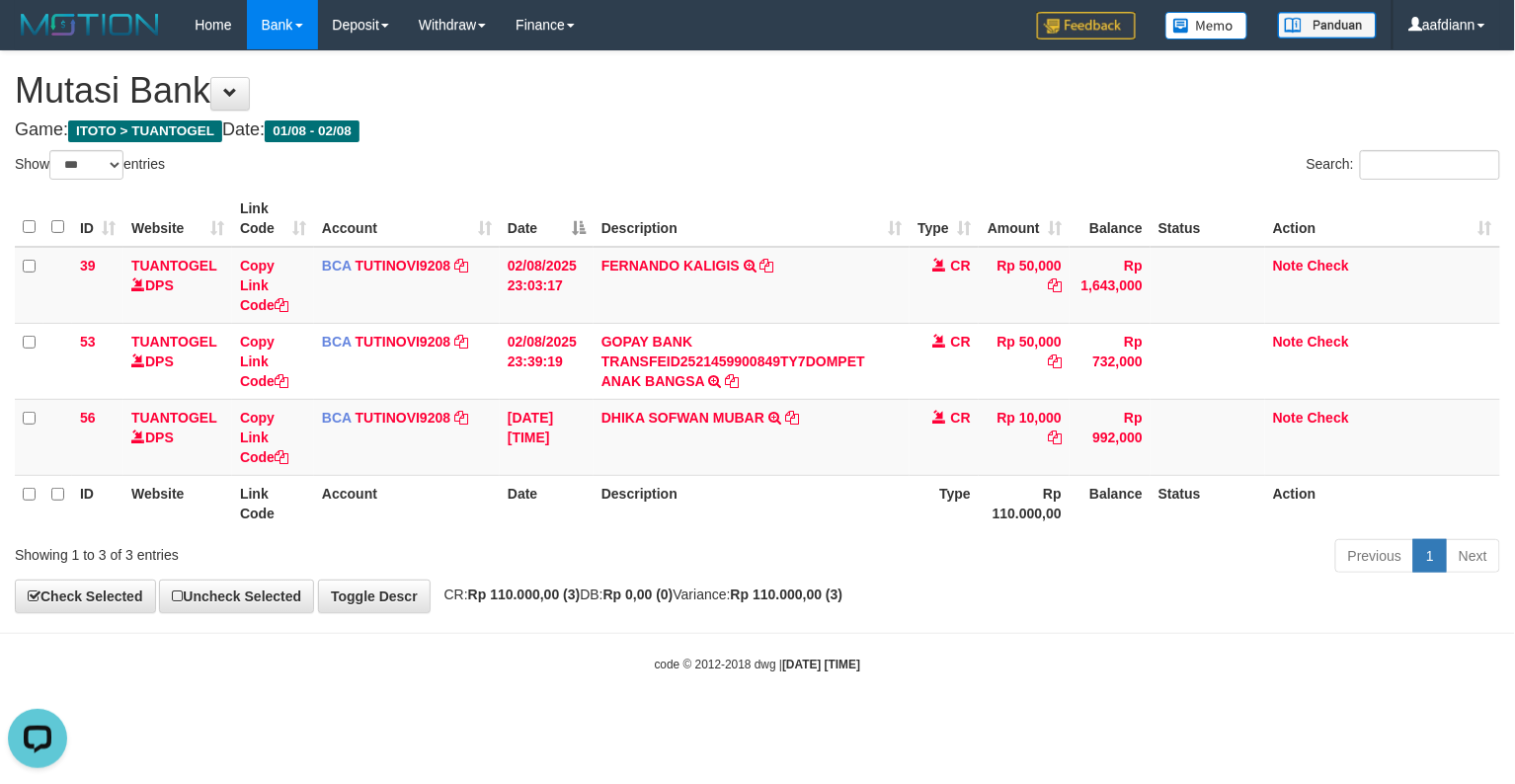click on "Toggle navigation
Home
Bank
Account List
Load
By Website
Group
[ITOTO]													TUANTOGEL
By Load Group (DPS)
Group aaf-DPBCA02TUANTOGEL" at bounding box center (758, 361) 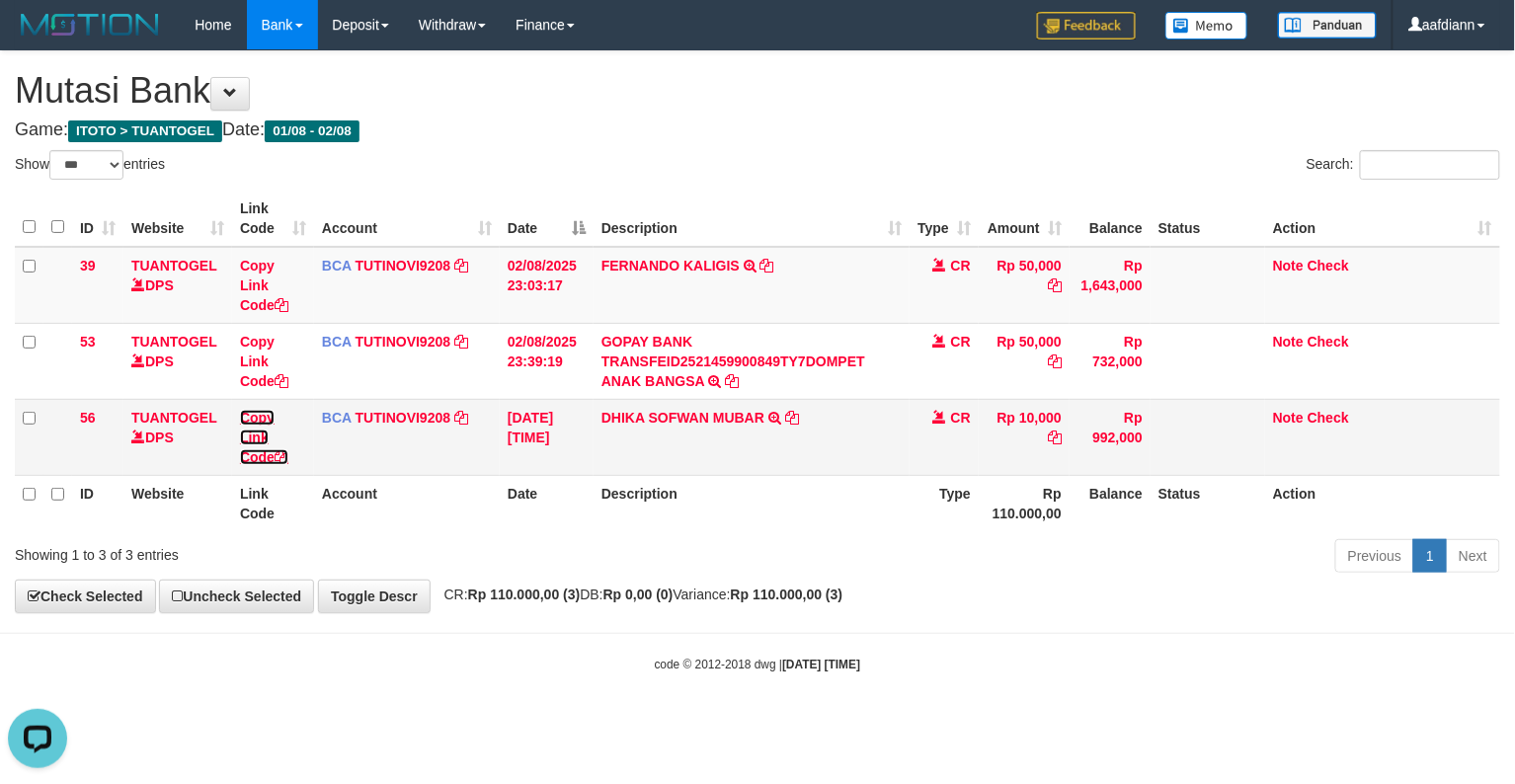 click on "Copy Link Code" at bounding box center [264, 437] 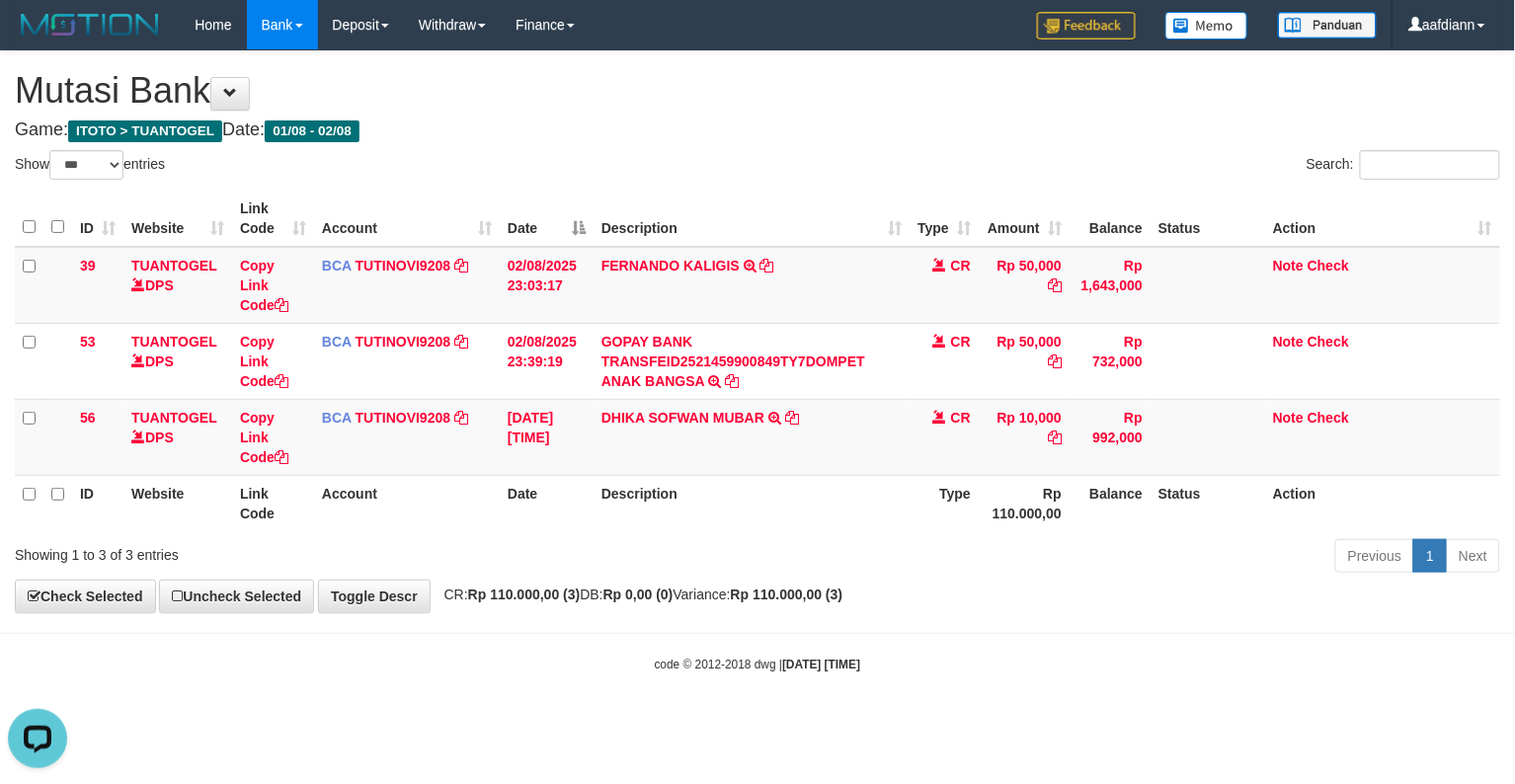 scroll, scrollTop: 271, scrollLeft: 0, axis: vertical 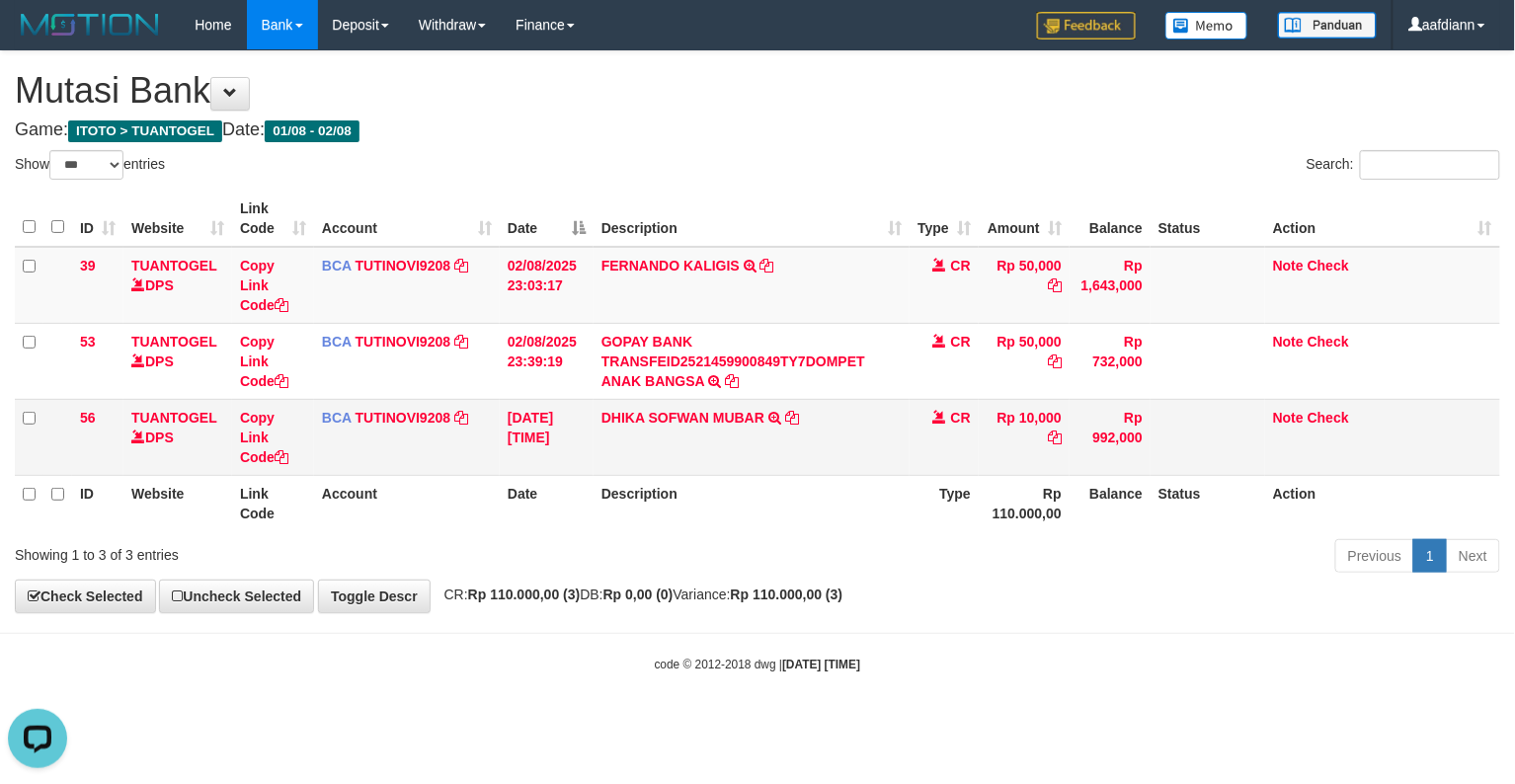 click on "DHIKA SOFWAN MUBAR         TRSF E-BANKING CR 0208/FTSCY/WS95031
10000.00DHIKA SOFWAN MUBAR" at bounding box center [752, 436] 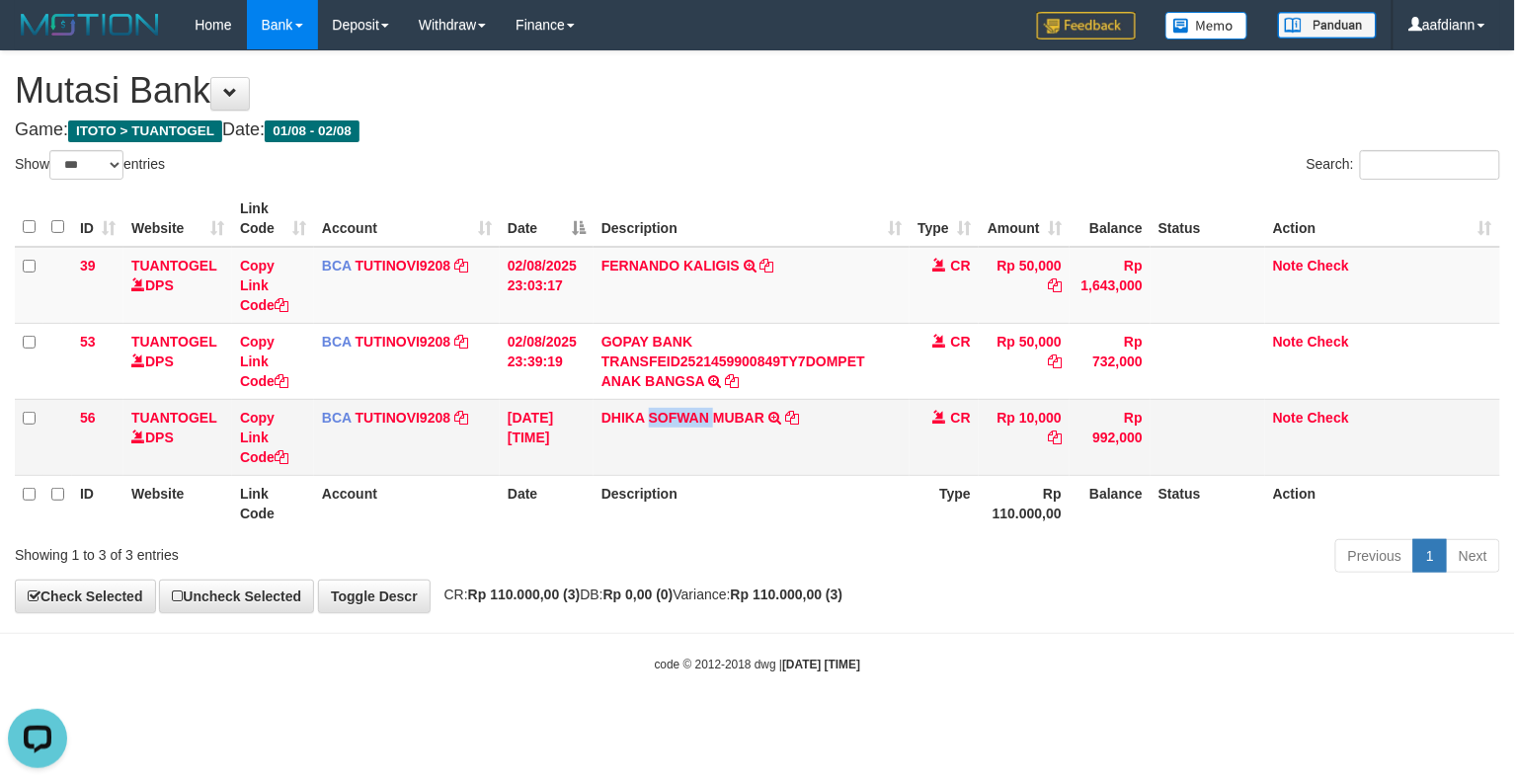 click on "DHIKA SOFWAN MUBAR         TRSF E-BANKING CR 0208/FTSCY/WS95031
10000.00DHIKA SOFWAN MUBAR" at bounding box center (752, 436) 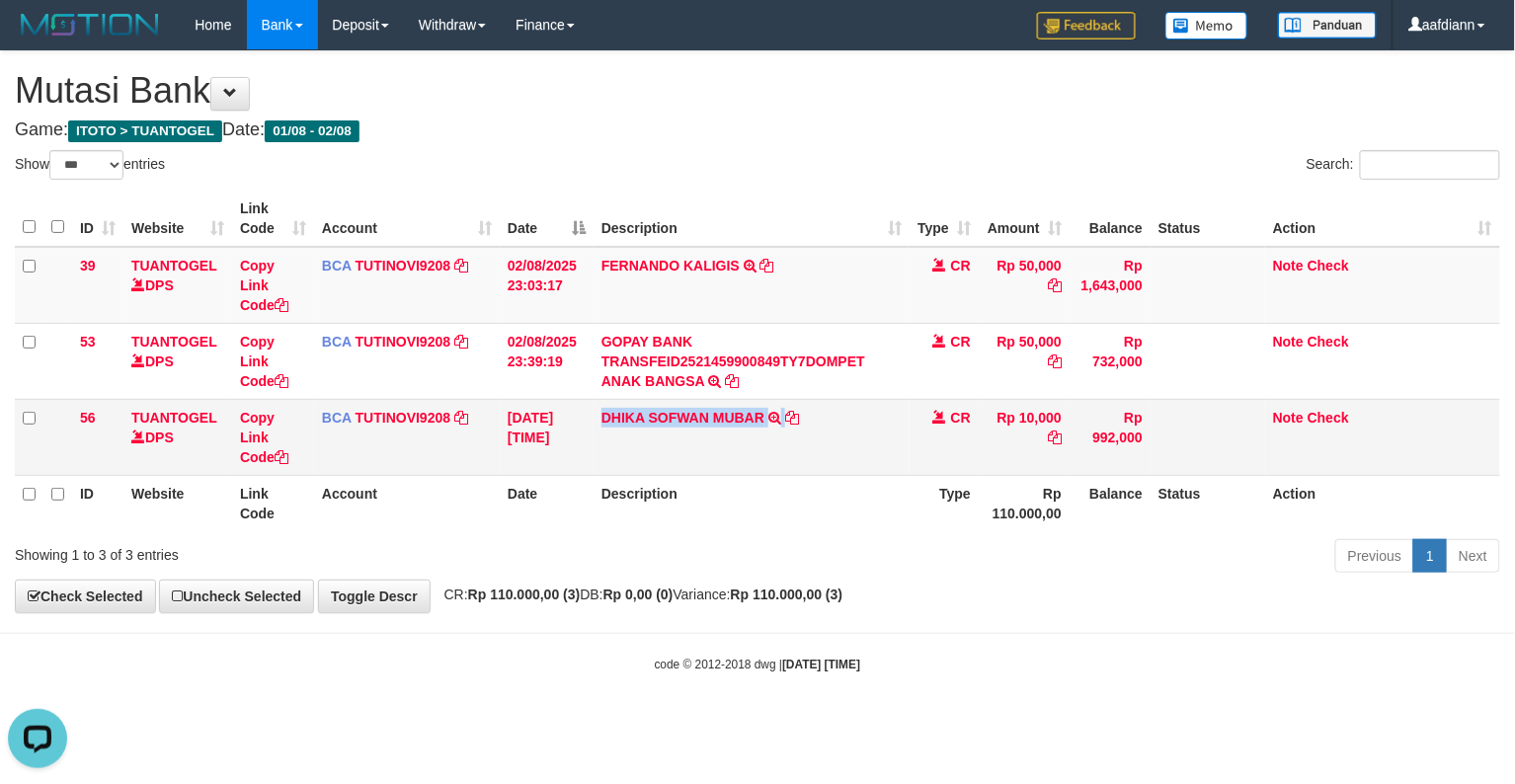 click on "DHIKA SOFWAN MUBAR         TRSF E-BANKING CR 0208/FTSCY/WS95031
10000.00DHIKA SOFWAN MUBAR" at bounding box center (752, 436) 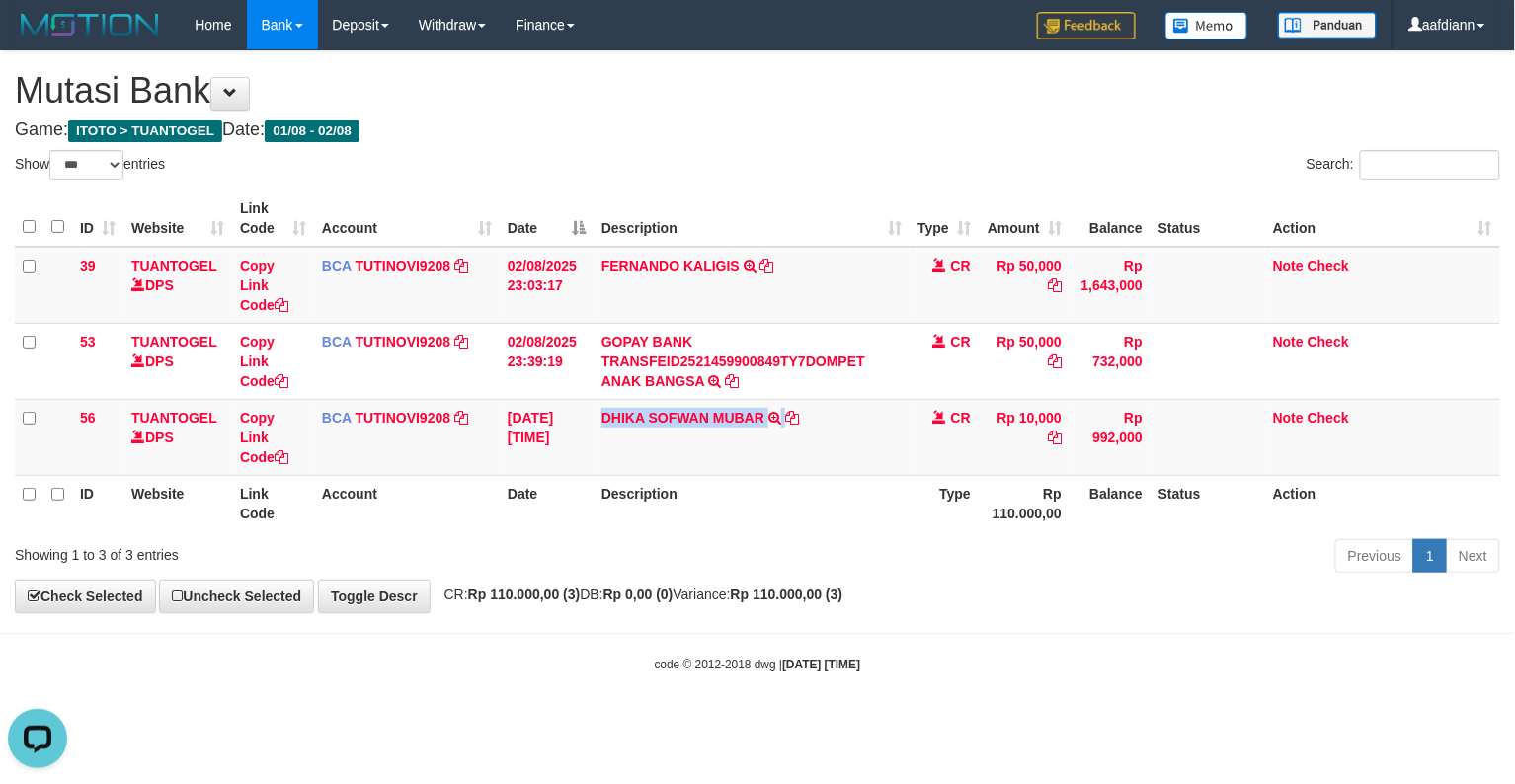 copy on "DHIKA SOFWAN MUBAR" 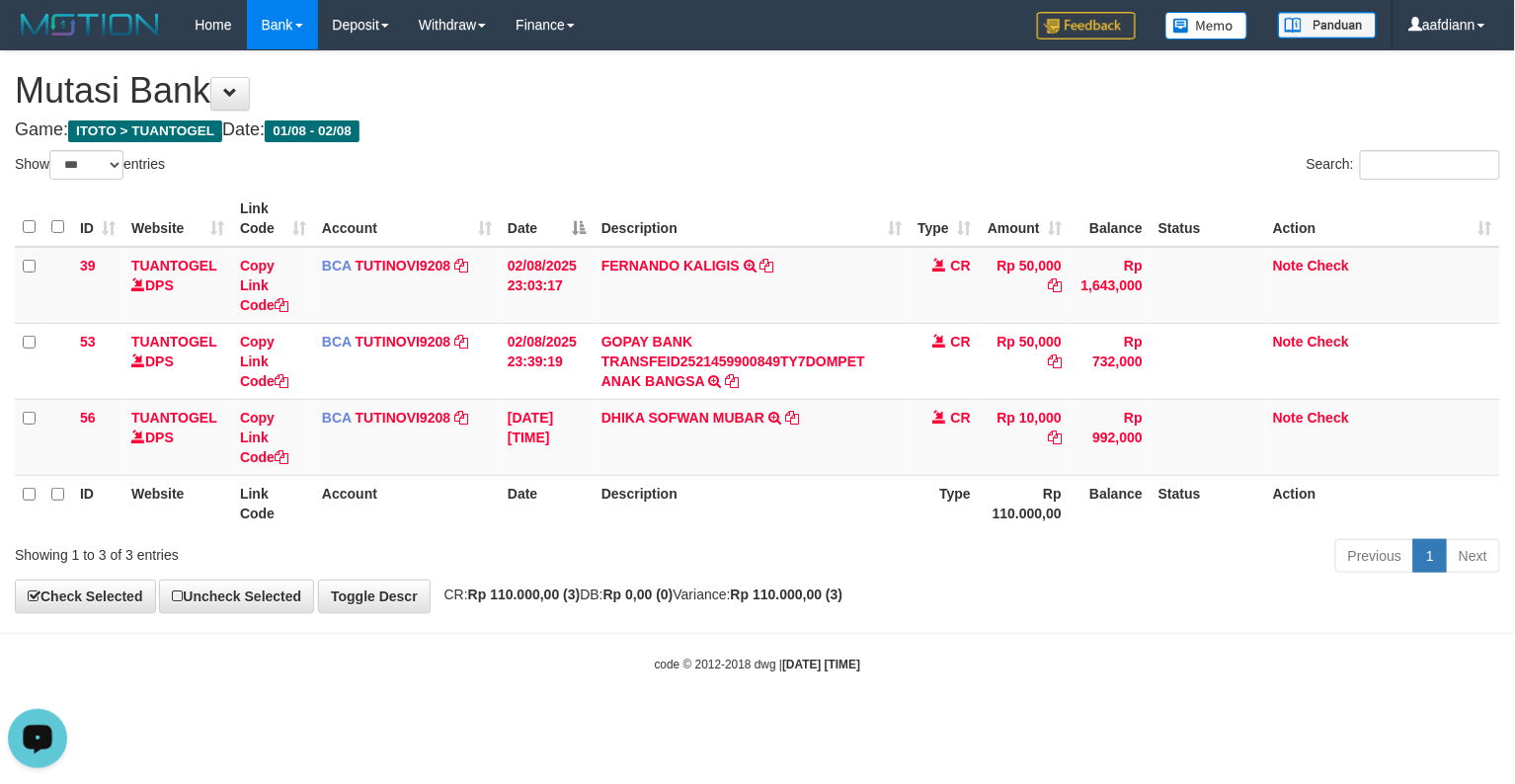 drag, startPoint x: 835, startPoint y: 176, endPoint x: 716, endPoint y: 184, distance: 119.2686 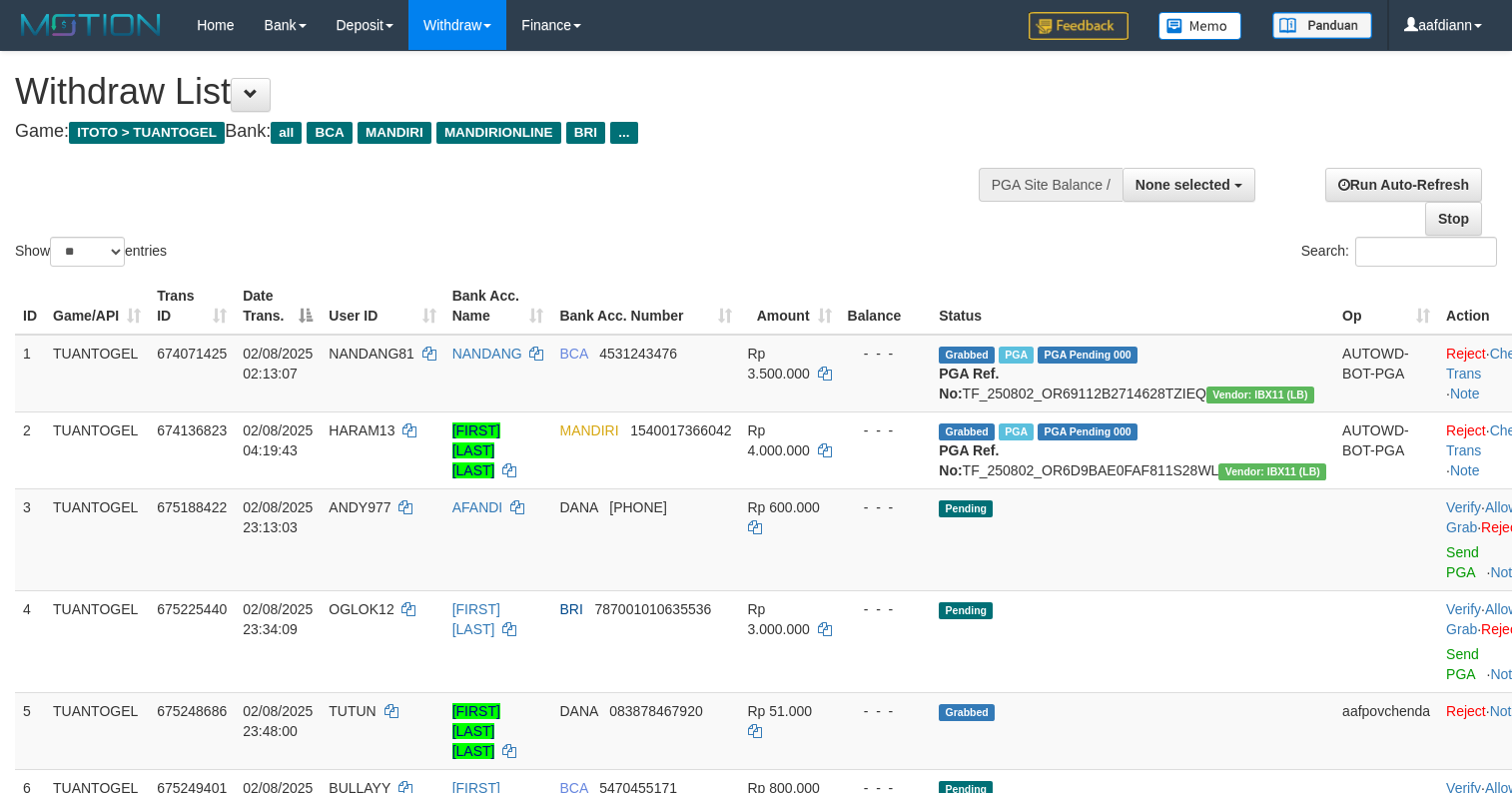 select 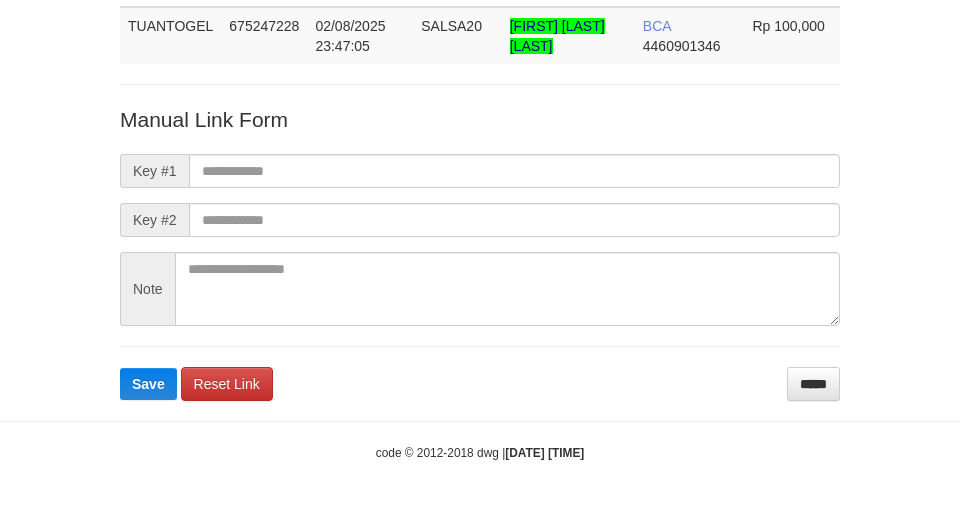 scroll, scrollTop: 146, scrollLeft: 0, axis: vertical 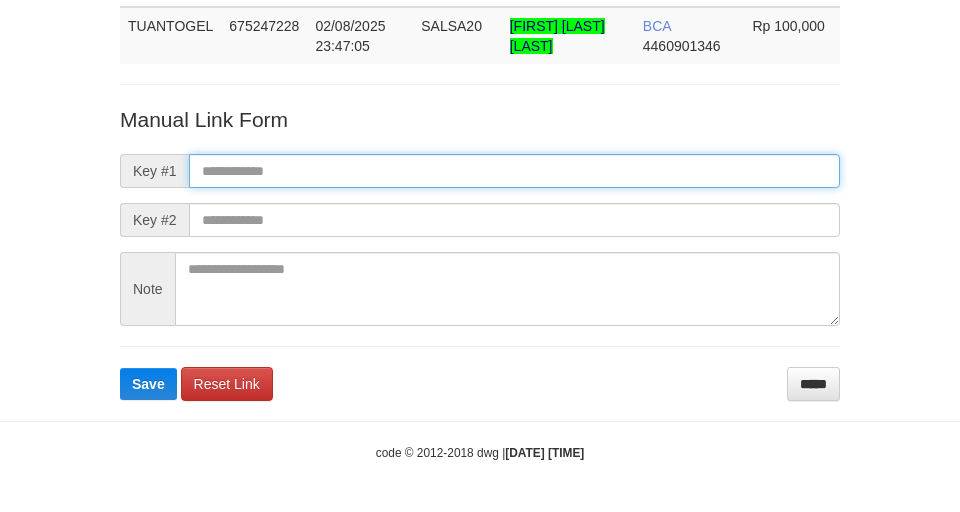 click at bounding box center (514, 171) 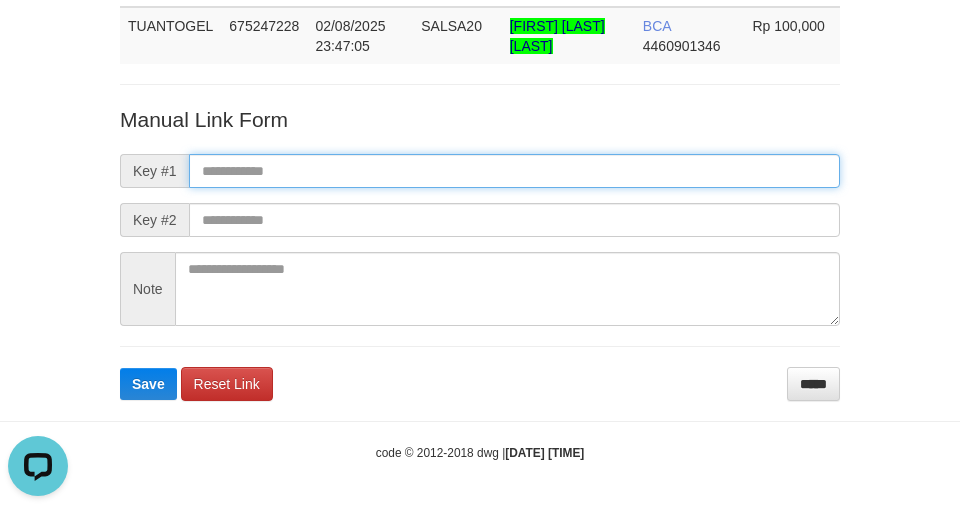 scroll, scrollTop: 0, scrollLeft: 0, axis: both 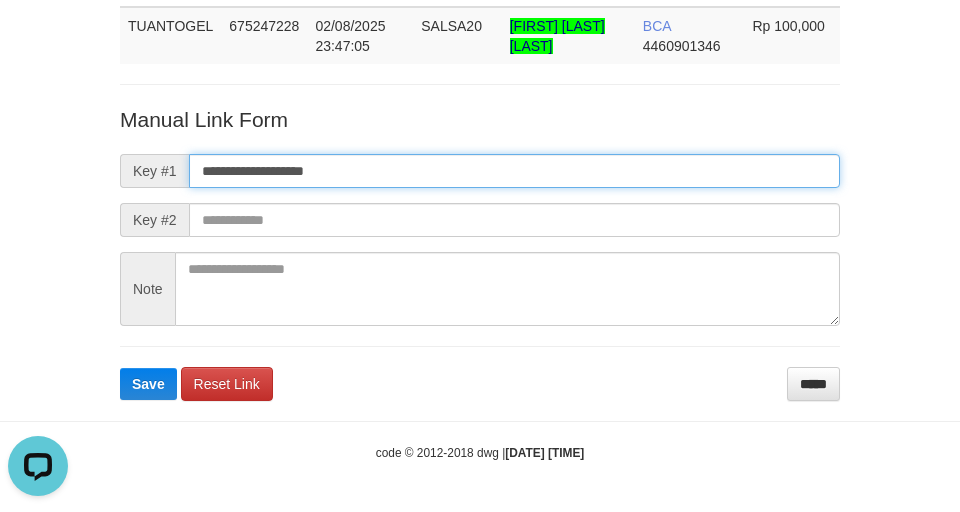 click on "Save" at bounding box center (148, 384) 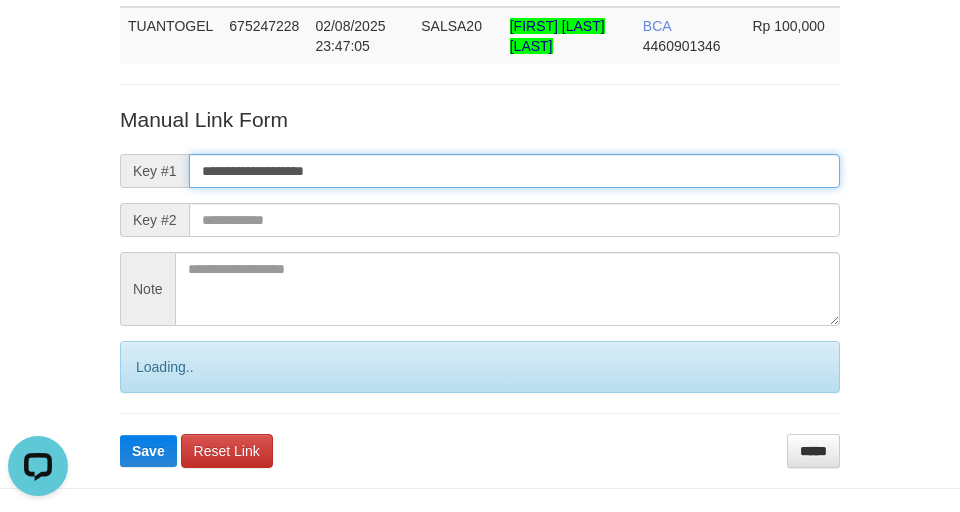 drag, startPoint x: 233, startPoint y: 168, endPoint x: -578, endPoint y: 170, distance: 811.00244 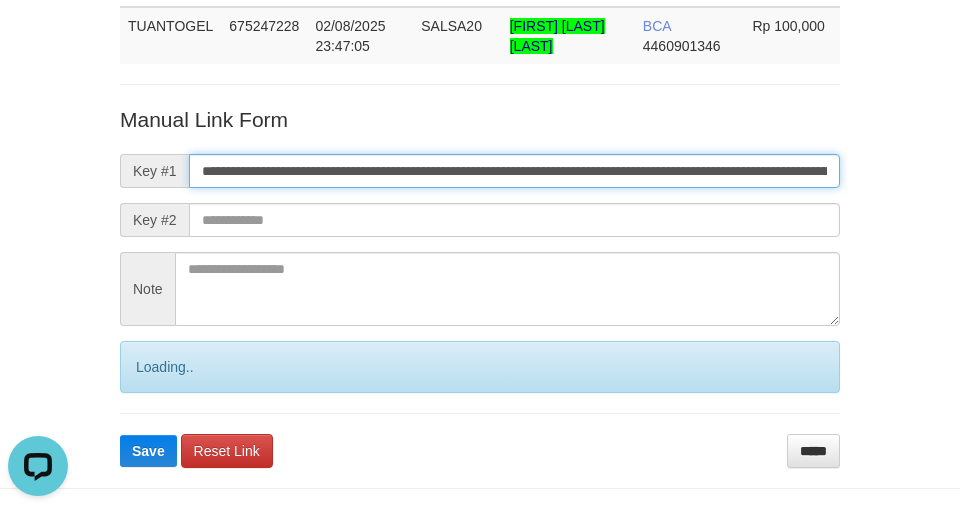 scroll, scrollTop: 0, scrollLeft: 1181, axis: horizontal 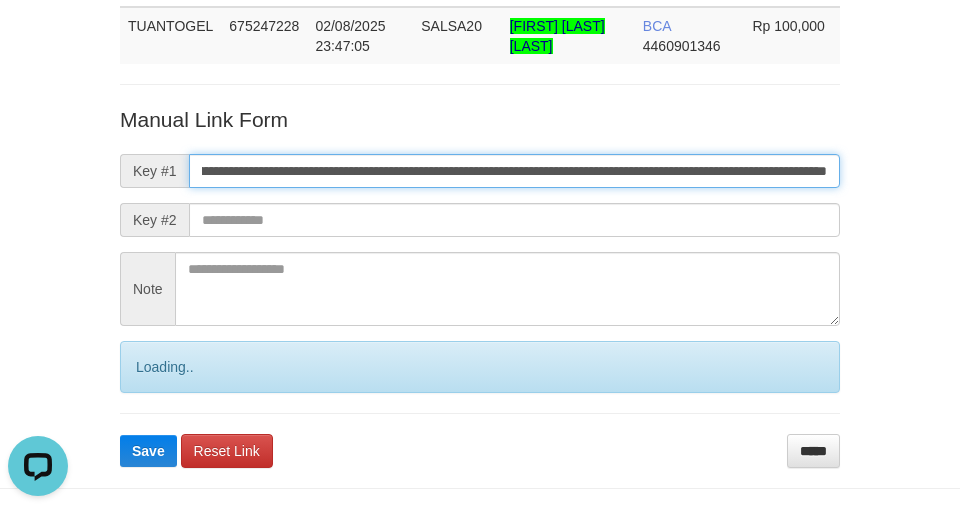 type on "**********" 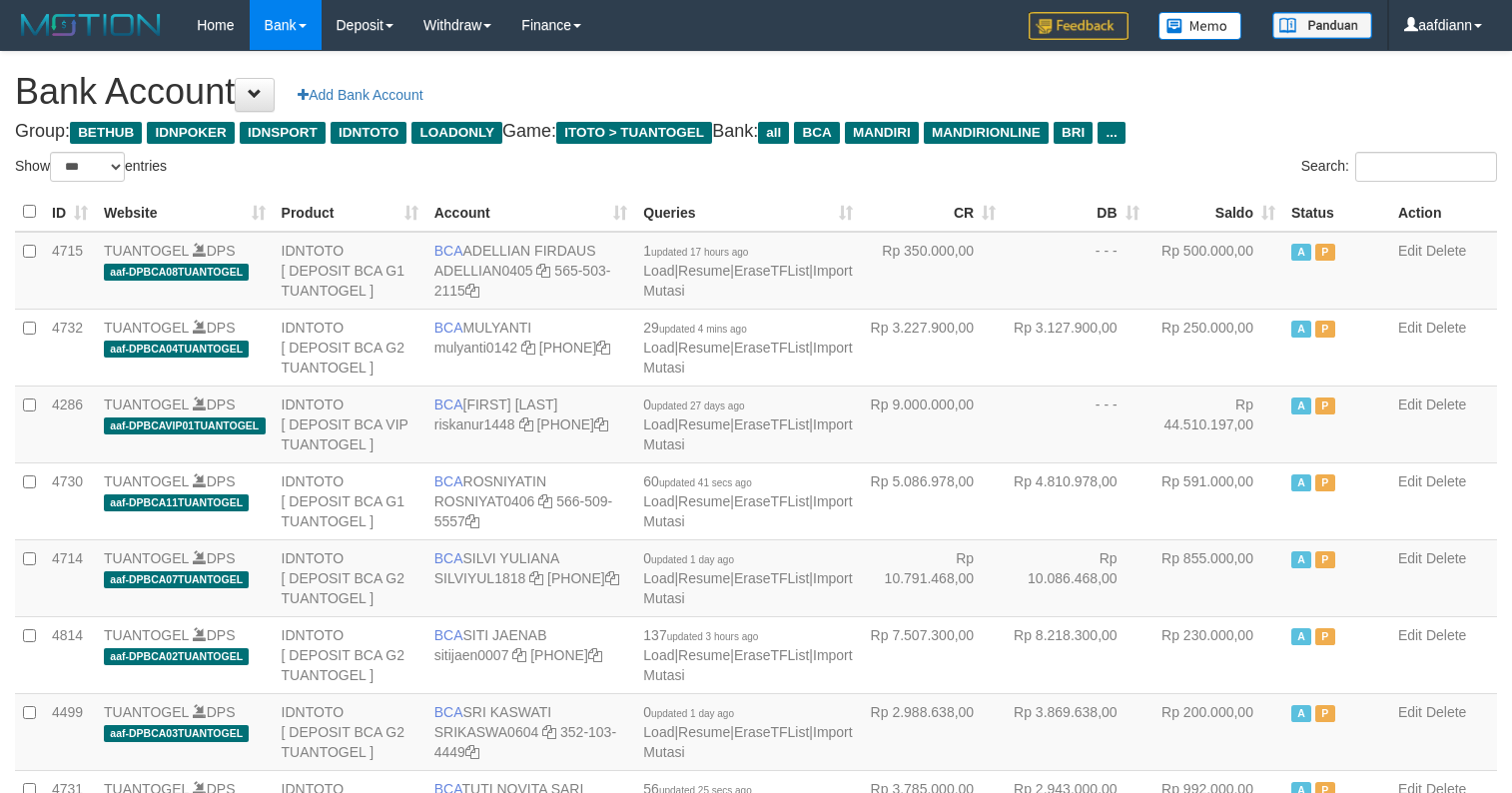 select on "***" 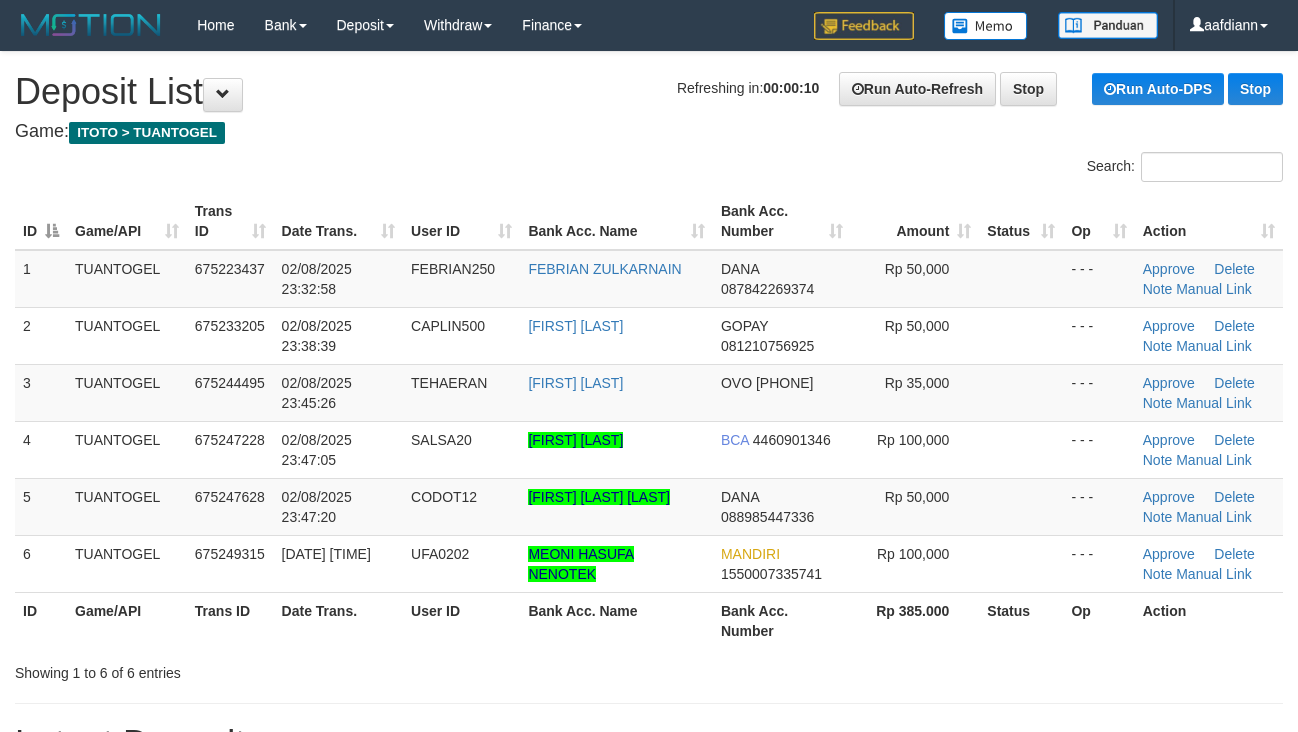 scroll, scrollTop: 0, scrollLeft: 0, axis: both 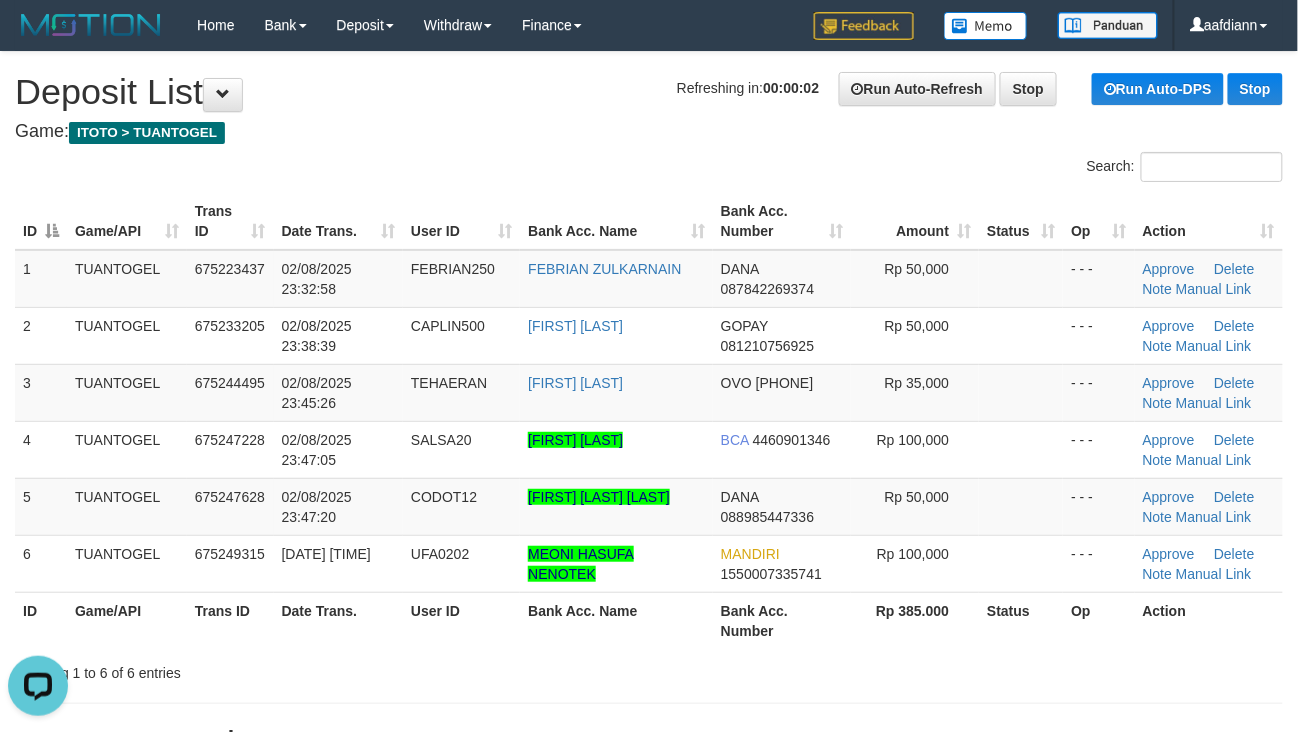 click on "Game:   ITOTO > TUANTOGEL" at bounding box center (649, 132) 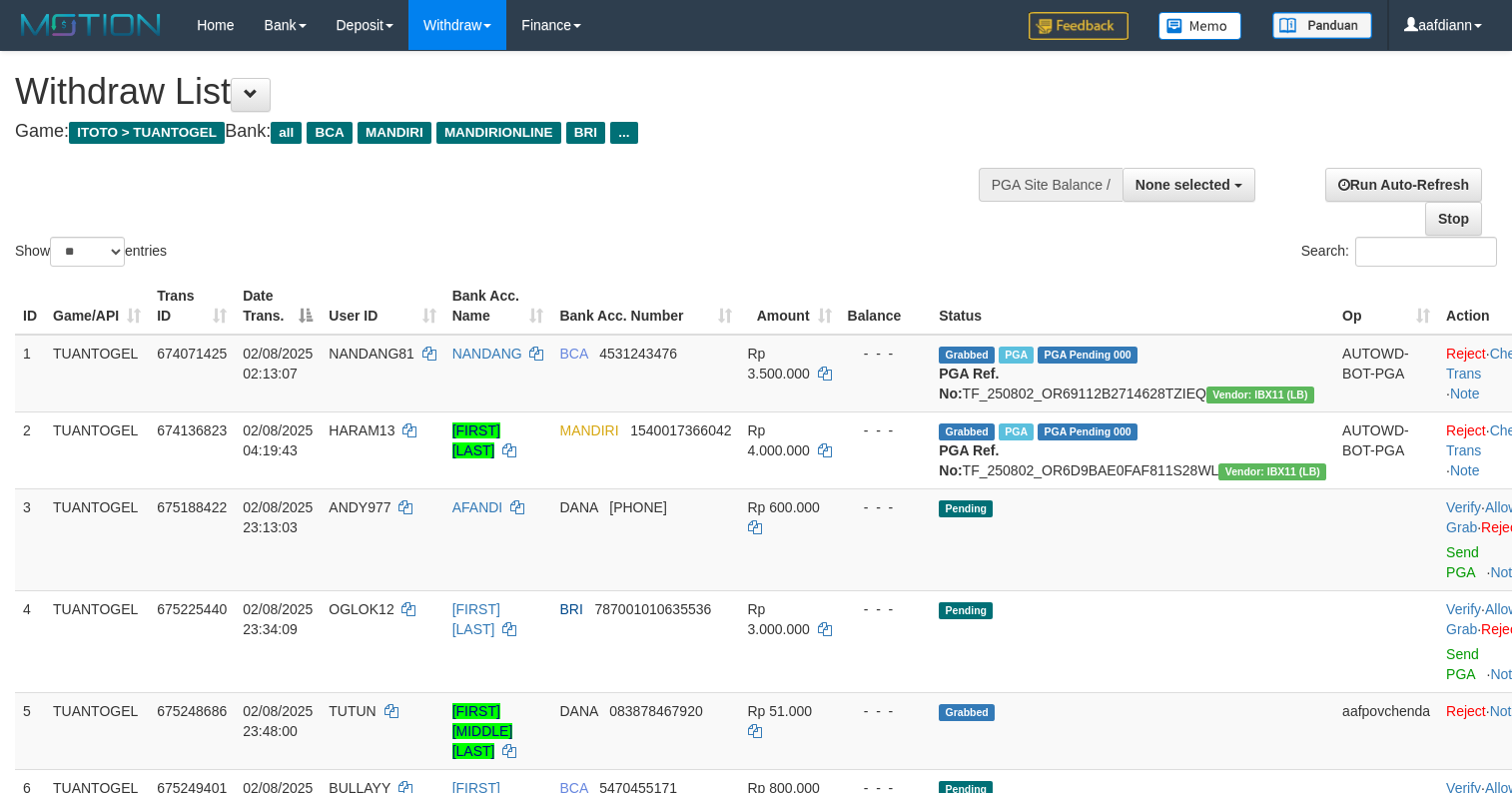 select 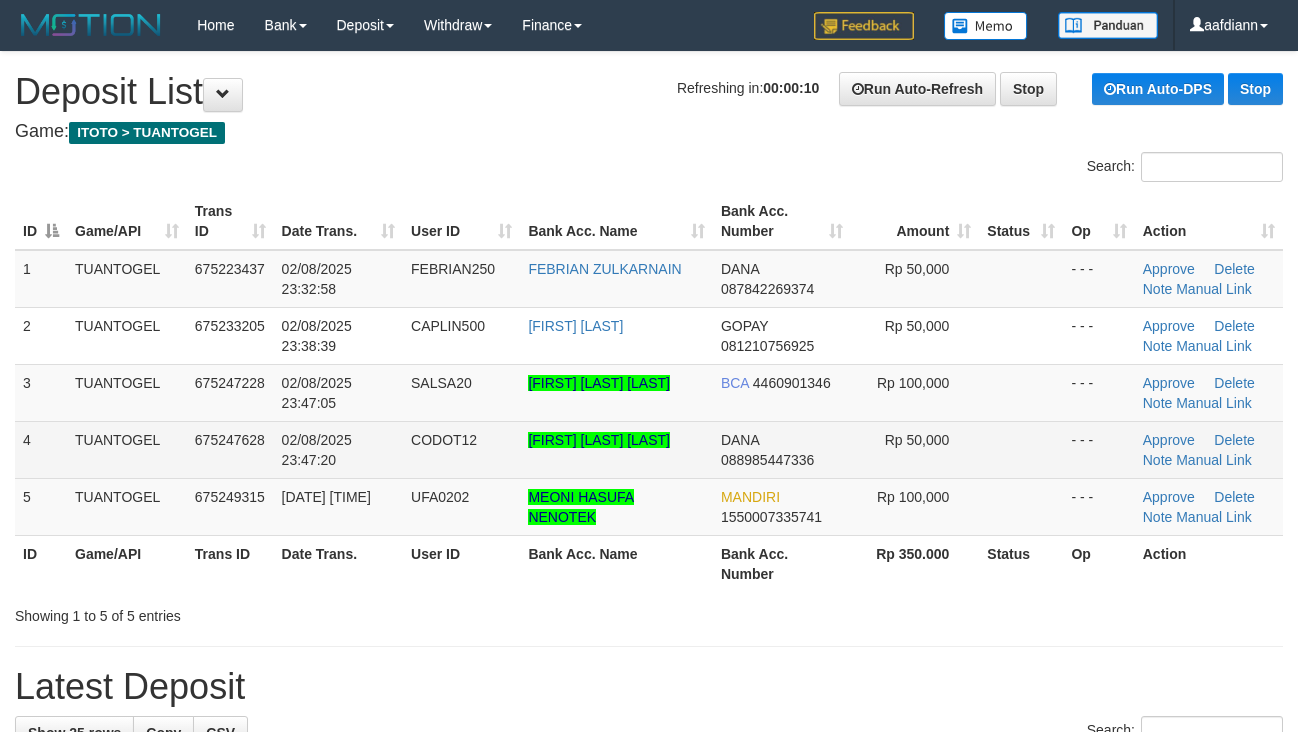 scroll, scrollTop: 0, scrollLeft: 0, axis: both 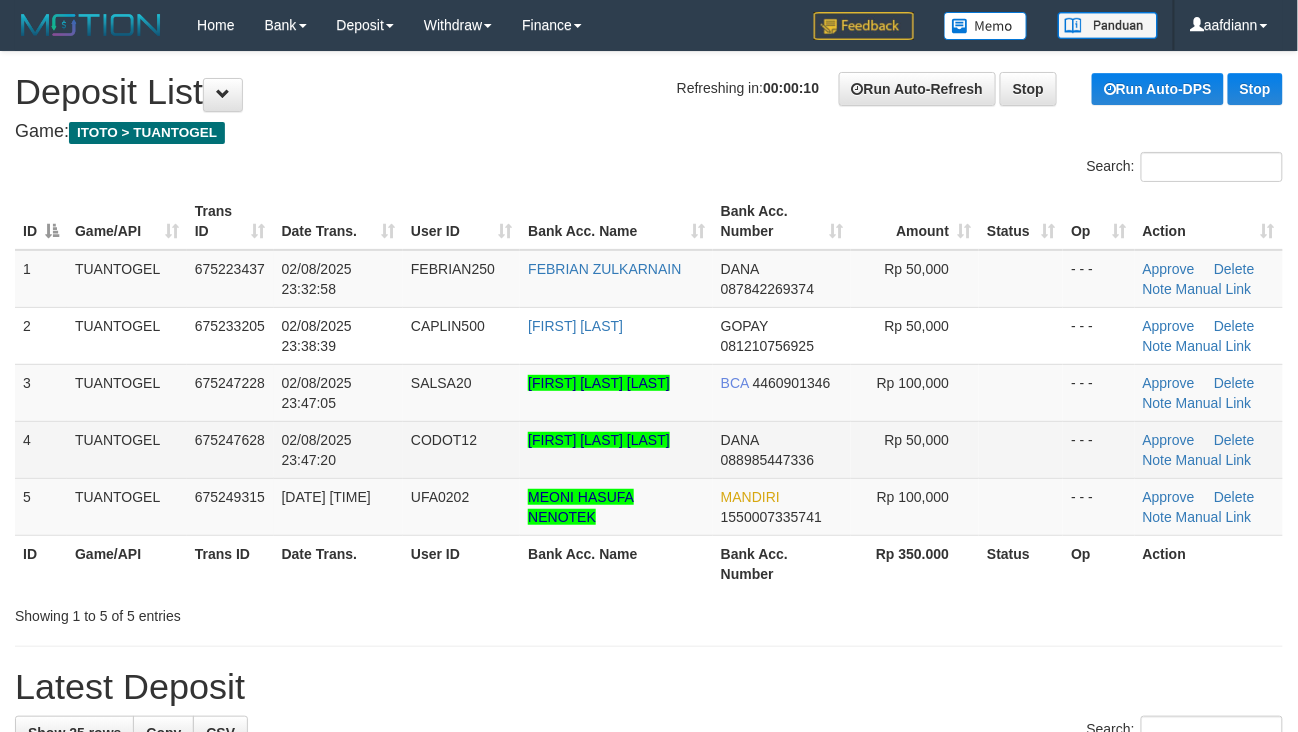 click on "CODOT12" at bounding box center [444, 440] 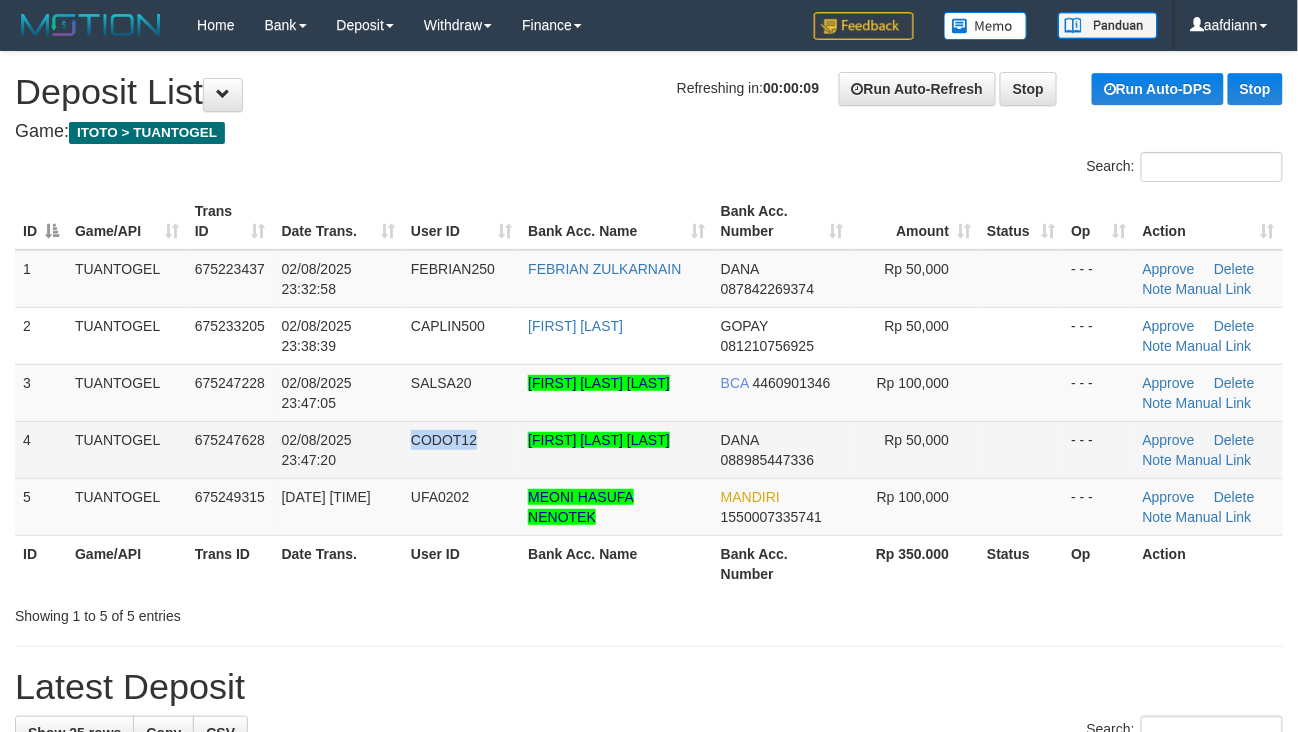 click on "CODOT12" at bounding box center (444, 440) 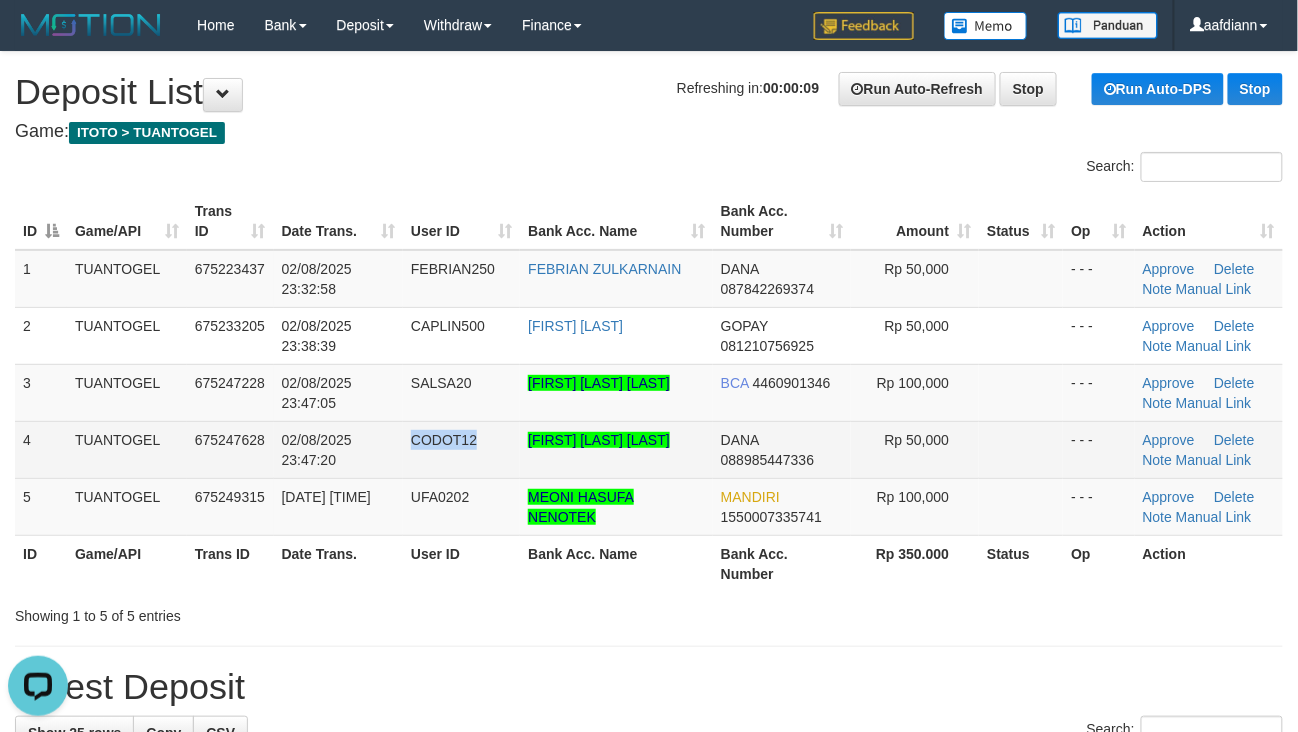 scroll, scrollTop: 0, scrollLeft: 0, axis: both 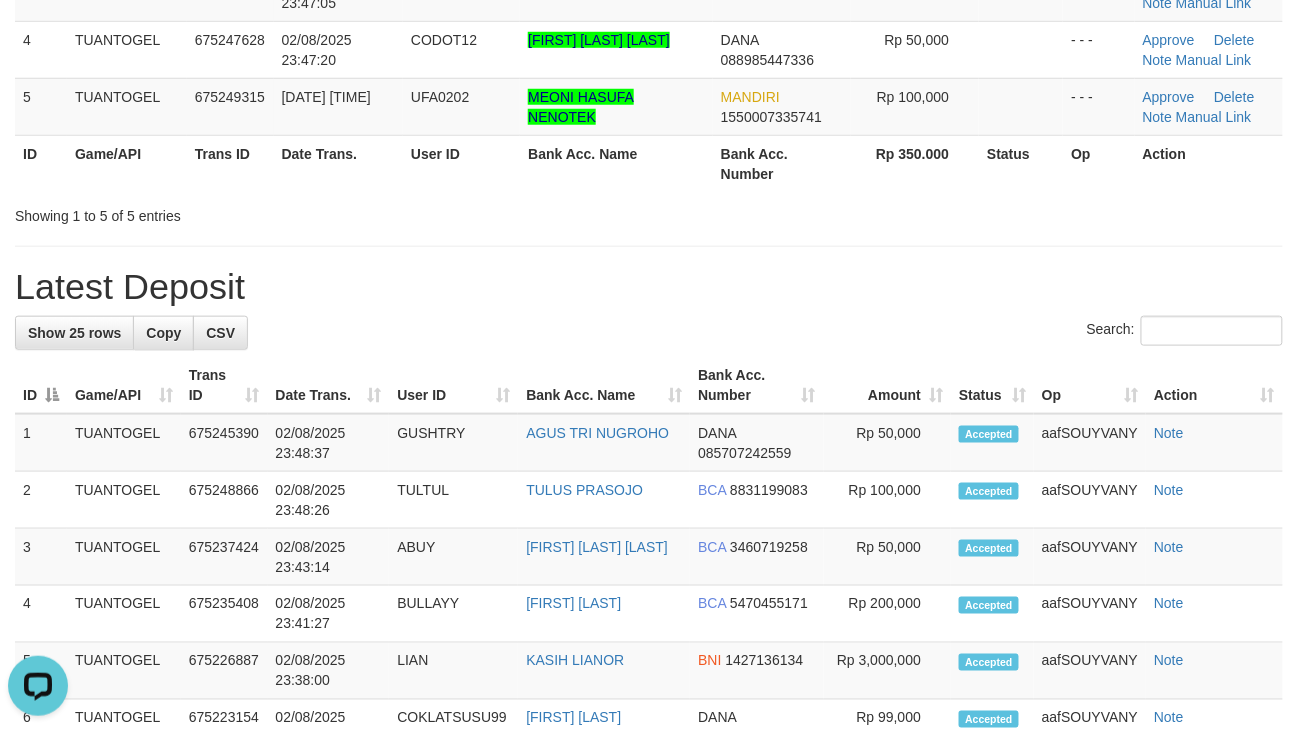 drag, startPoint x: 676, startPoint y: 314, endPoint x: 664, endPoint y: 306, distance: 14.422205 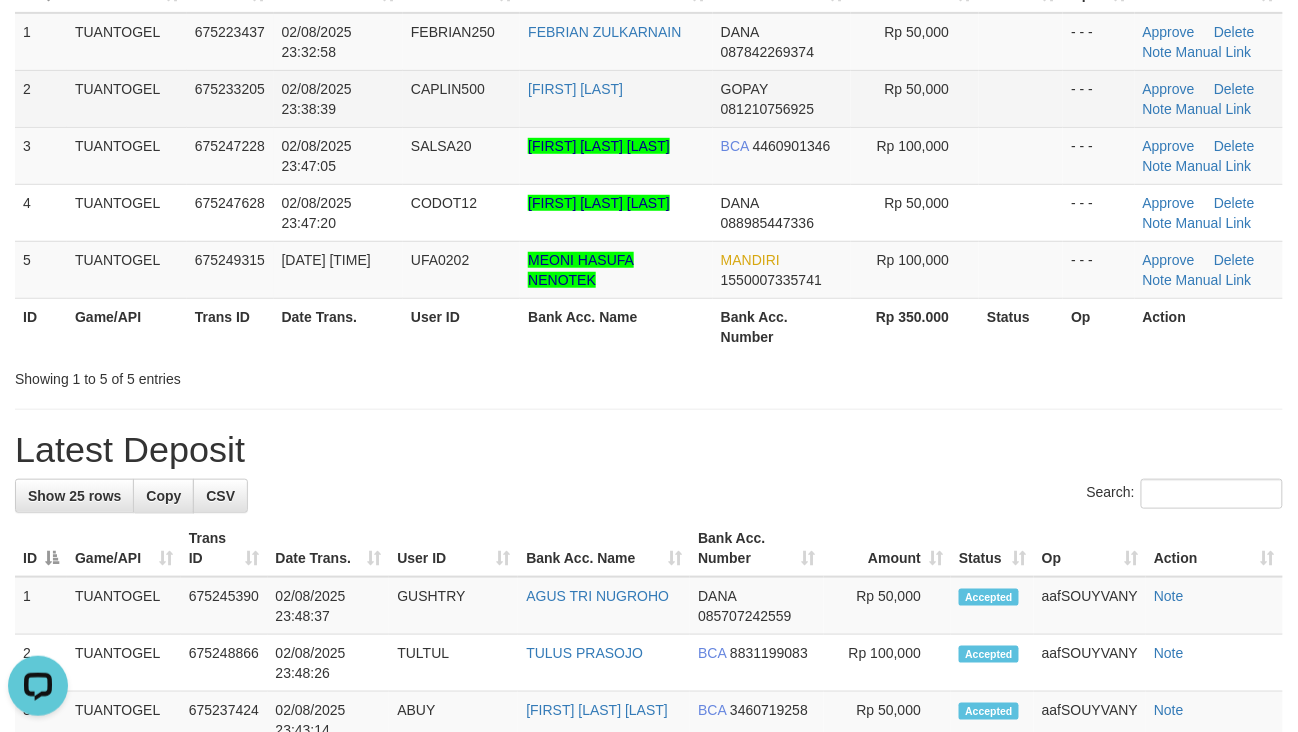 scroll, scrollTop: 0, scrollLeft: 0, axis: both 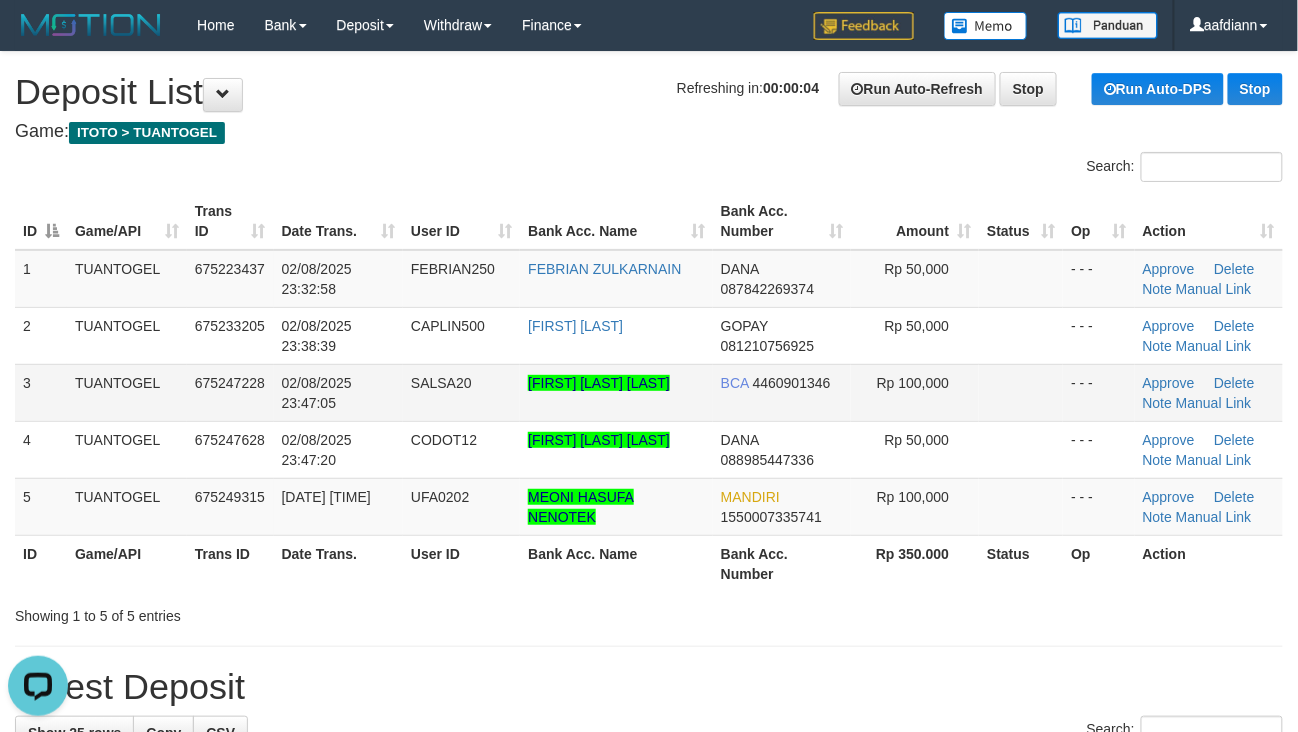 click on "SALSA20" at bounding box center [461, 392] 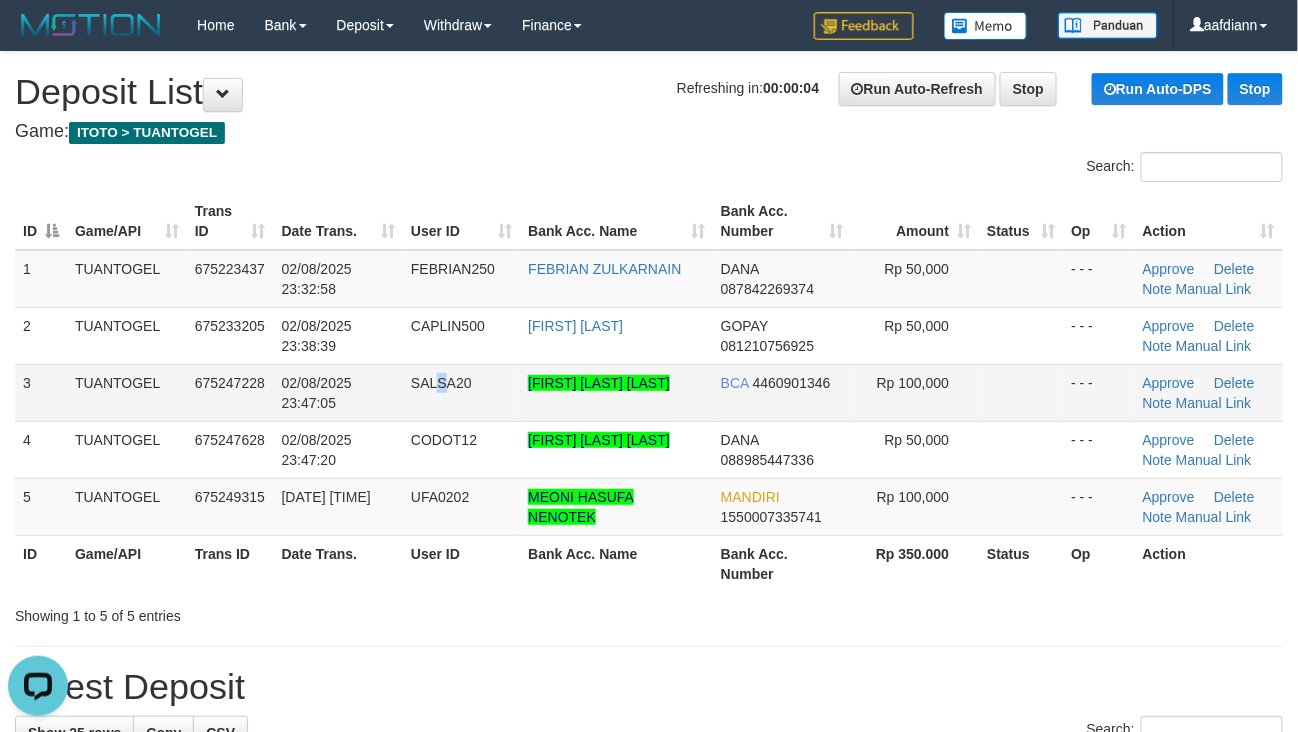 click on "SALSA20" at bounding box center (461, 392) 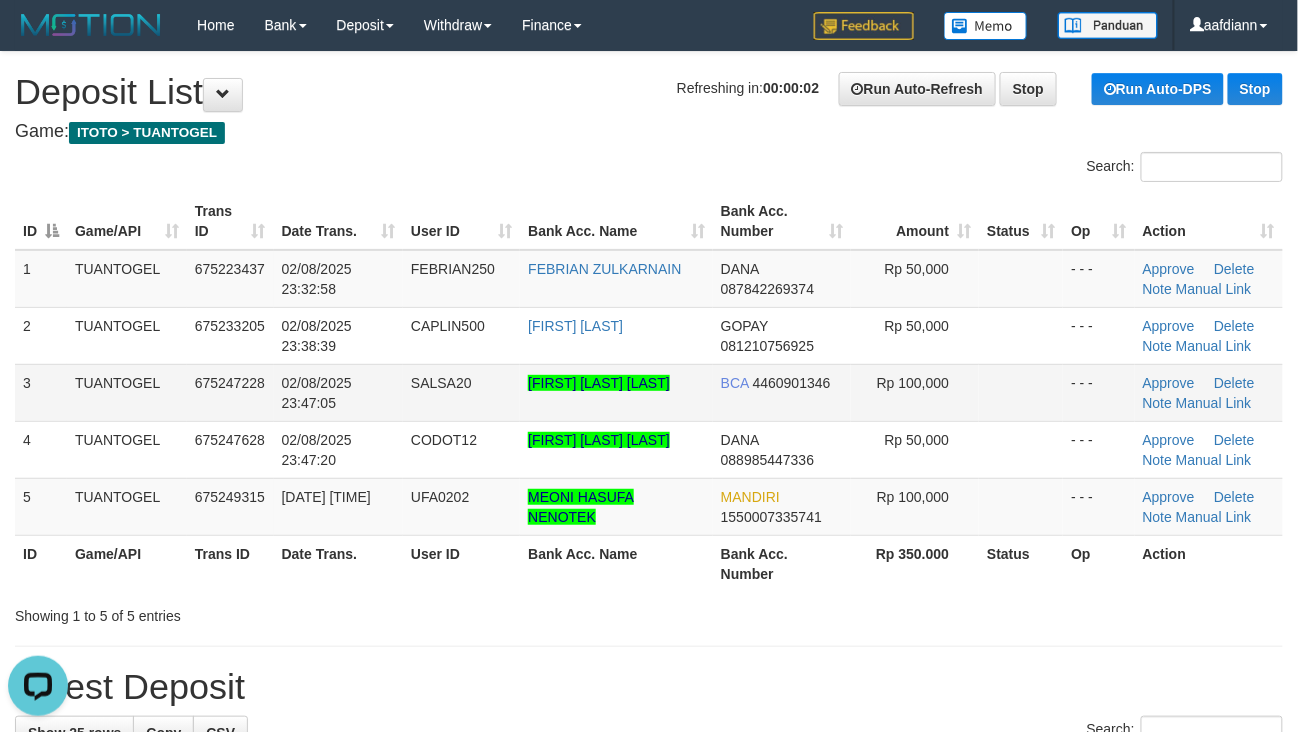 click on "SALSA20" at bounding box center (441, 383) 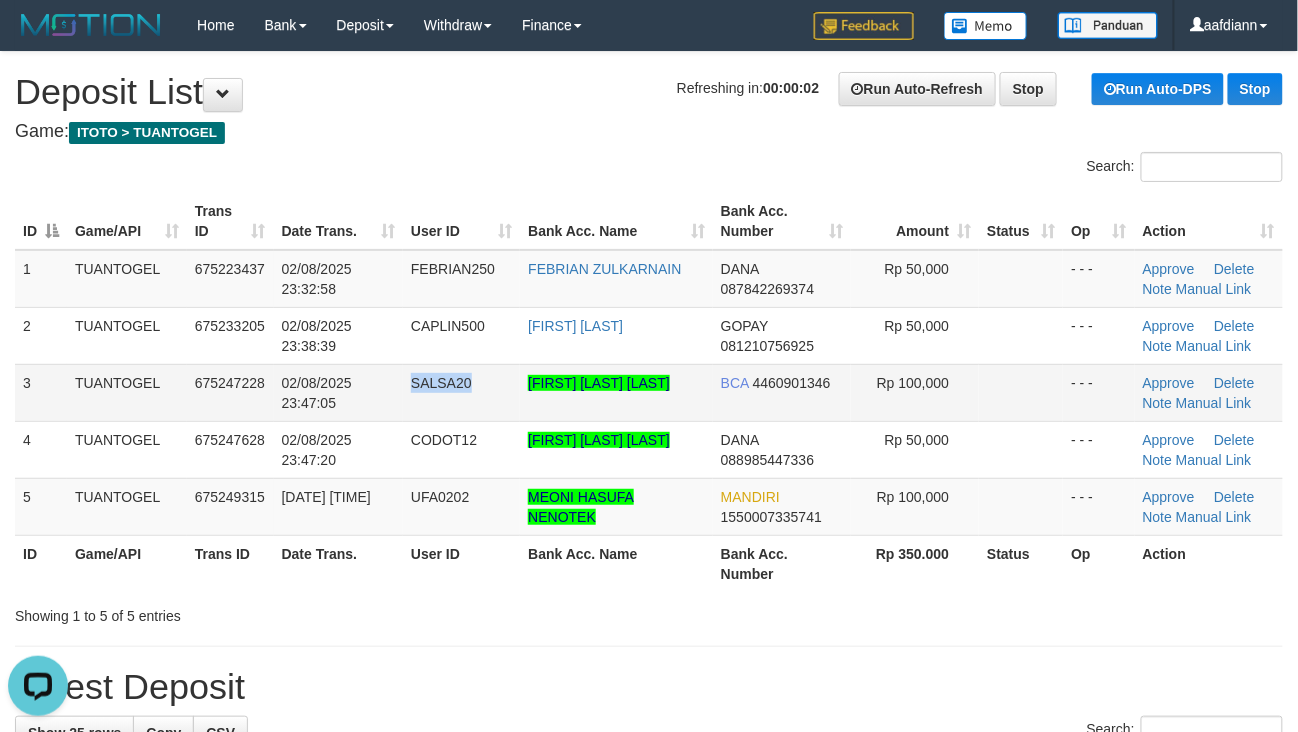 click on "SALSA20" at bounding box center (441, 383) 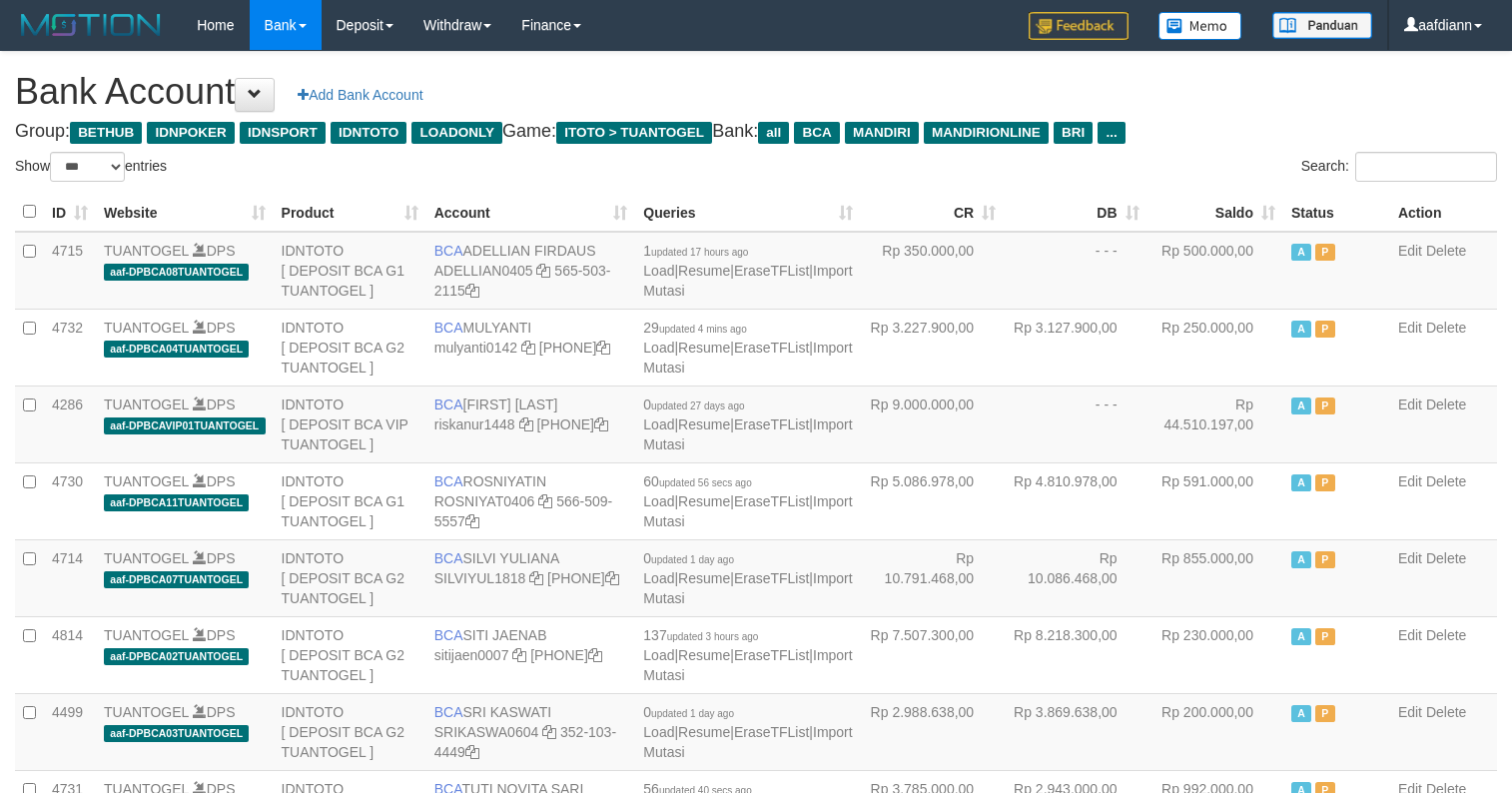 select on "***" 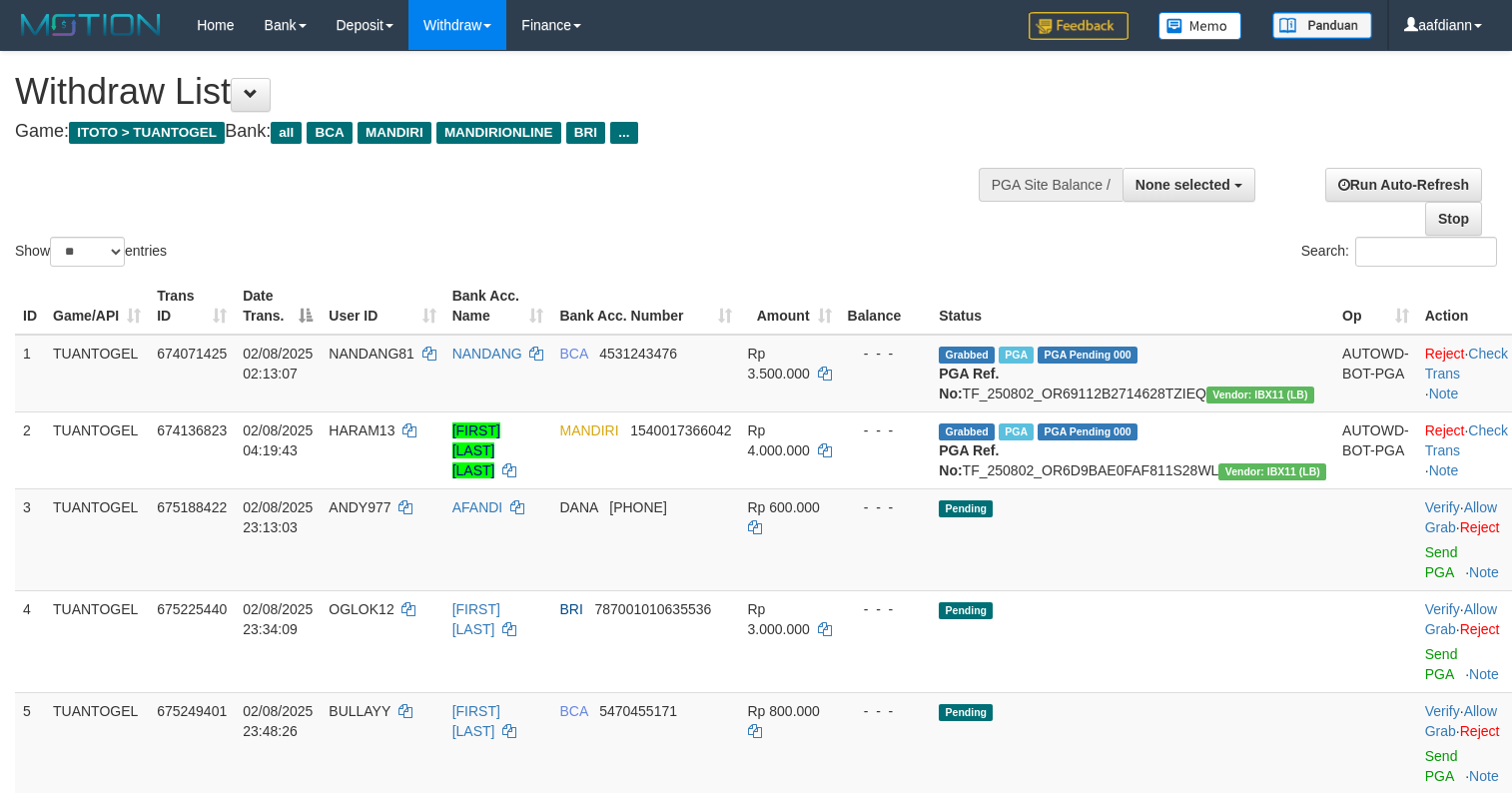 select 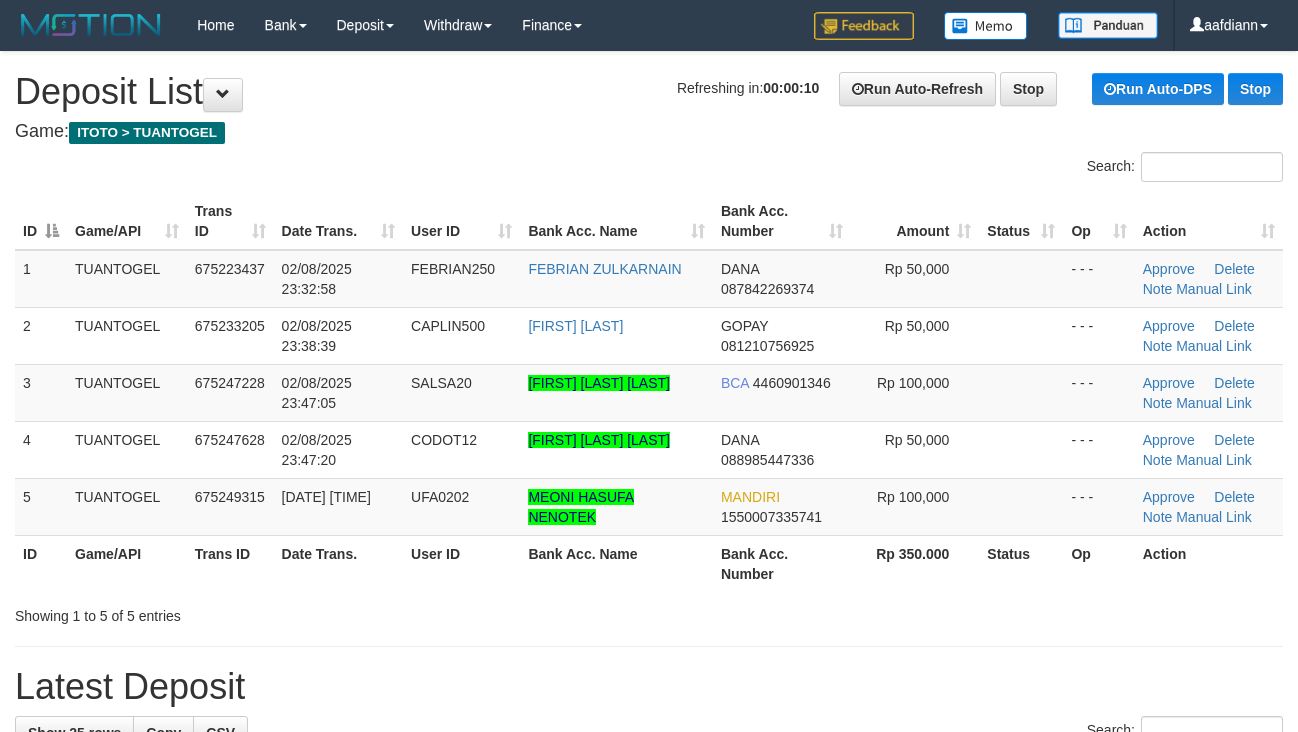 scroll, scrollTop: 0, scrollLeft: 0, axis: both 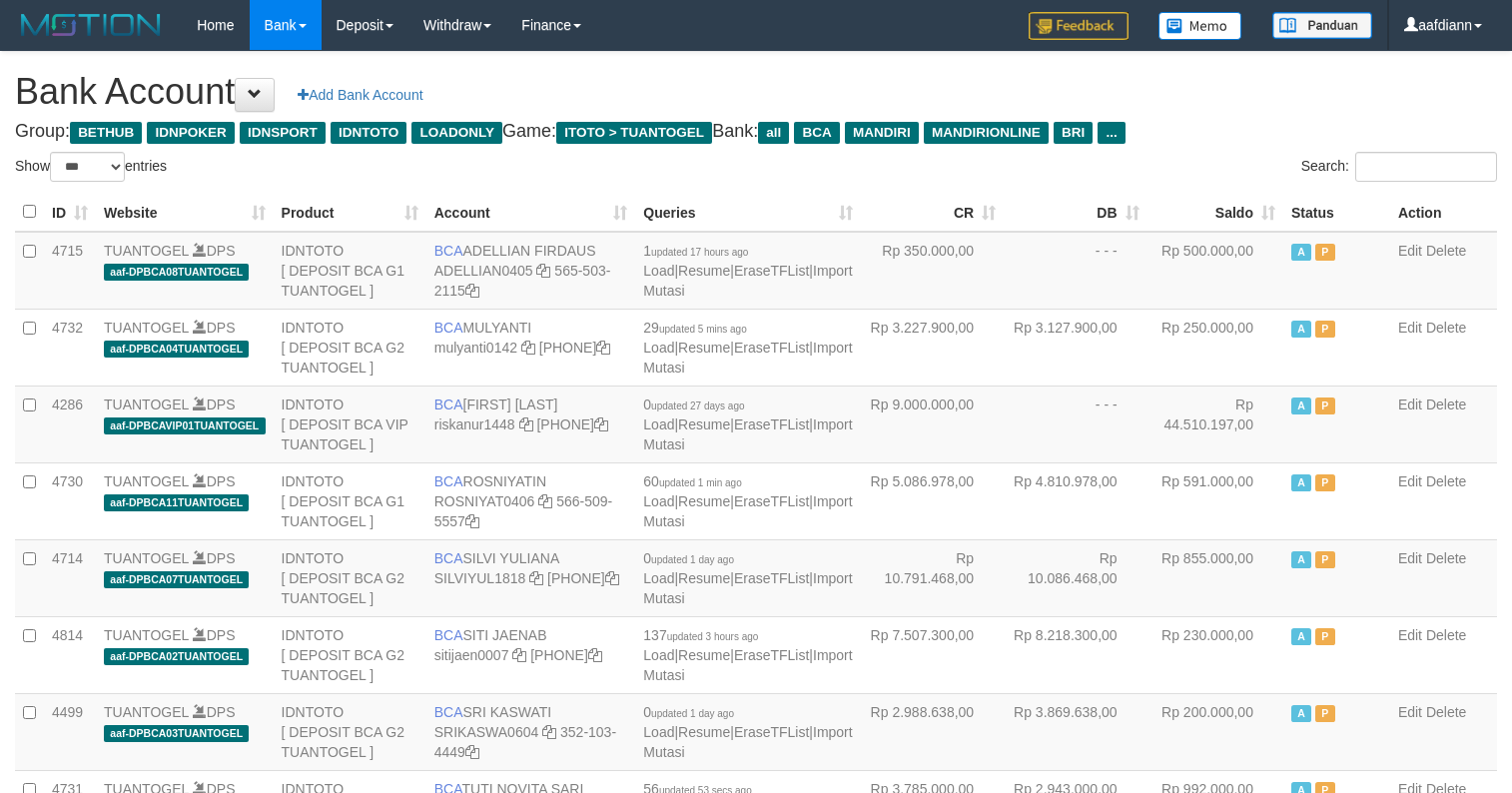 select on "***" 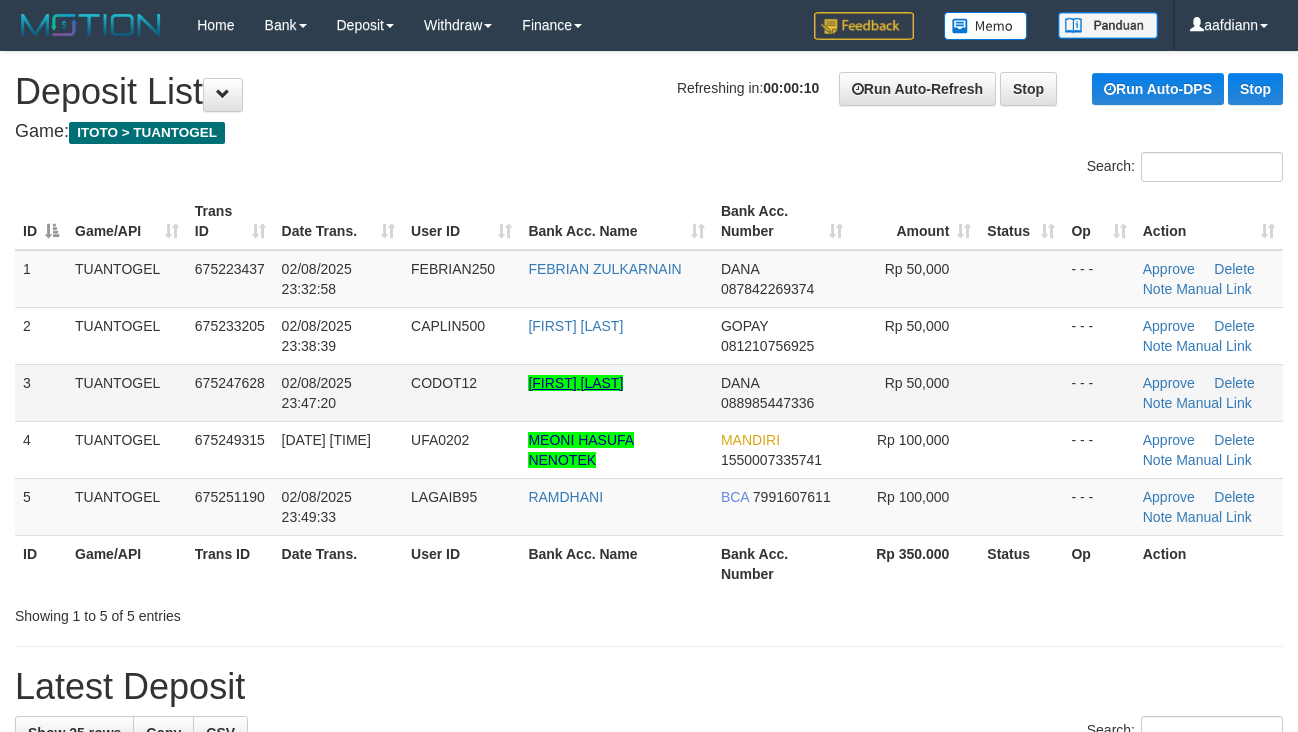scroll, scrollTop: 0, scrollLeft: 0, axis: both 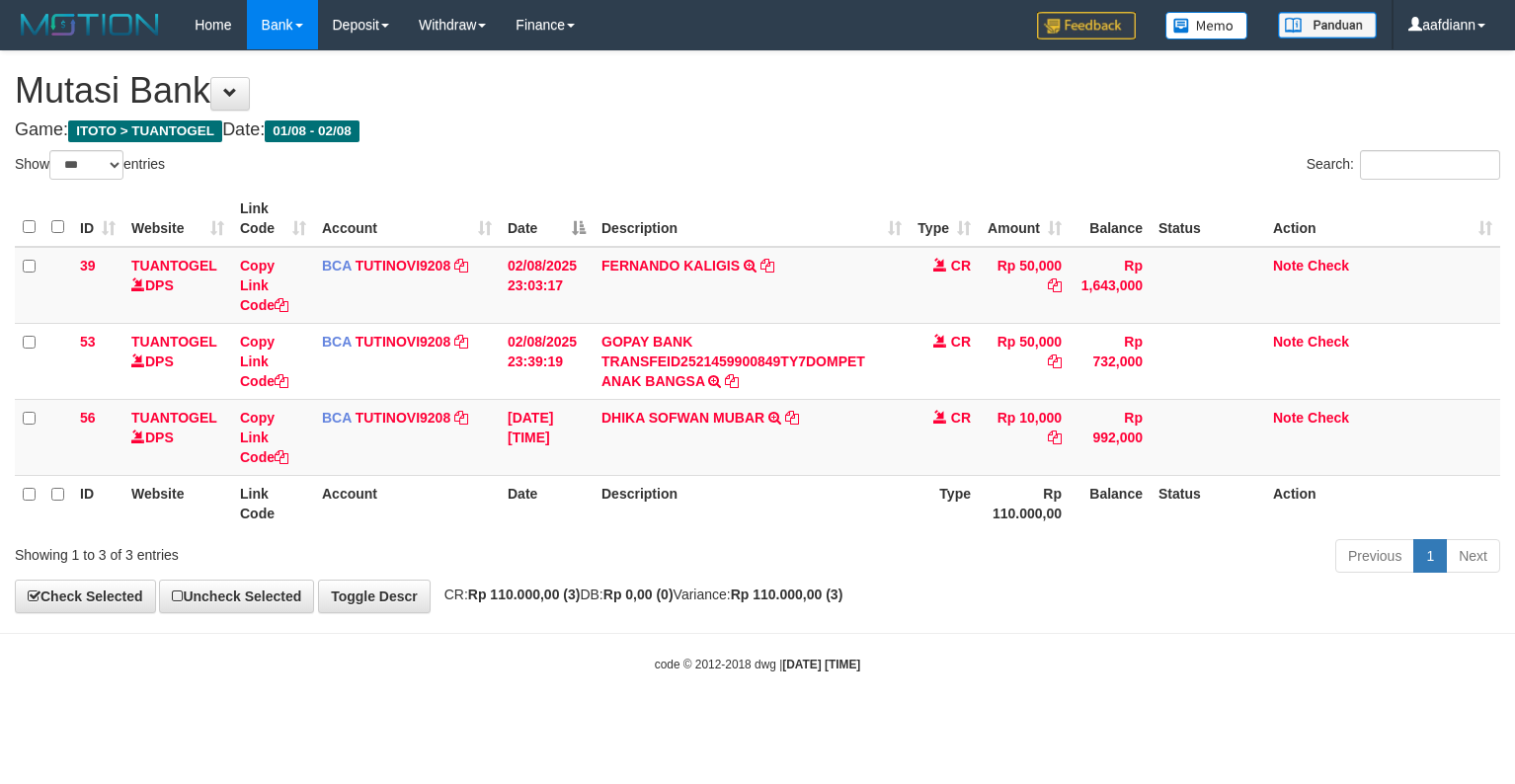 select on "***" 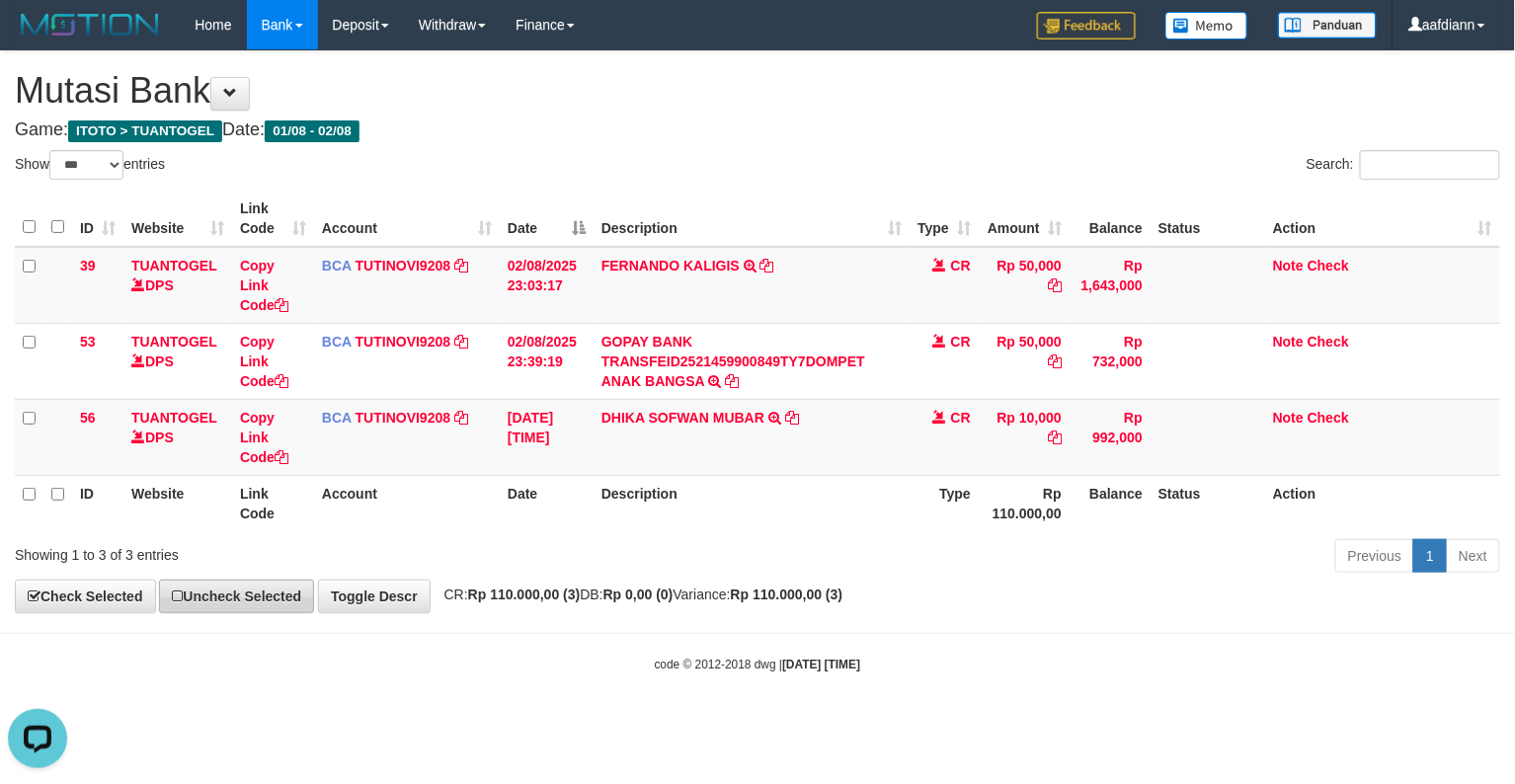 scroll, scrollTop: 0, scrollLeft: 0, axis: both 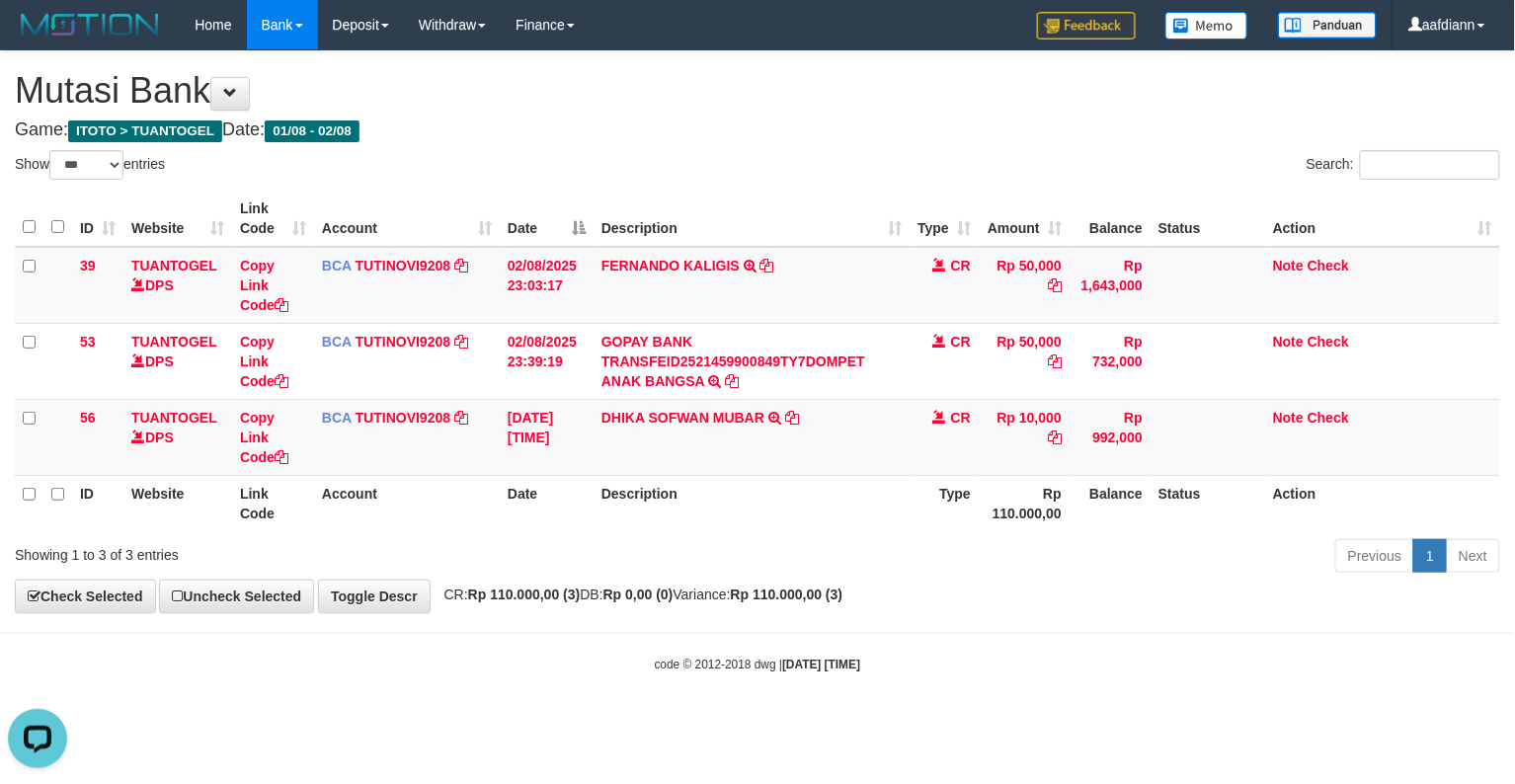 drag, startPoint x: 708, startPoint y: 108, endPoint x: 388, endPoint y: 68, distance: 322.4903 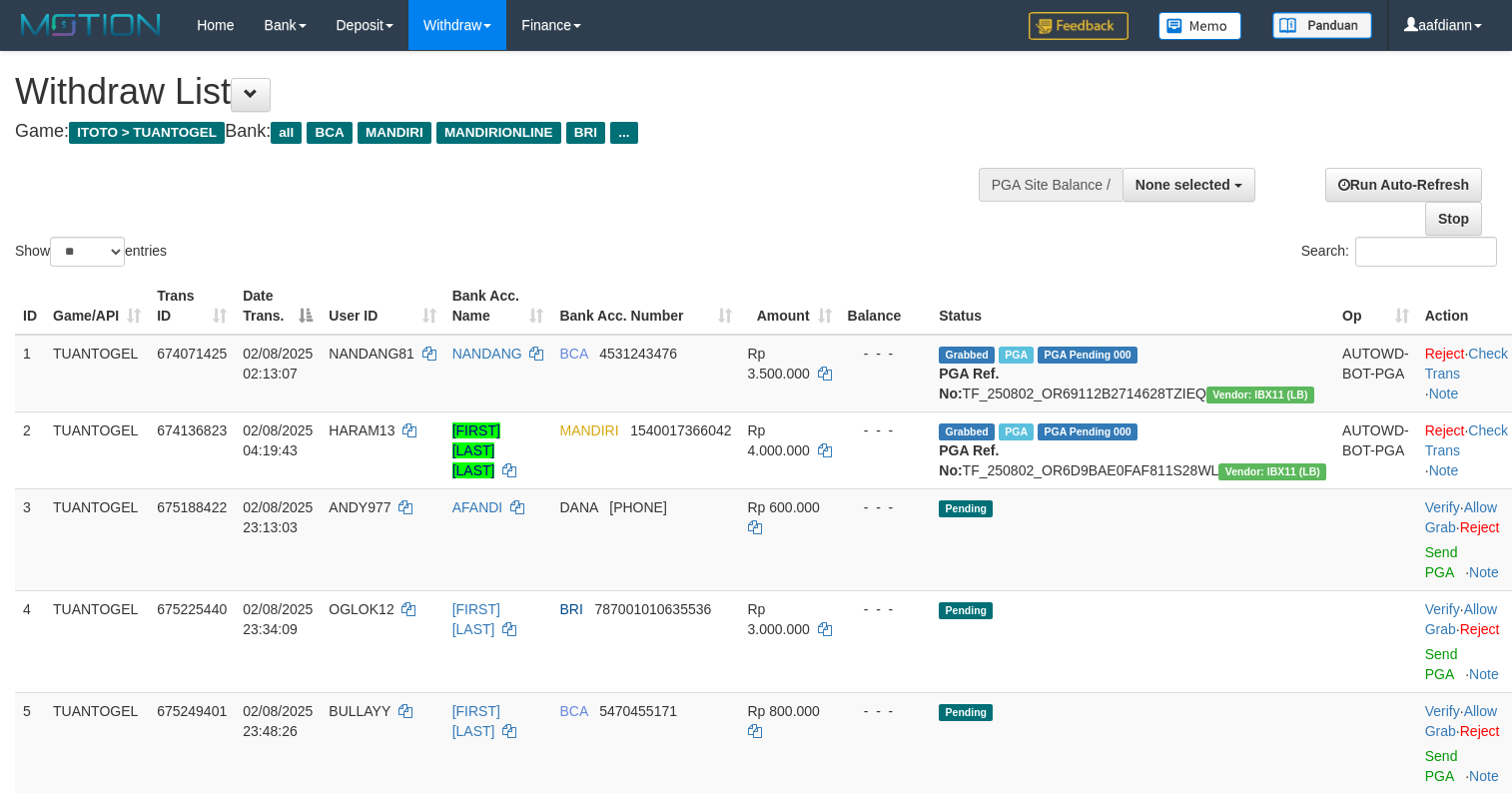 select 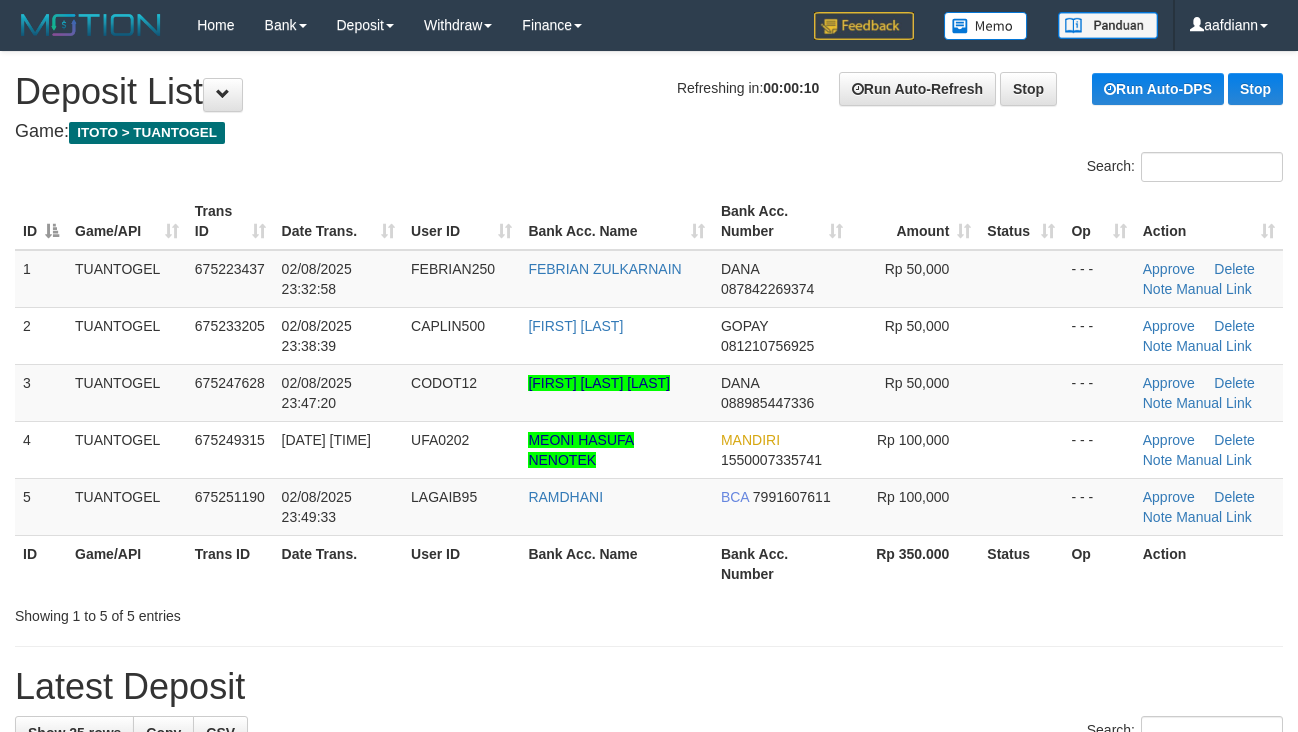 scroll, scrollTop: 0, scrollLeft: 0, axis: both 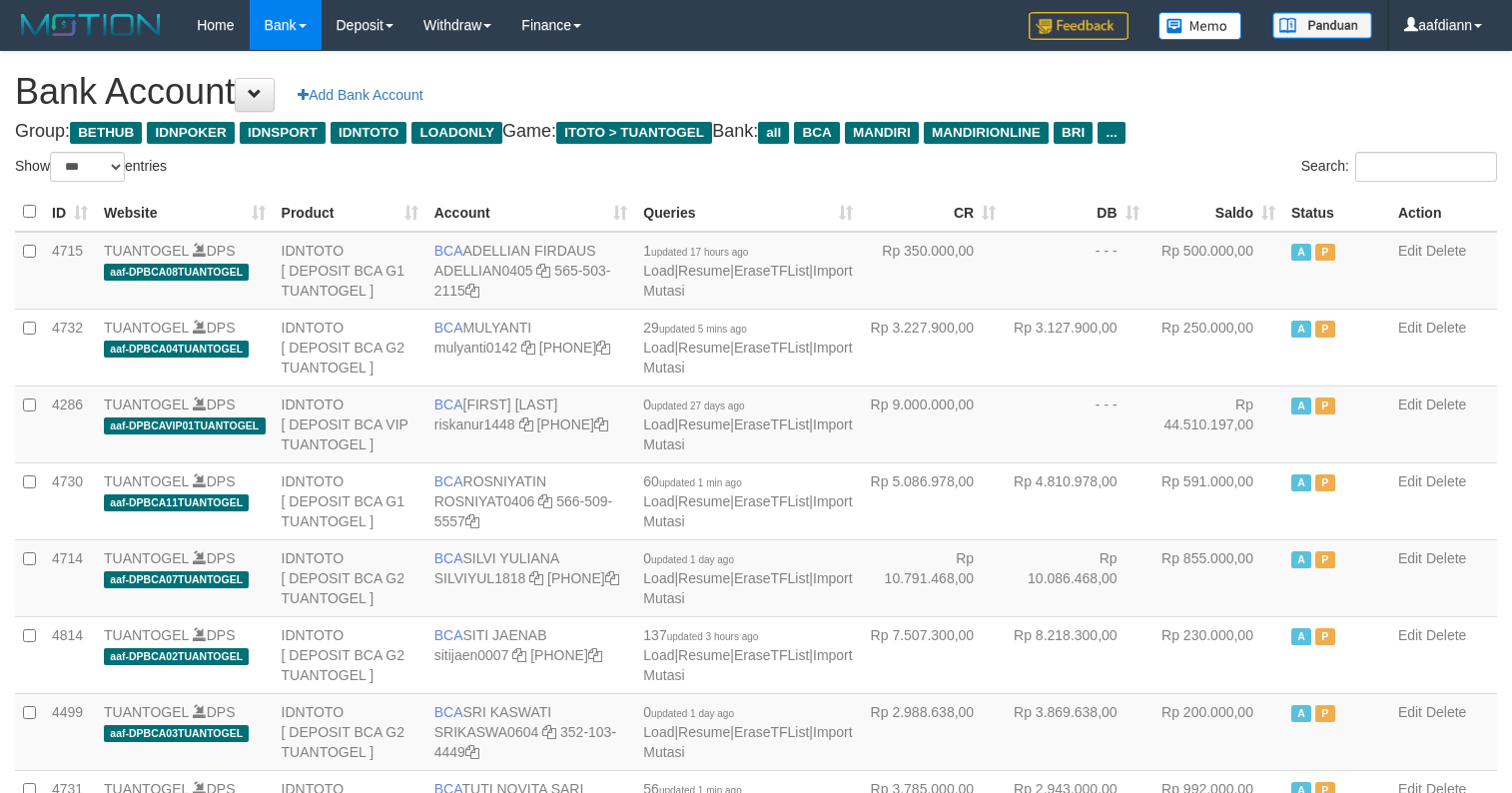 select on "***" 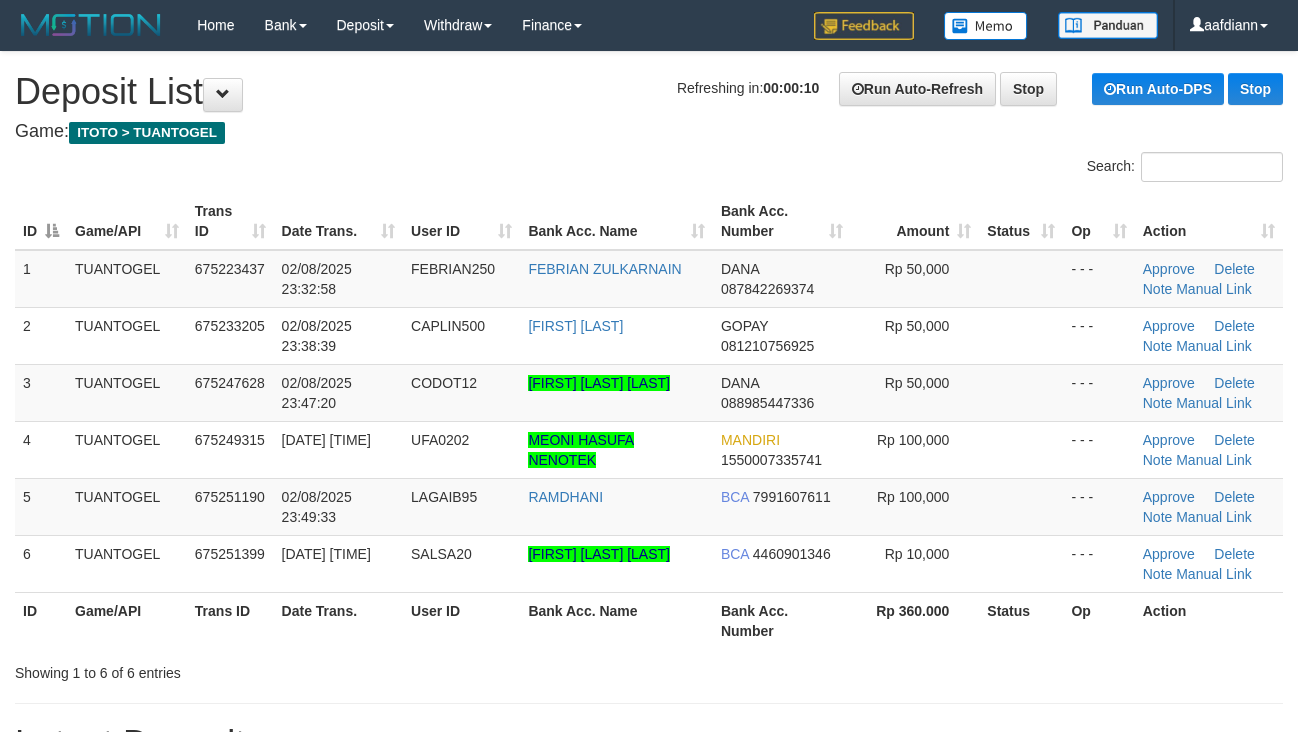 scroll, scrollTop: 0, scrollLeft: 0, axis: both 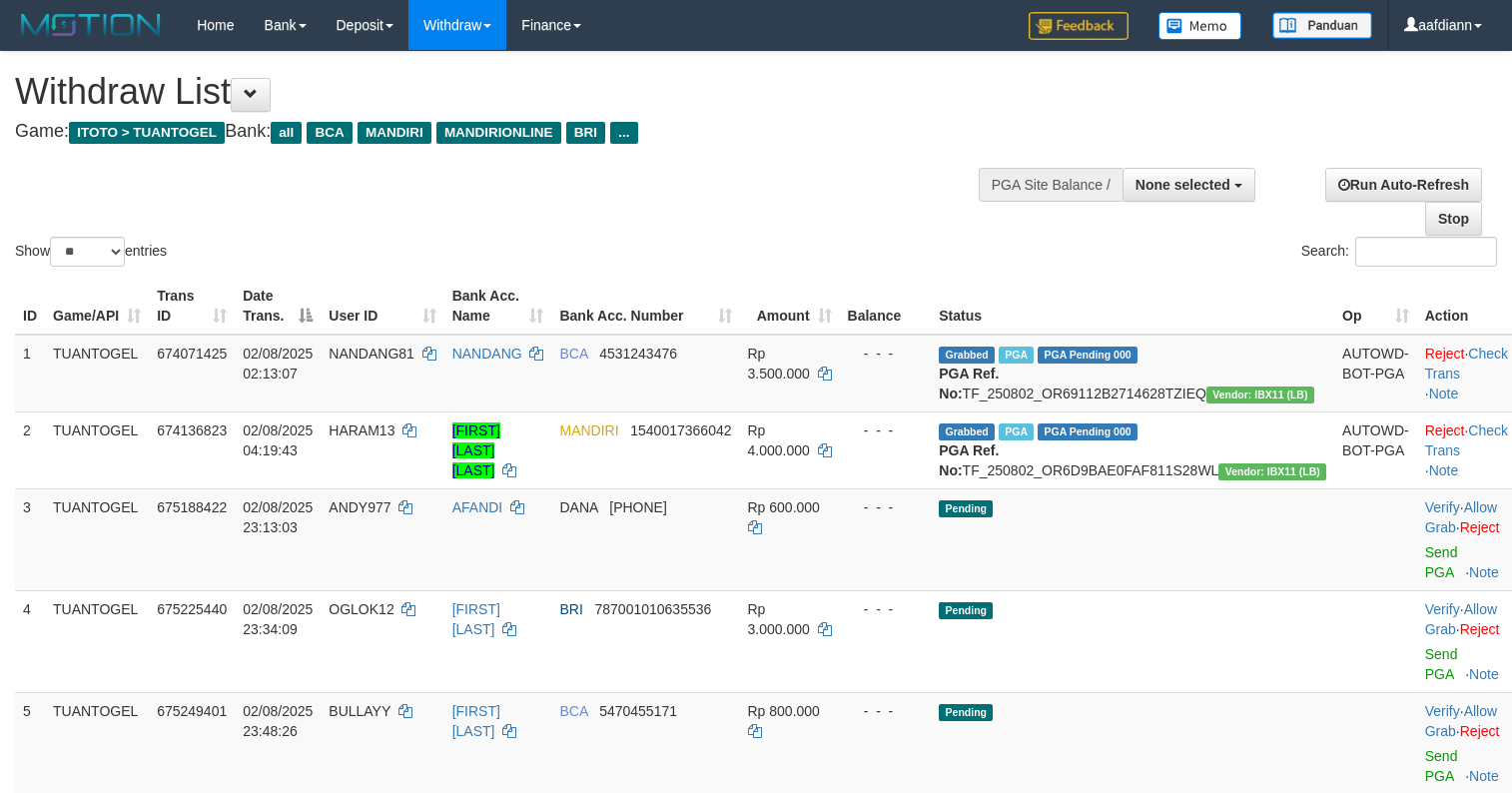 select 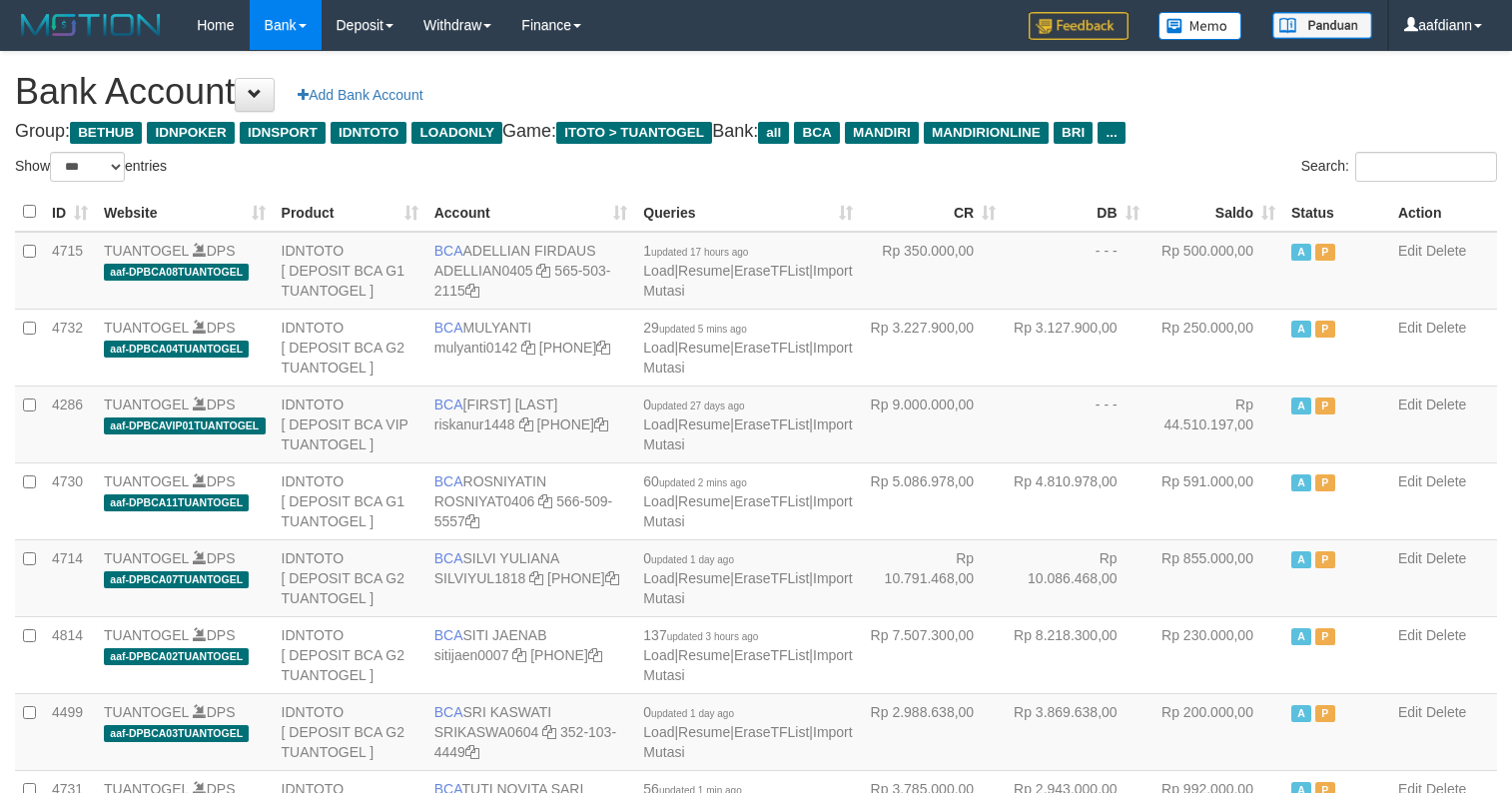 select on "***" 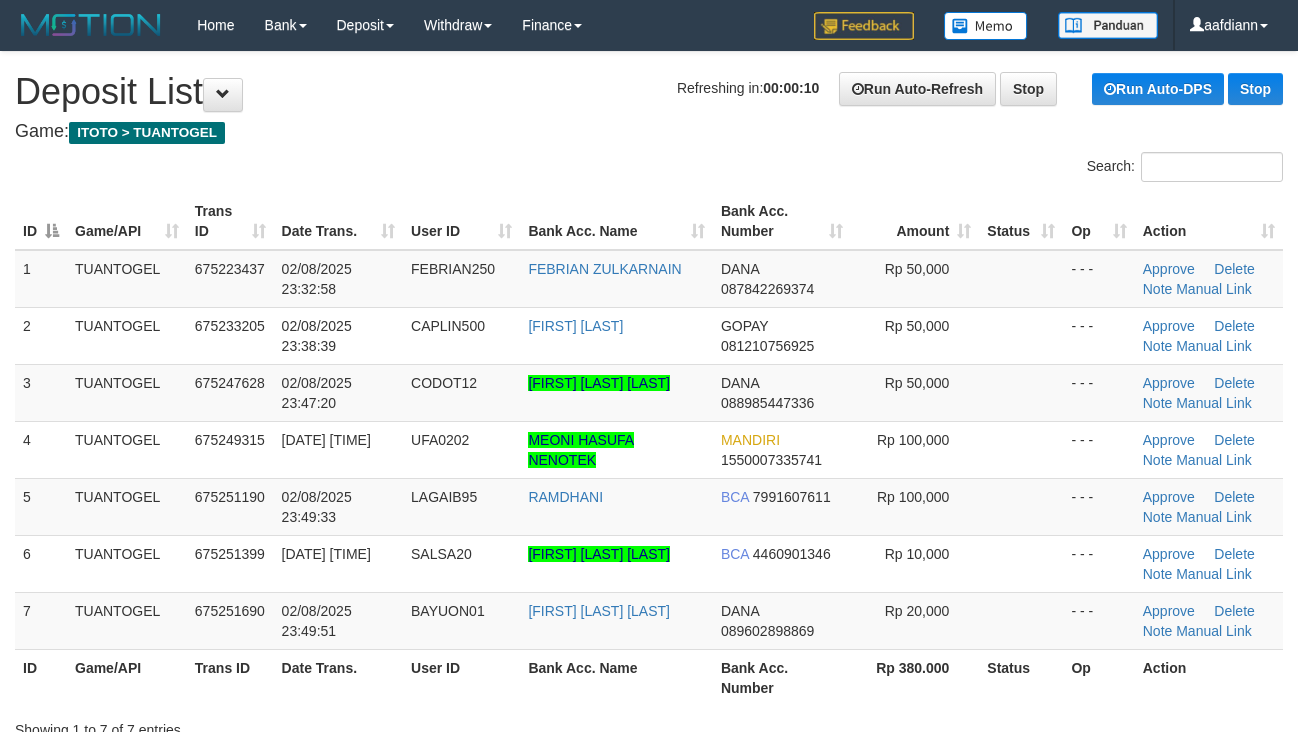 scroll, scrollTop: 0, scrollLeft: 0, axis: both 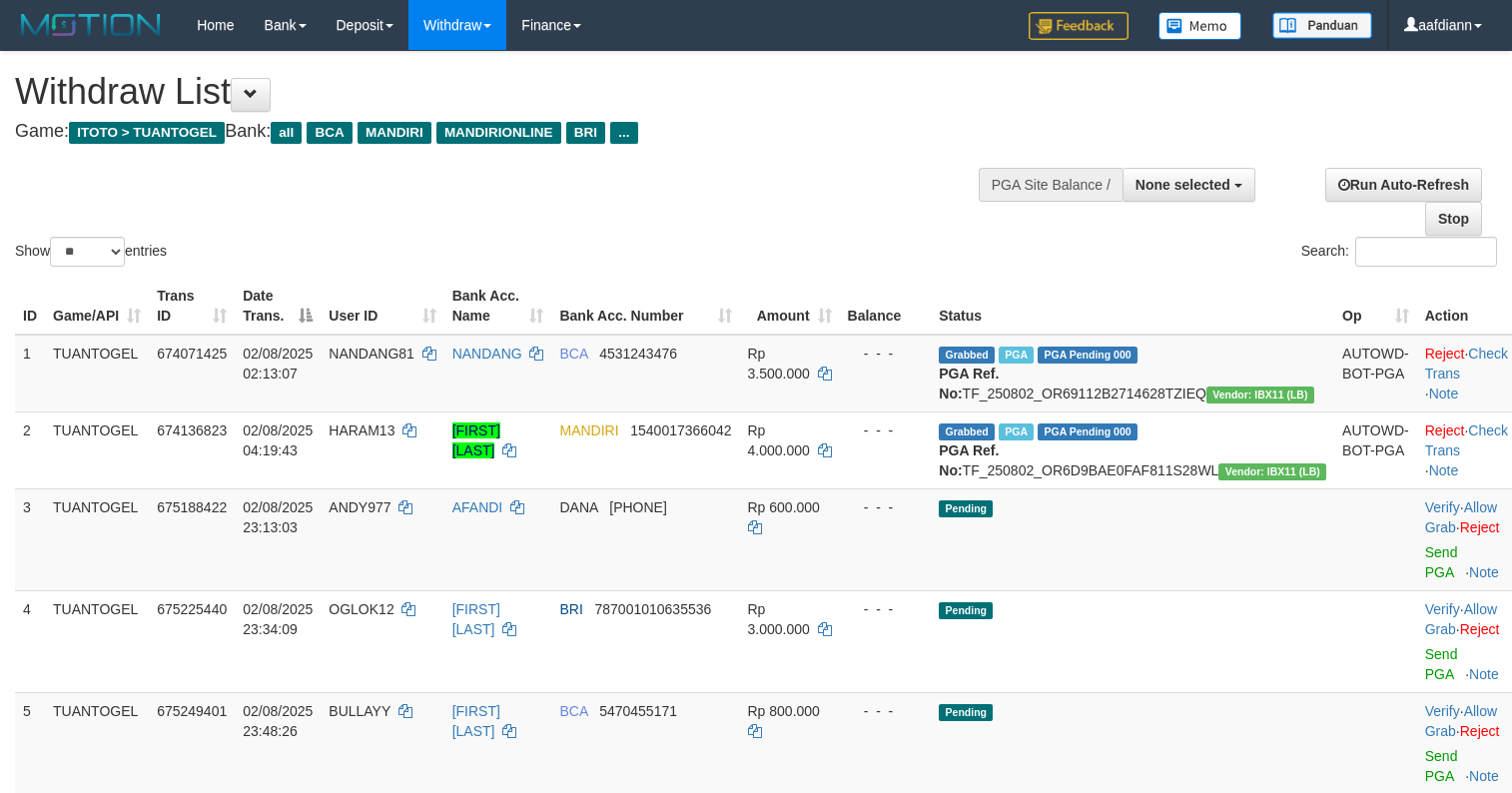 select 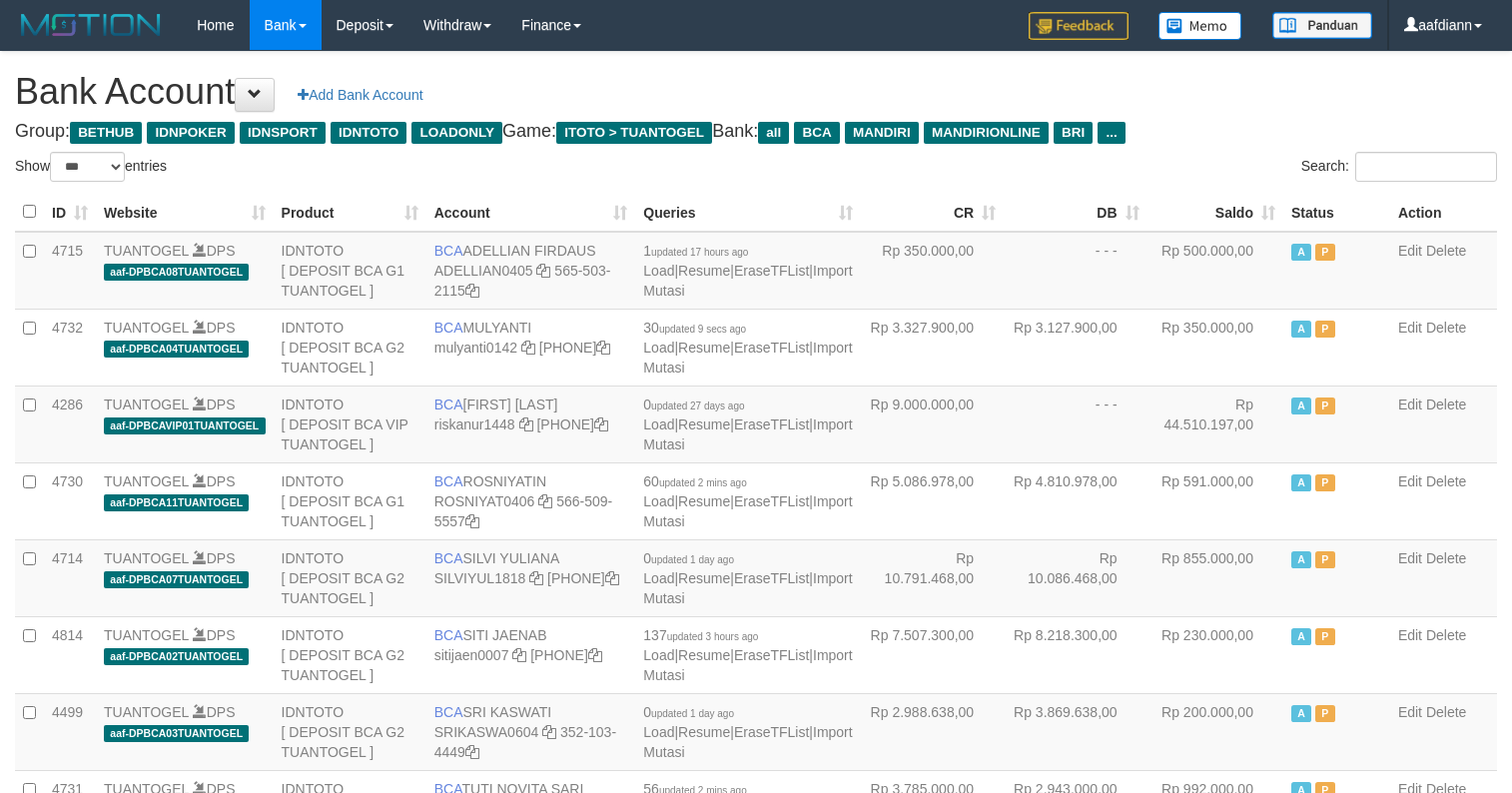 select on "***" 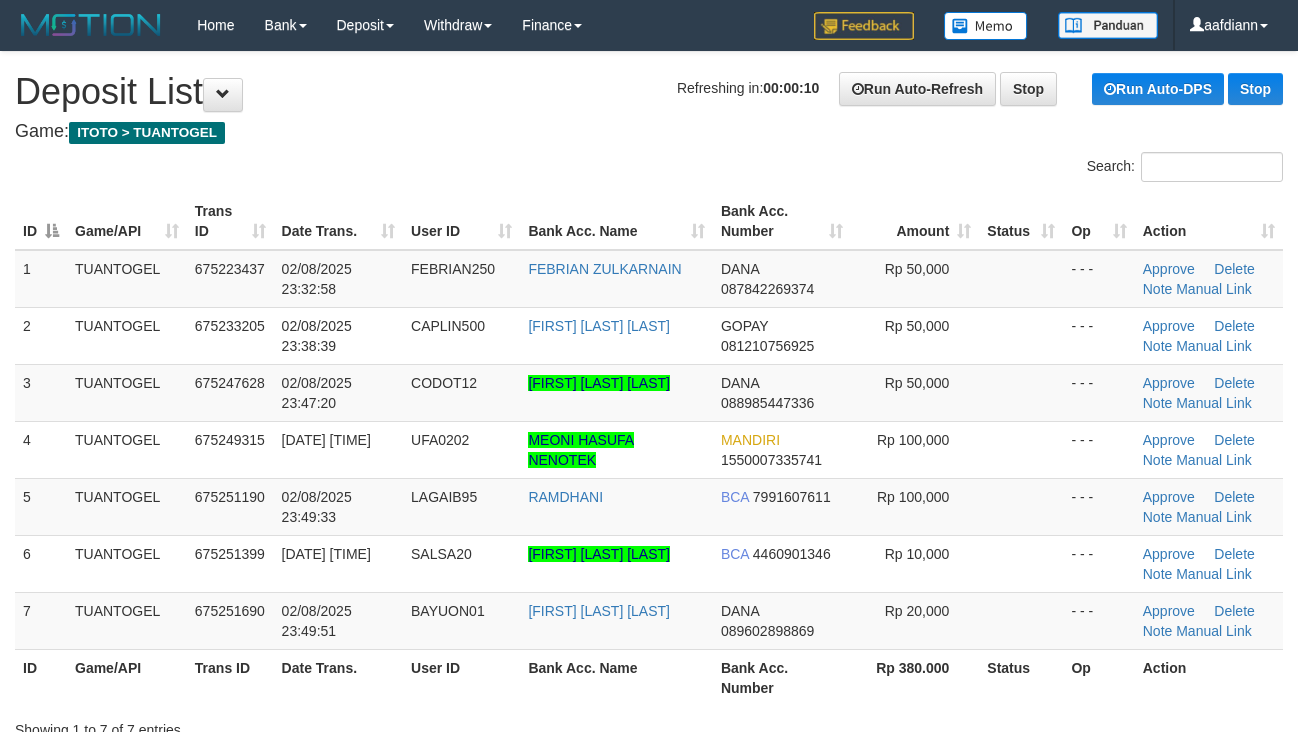 scroll, scrollTop: 0, scrollLeft: 0, axis: both 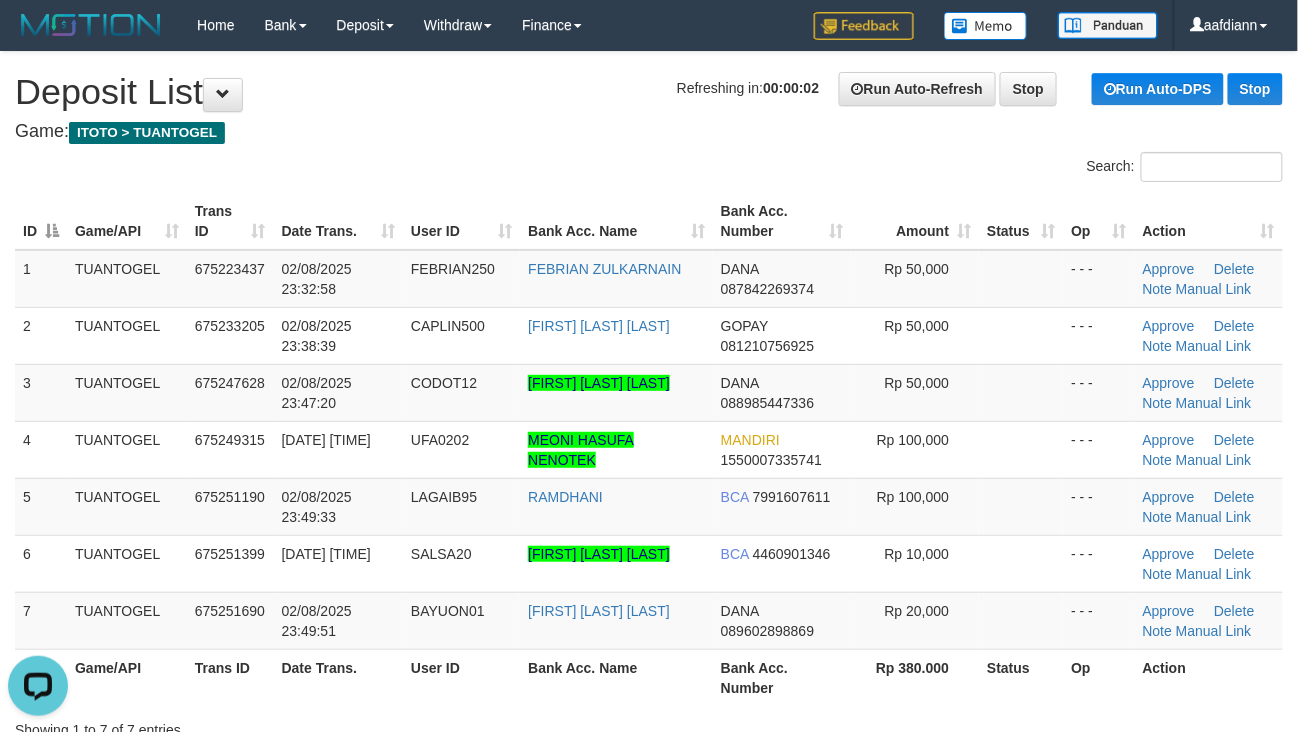 drag, startPoint x: 602, startPoint y: 186, endPoint x: 616, endPoint y: 213, distance: 30.413813 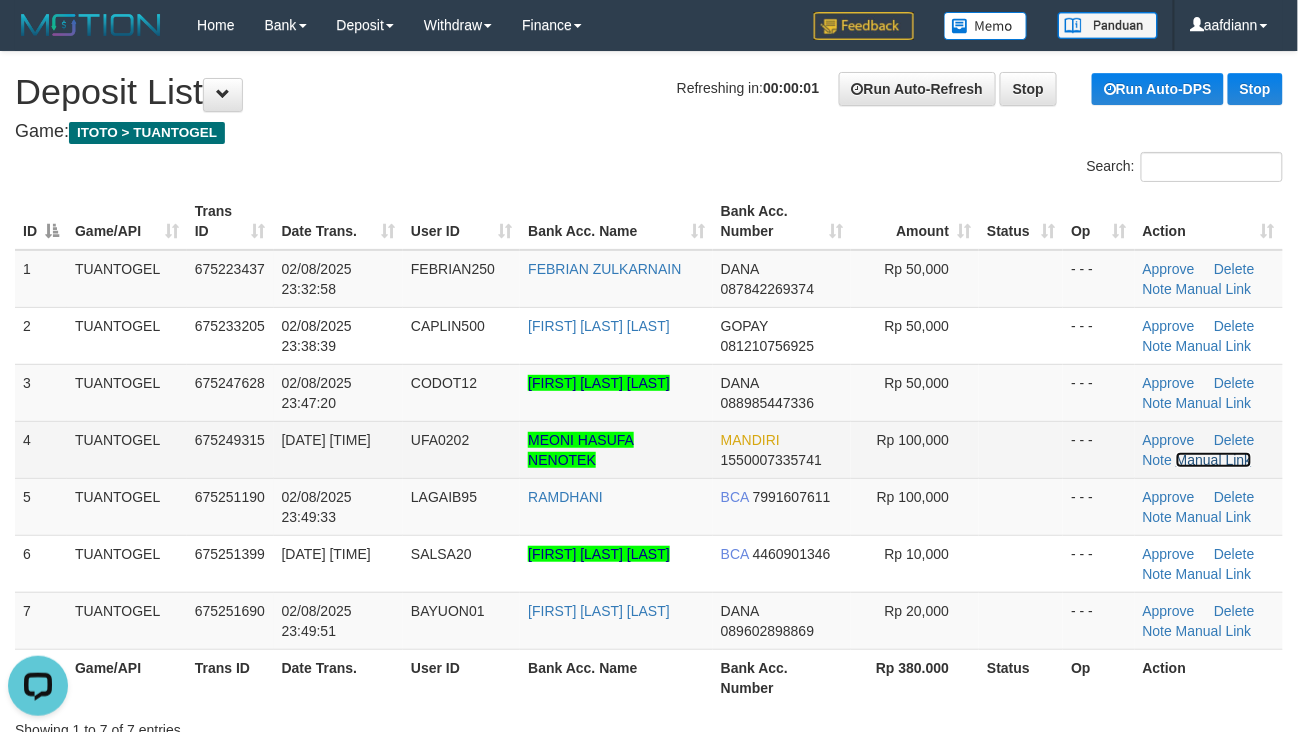 click on "Manual Link" at bounding box center [1214, 460] 